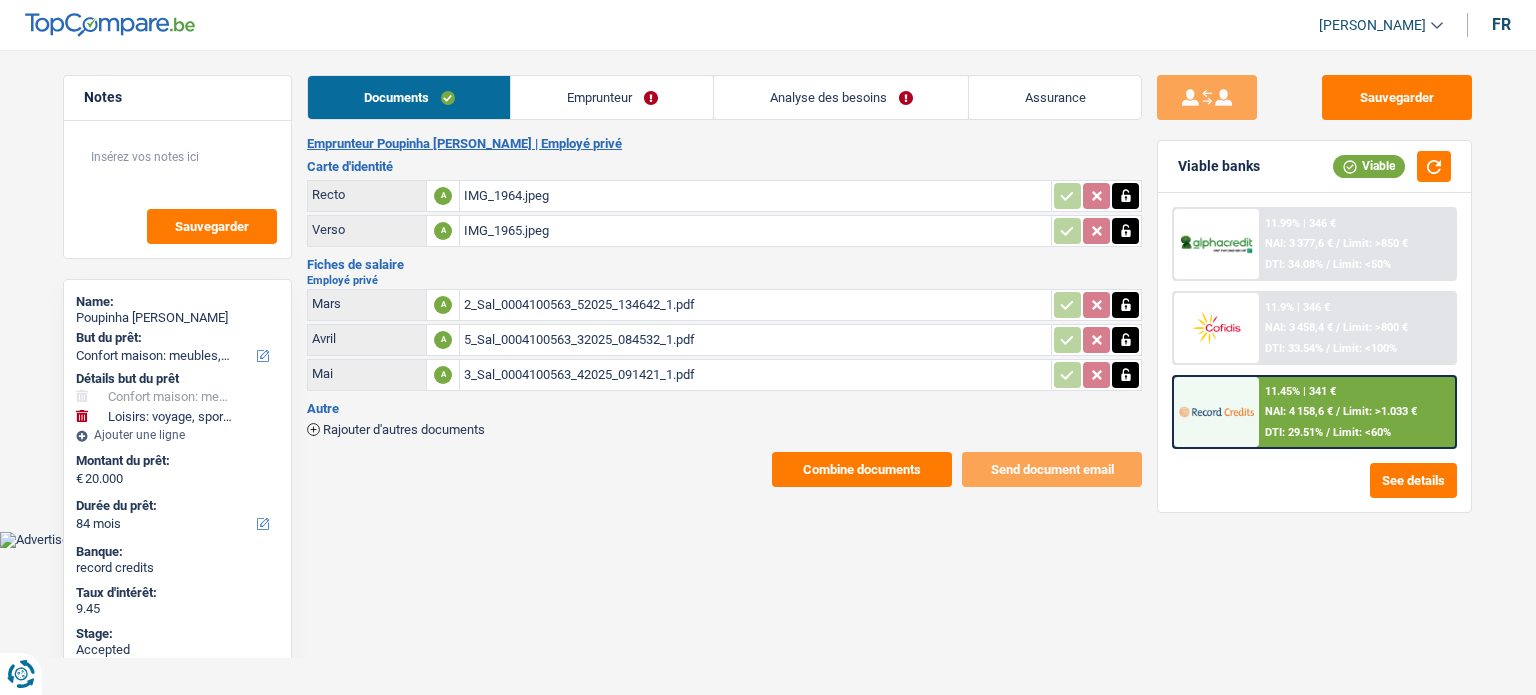 select on "household" 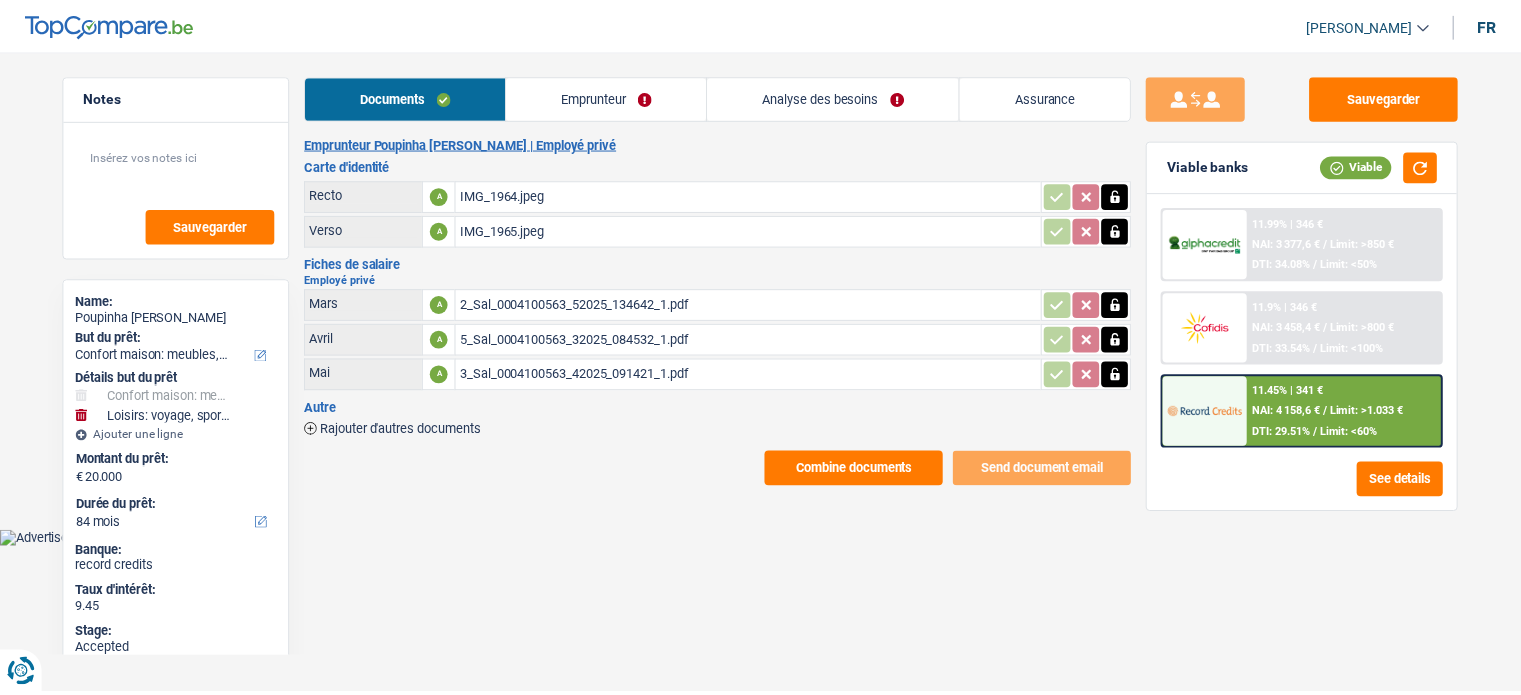 scroll, scrollTop: 0, scrollLeft: 0, axis: both 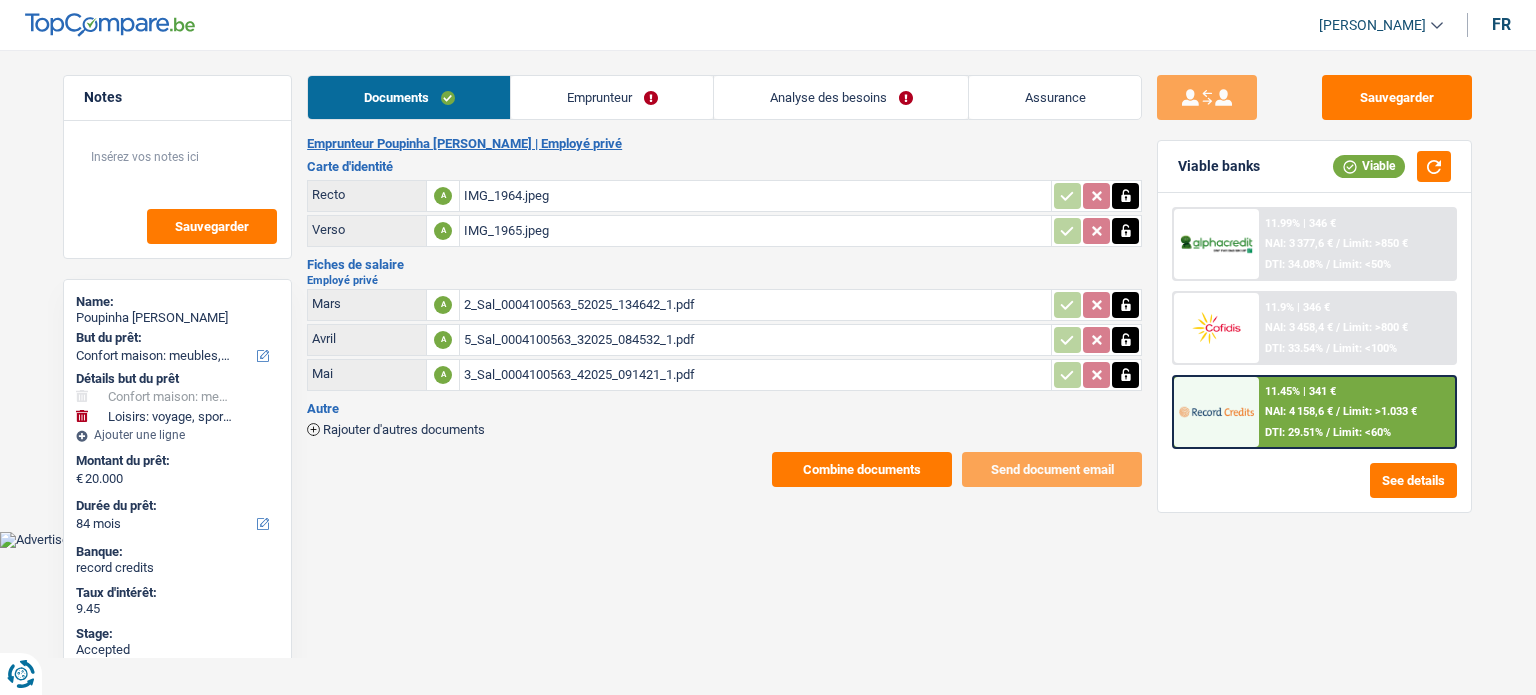 click on "11.99% | 346 €
NAI: 3 377,6 €
/
Limit: >850 €
DTI: 34.08%
/
Limit: <50%" at bounding box center (1357, 244) 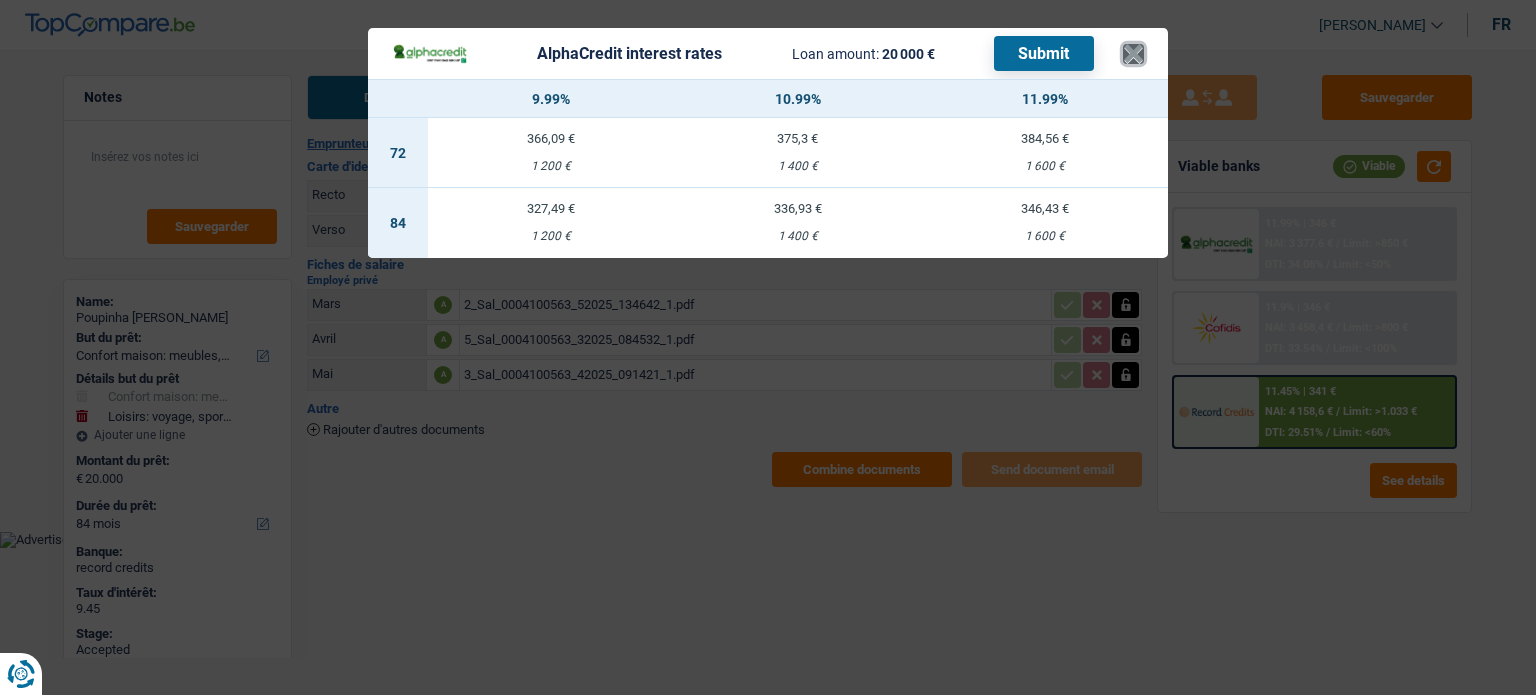 click on "×" at bounding box center [1133, 54] 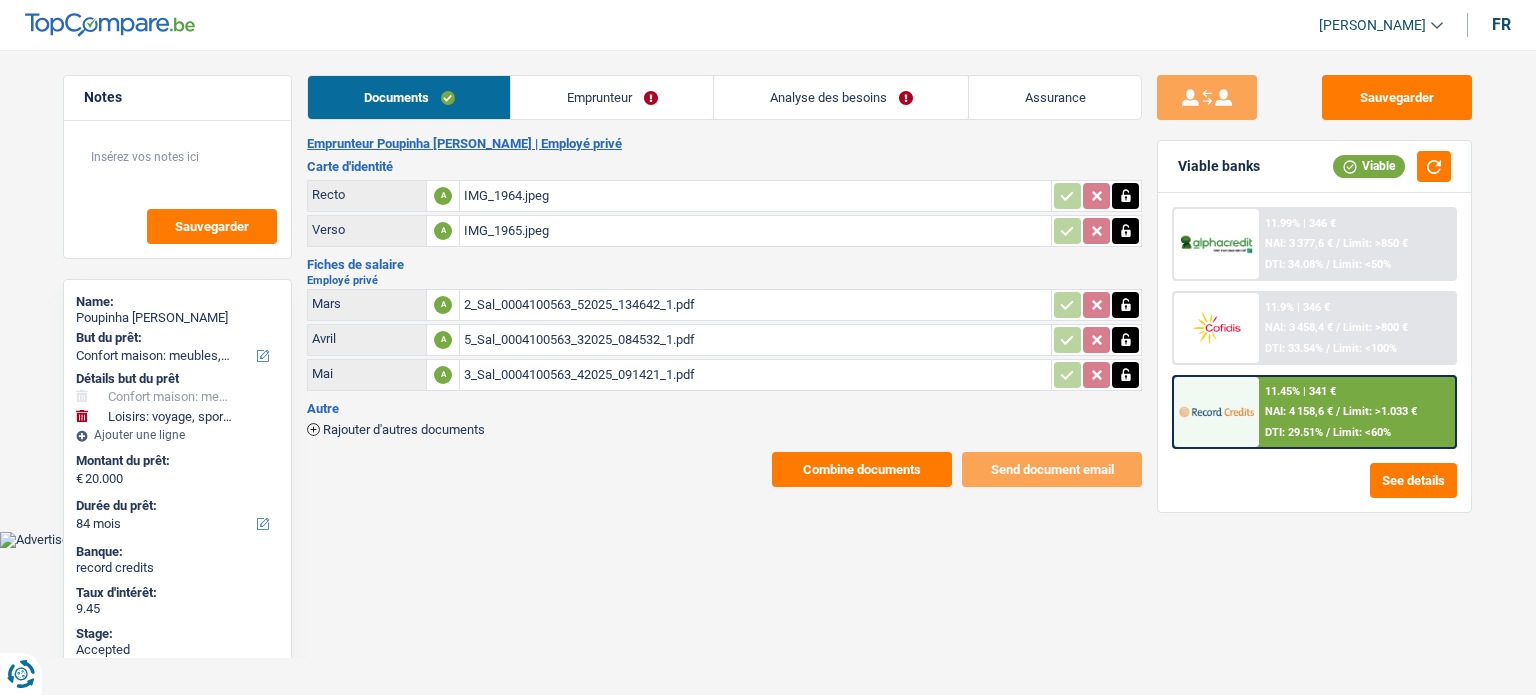 click on "Emprunteur" at bounding box center [612, 97] 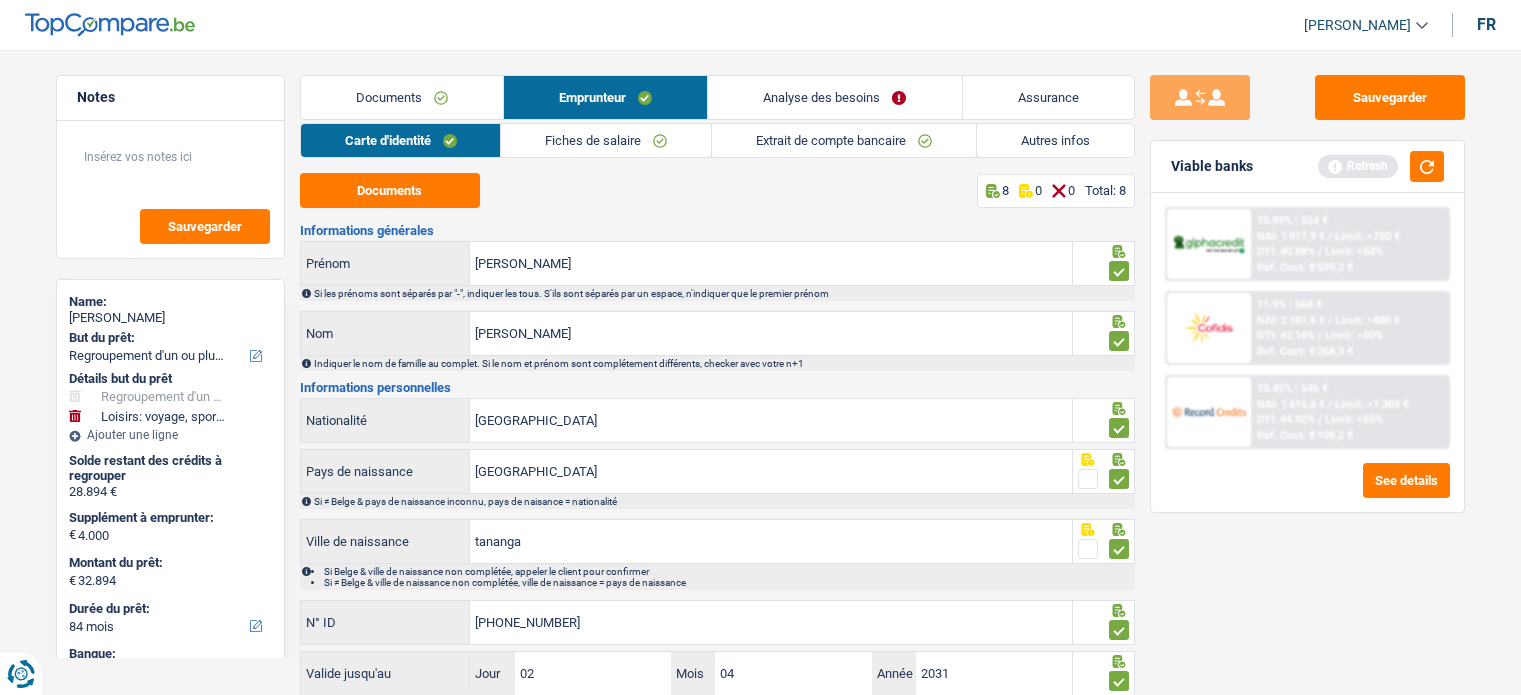 select on "refinancing" 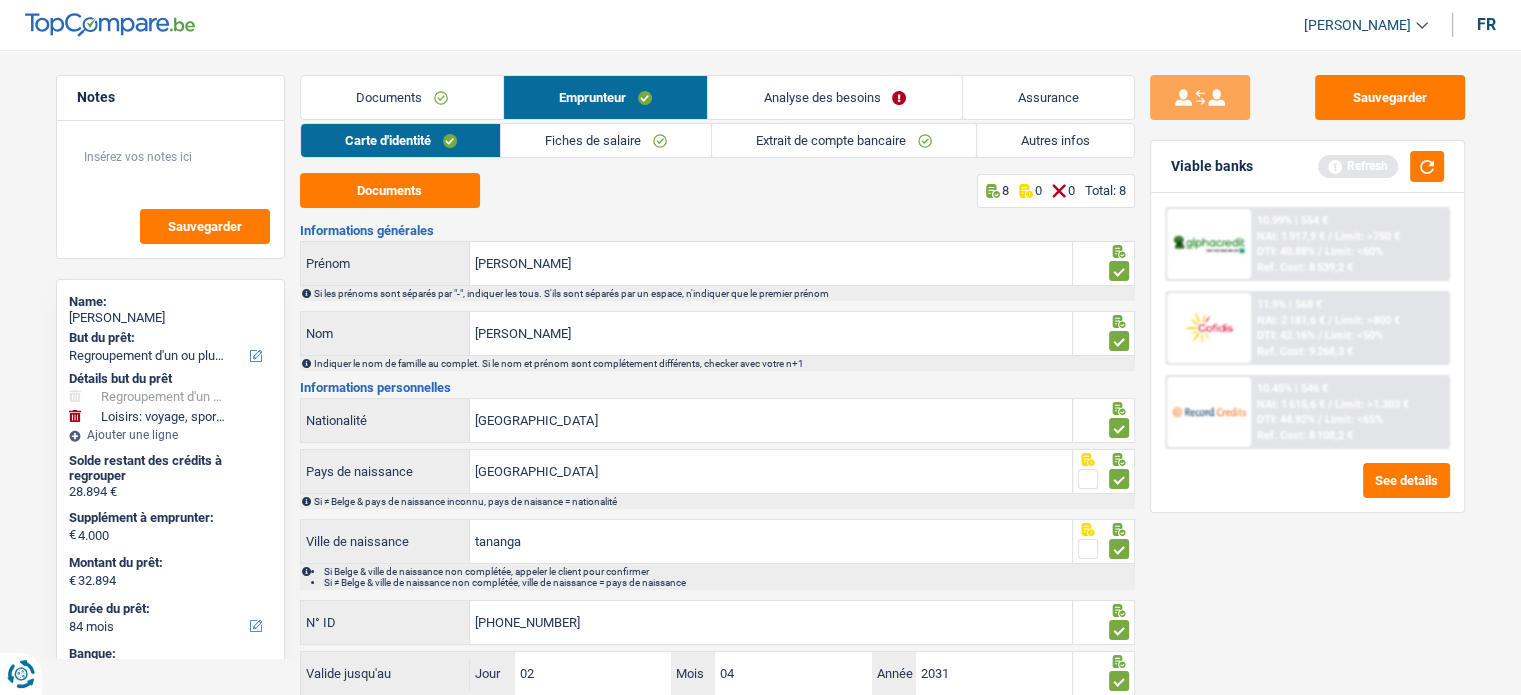 scroll, scrollTop: 0, scrollLeft: 0, axis: both 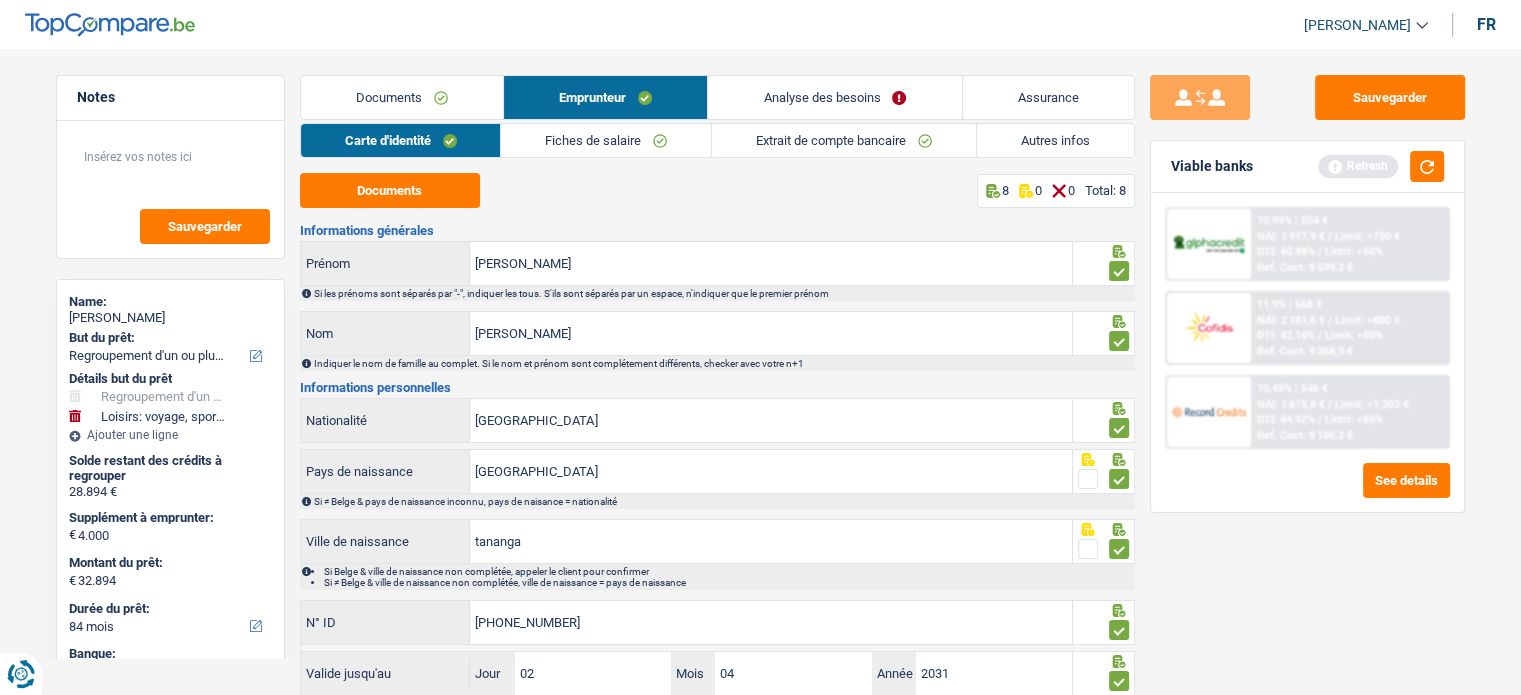 click on "Analyse des besoins" at bounding box center (834, 97) 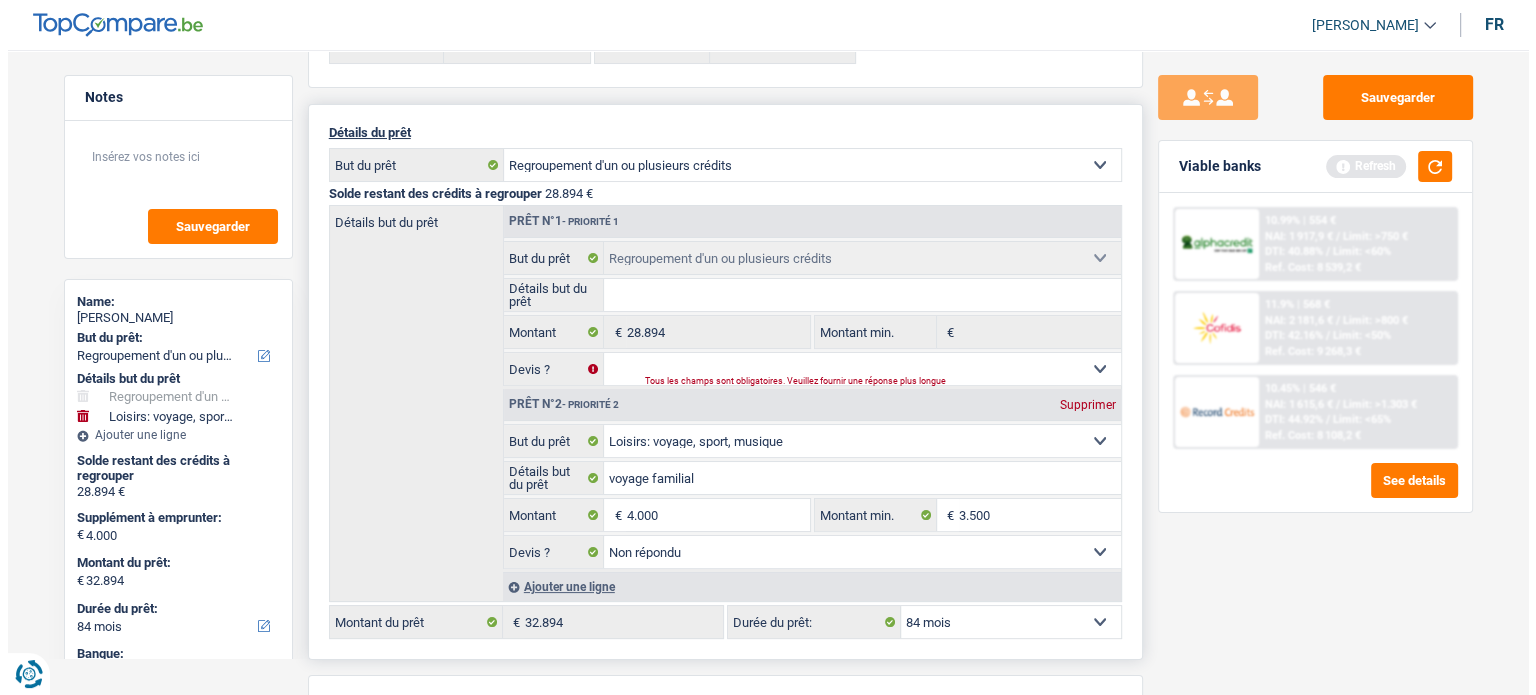 scroll, scrollTop: 200, scrollLeft: 0, axis: vertical 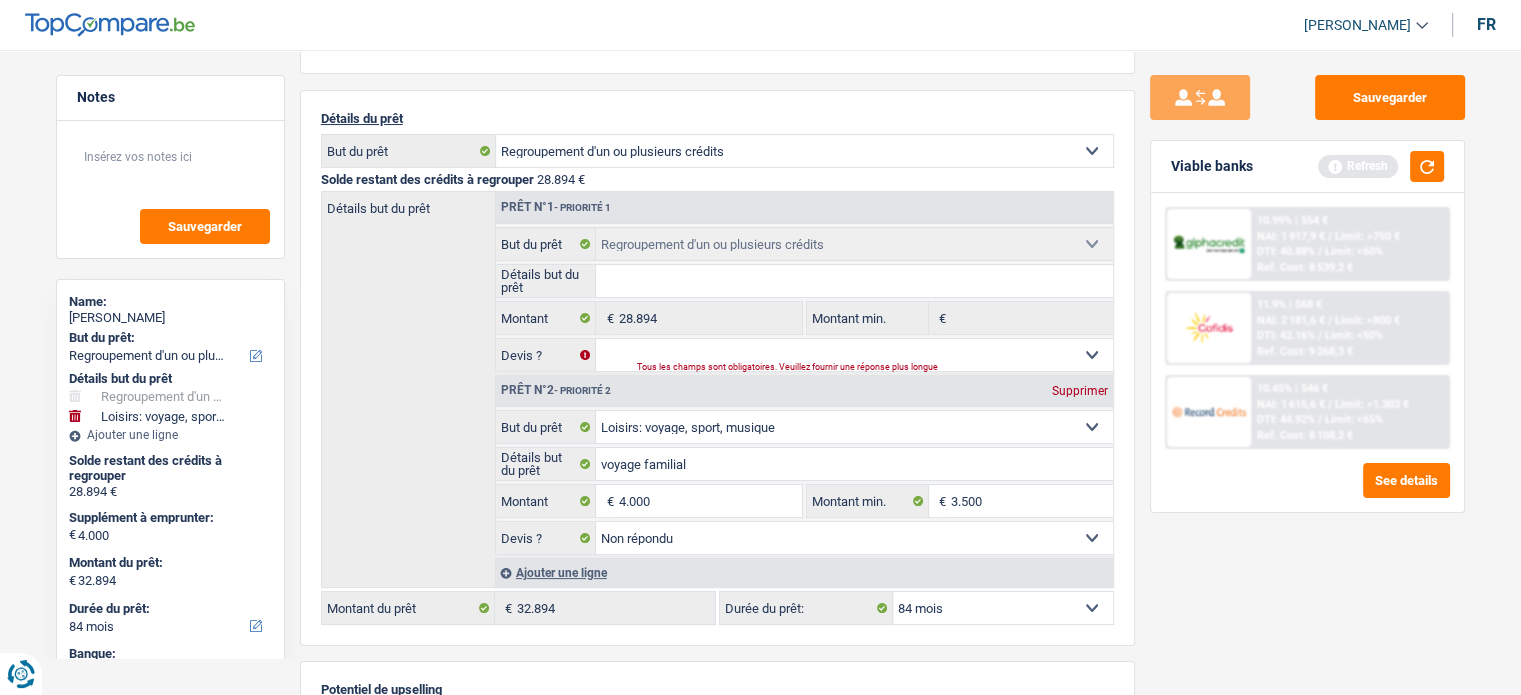 click on "10.45% | 546 €" at bounding box center [1292, 388] 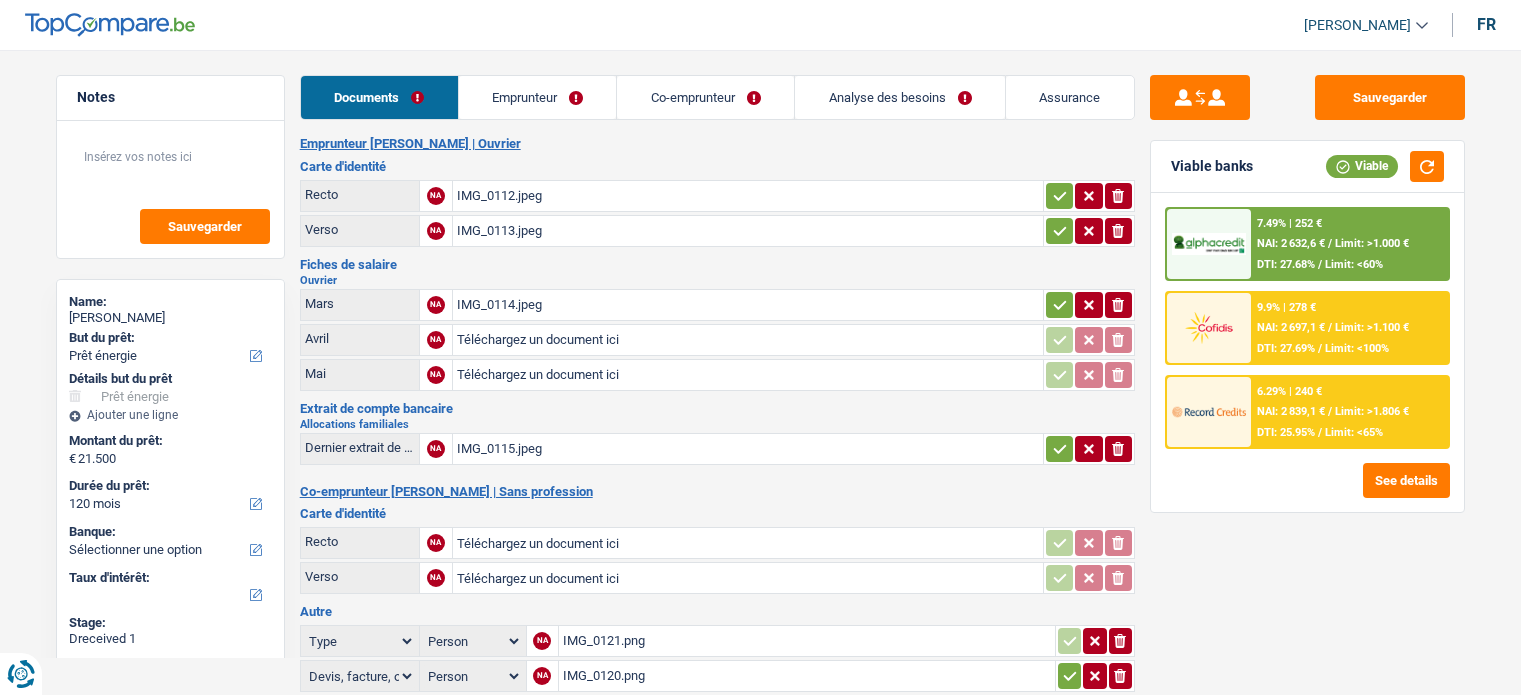 select on "energy" 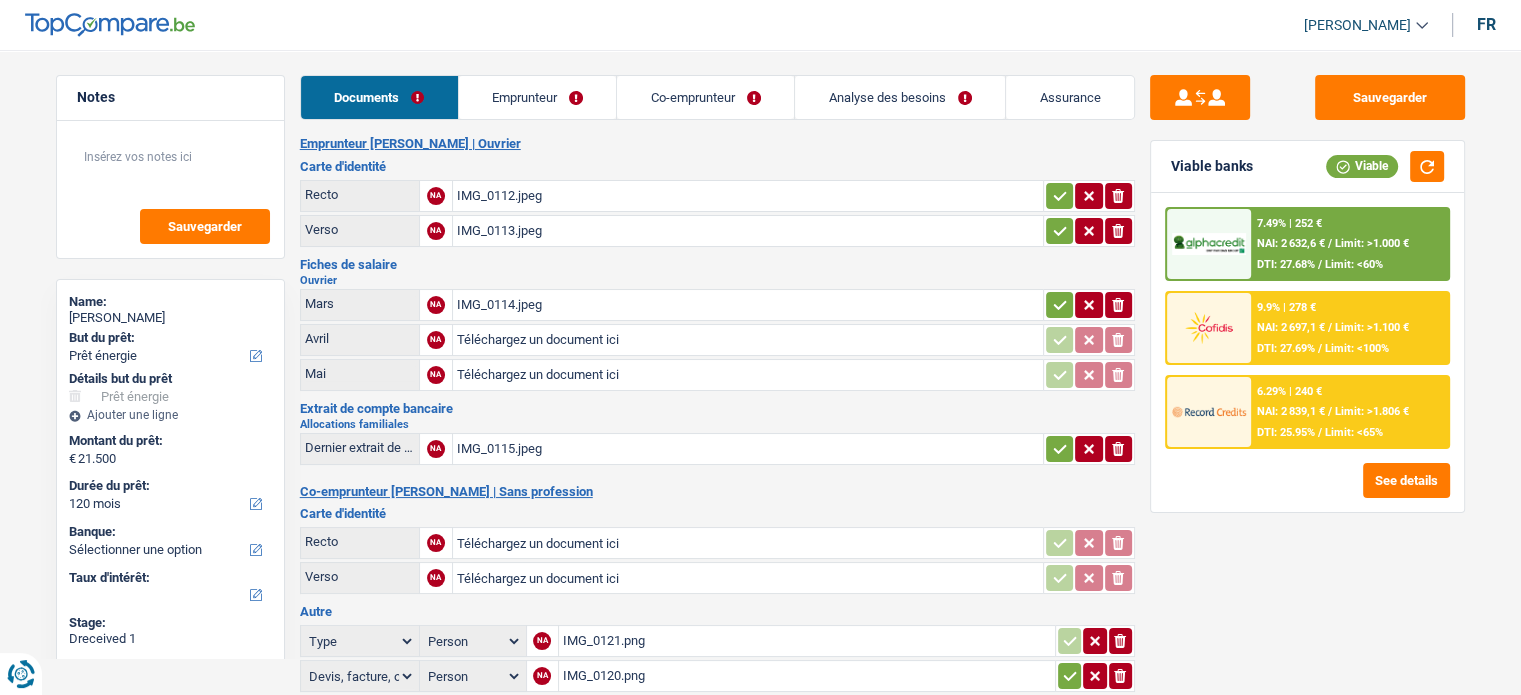 scroll, scrollTop: 0, scrollLeft: 0, axis: both 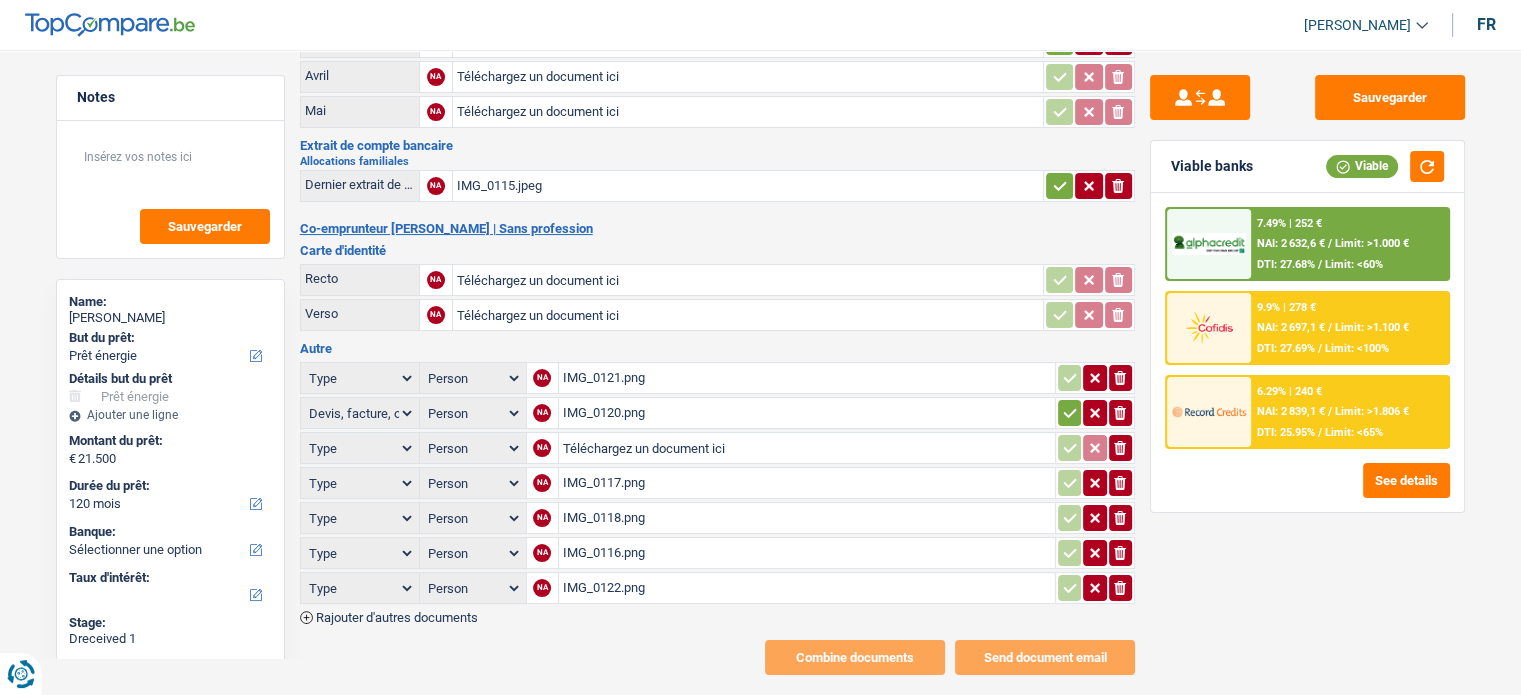 click on "IMG_0117.png" at bounding box center (807, 483) 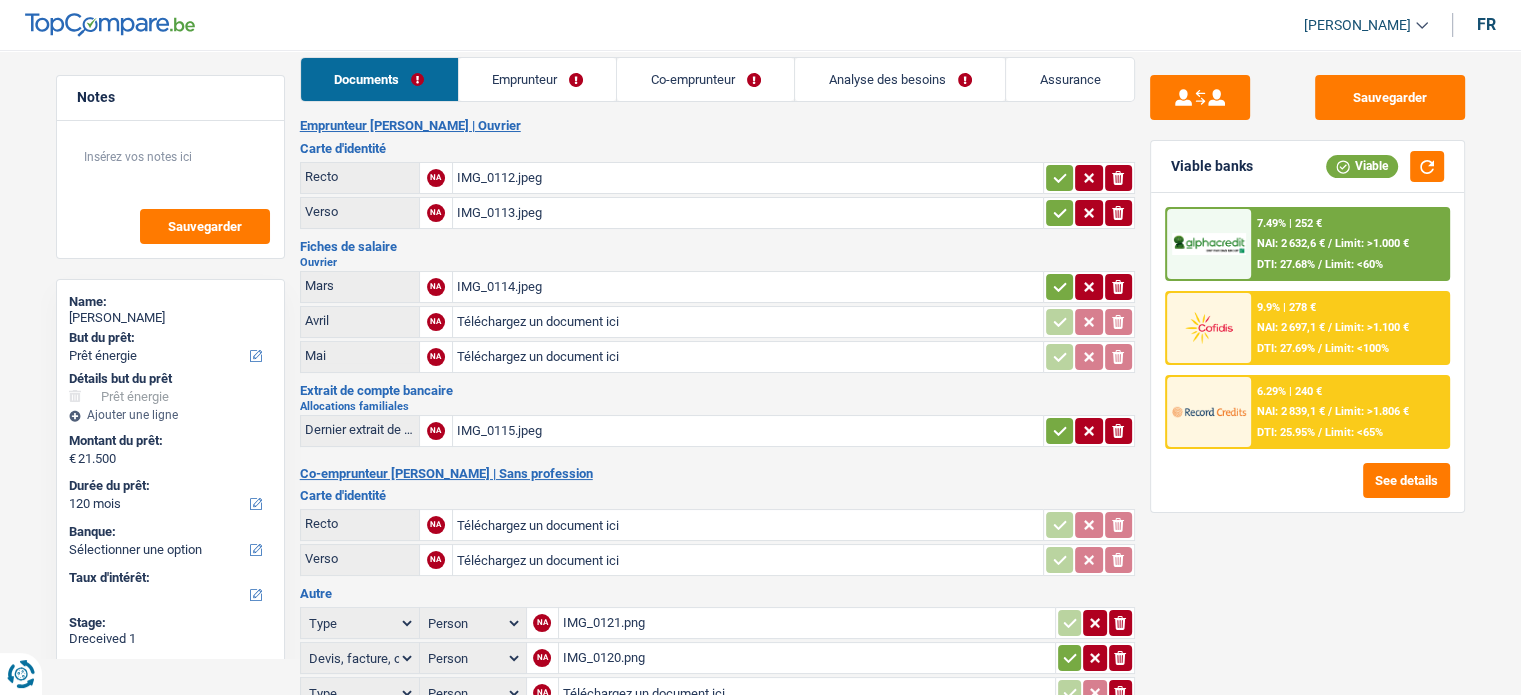 scroll, scrollTop: 0, scrollLeft: 0, axis: both 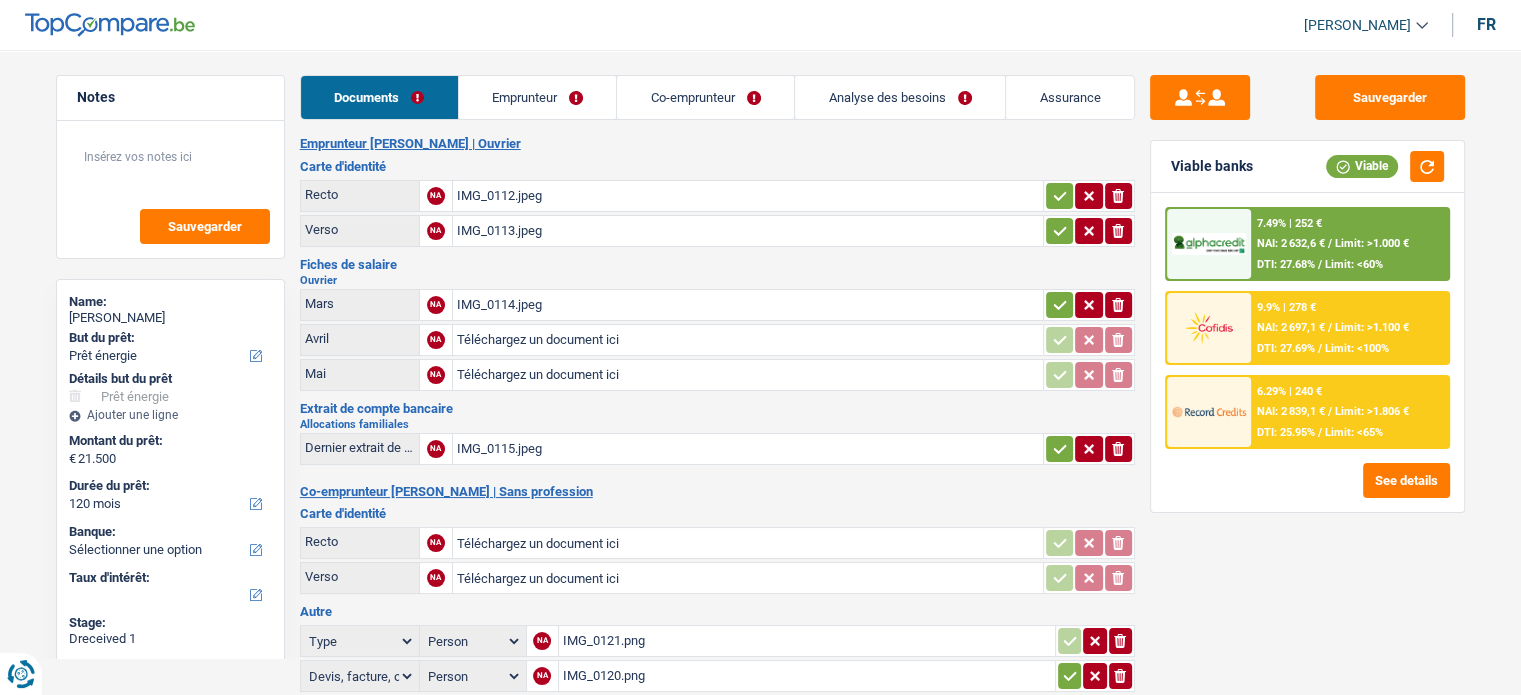 click on "IMG_0114.jpeg" at bounding box center (748, 305) 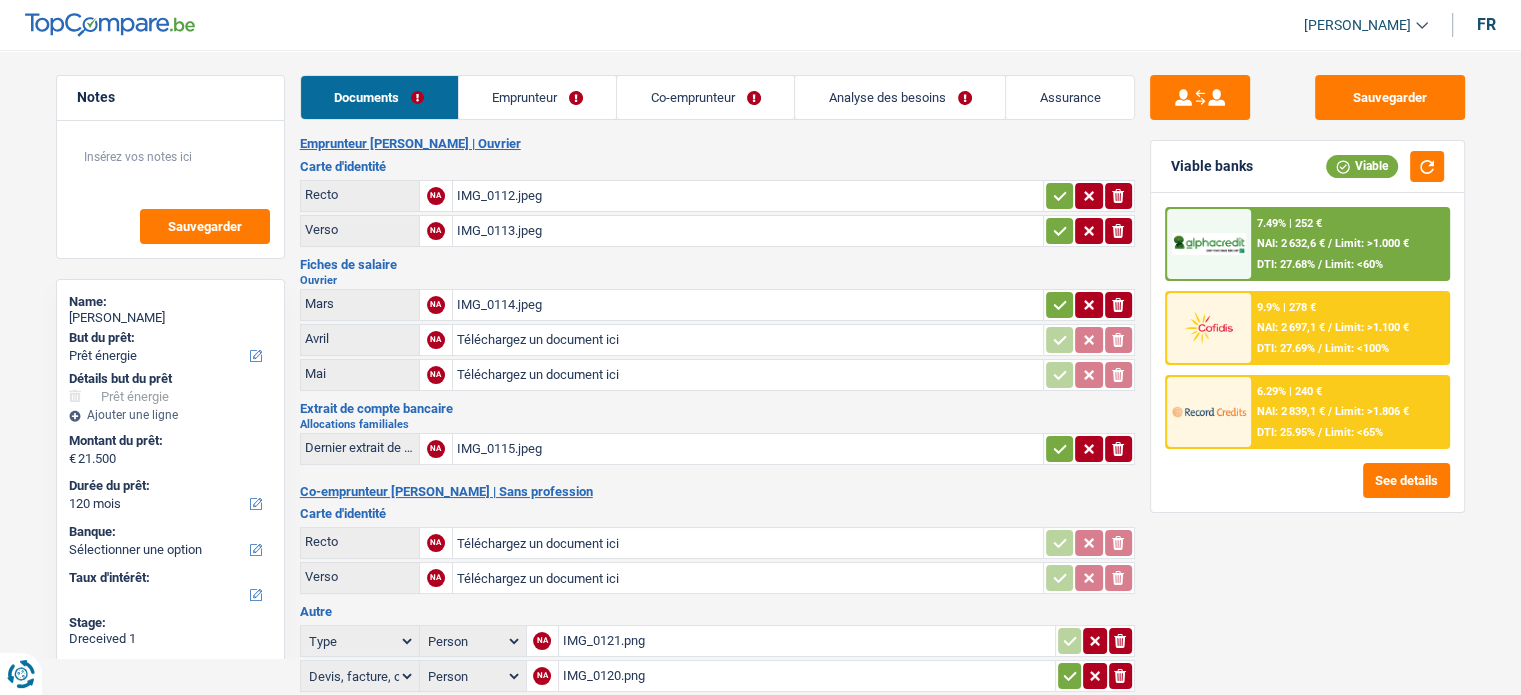 click on "IMG_0114.jpeg" at bounding box center (748, 305) 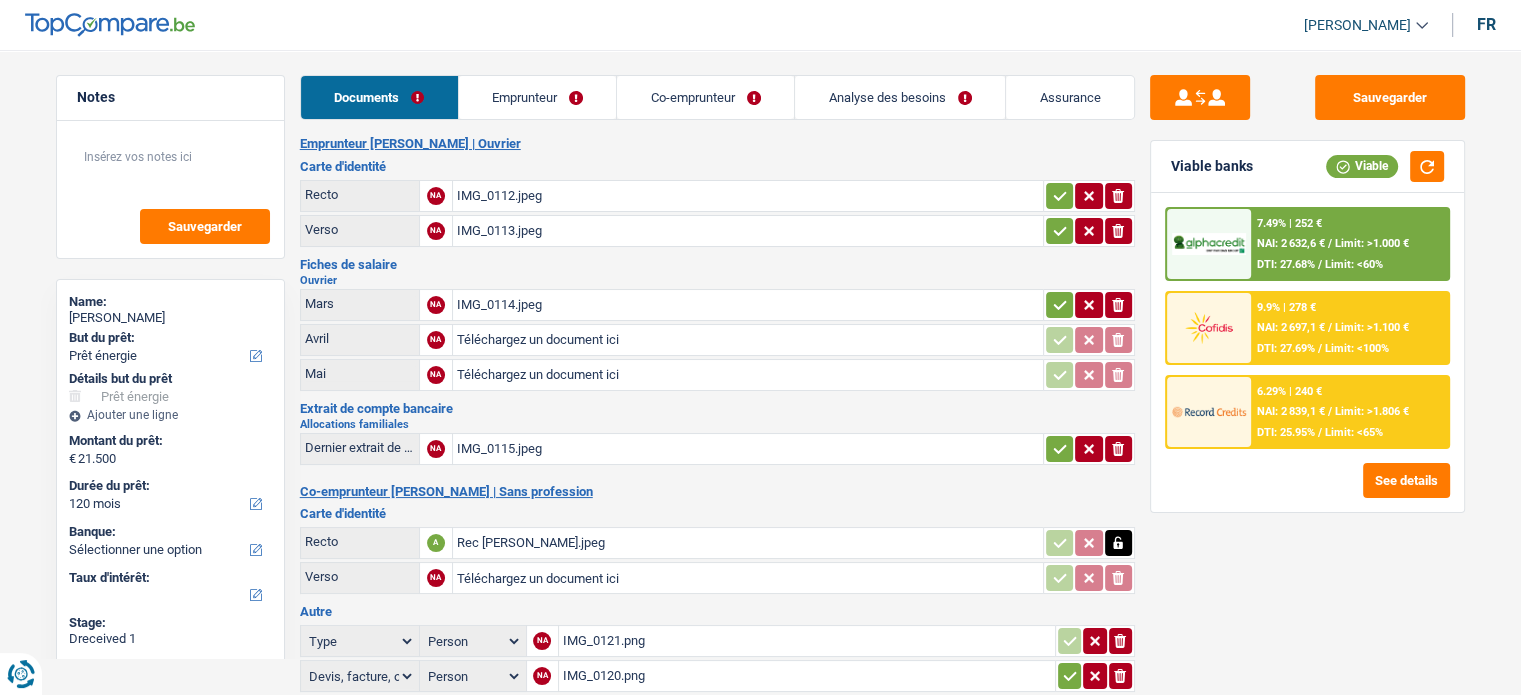 click on "Téléchargez un document ici" at bounding box center [748, 578] 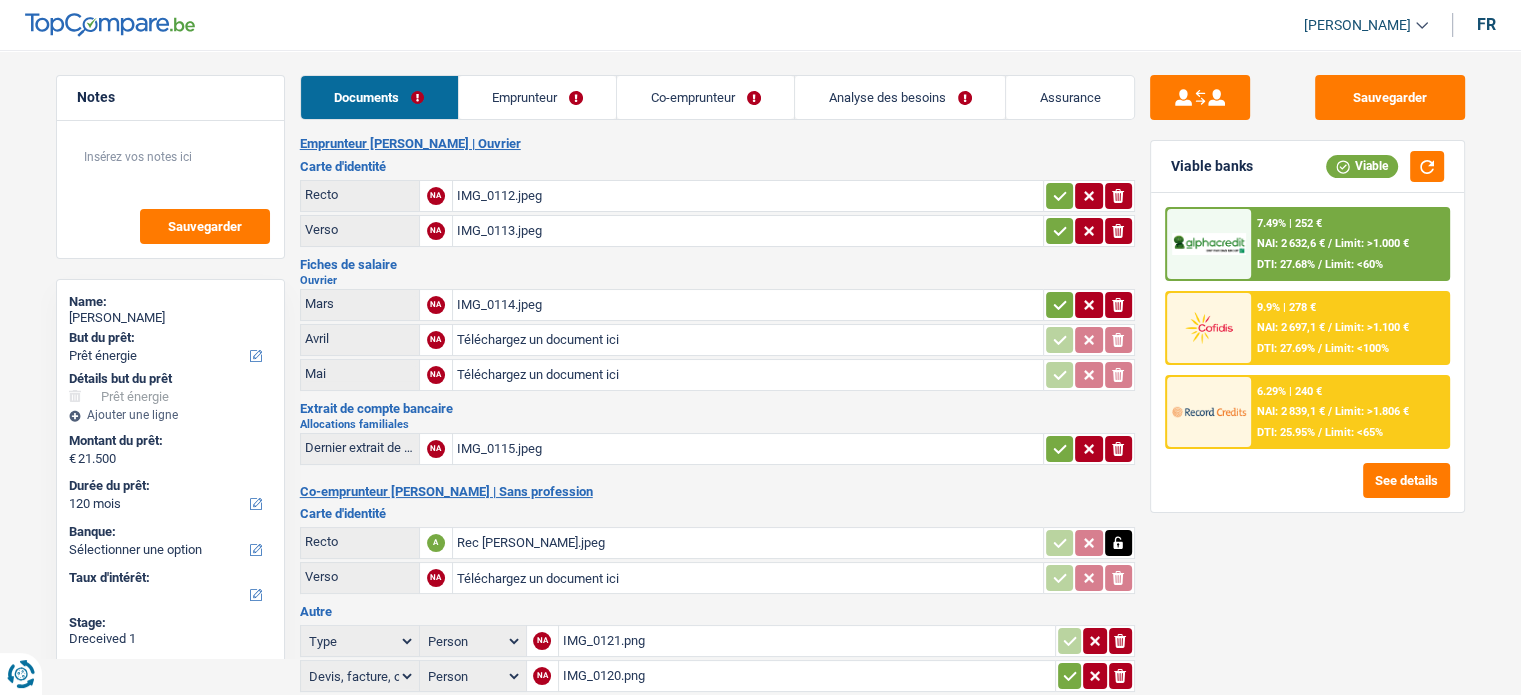 type on "C:\fakepath\Ver Malika.jpeg" 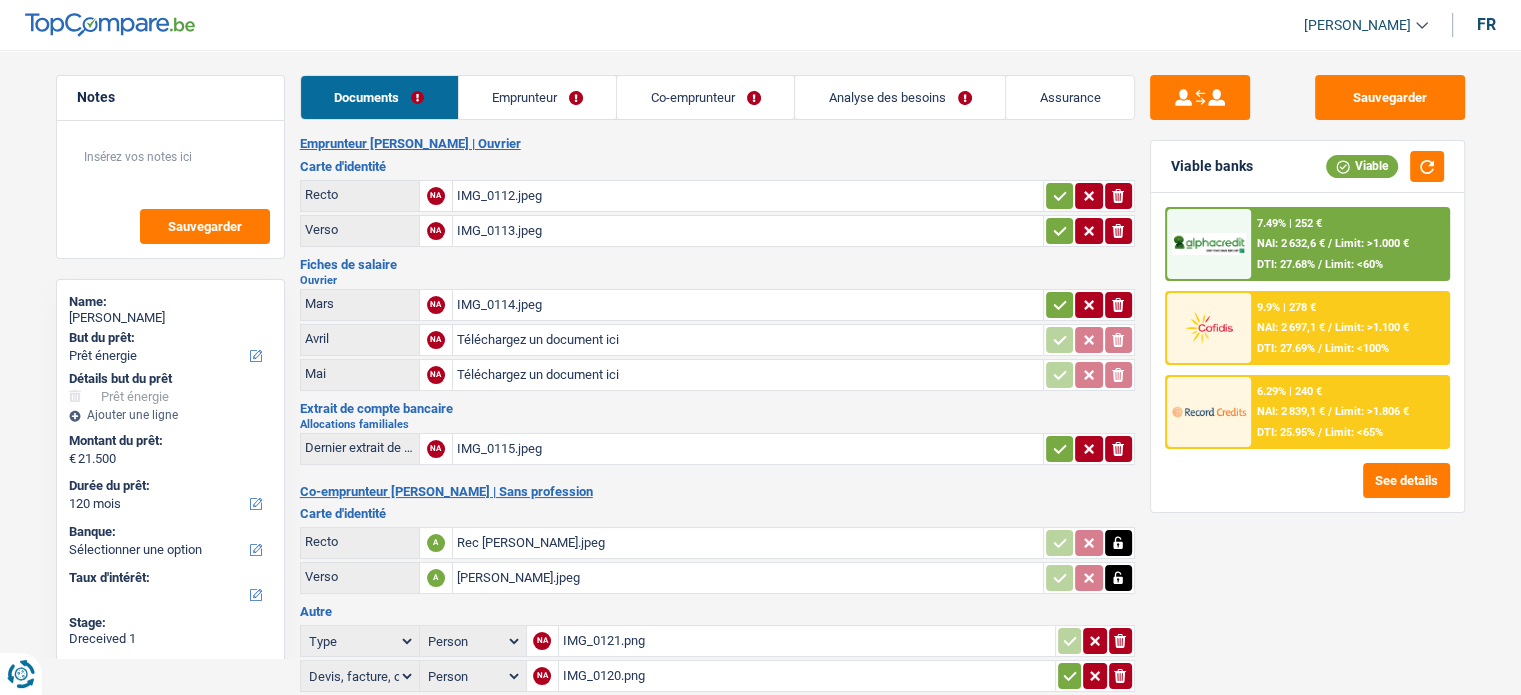 click on "IMG_0112.jpeg" at bounding box center (748, 196) 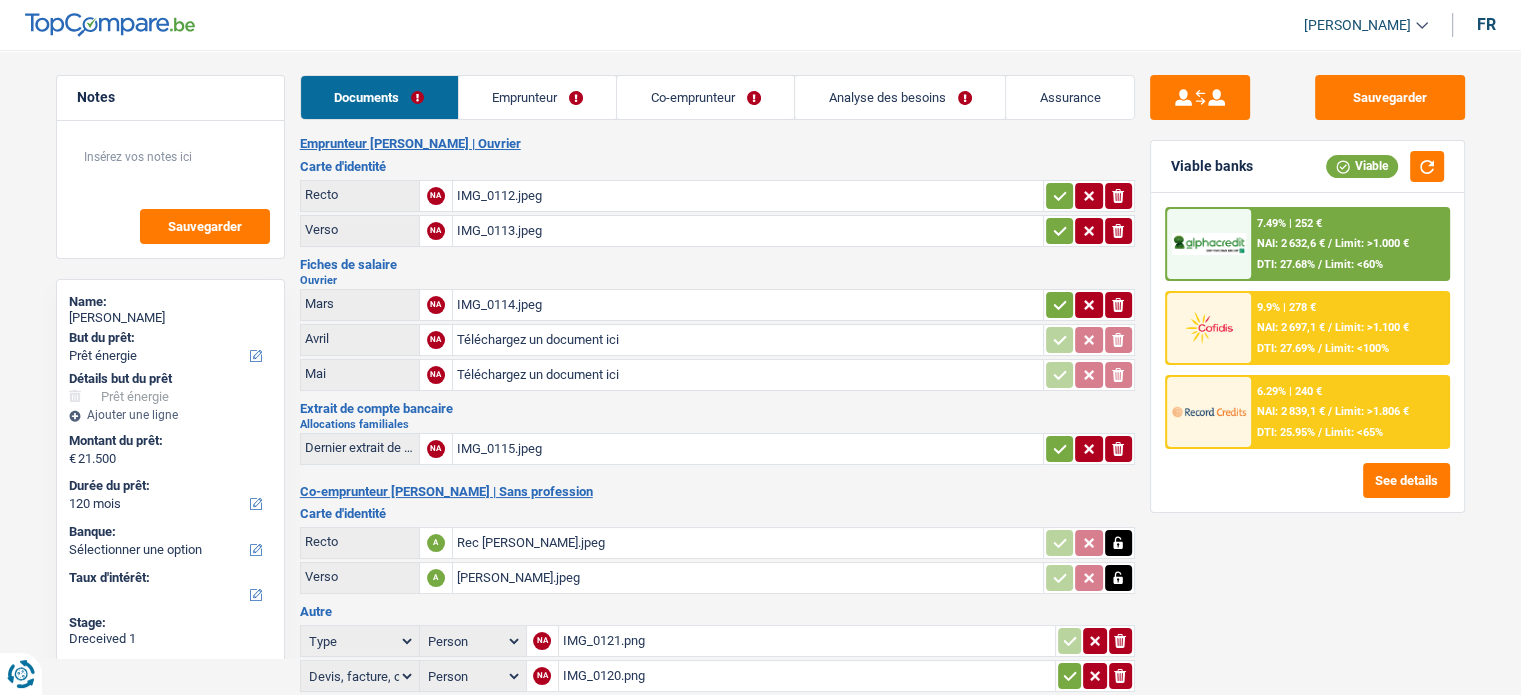 click on "IMG_0113.jpeg" at bounding box center [748, 231] 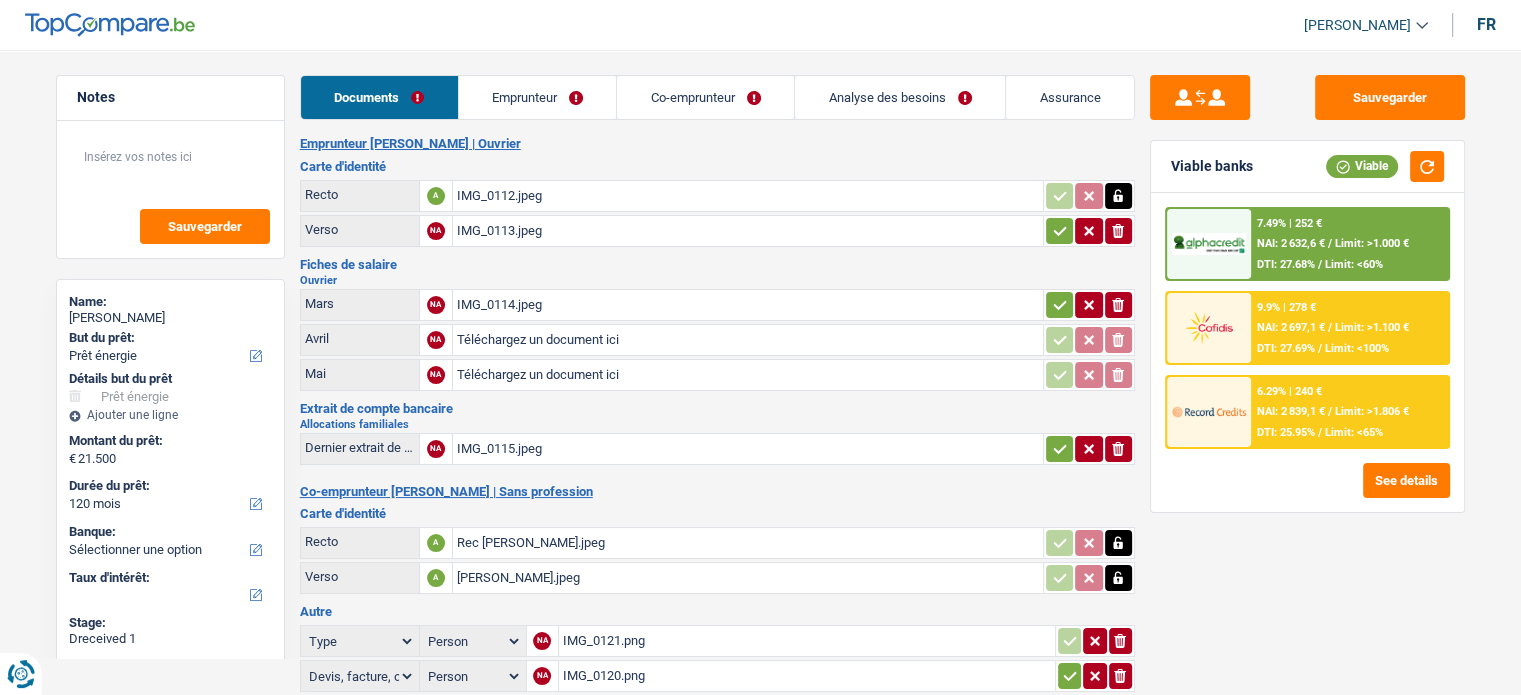 click 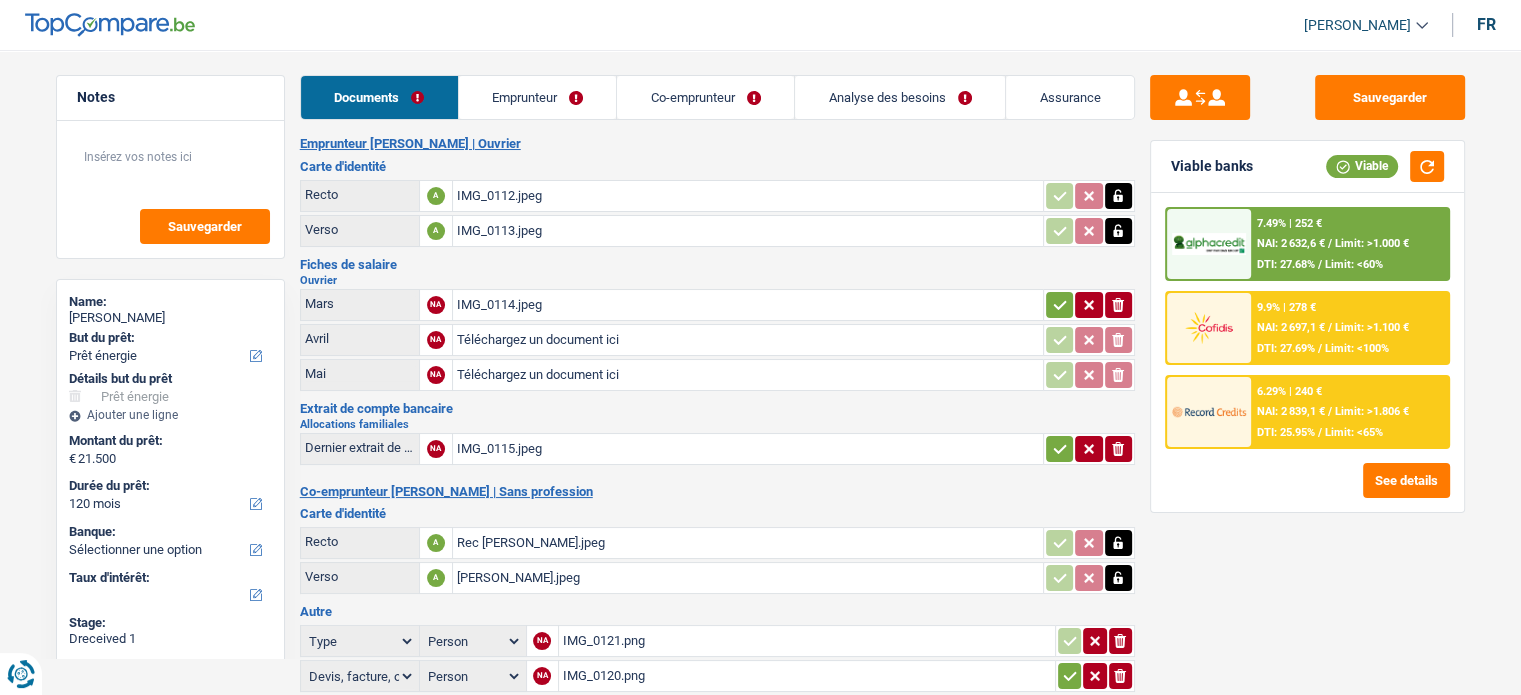 click on "IMG_0114.jpeg" at bounding box center (748, 305) 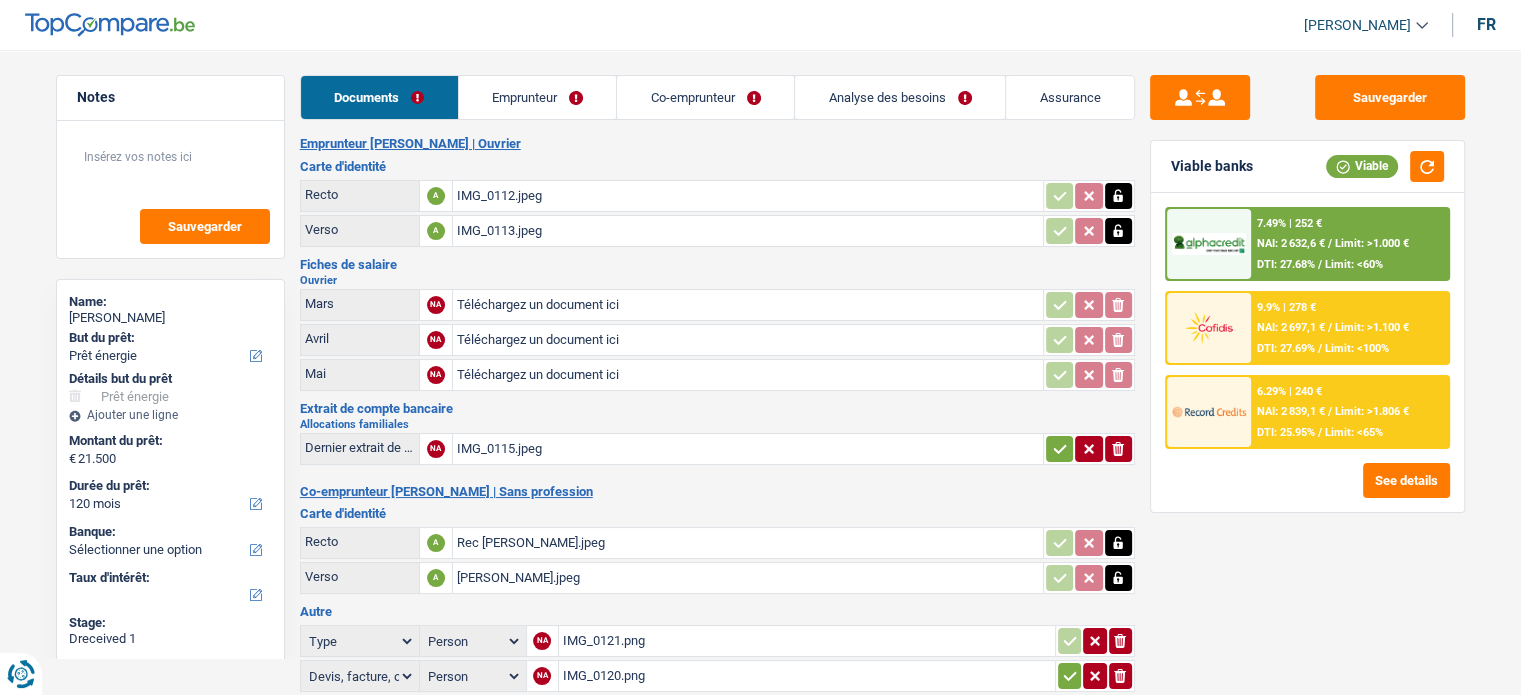 click on "IMG_0115.jpeg" at bounding box center [748, 449] 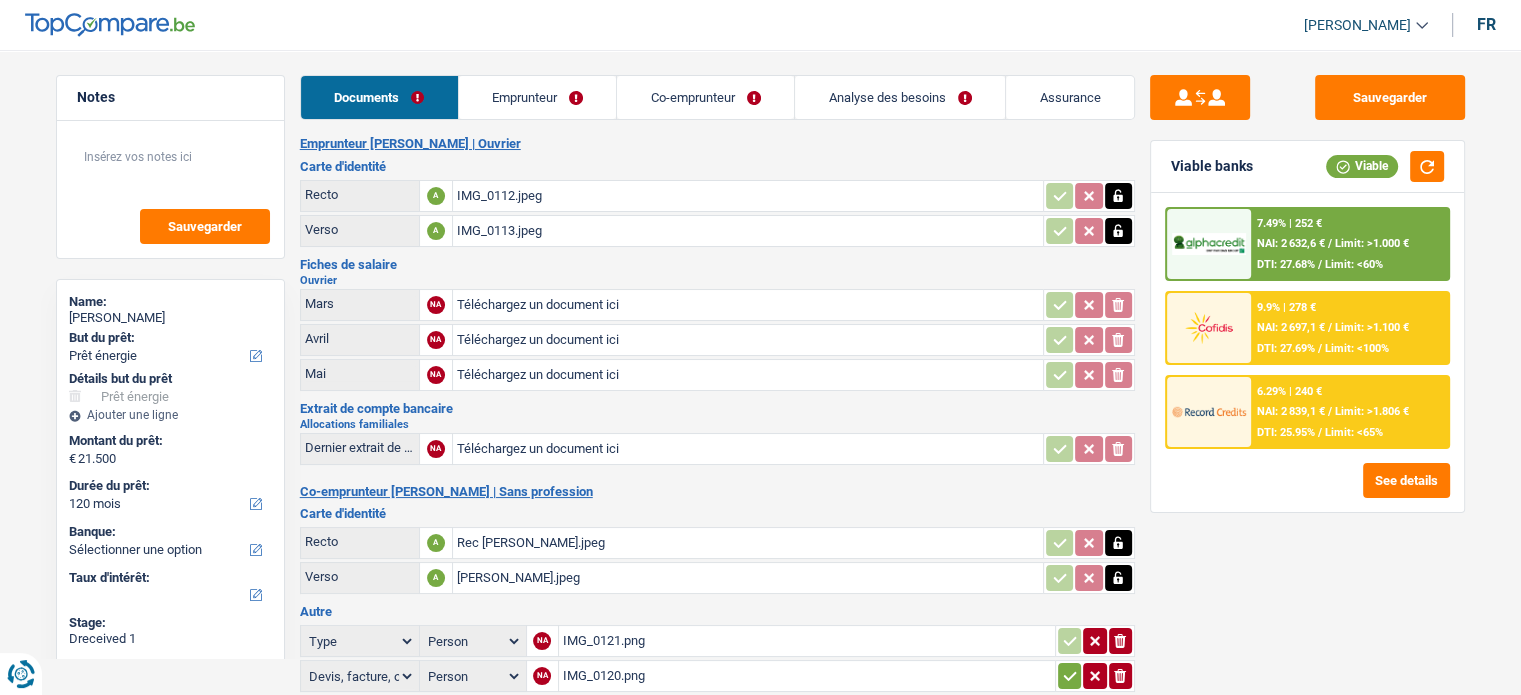 click on "Extrait de compte bancaire
Allocations familiales
Dernier extrait de compte pour vos allocations familiales
NA
Téléchargez un document ici
ionicons-v5-e" at bounding box center [717, 435] 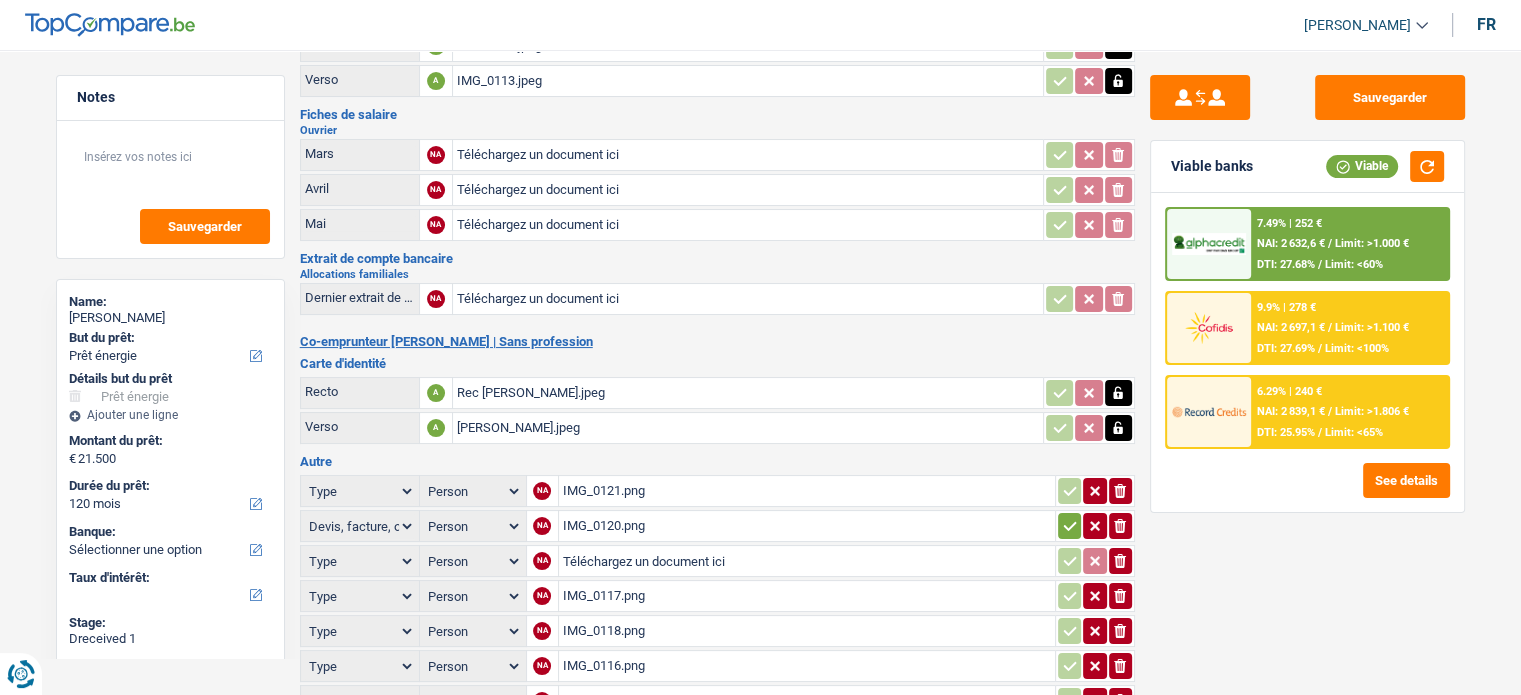 scroll, scrollTop: 200, scrollLeft: 0, axis: vertical 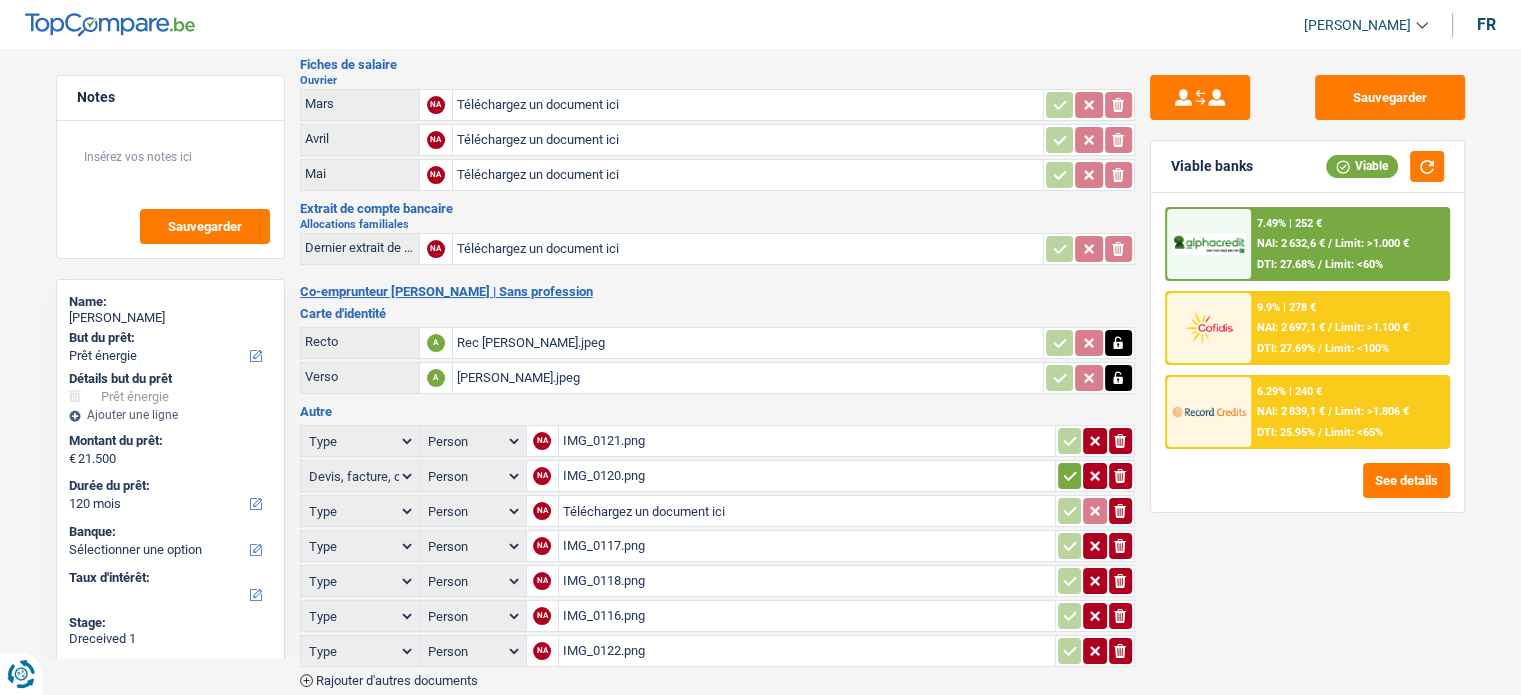 click on "IMG_0121.png" at bounding box center [807, 441] 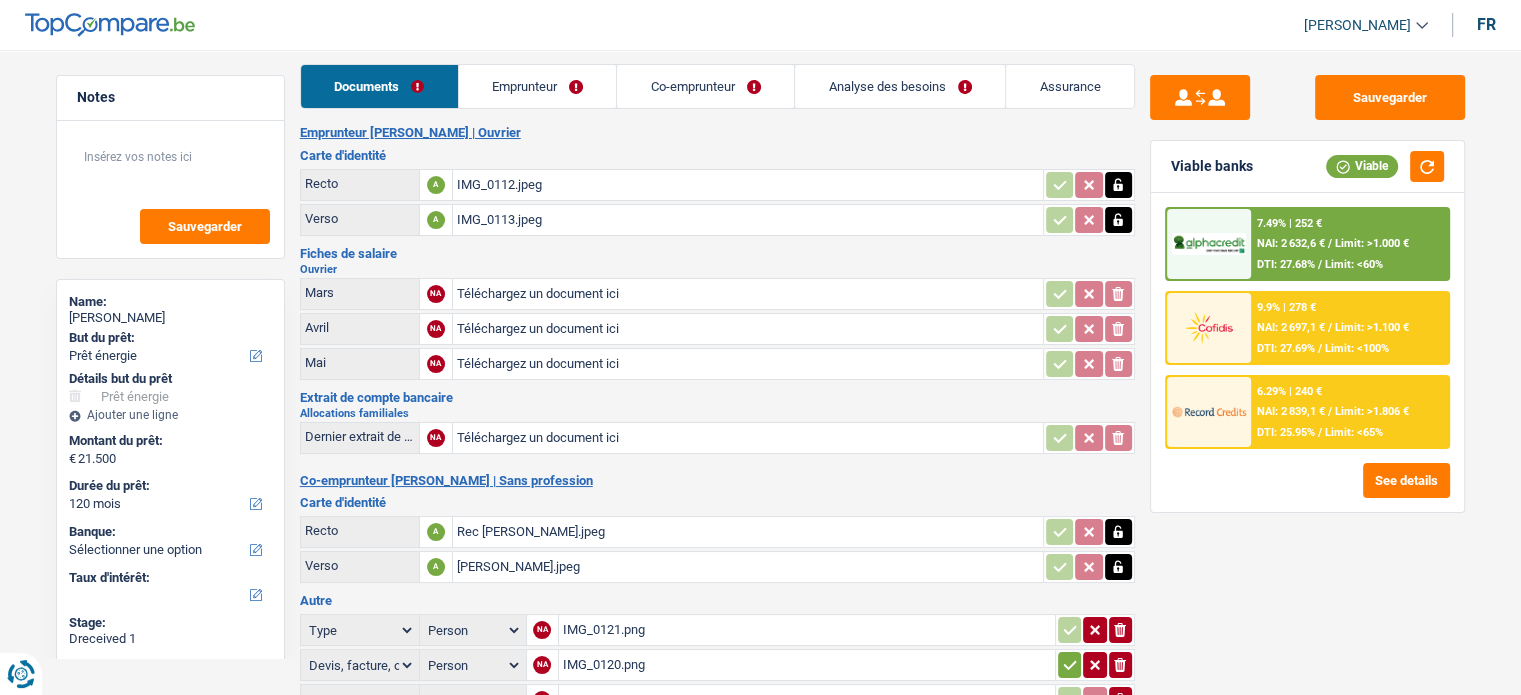 scroll, scrollTop: 0, scrollLeft: 0, axis: both 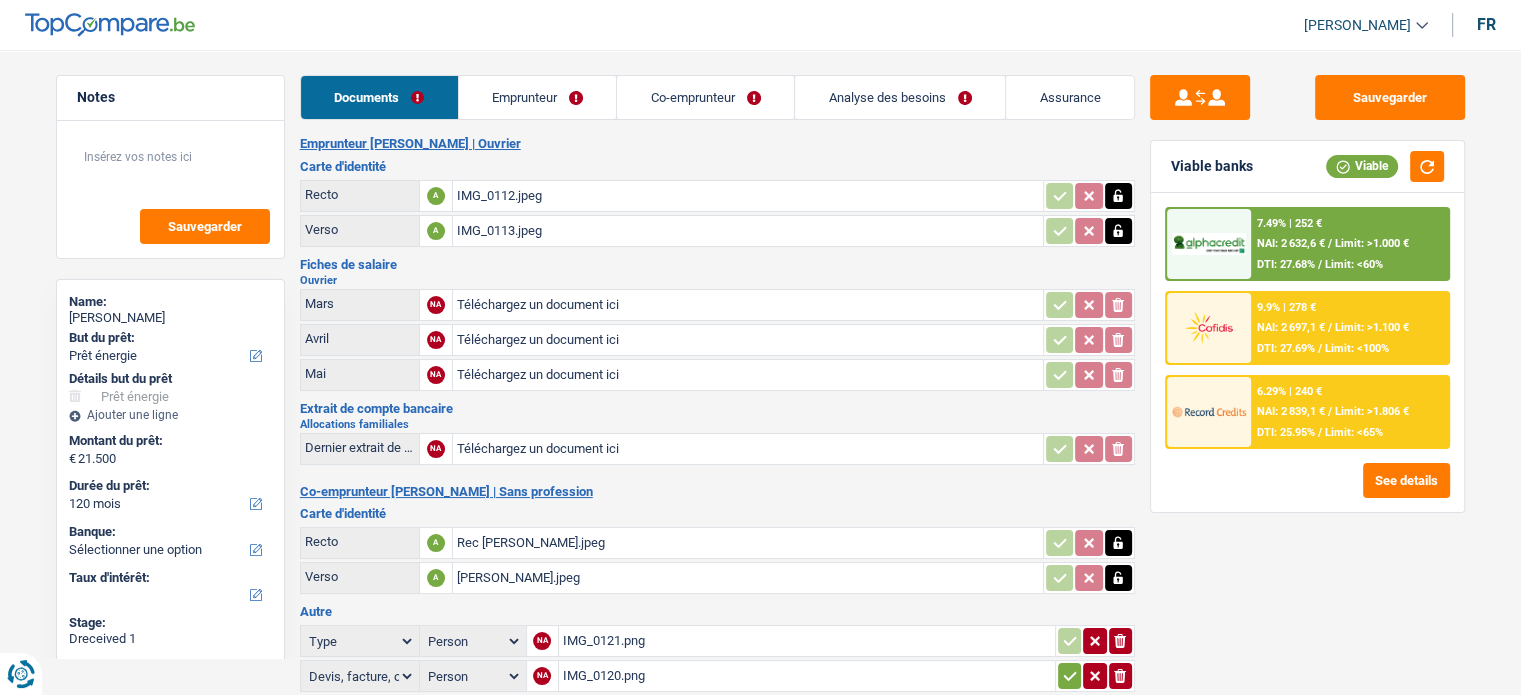 click on "Téléchargez un document ici" at bounding box center [748, 305] 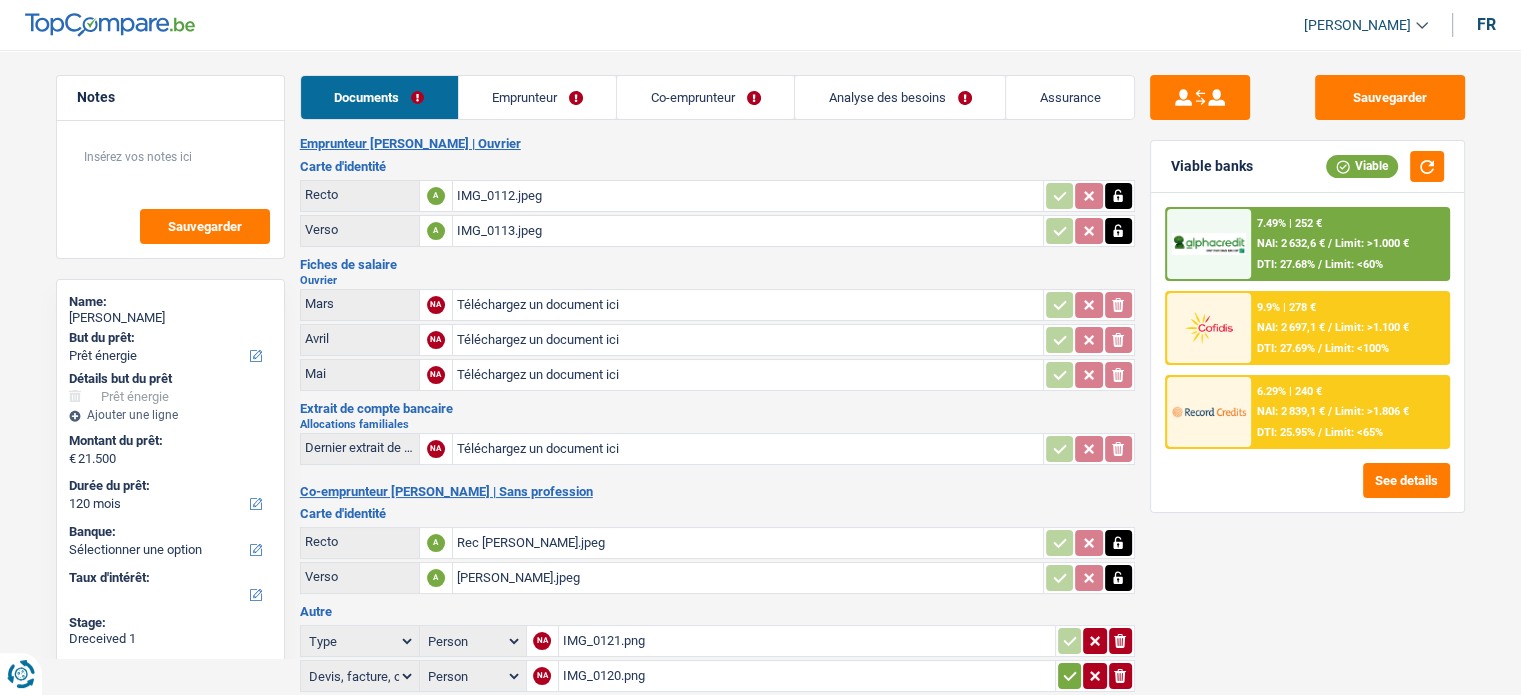 type on "C:\fakepath\FP Avril Hassan.png" 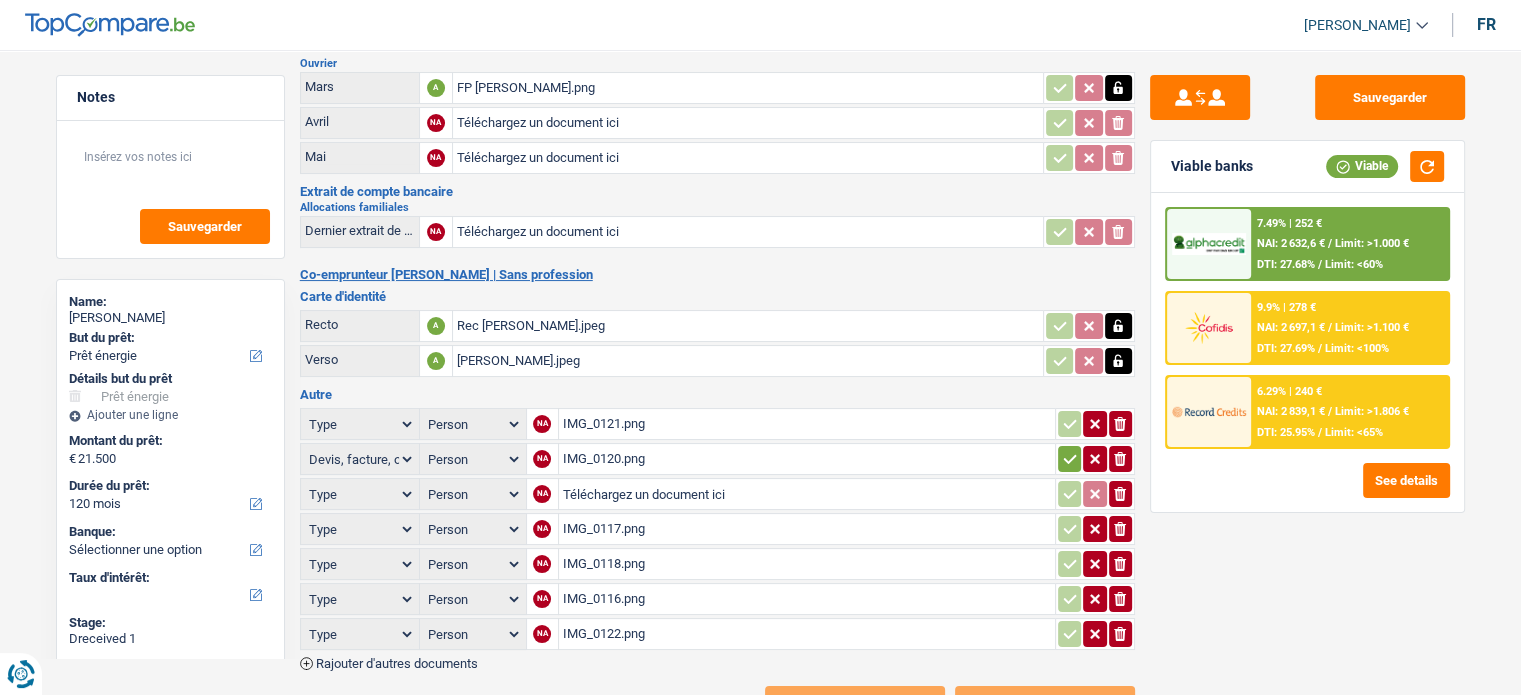 scroll, scrollTop: 263, scrollLeft: 0, axis: vertical 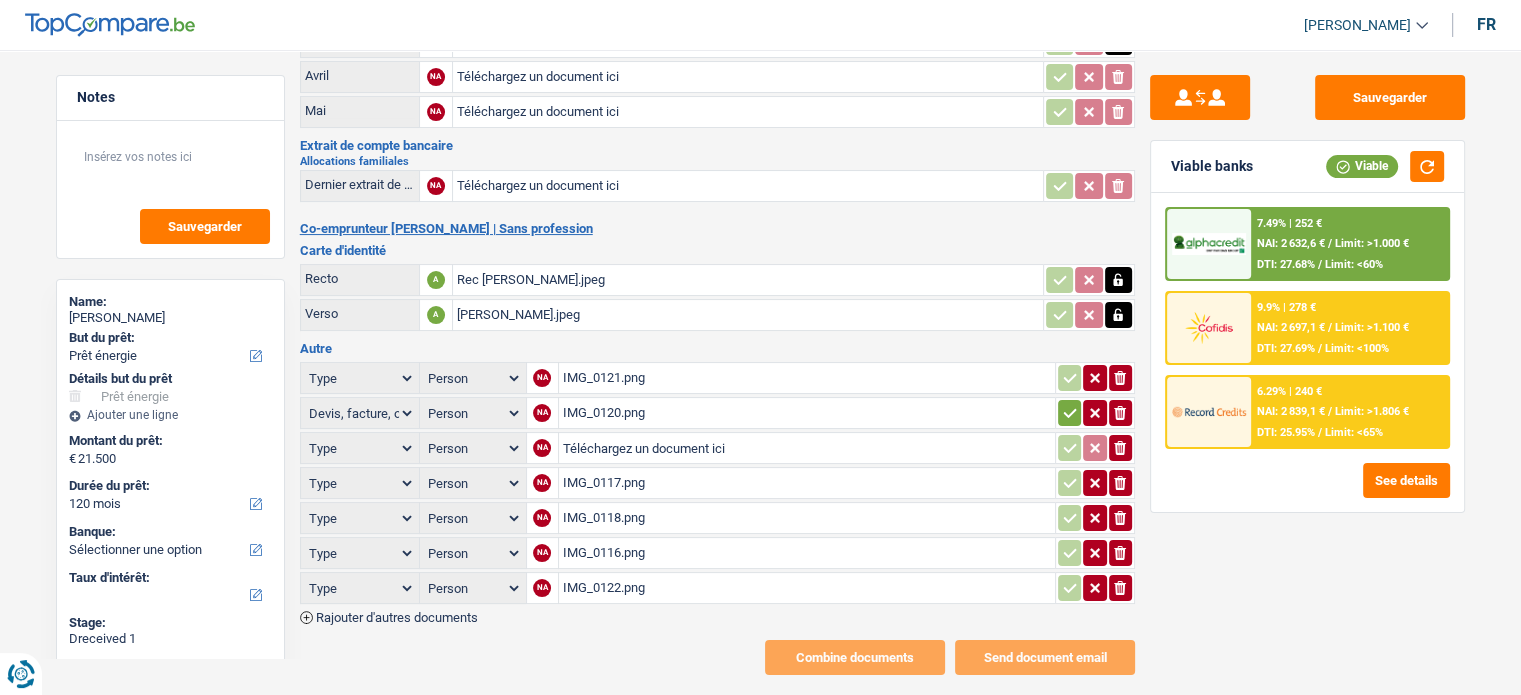 click on "IMG_0121.png" at bounding box center (807, 378) 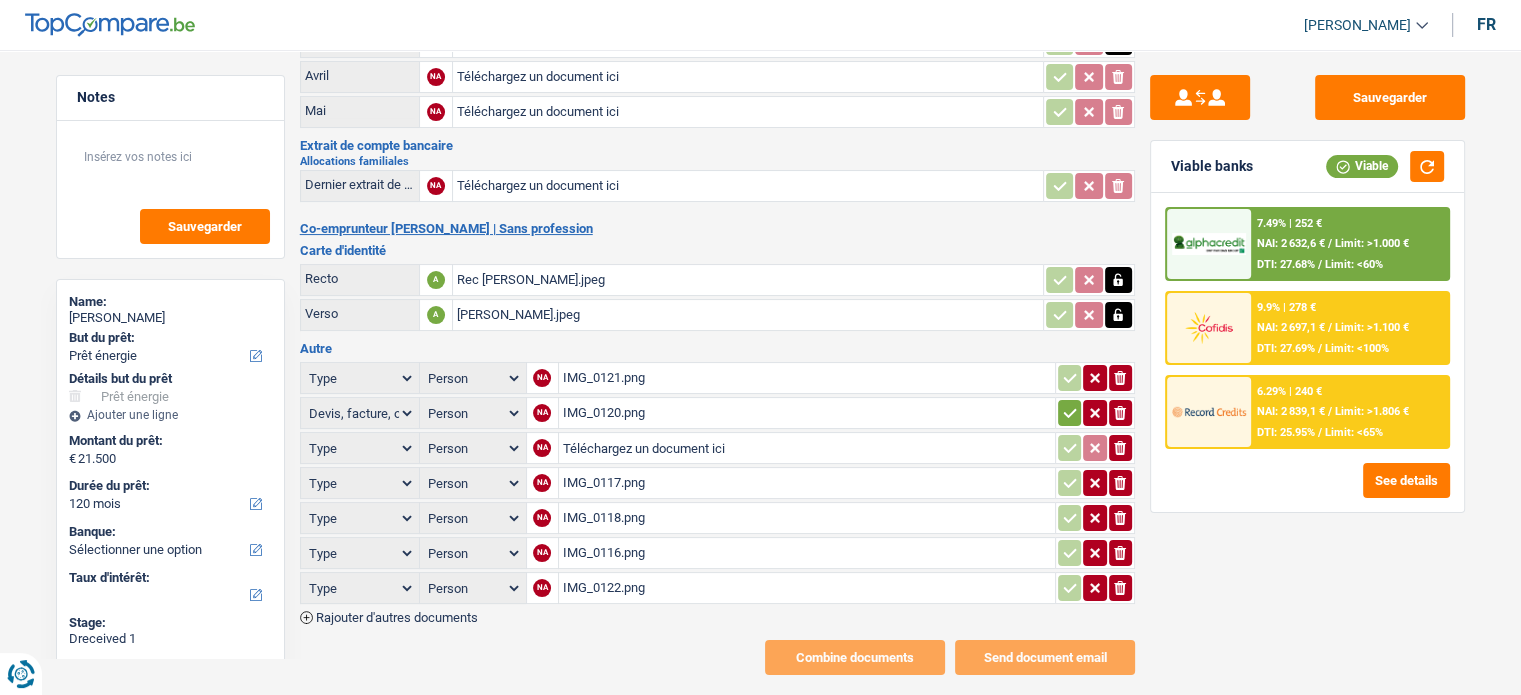 click on "IMG_0117.png" at bounding box center (807, 483) 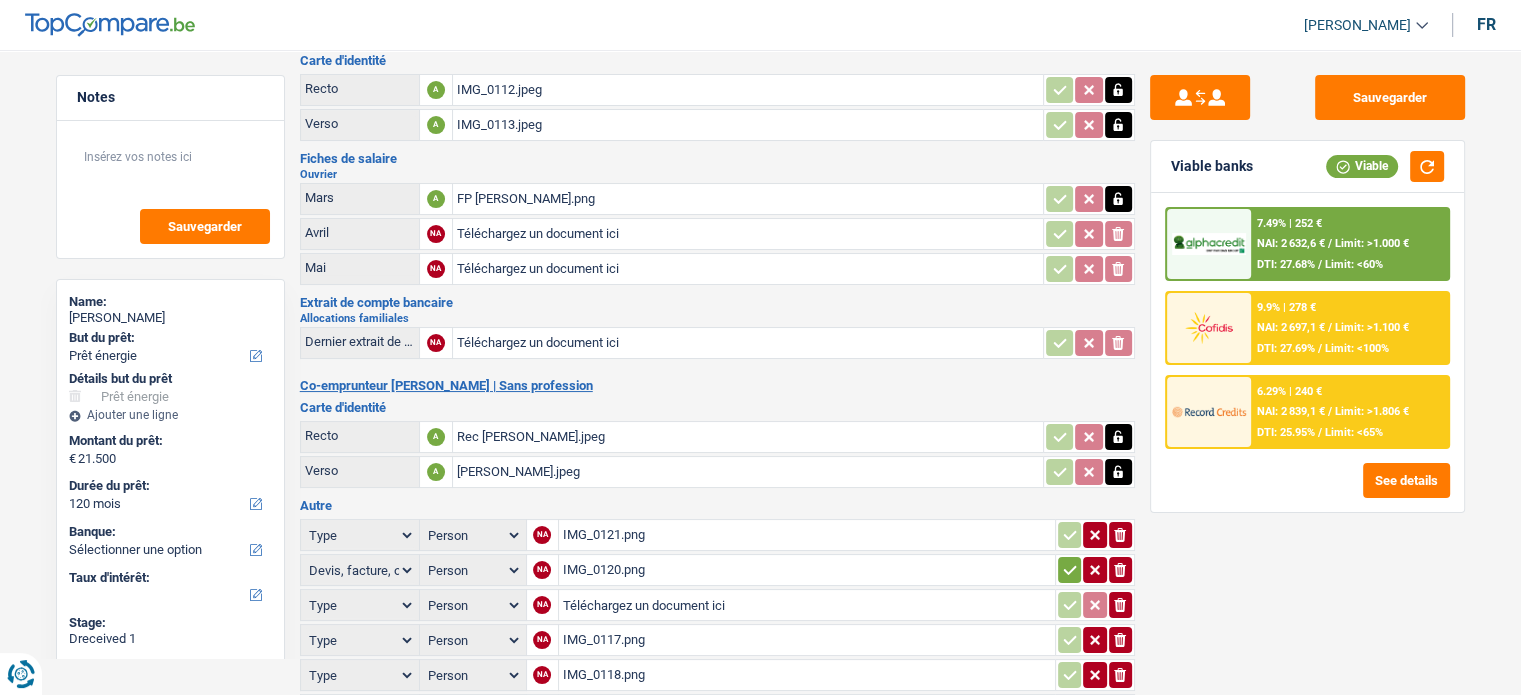 scroll, scrollTop: 63, scrollLeft: 0, axis: vertical 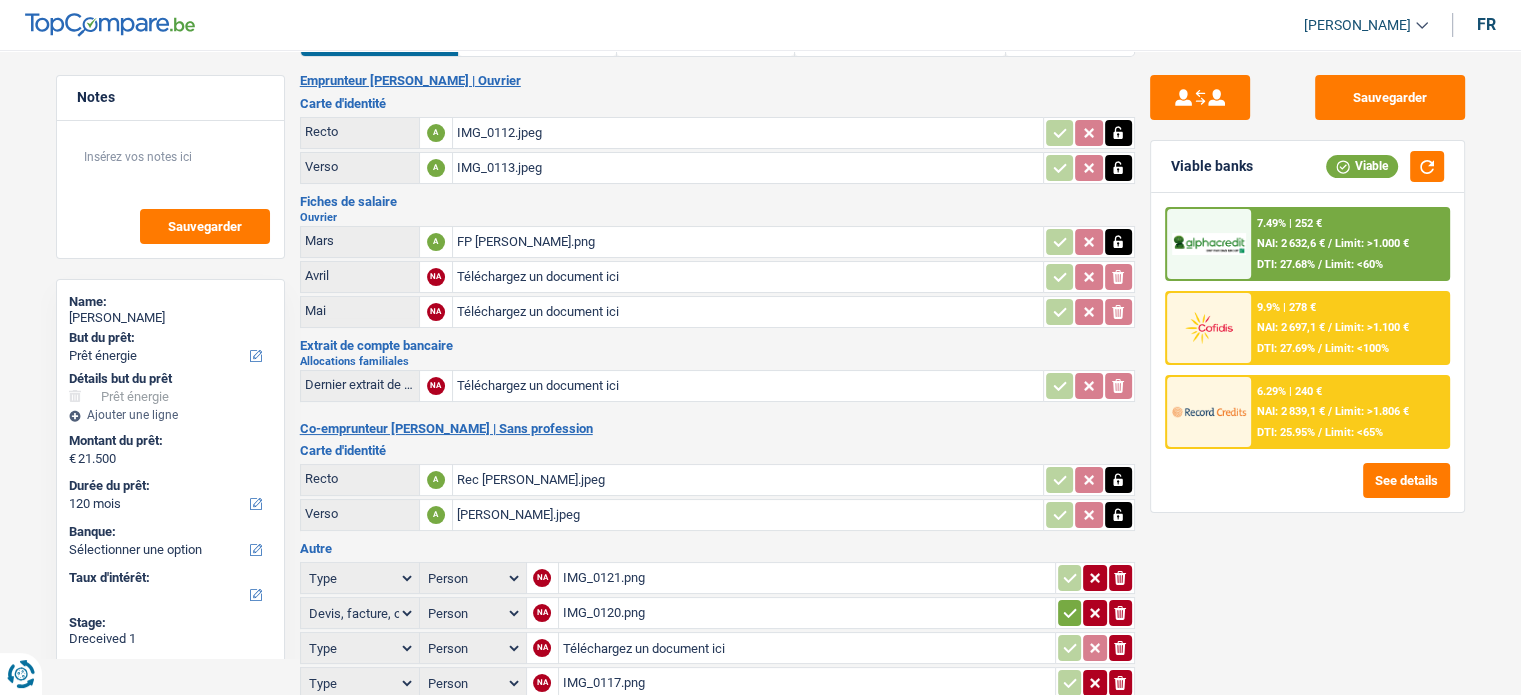 click on "Téléchargez un document ici" at bounding box center [748, 277] 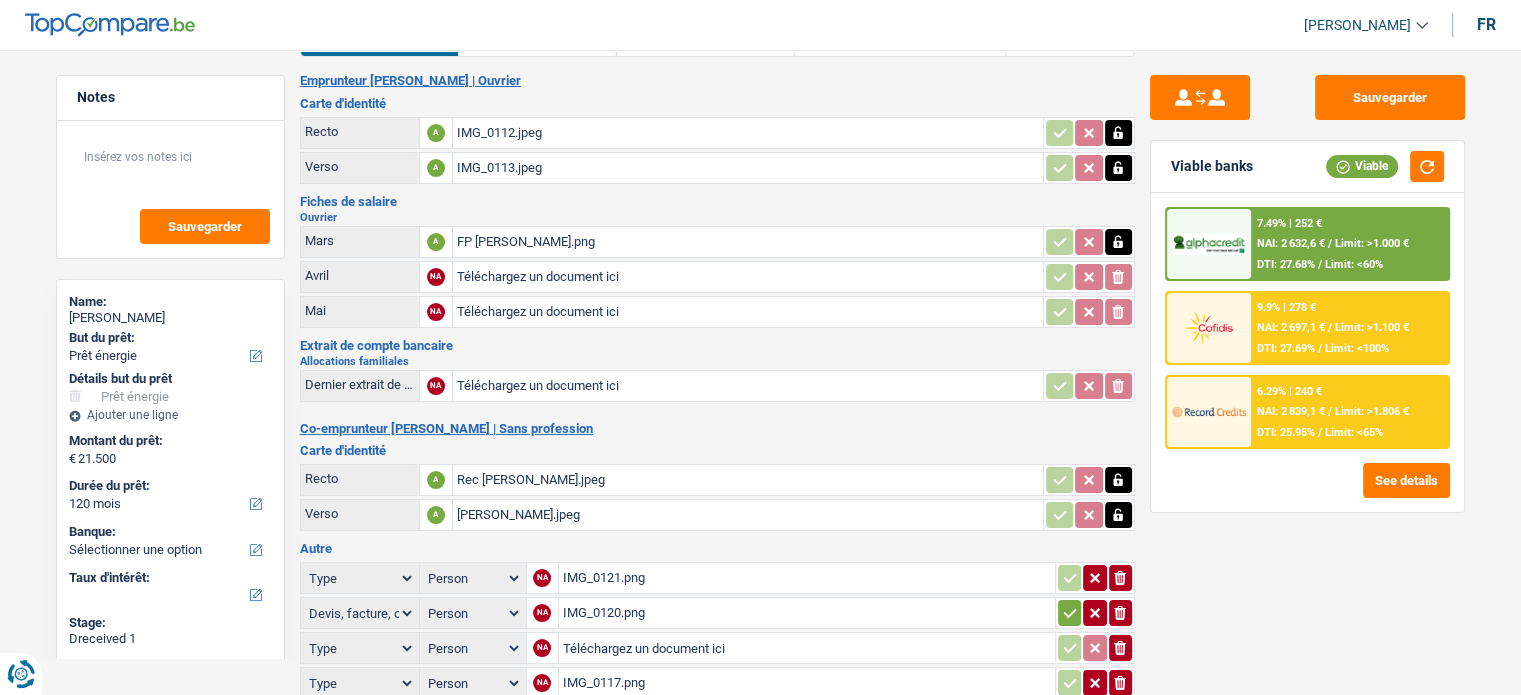 type on "C:\fakepath\FP Hassan Mai.png" 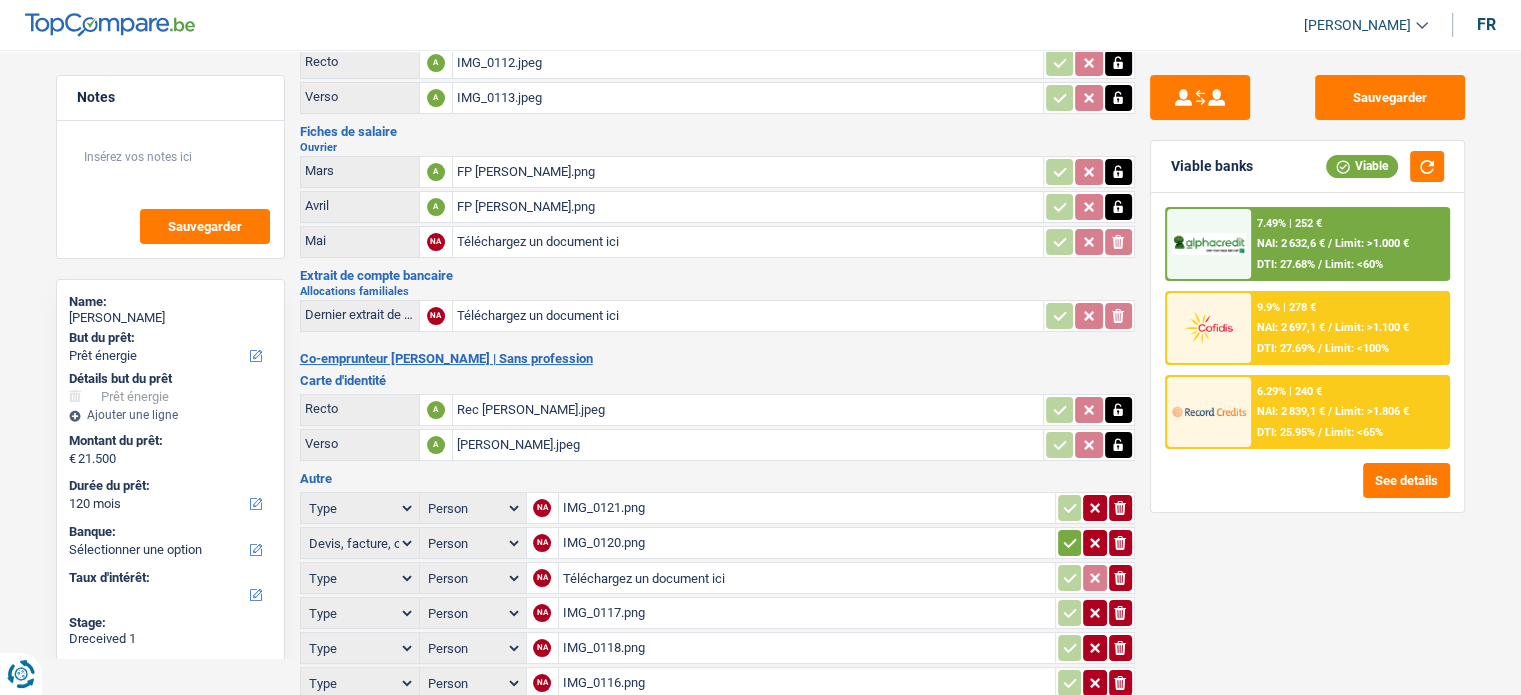 scroll, scrollTop: 263, scrollLeft: 0, axis: vertical 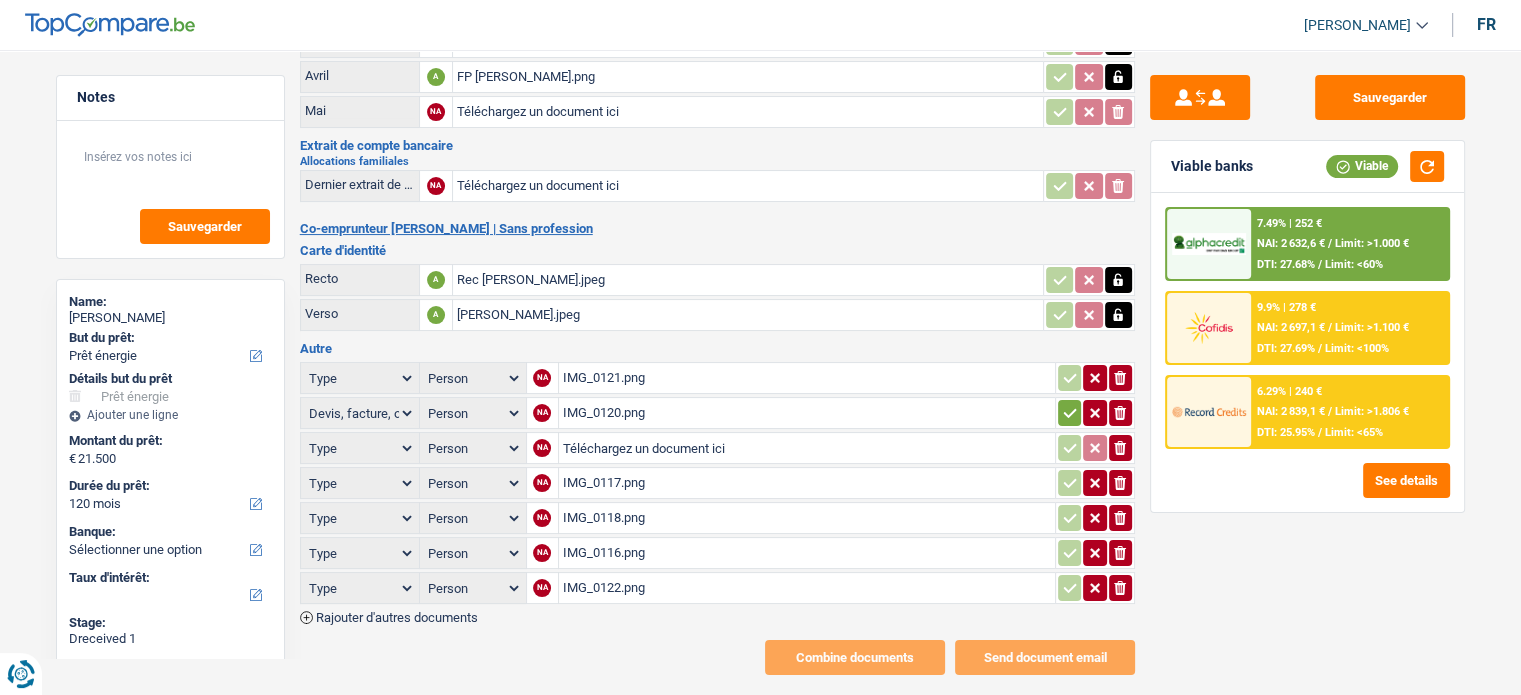 click on "IMG_0120.png" at bounding box center [807, 413] 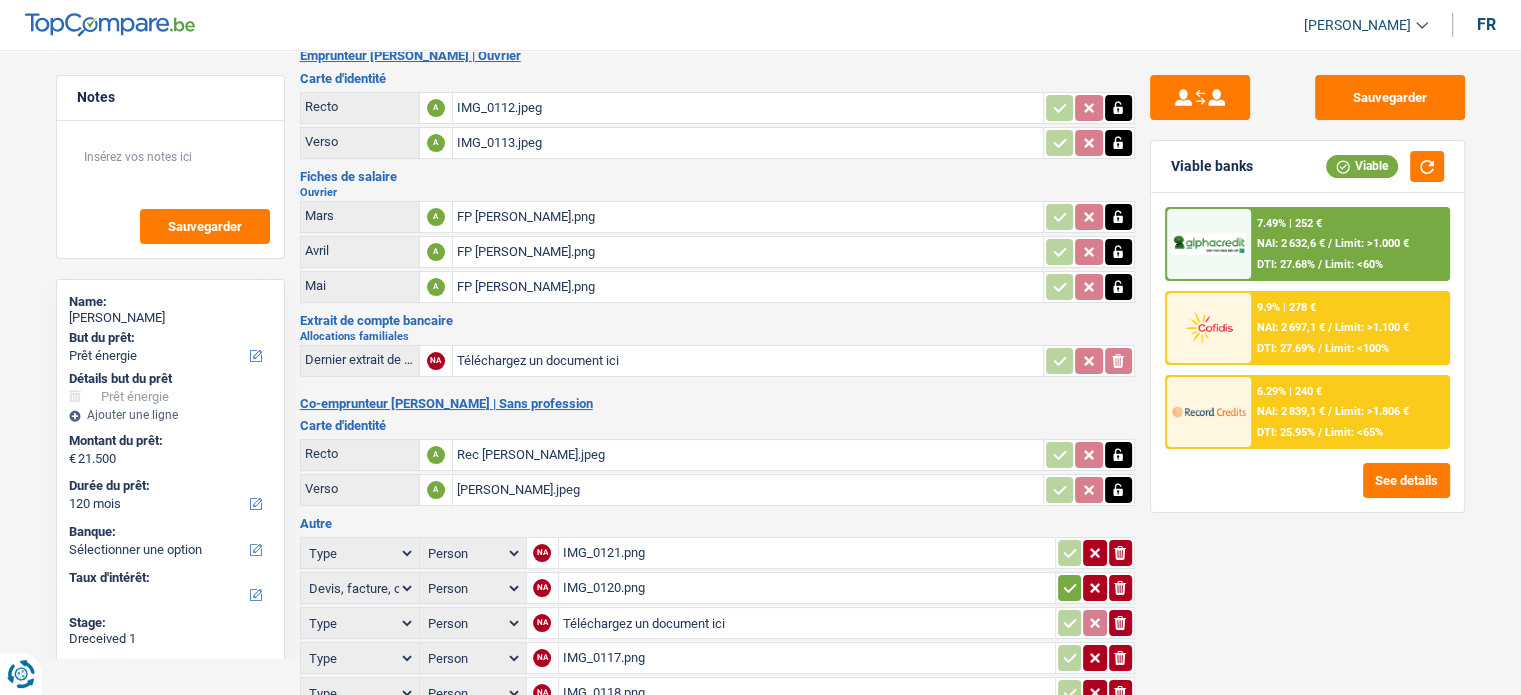 scroll, scrollTop: 63, scrollLeft: 0, axis: vertical 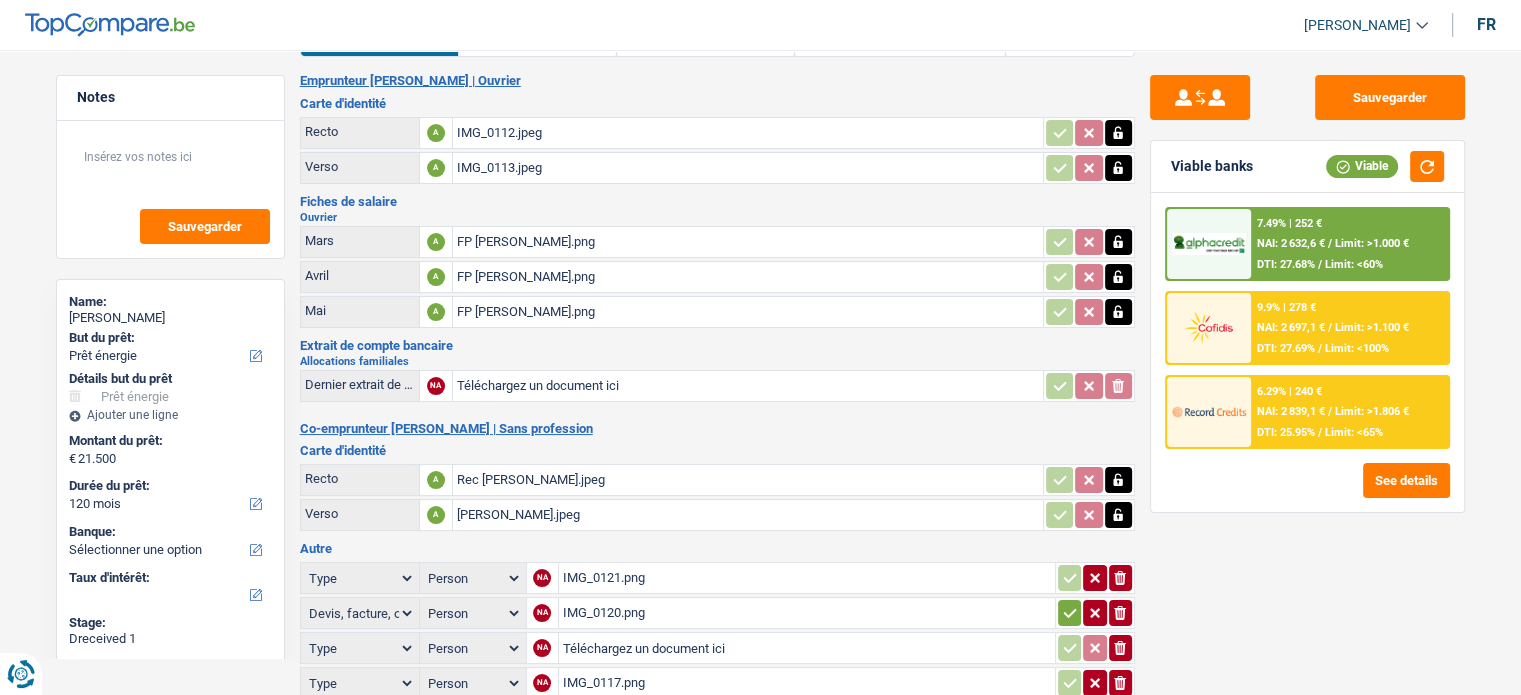click on "FP Hassan Mai.png" at bounding box center [748, 277] 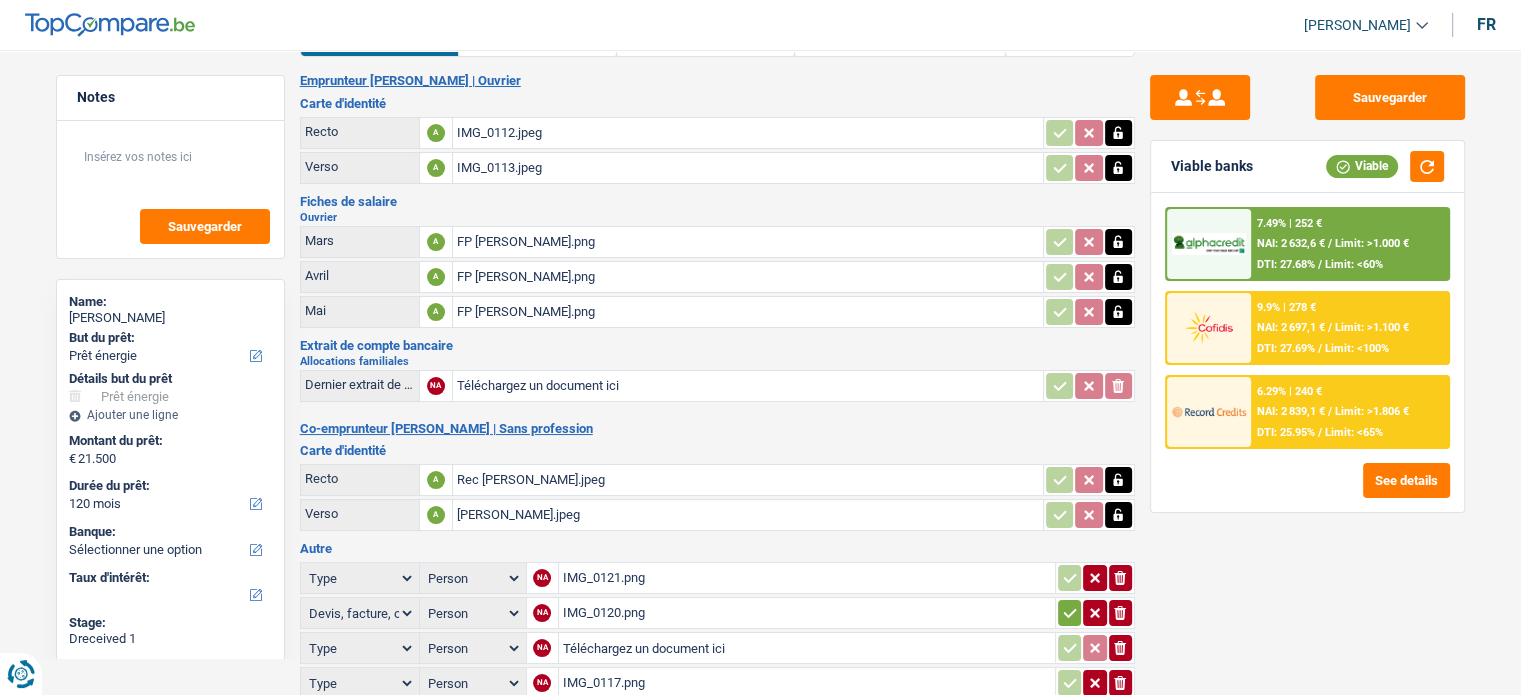 click on "FP Juin Hassan.png" at bounding box center (748, 312) 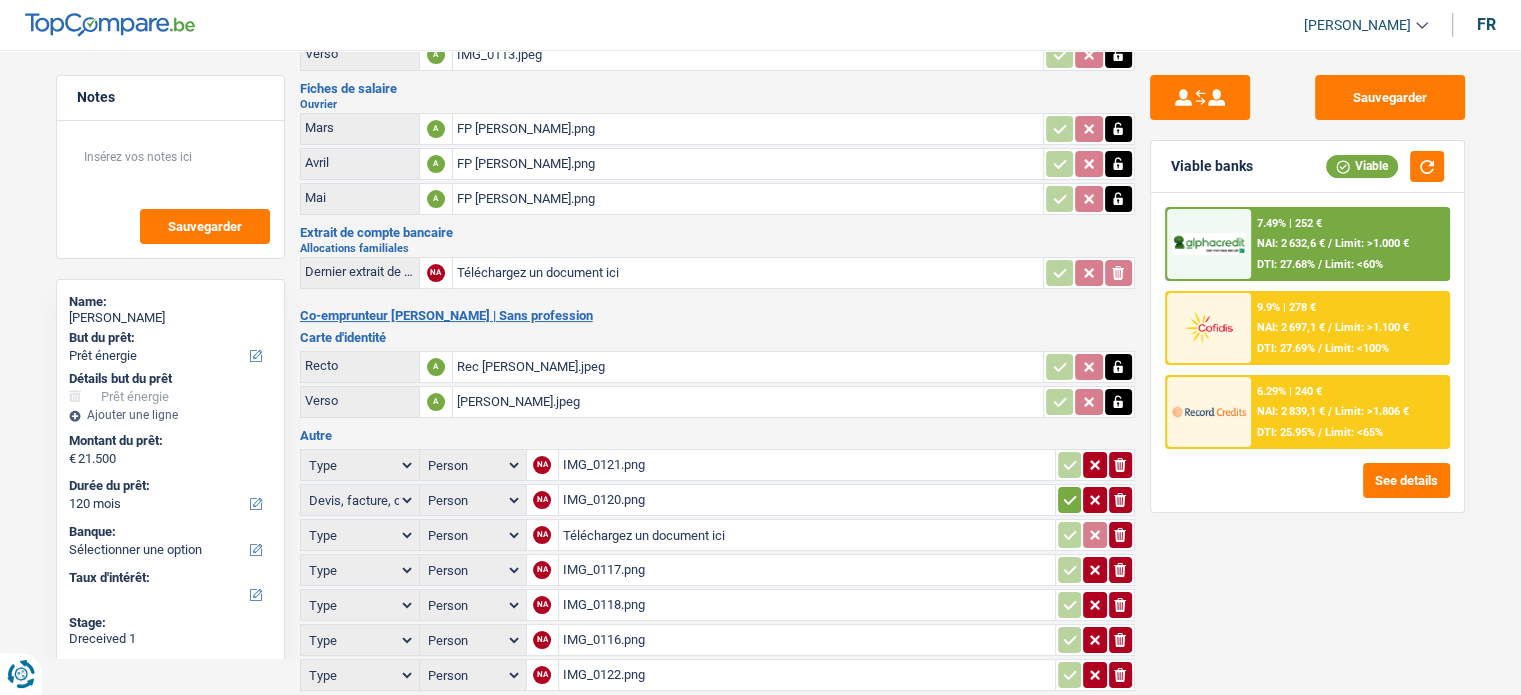 scroll, scrollTop: 263, scrollLeft: 0, axis: vertical 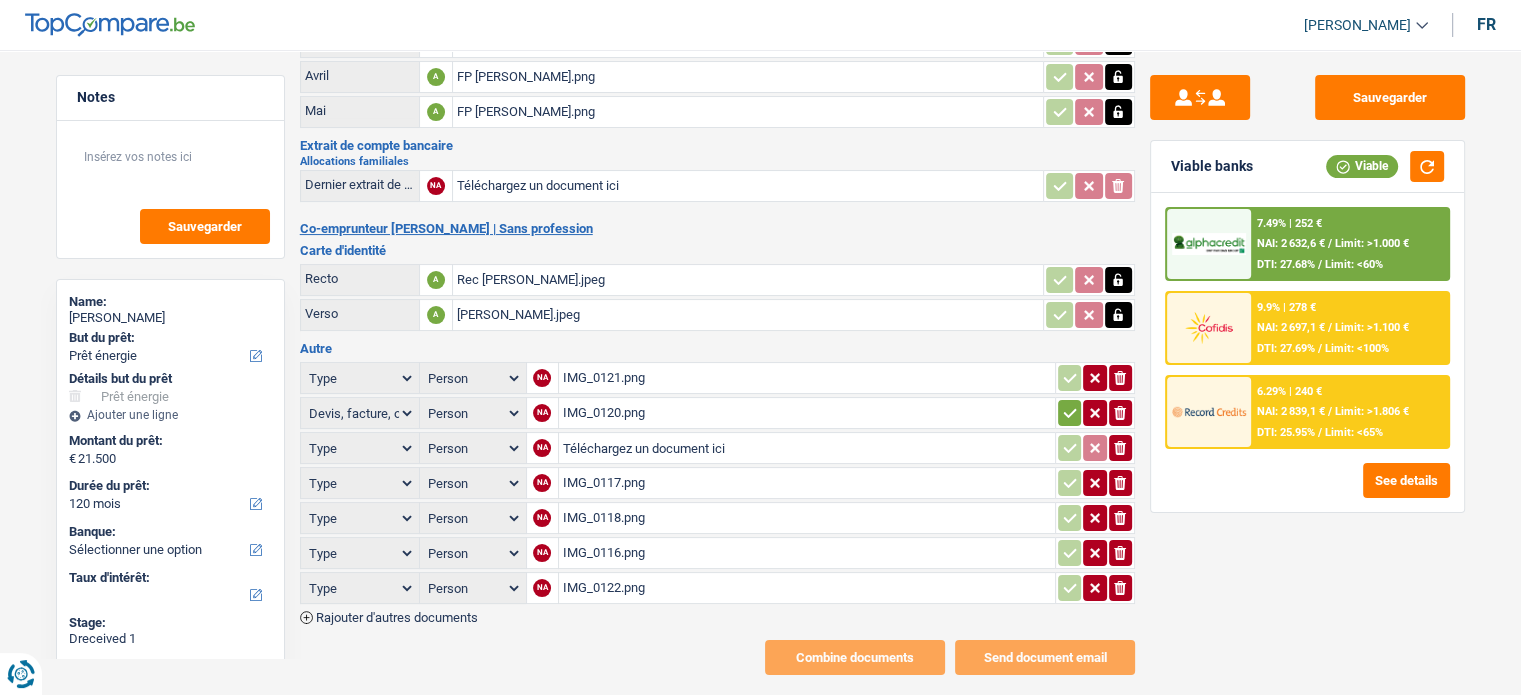 click on "IMG_0116.png" at bounding box center (807, 553) 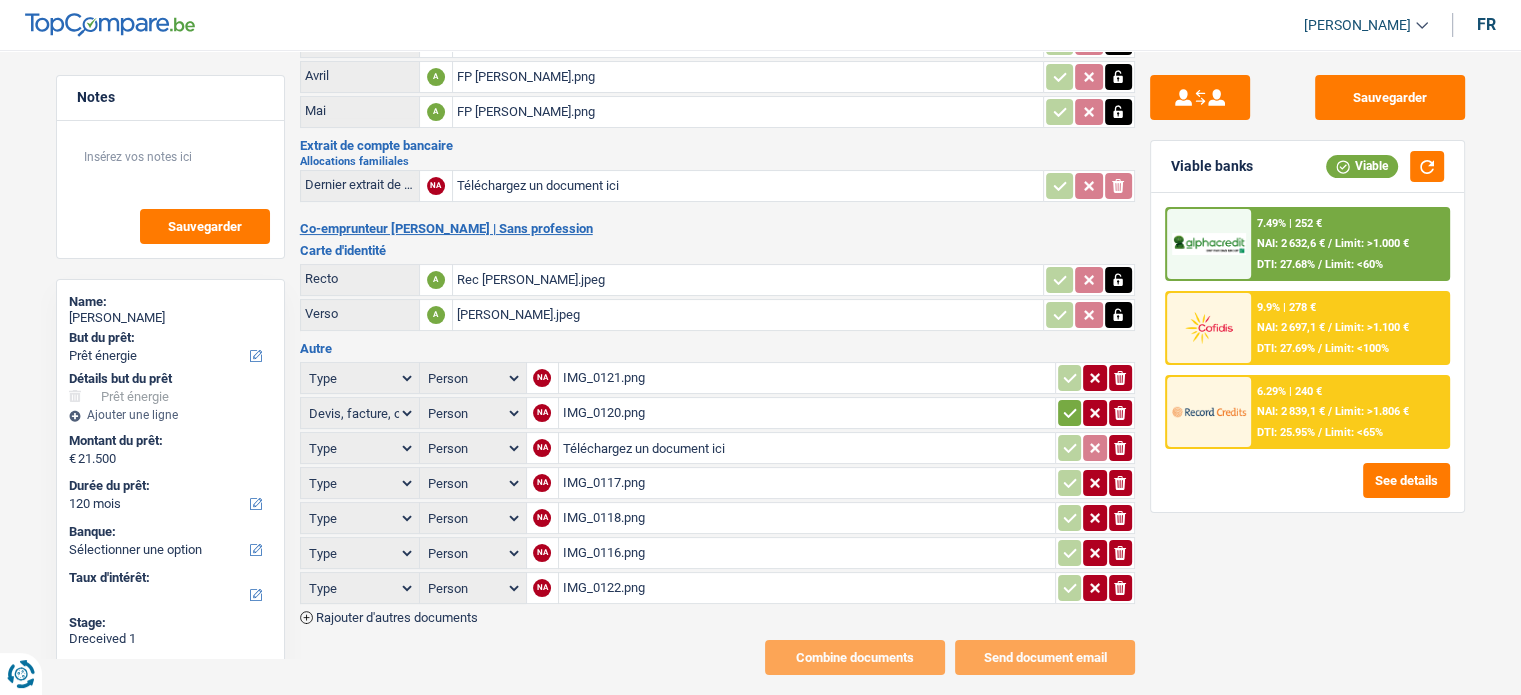 click on "IMG_0122.png" at bounding box center [807, 588] 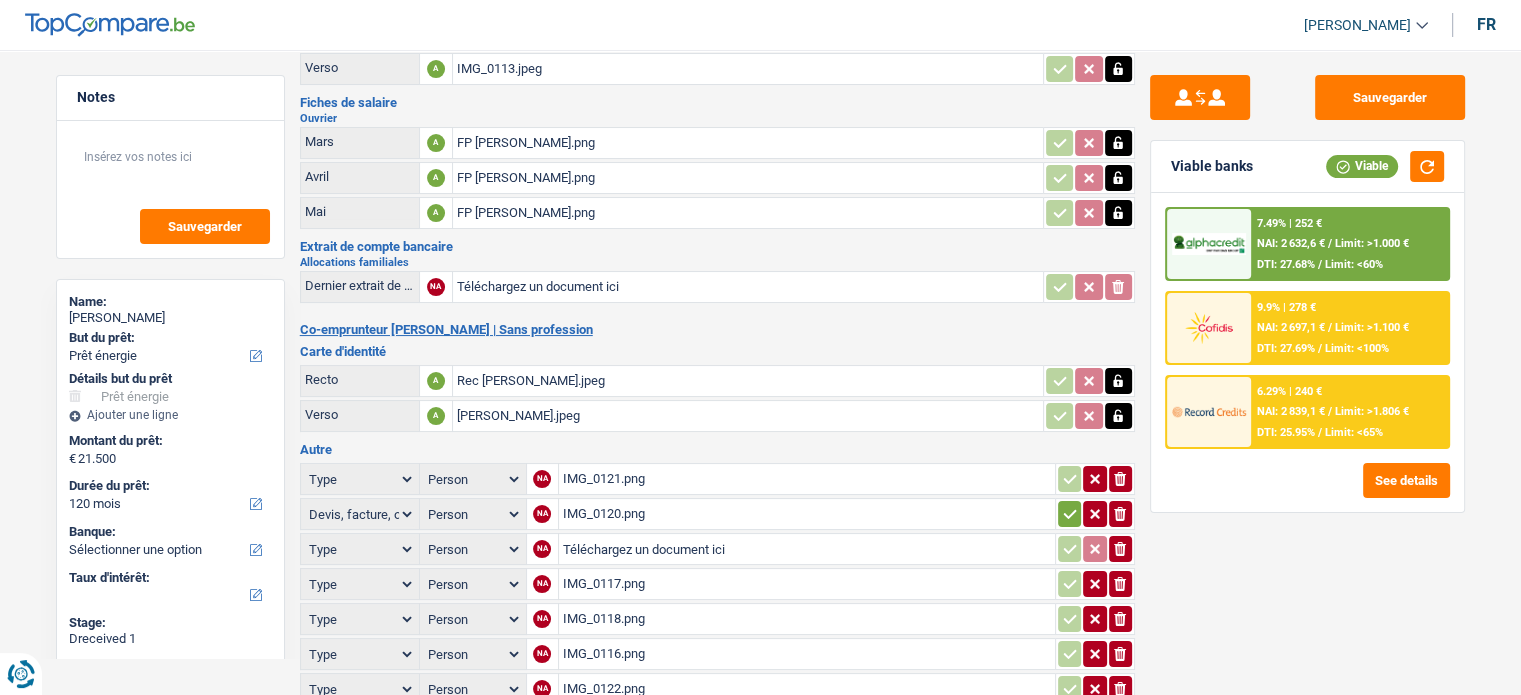 scroll, scrollTop: 63, scrollLeft: 0, axis: vertical 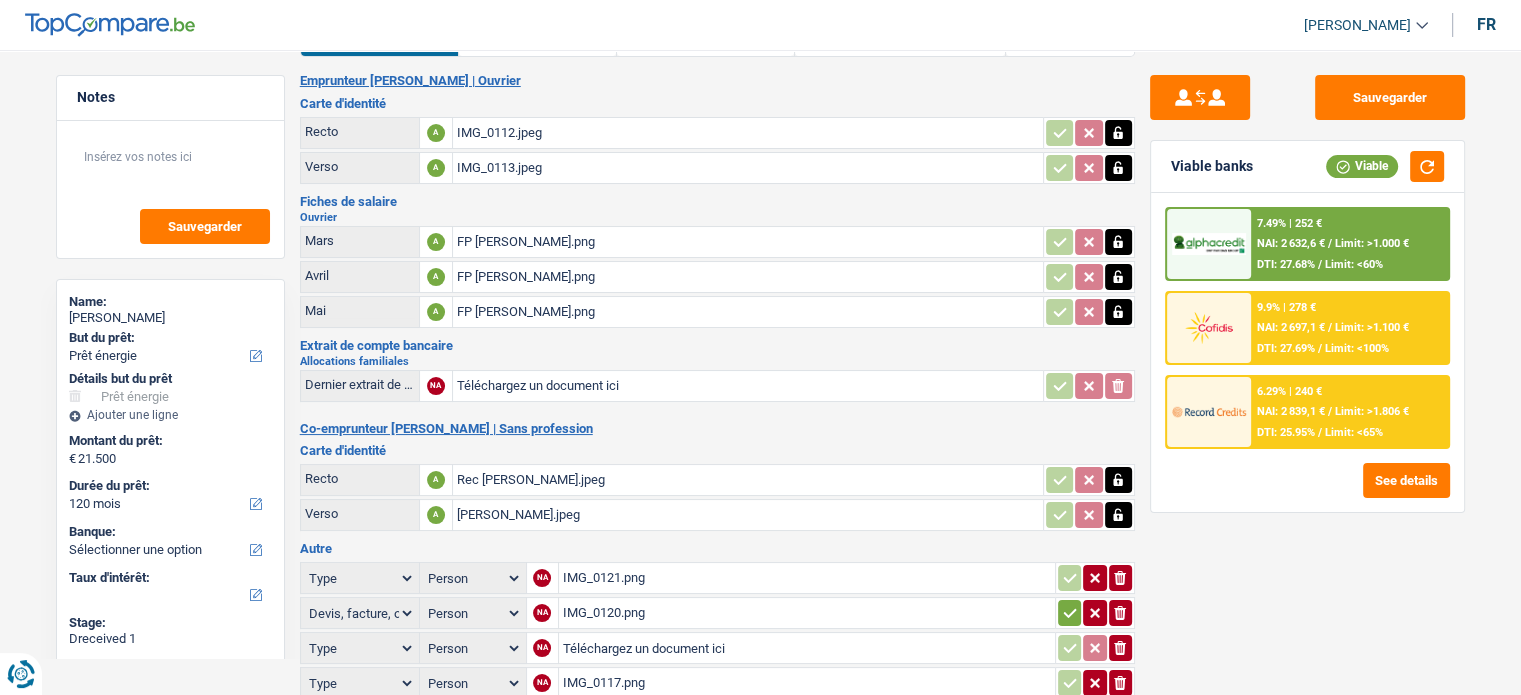 click on "IMG_0121.png" at bounding box center [807, 578] 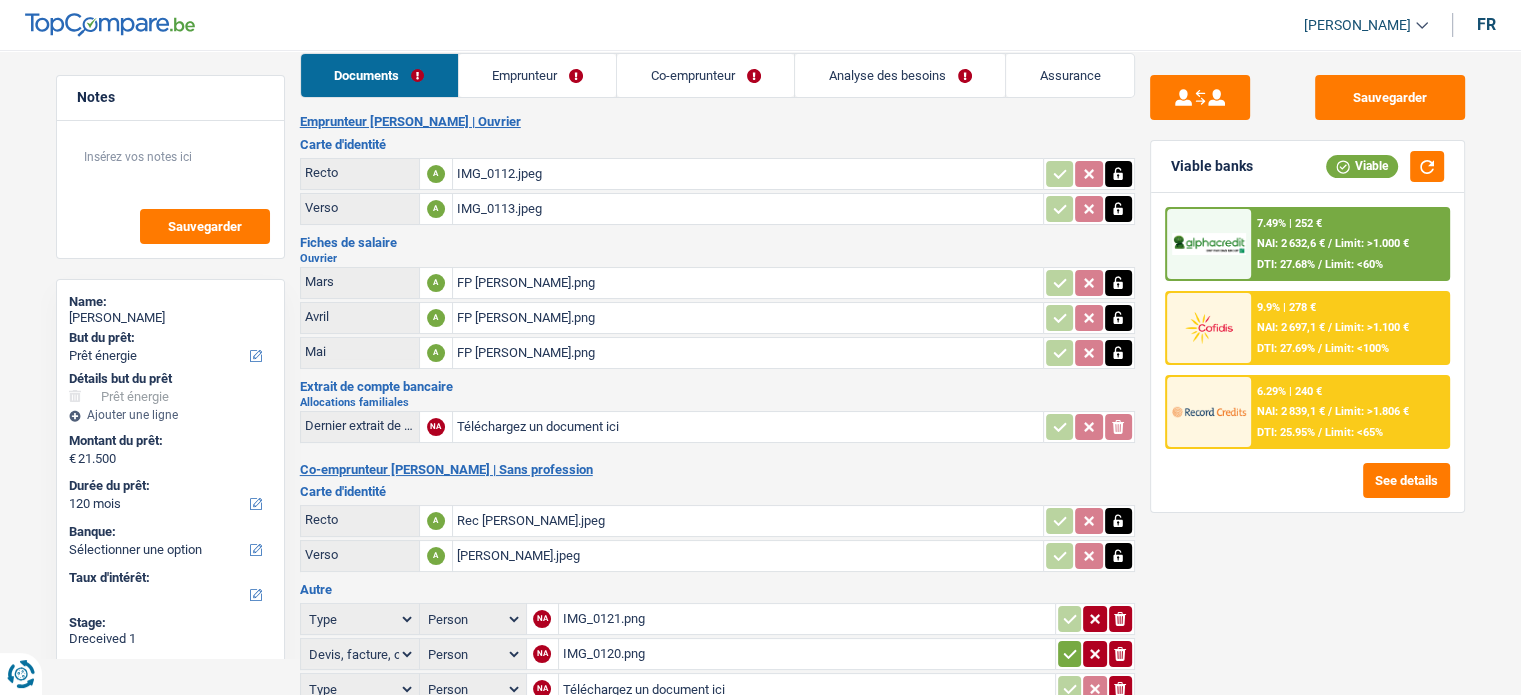 scroll, scrollTop: 0, scrollLeft: 0, axis: both 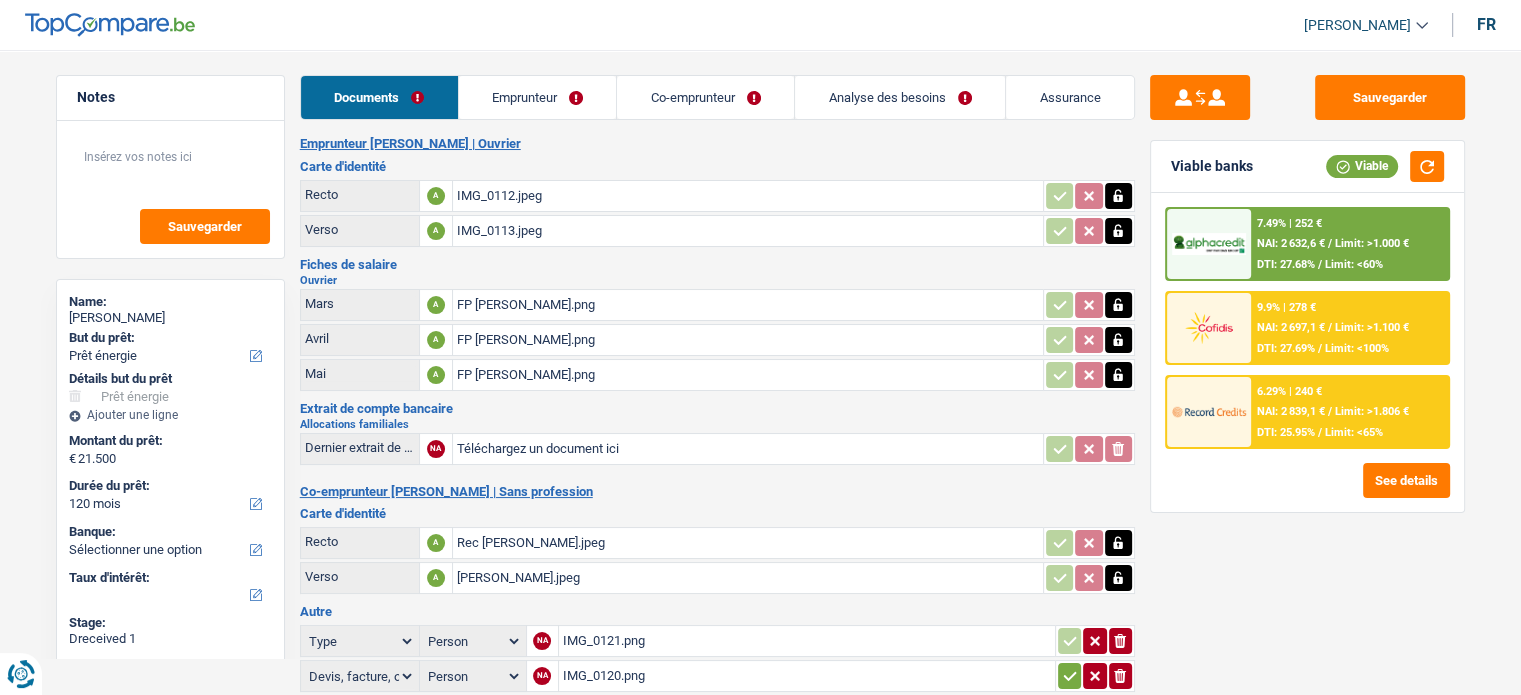 click on "Emprunteur" at bounding box center (538, 97) 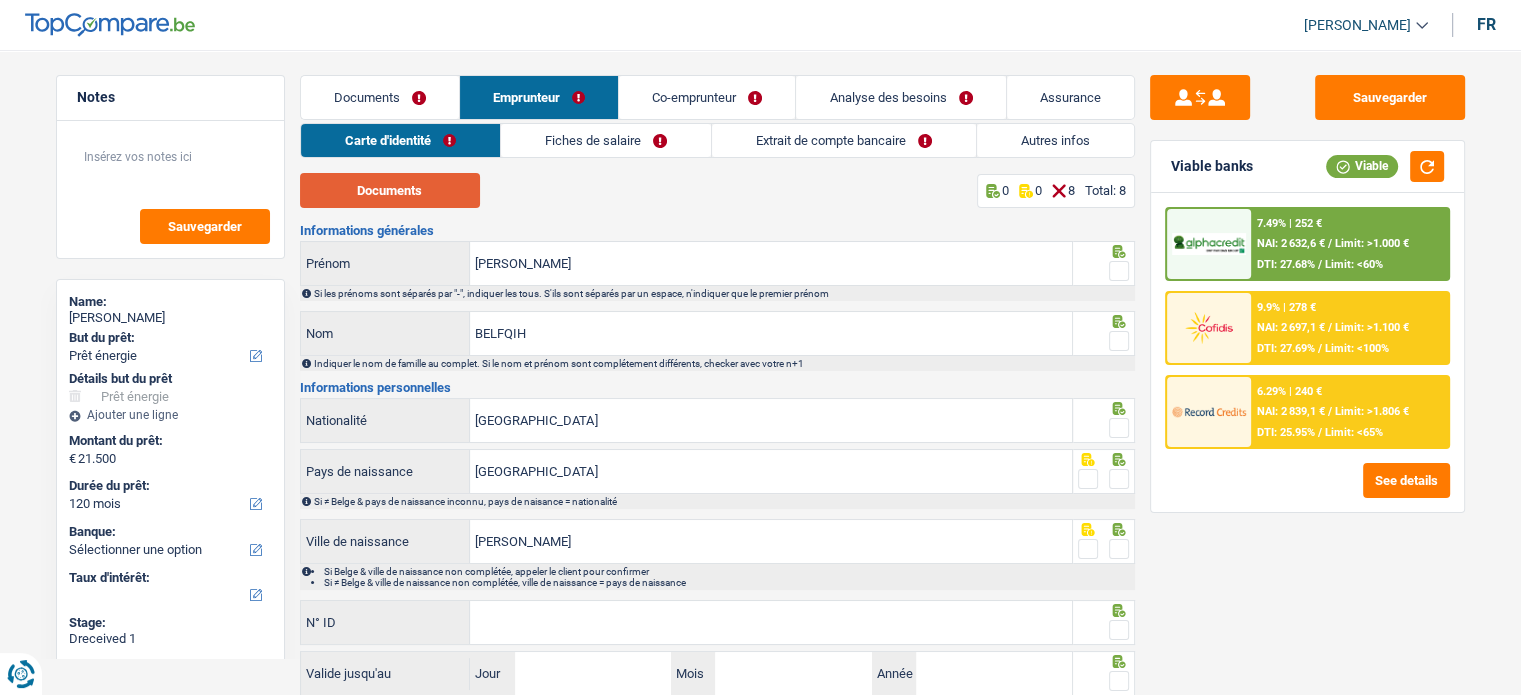 click on "Documents" at bounding box center (390, 190) 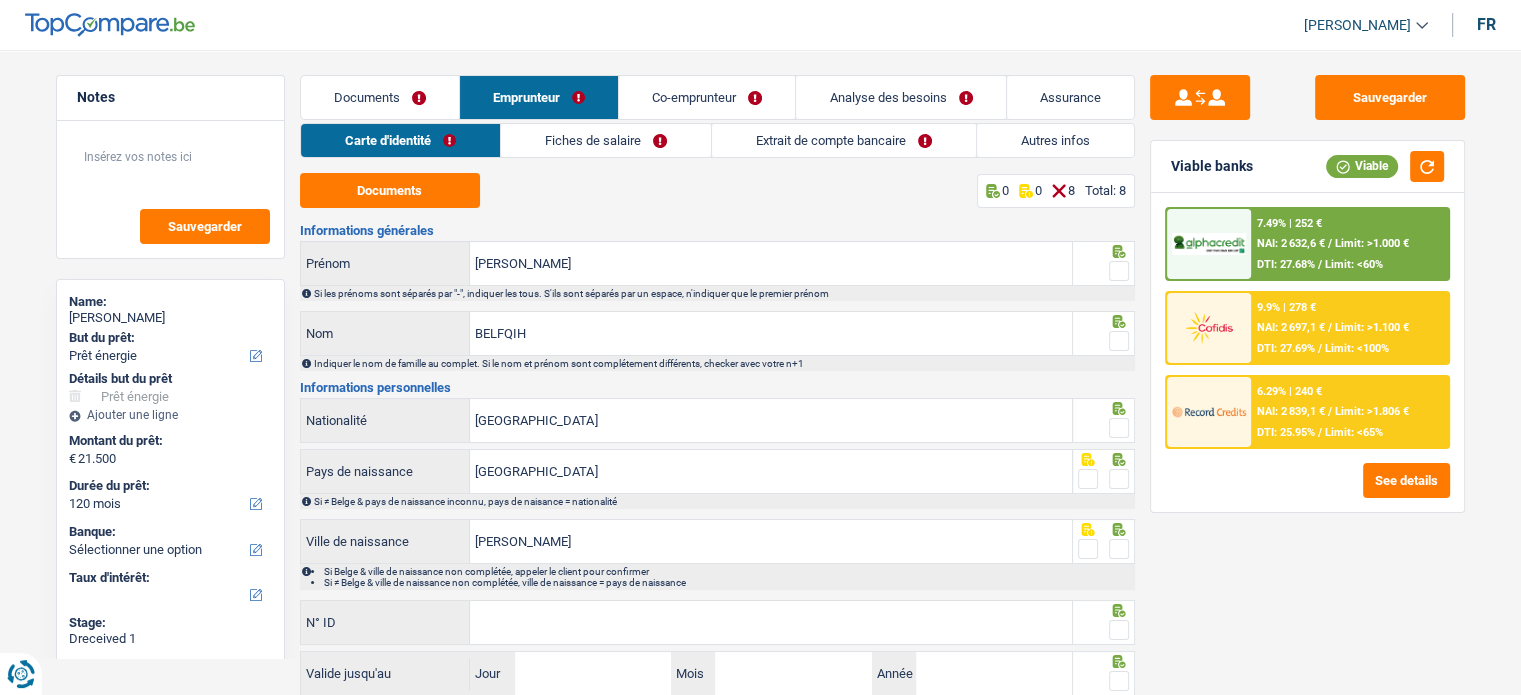 click at bounding box center (1119, 271) 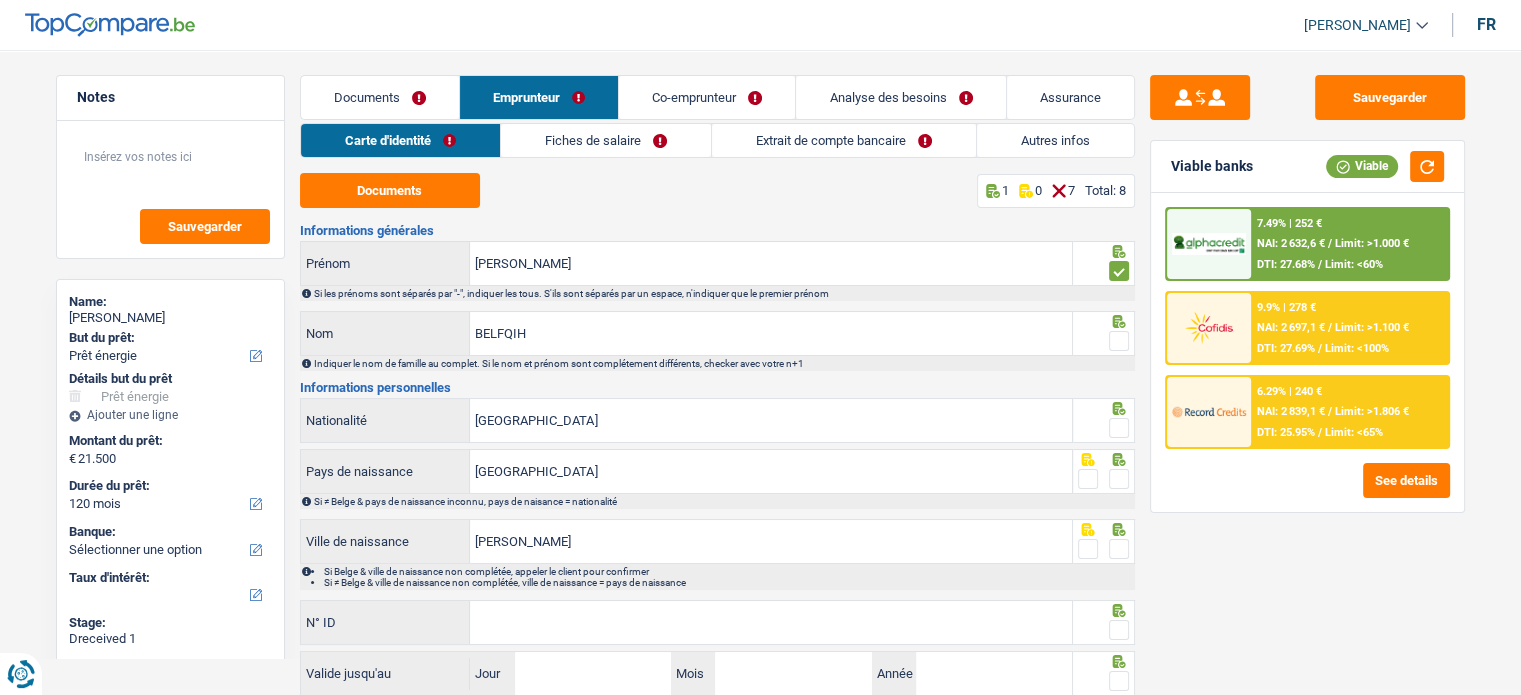 click at bounding box center (1119, 341) 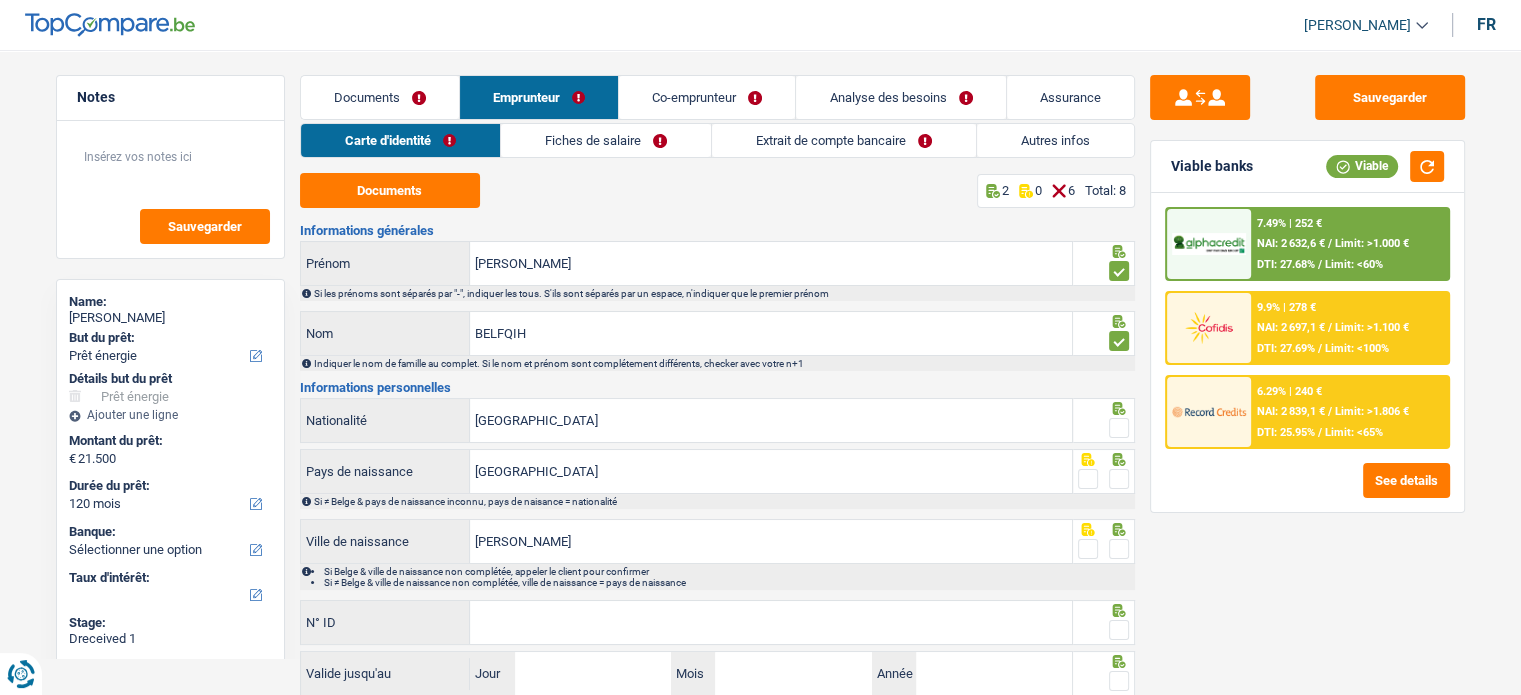click at bounding box center (1119, 428) 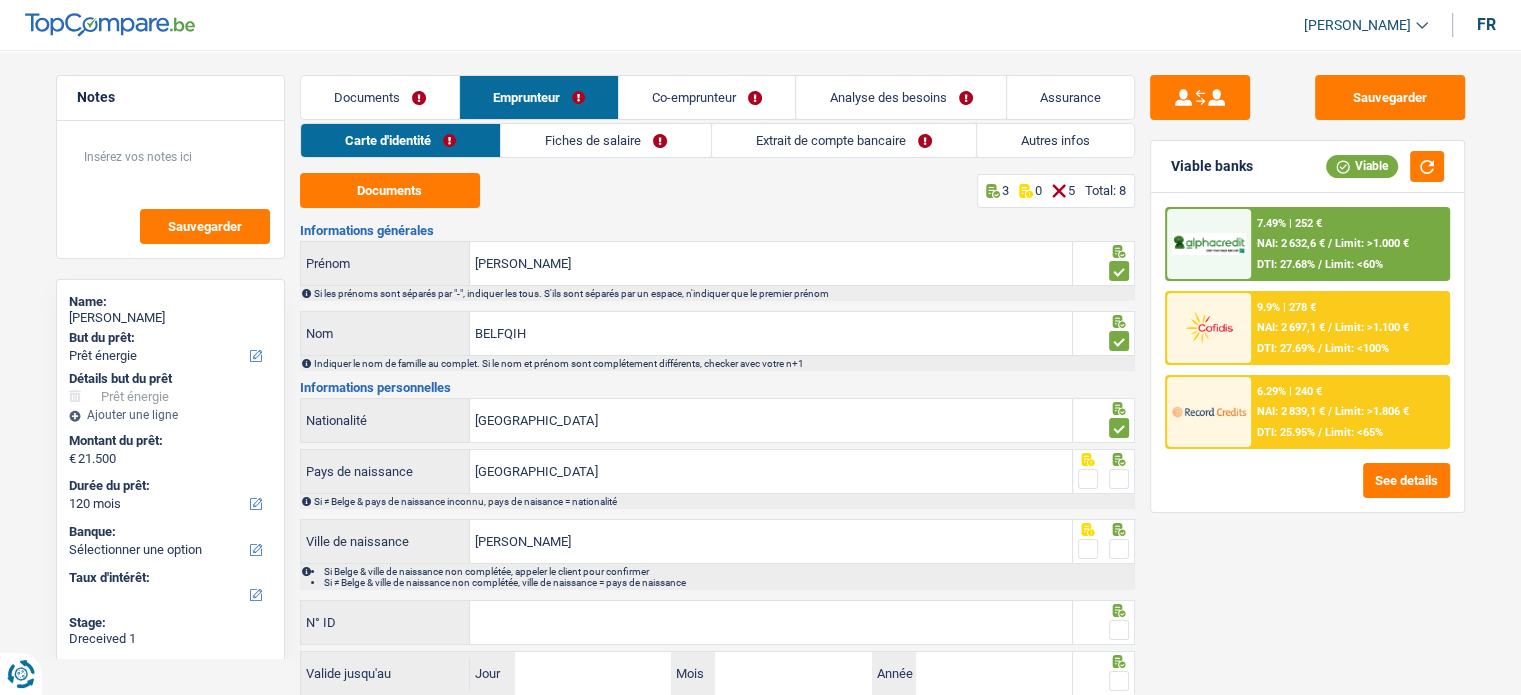 click at bounding box center [1119, 479] 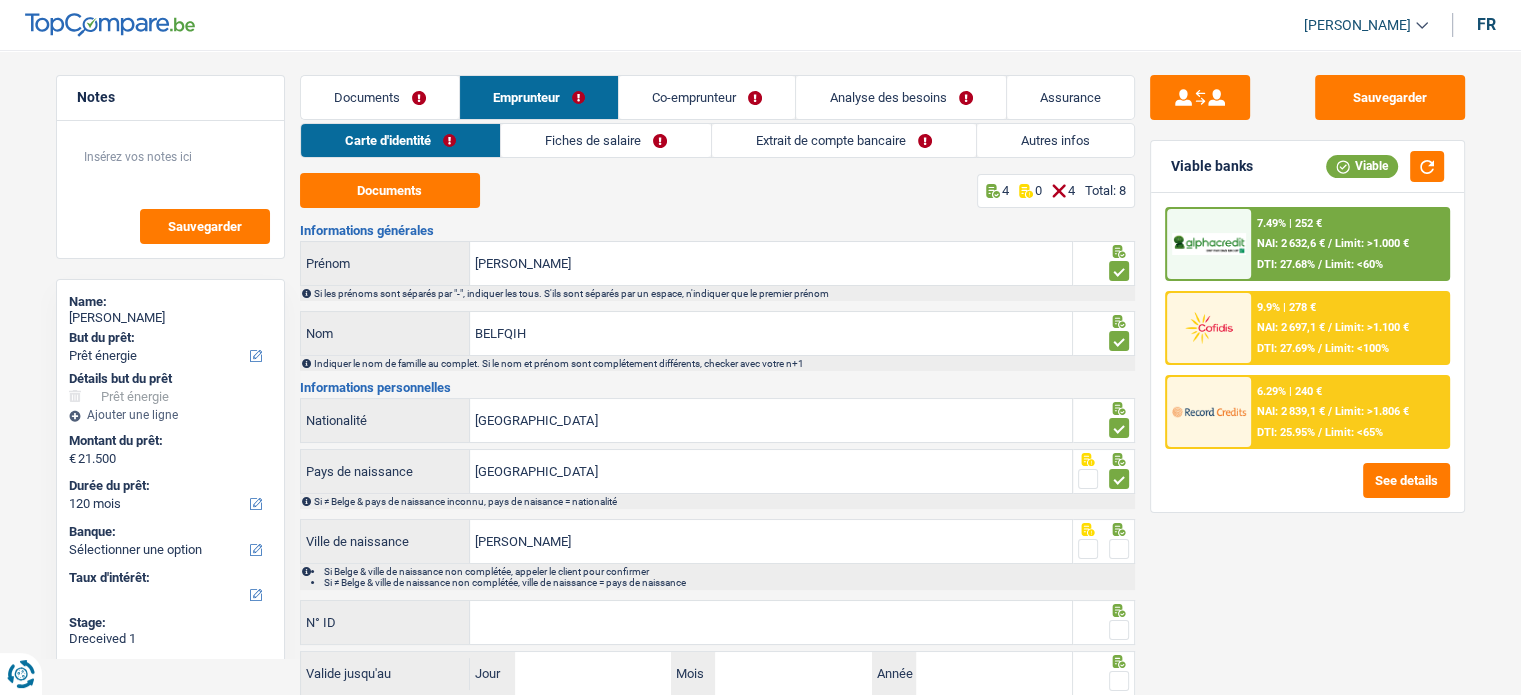 click at bounding box center [1119, 549] 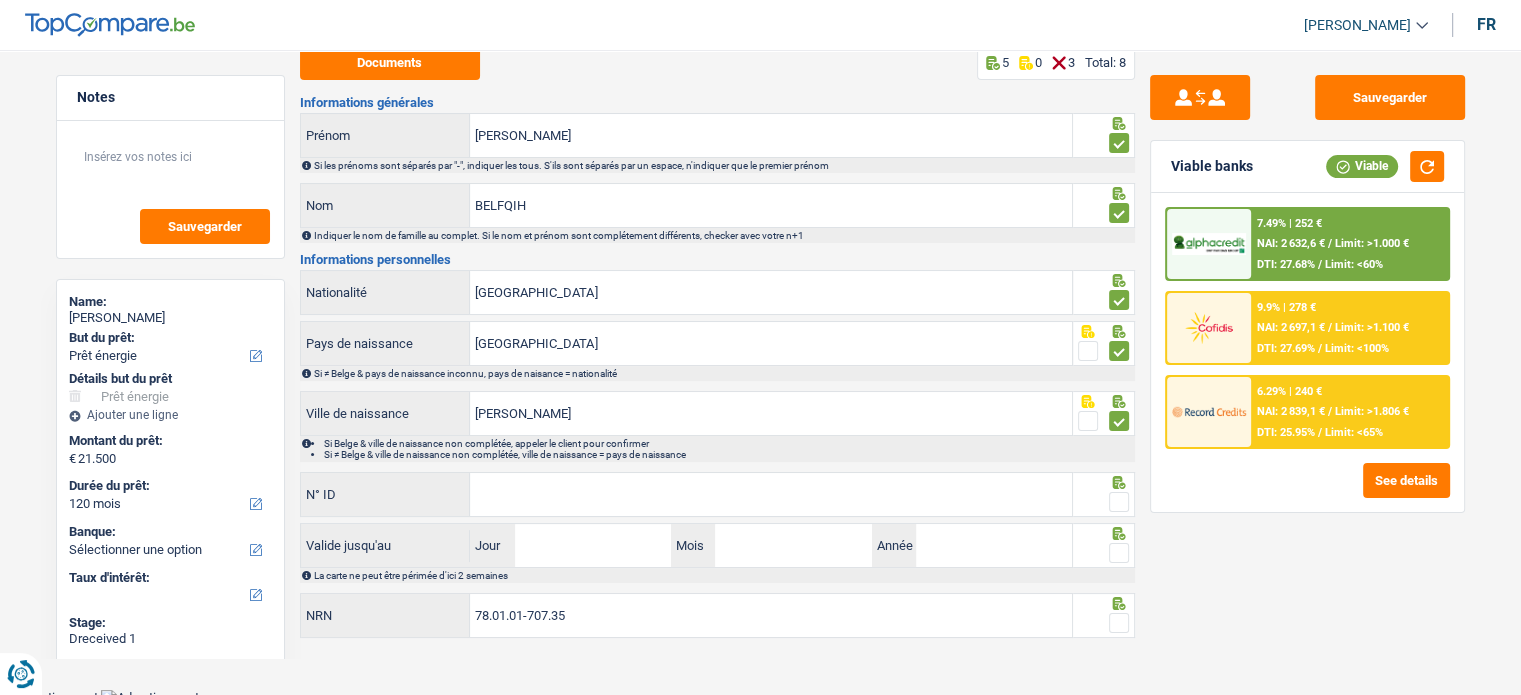 scroll, scrollTop: 129, scrollLeft: 0, axis: vertical 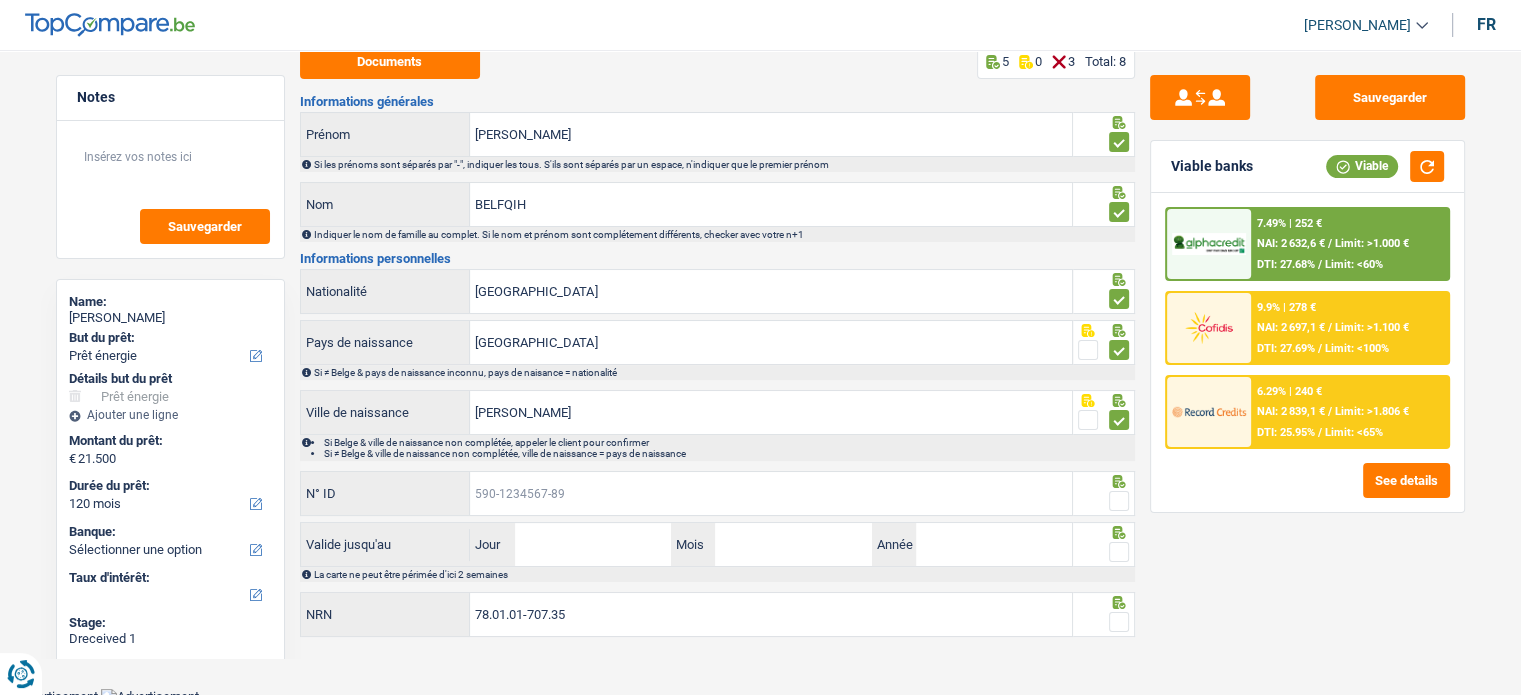 click on "N° ID" at bounding box center [771, 493] 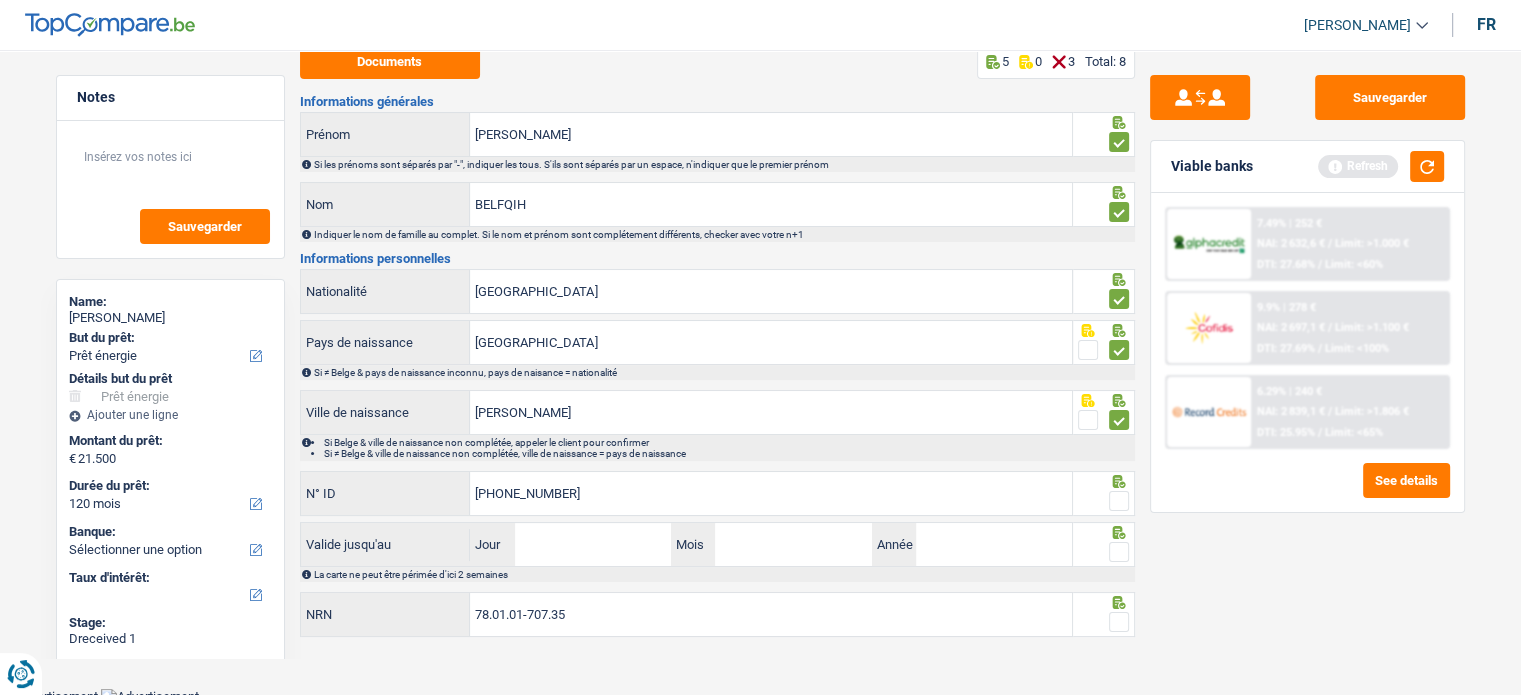 type on "592-8371587-83" 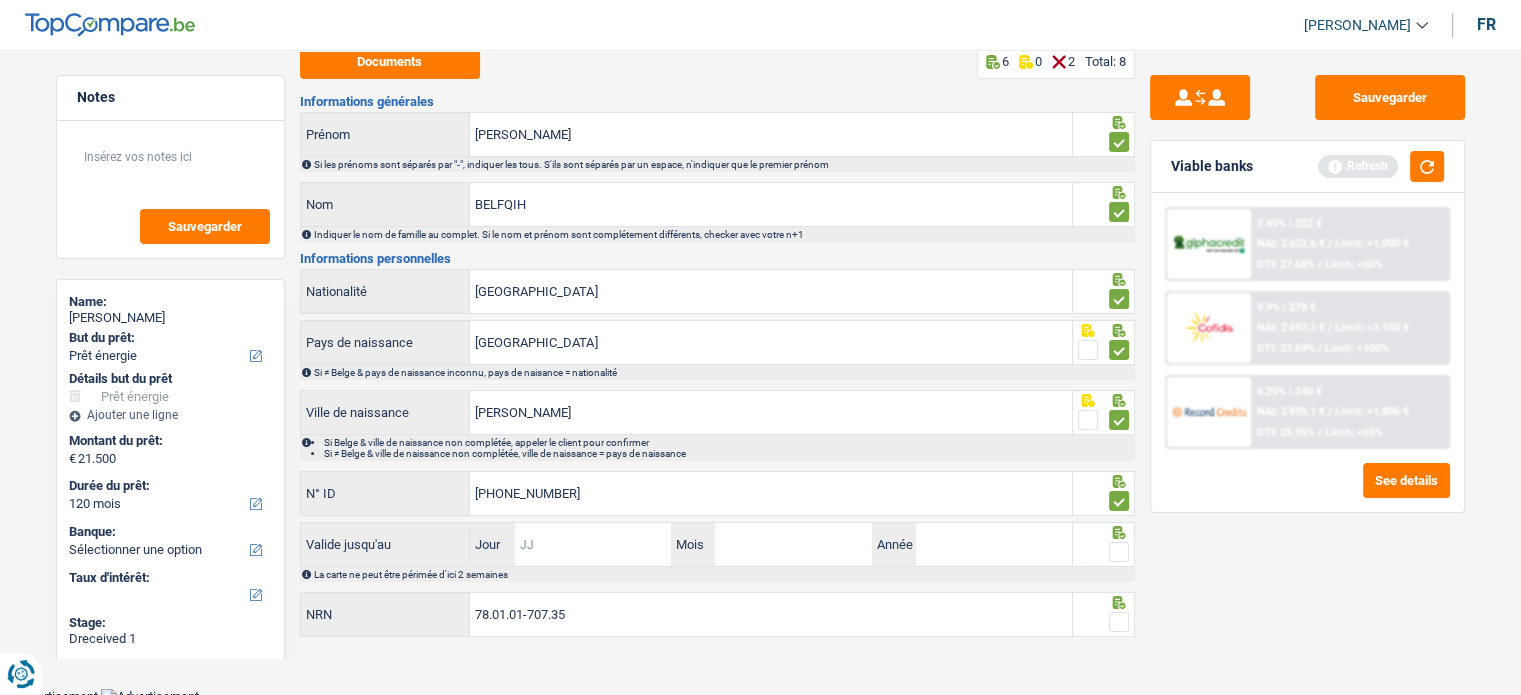 click on "Jour" at bounding box center [593, 544] 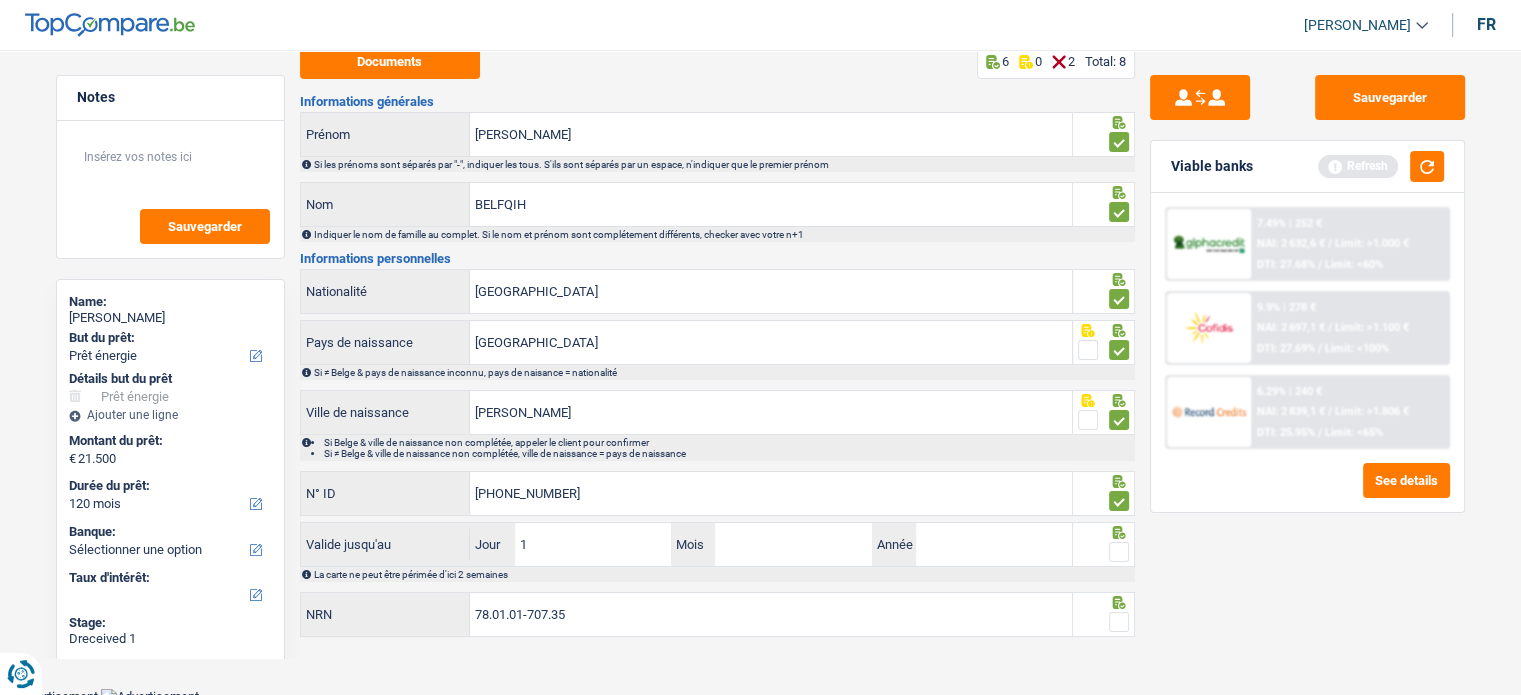 type on "10" 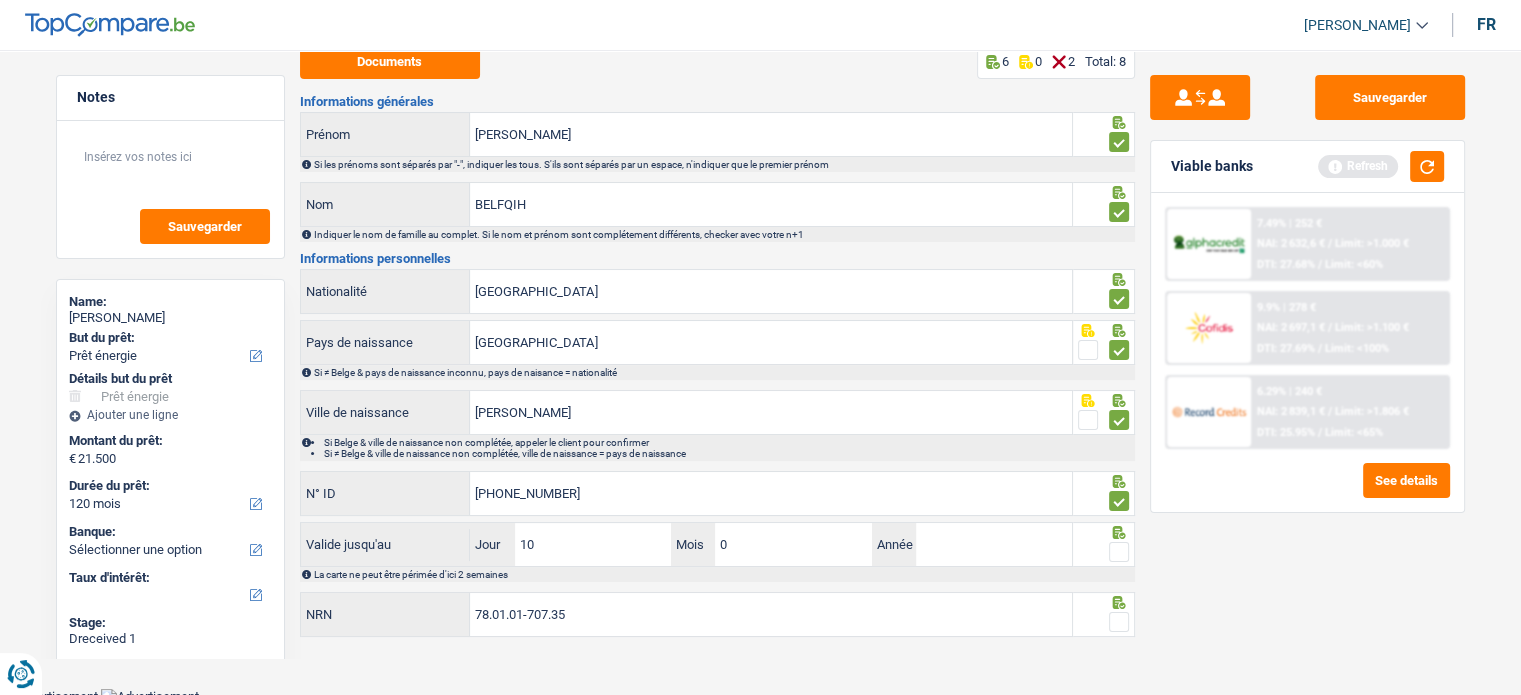 type on "07" 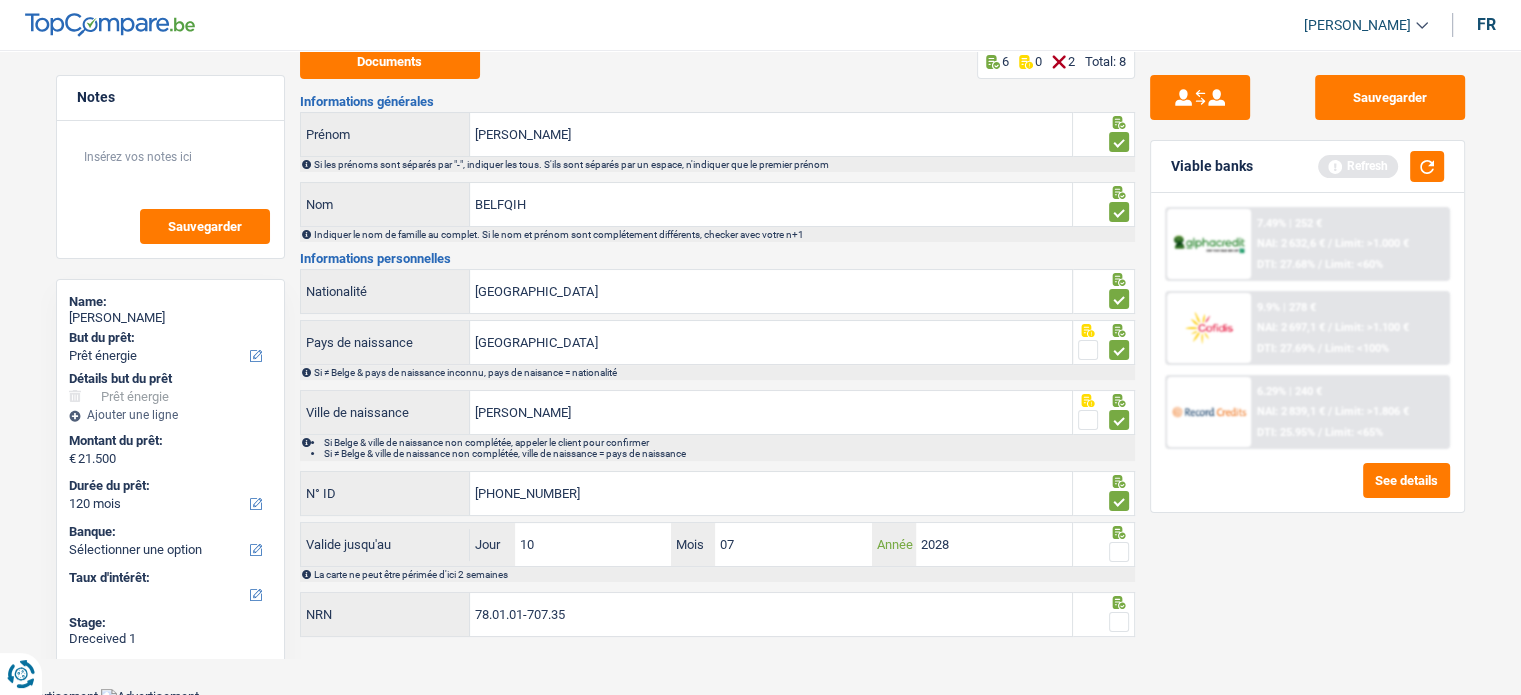 type on "2028" 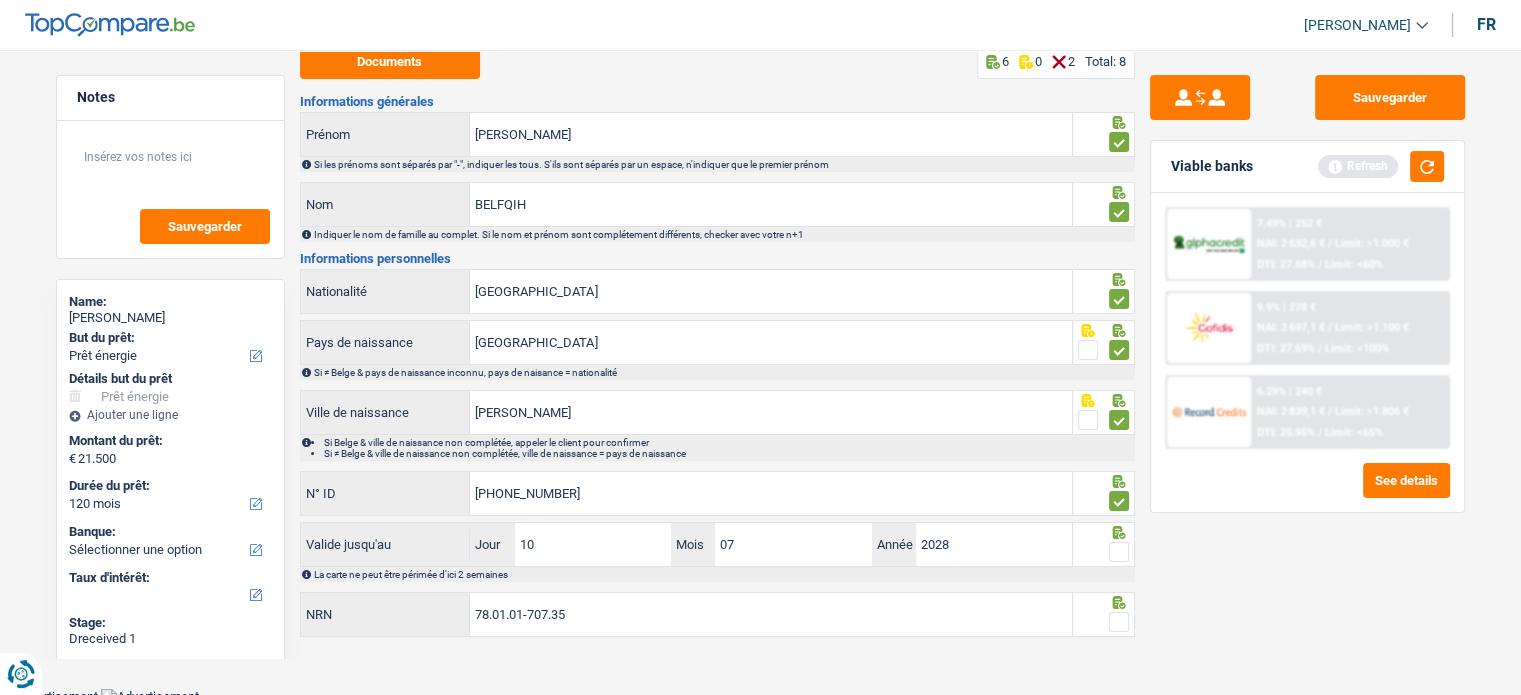 click at bounding box center [1119, 552] 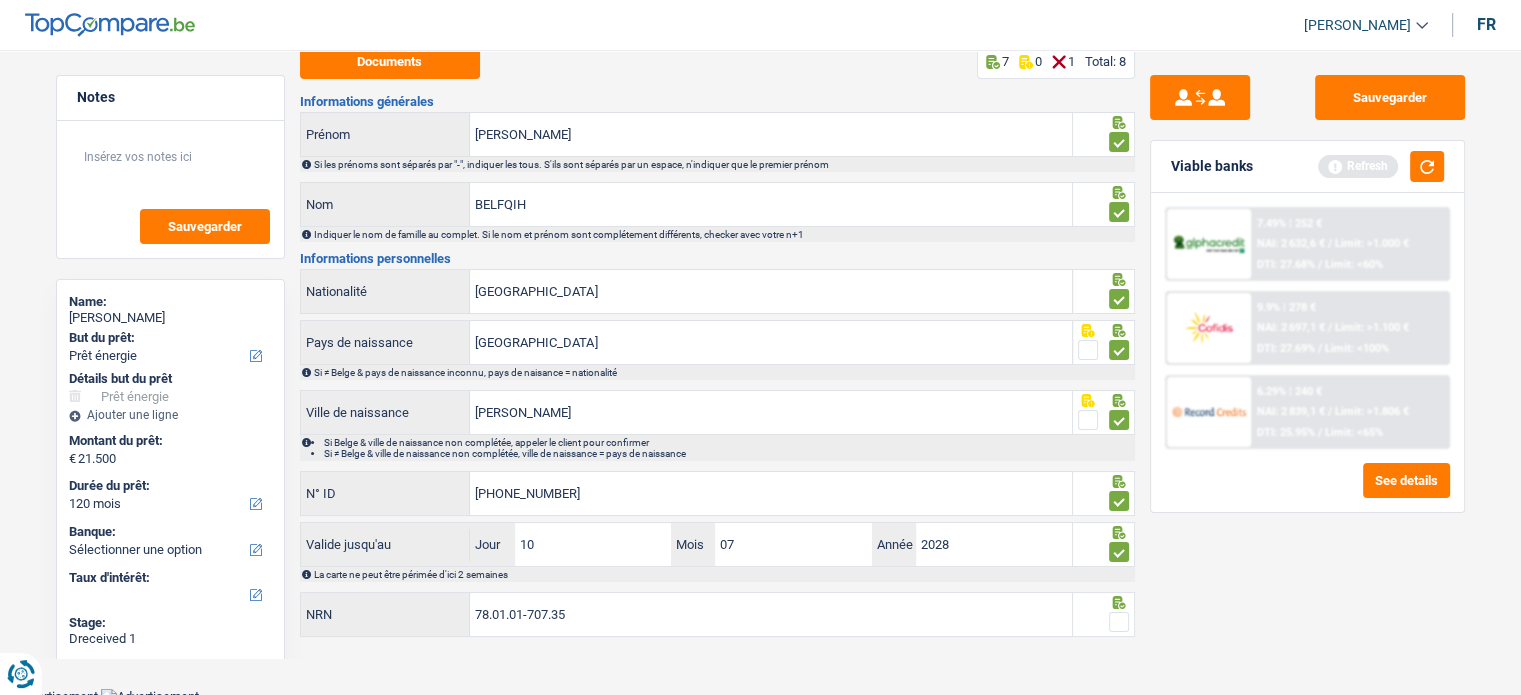 click at bounding box center [1119, 622] 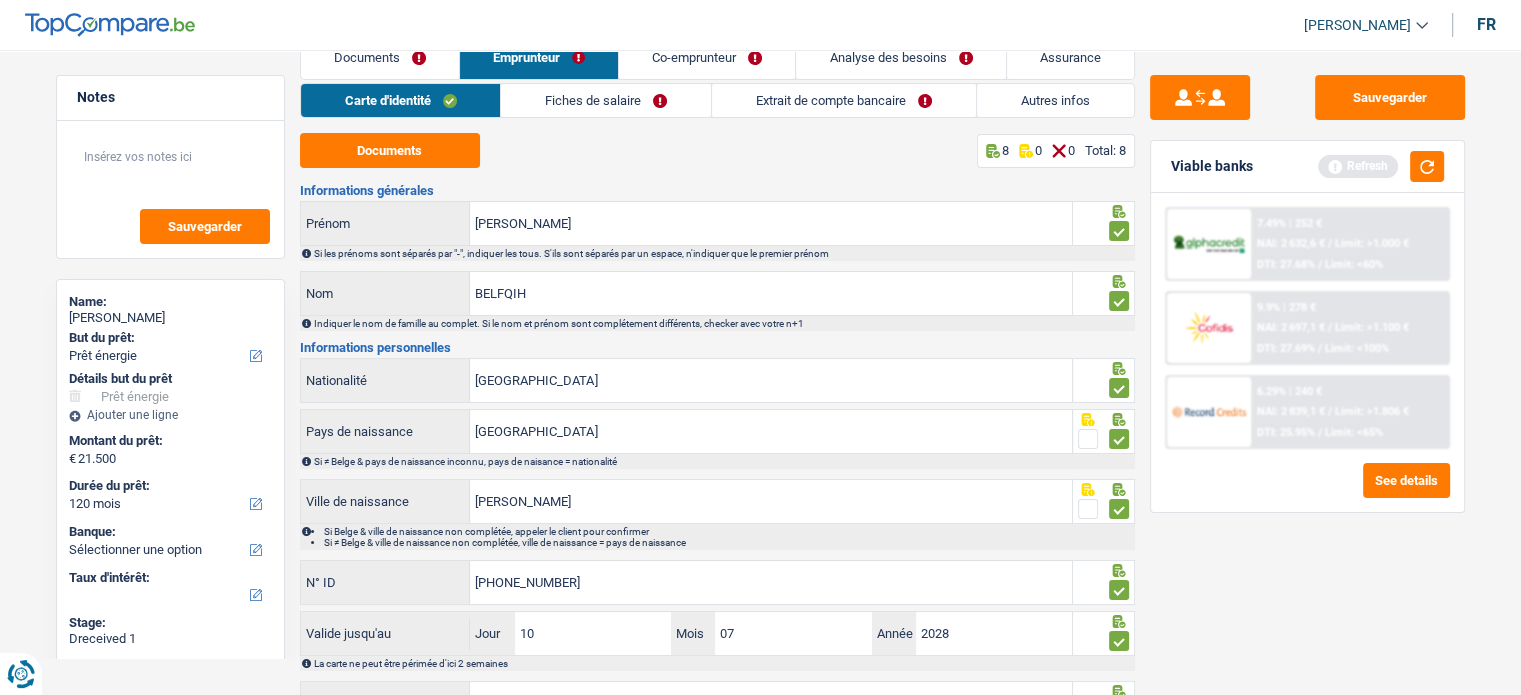 scroll, scrollTop: 0, scrollLeft: 0, axis: both 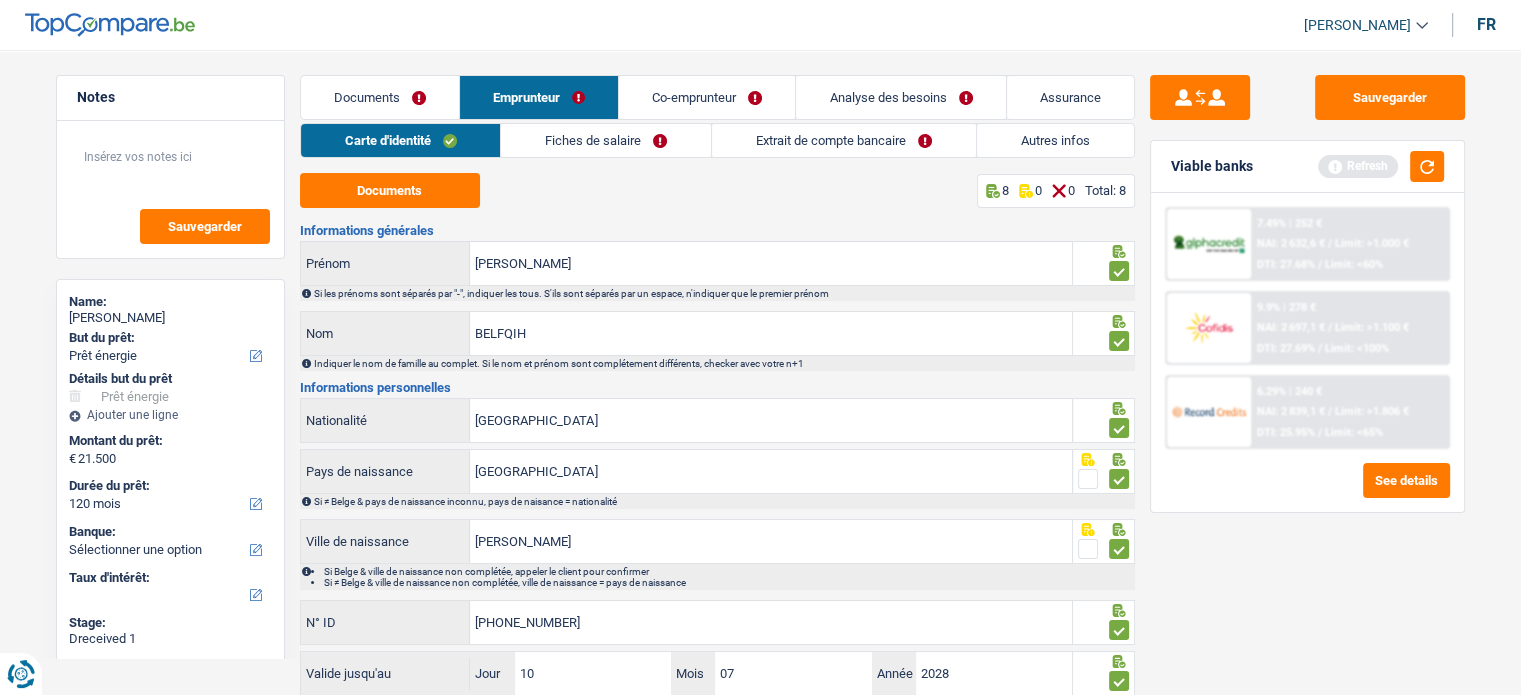 click on "Fiches de salaire" at bounding box center [606, 140] 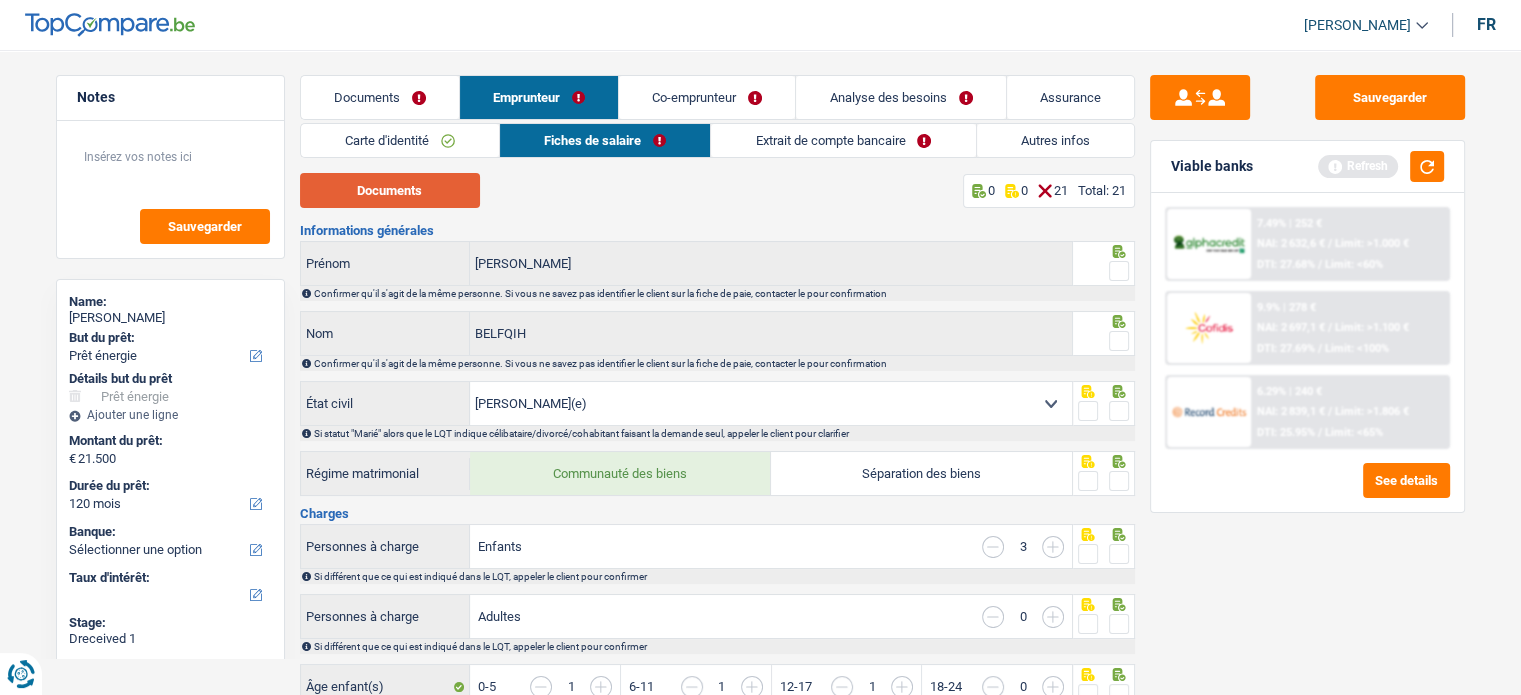 click on "Documents" at bounding box center (390, 190) 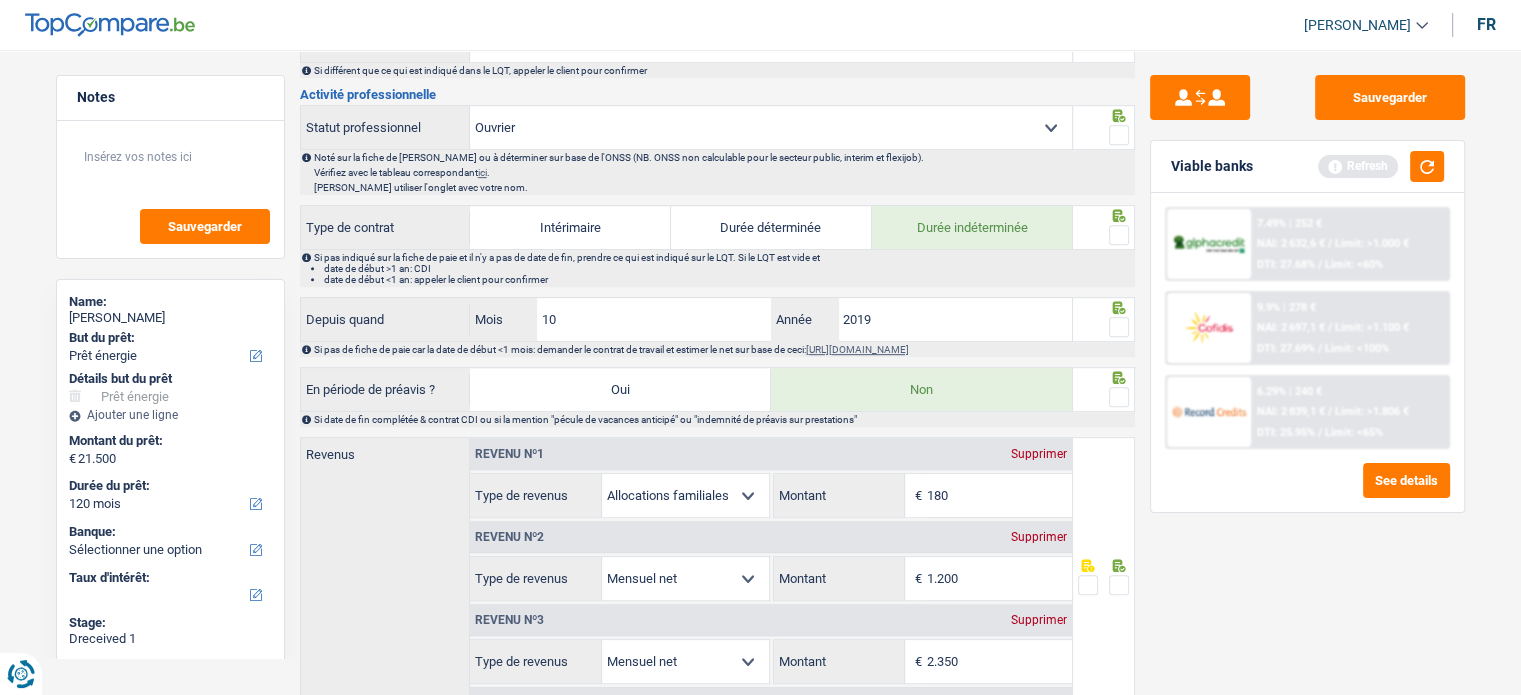 scroll, scrollTop: 1000, scrollLeft: 0, axis: vertical 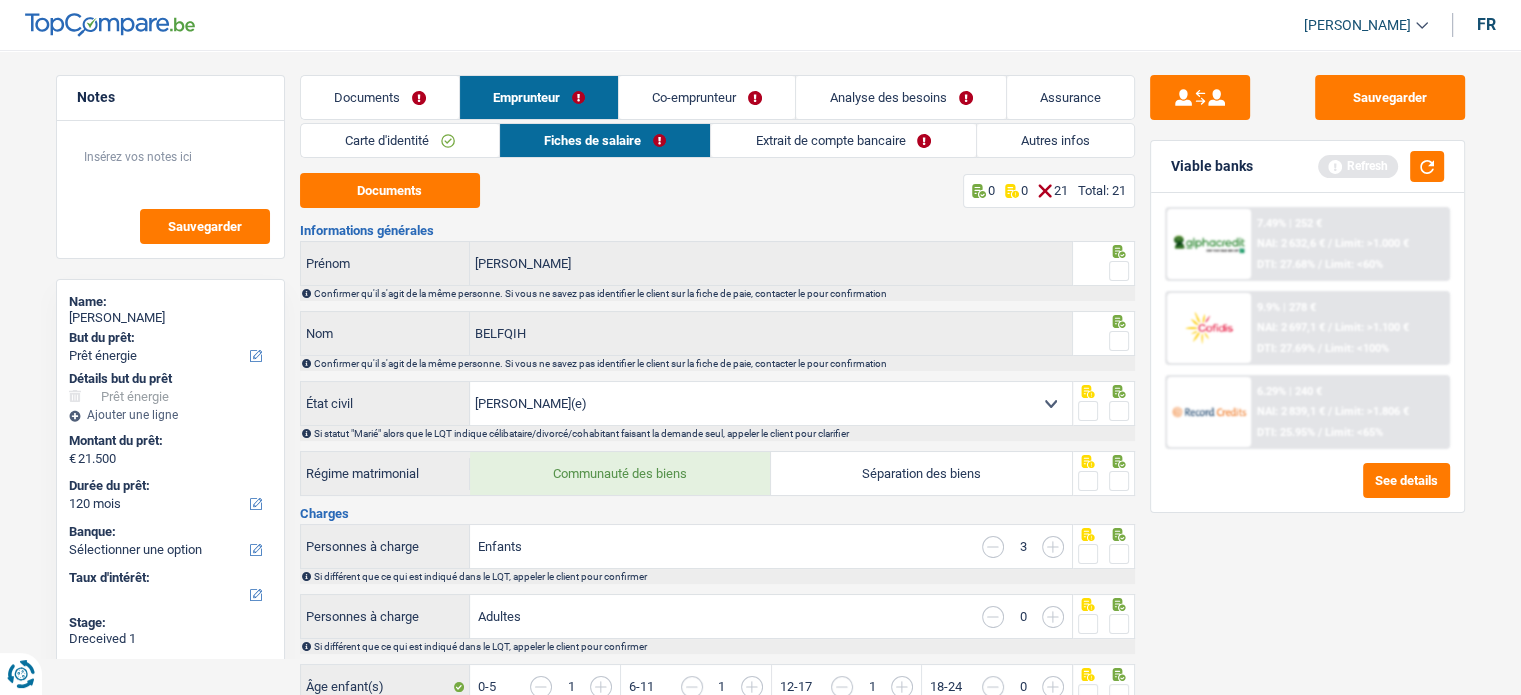 click on "Documents" at bounding box center [380, 97] 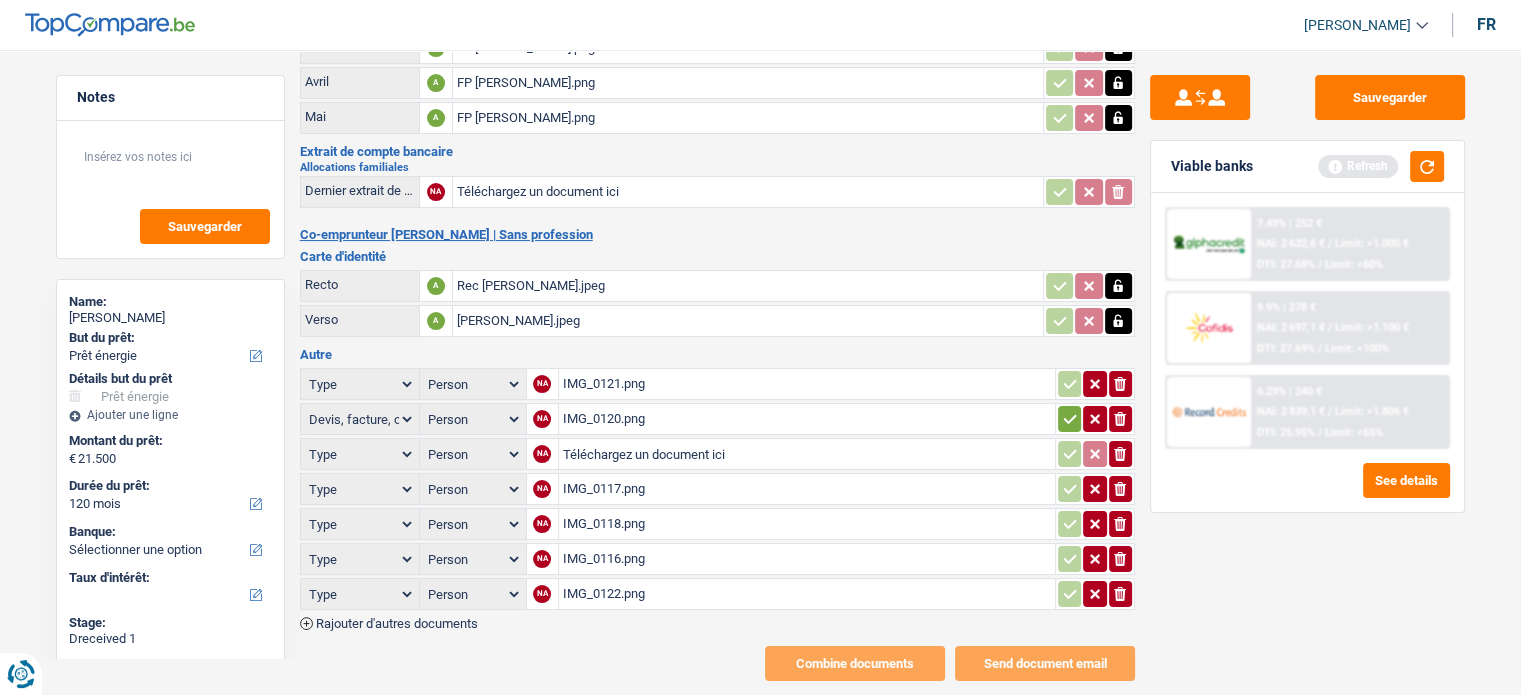 scroll, scrollTop: 0, scrollLeft: 0, axis: both 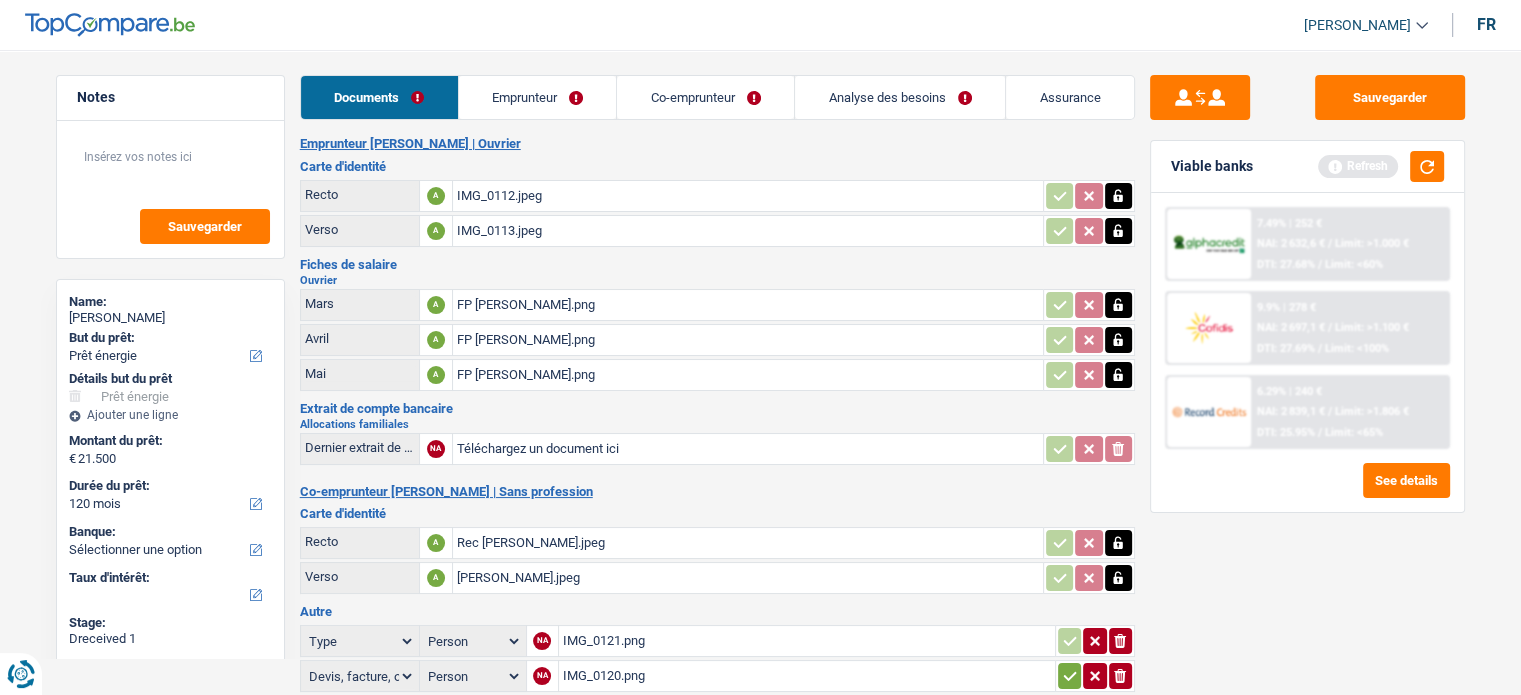 click on "FP Avril Hassan.png" at bounding box center (748, 305) 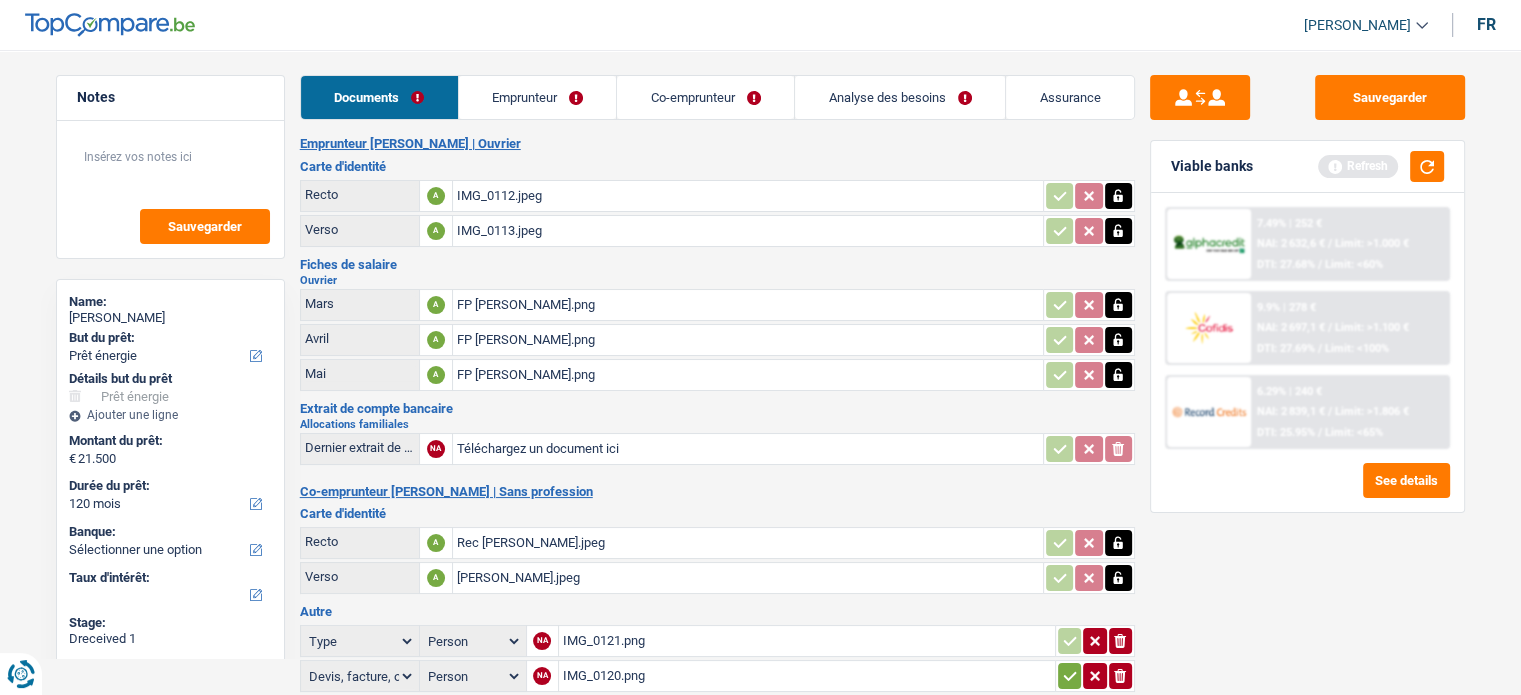 click on "FP Hassan Mai.png" at bounding box center (748, 340) 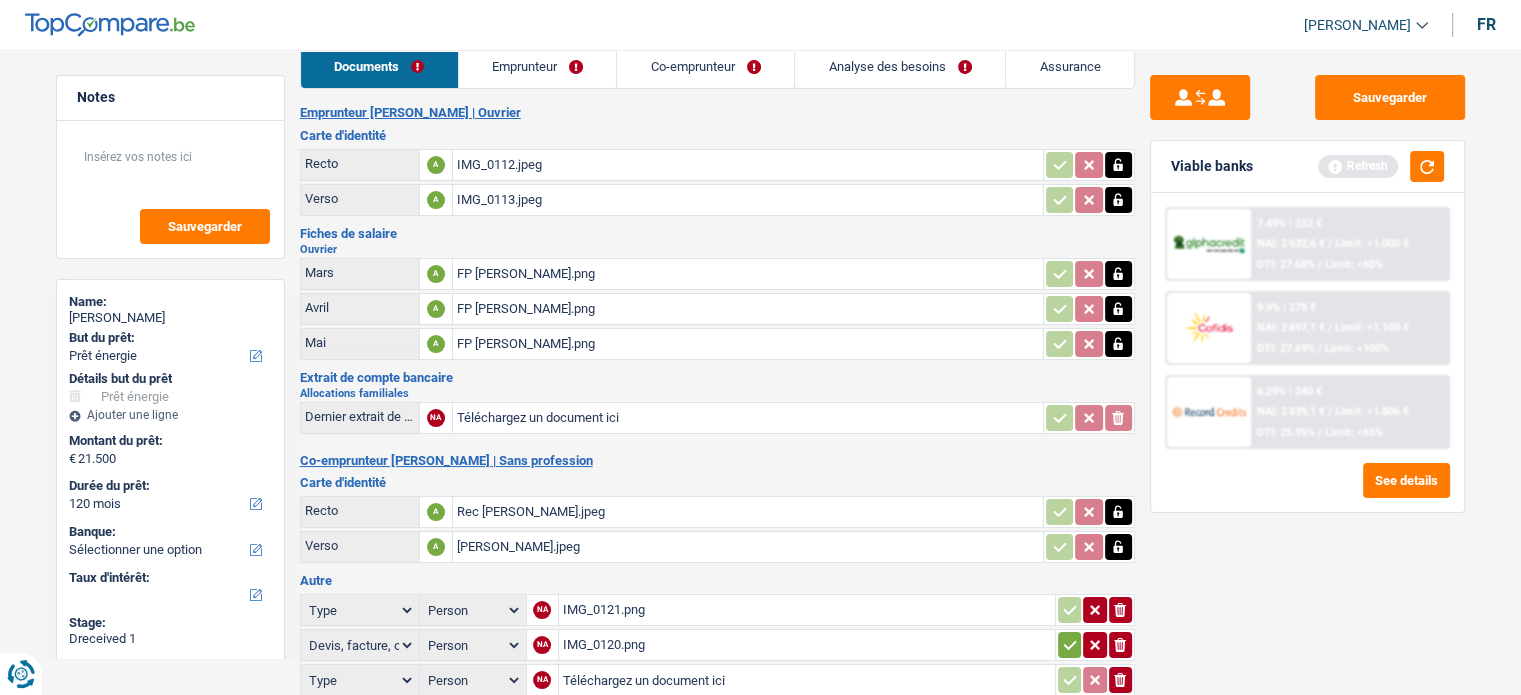 scroll, scrollTop: 0, scrollLeft: 0, axis: both 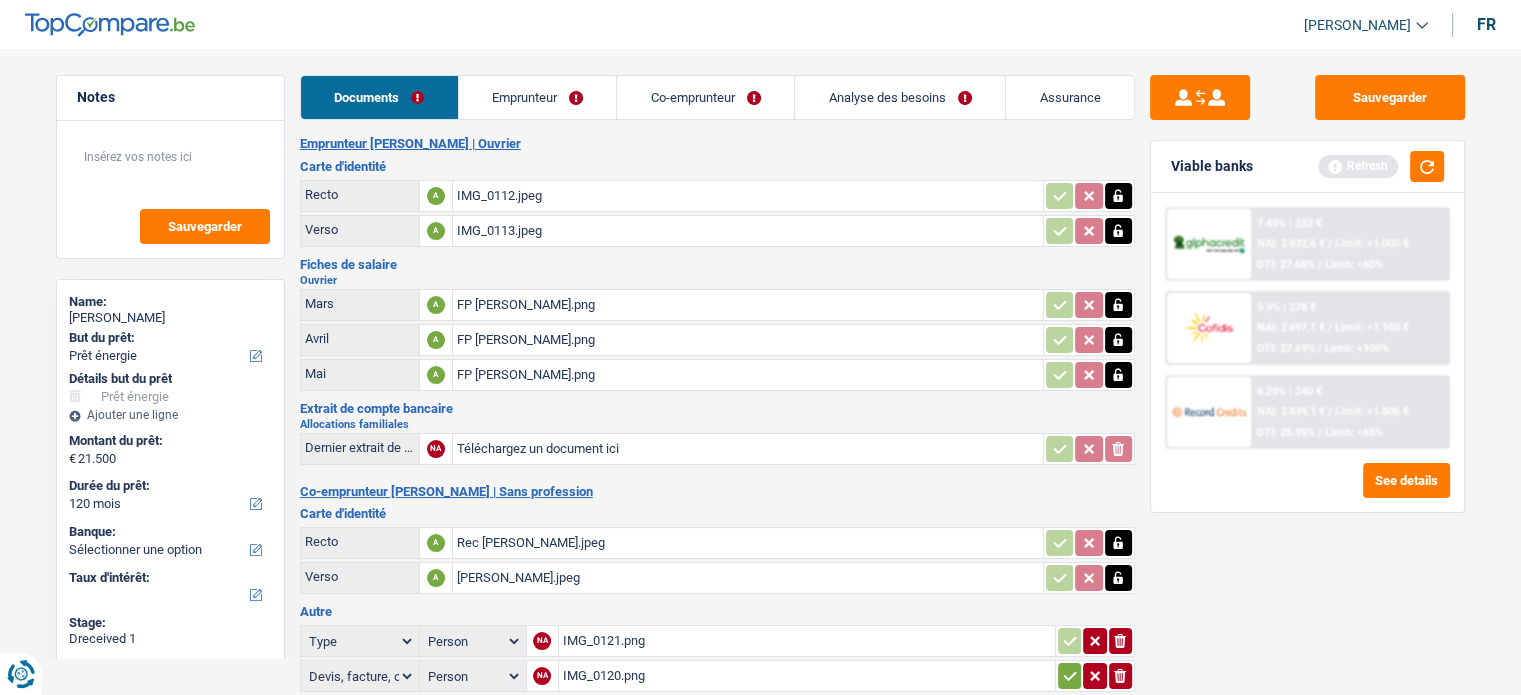 click on "Co-emprunteur" at bounding box center [705, 97] 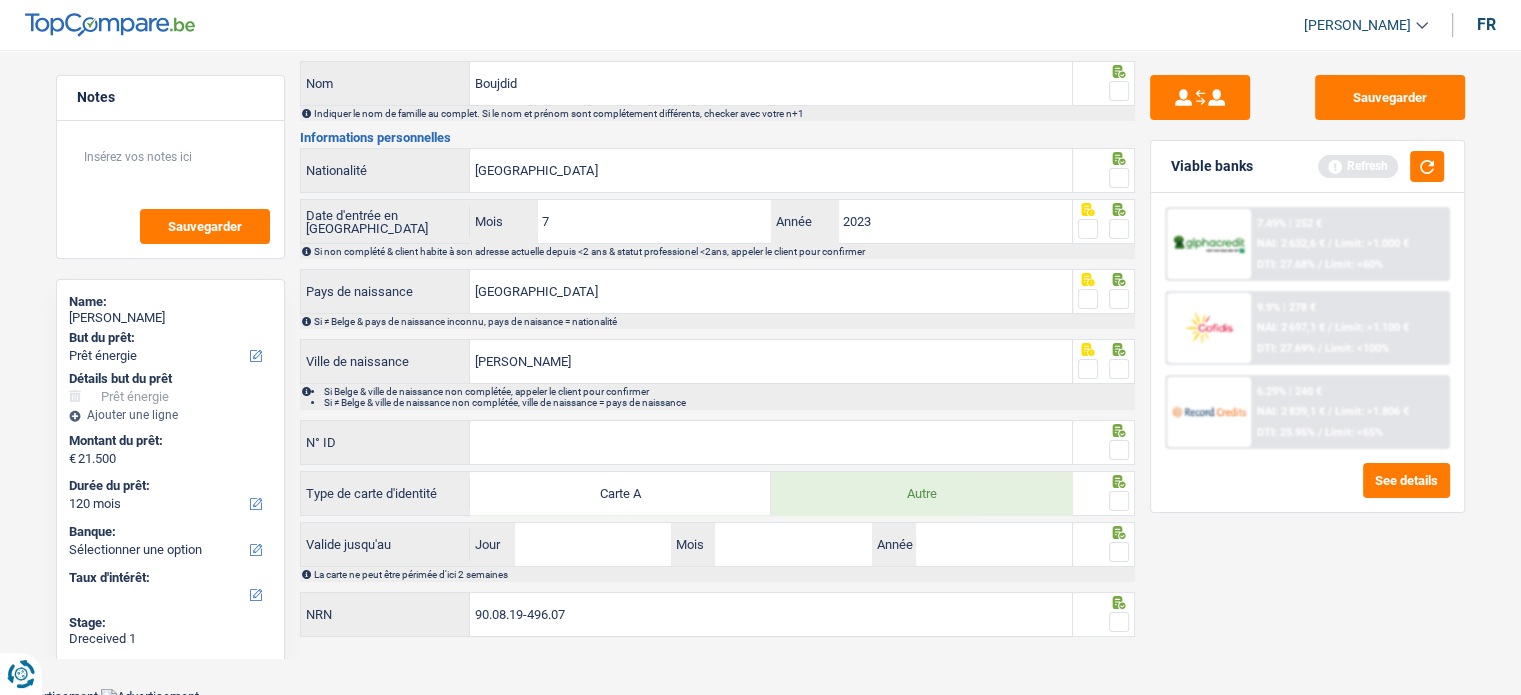 scroll, scrollTop: 0, scrollLeft: 0, axis: both 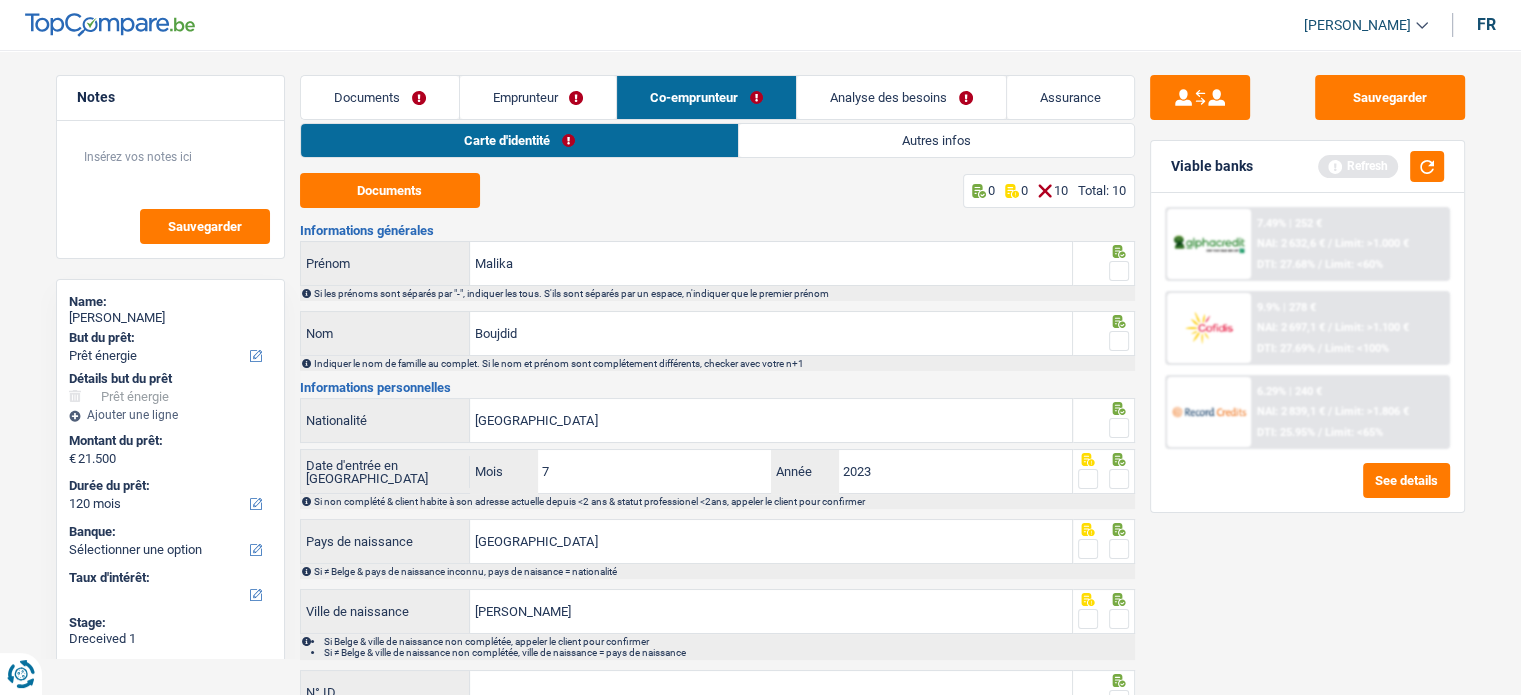 click on "Autres infos" at bounding box center (936, 140) 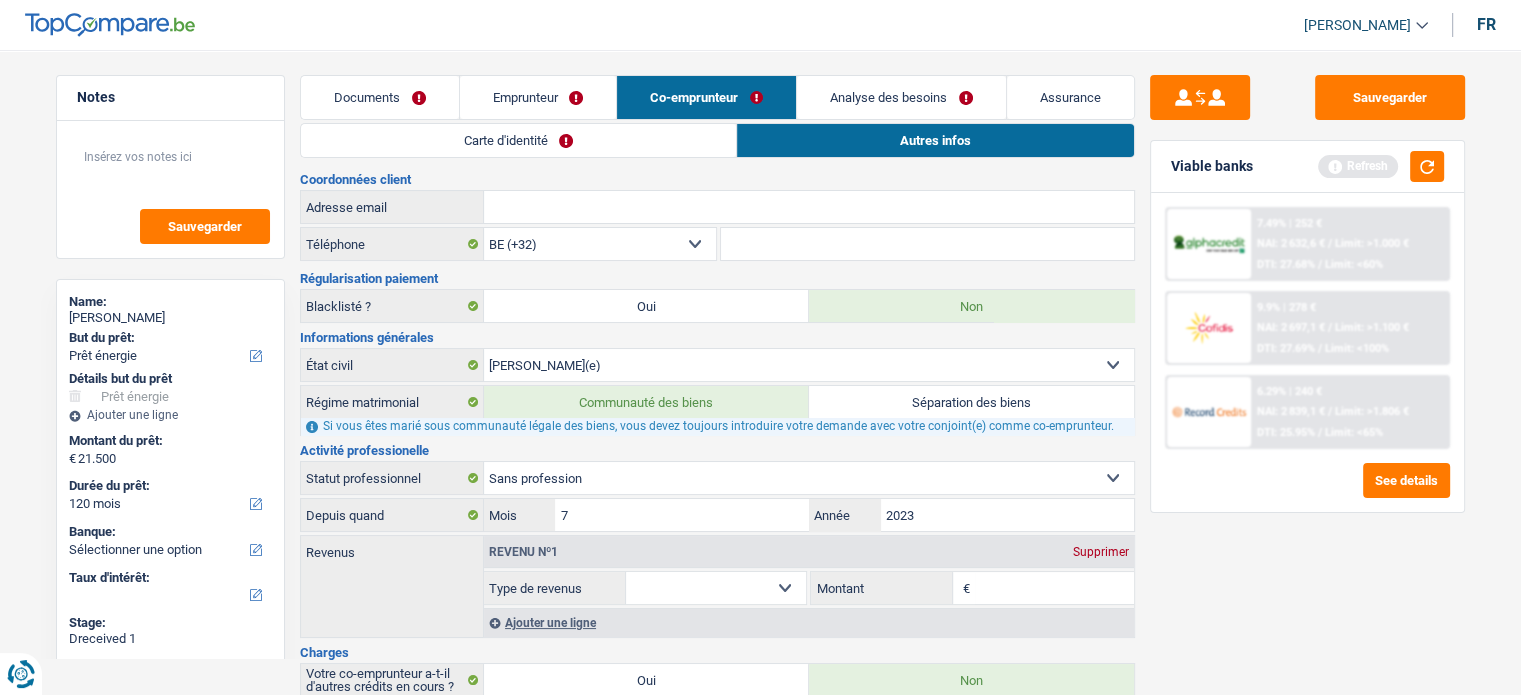 click on "Carte d'identité" at bounding box center [519, 140] 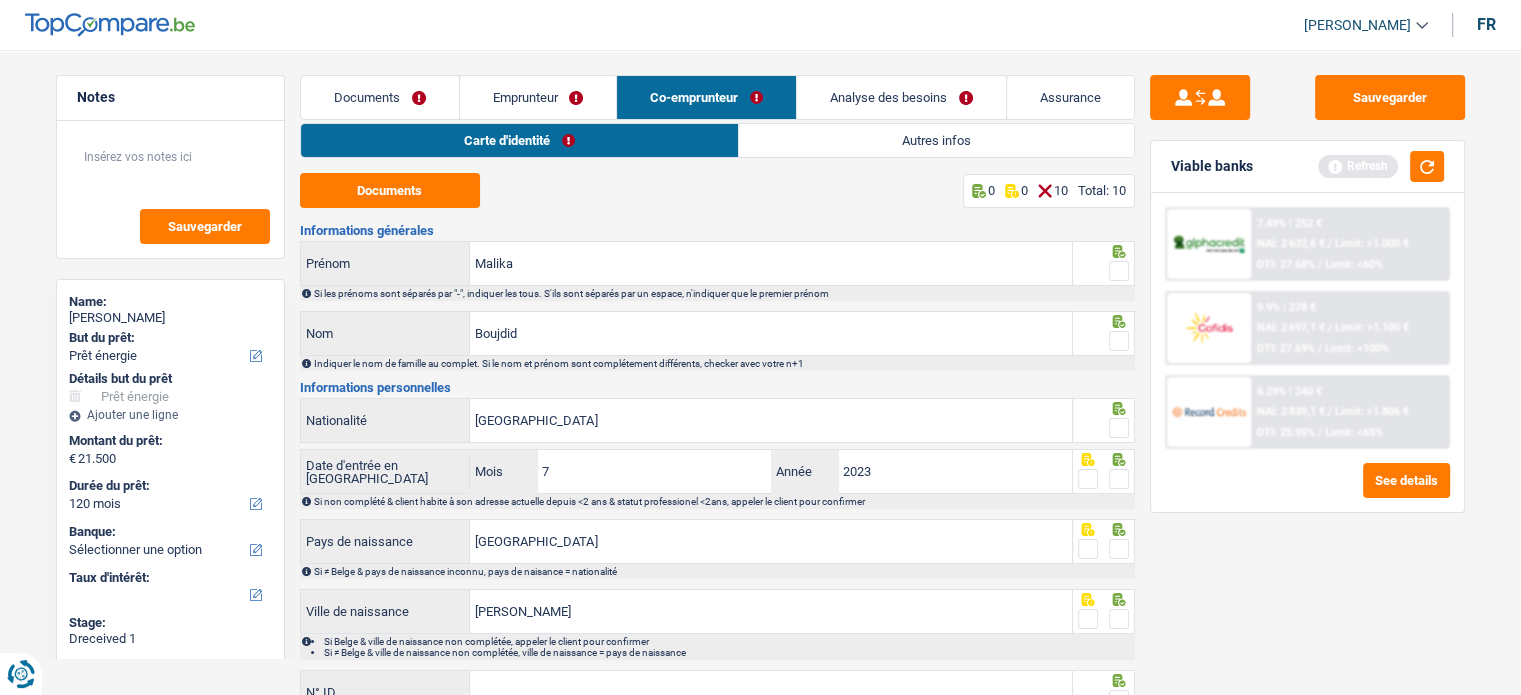 click on "Emprunteur" at bounding box center [538, 97] 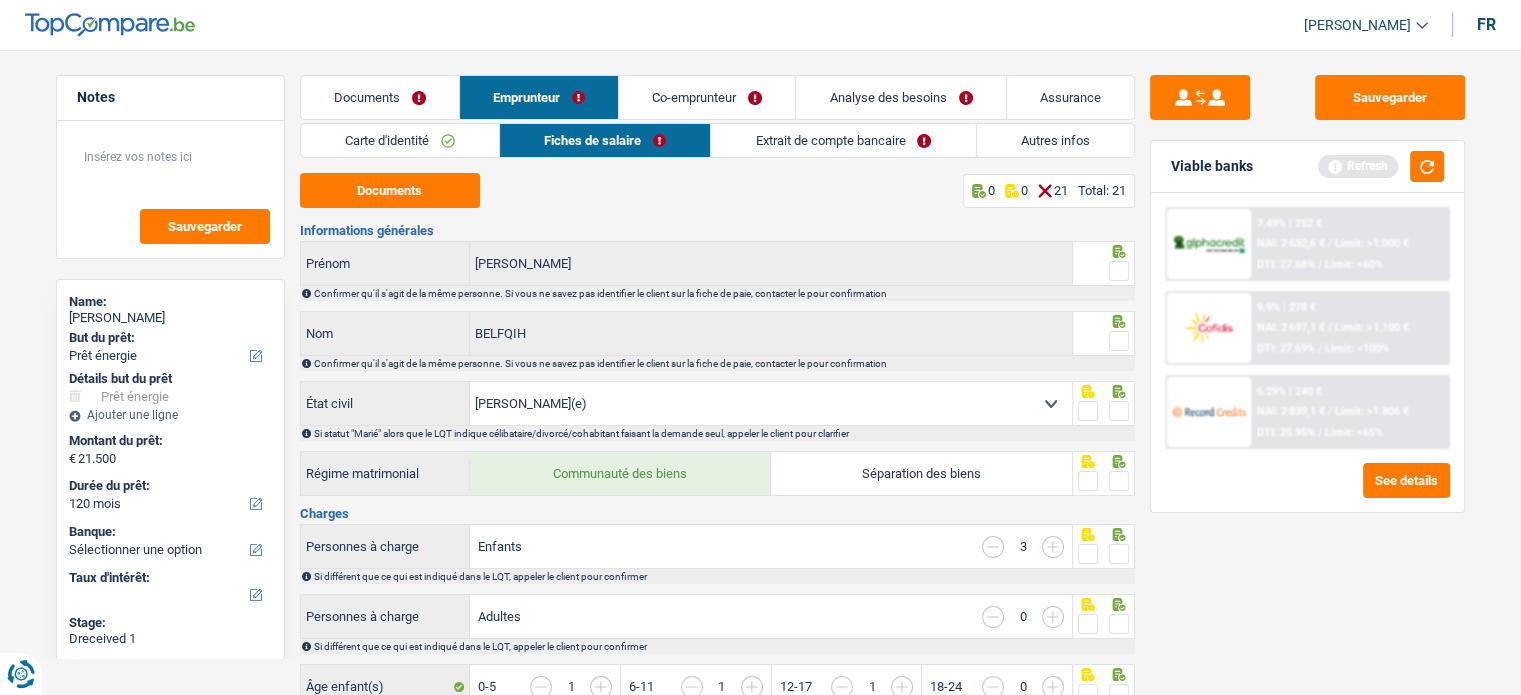 click on "Documents" at bounding box center (380, 97) 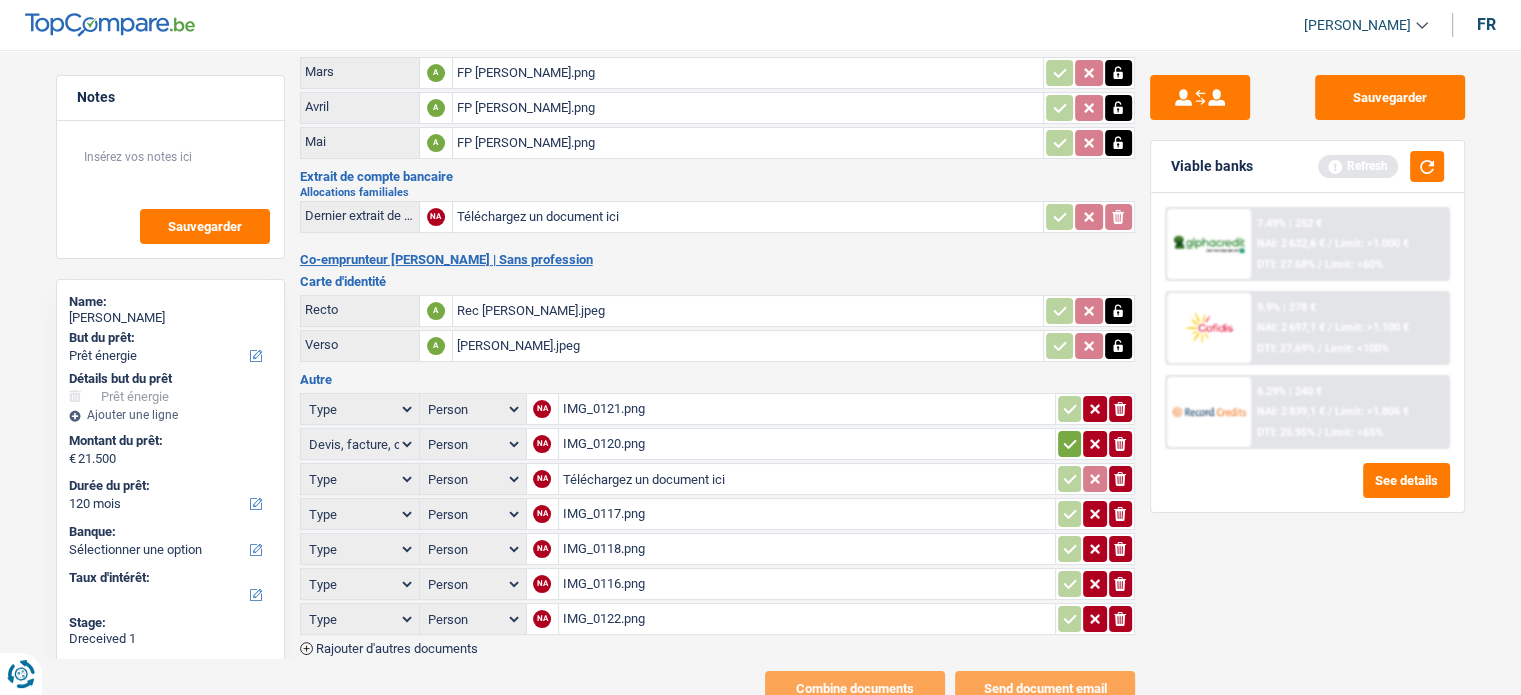 scroll, scrollTop: 263, scrollLeft: 0, axis: vertical 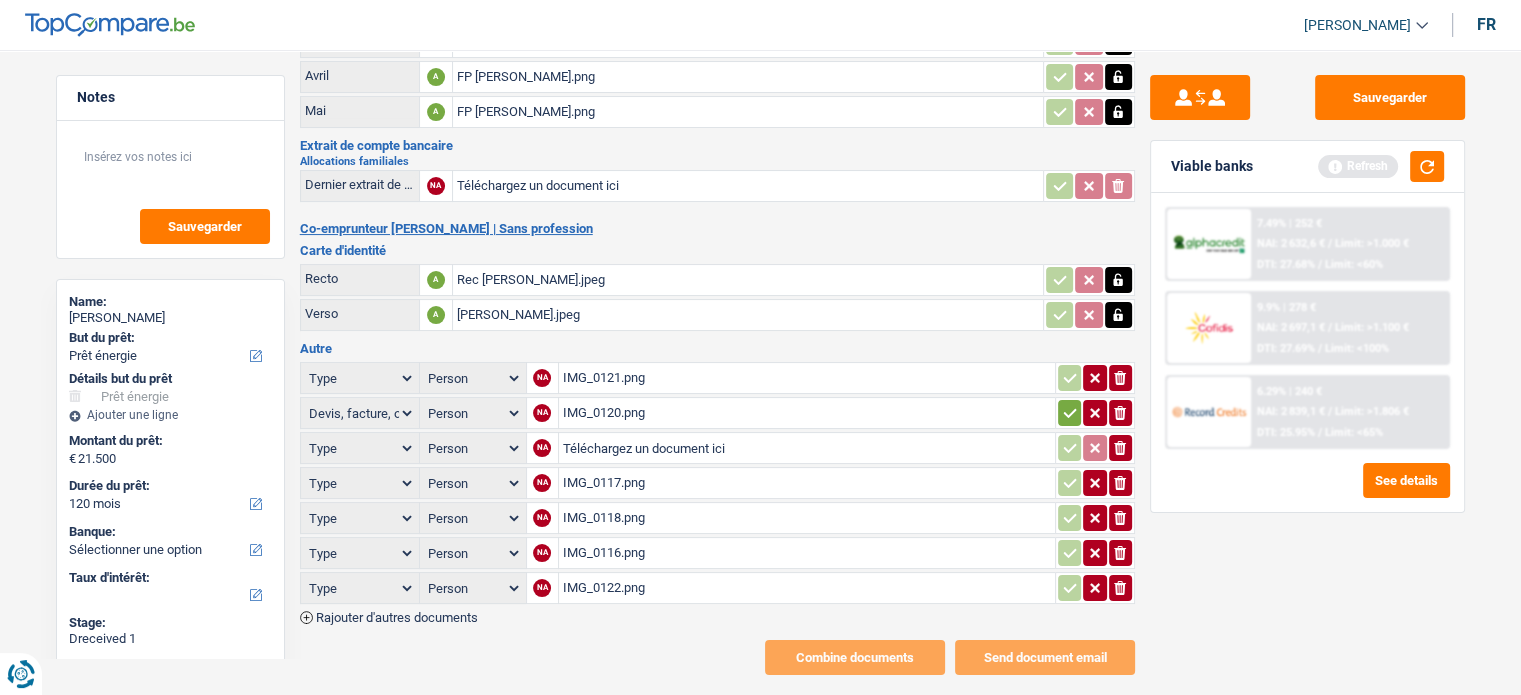 click on "IMG_0122.png" at bounding box center (807, 588) 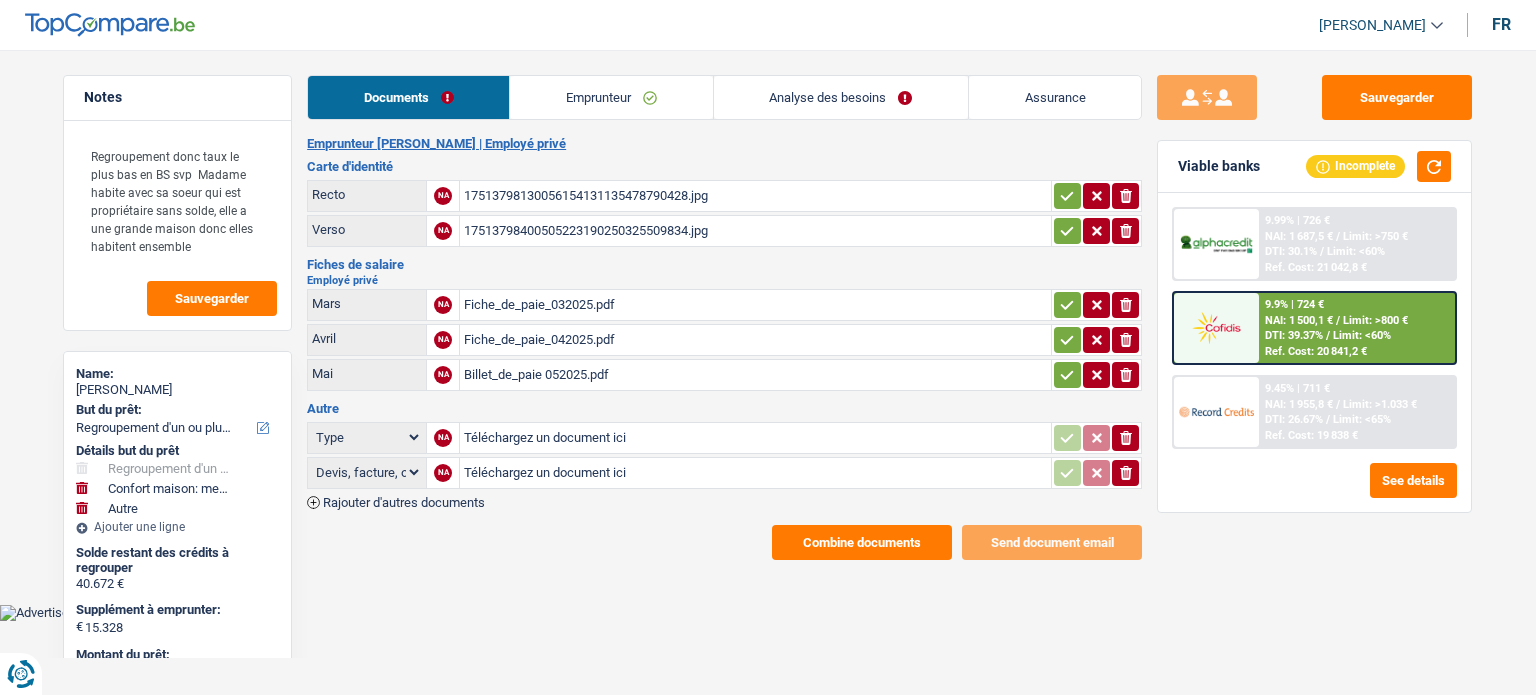 select on "refinancing" 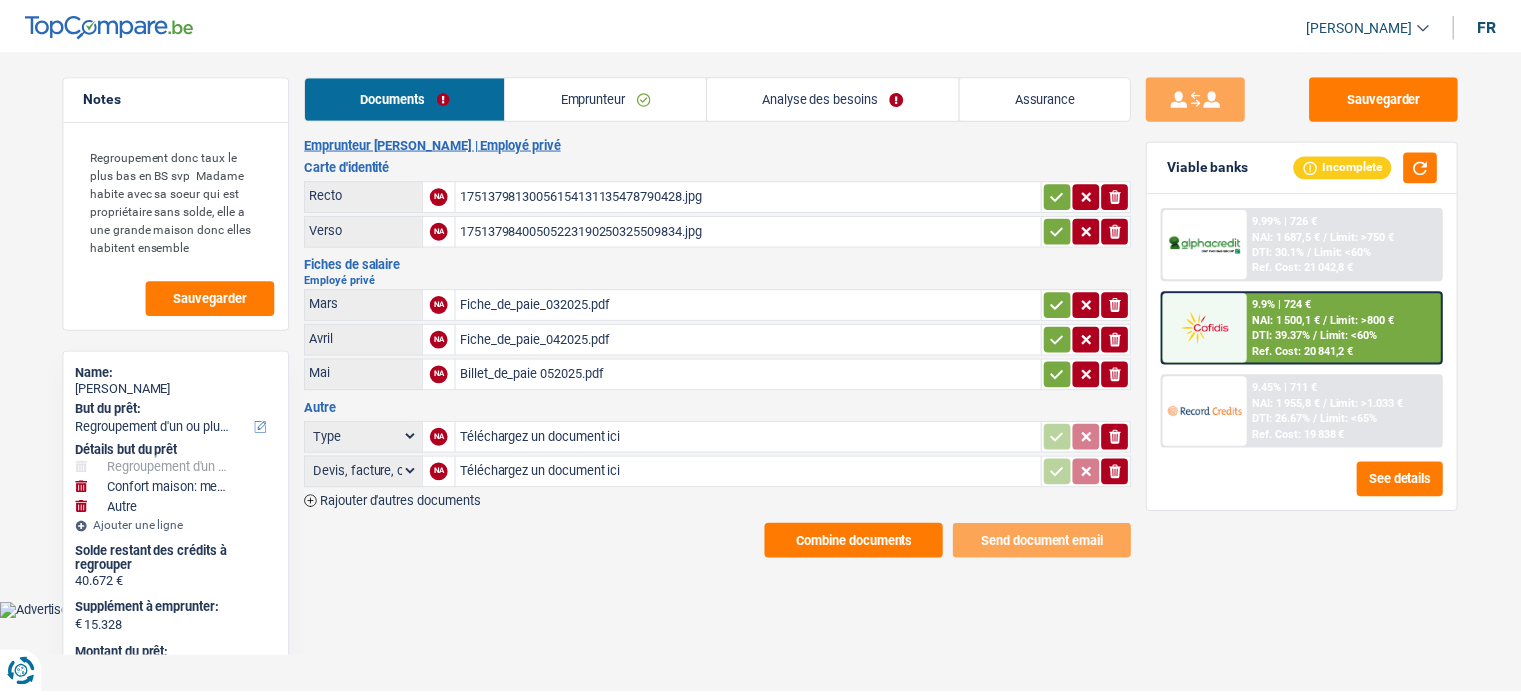 scroll, scrollTop: 0, scrollLeft: 0, axis: both 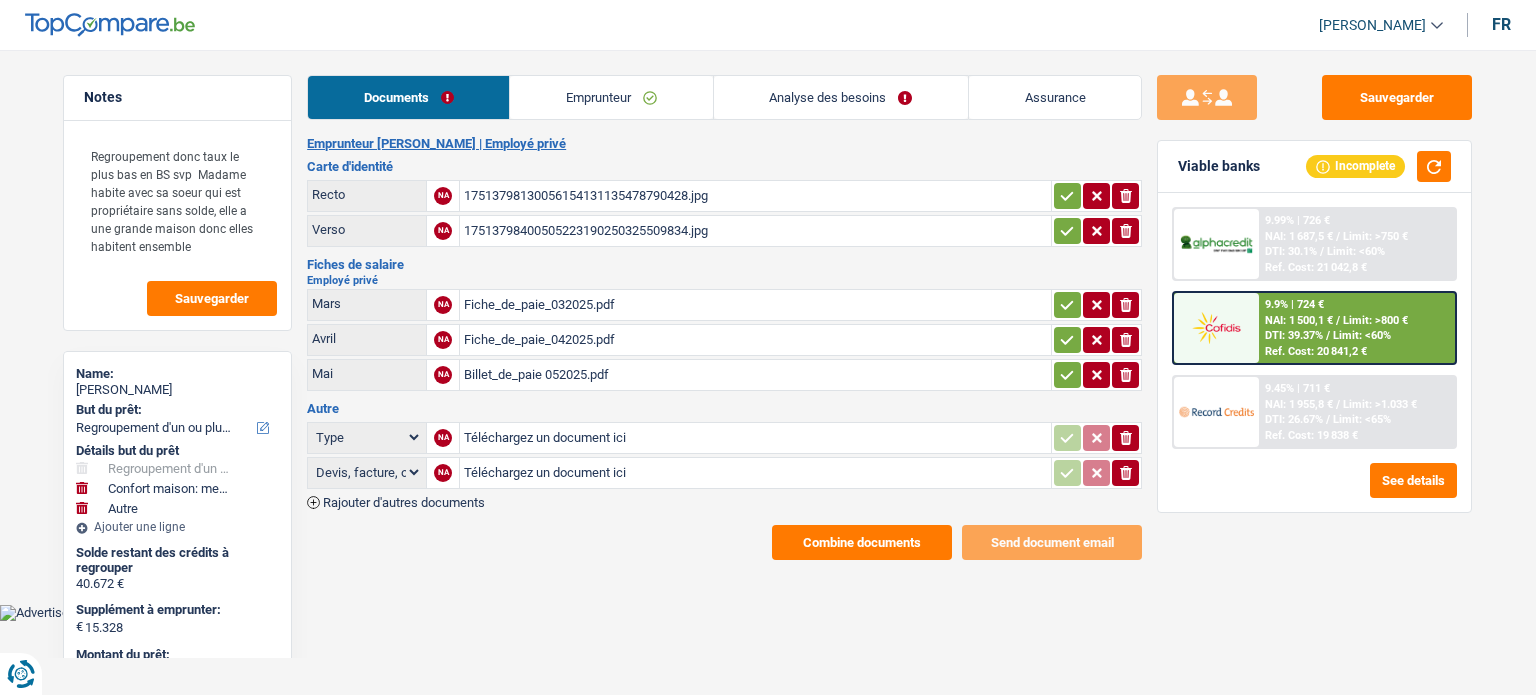 click on "Emprunteur" at bounding box center [611, 97] 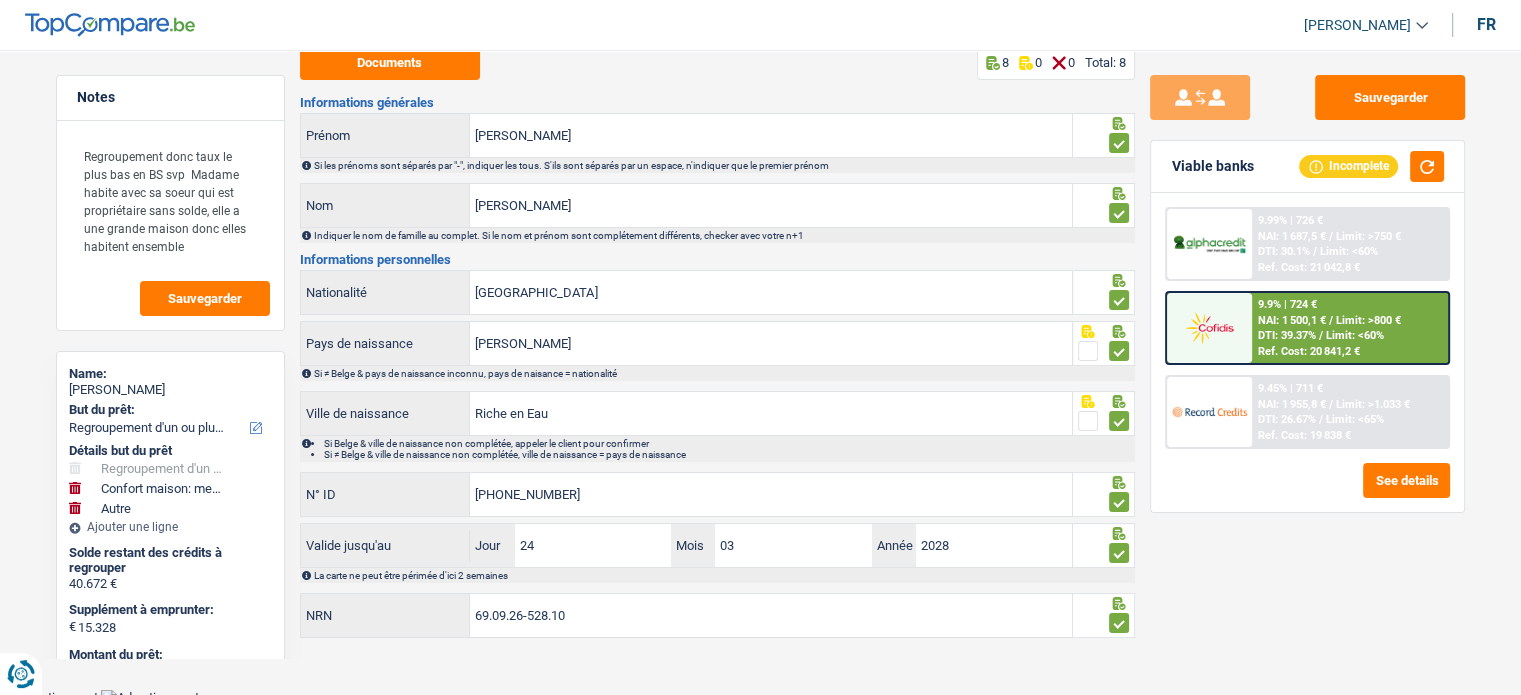 scroll, scrollTop: 129, scrollLeft: 0, axis: vertical 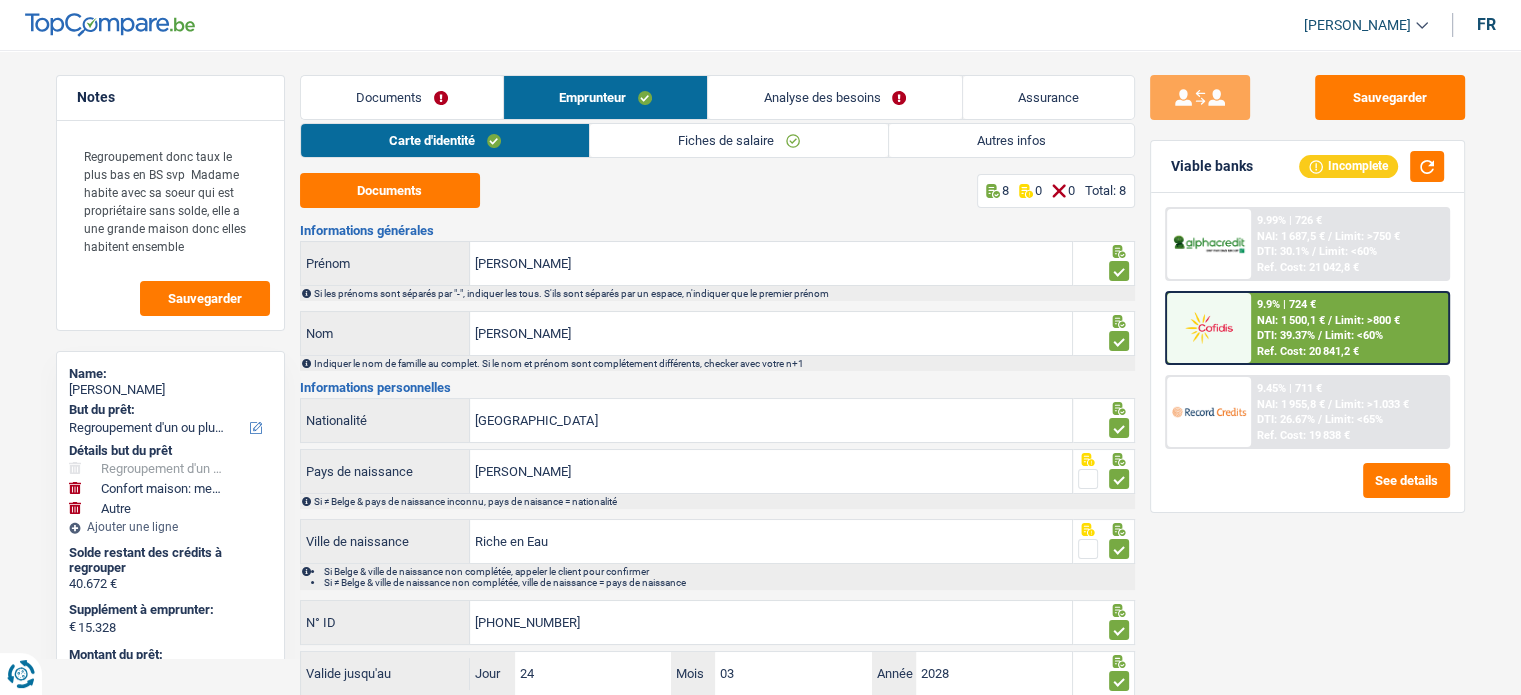 click on "NAI: 1 500,1 €" at bounding box center [1291, 320] 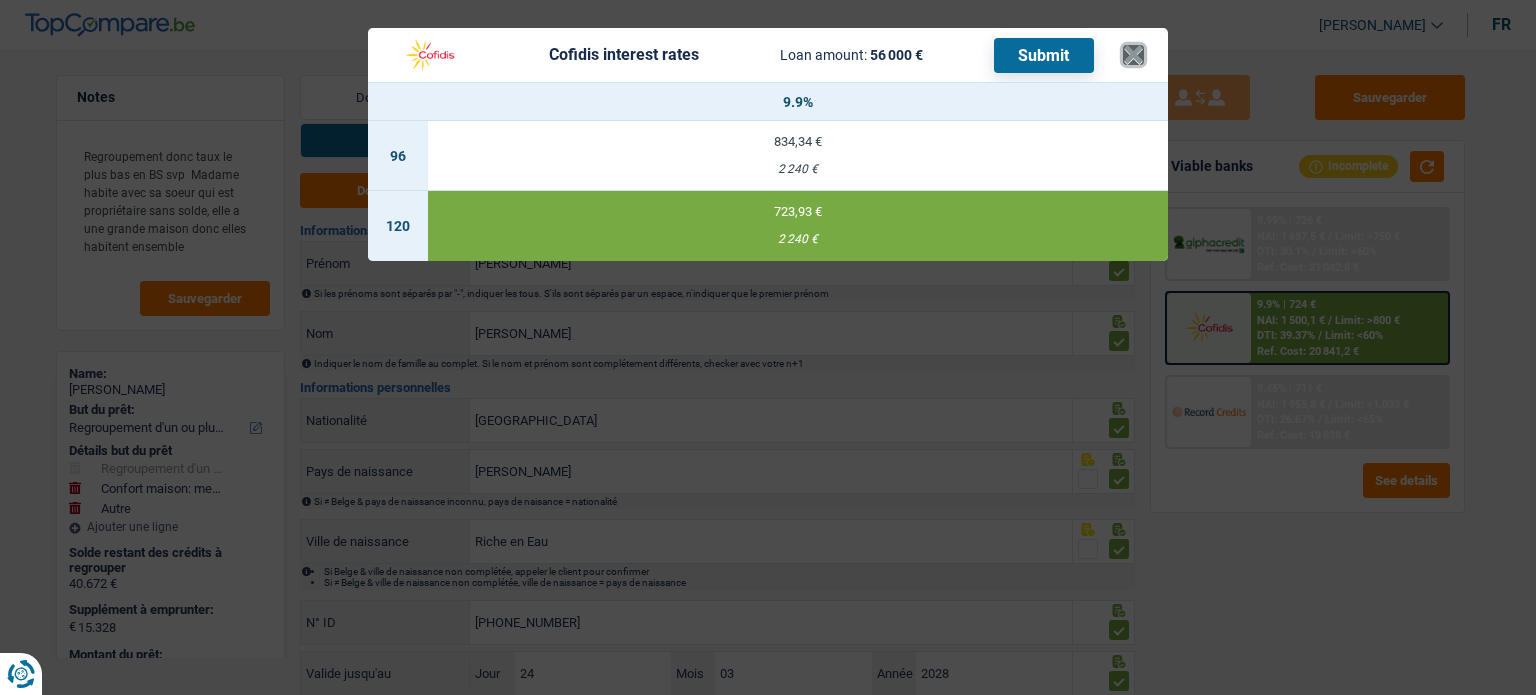 click on "×" at bounding box center (1133, 55) 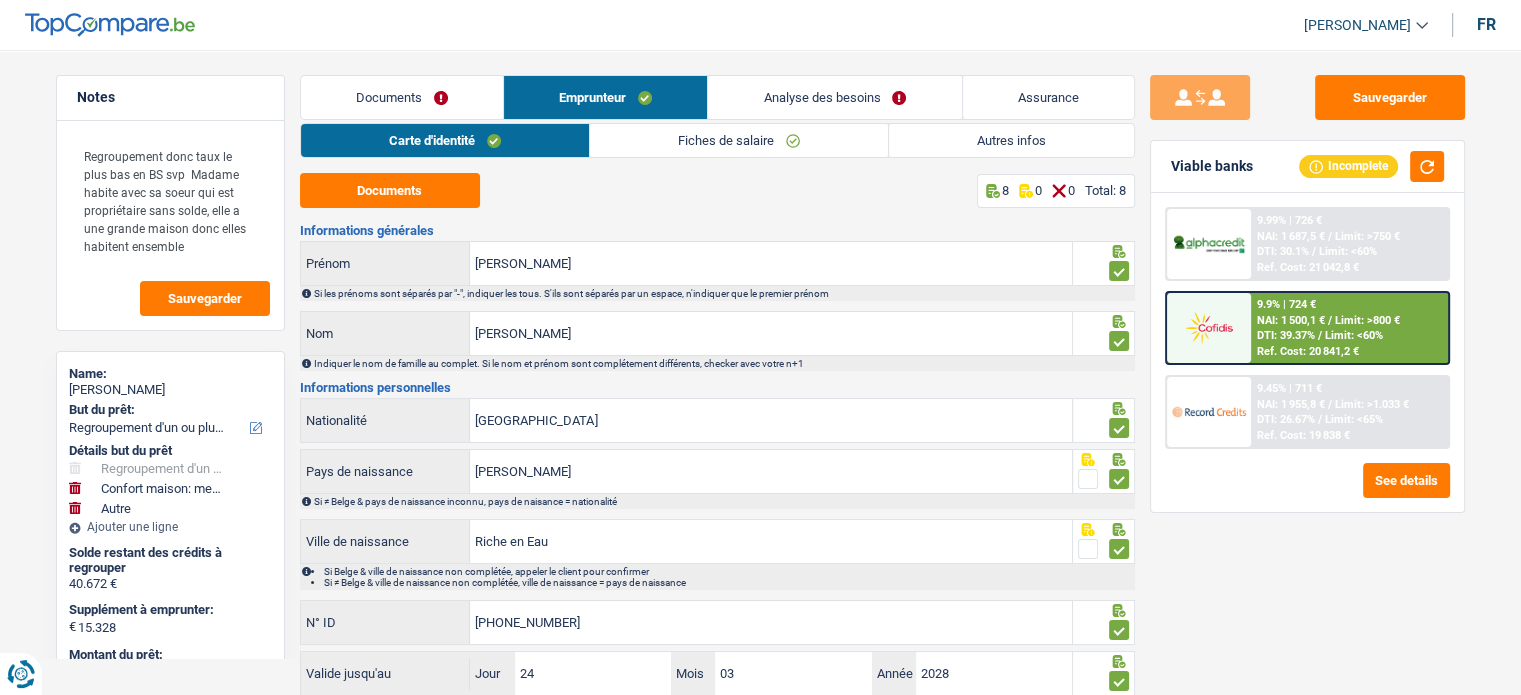 click on "Analyse des besoins" at bounding box center (834, 97) 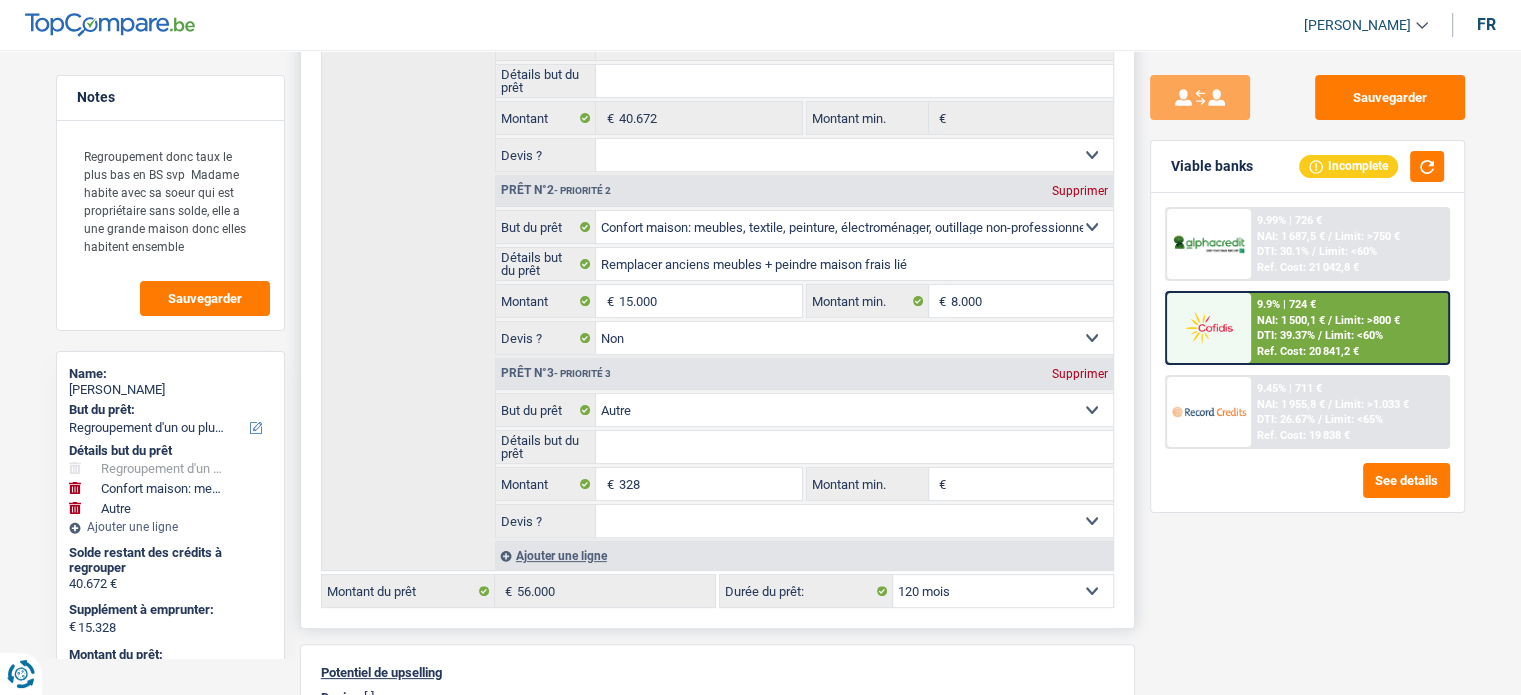 scroll, scrollTop: 0, scrollLeft: 0, axis: both 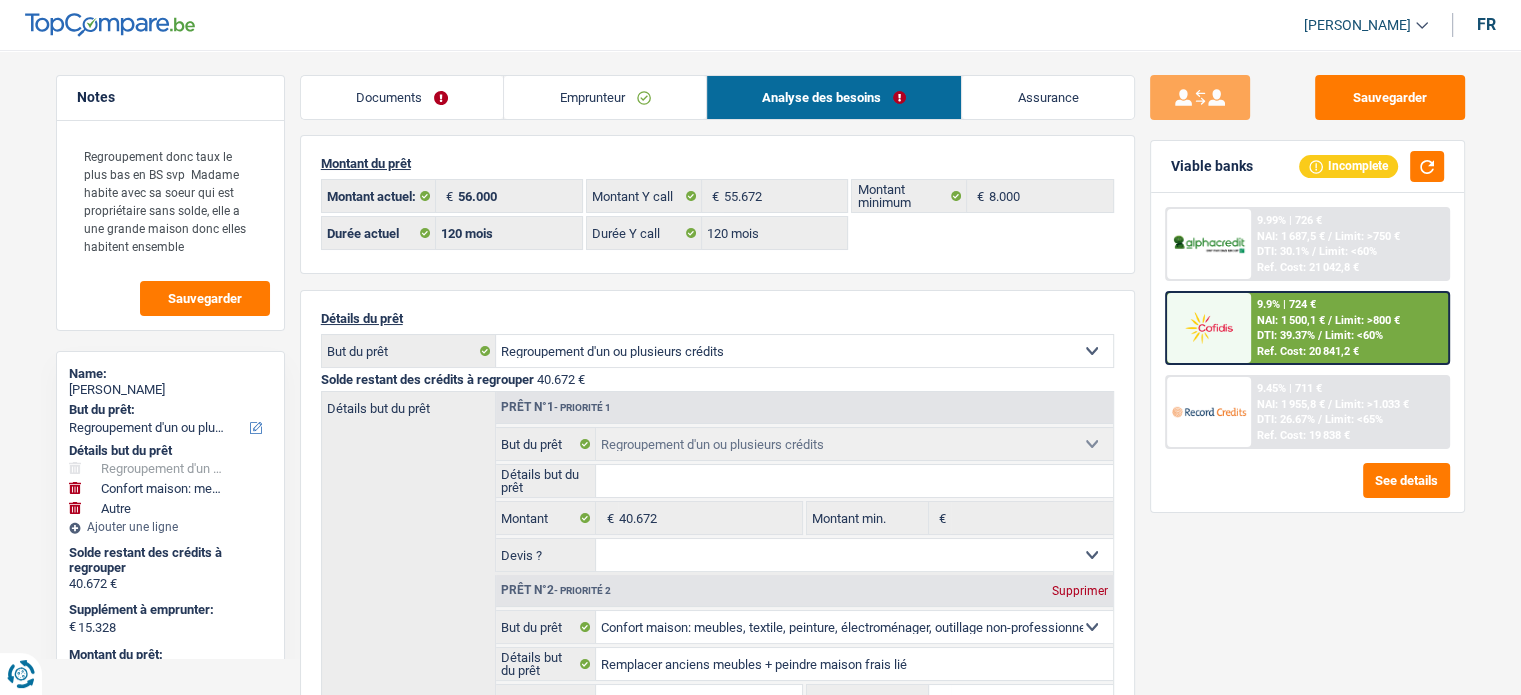 click on "Emprunteur" at bounding box center [605, 97] 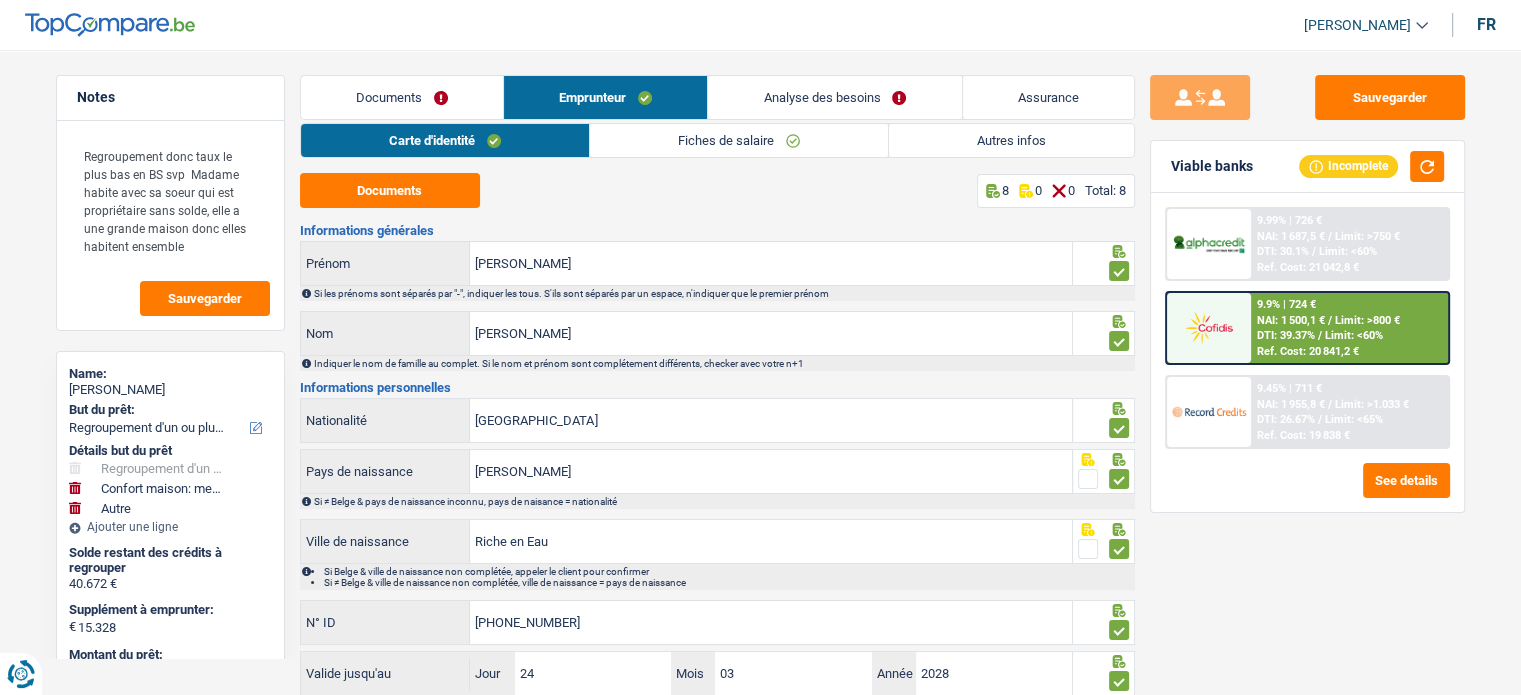 click on "Autres infos" at bounding box center (1011, 140) 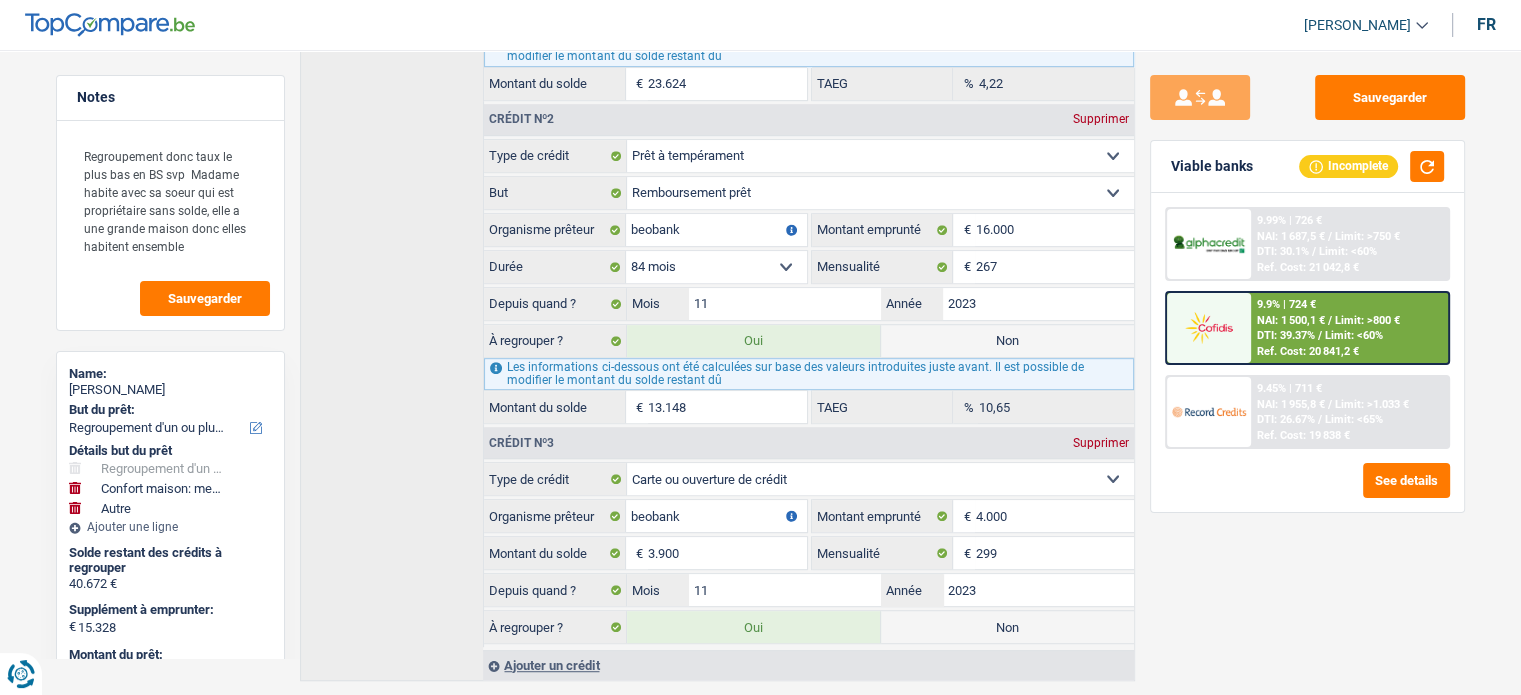 scroll, scrollTop: 1027, scrollLeft: 0, axis: vertical 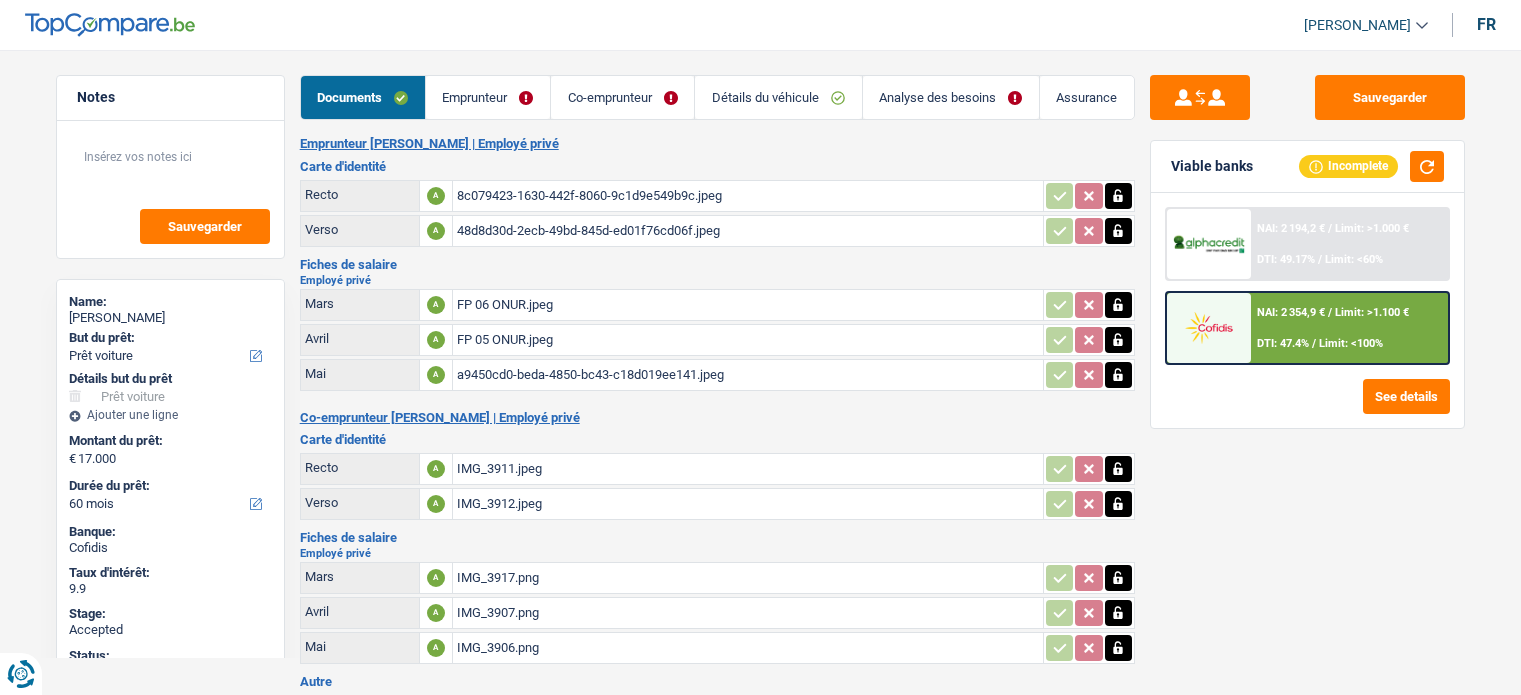 select on "car" 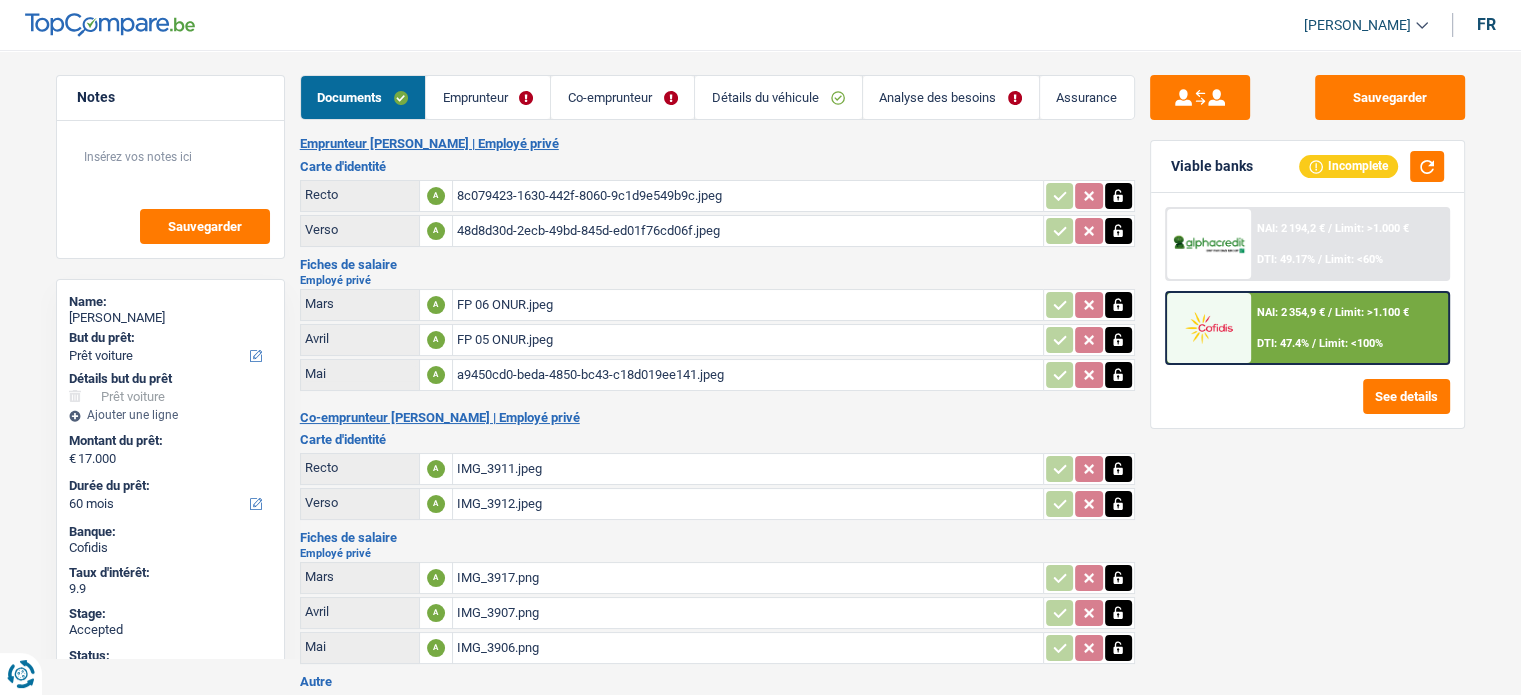 scroll, scrollTop: 0, scrollLeft: 0, axis: both 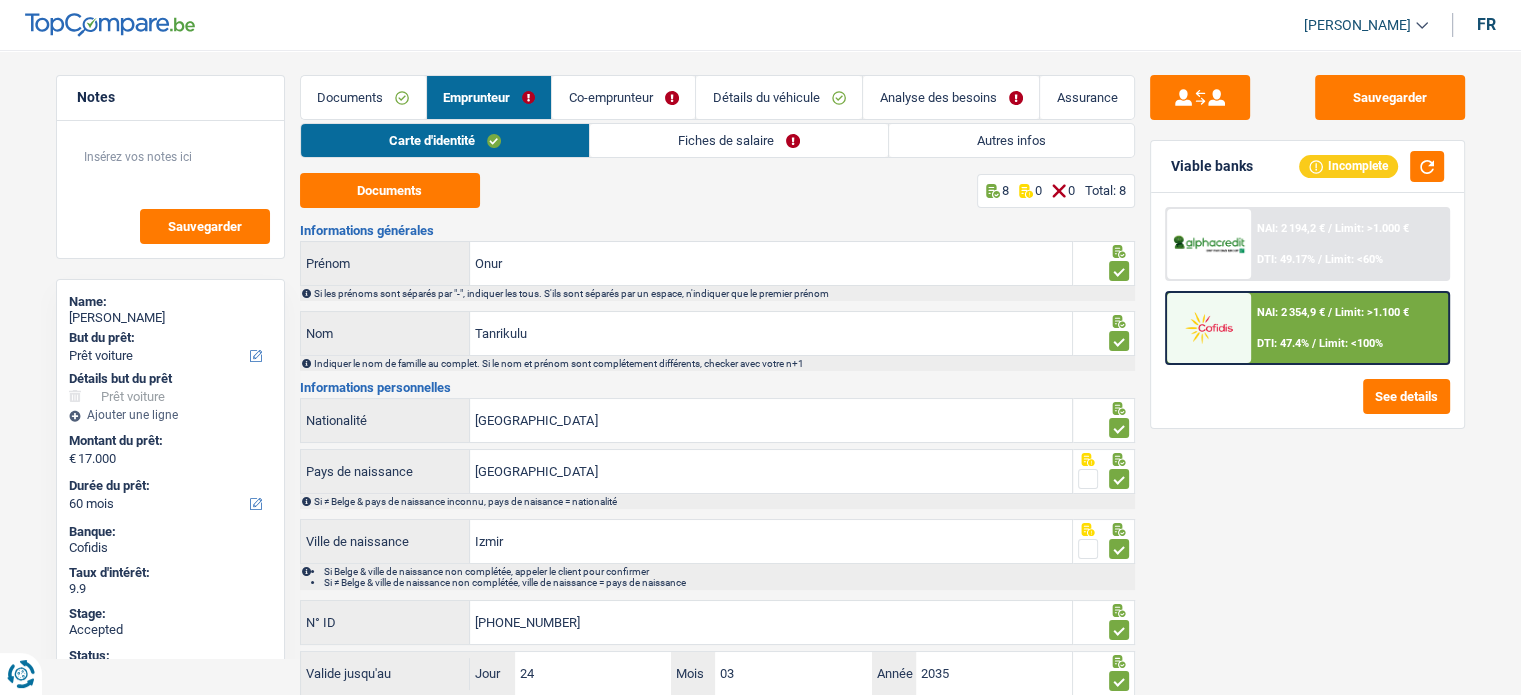 click on "NAI: 2 354,9 €
/
Limit: >1.100 €
DTI: 47.4%
/
Limit: <100%" at bounding box center [1349, 328] 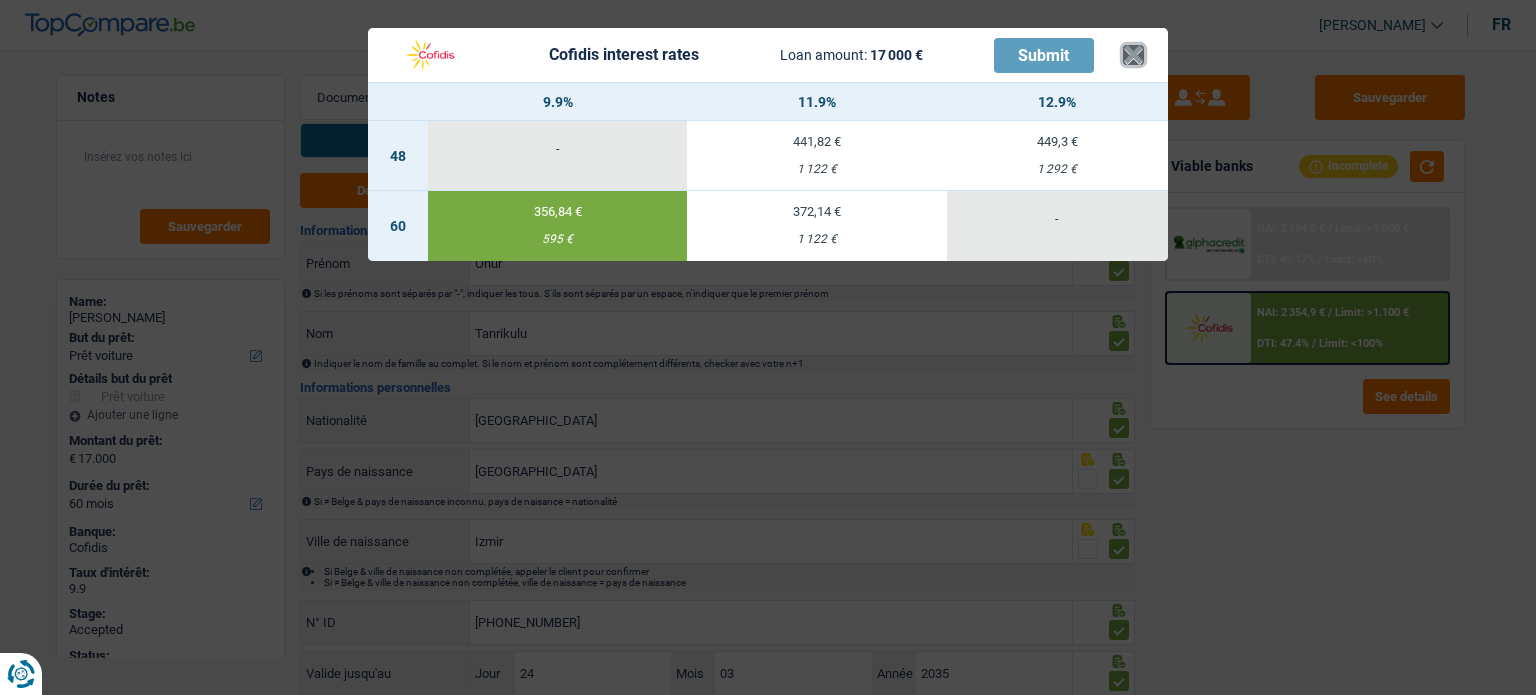 click on "×" at bounding box center [1133, 55] 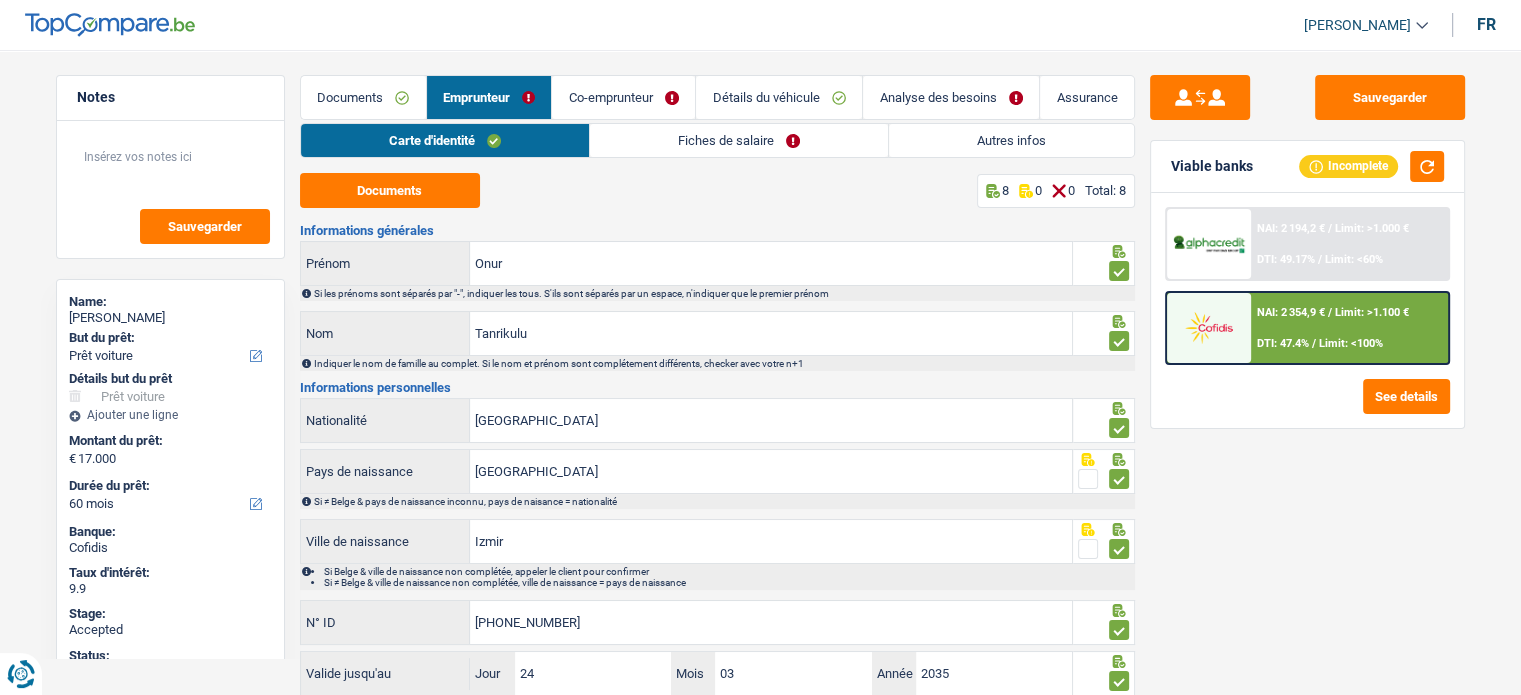 click on "Documents" at bounding box center [363, 97] 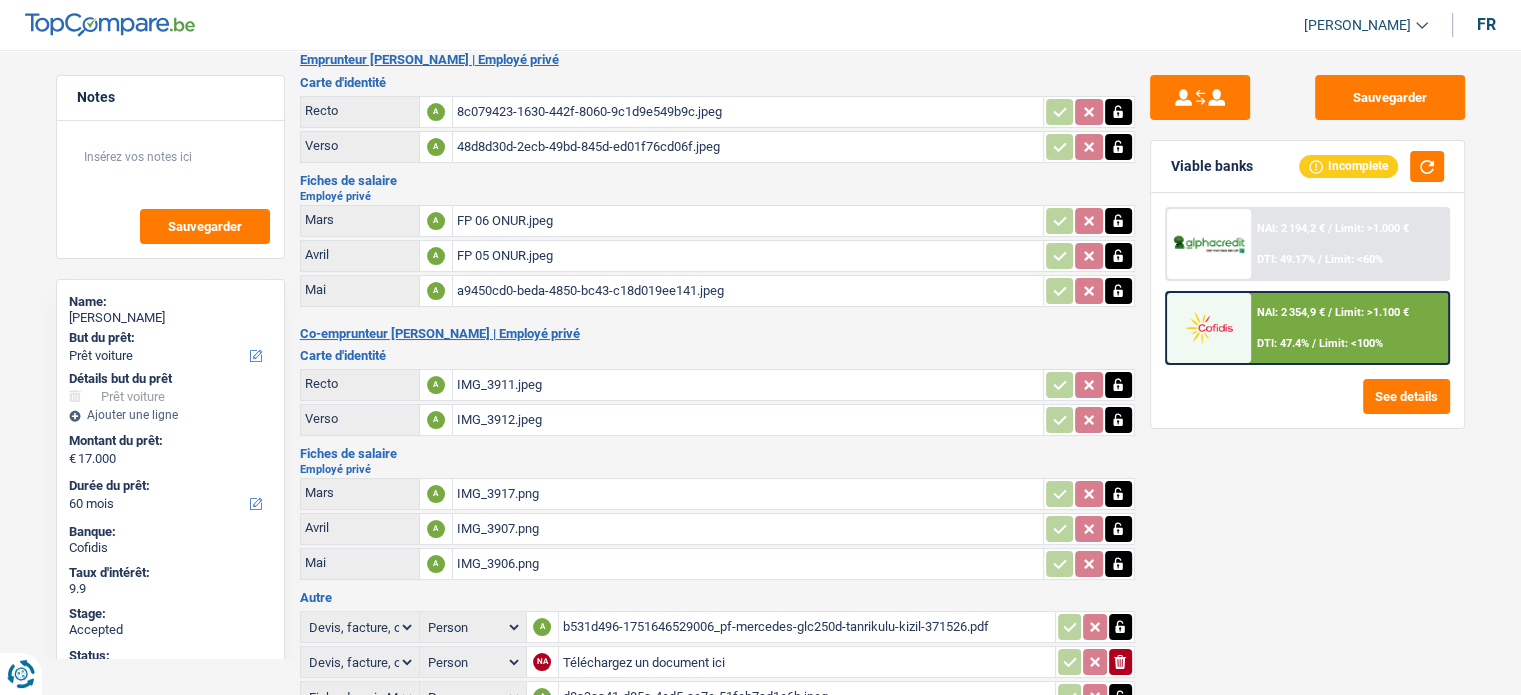 scroll, scrollTop: 0, scrollLeft: 0, axis: both 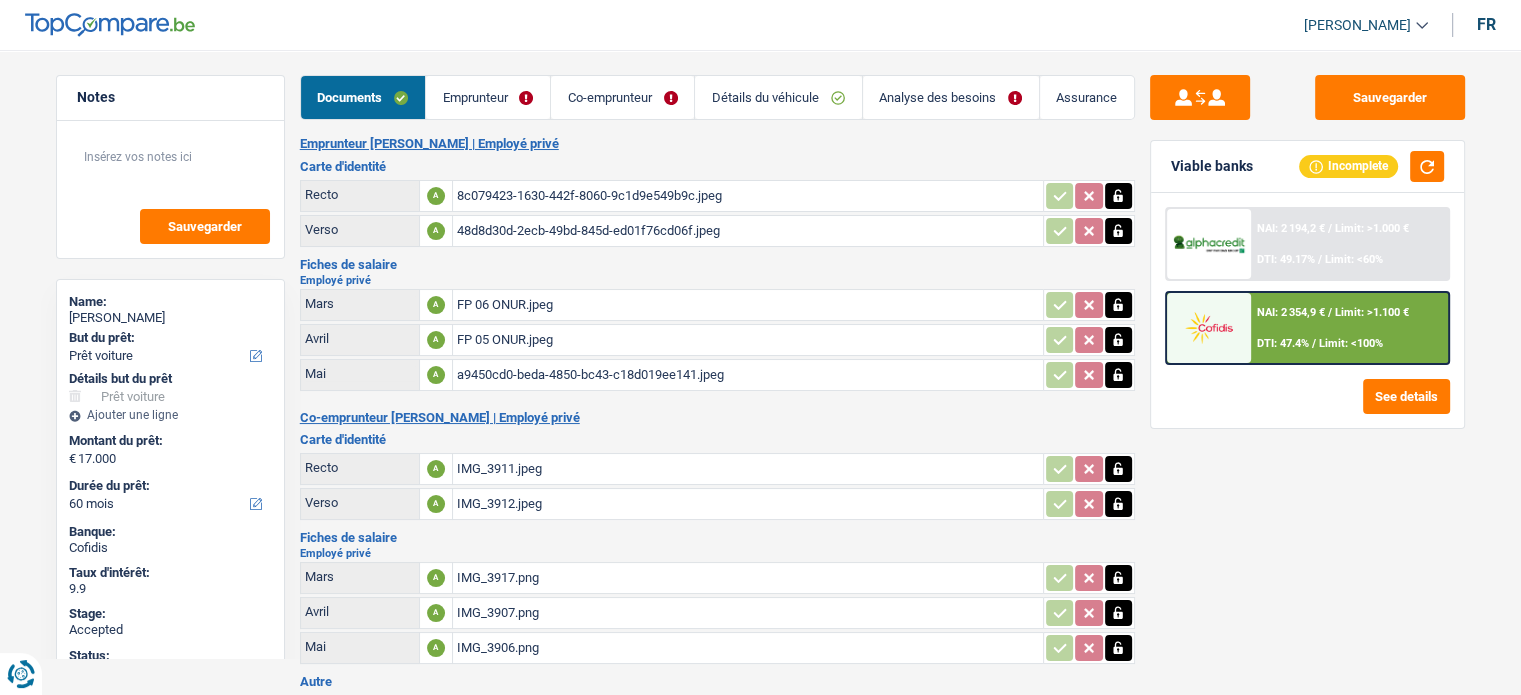 click on "Analyse des besoins" at bounding box center [951, 97] 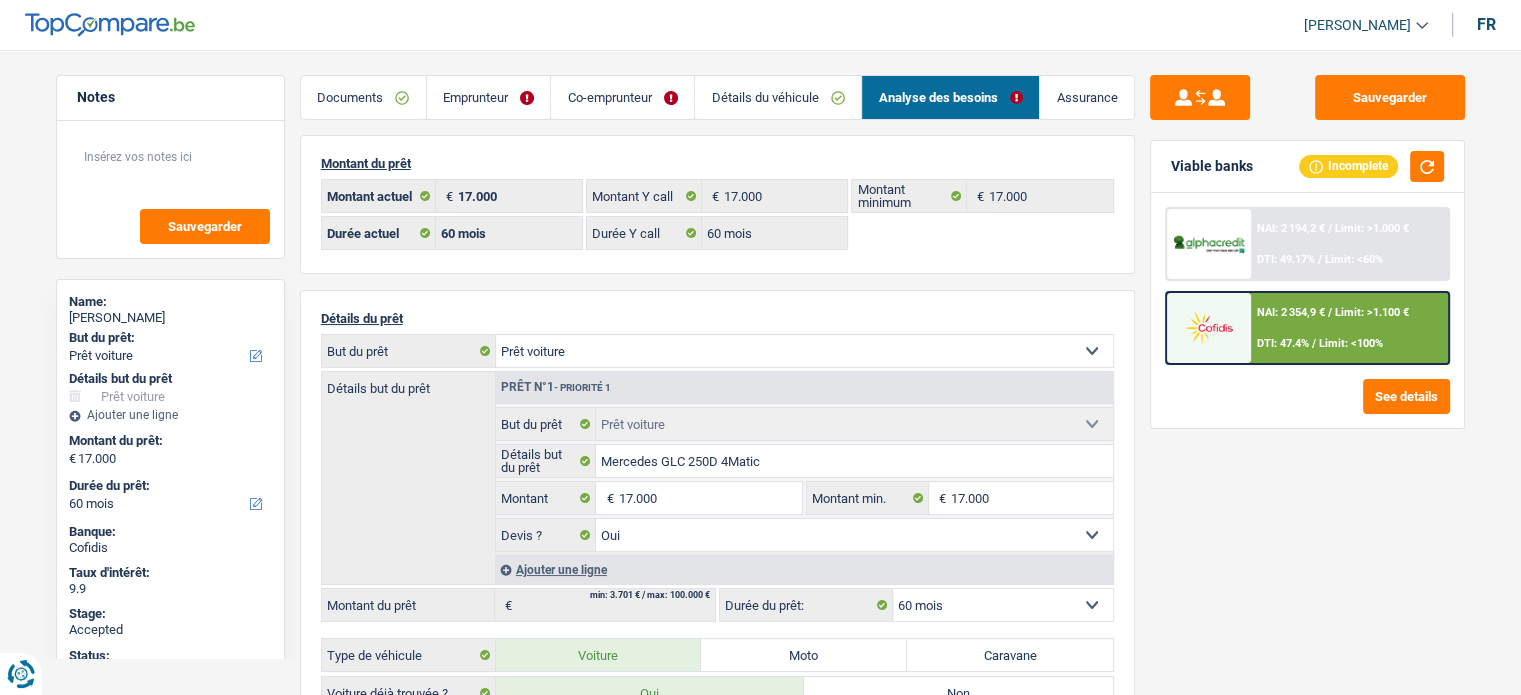 click on "Co-emprunteur" at bounding box center [622, 97] 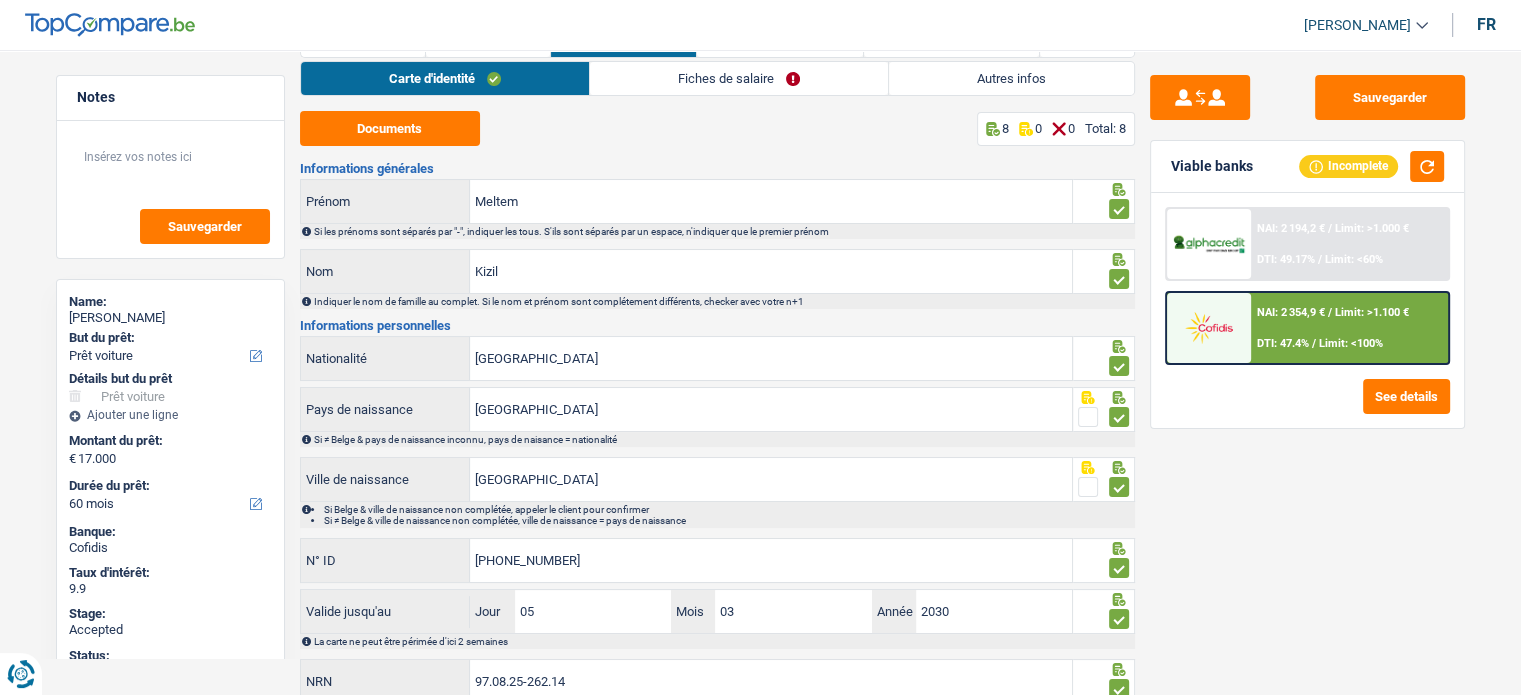 scroll, scrollTop: 0, scrollLeft: 0, axis: both 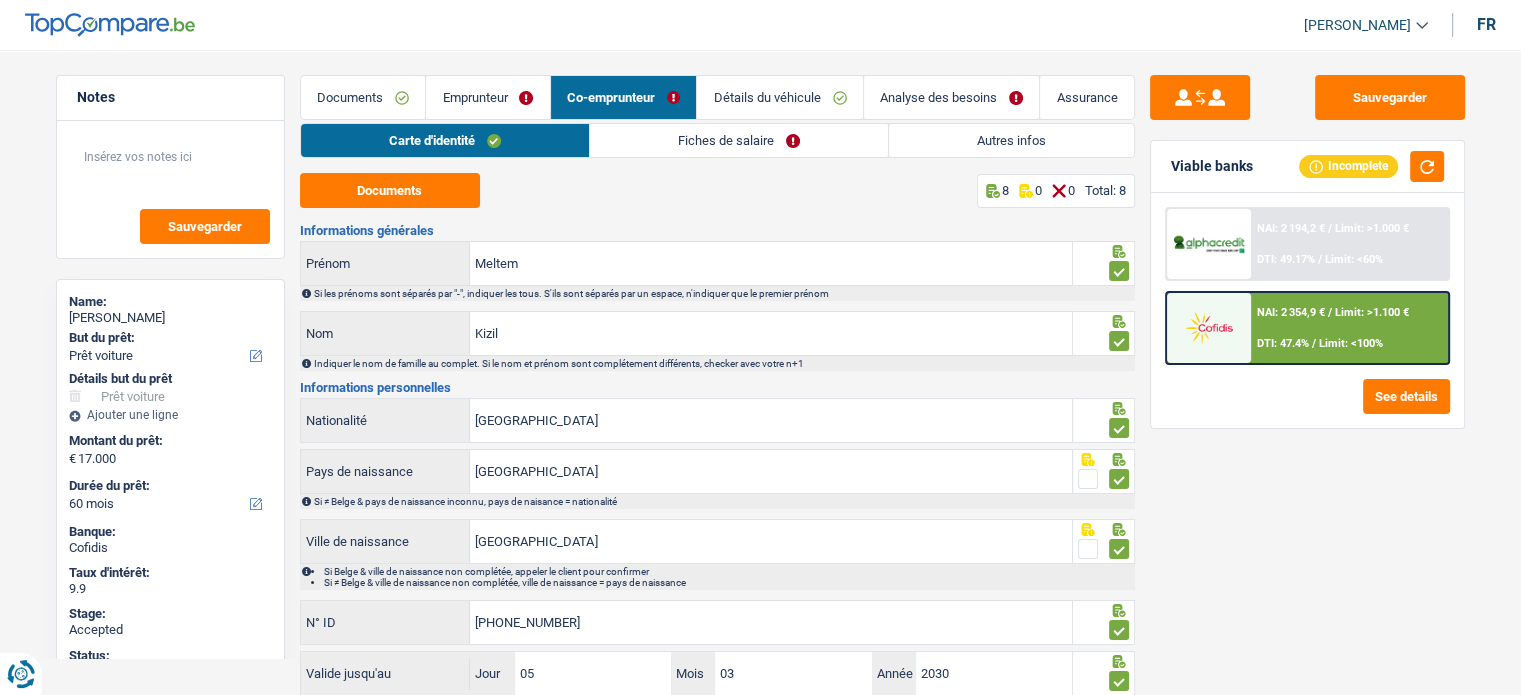 click on "Fiches de salaire" at bounding box center [739, 140] 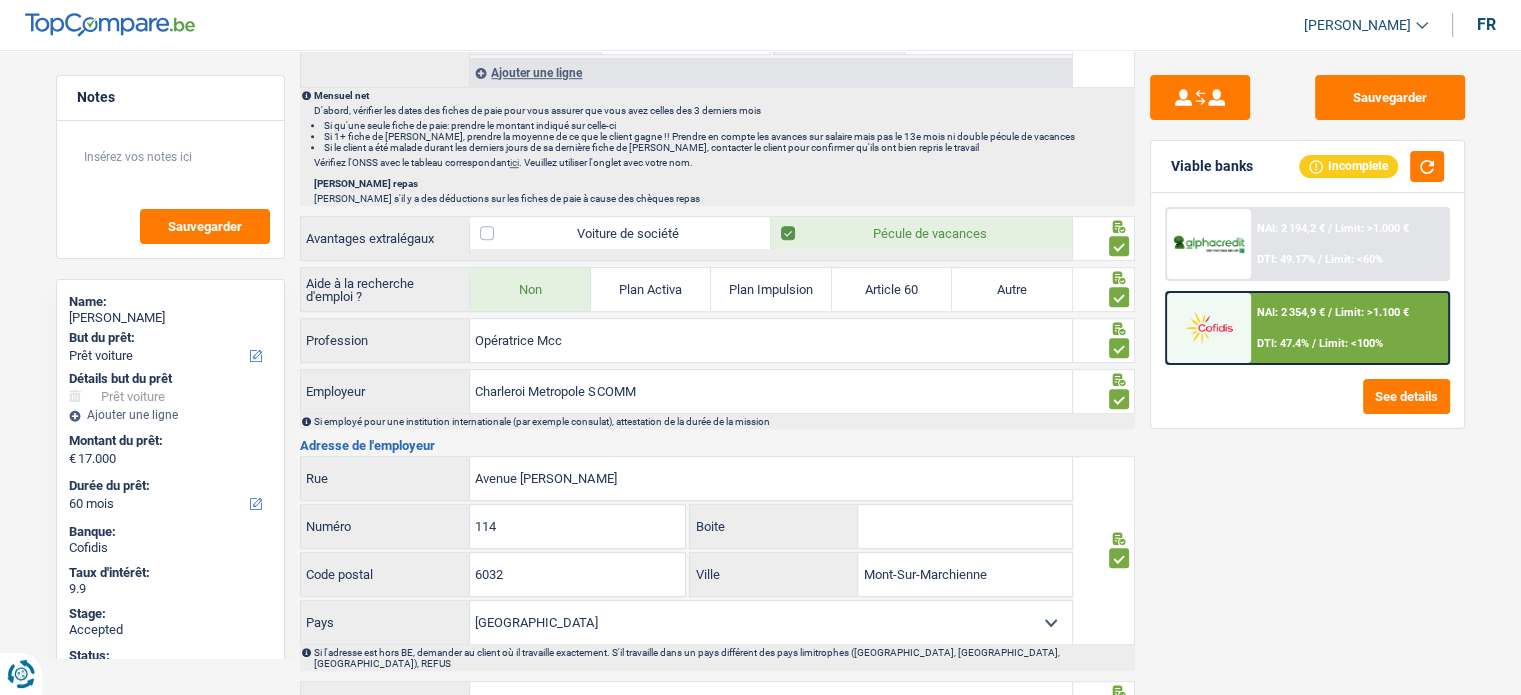 scroll, scrollTop: 1486, scrollLeft: 0, axis: vertical 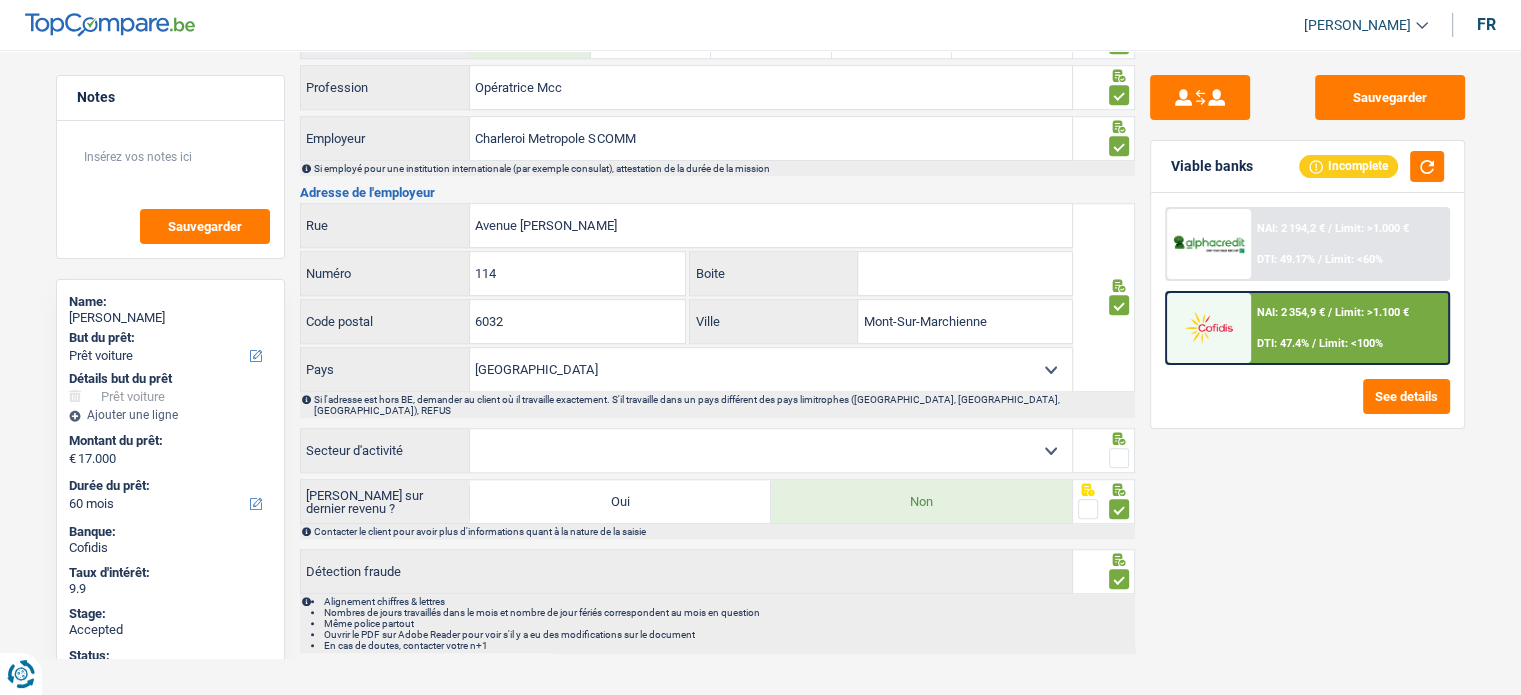 click at bounding box center (1119, 458) 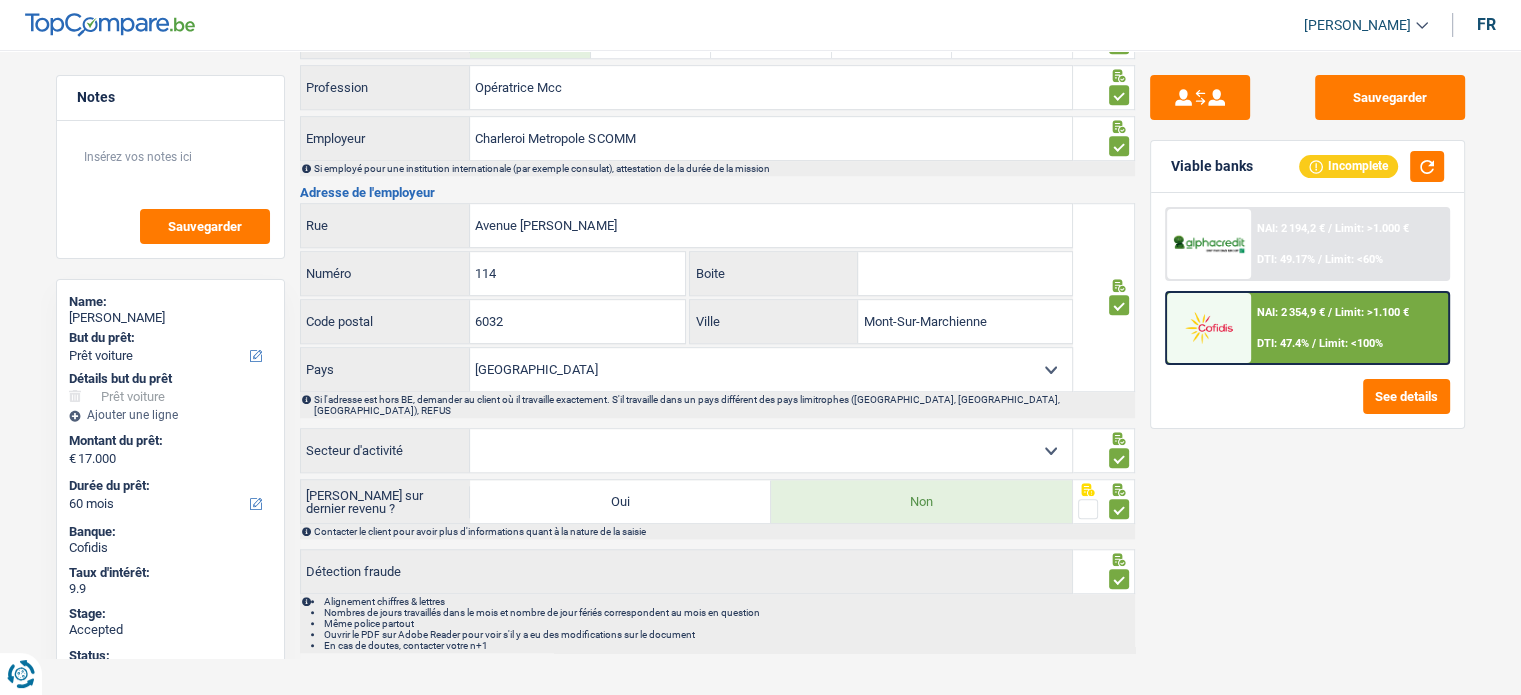 click on "Agriculture/Pêche Industrie Horeca Courier/Fitness/Taxi Construction Banques/Assurances Etat/Université ou Union Européenne Petites entreprises (-50pers) Grandes entreprises (+50pers) Autres institutions internationales
Sélectionner une option" at bounding box center [771, 450] 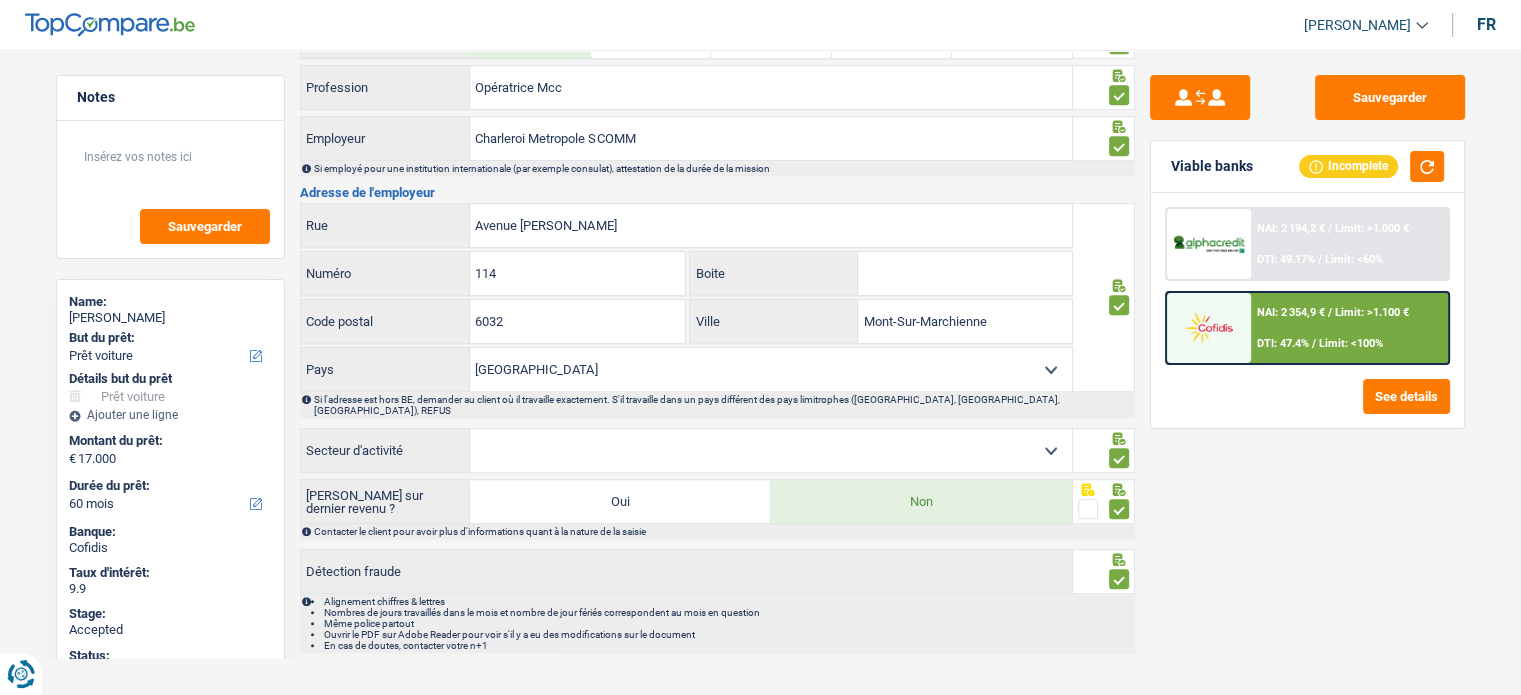 select on "bigCompanies" 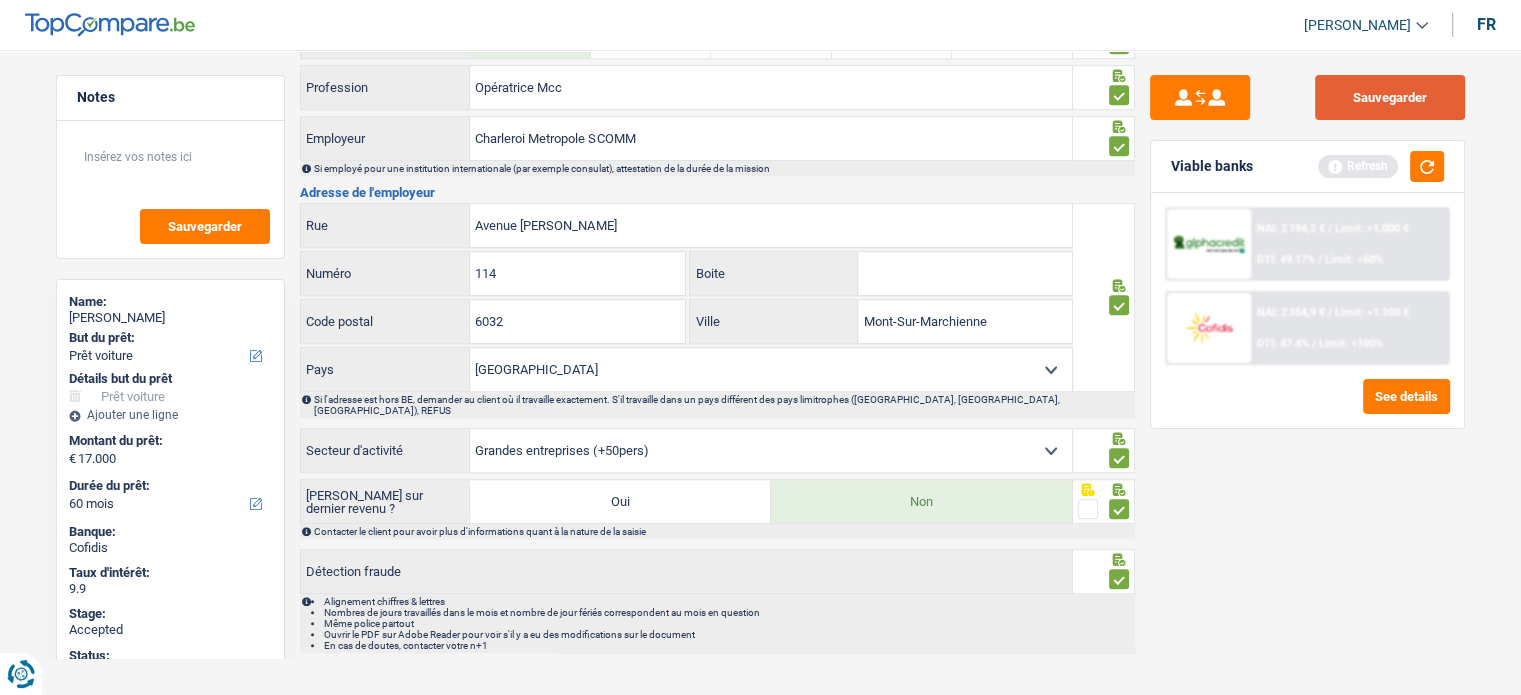 drag, startPoint x: 1379, startPoint y: 108, endPoint x: 1182, endPoint y: 195, distance: 215.35551 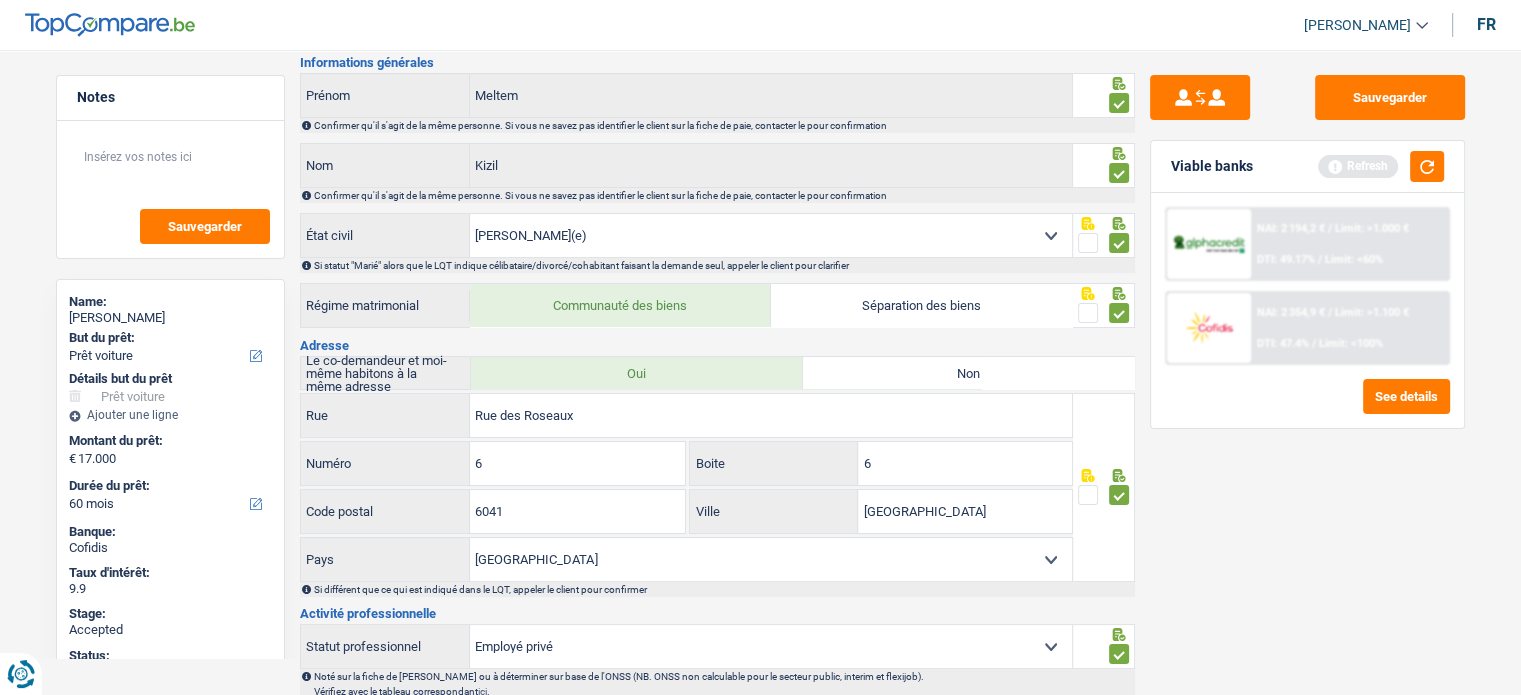 scroll, scrollTop: 0, scrollLeft: 0, axis: both 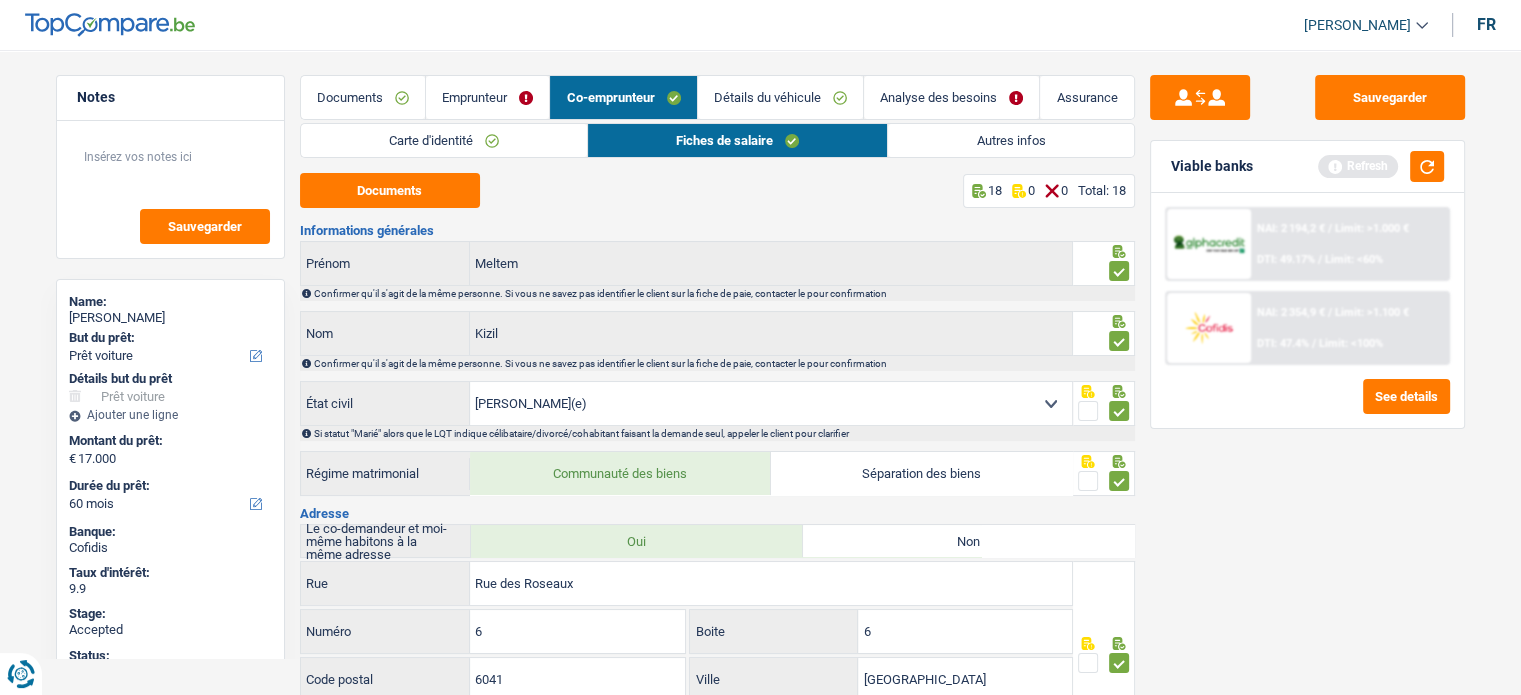 click on "Documents" at bounding box center [363, 97] 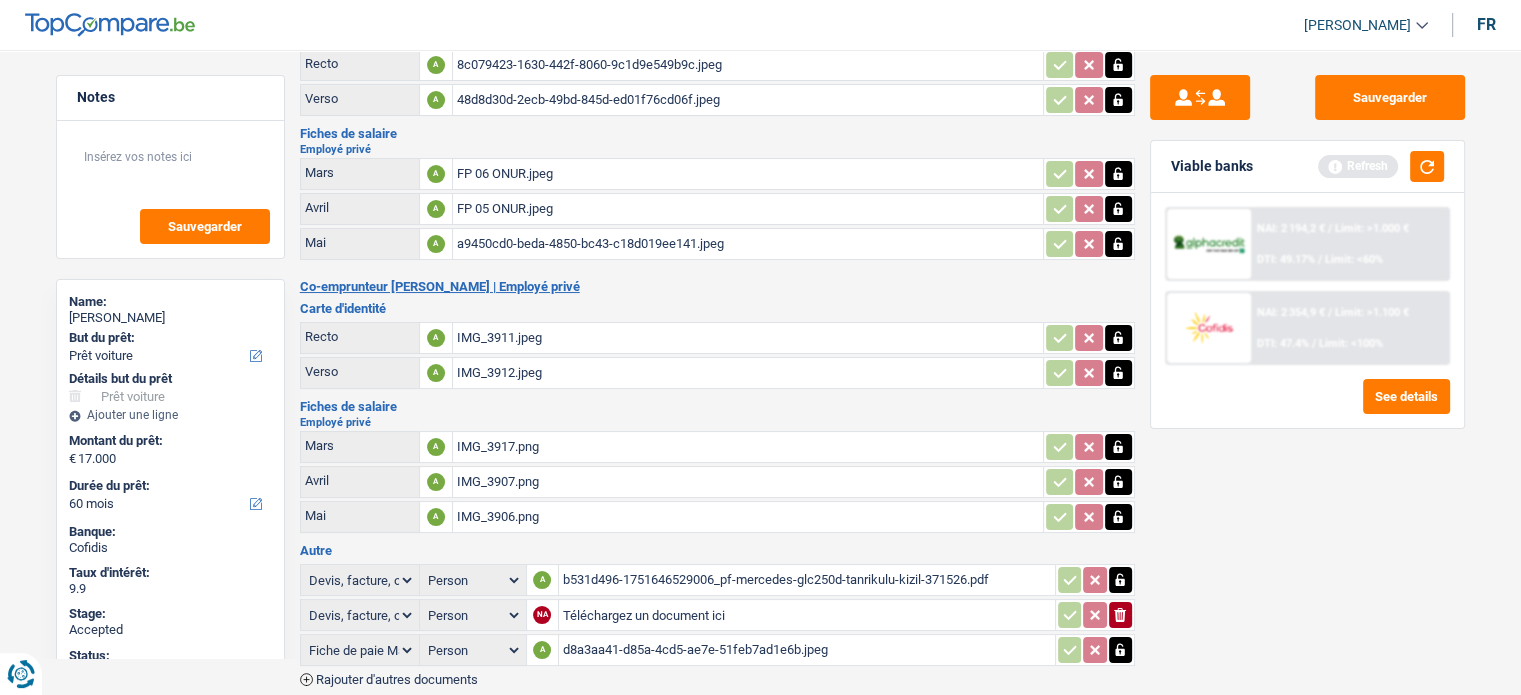 scroll, scrollTop: 195, scrollLeft: 0, axis: vertical 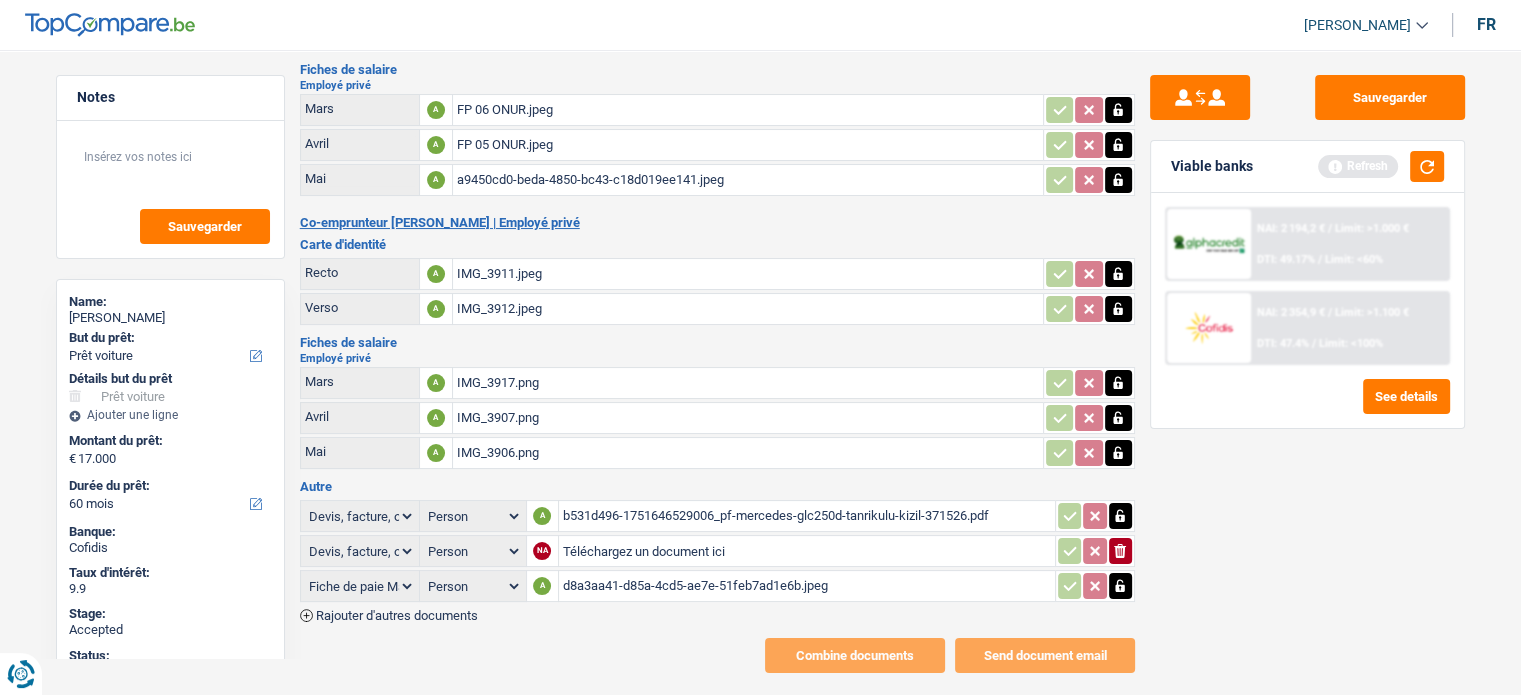 click on "ionicons-v5-e" 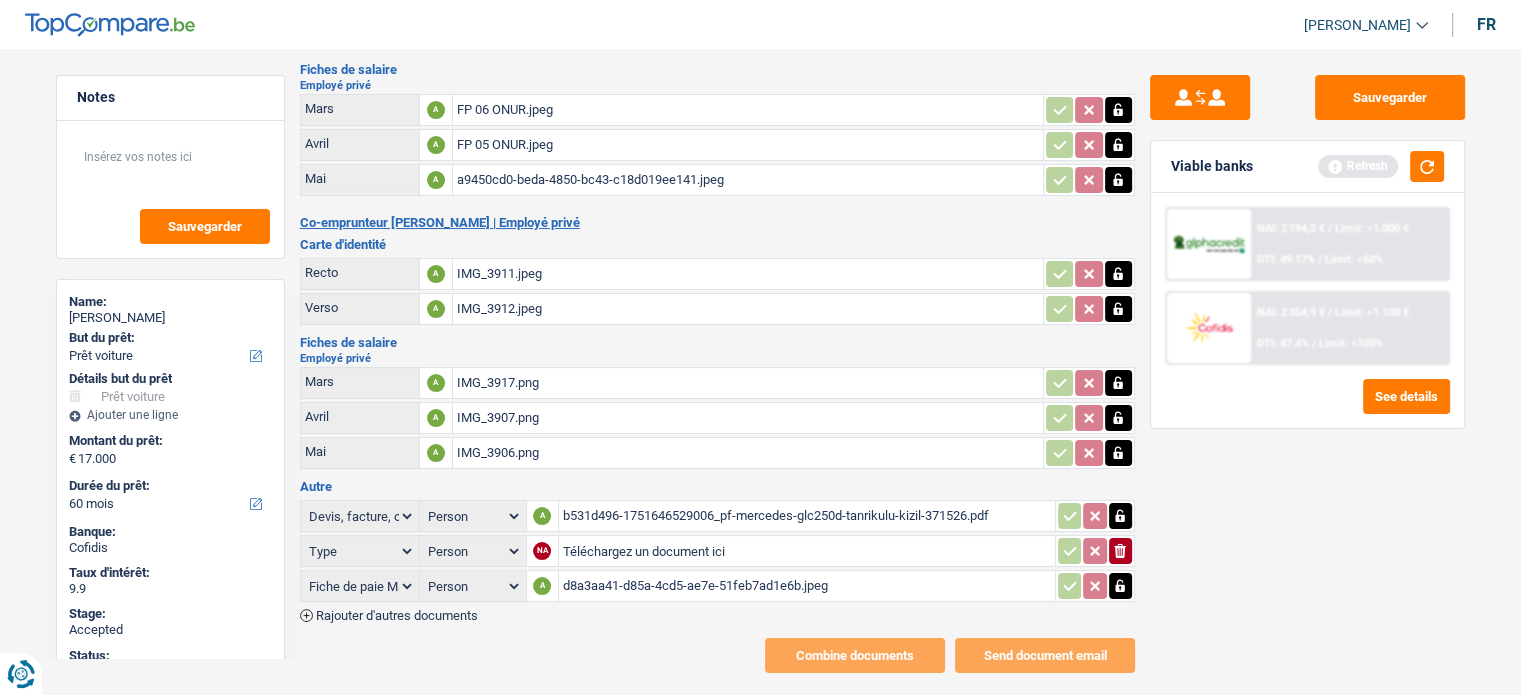 click 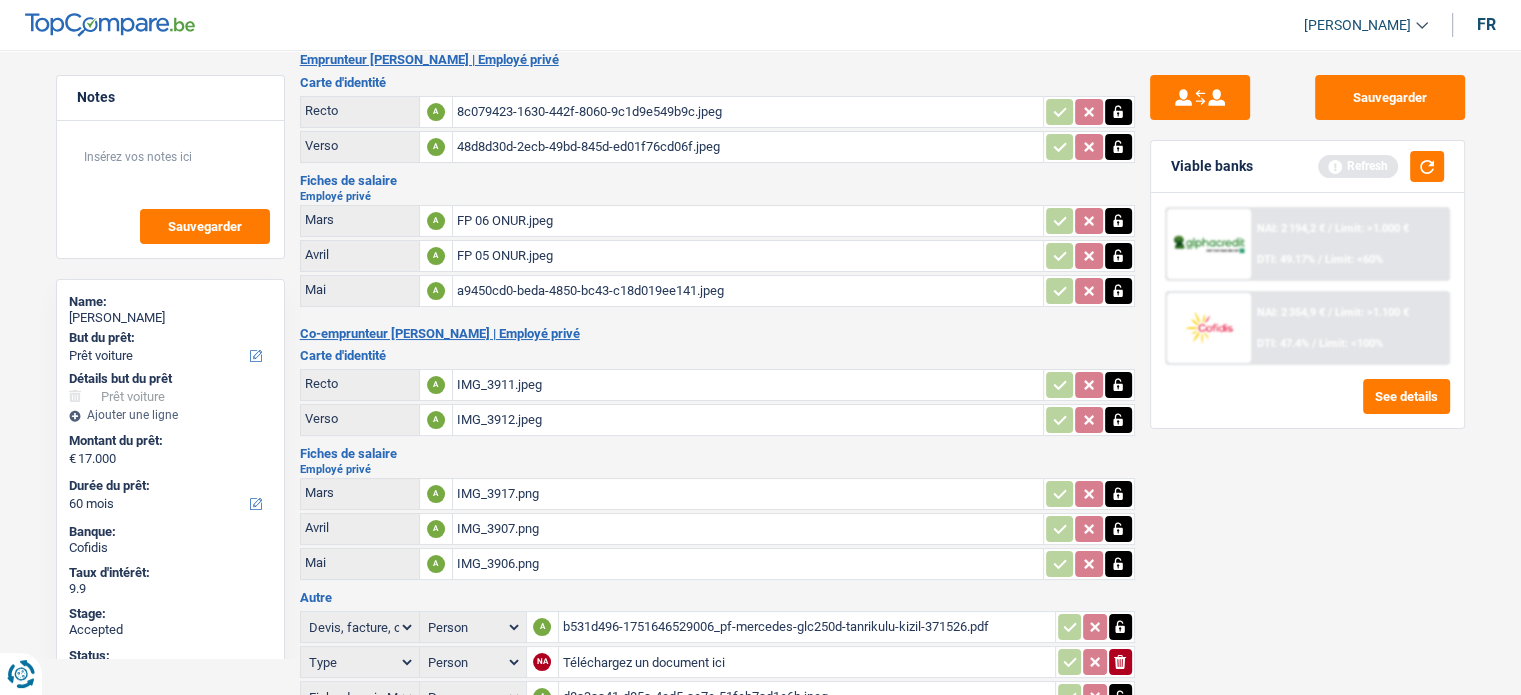 scroll, scrollTop: 0, scrollLeft: 0, axis: both 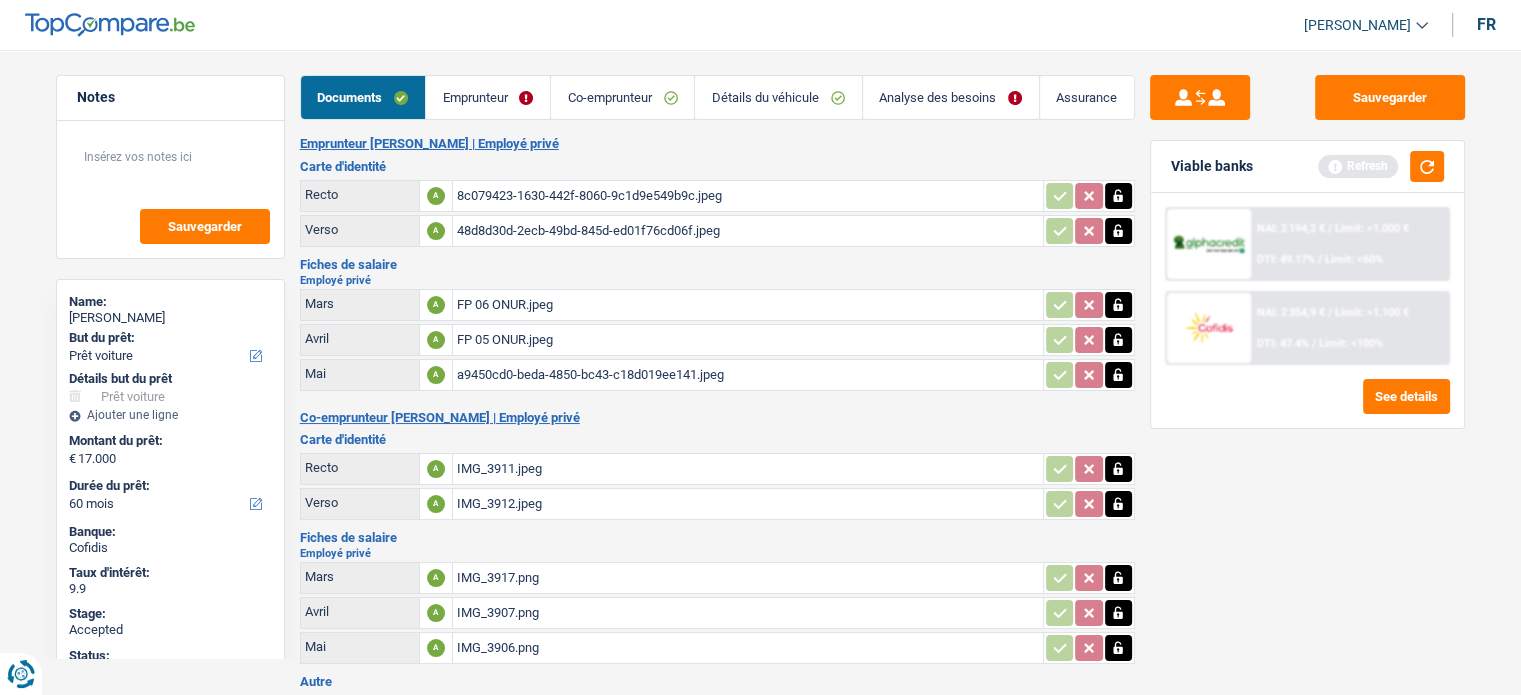 click on "Emprunteur" at bounding box center (488, 97) 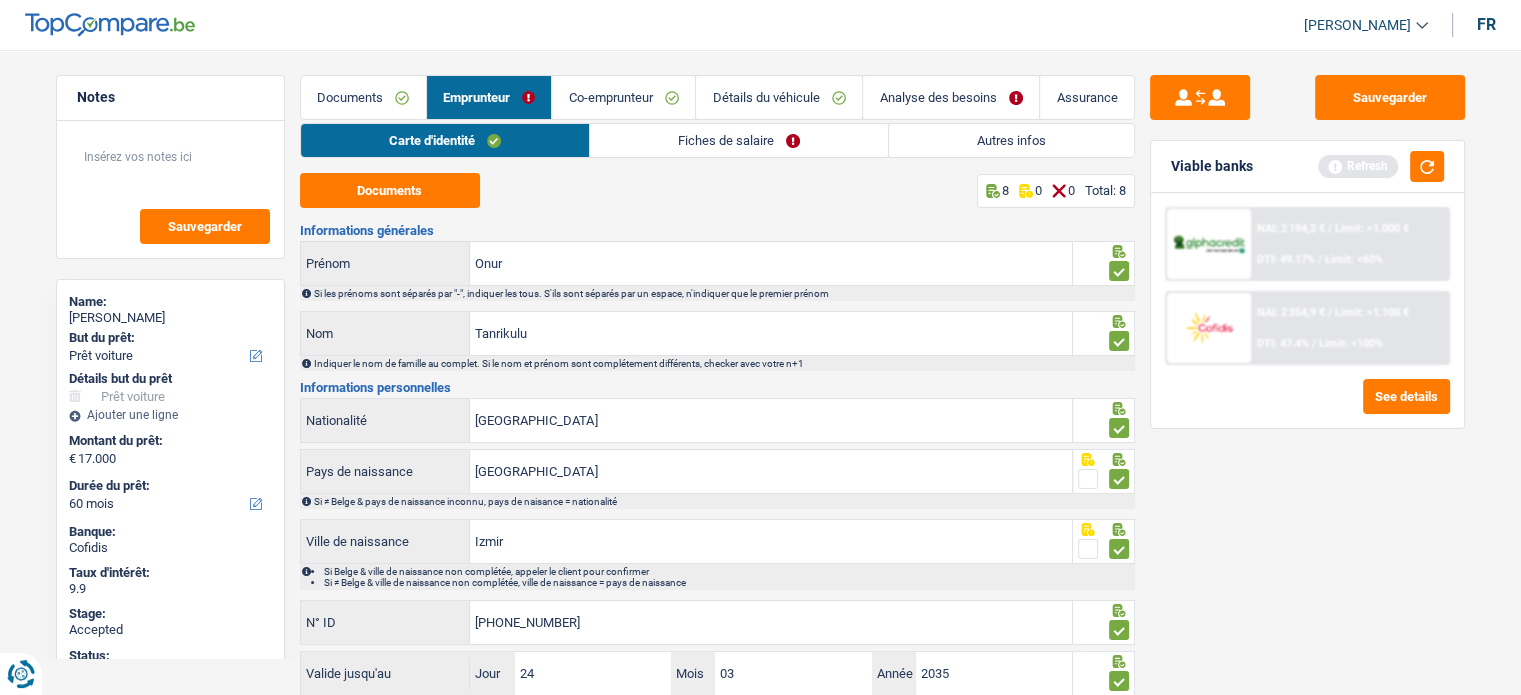 click on "Fiches de salaire" at bounding box center (739, 140) 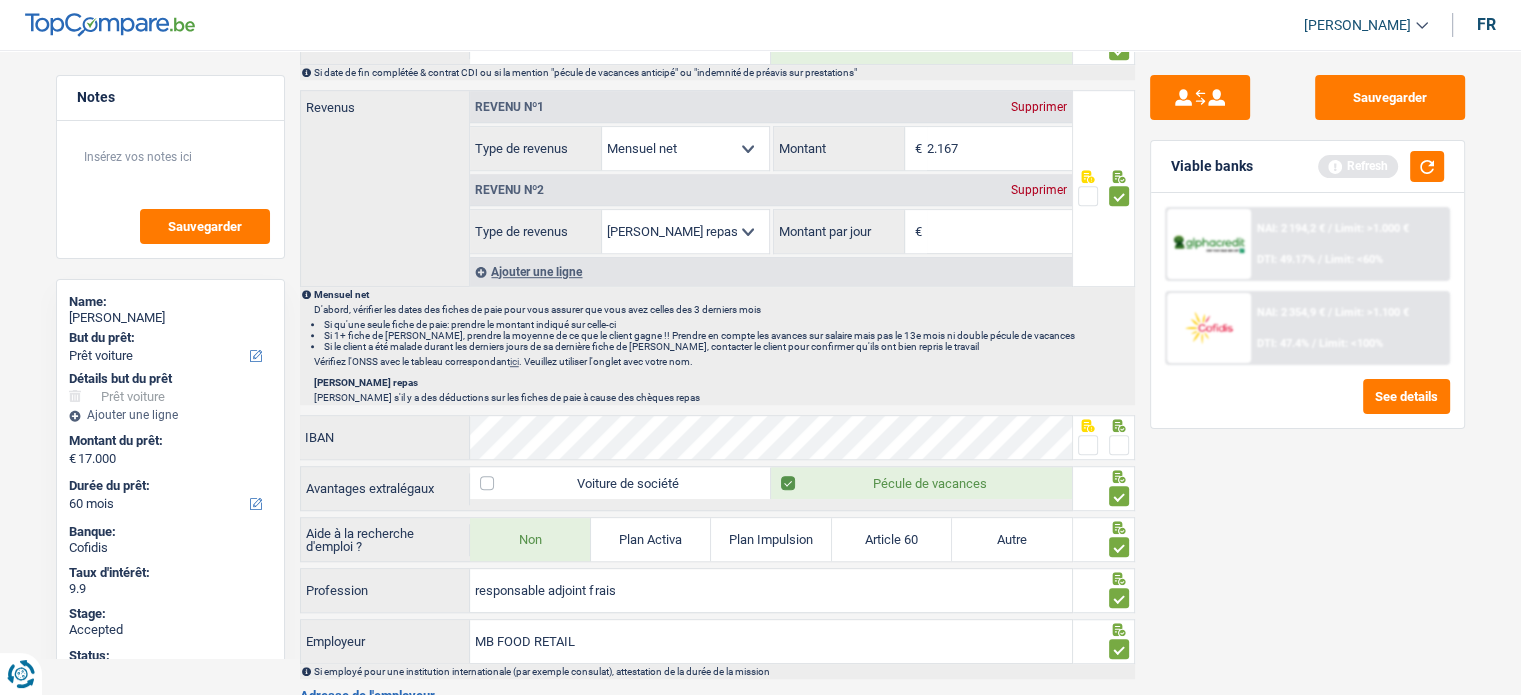 scroll, scrollTop: 1300, scrollLeft: 0, axis: vertical 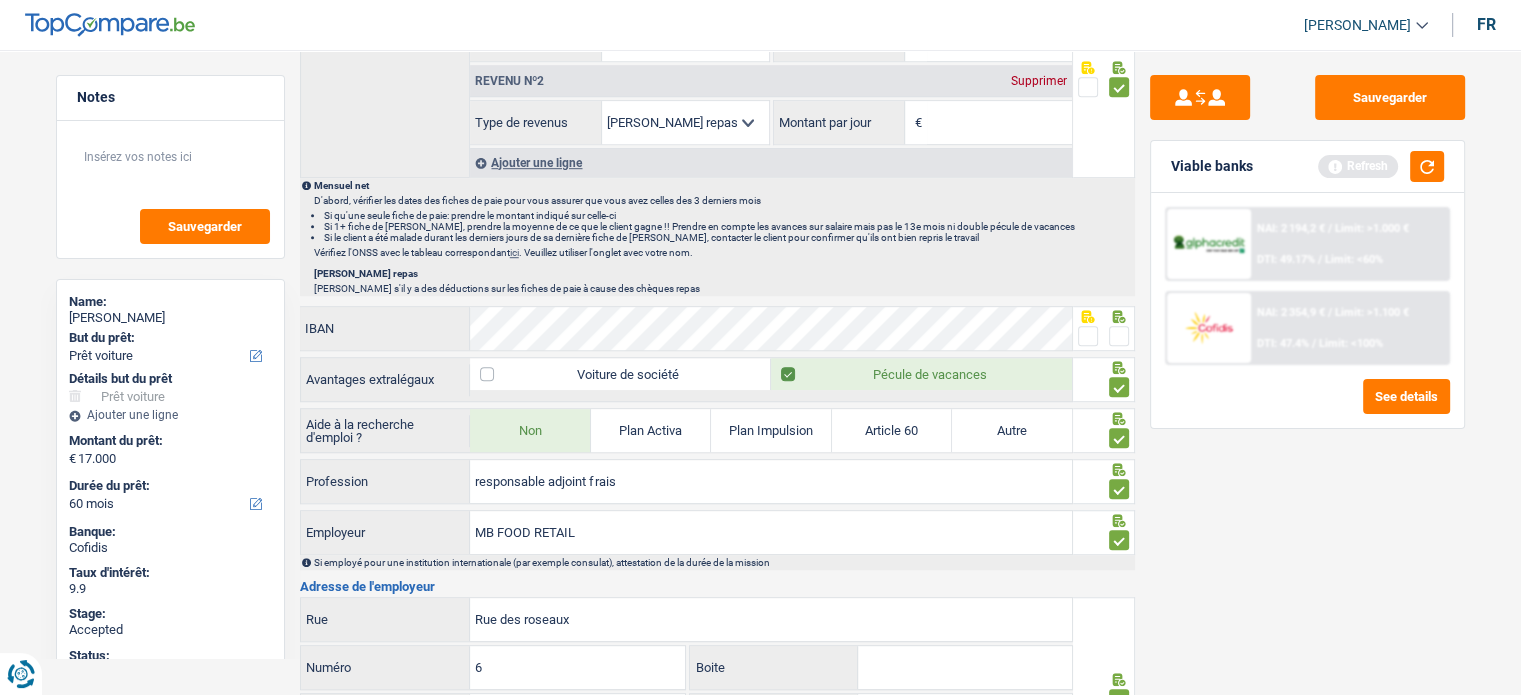 click at bounding box center (1119, 336) 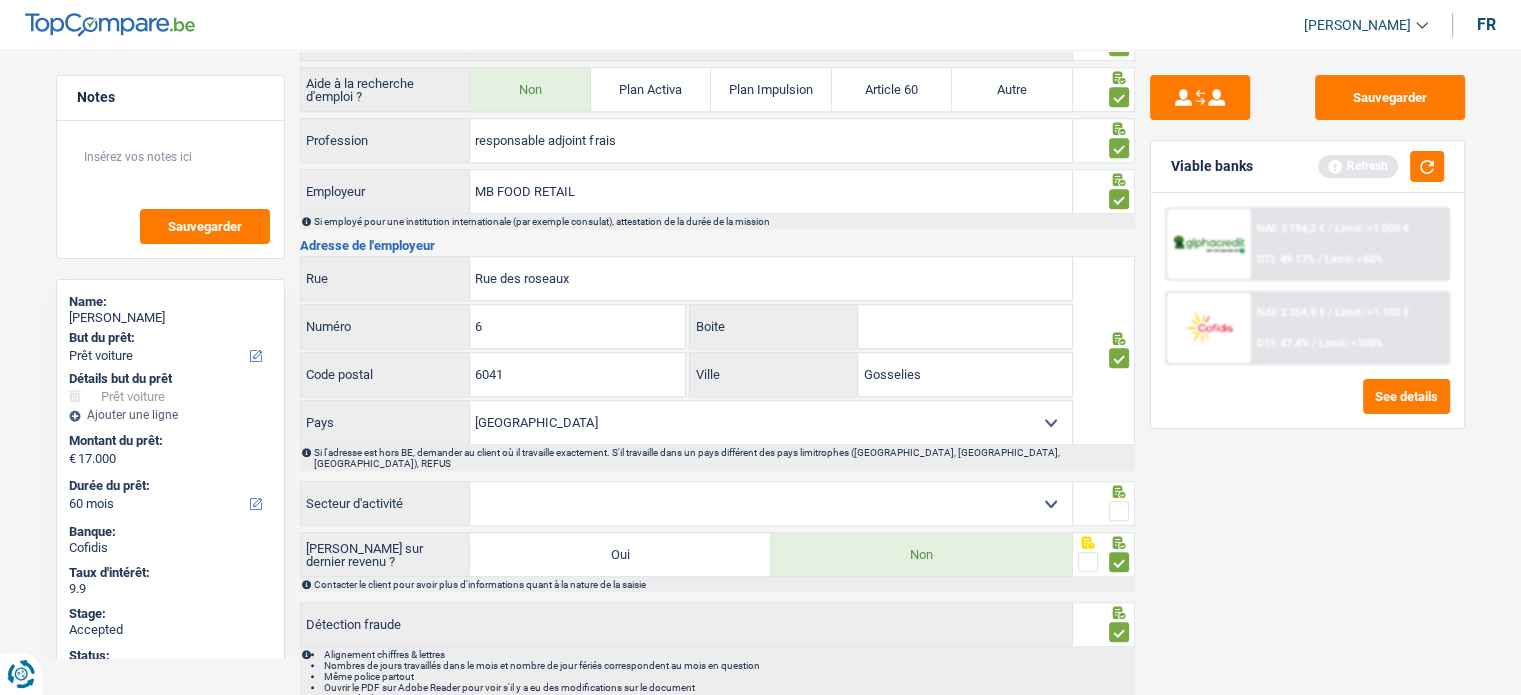 scroll, scrollTop: 1693, scrollLeft: 0, axis: vertical 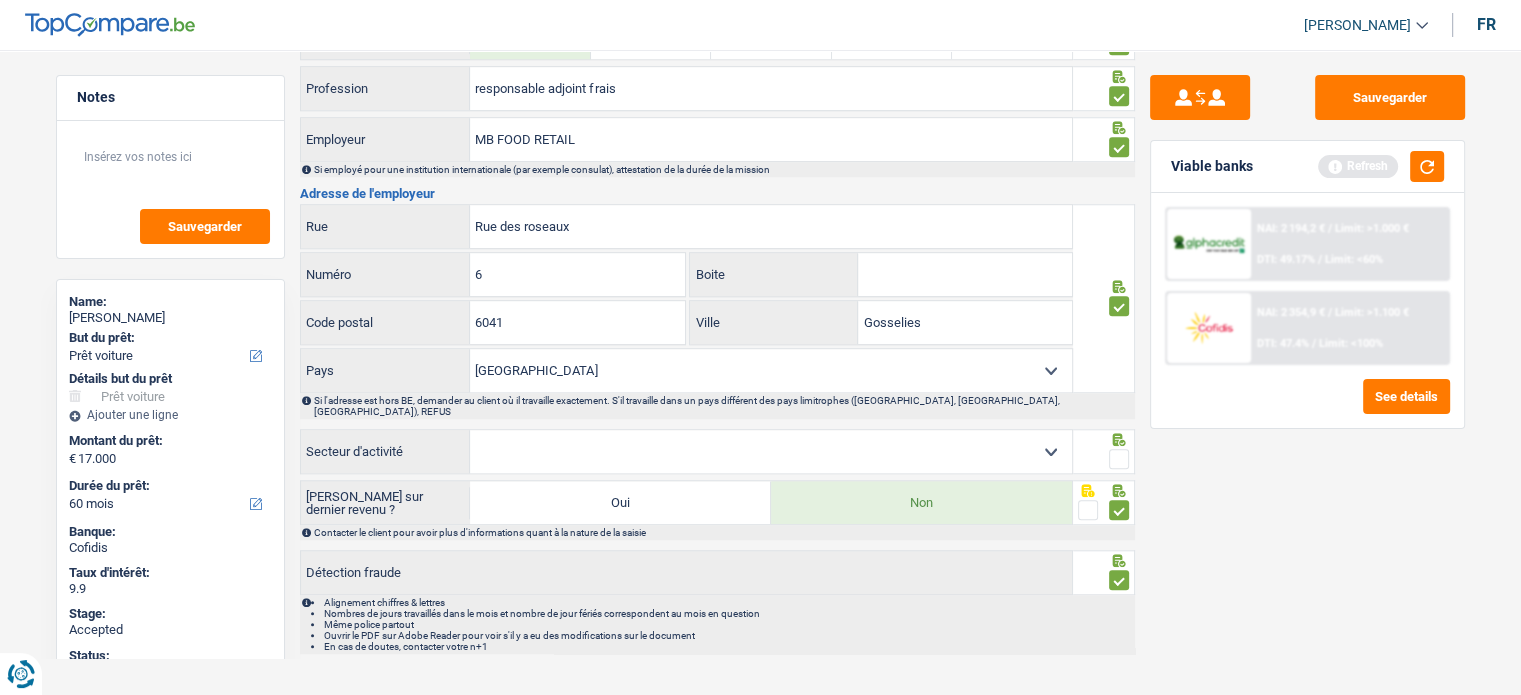 click on "Agriculture/Pêche Industrie Horeca Courier/Fitness/Taxi Construction Banques/Assurances Etat/Université ou Union Européenne Petites entreprises (-50pers) Grandes entreprises (+50pers) Autres institutions internationales
Sélectionner une option" at bounding box center (771, 451) 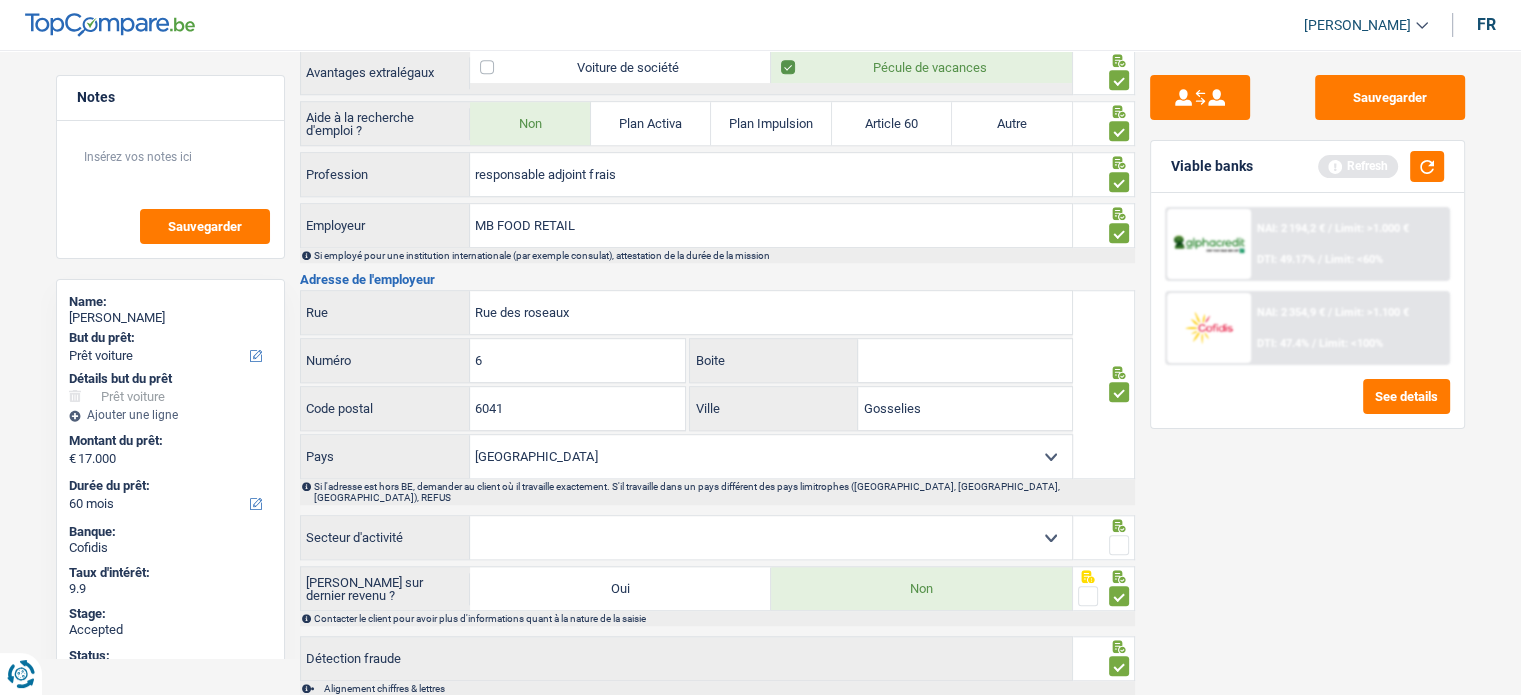 scroll, scrollTop: 1693, scrollLeft: 0, axis: vertical 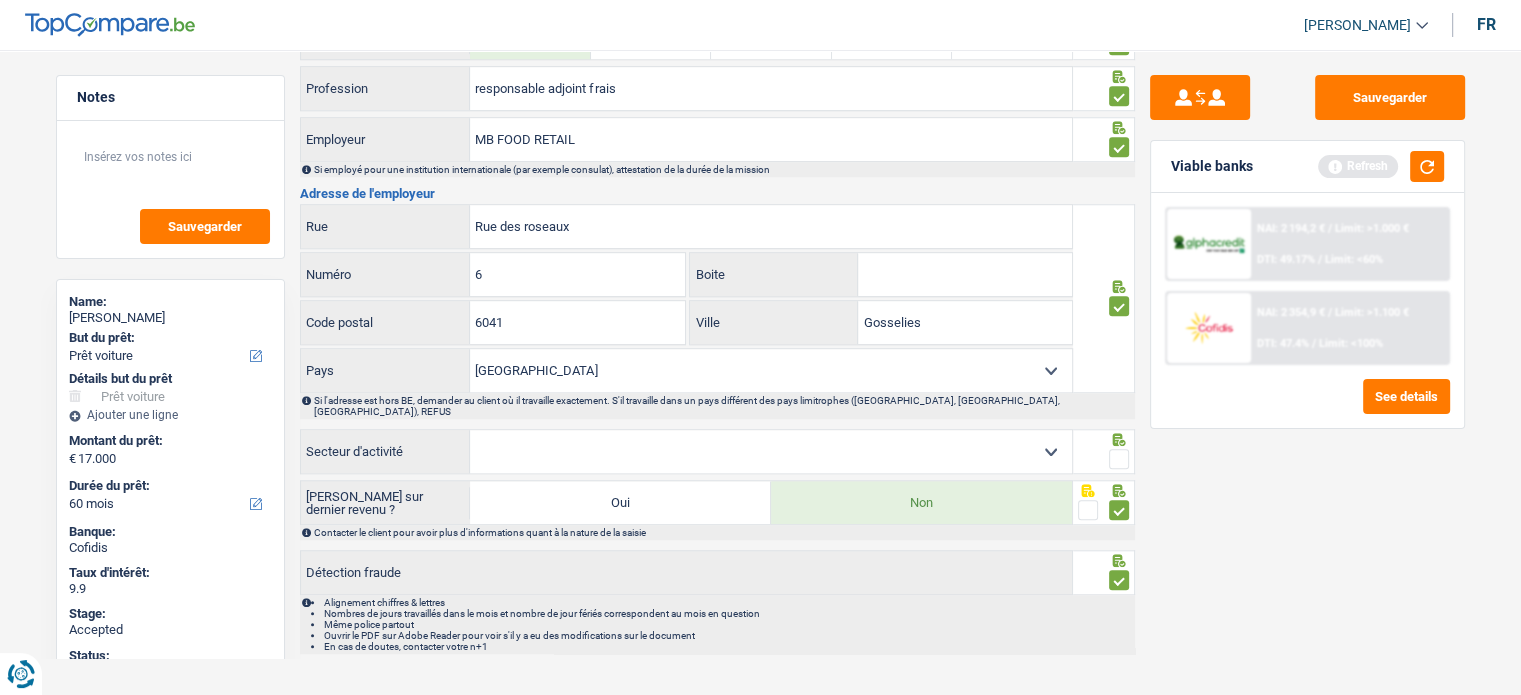 click on "Agriculture/Pêche Industrie Horeca Courier/Fitness/Taxi Construction Banques/Assurances Etat/Université ou Union Européenne Petites entreprises (-50pers) Grandes entreprises (+50pers) Autres institutions internationales
Sélectionner une option" at bounding box center (771, 451) 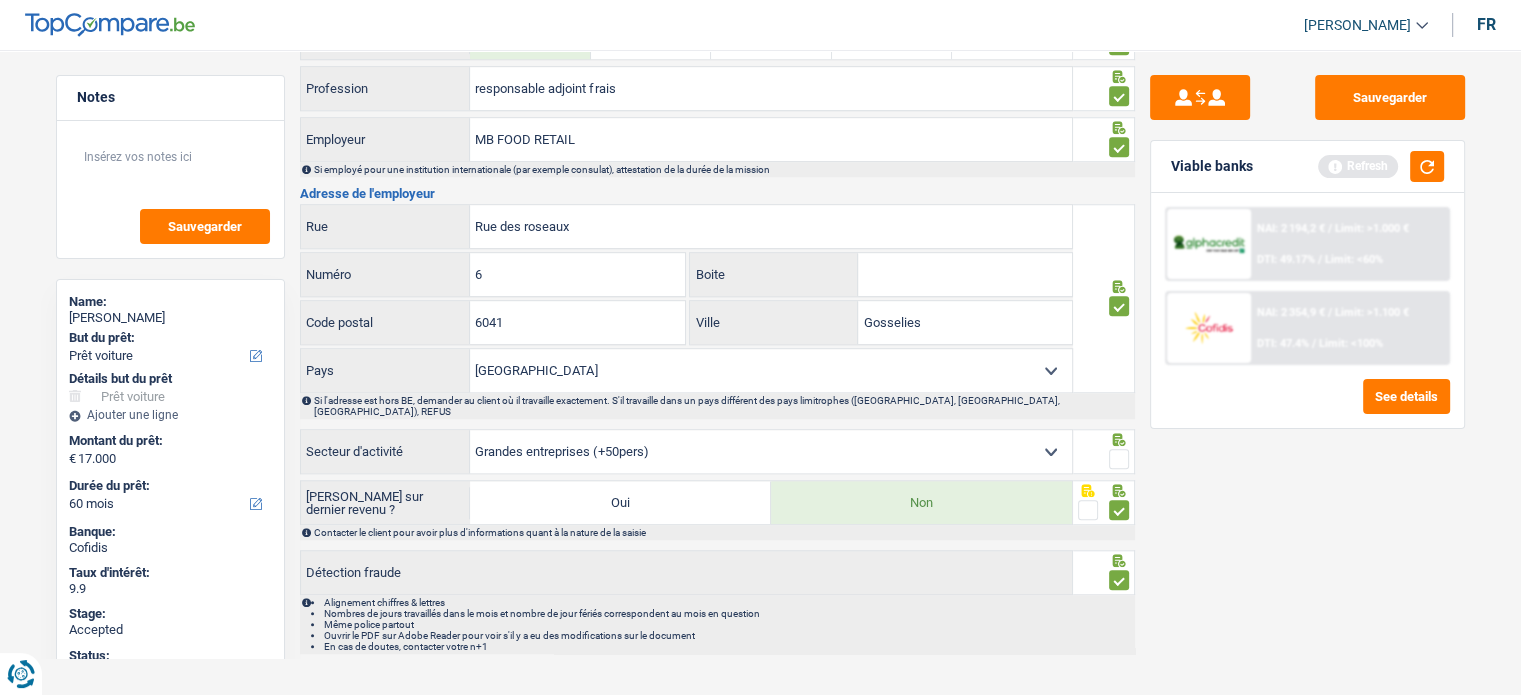 click at bounding box center [1119, 459] 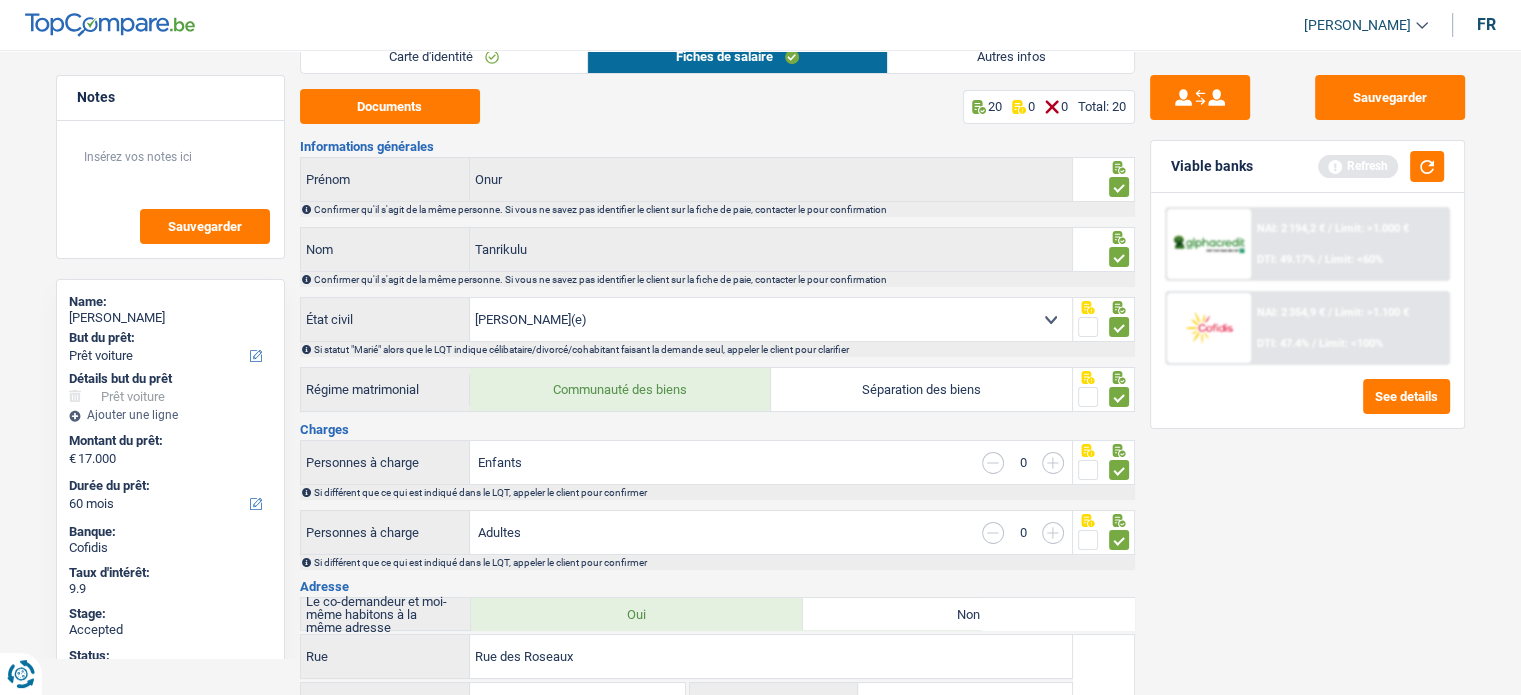 scroll, scrollTop: 0, scrollLeft: 0, axis: both 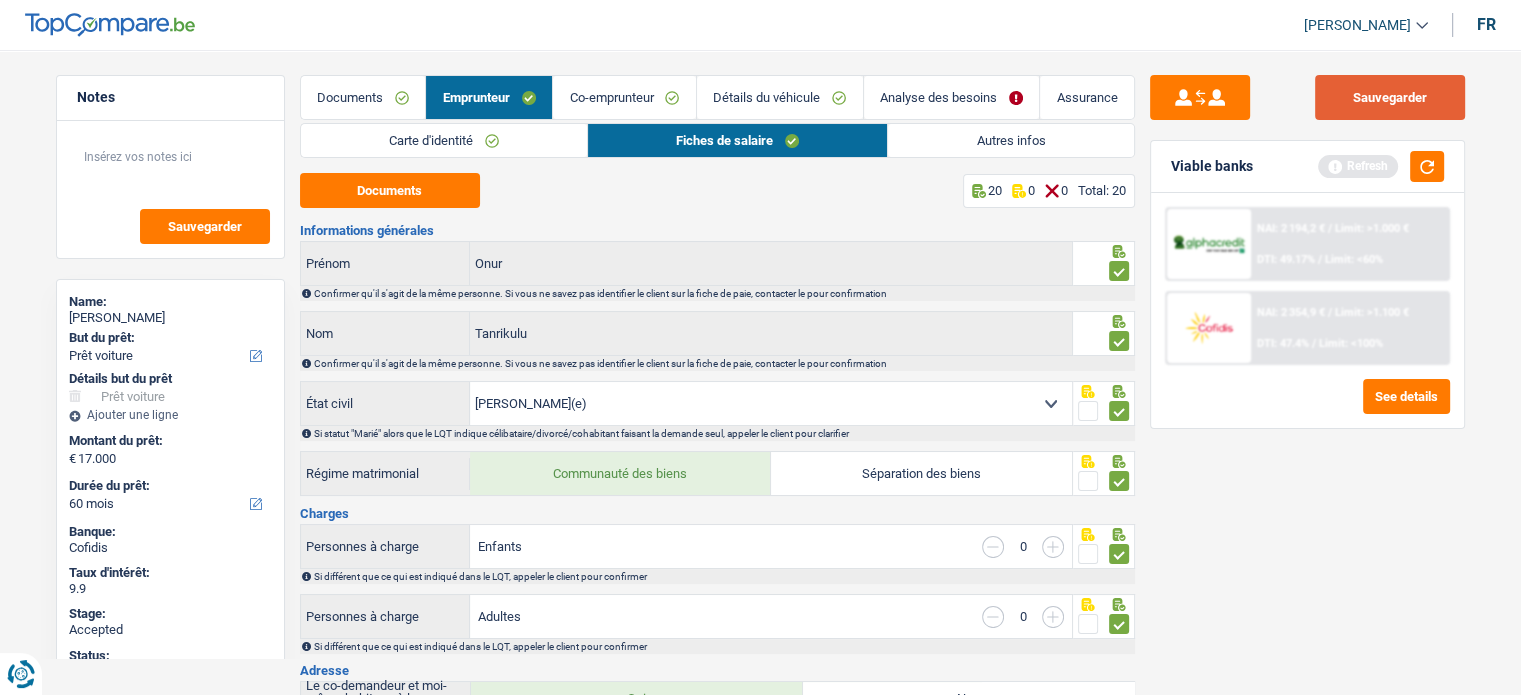 click on "Sauvegarder" at bounding box center [1390, 97] 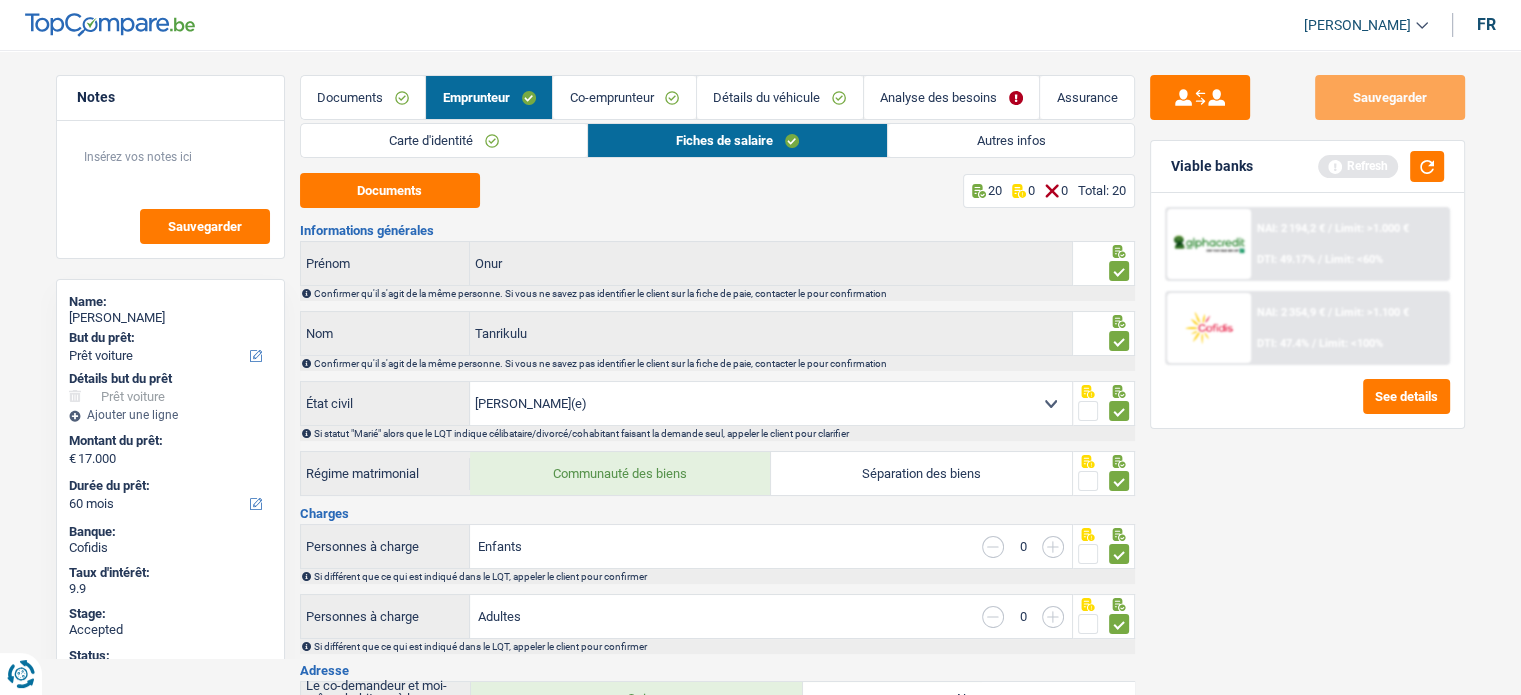click on "Analyse des besoins" at bounding box center [952, 97] 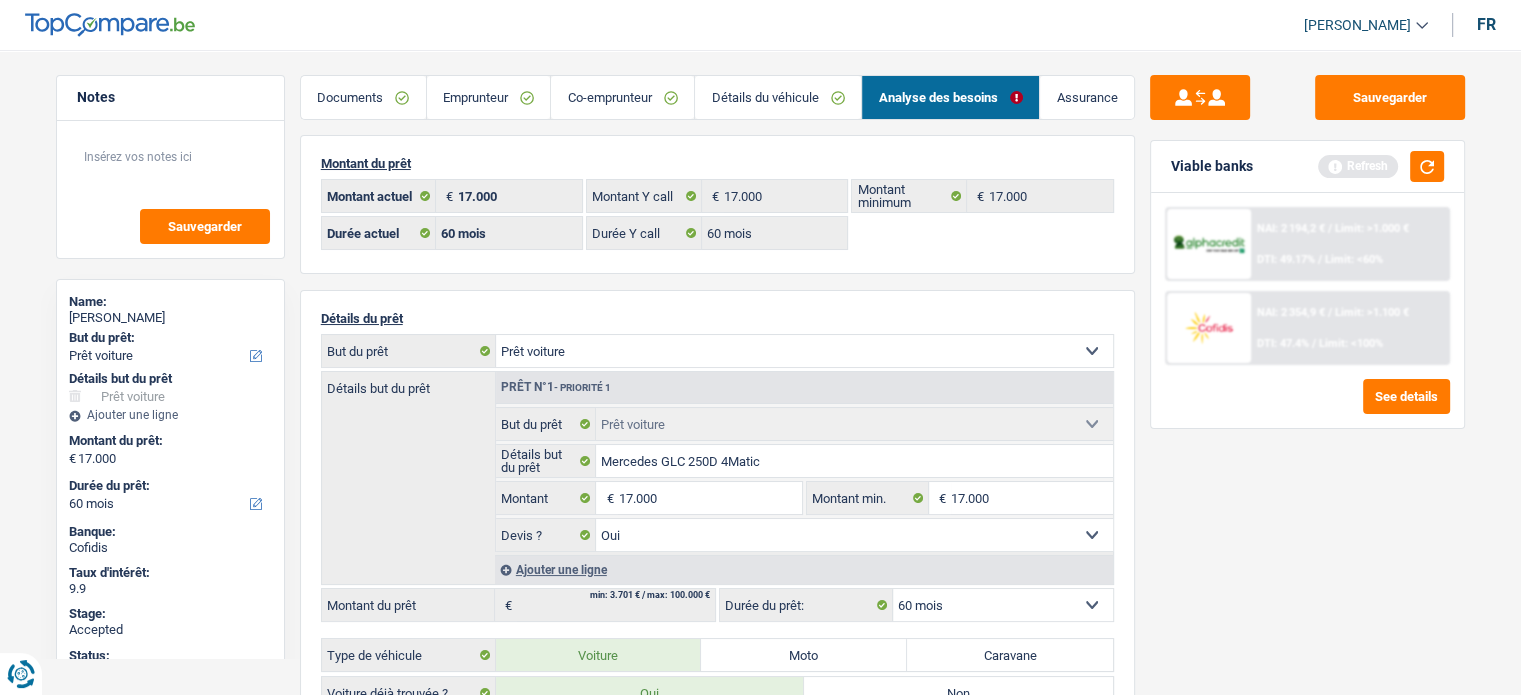 click on "Documents" at bounding box center (363, 97) 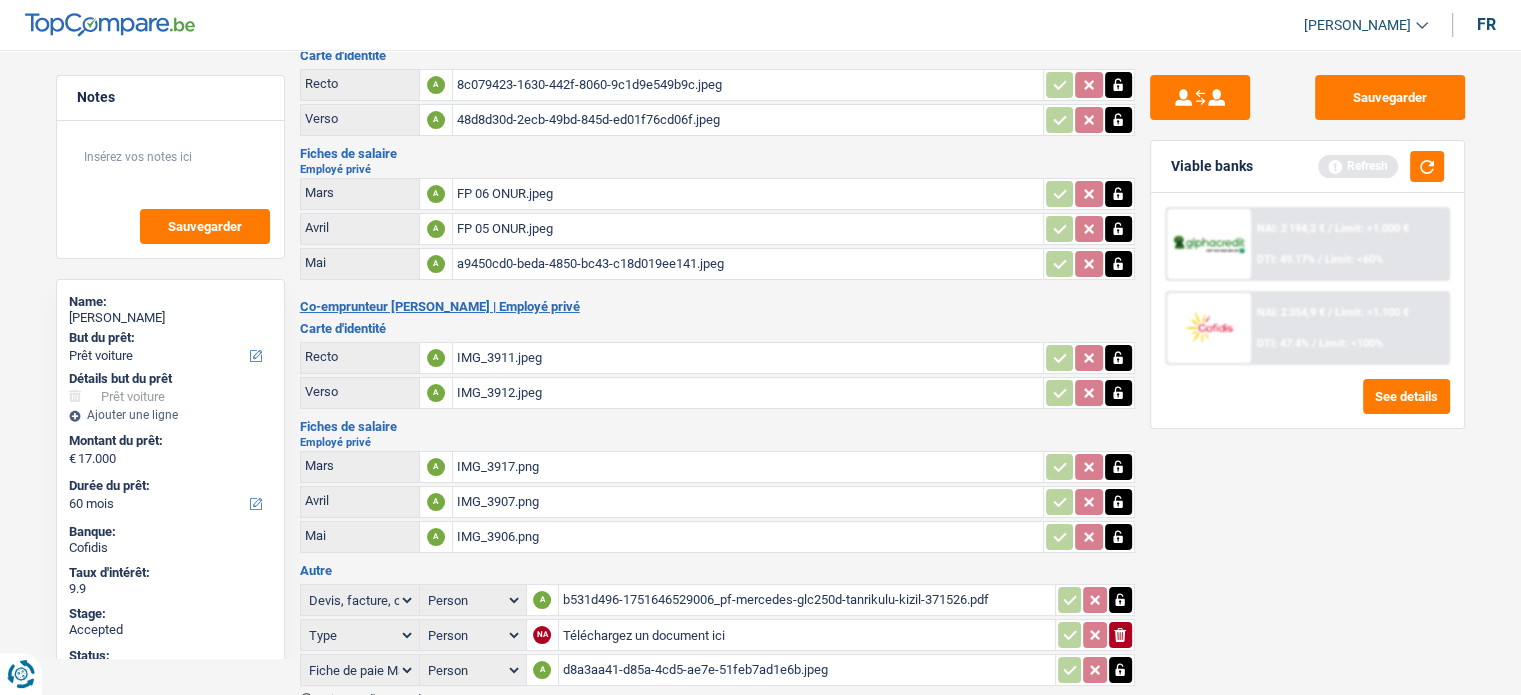 scroll, scrollTop: 195, scrollLeft: 0, axis: vertical 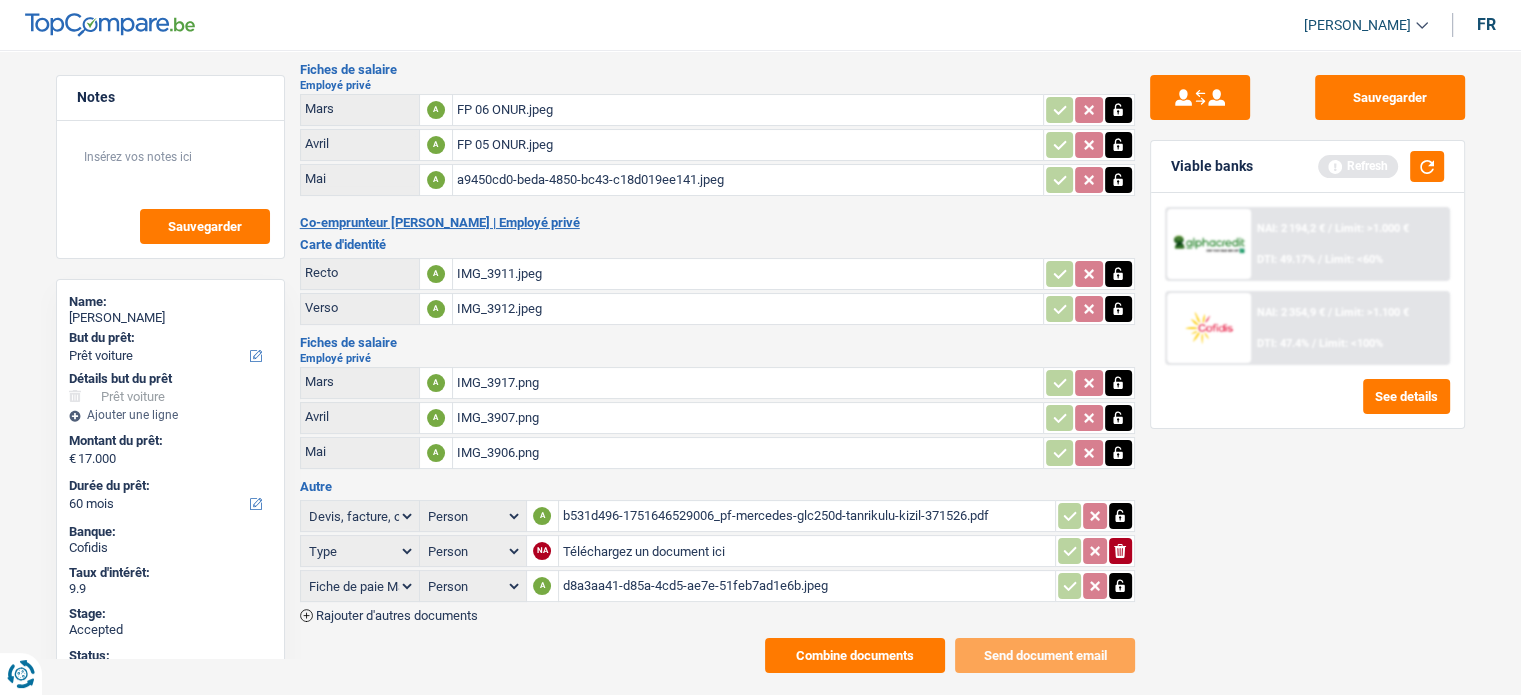 click on "Combine documents" at bounding box center (855, 655) 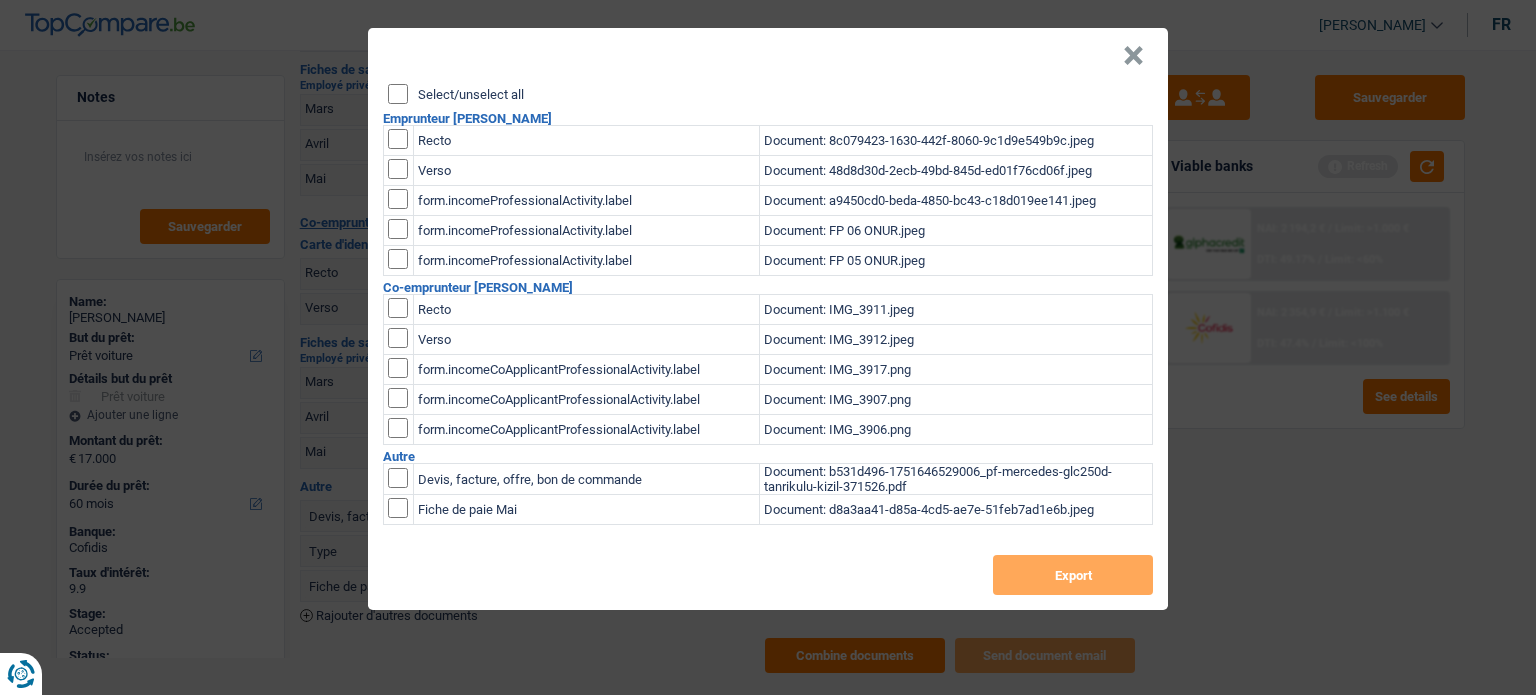click on "Select/unselect all" at bounding box center (398, 94) 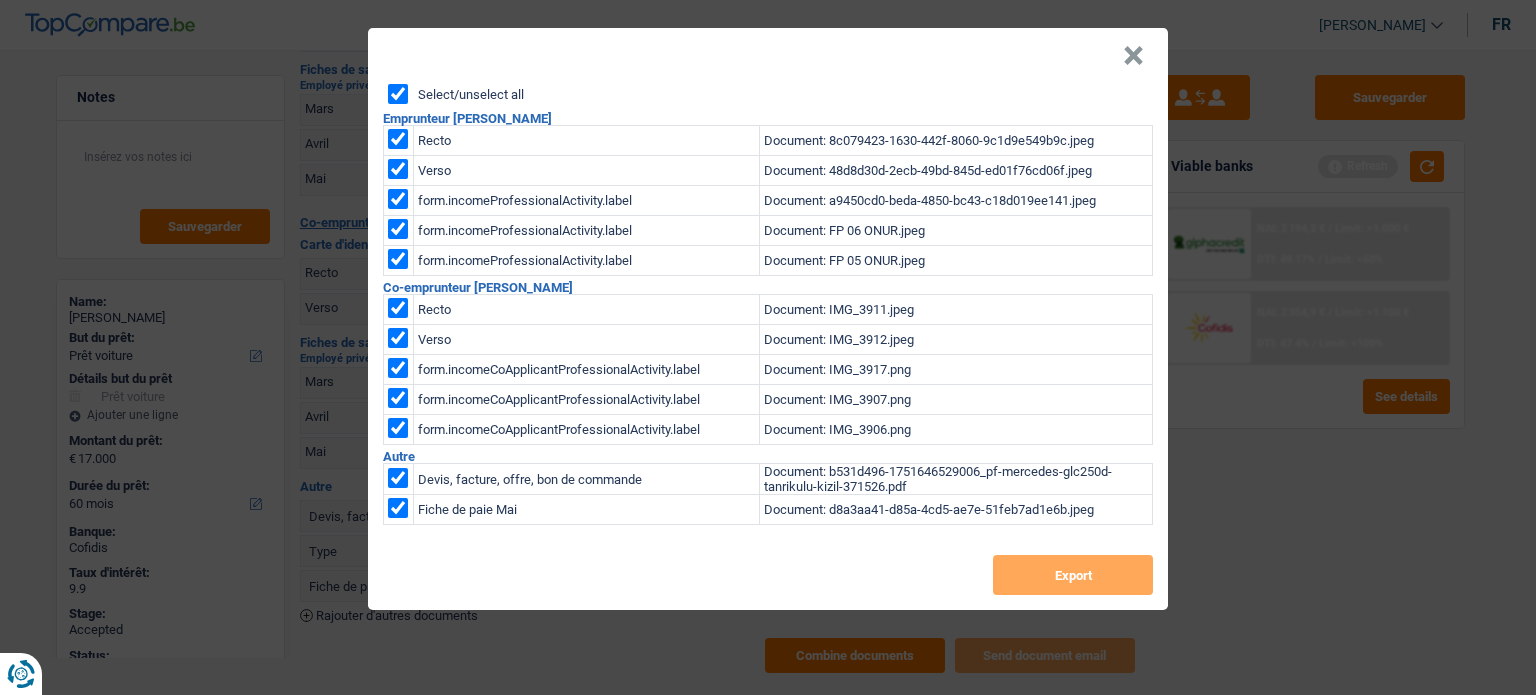 checkbox on "true" 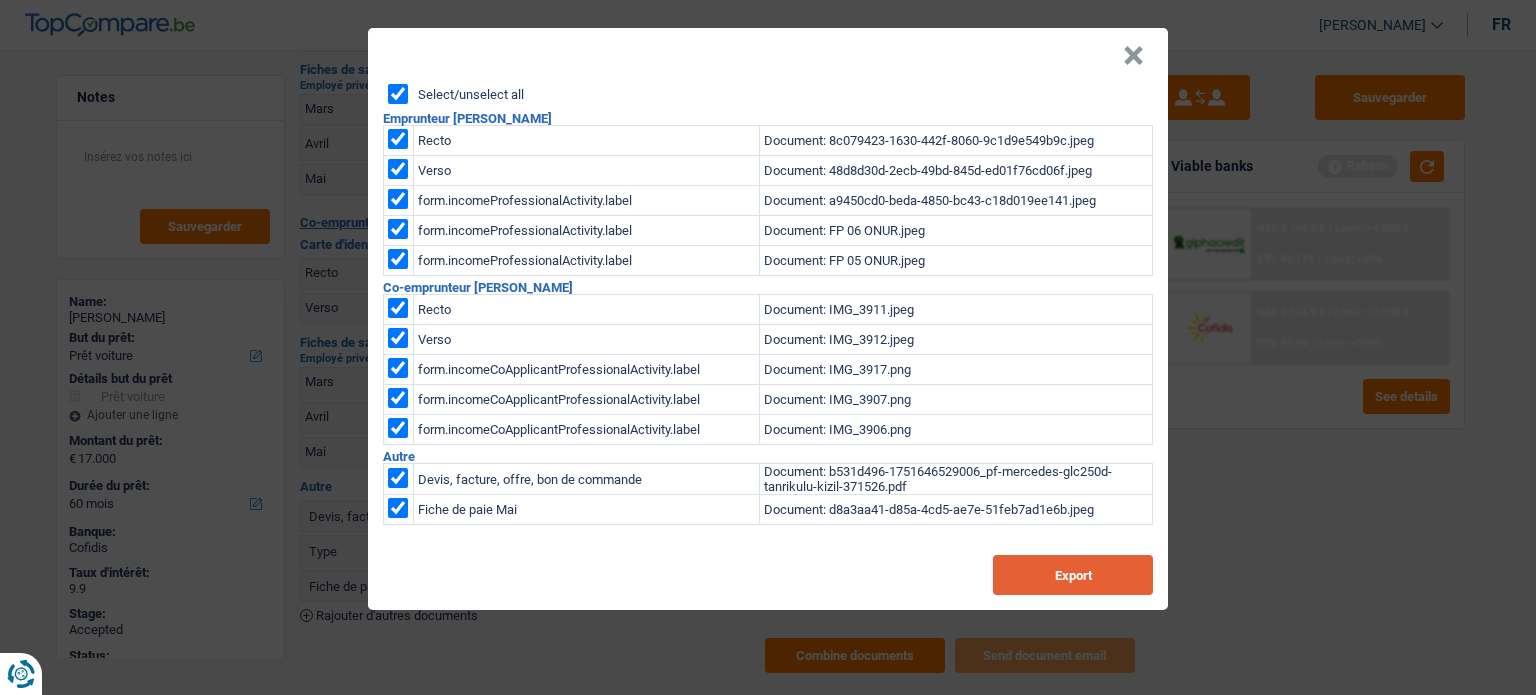 click on "Export" at bounding box center (1073, 575) 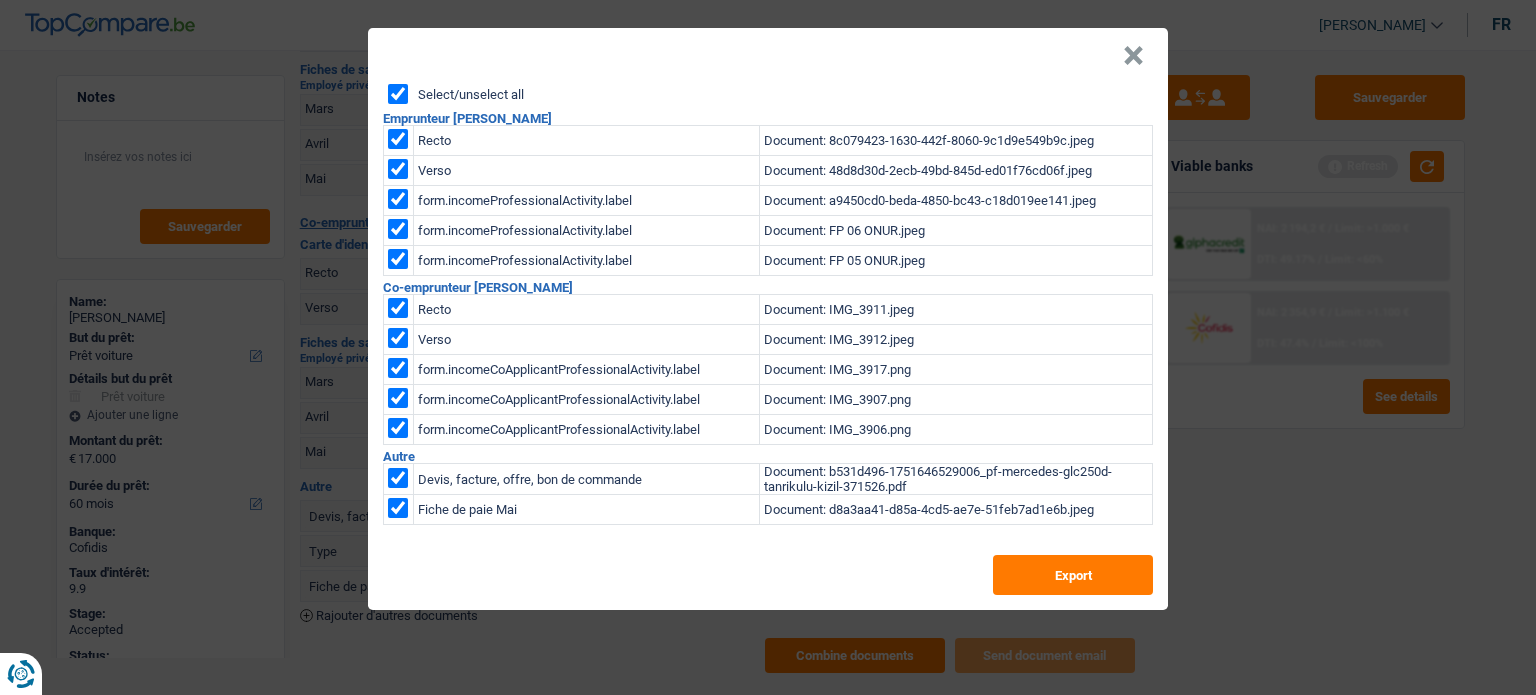click on "×" at bounding box center (1133, 56) 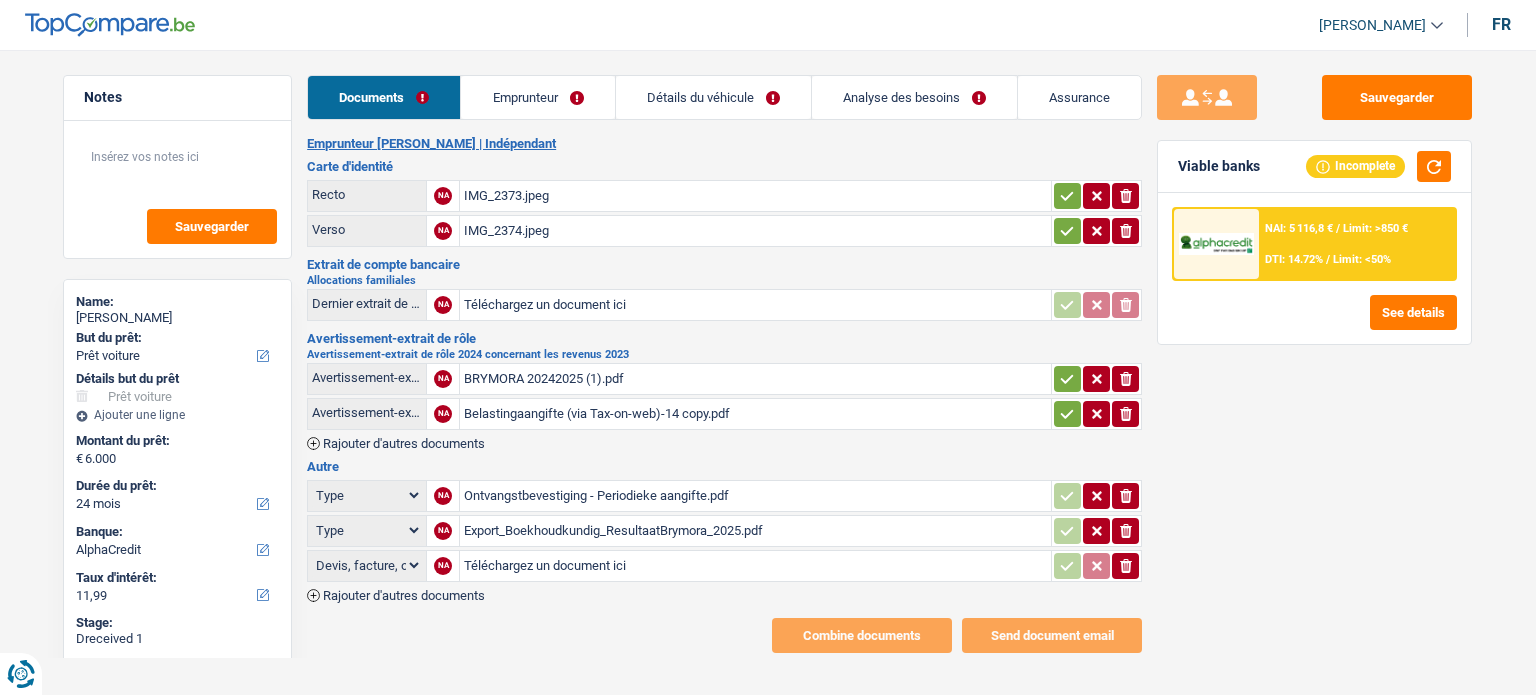 select on "car" 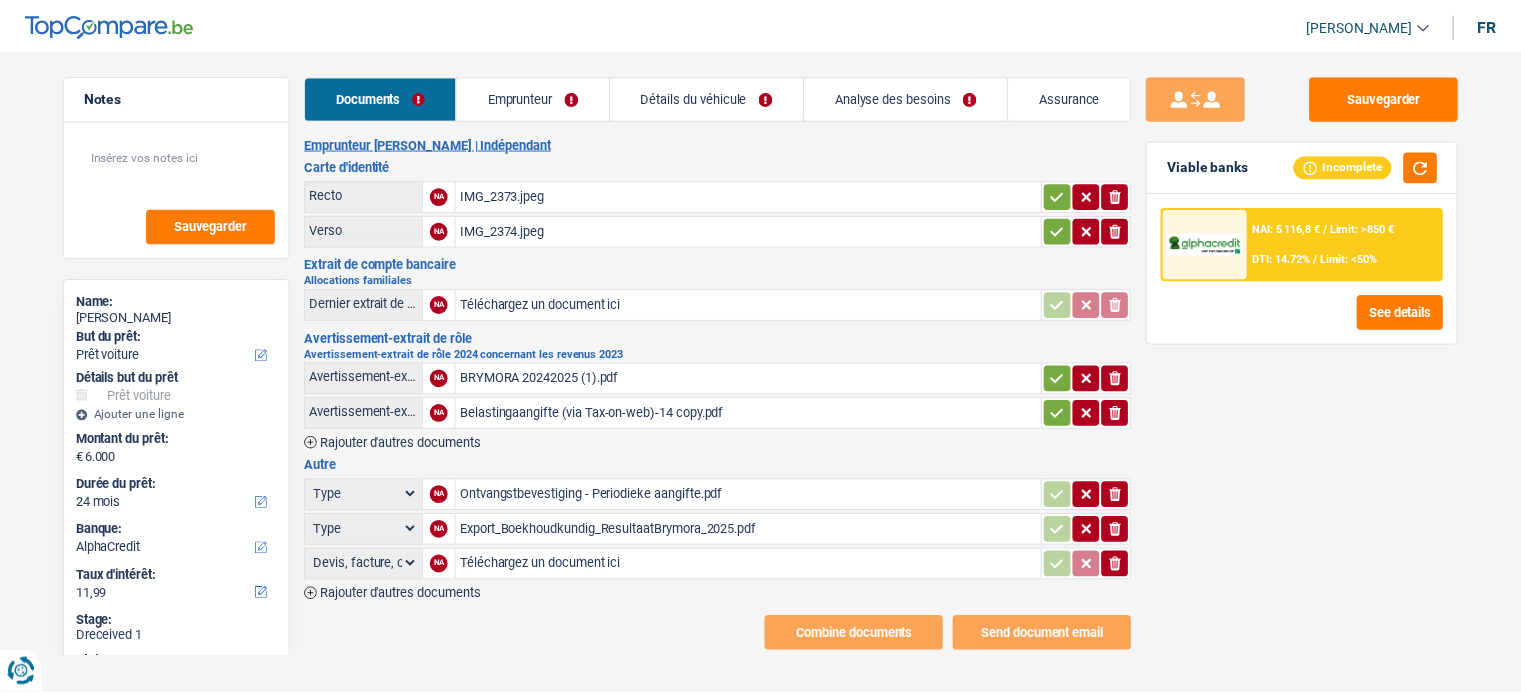 scroll, scrollTop: 0, scrollLeft: 0, axis: both 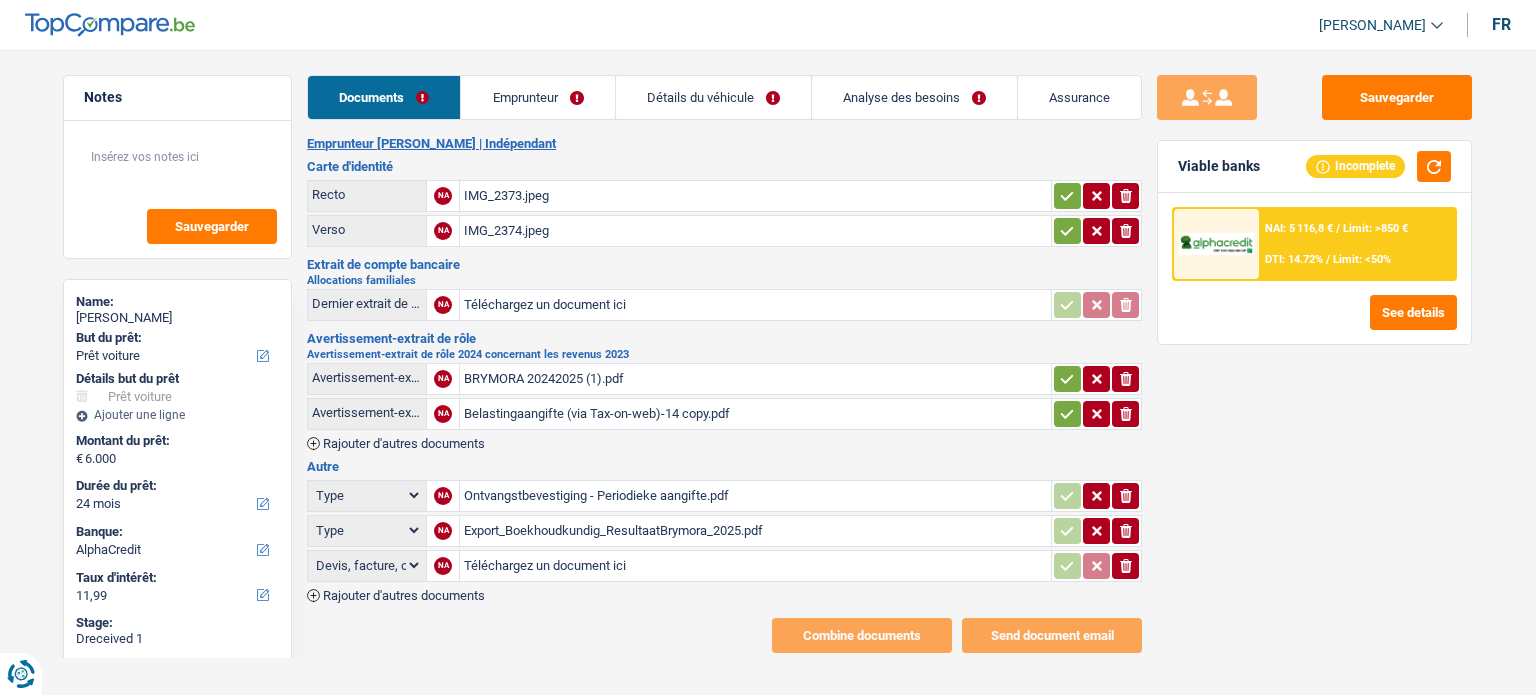 click on "Belastingaangifte (via Tax-on-web)-14 copy.pdf" at bounding box center (755, 414) 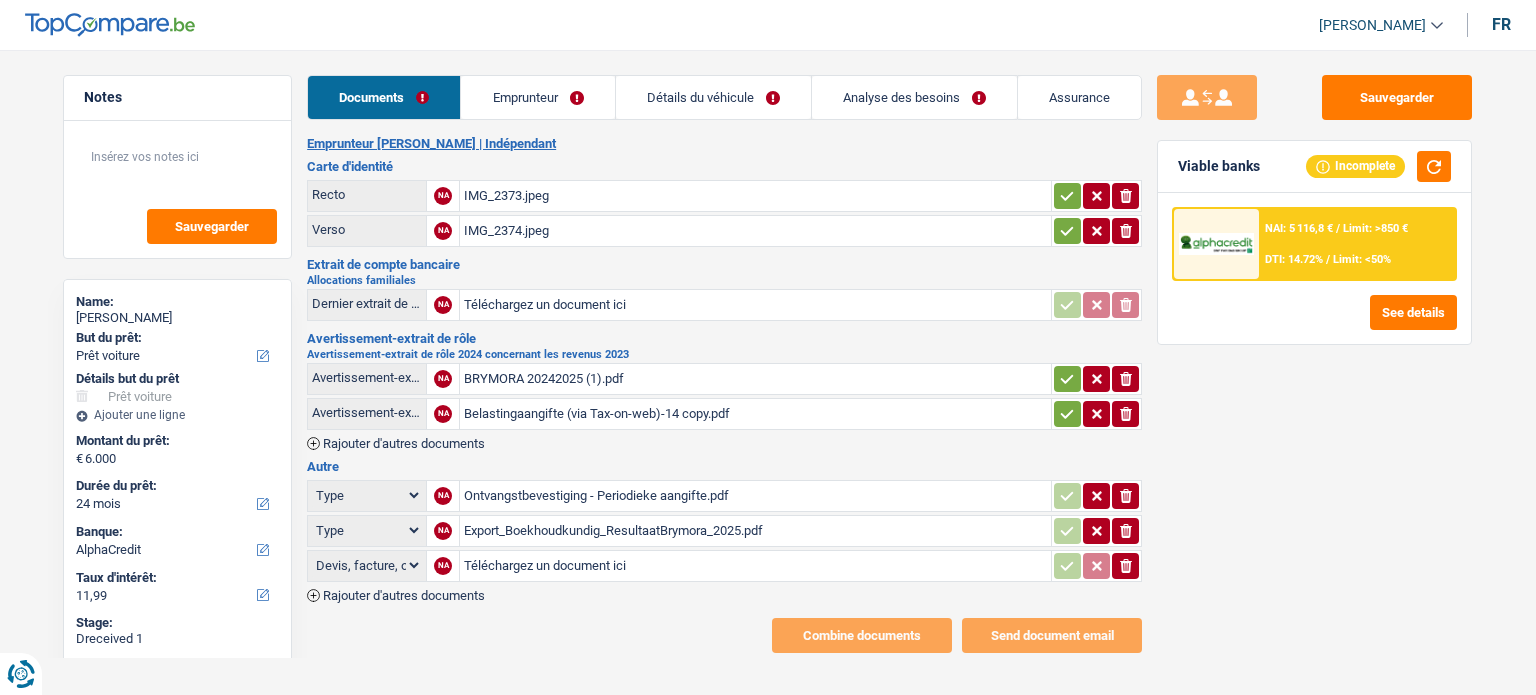 click on "Emprunteur" at bounding box center (537, 97) 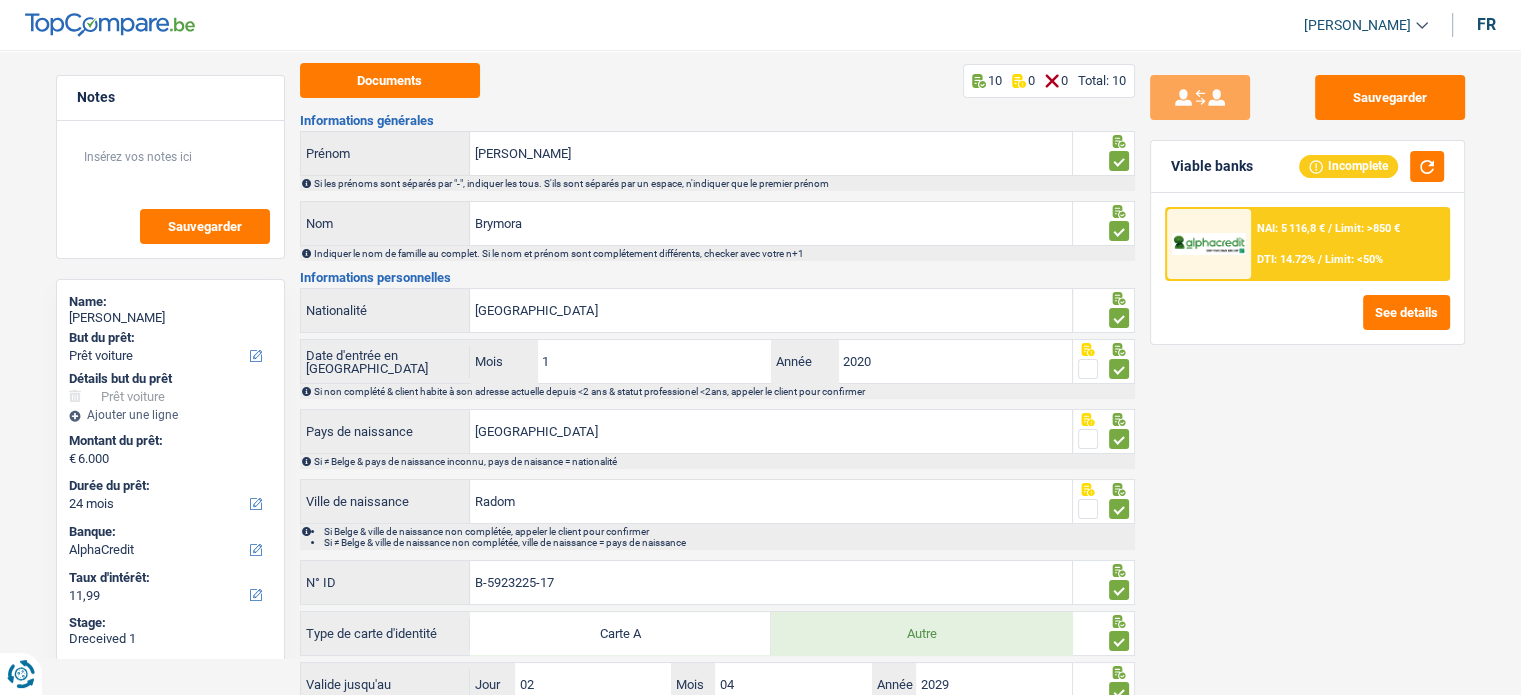 scroll, scrollTop: 0, scrollLeft: 0, axis: both 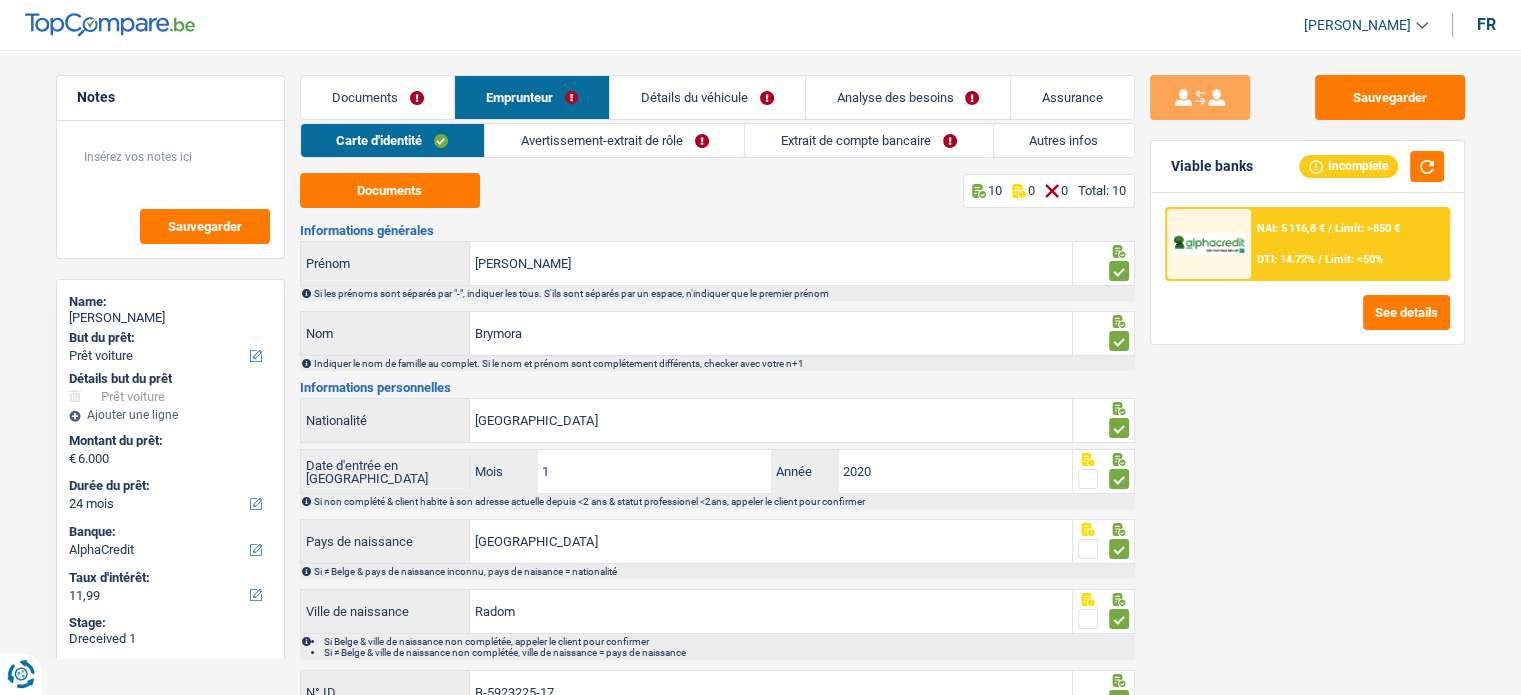 click on "Avertissement-extrait de rôle" at bounding box center (614, 140) 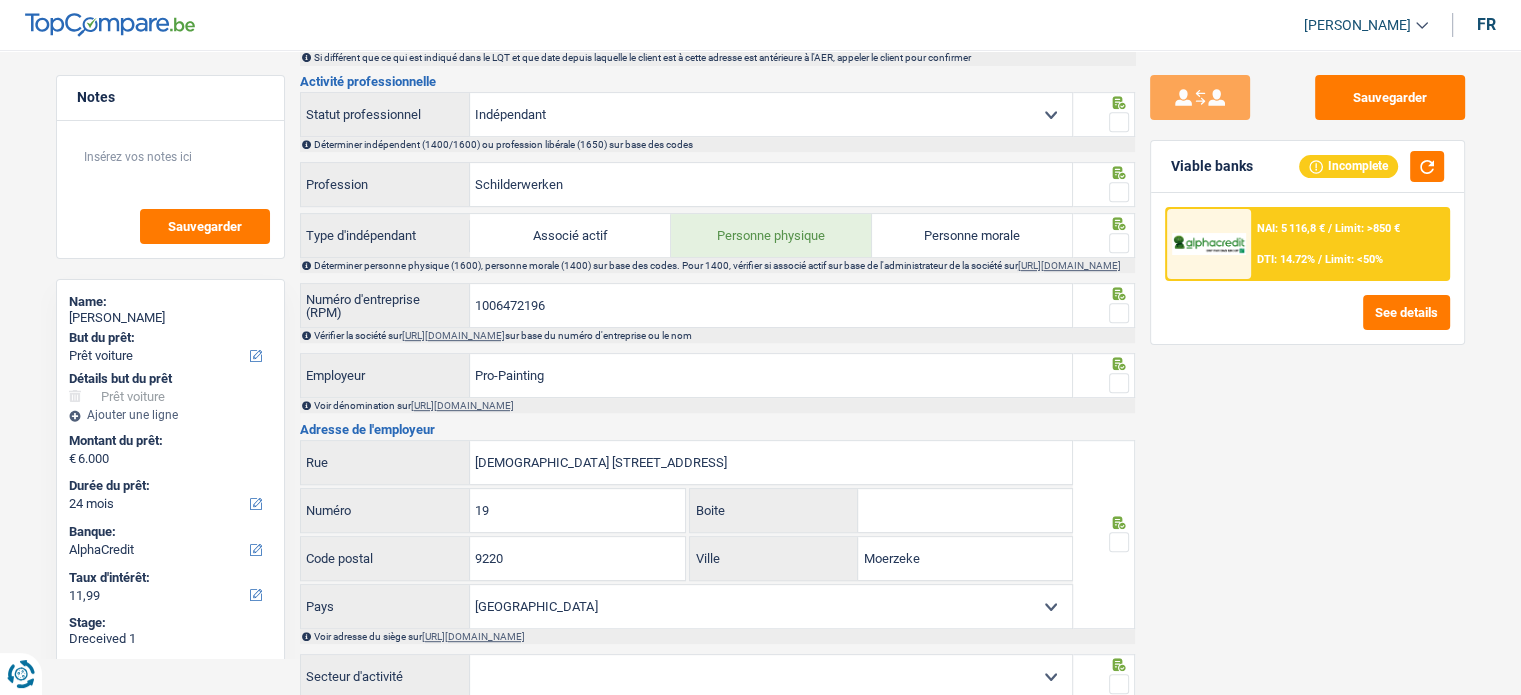 scroll, scrollTop: 900, scrollLeft: 0, axis: vertical 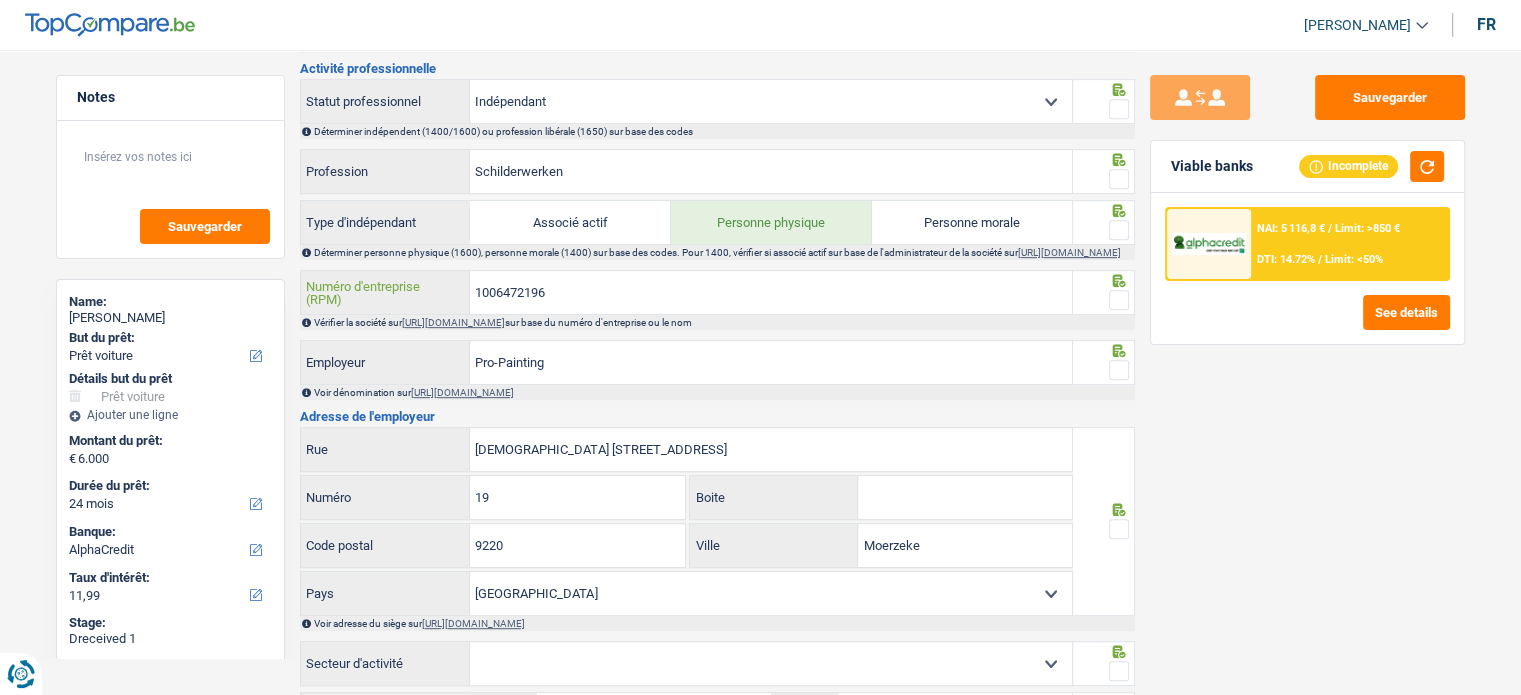 click on "1006472196" at bounding box center (771, 292) 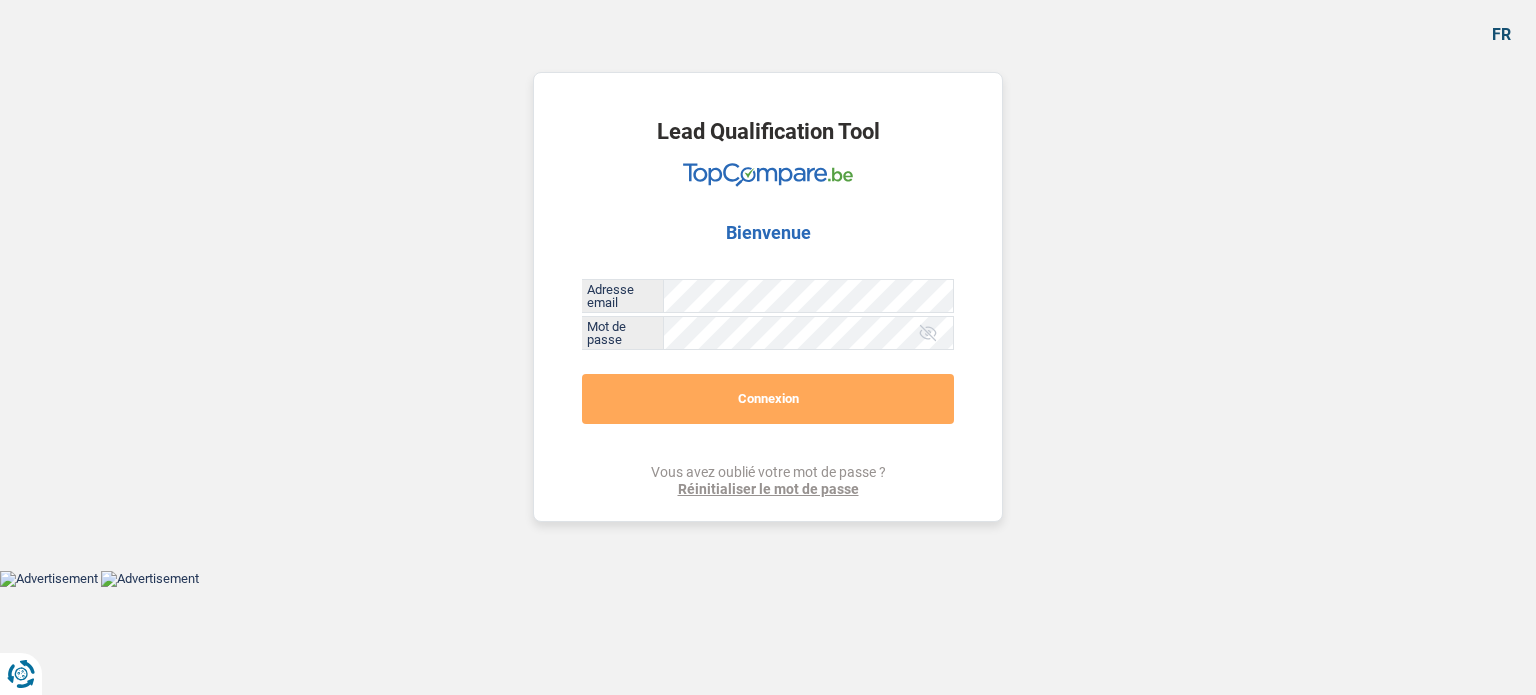 scroll, scrollTop: 0, scrollLeft: 0, axis: both 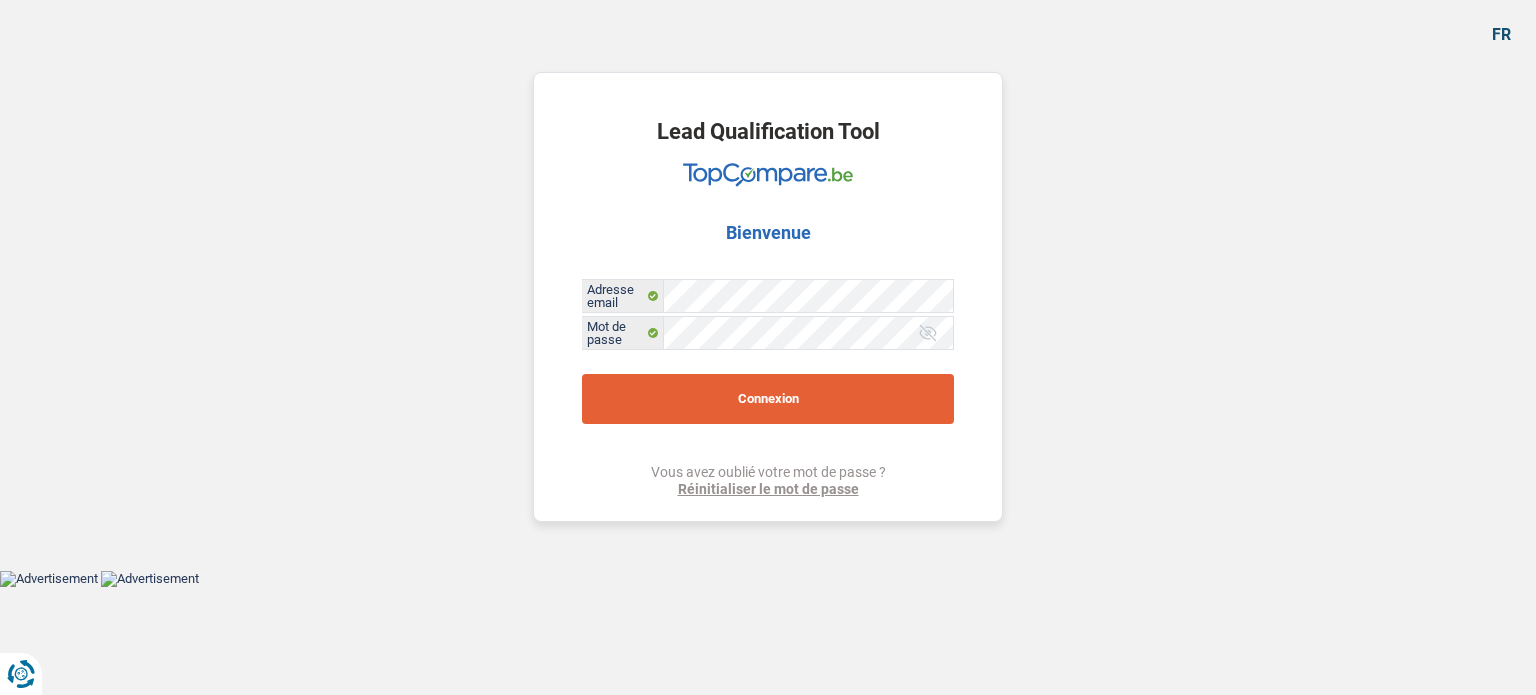 click on "Connexion" at bounding box center (768, 399) 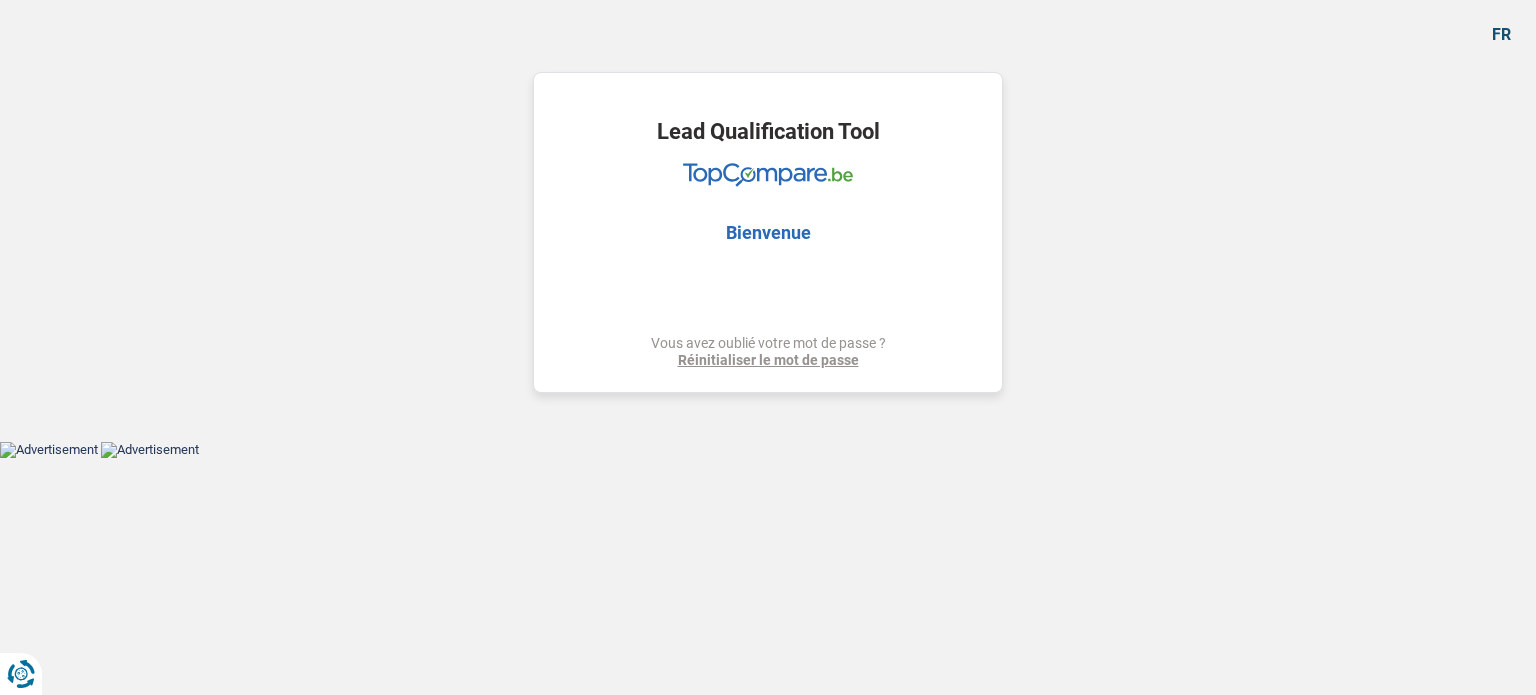 select on "household" 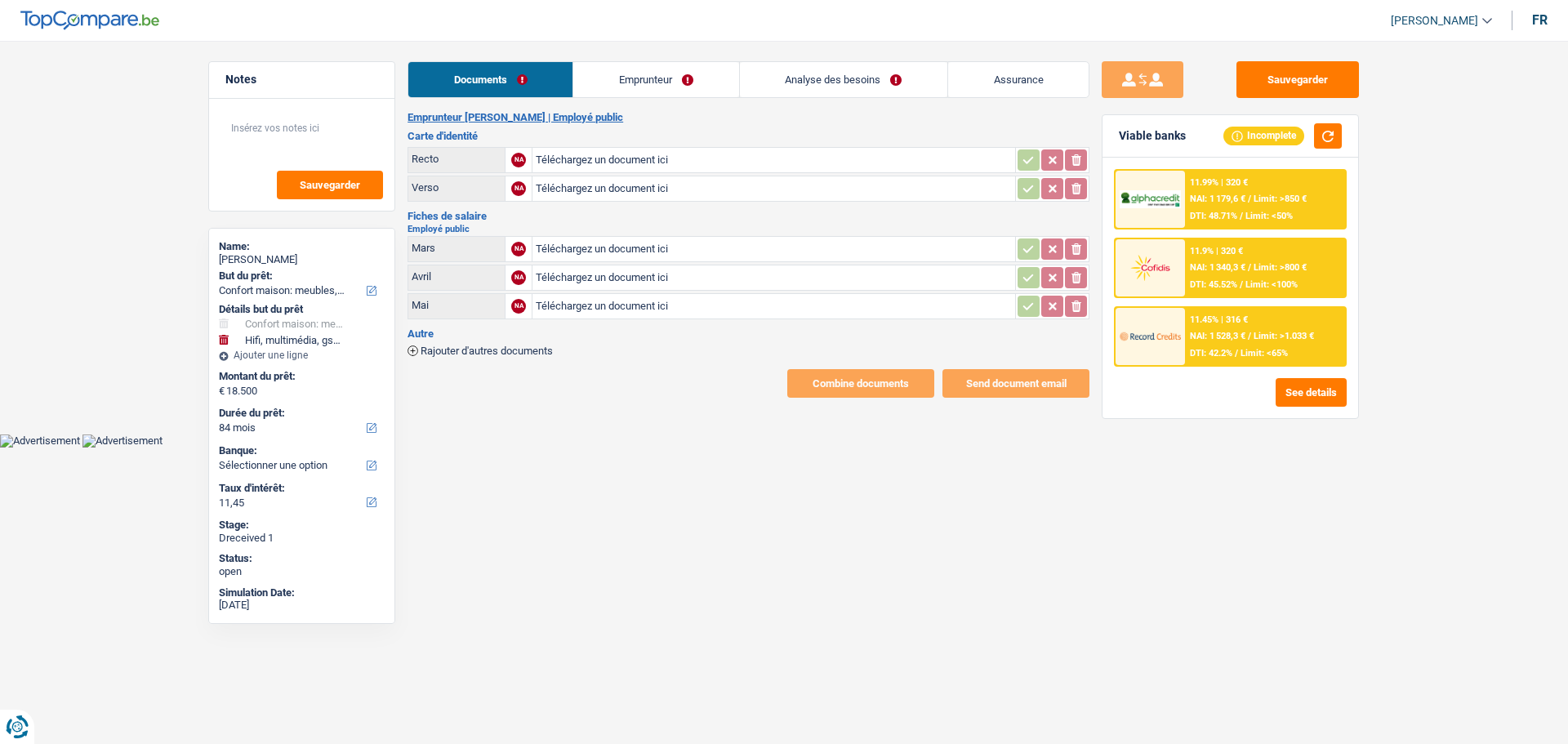 click on "Téléchargez un document ici" at bounding box center [773, 160] 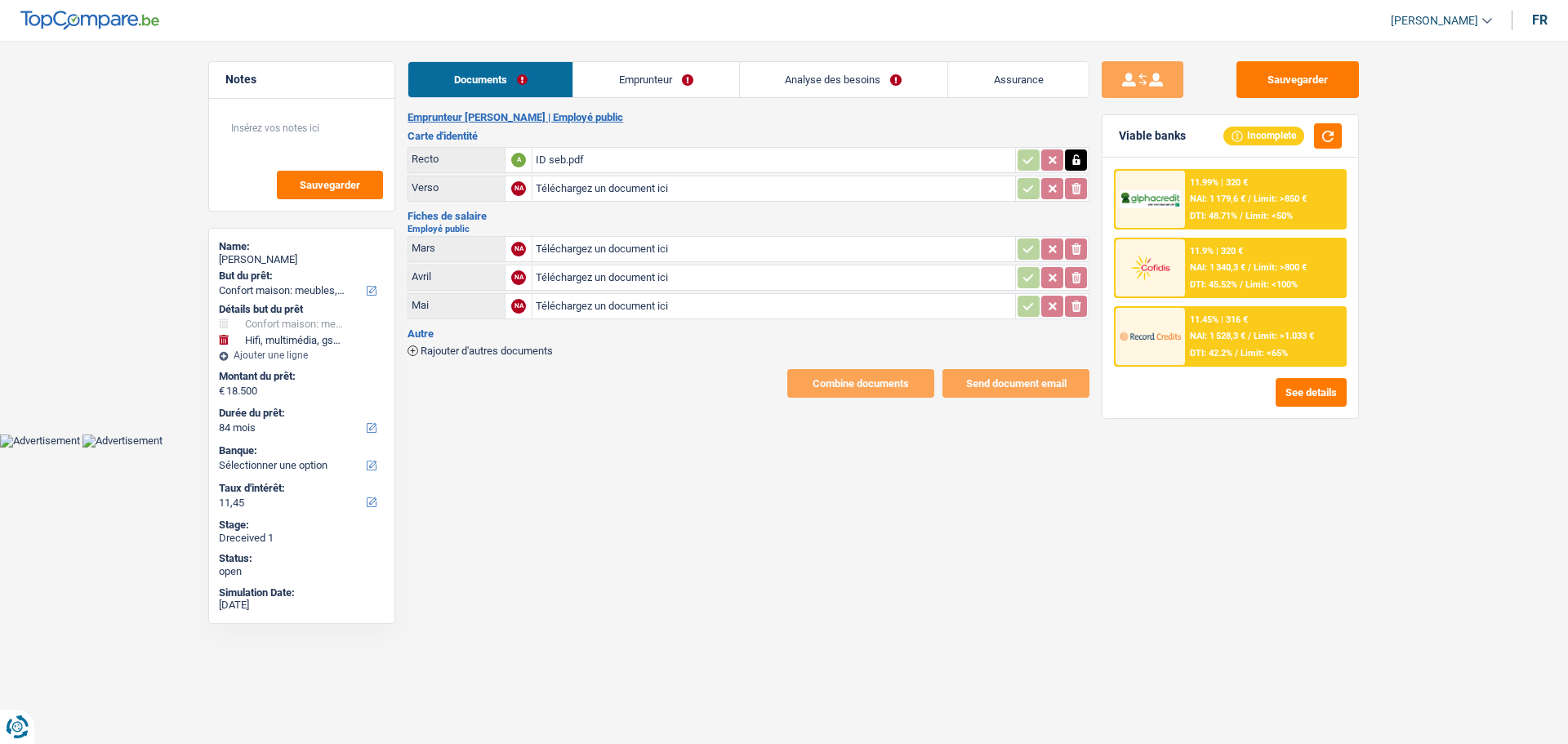 click on "Téléchargez un document ici" at bounding box center (773, 249) 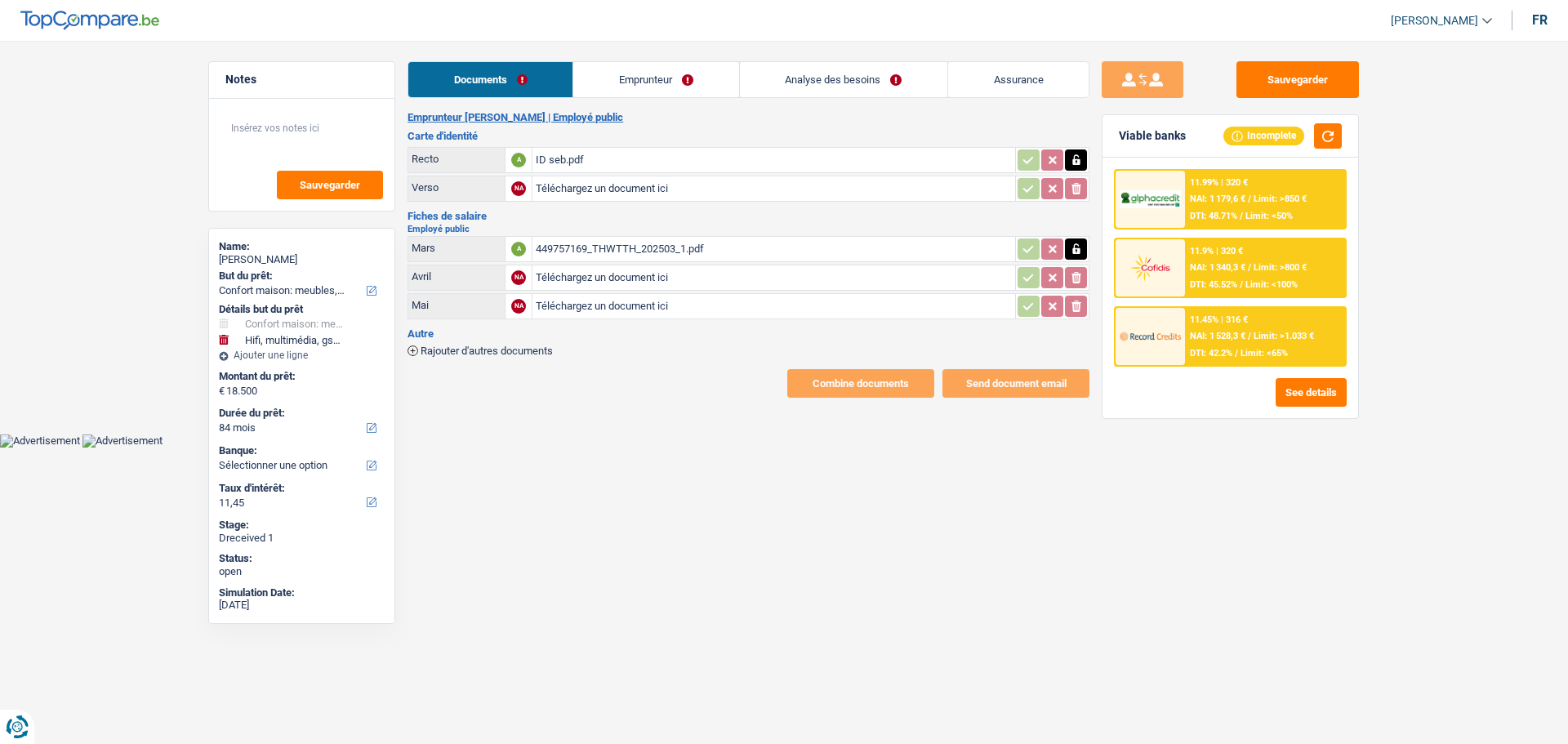 click on "Téléchargez un document ici" at bounding box center (773, 278) 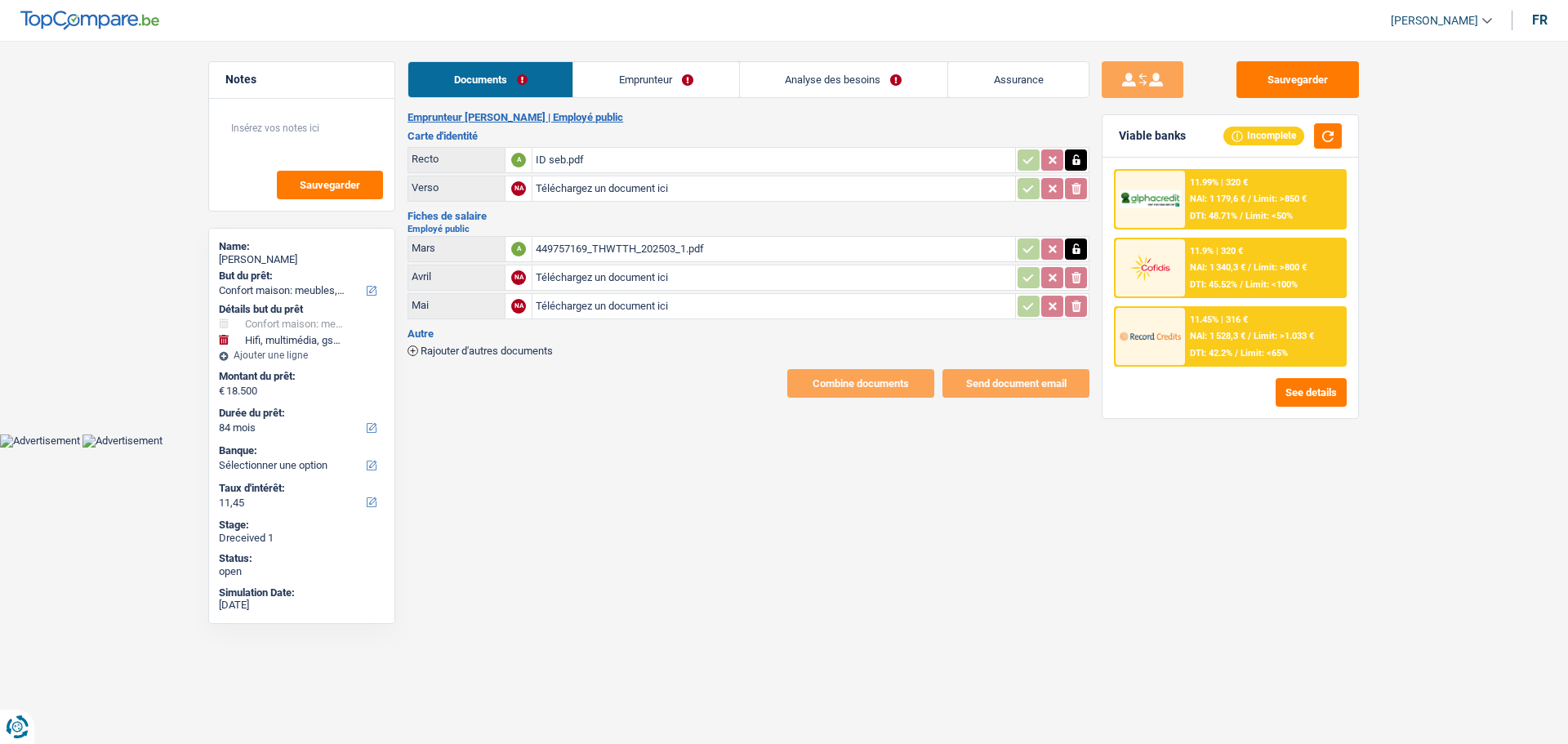 type on "C:\fakepath\449757169_THWTTH_202504_1.pdf" 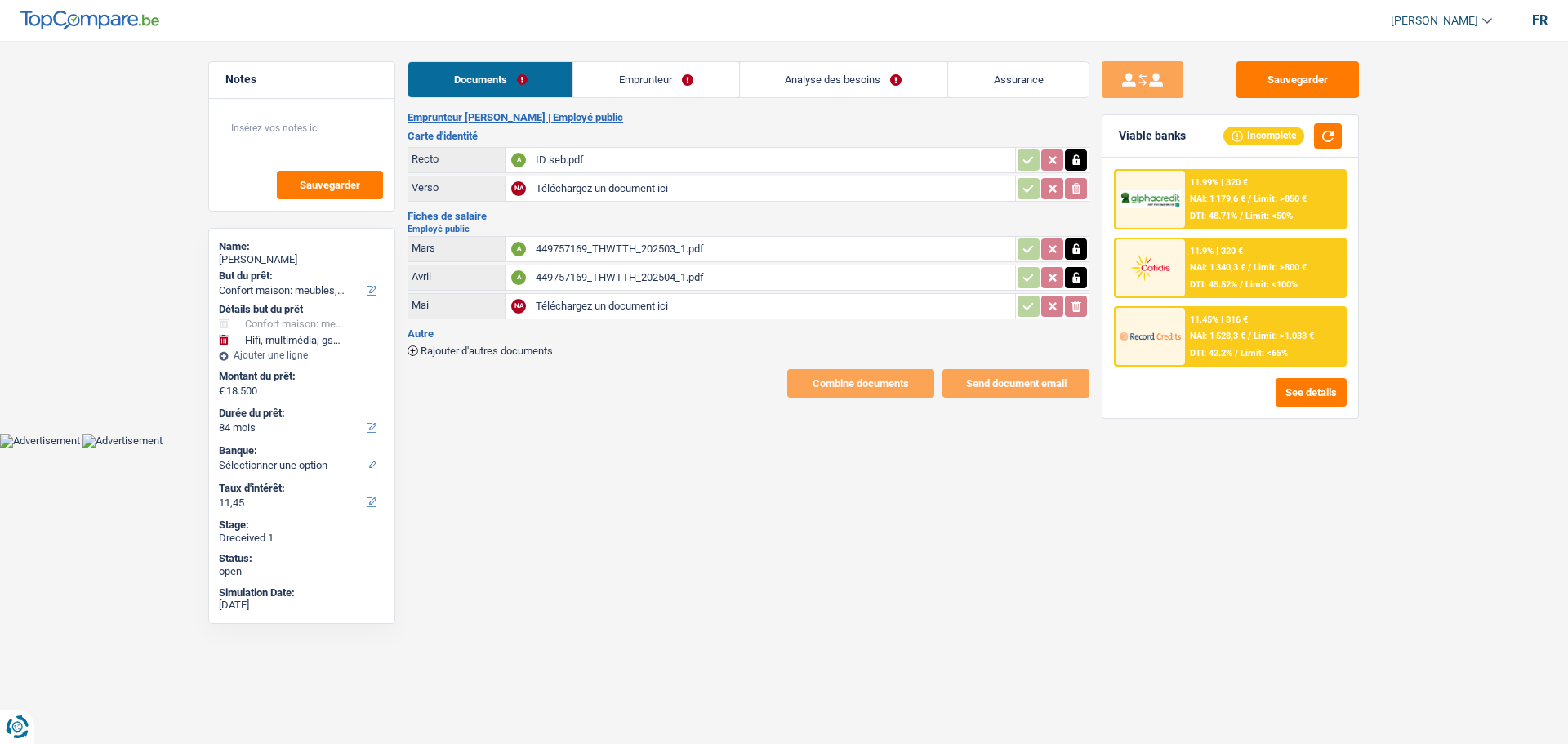 click on "Téléchargez un document ici" at bounding box center [773, 306] 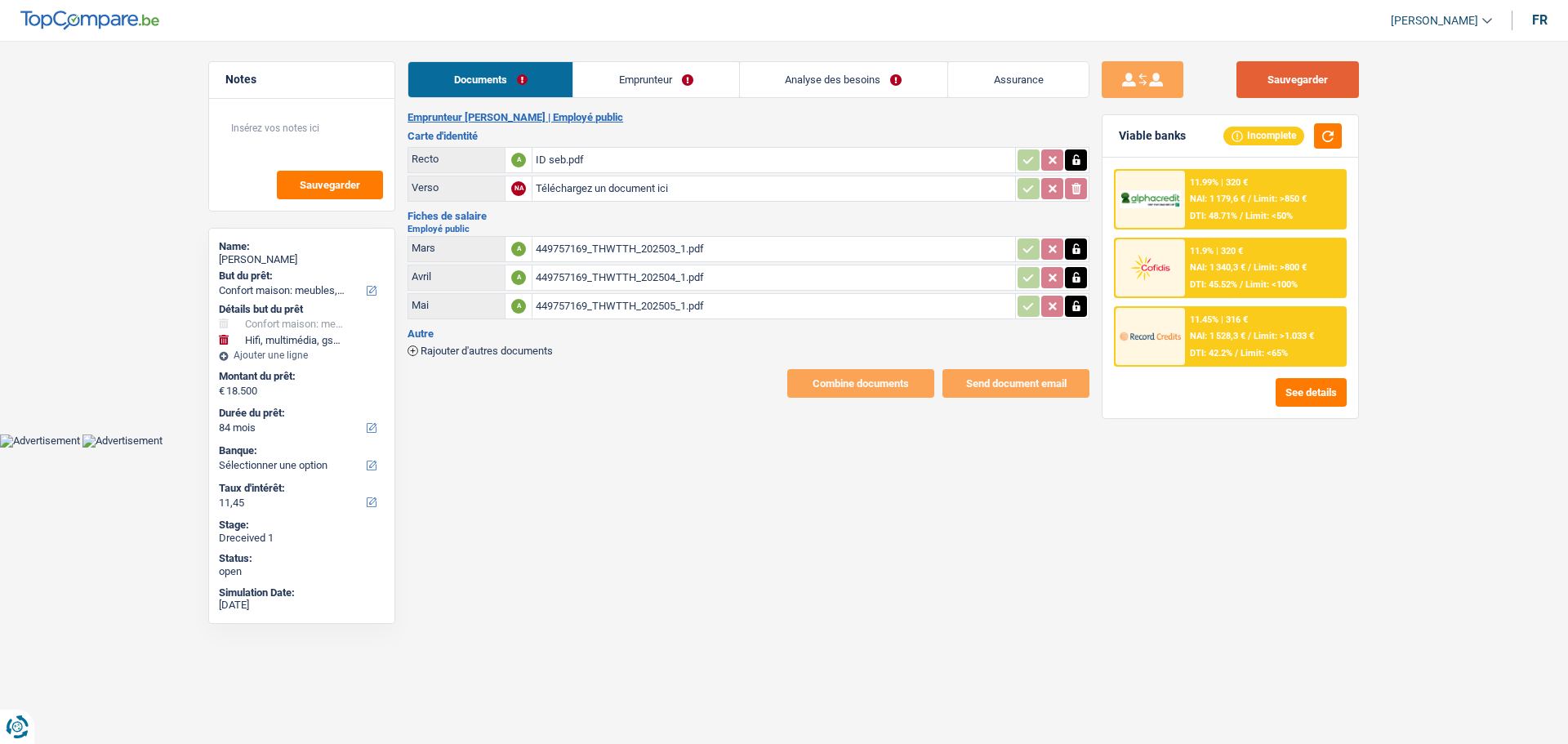 click on "Sauvegarder" at bounding box center (1298, 79) 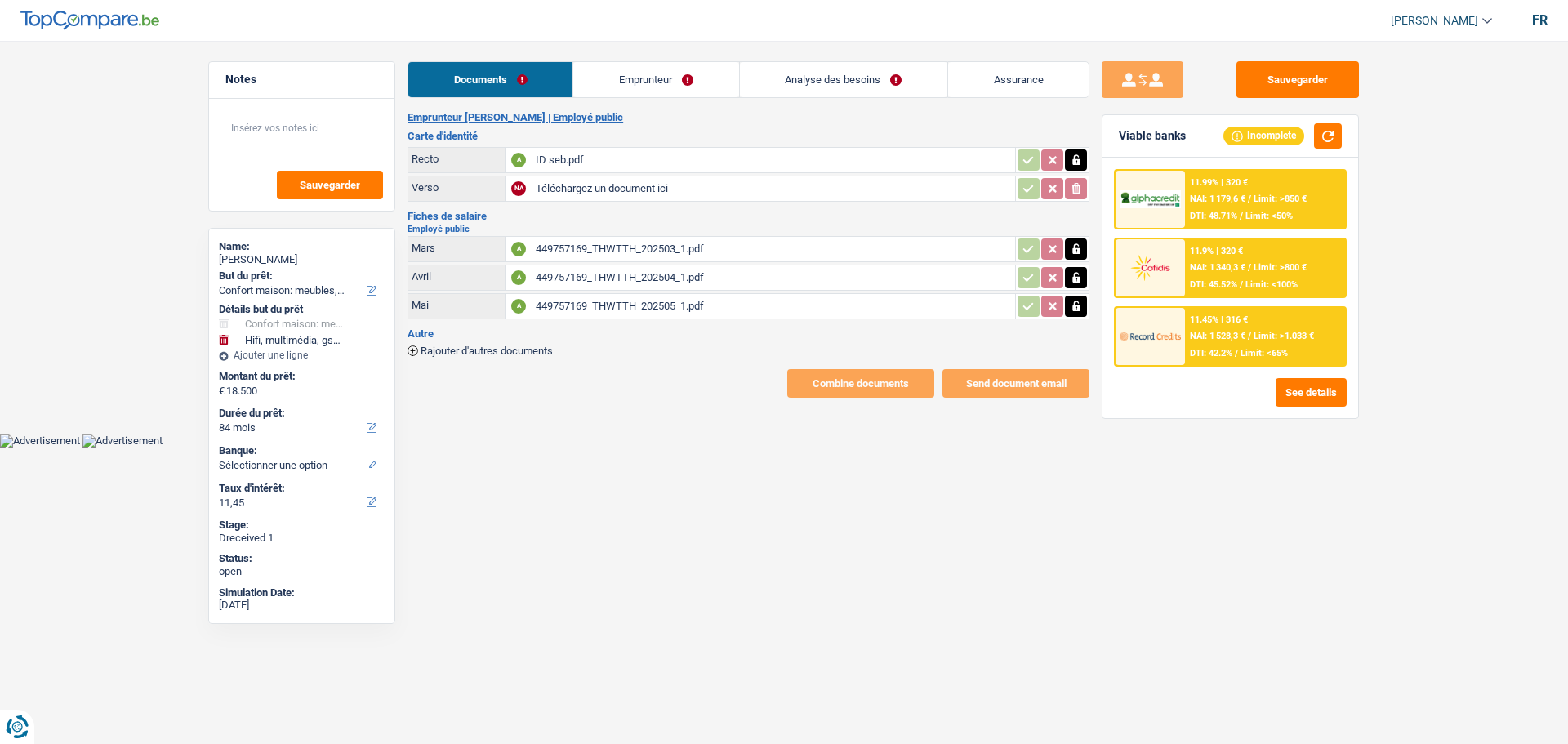 click on "Emprunteur" at bounding box center (656, 79) 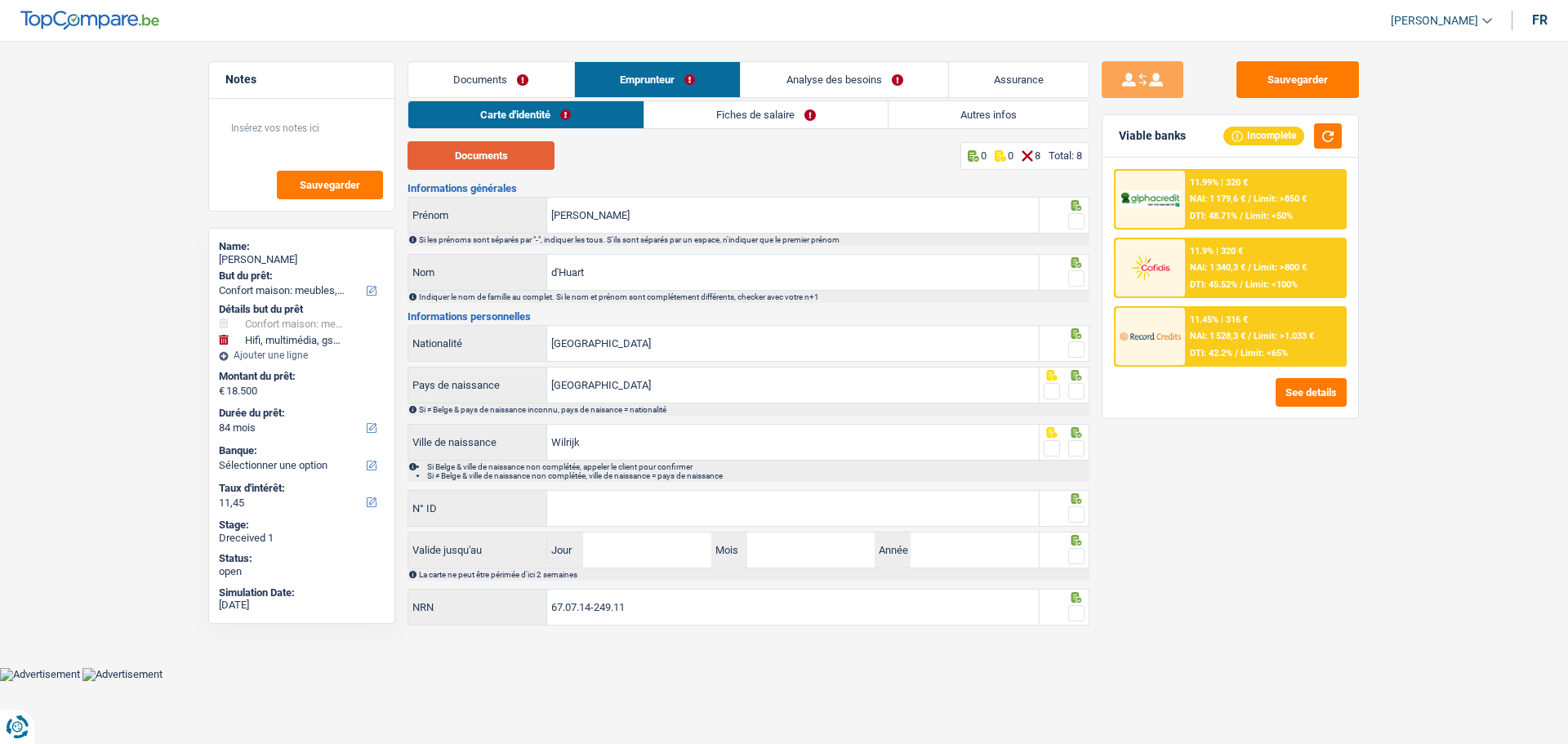 click on "Documents" at bounding box center [481, 155] 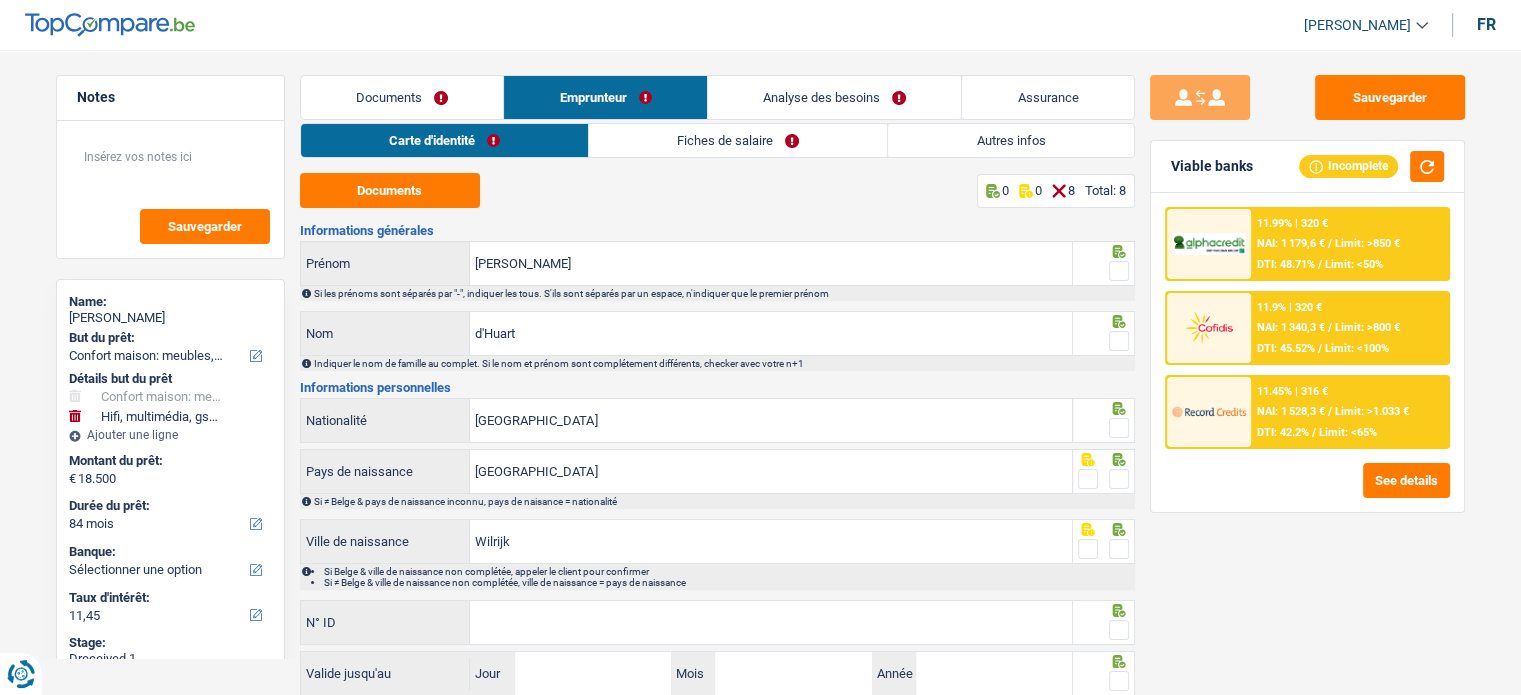 click at bounding box center (1119, 271) 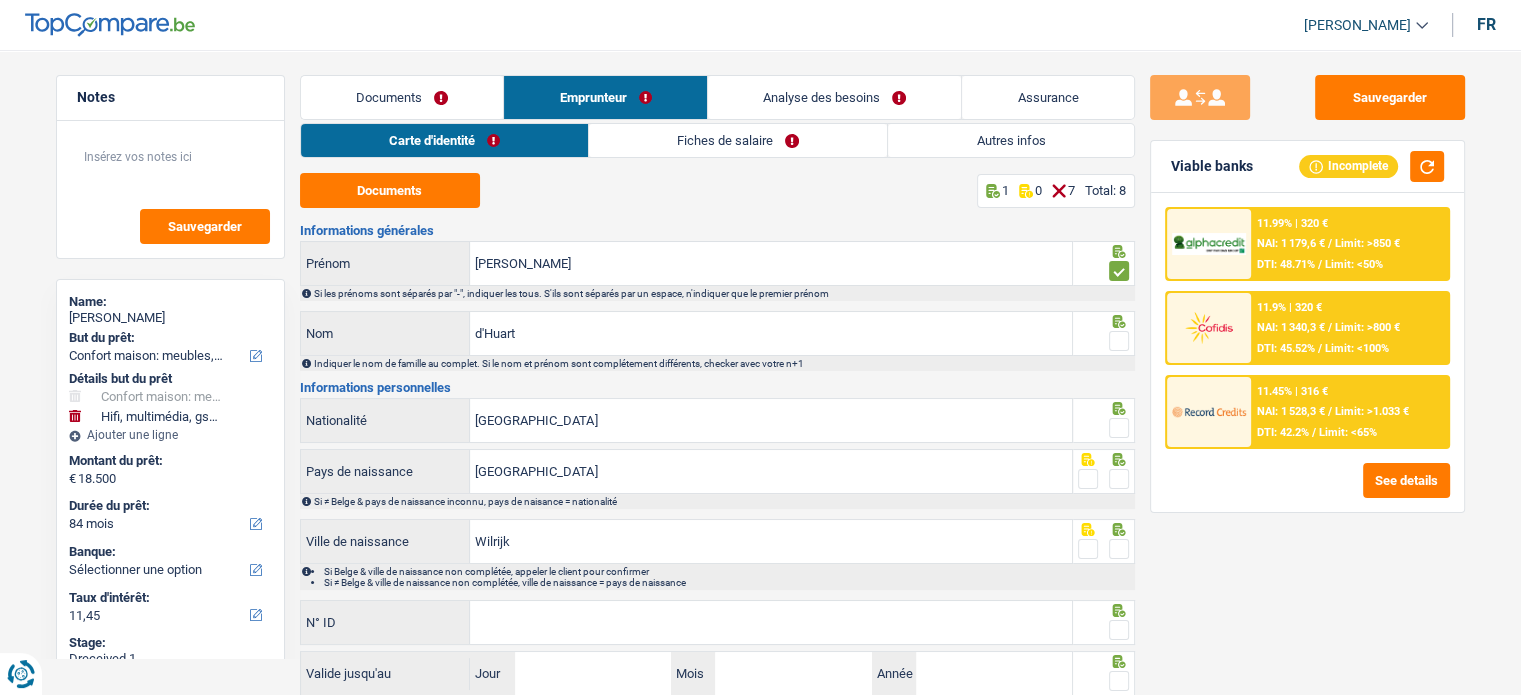 click at bounding box center (1119, 341) 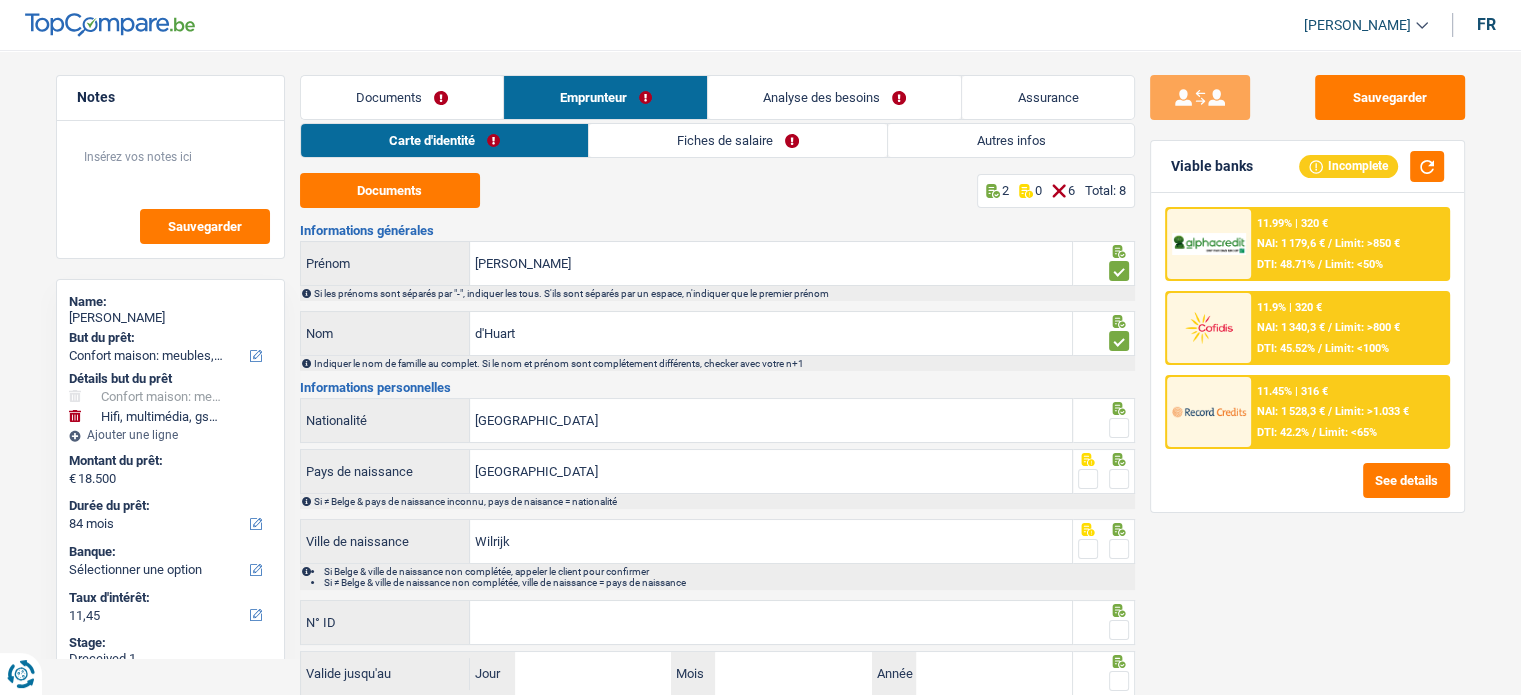 click at bounding box center [1119, 428] 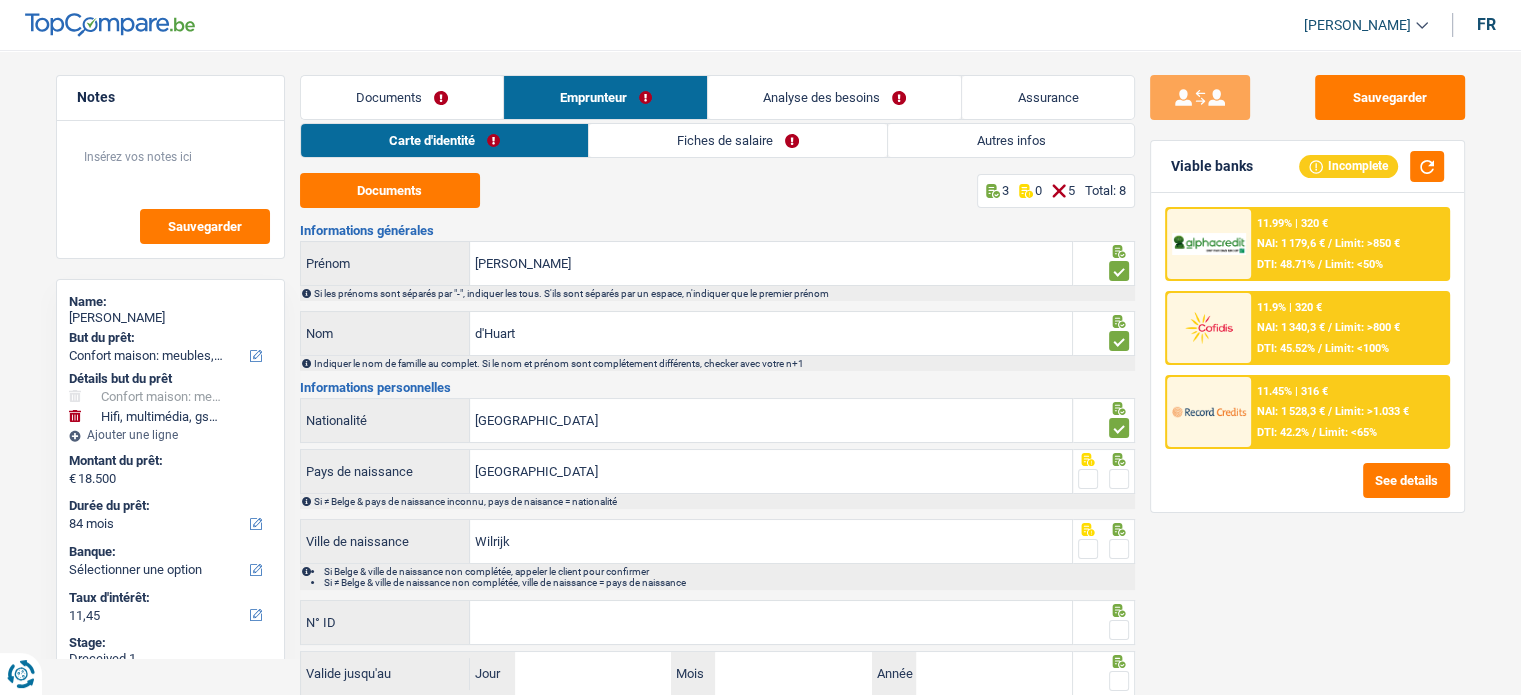 click at bounding box center [1119, 479] 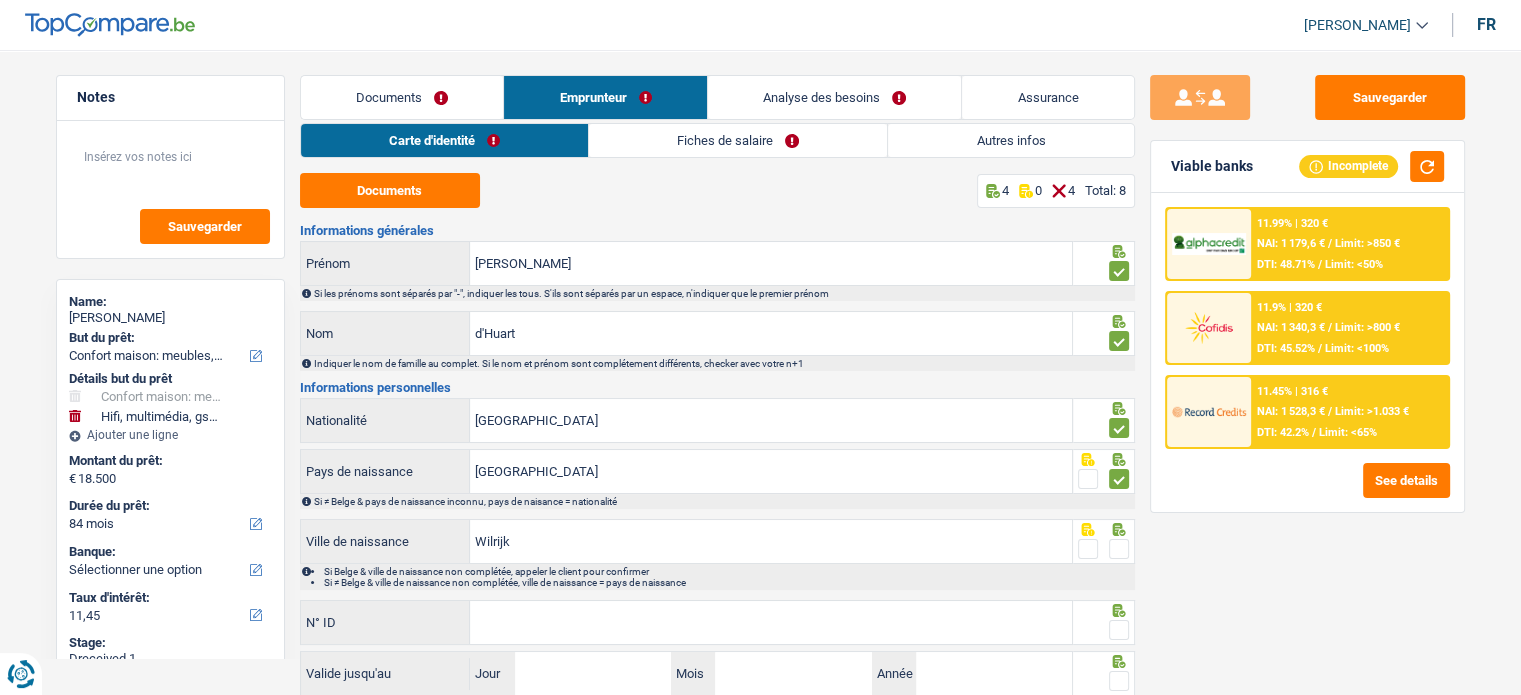 click at bounding box center (1119, 549) 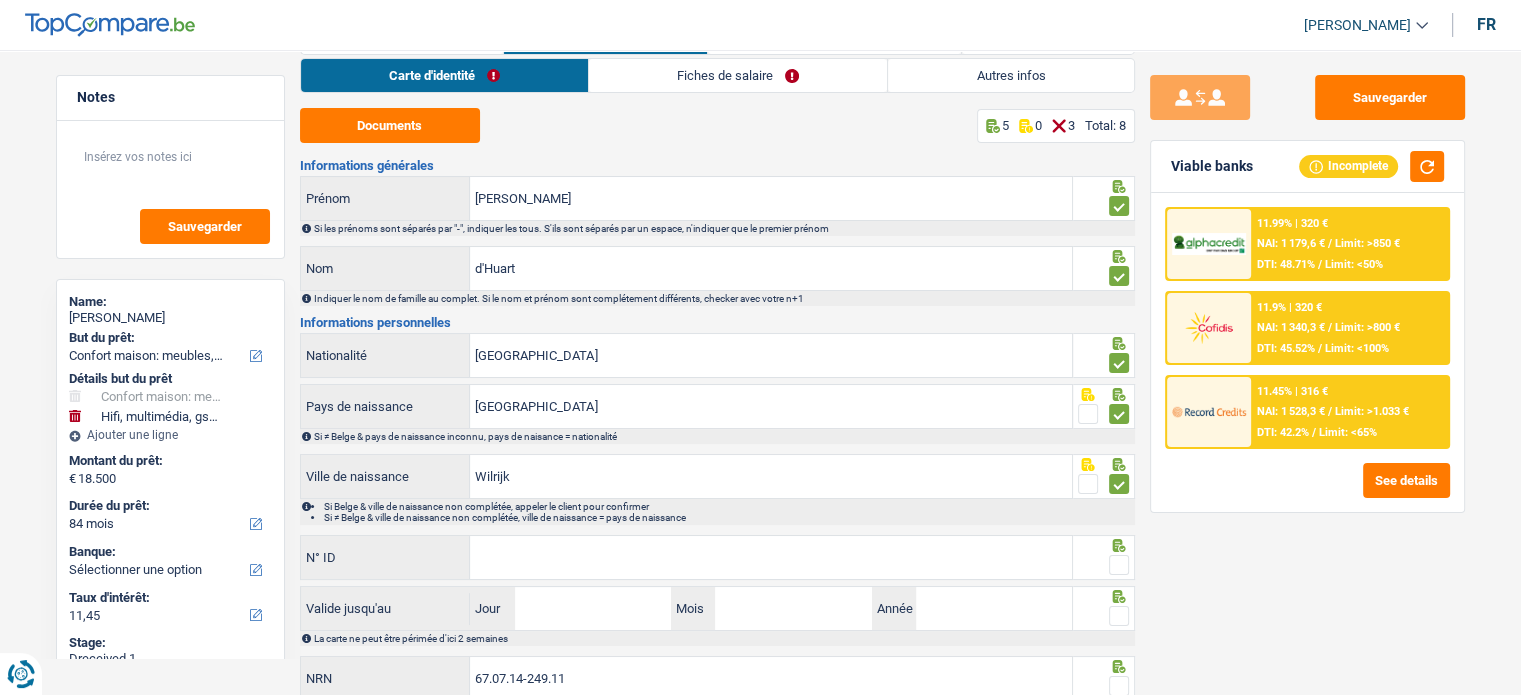 scroll, scrollTop: 100, scrollLeft: 0, axis: vertical 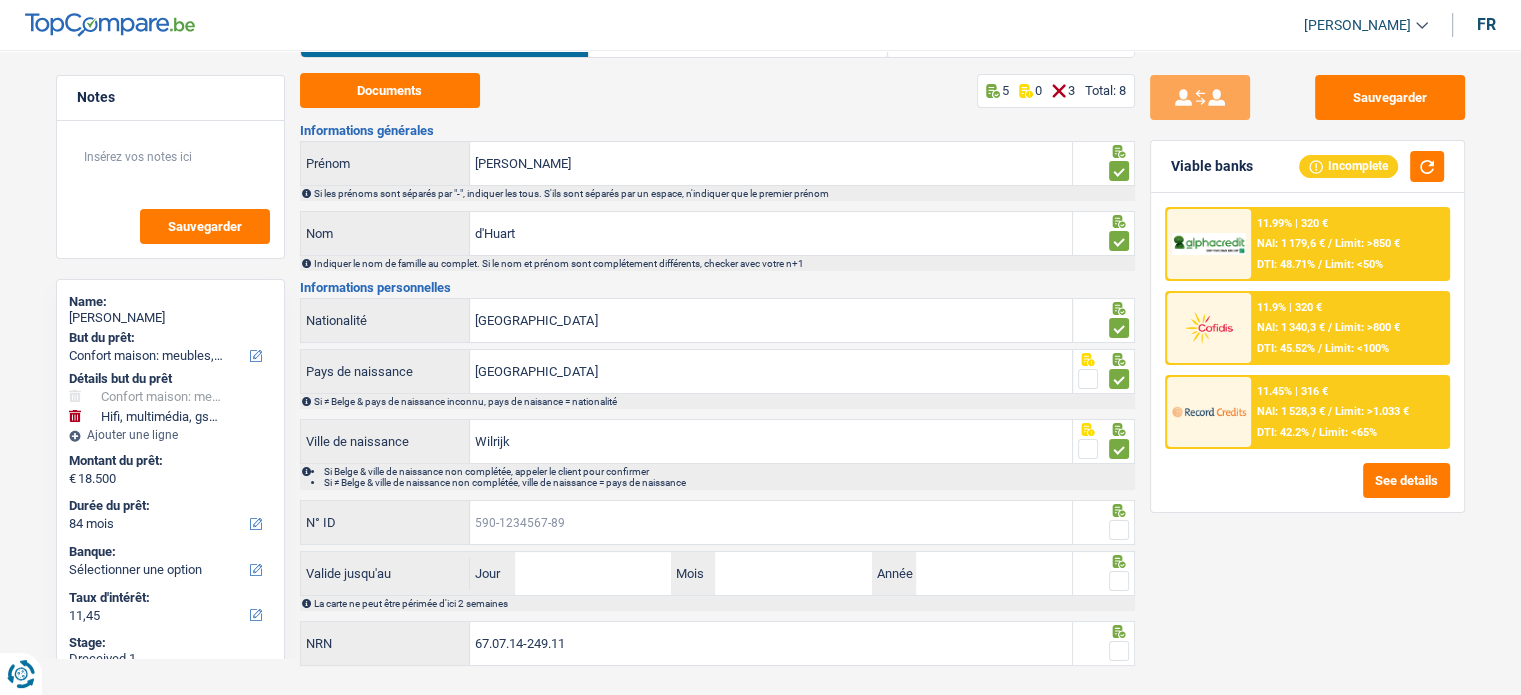 click on "N° ID" at bounding box center [771, 522] 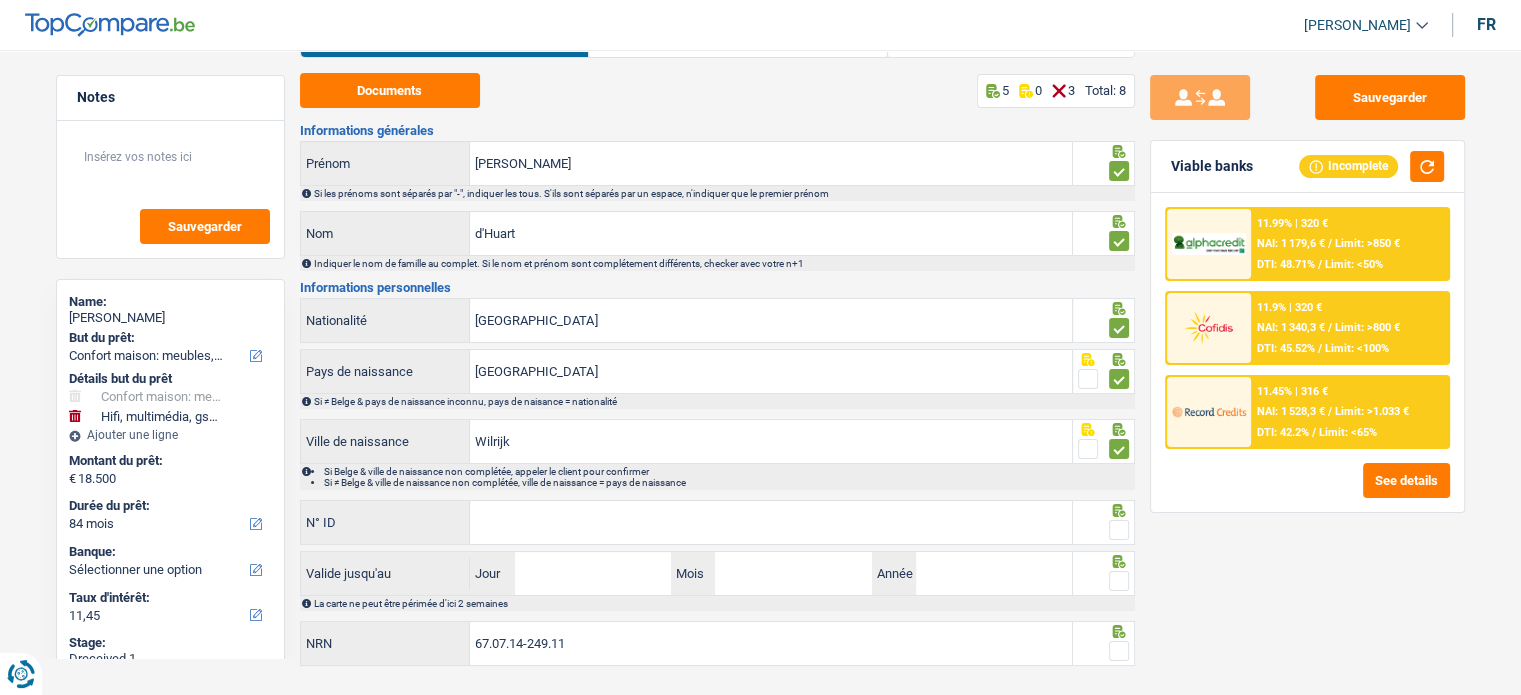 click on "Si ≠ Belge & ville de naissance non complétée, ville de naissance = pays de naissance" at bounding box center [728, 482] 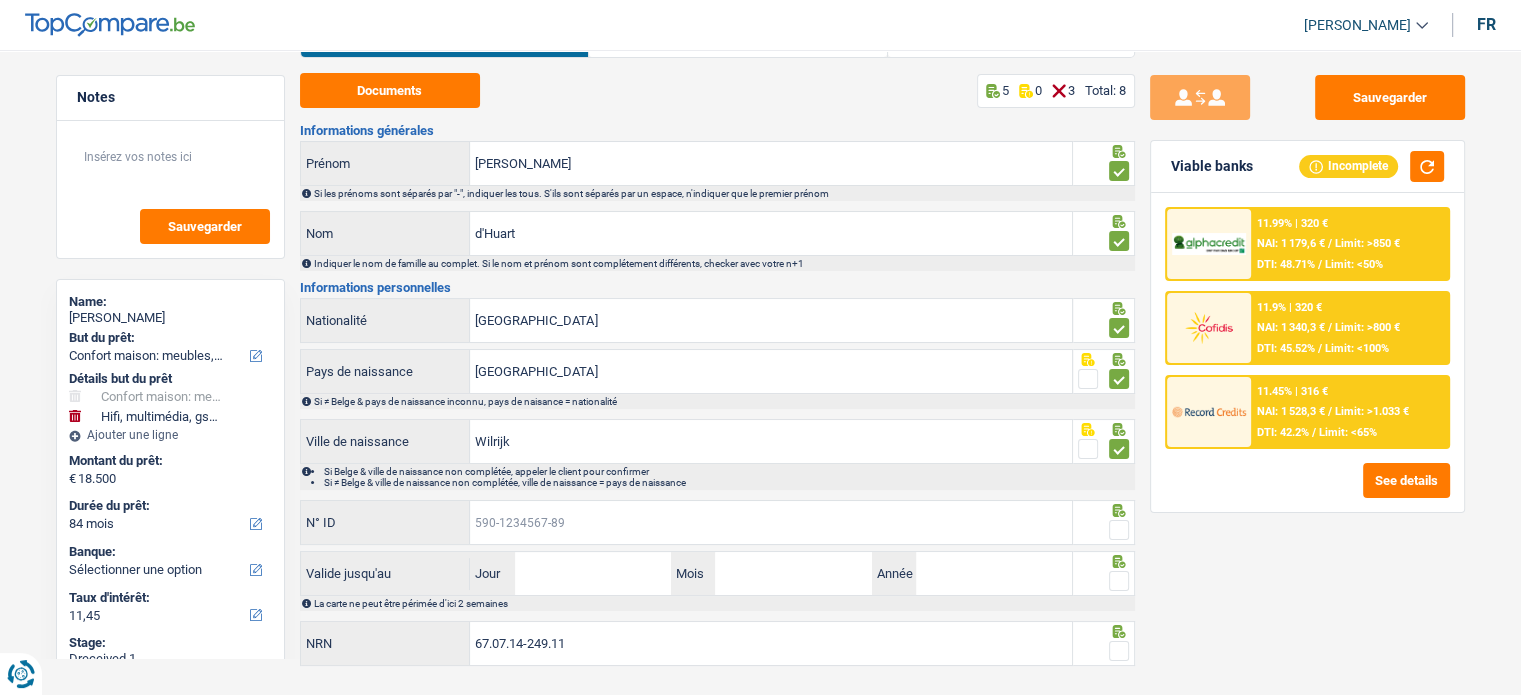 click on "N° ID" at bounding box center [771, 522] 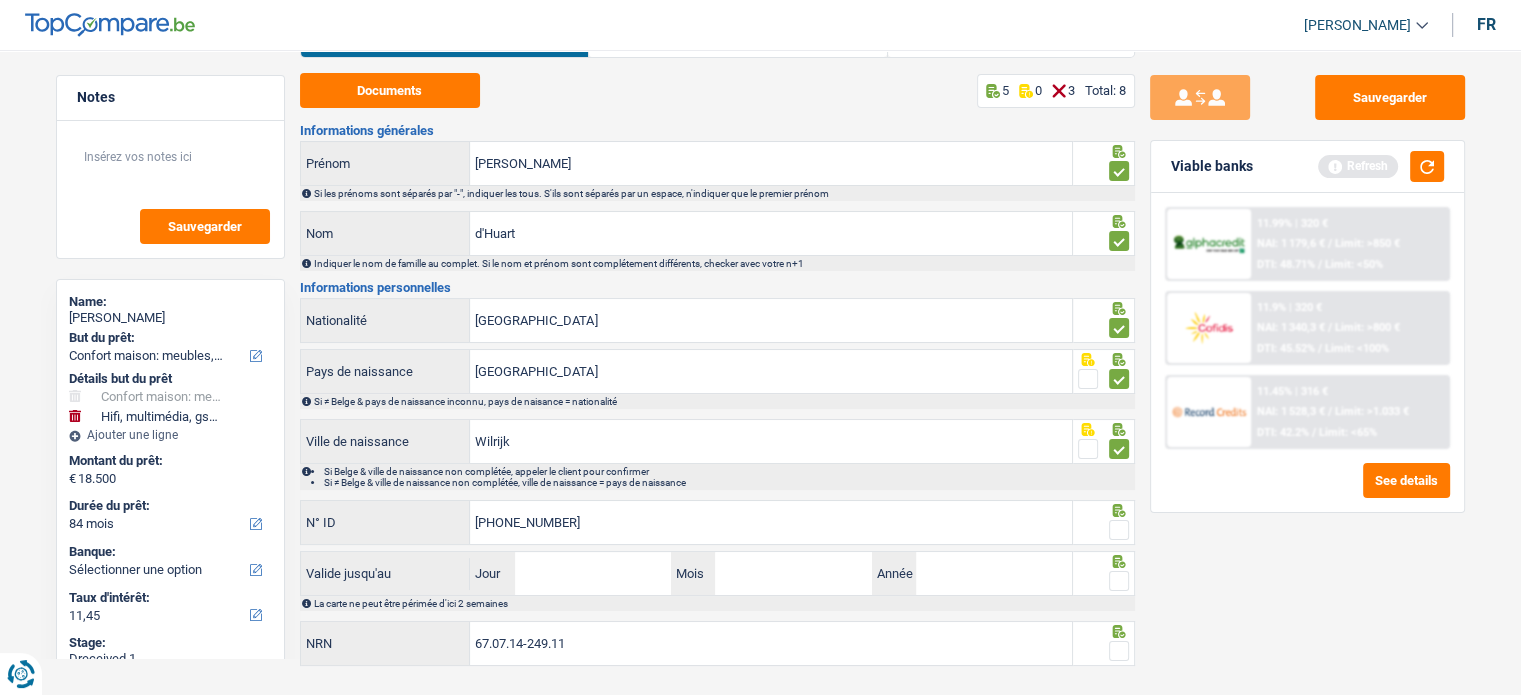 type on "595-8879996-18" 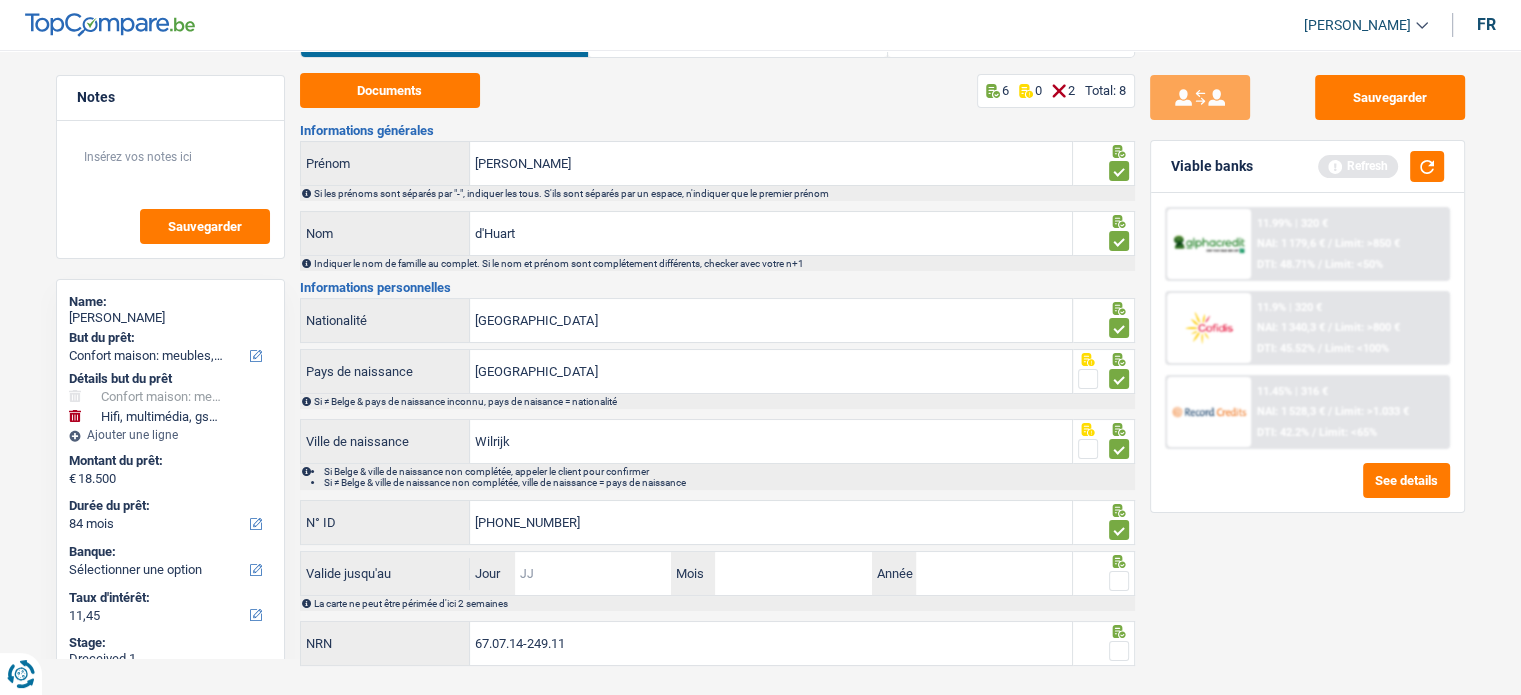 click on "Jour" at bounding box center (593, 573) 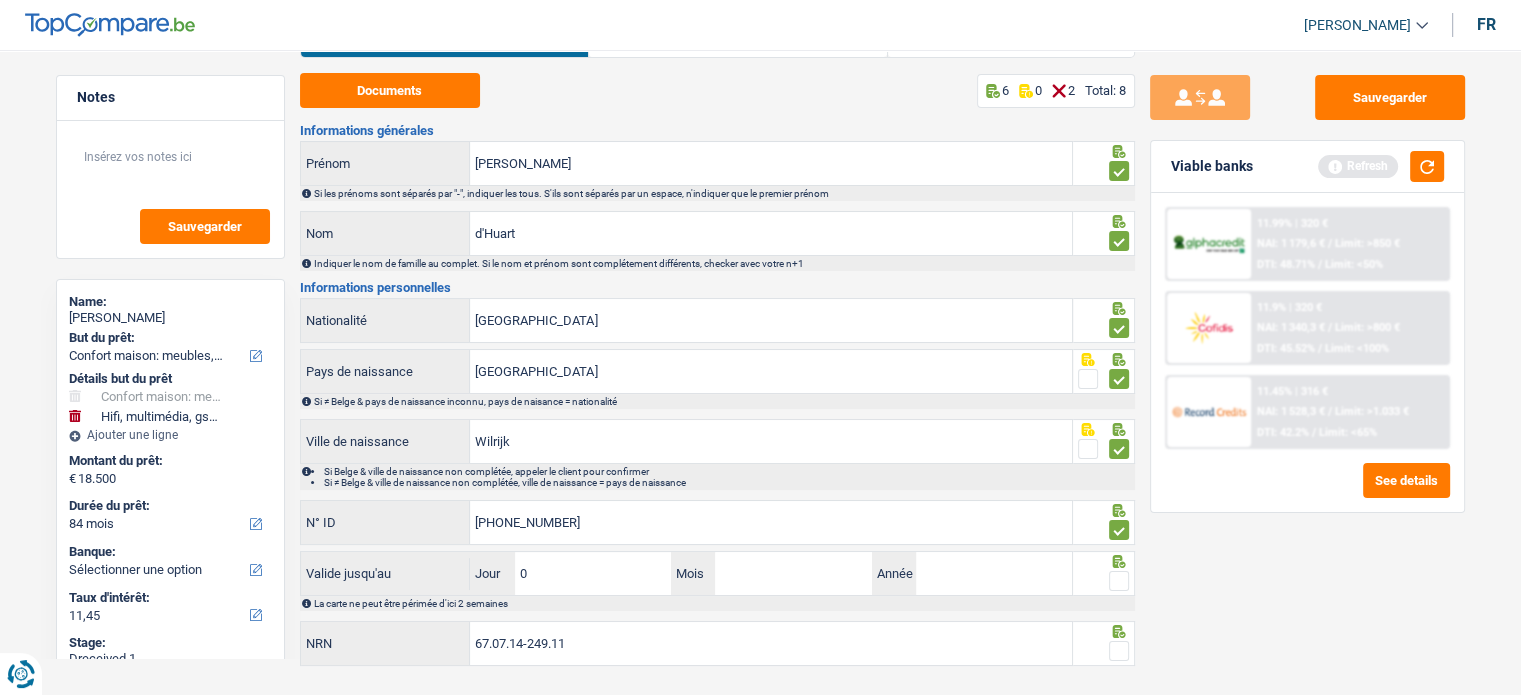 type on "07" 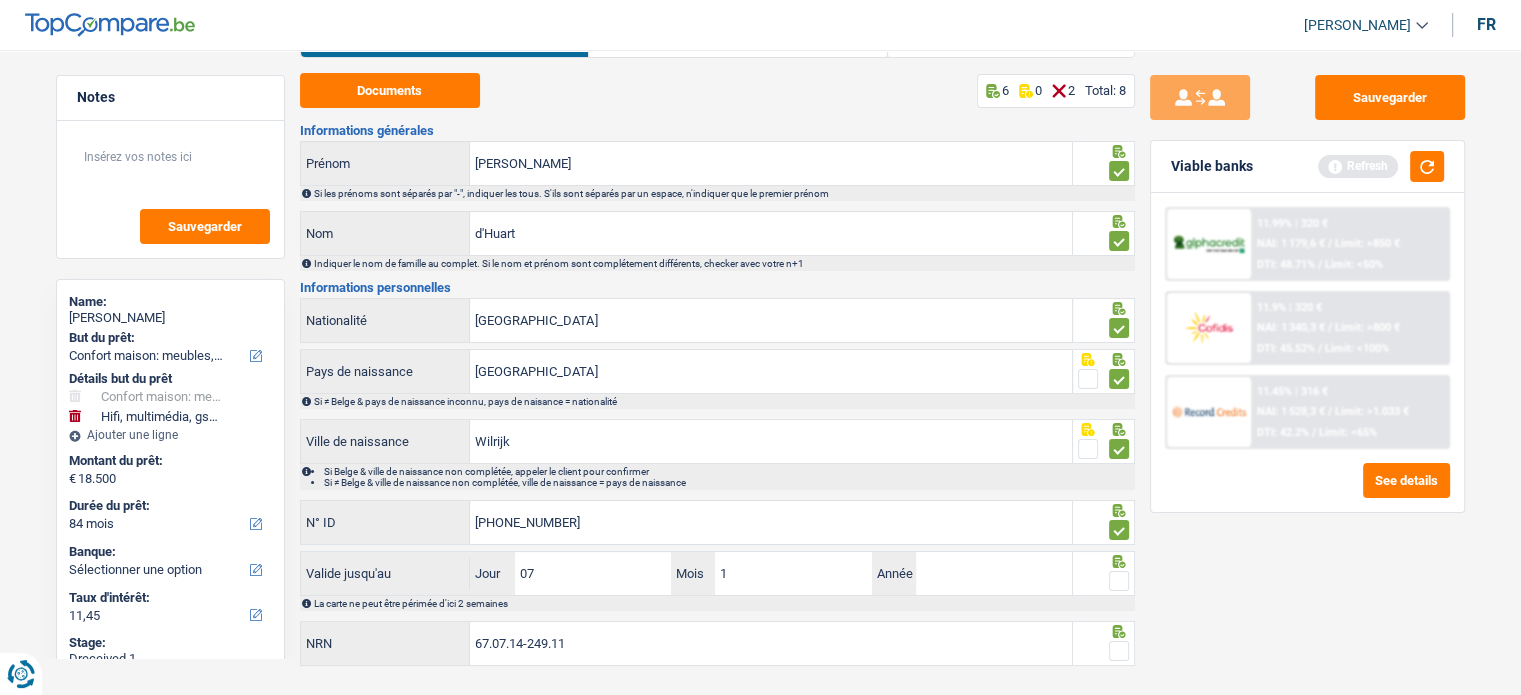 type on "11" 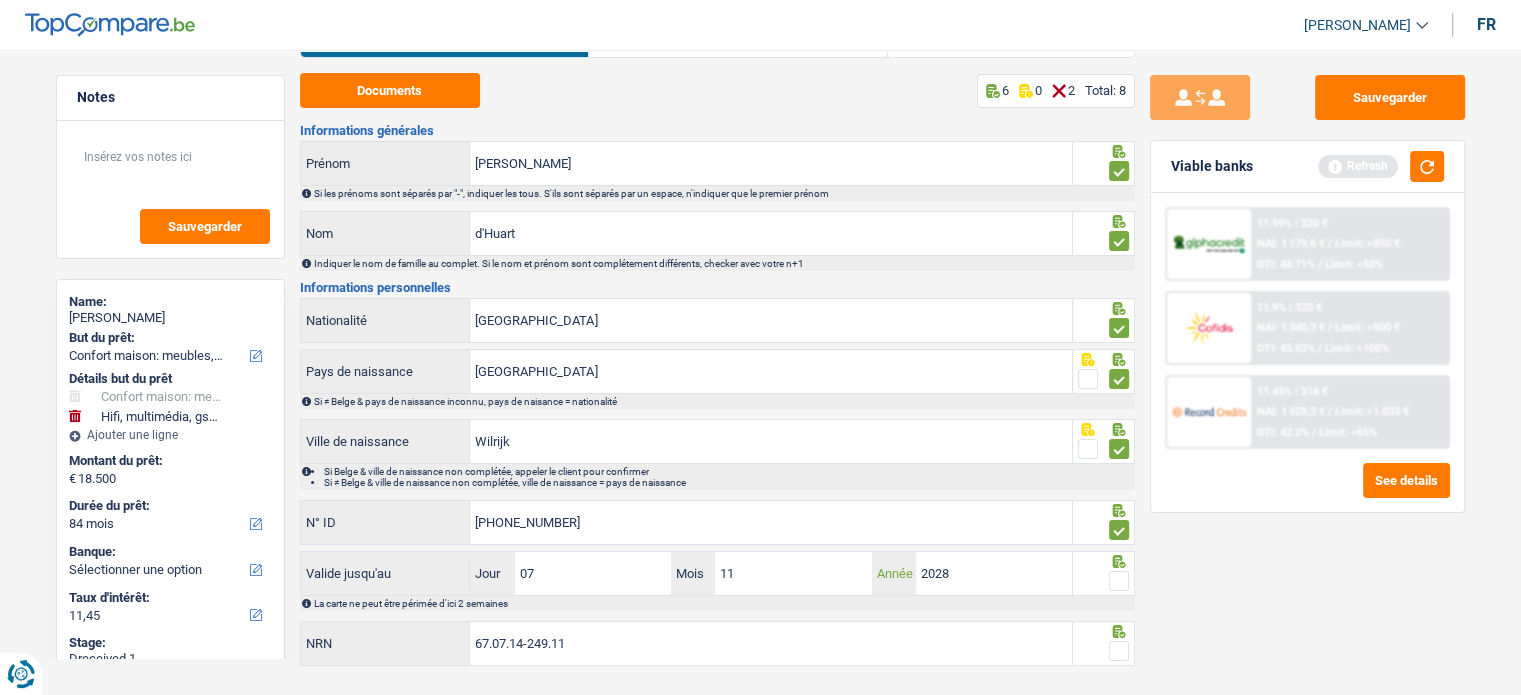 type on "2028" 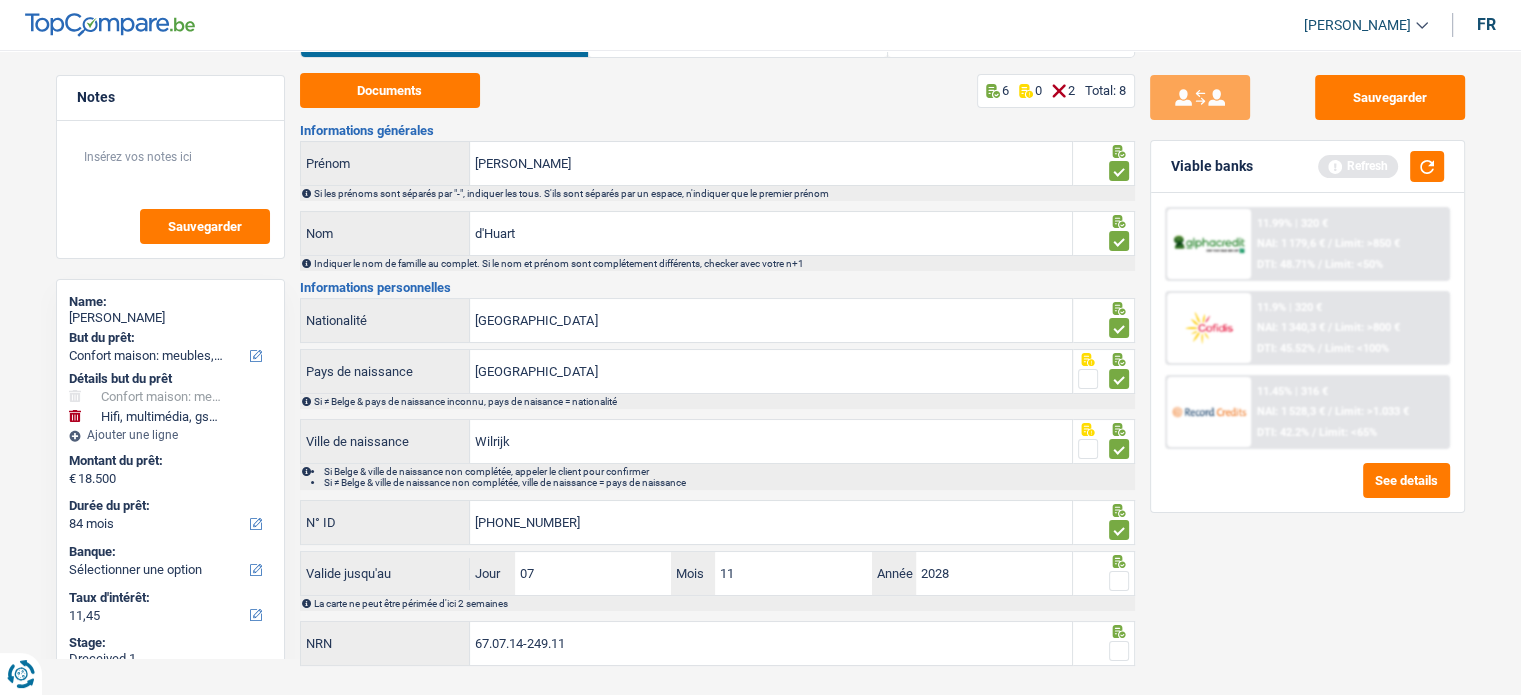 click at bounding box center [1119, 581] 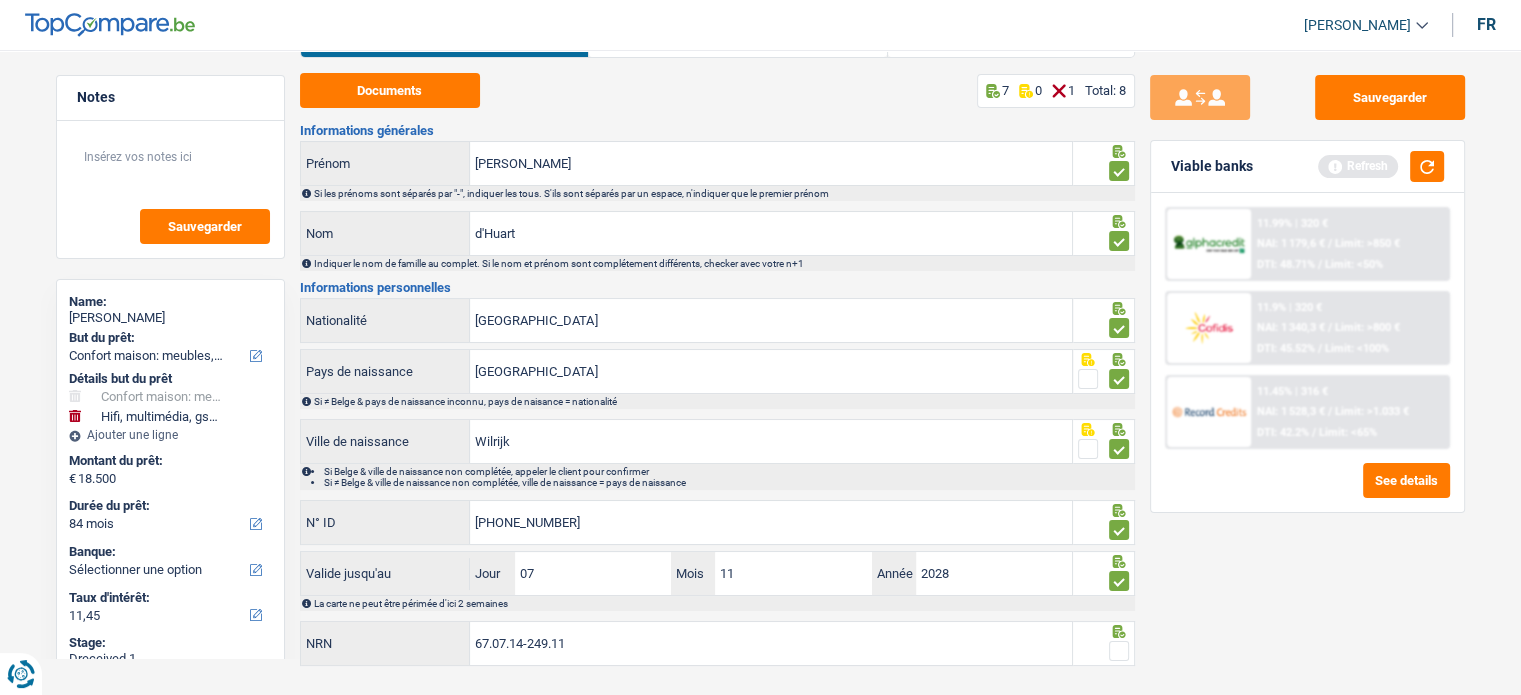 click at bounding box center (1119, 651) 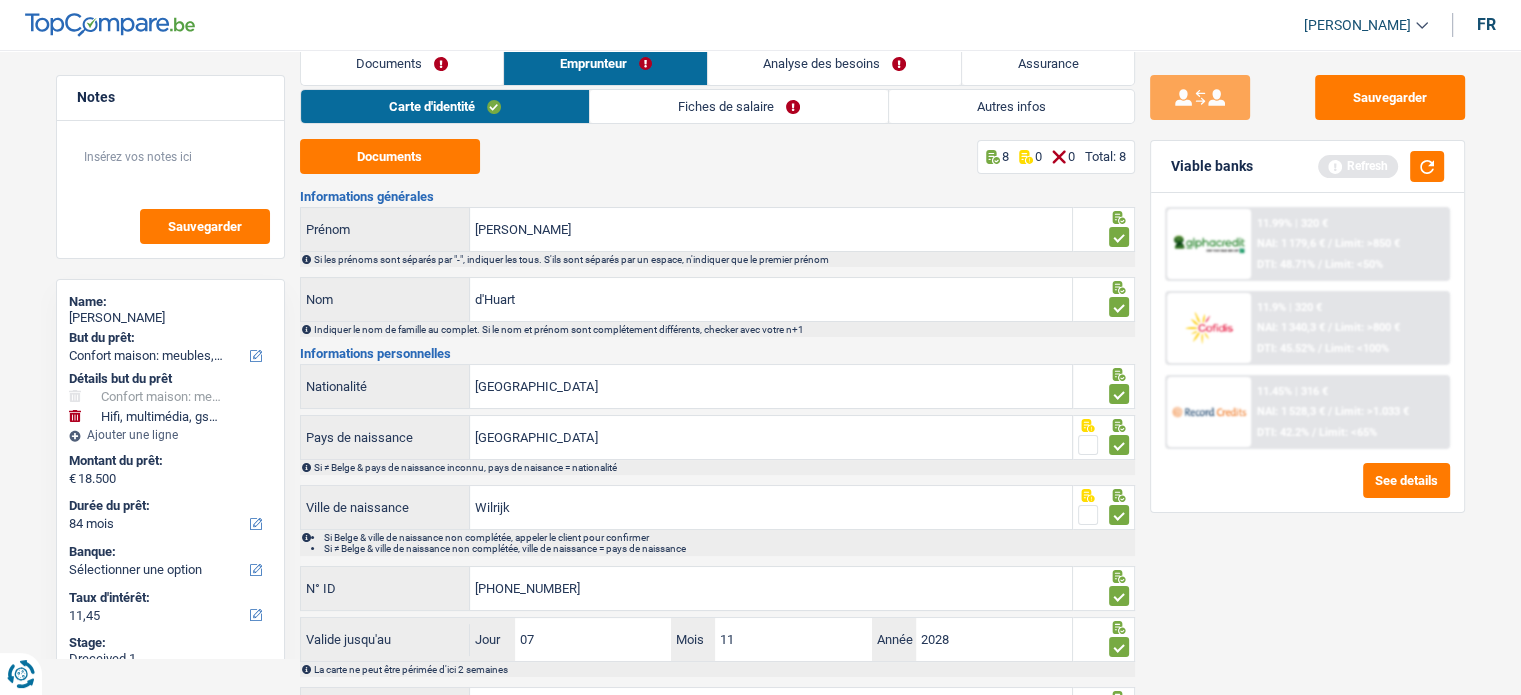 scroll, scrollTop: 0, scrollLeft: 0, axis: both 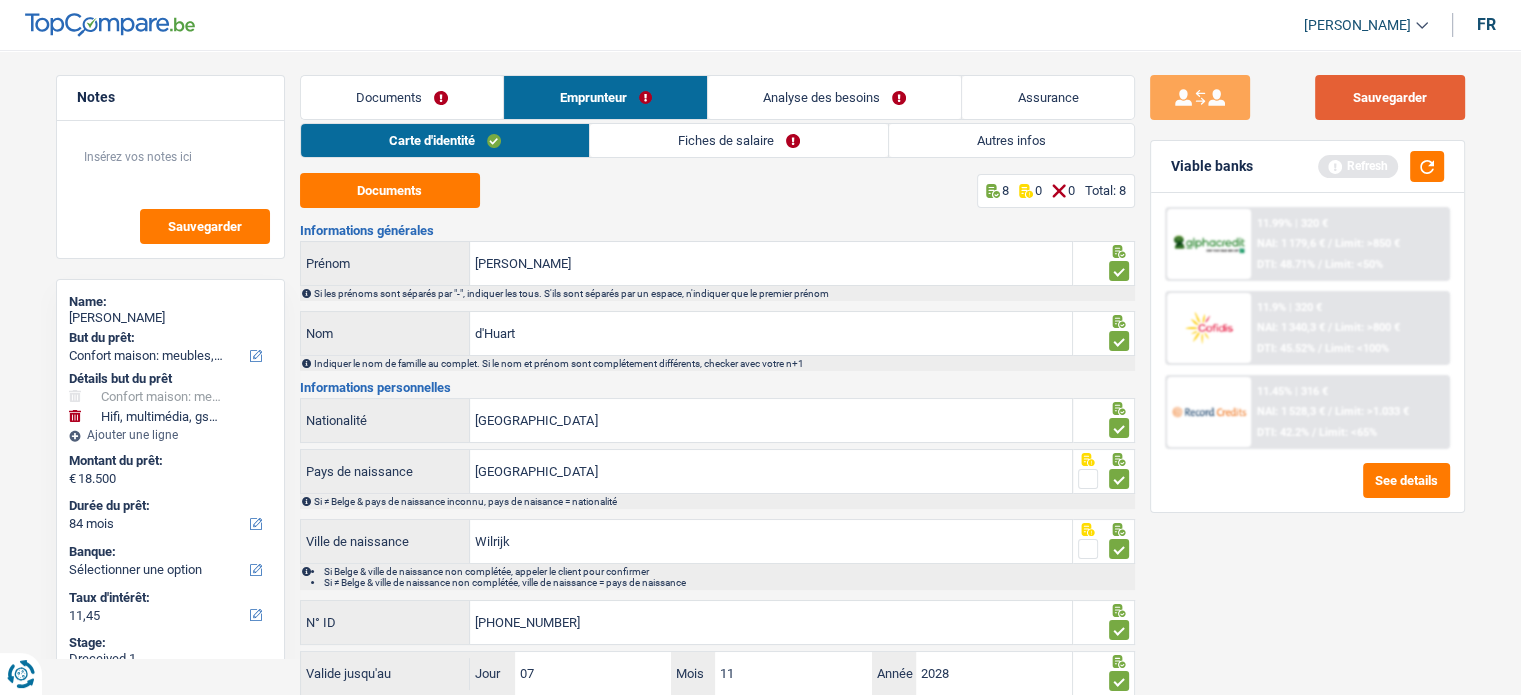click on "Sauvegarder" at bounding box center [1390, 97] 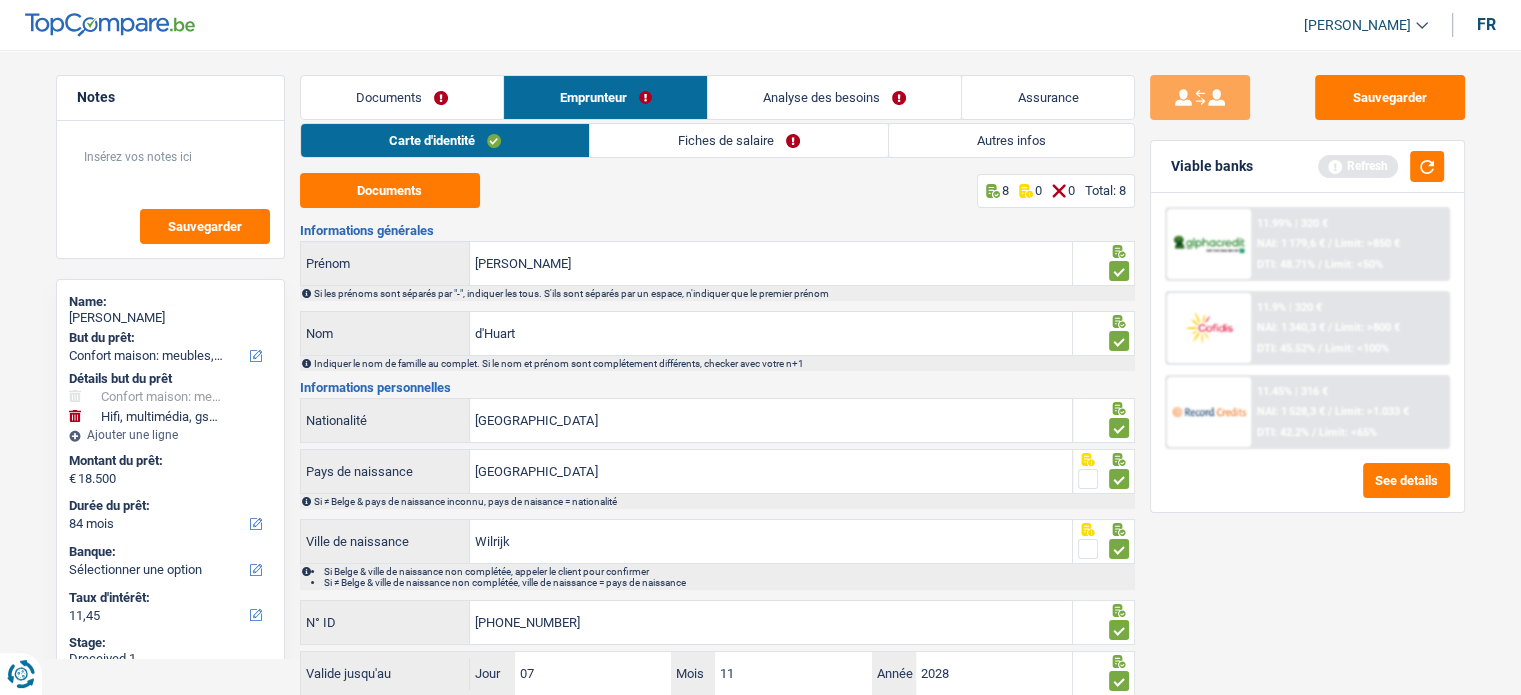 click on "Fiches de salaire" at bounding box center (739, 140) 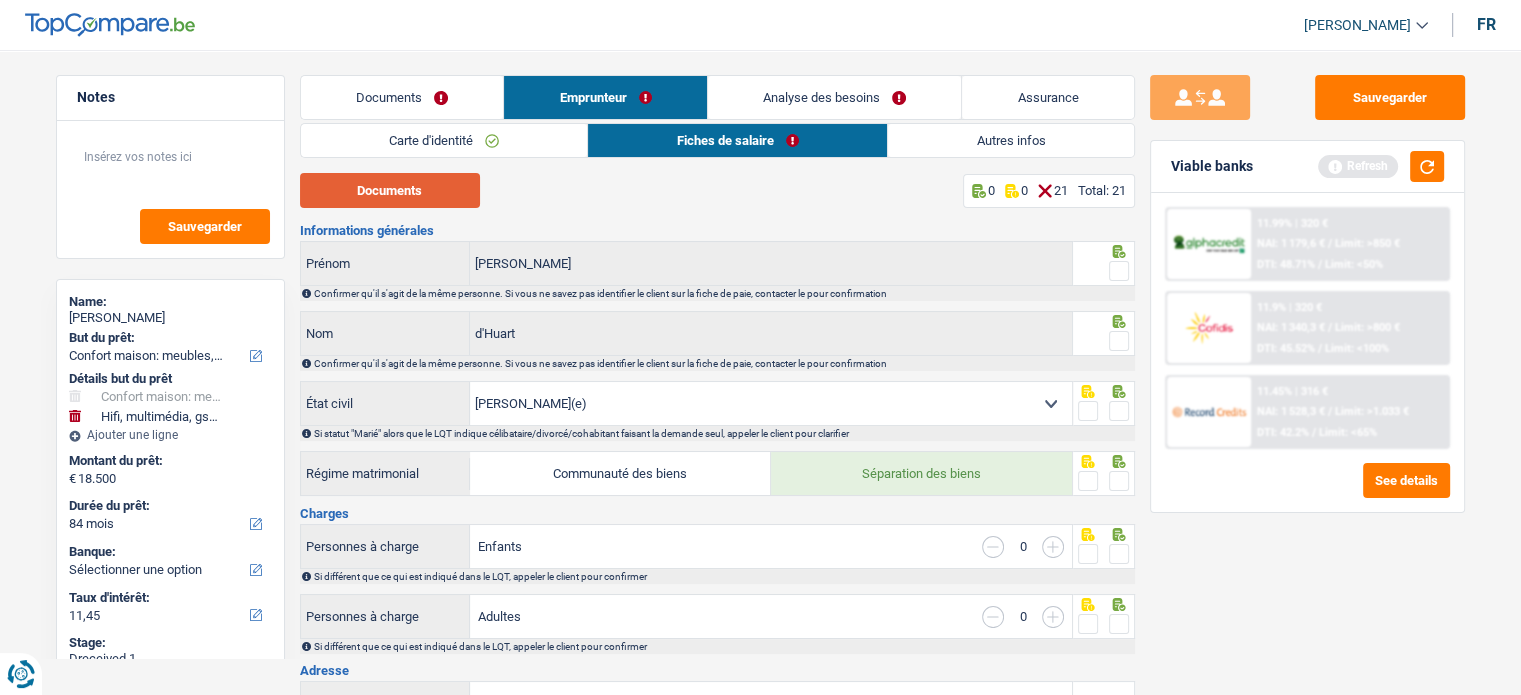 click on "Documents" at bounding box center [390, 190] 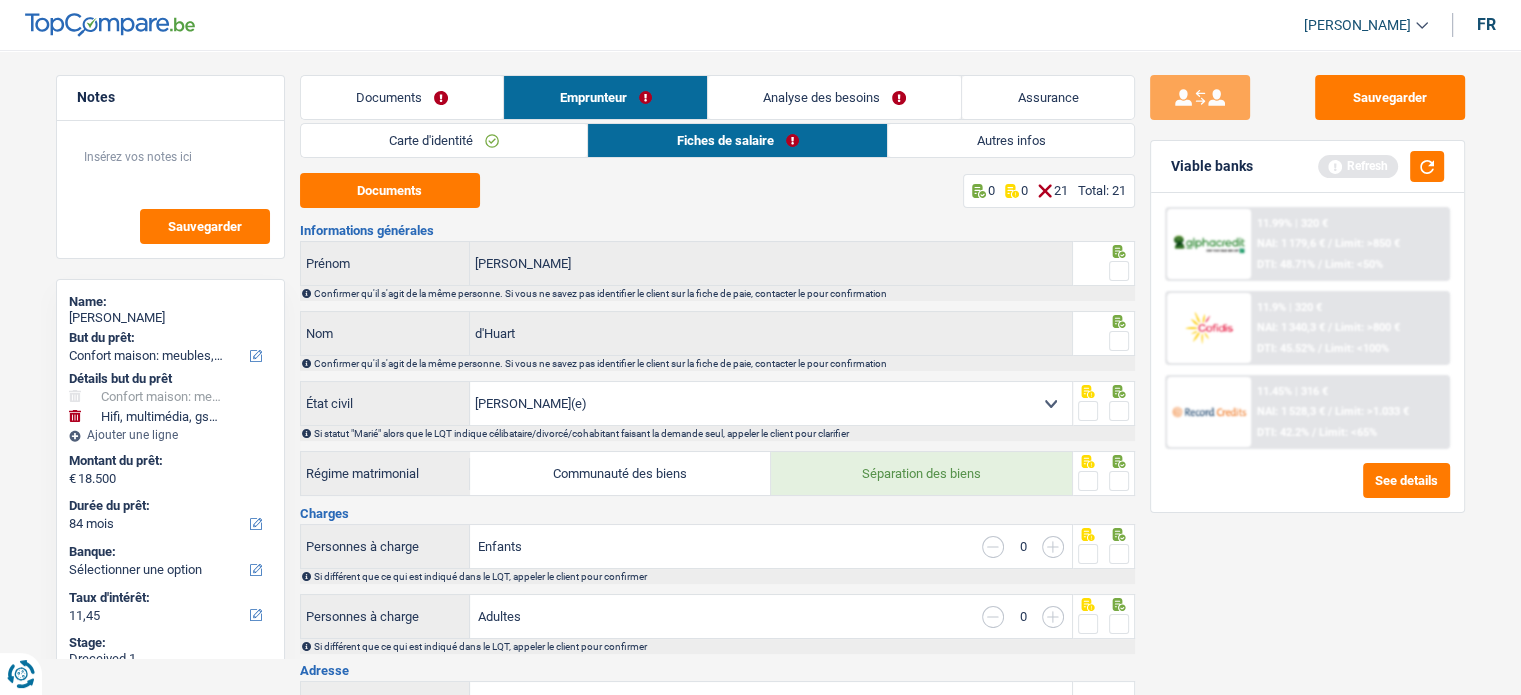 click at bounding box center [1104, 263] 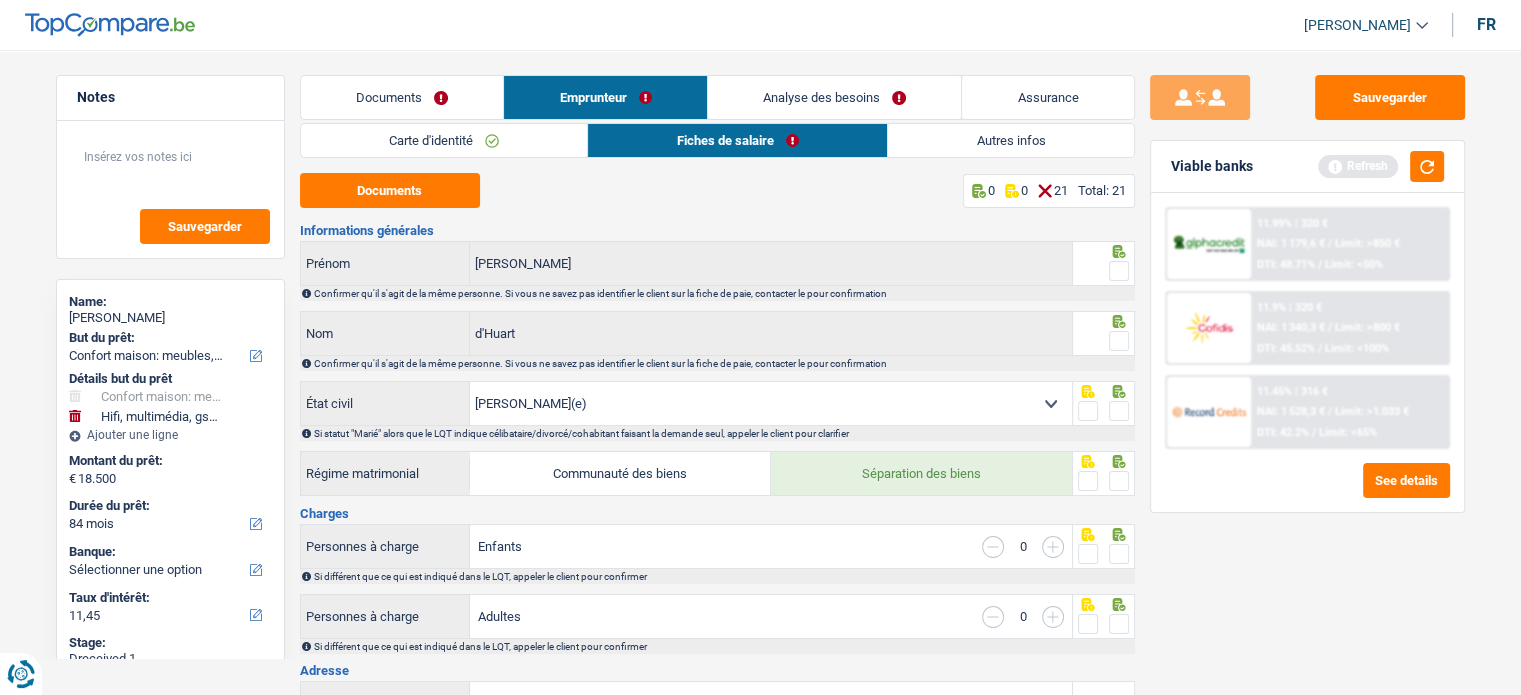 drag, startPoint x: 1114, startPoint y: 261, endPoint x: 1091, endPoint y: 341, distance: 83.240616 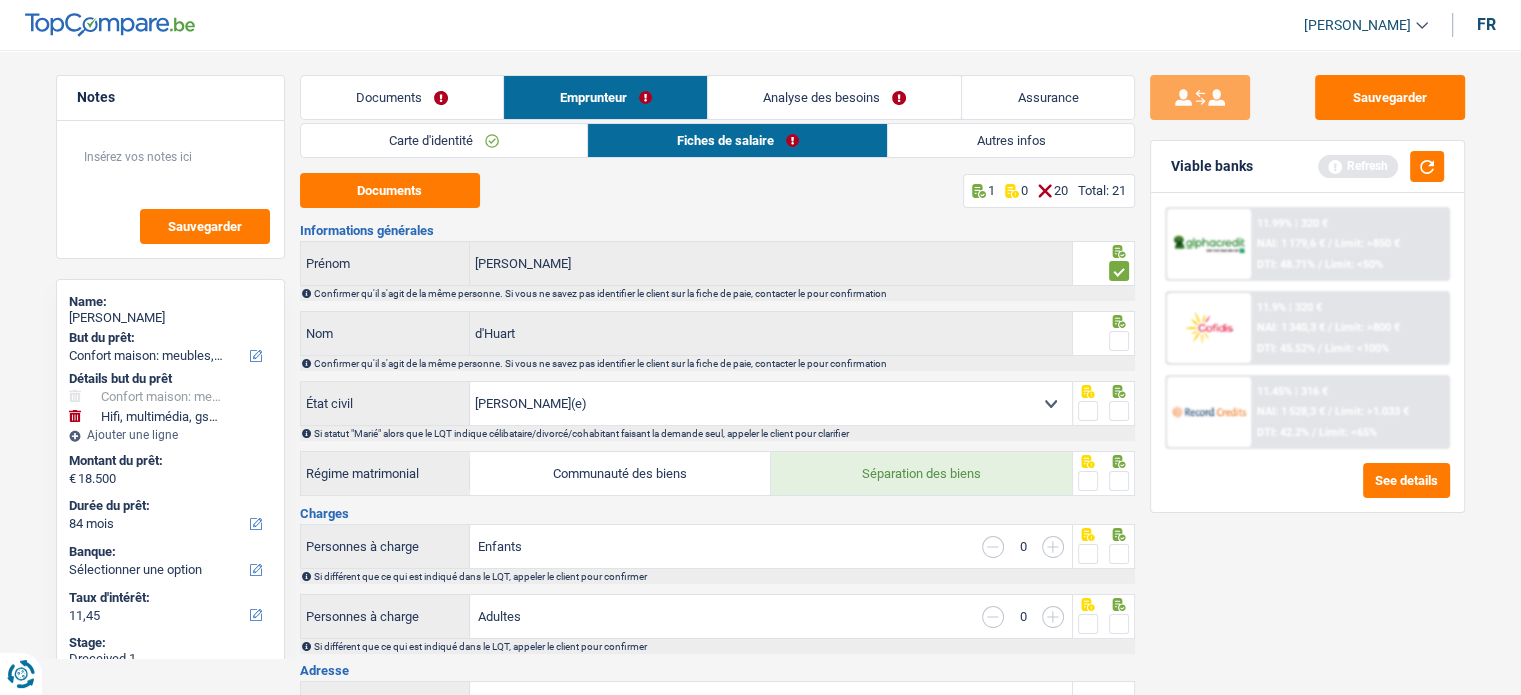 click at bounding box center [1119, 341] 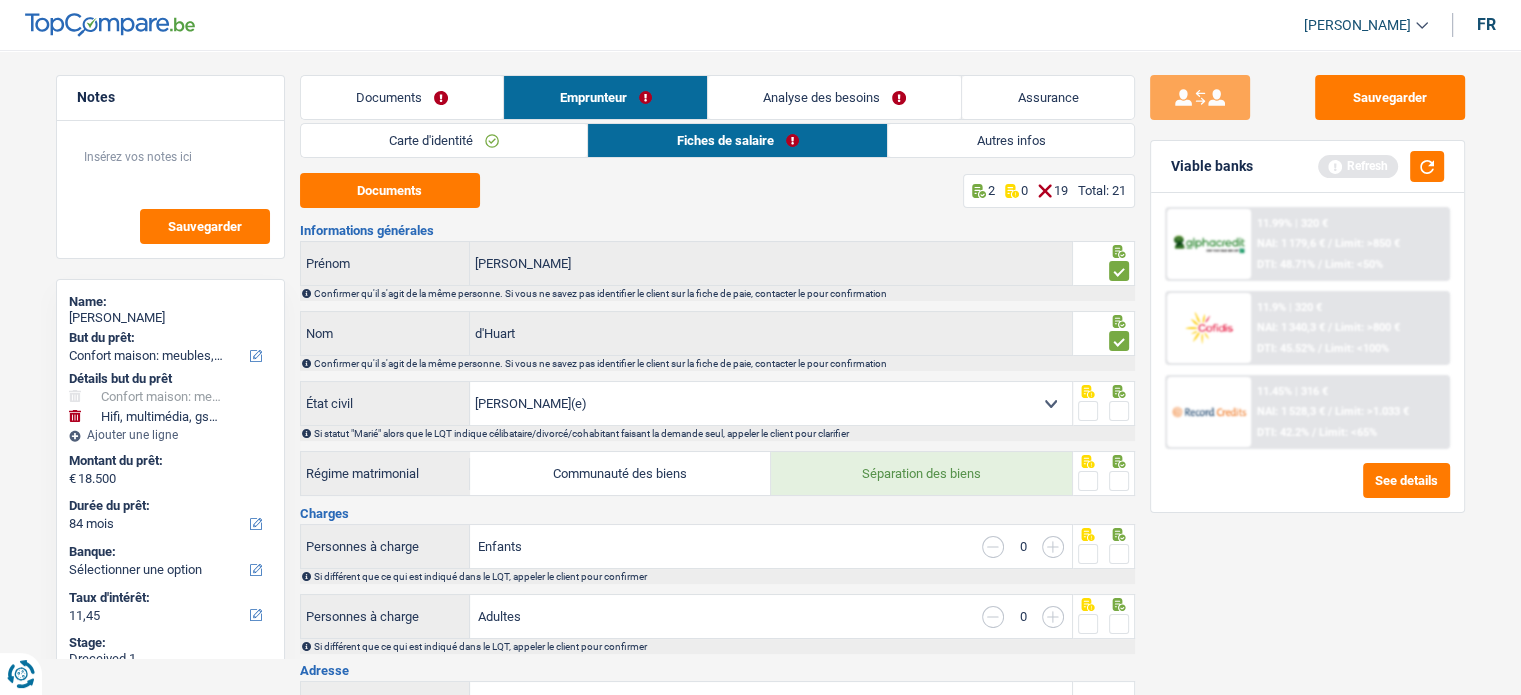 click at bounding box center [1119, 411] 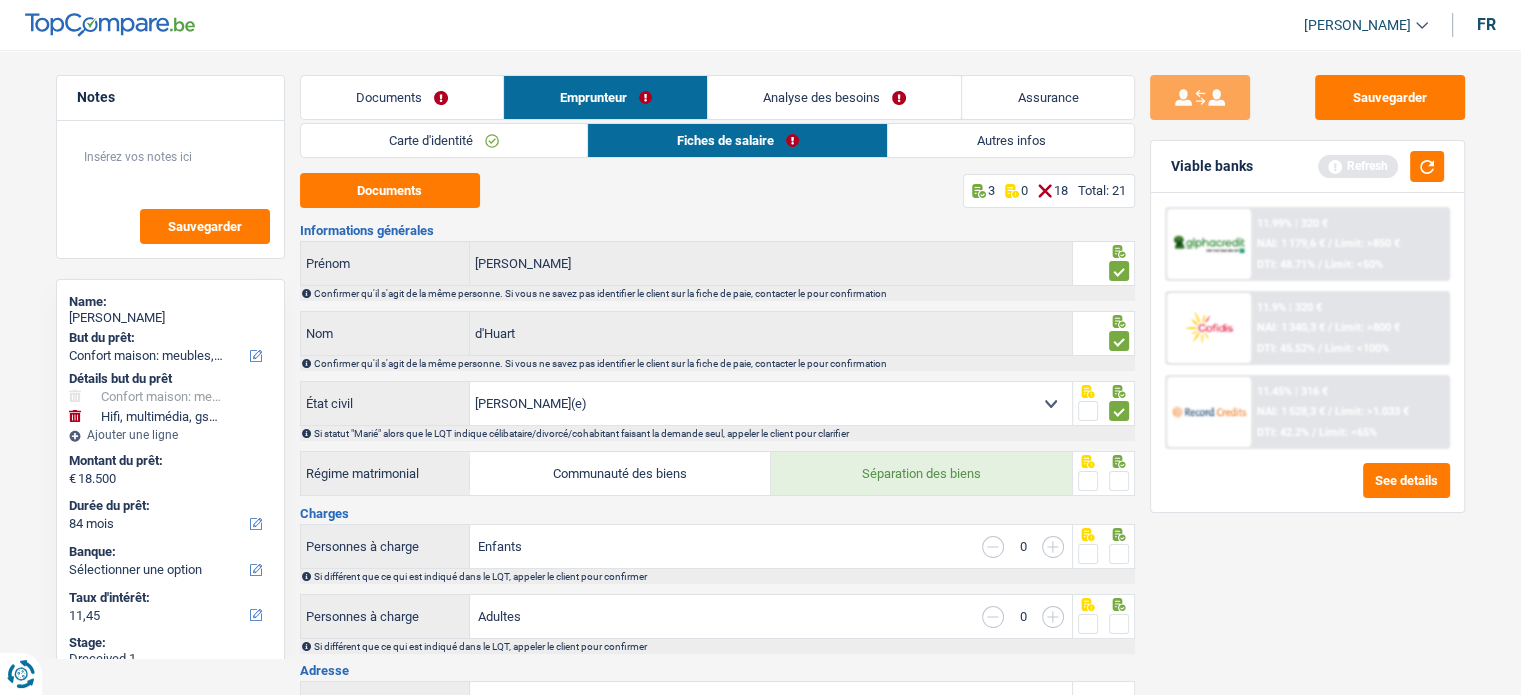 click at bounding box center [1119, 481] 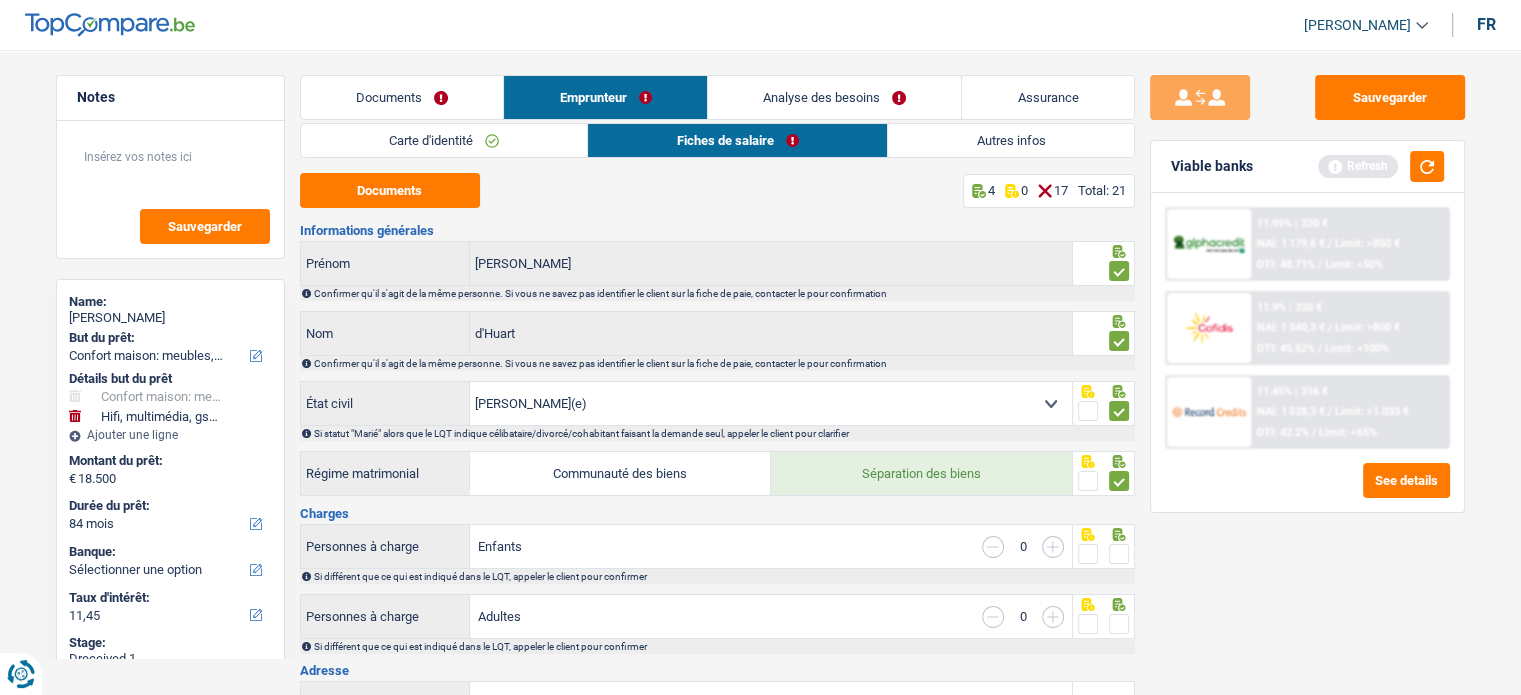 click at bounding box center [1119, 554] 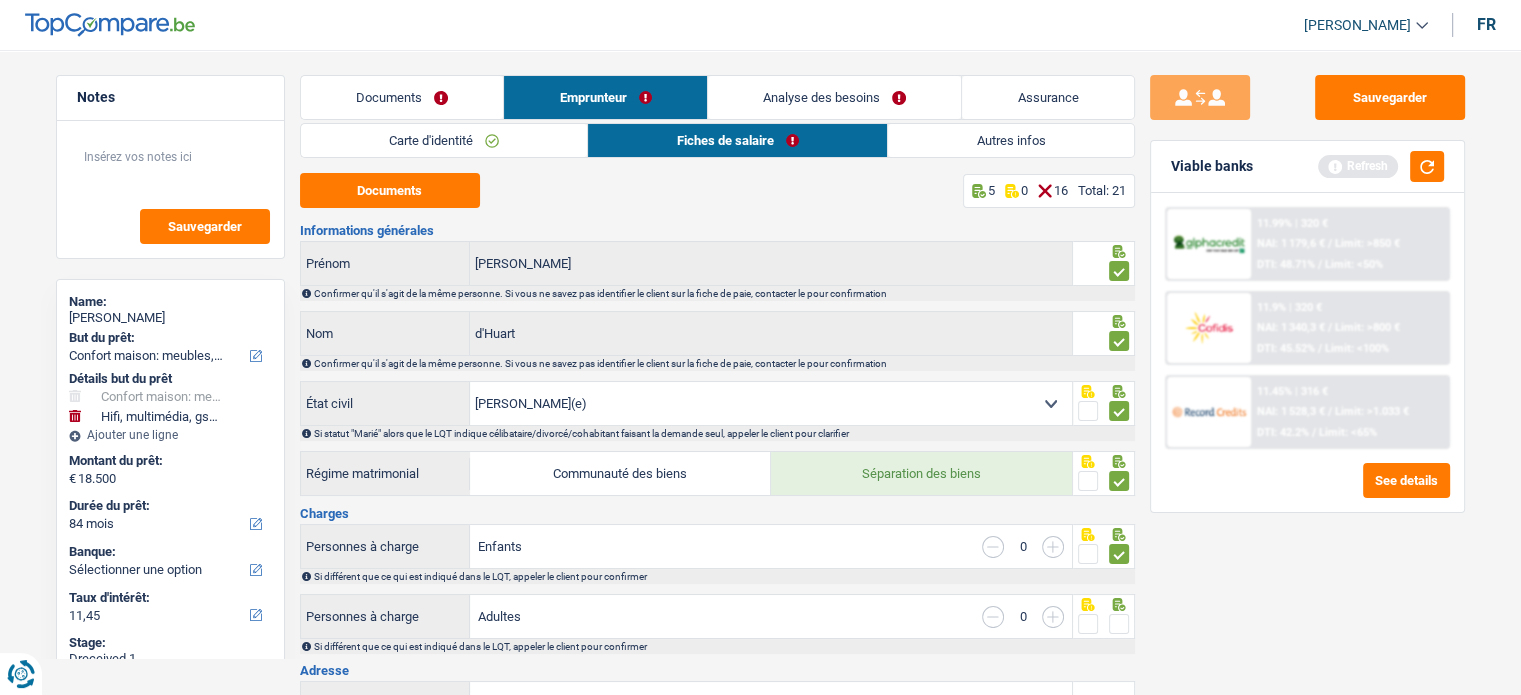 click at bounding box center [1119, 624] 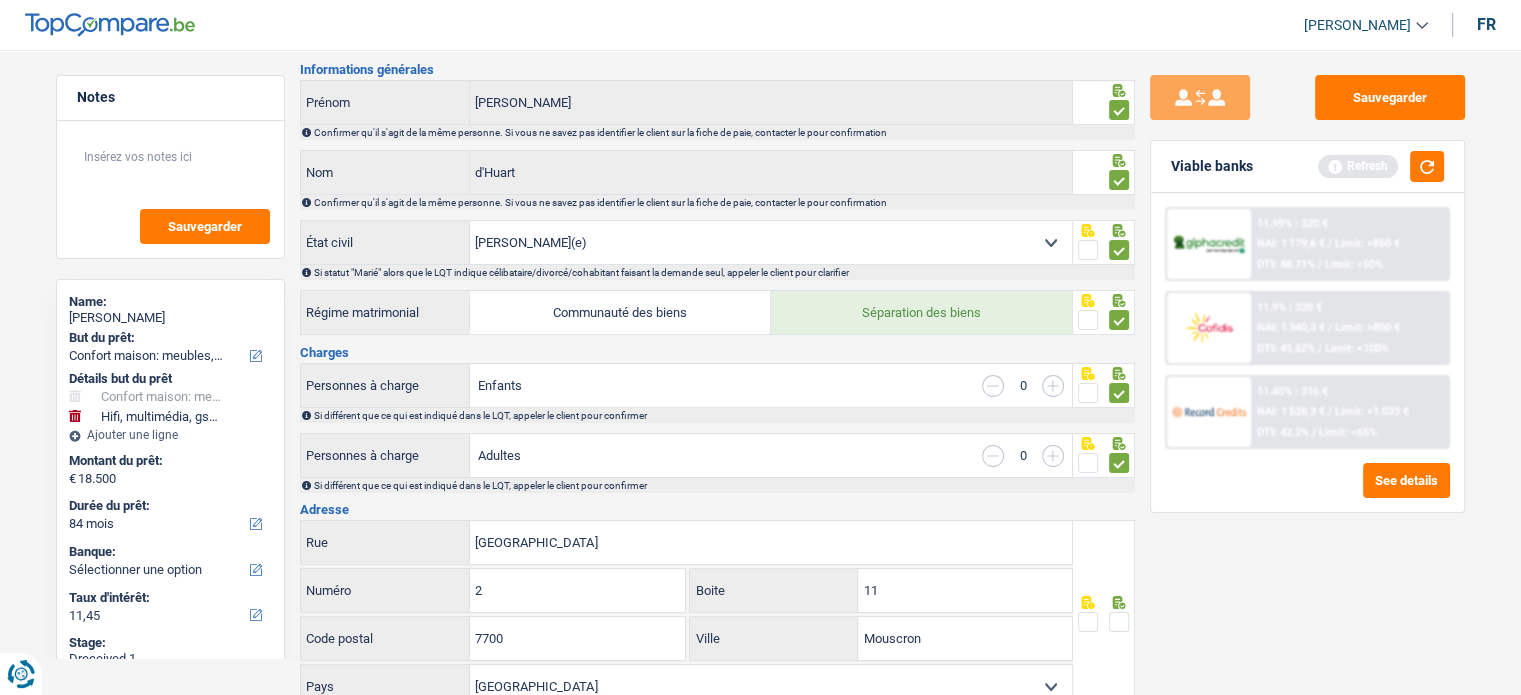 scroll, scrollTop: 300, scrollLeft: 0, axis: vertical 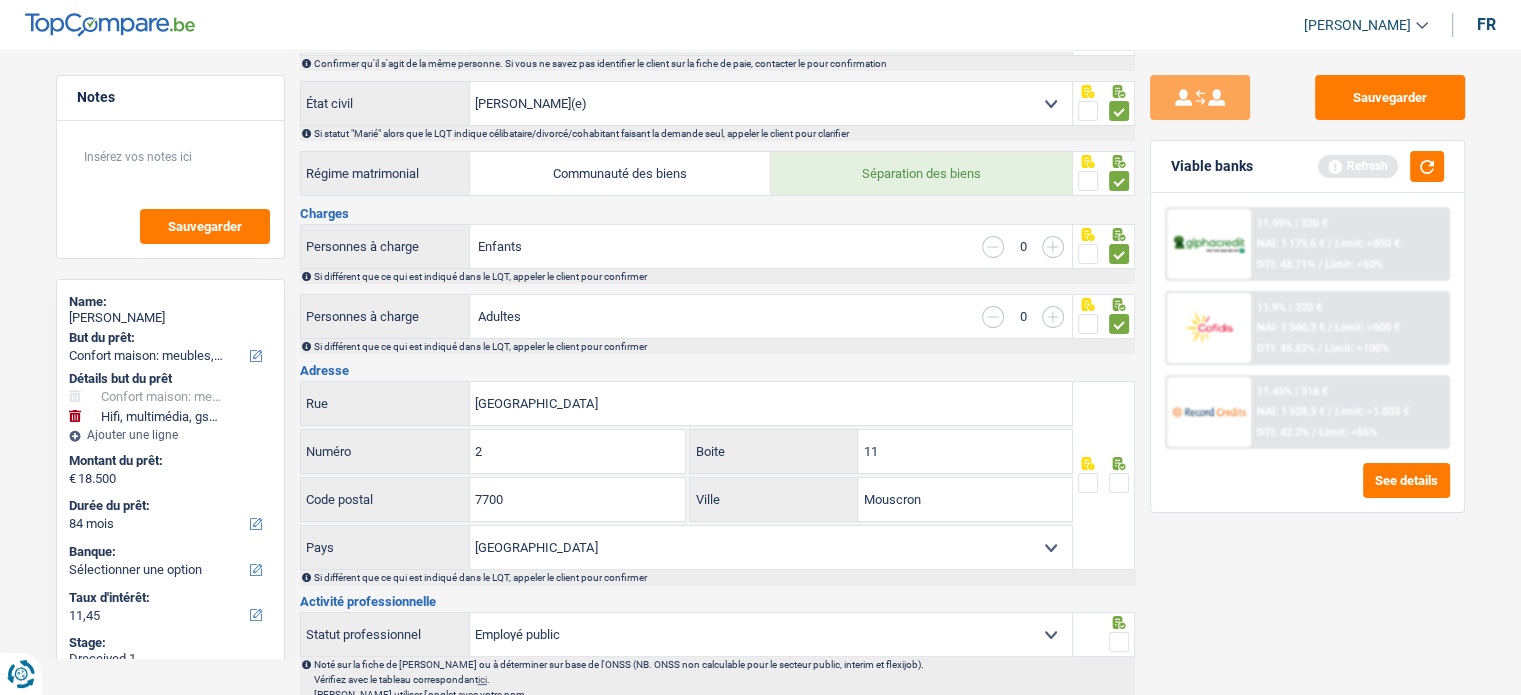 click at bounding box center [1119, 483] 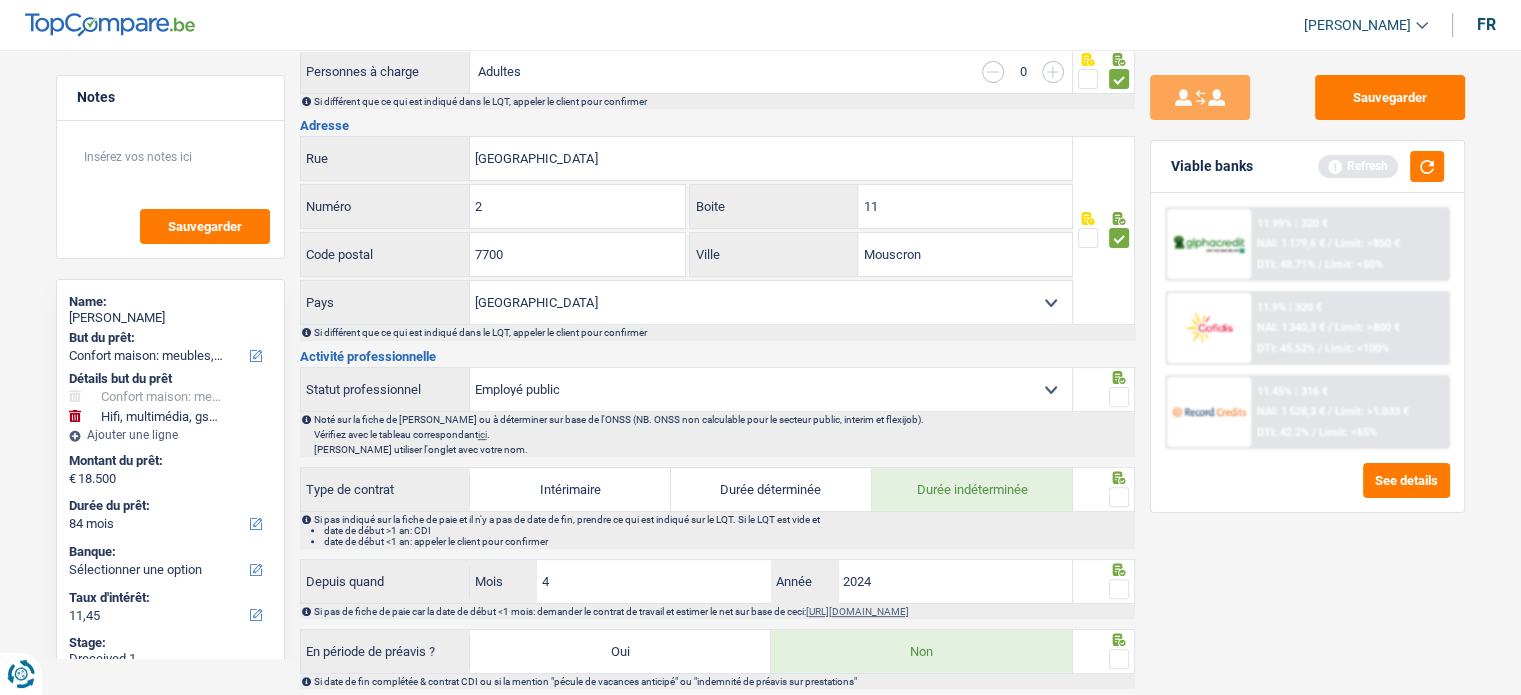 scroll, scrollTop: 600, scrollLeft: 0, axis: vertical 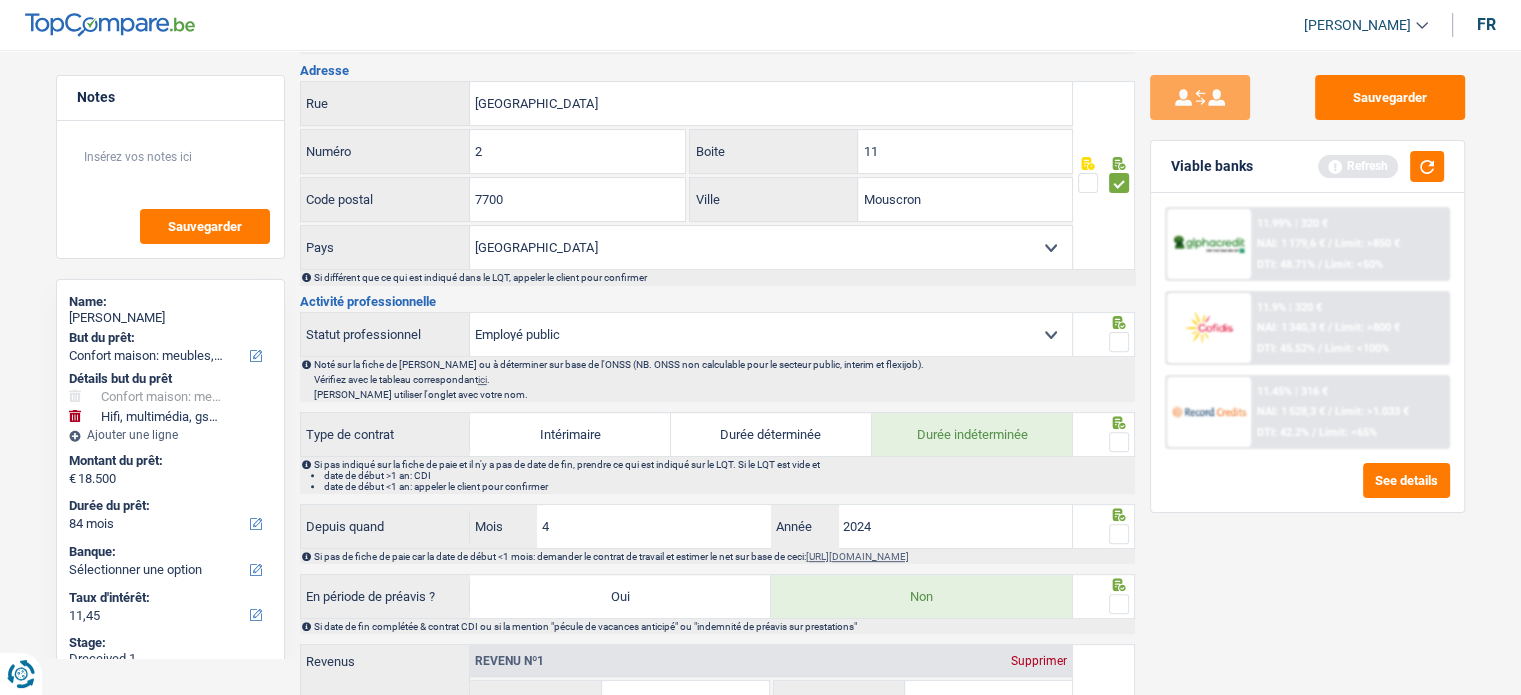 click at bounding box center (1119, 342) 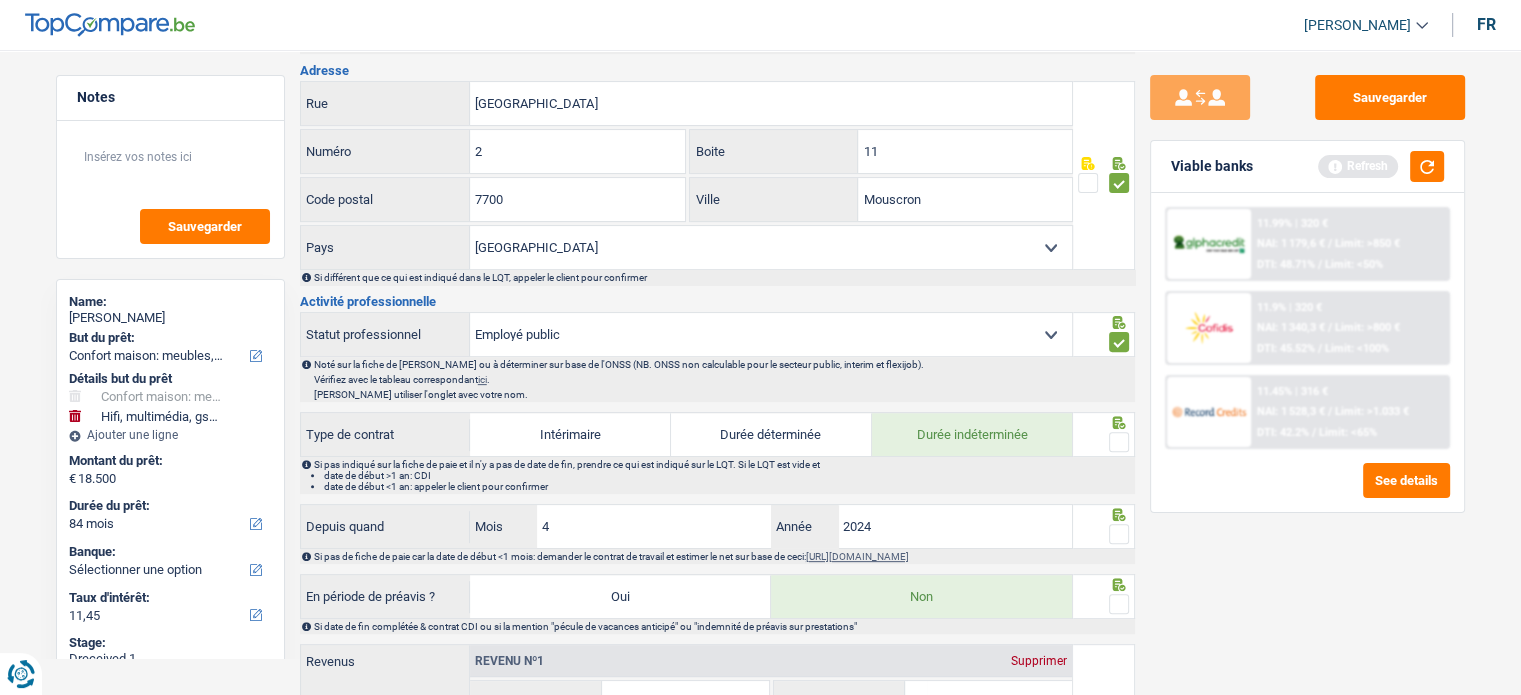 click at bounding box center [1119, 442] 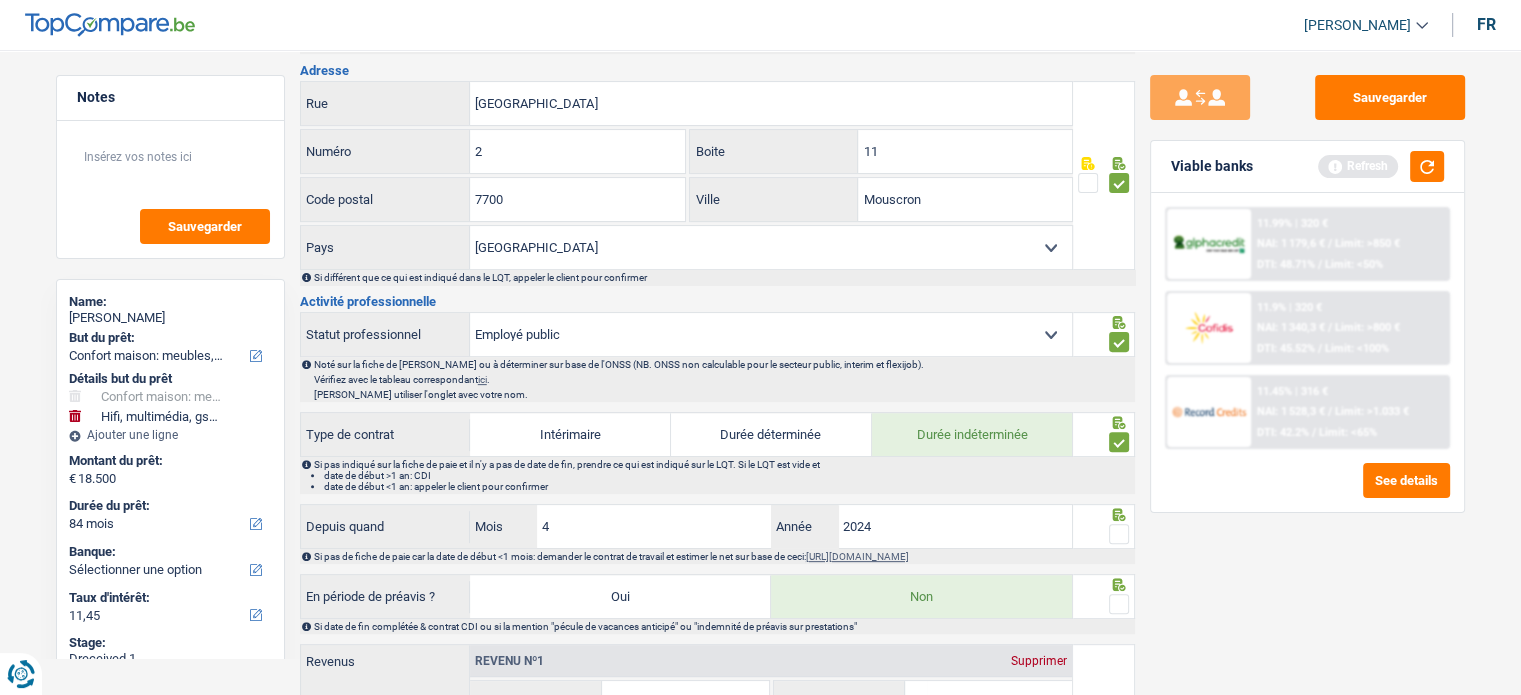 click at bounding box center [1119, 534] 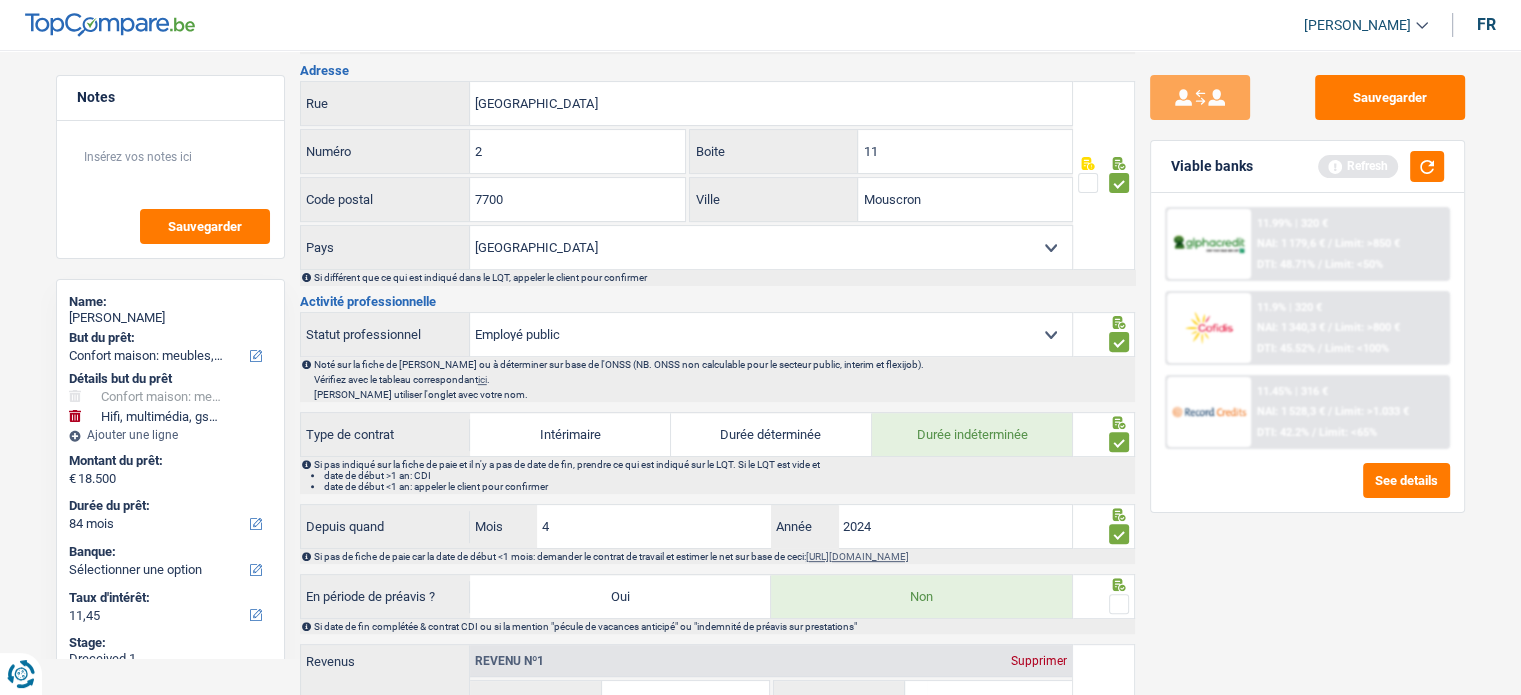 click at bounding box center (1119, 604) 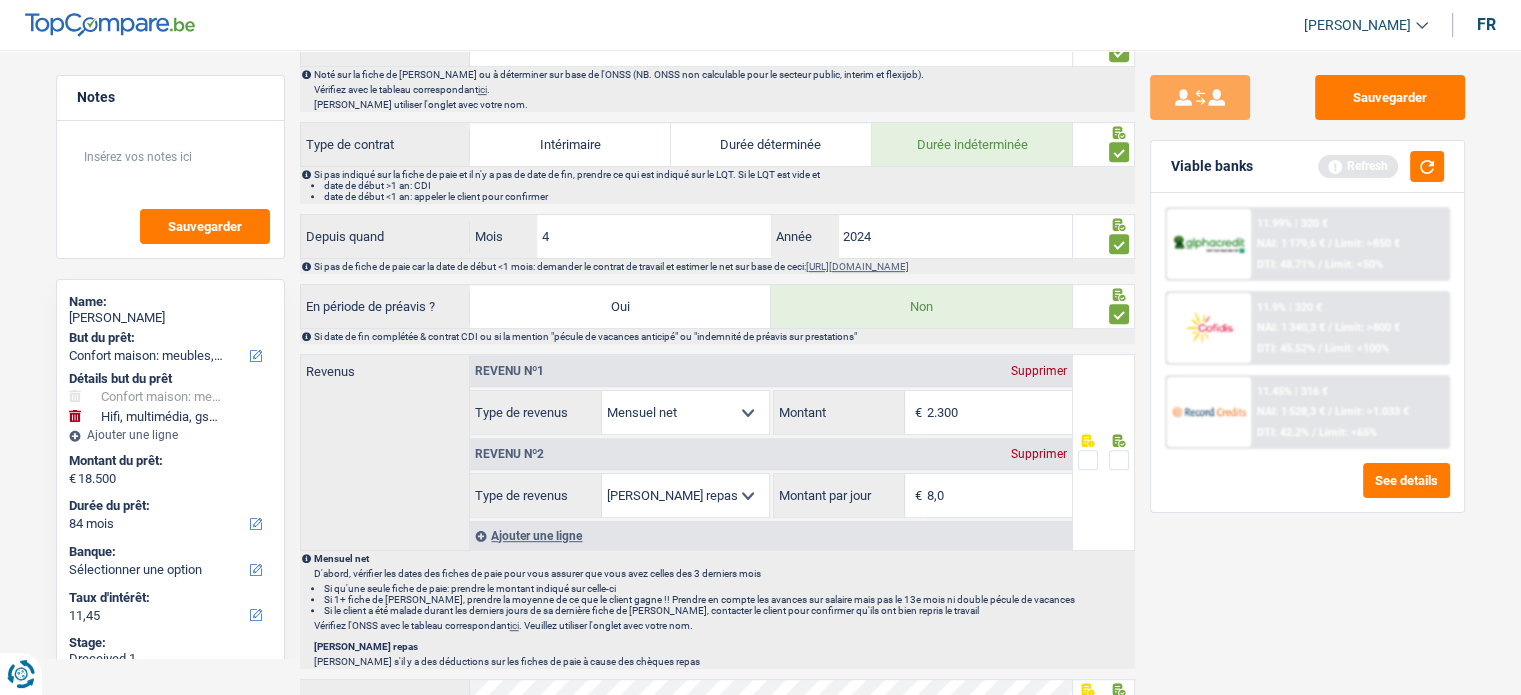 scroll, scrollTop: 900, scrollLeft: 0, axis: vertical 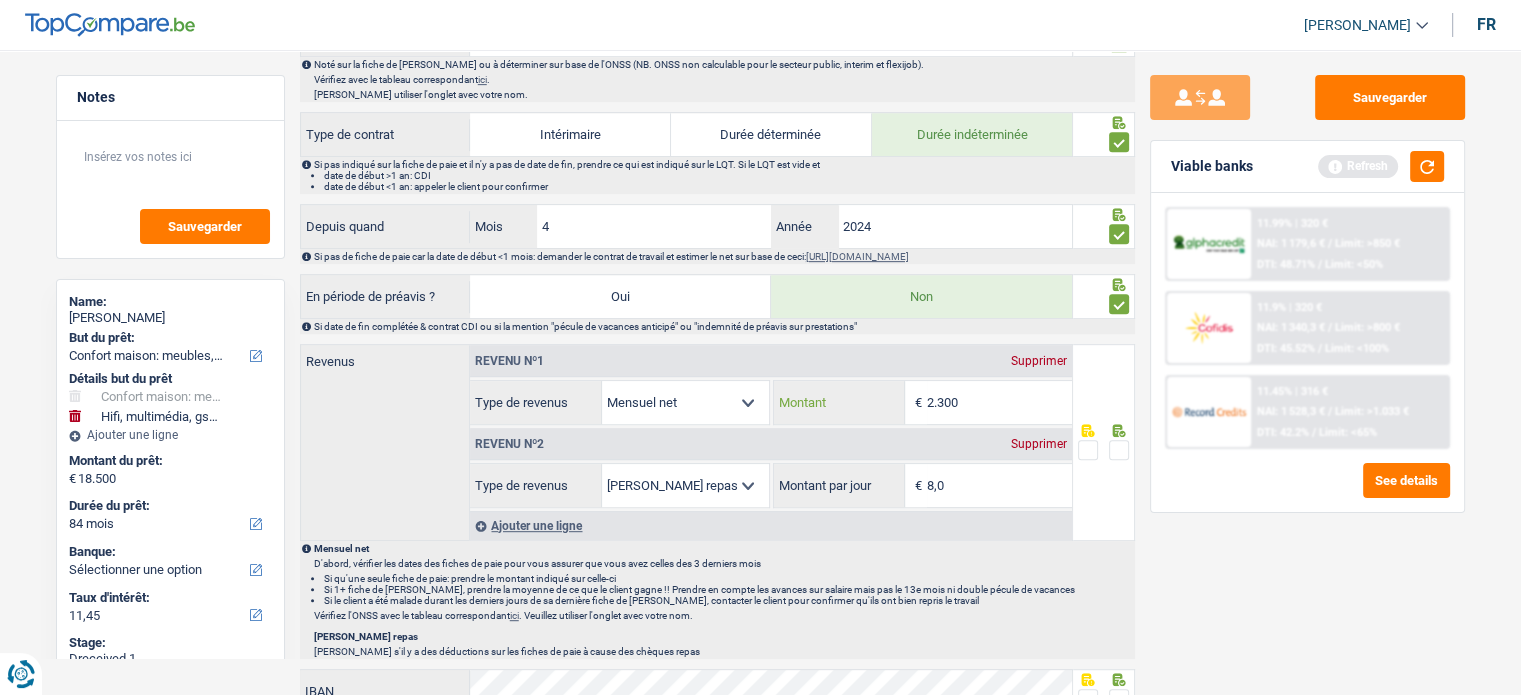 drag, startPoint x: 992, startPoint y: 393, endPoint x: 936, endPoint y: 379, distance: 57.72348 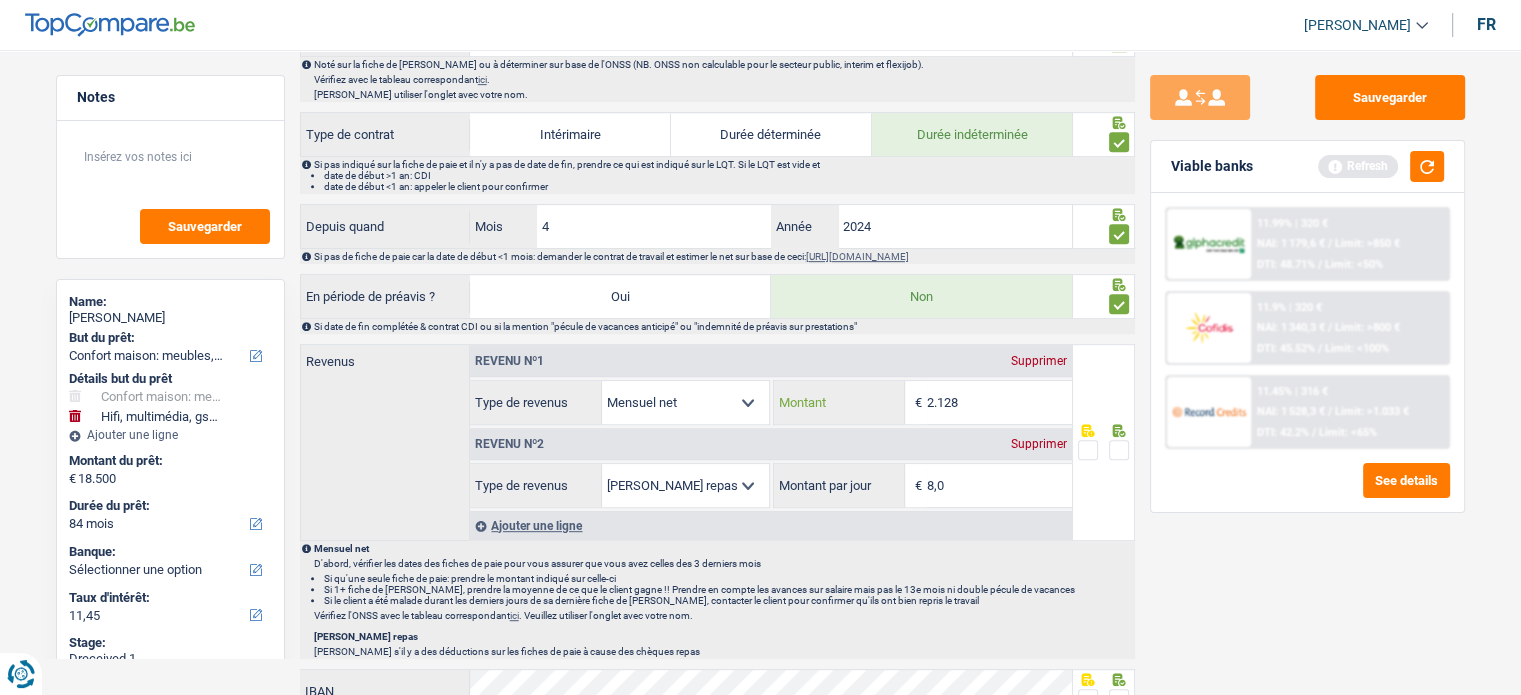 type on "2.128" 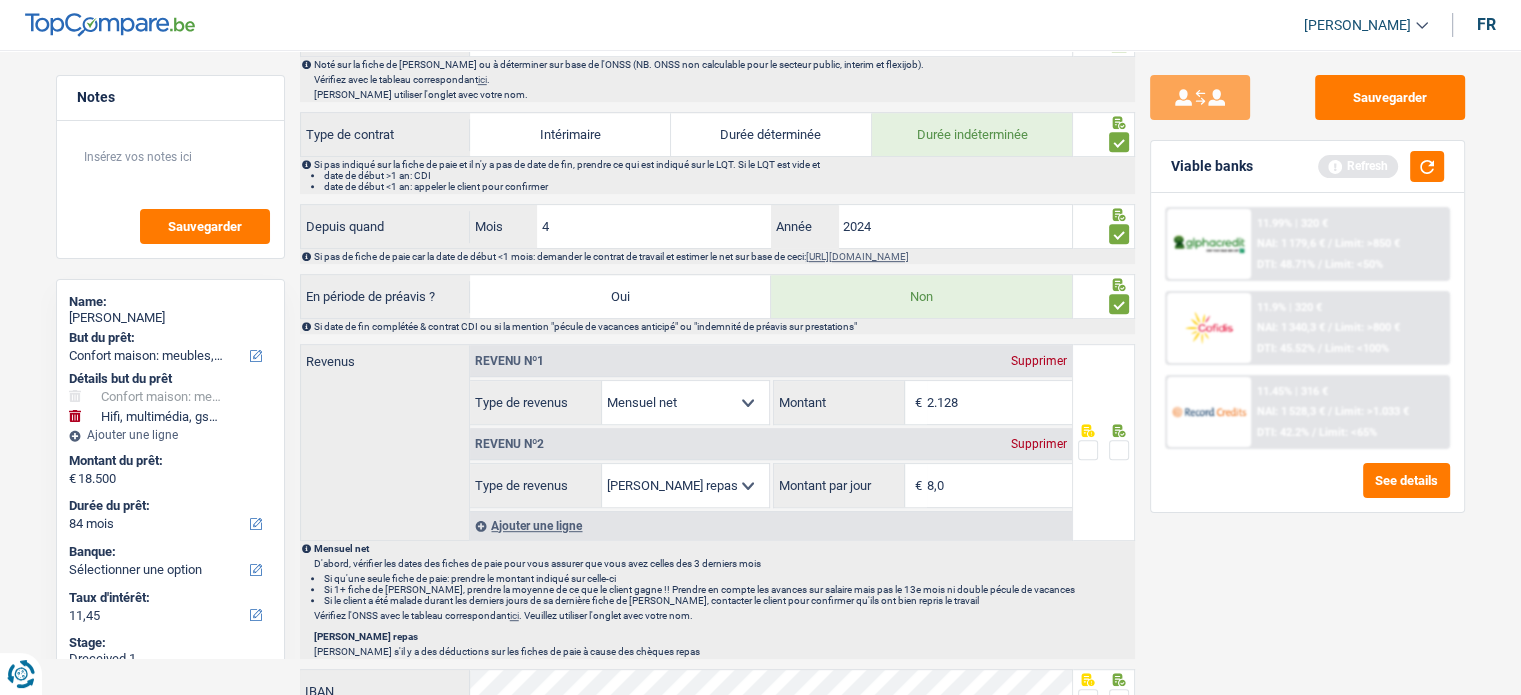 click at bounding box center [1119, 450] 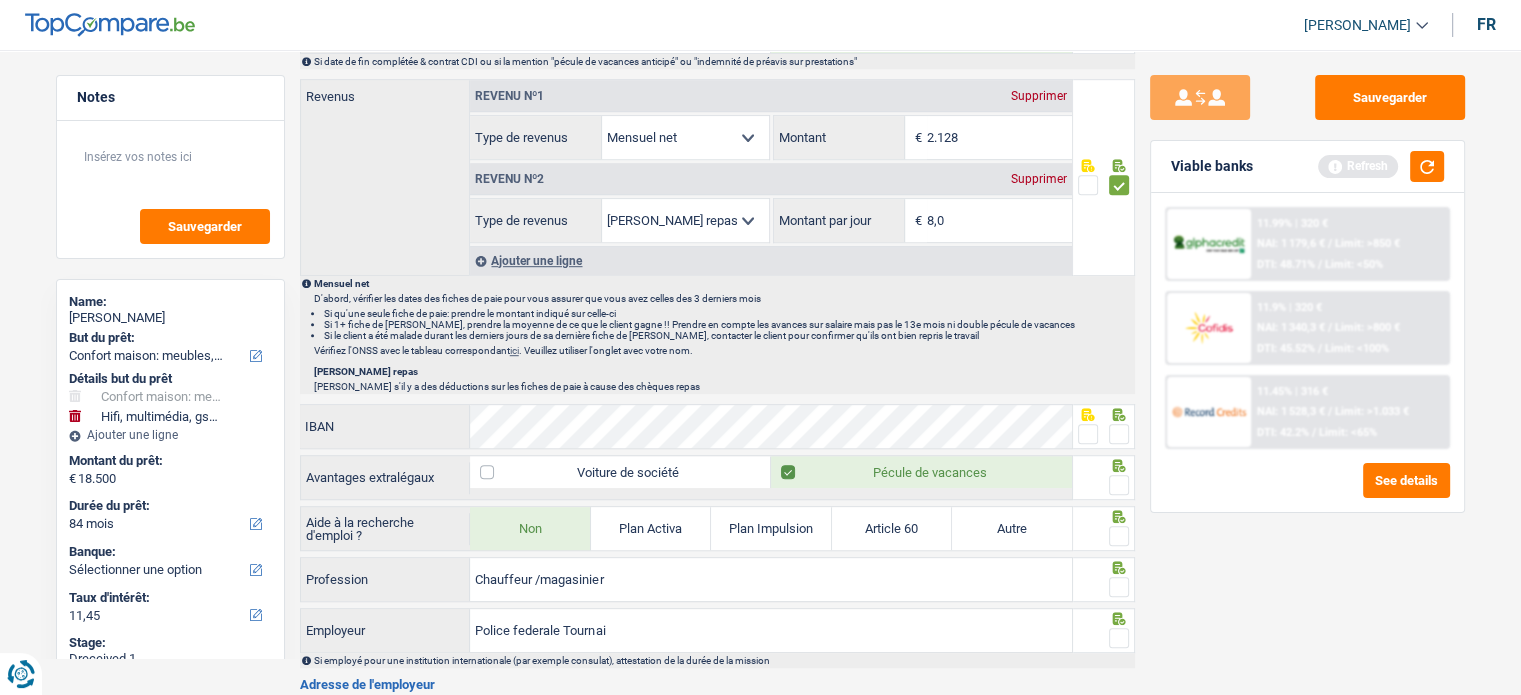 scroll, scrollTop: 1200, scrollLeft: 0, axis: vertical 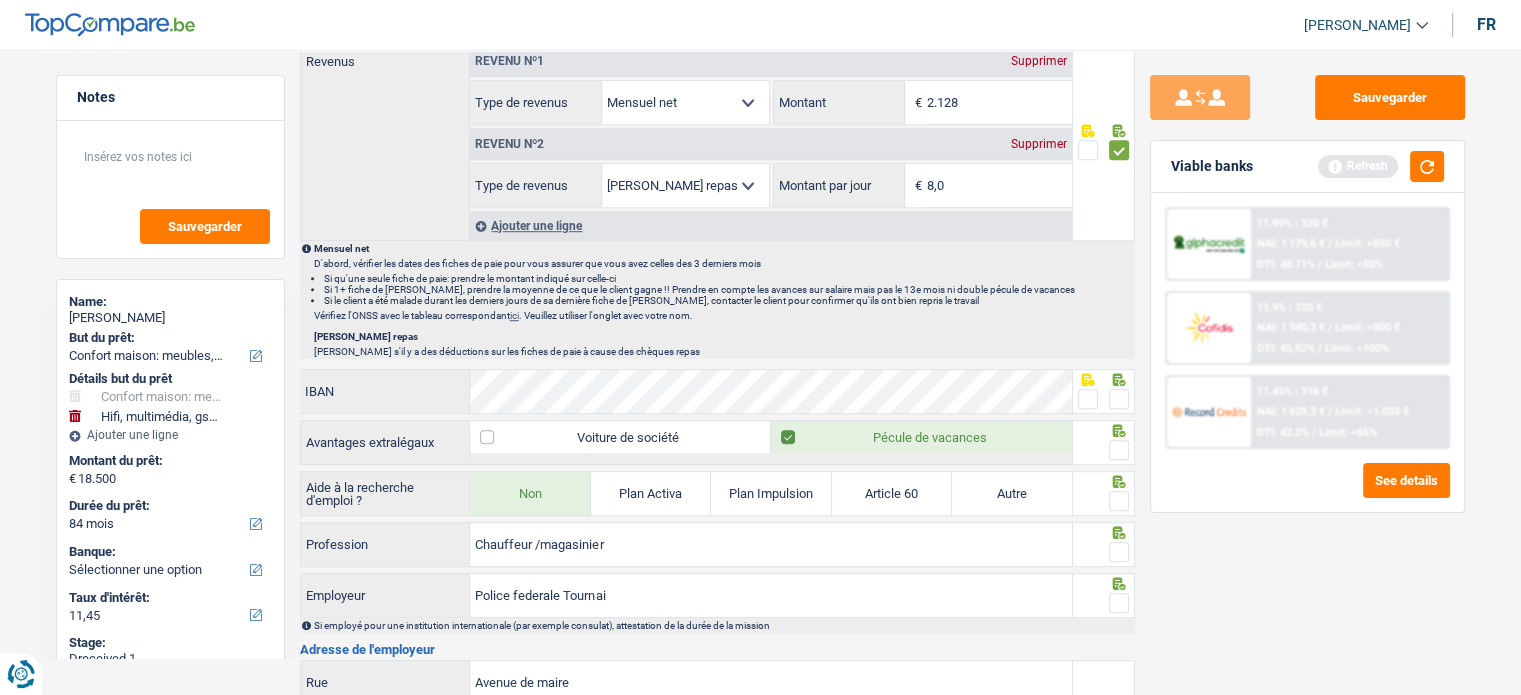 click at bounding box center [1119, 399] 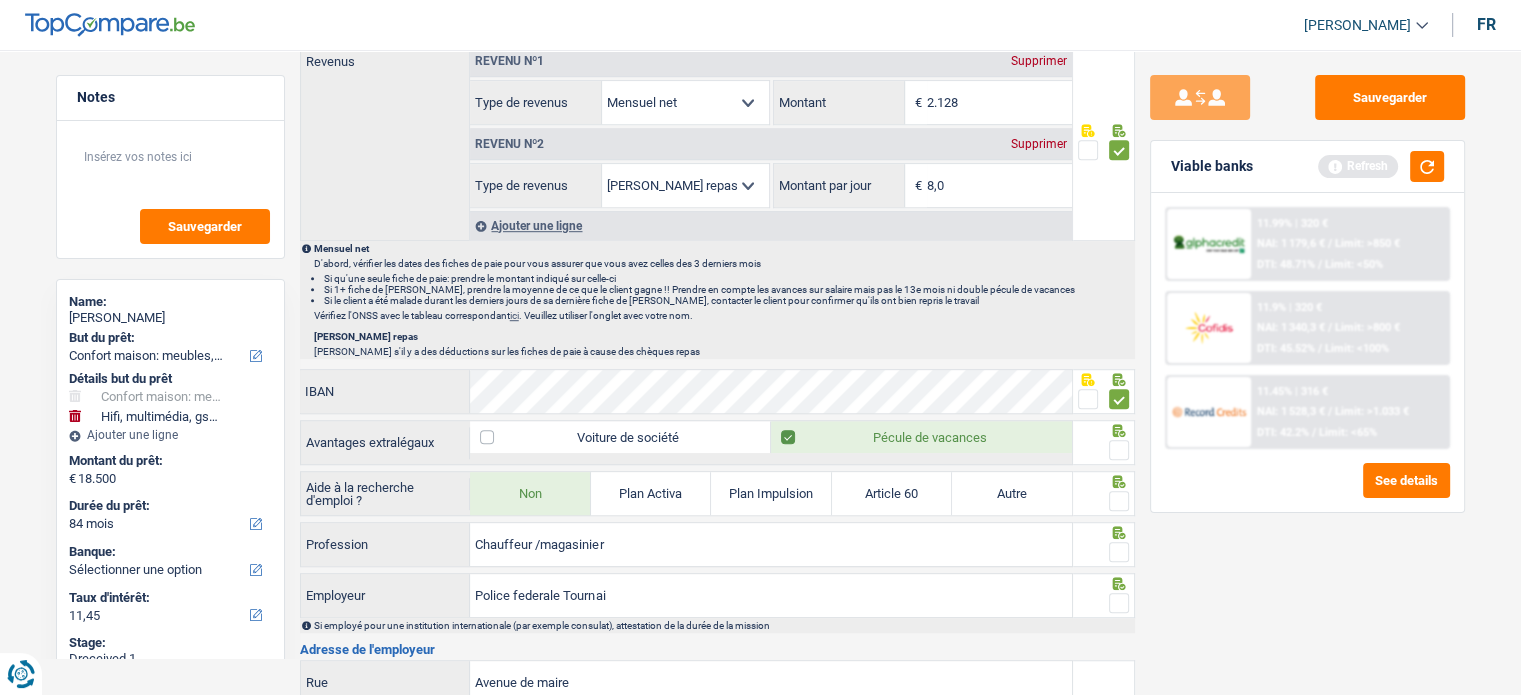 click at bounding box center [1119, 450] 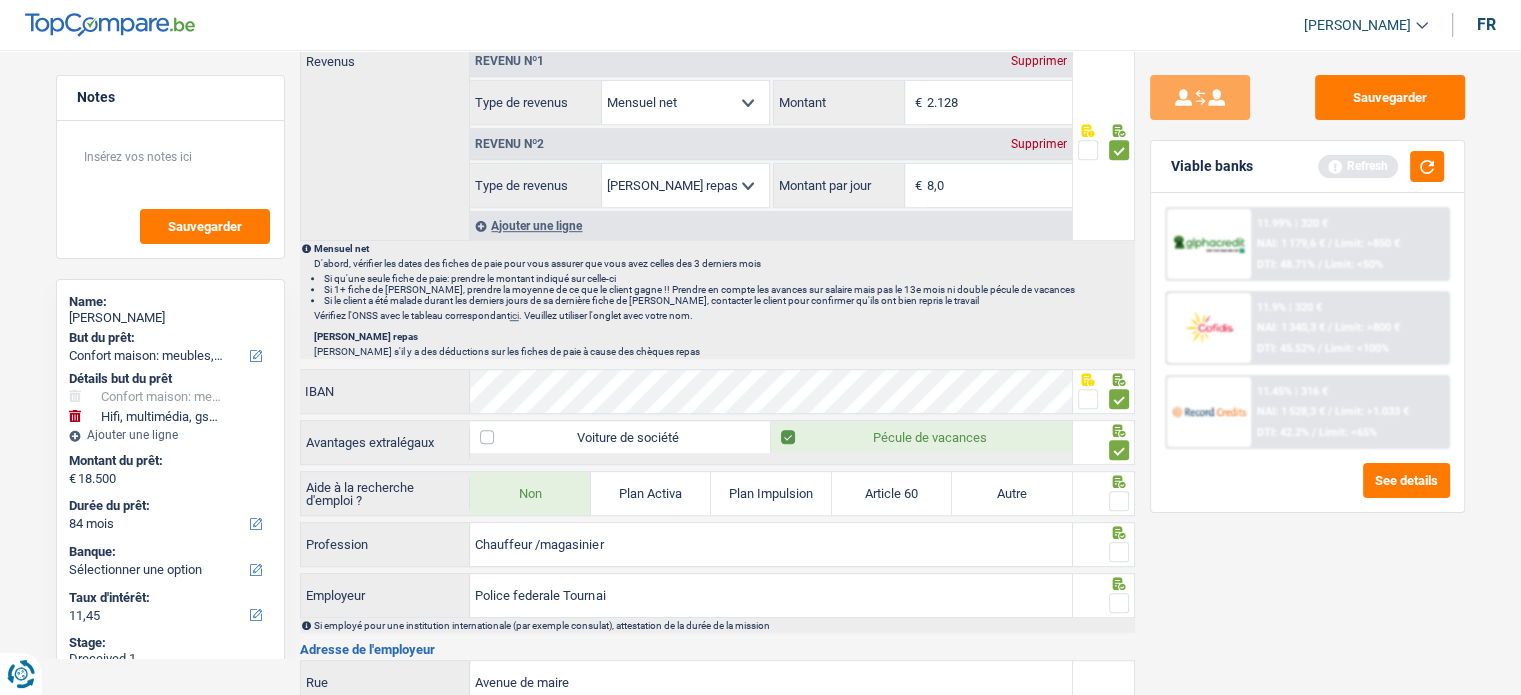 click at bounding box center (1119, 501) 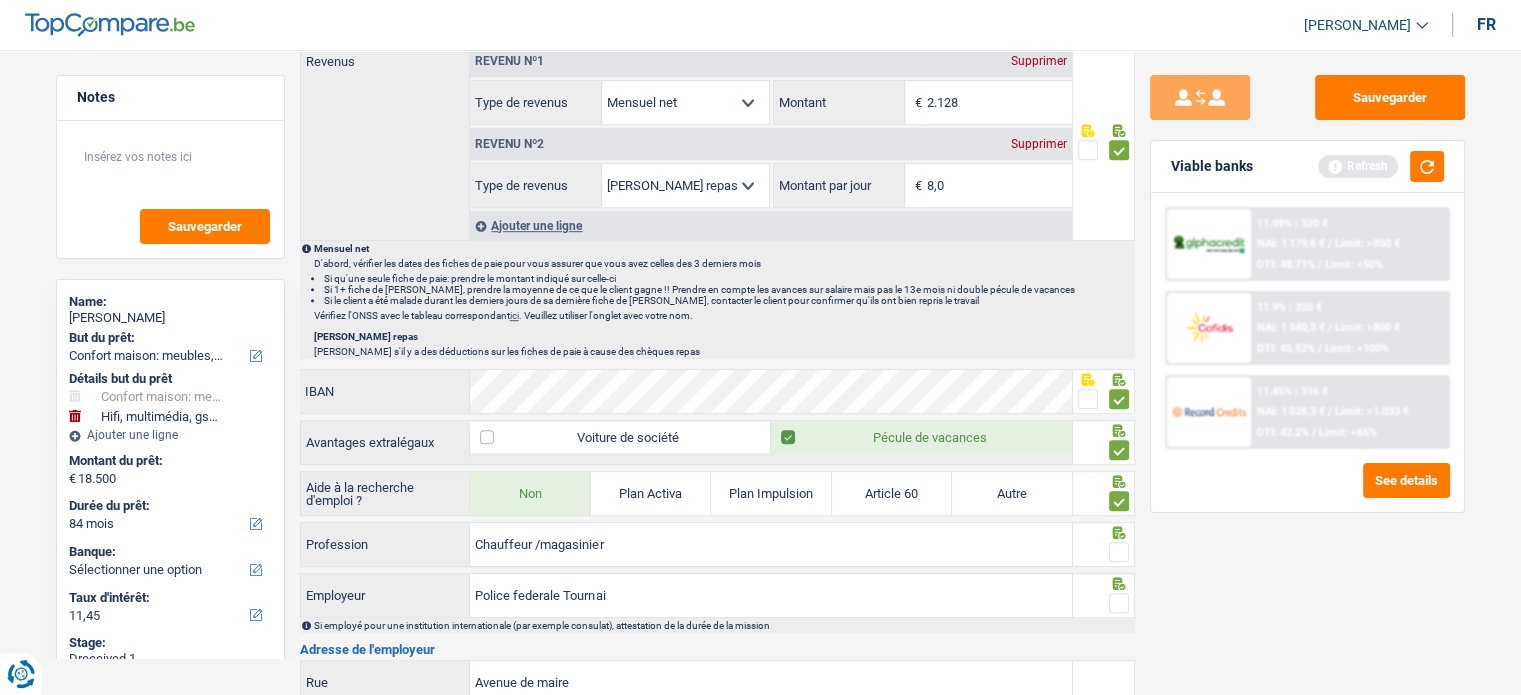 click at bounding box center [1119, 552] 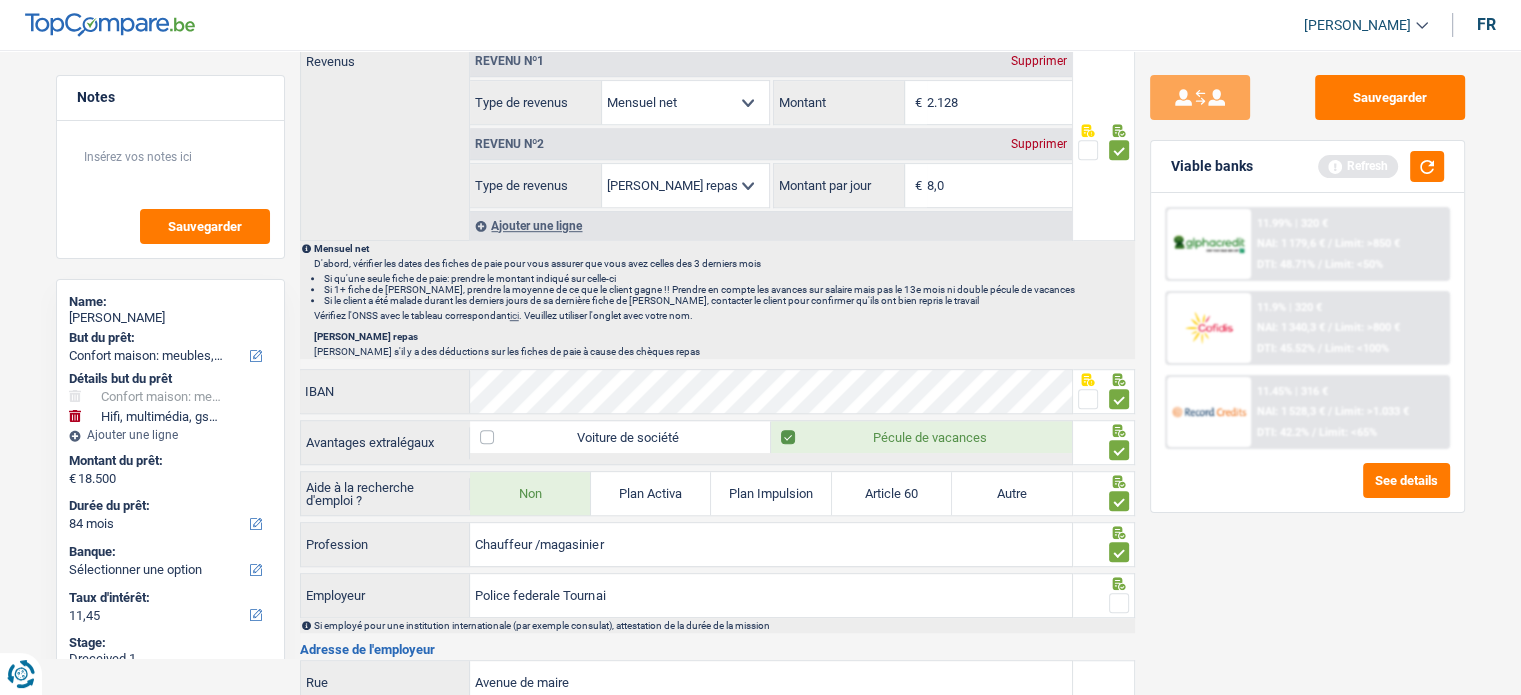 scroll, scrollTop: 1300, scrollLeft: 0, axis: vertical 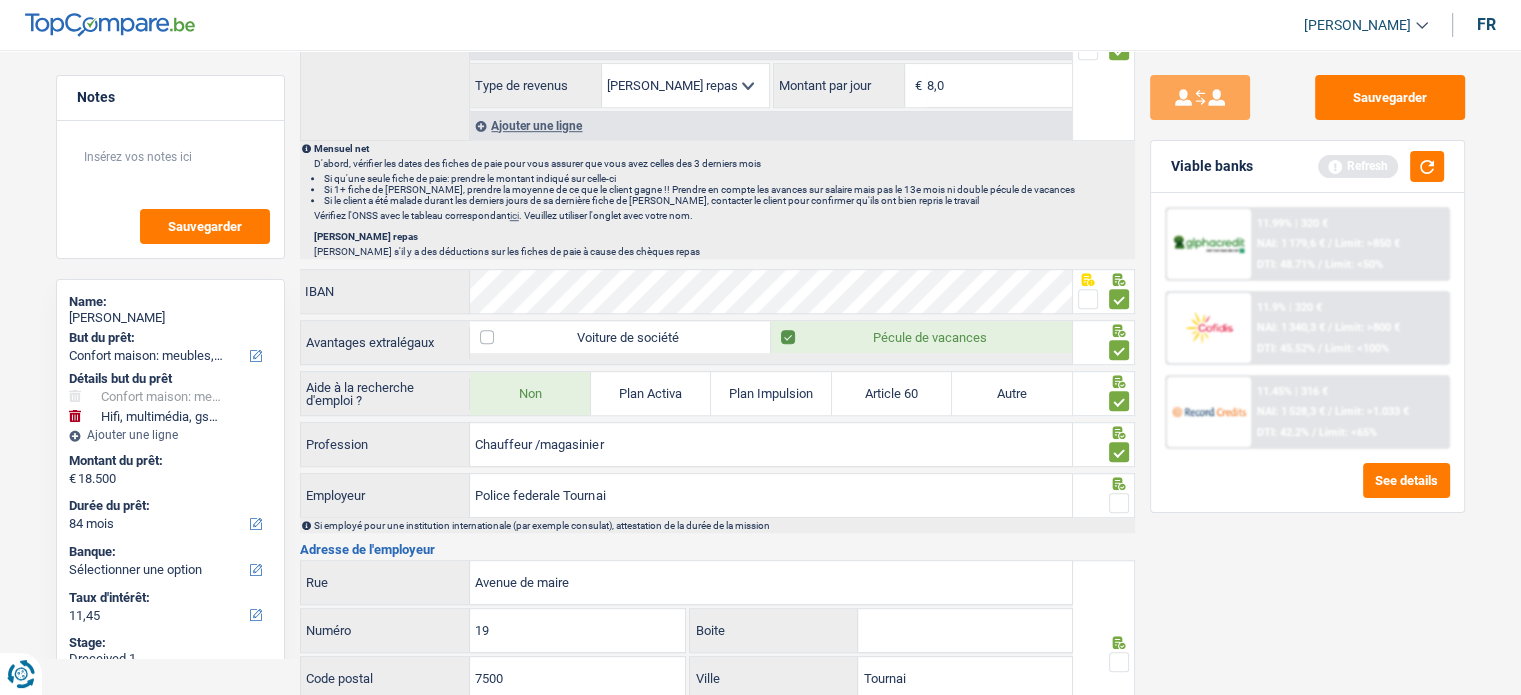 click at bounding box center [1119, 503] 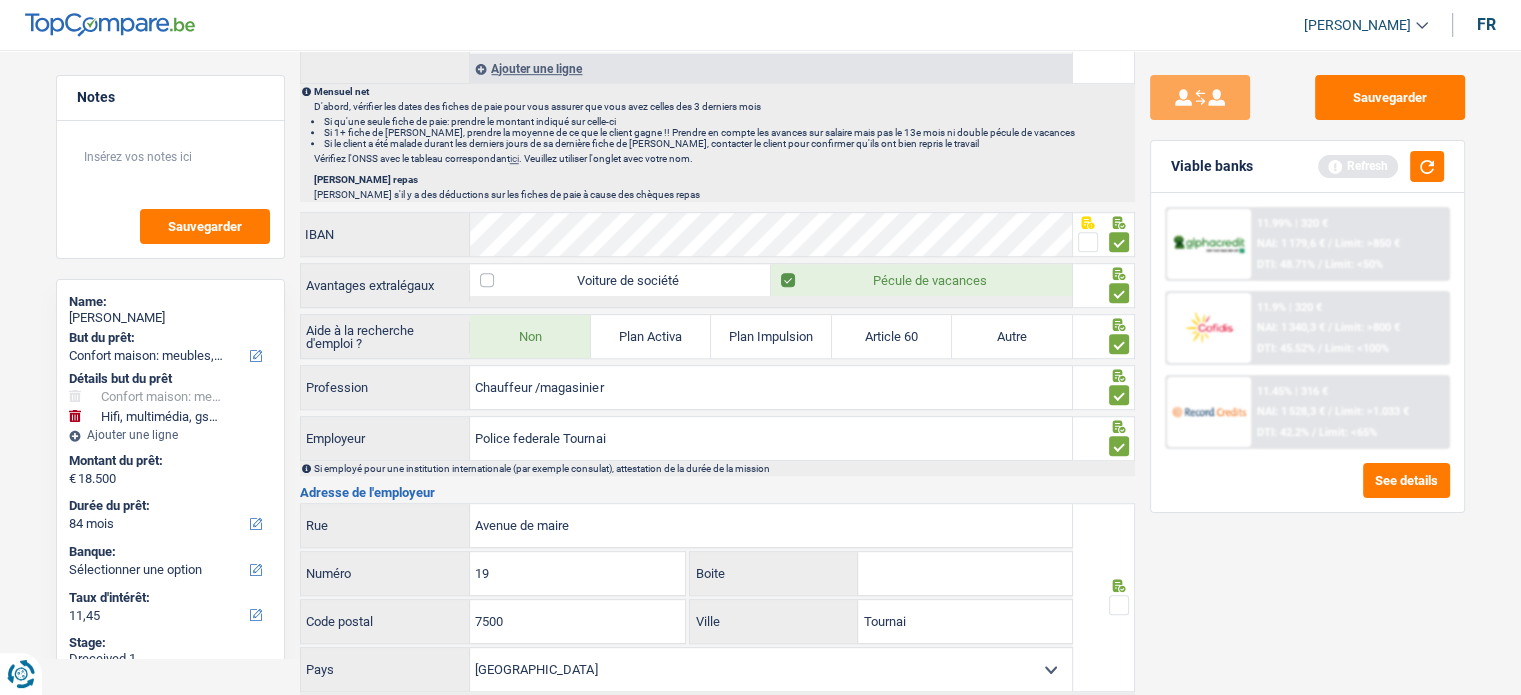 scroll, scrollTop: 1500, scrollLeft: 0, axis: vertical 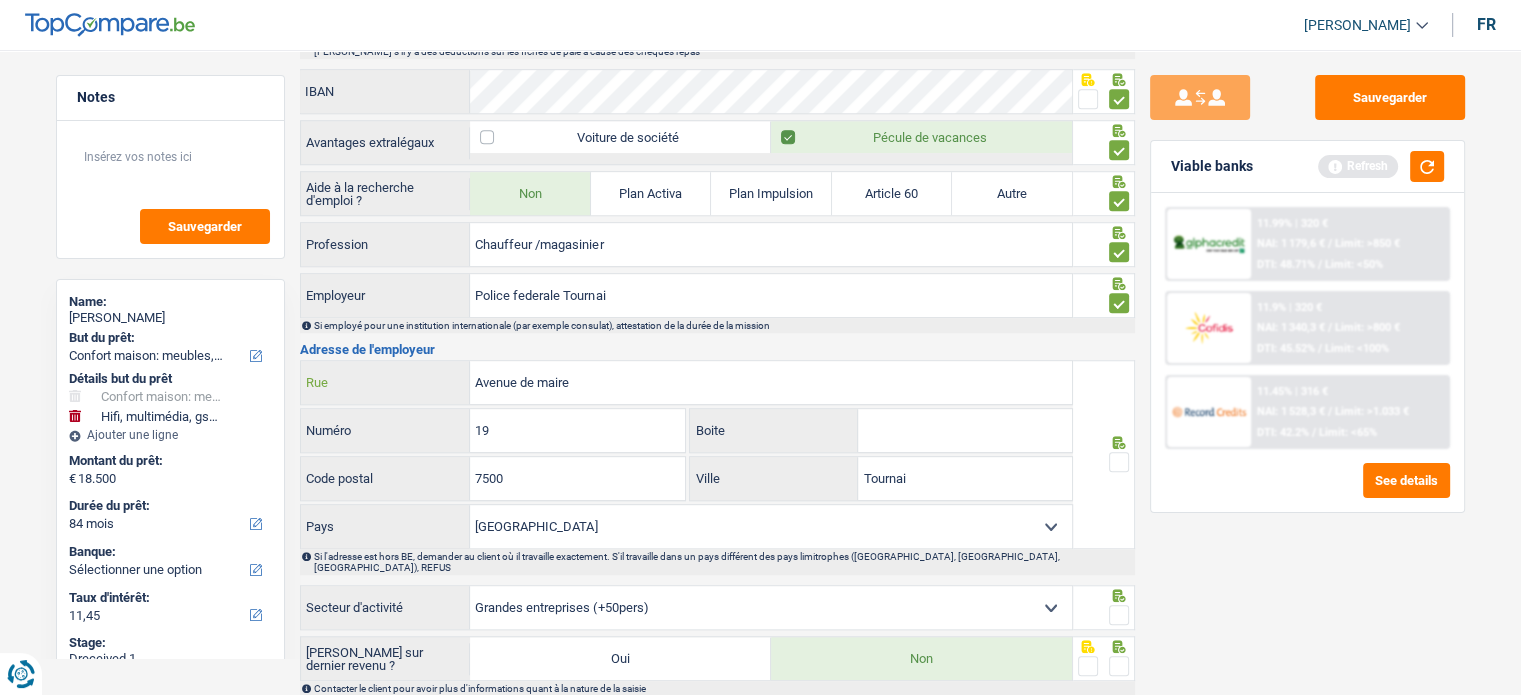 drag, startPoint x: 581, startPoint y: 371, endPoint x: 542, endPoint y: 370, distance: 39.012817 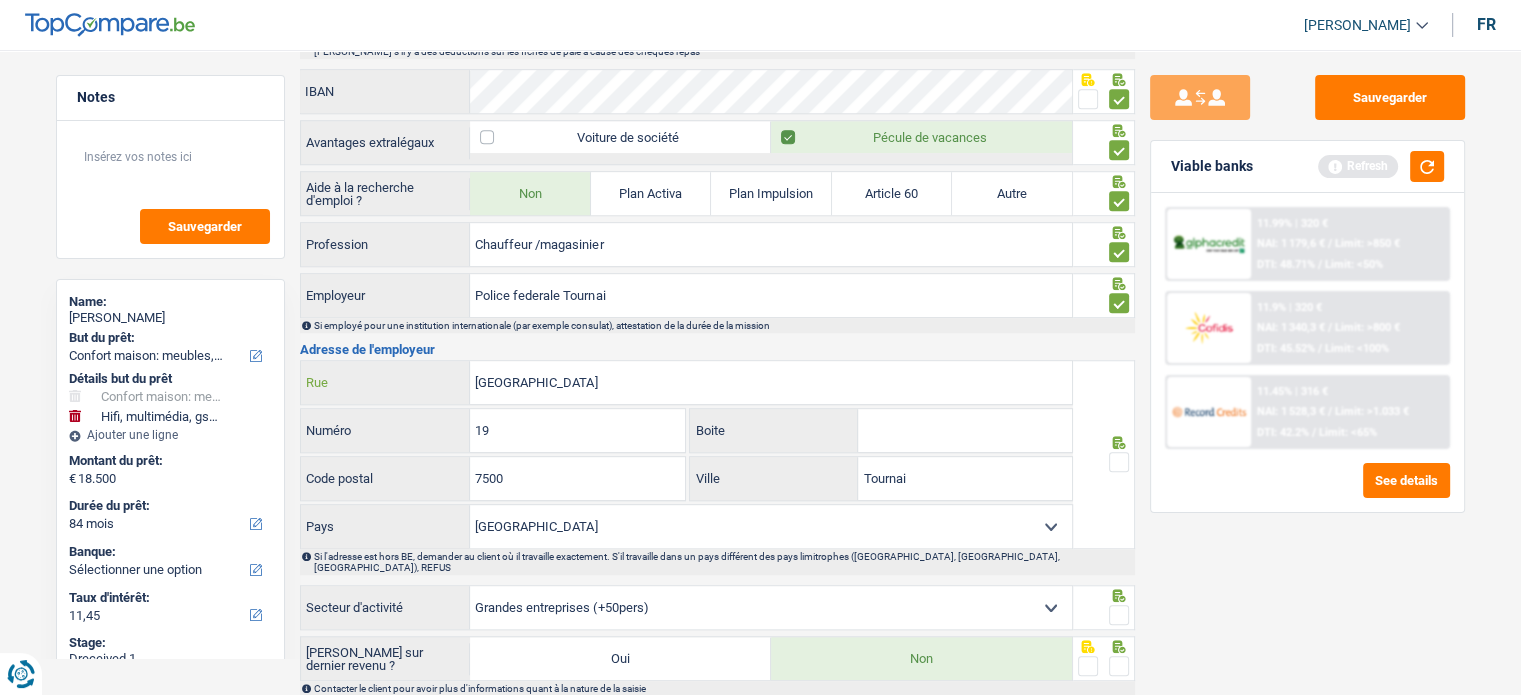type on "Avenue de la Couronne" 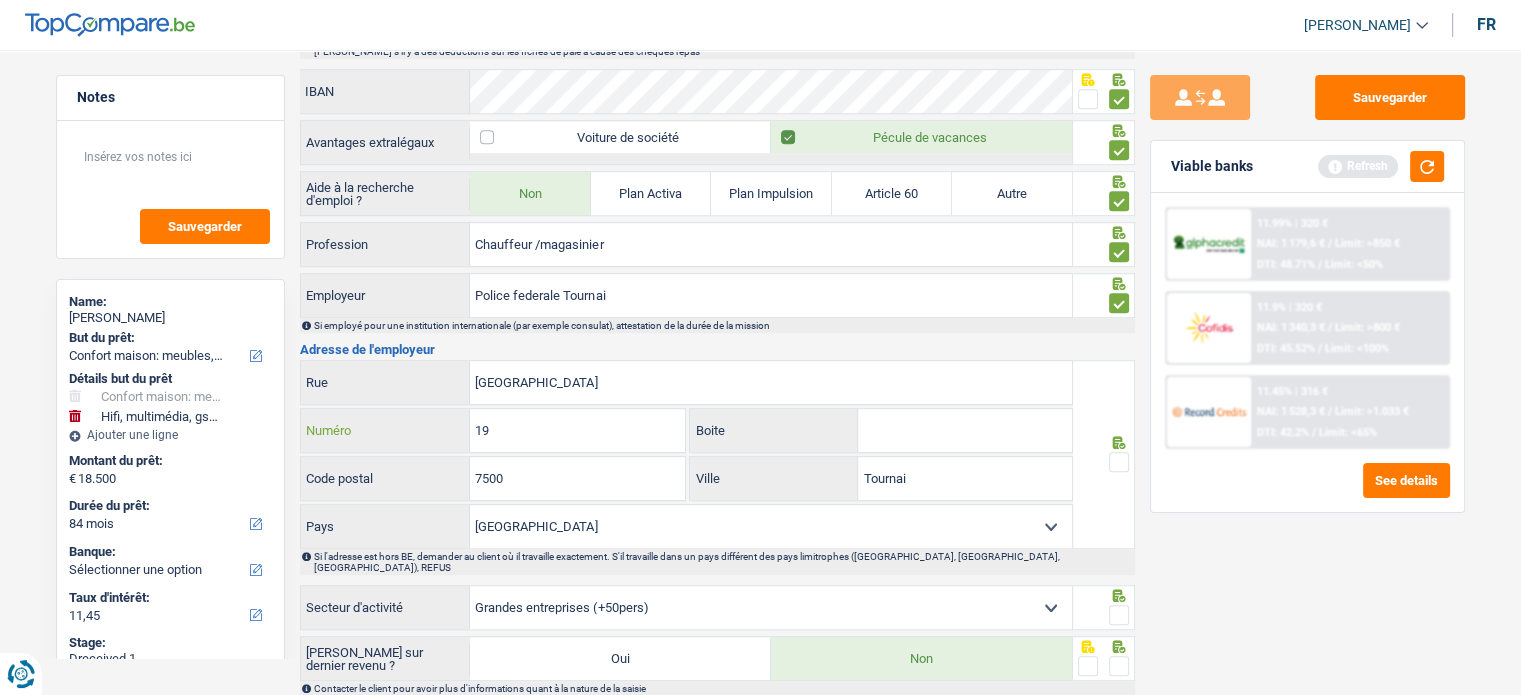 click on "19" at bounding box center (577, 430) 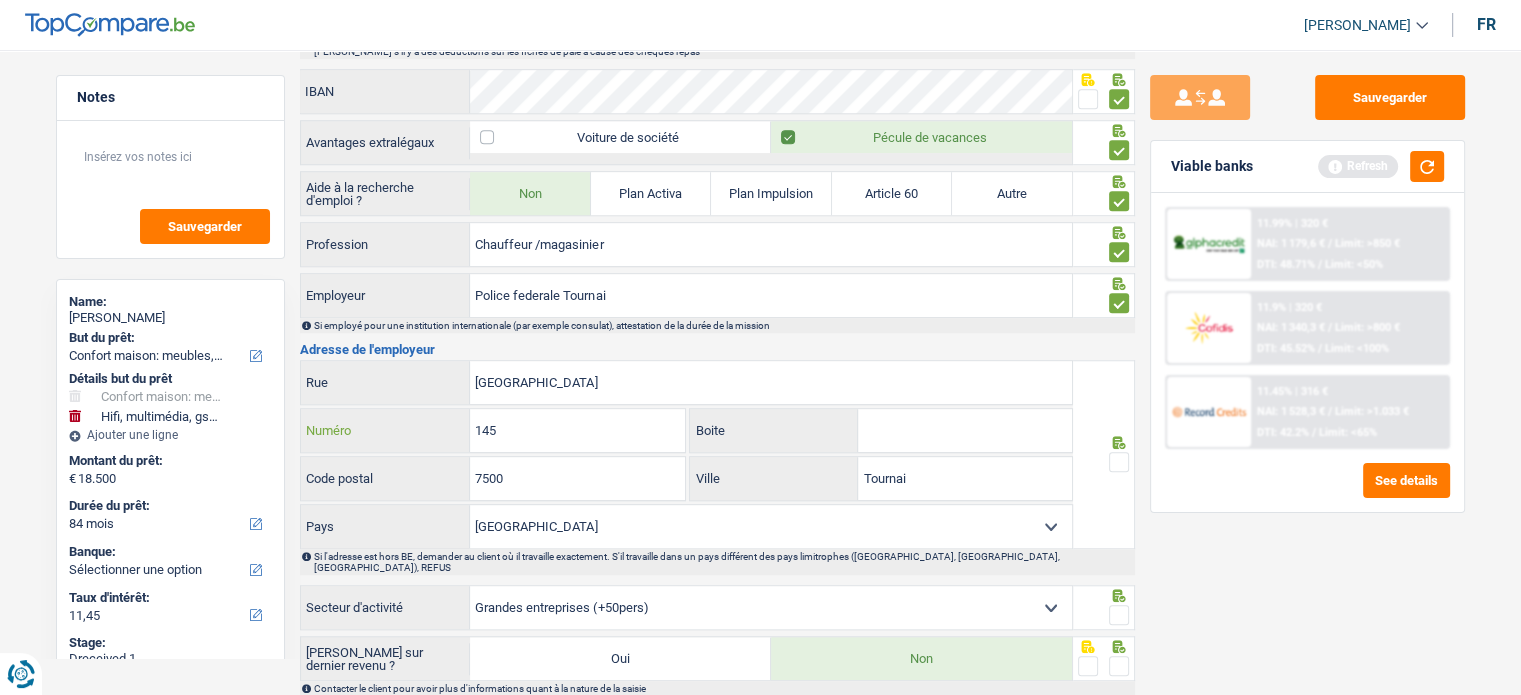 type on "145" 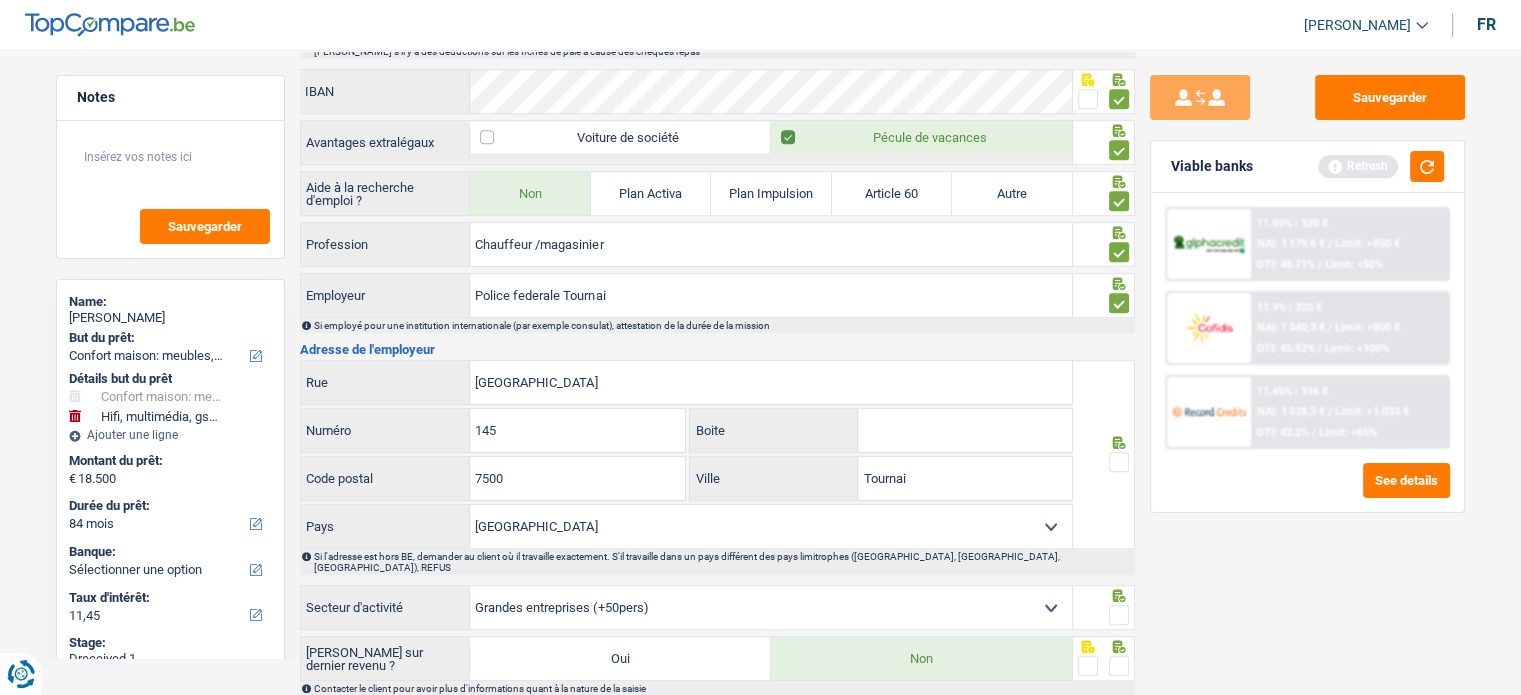 click on "Boite" at bounding box center (965, 430) 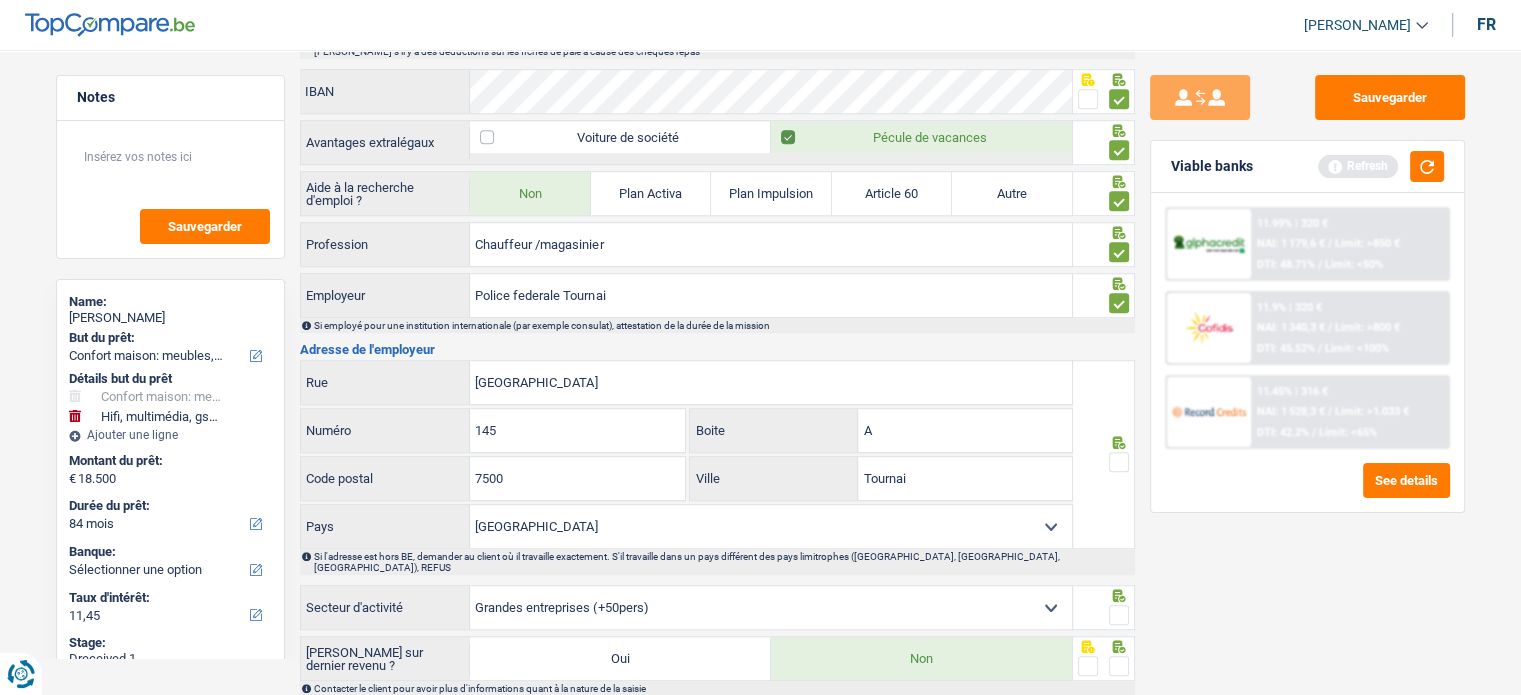 type 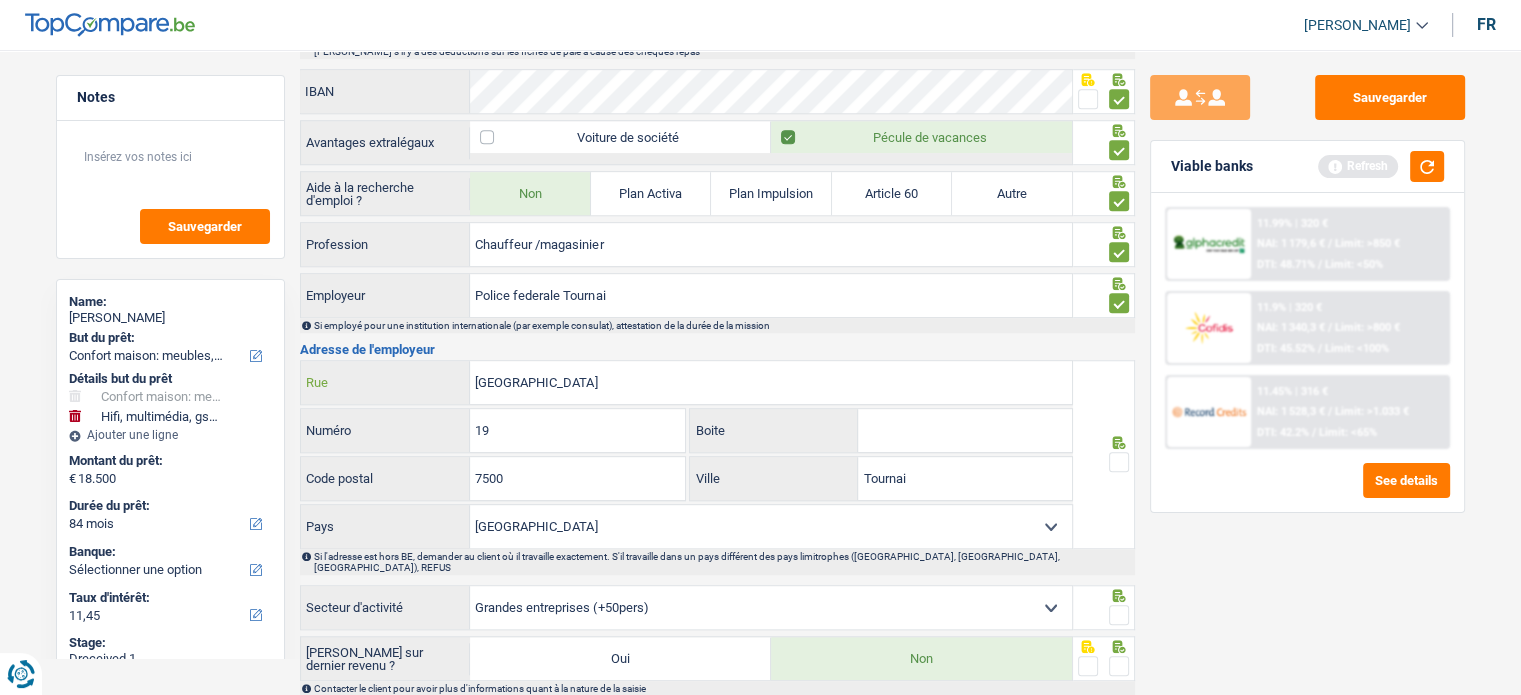 type on "19" 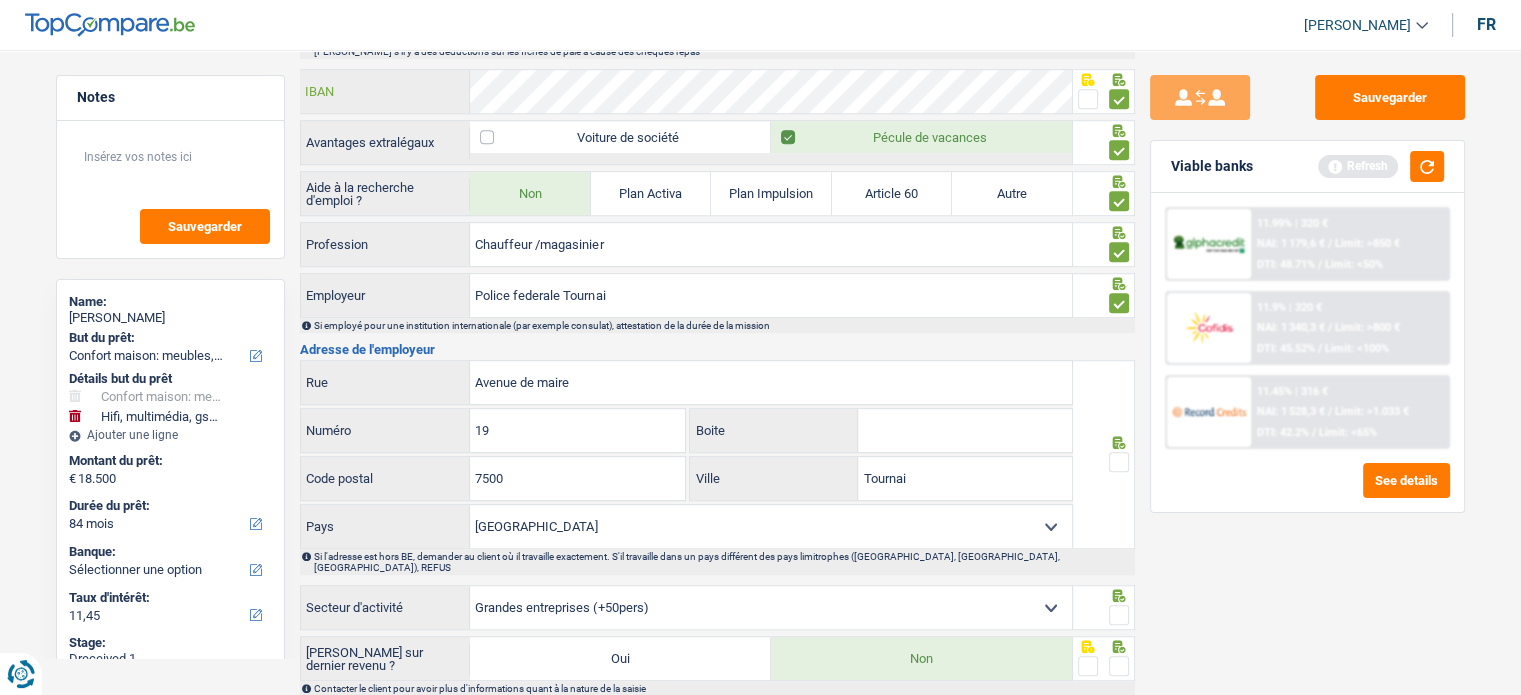 type on "Avenue de maire" 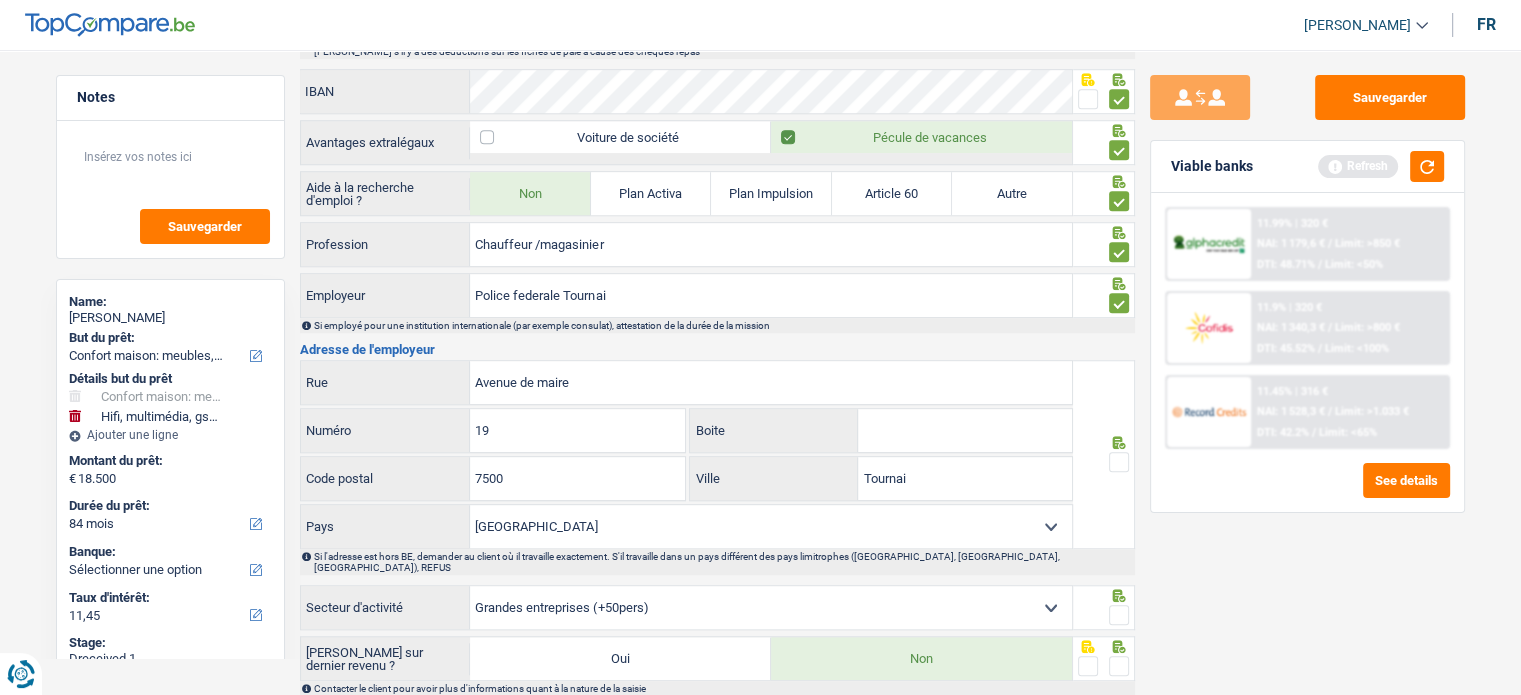 click at bounding box center [1119, 462] 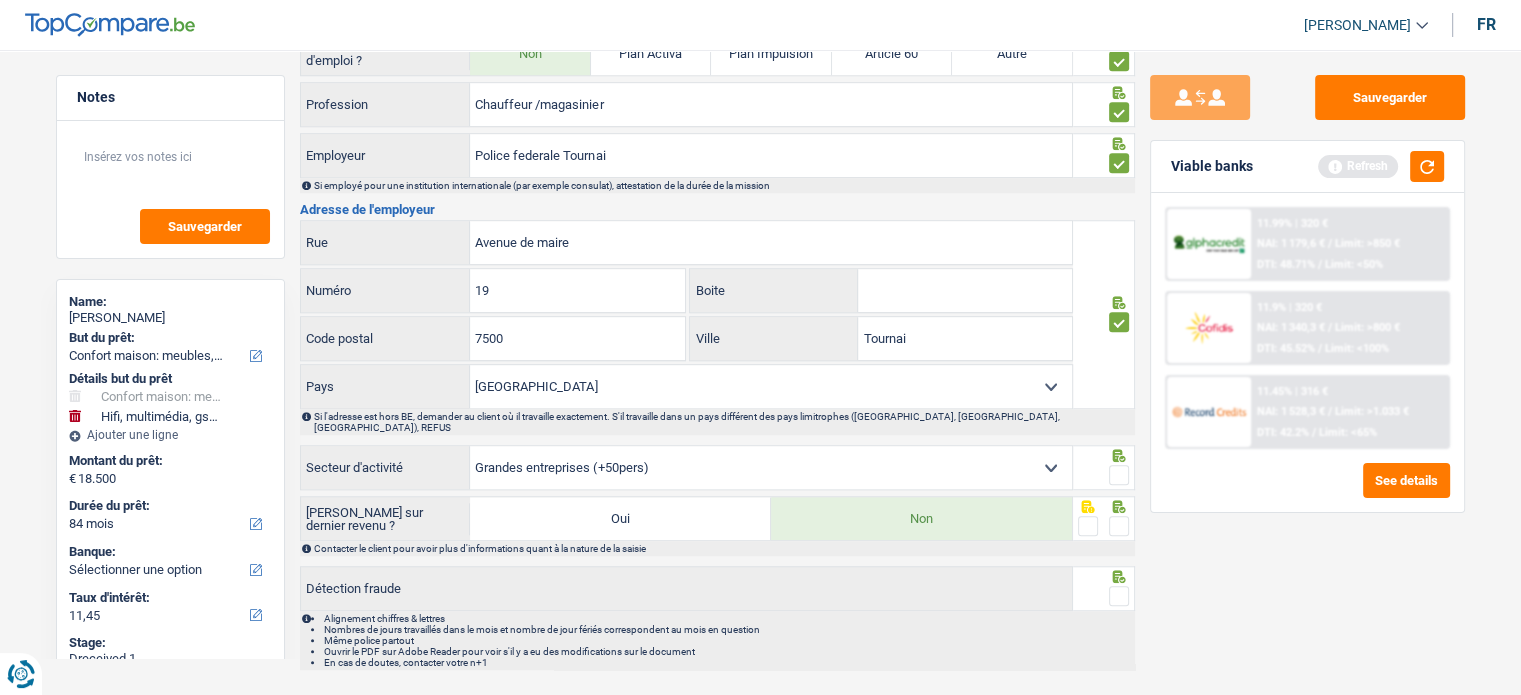 scroll, scrollTop: 1656, scrollLeft: 0, axis: vertical 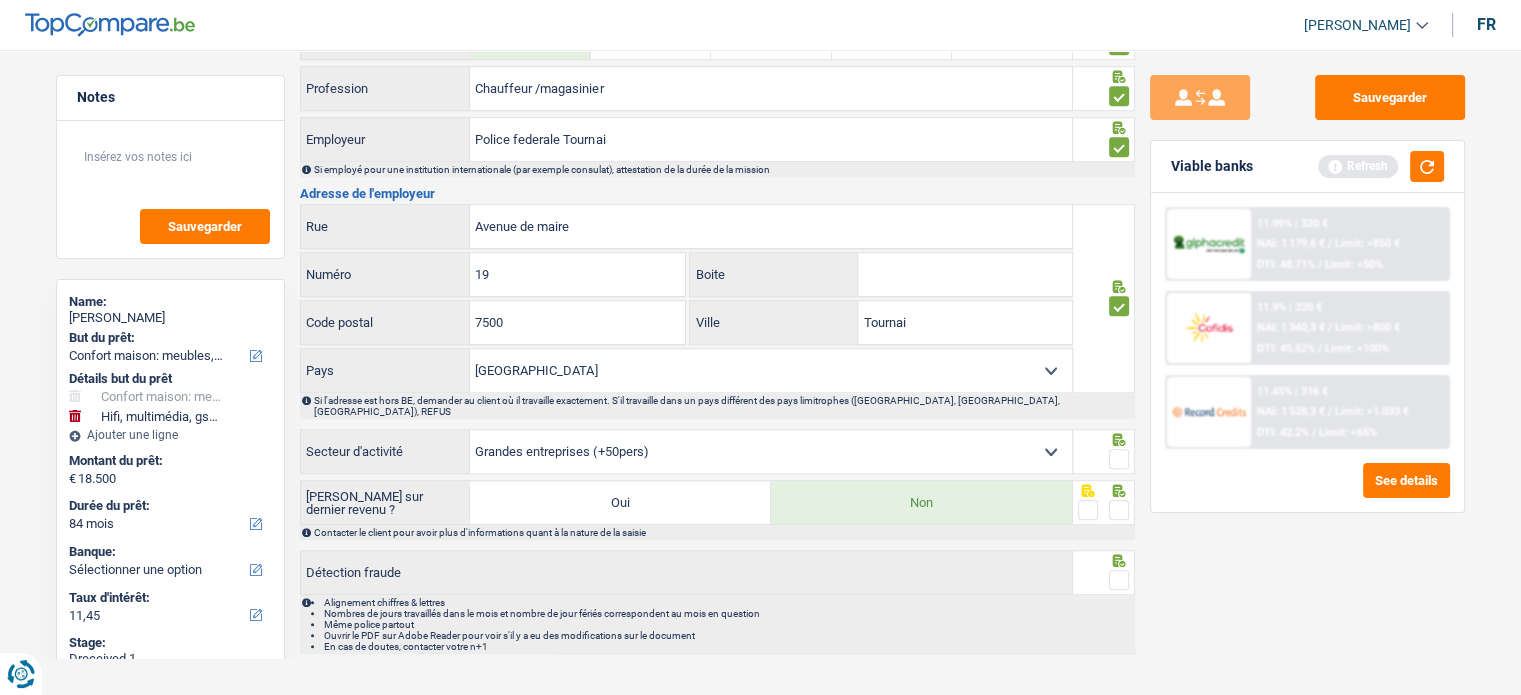 click at bounding box center (1119, 459) 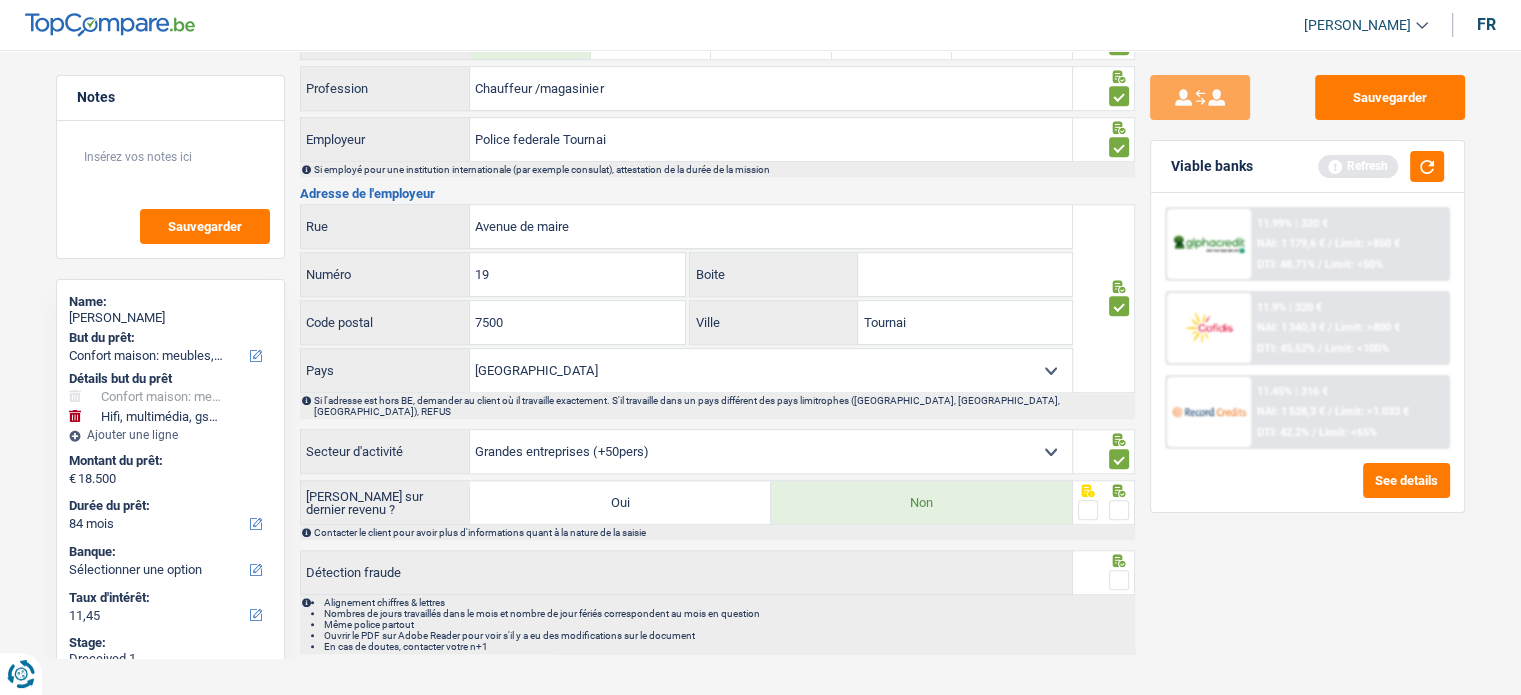 click at bounding box center [1119, 510] 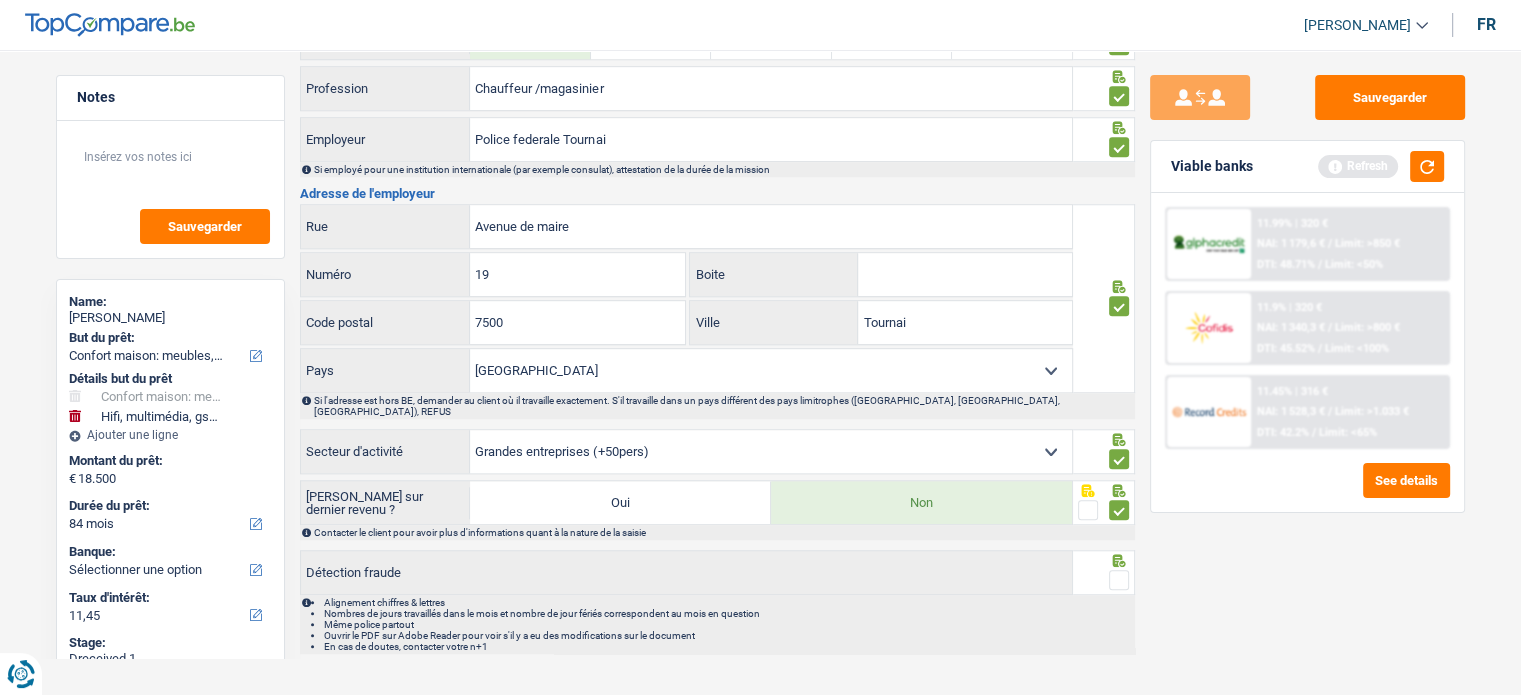 click at bounding box center [1119, 580] 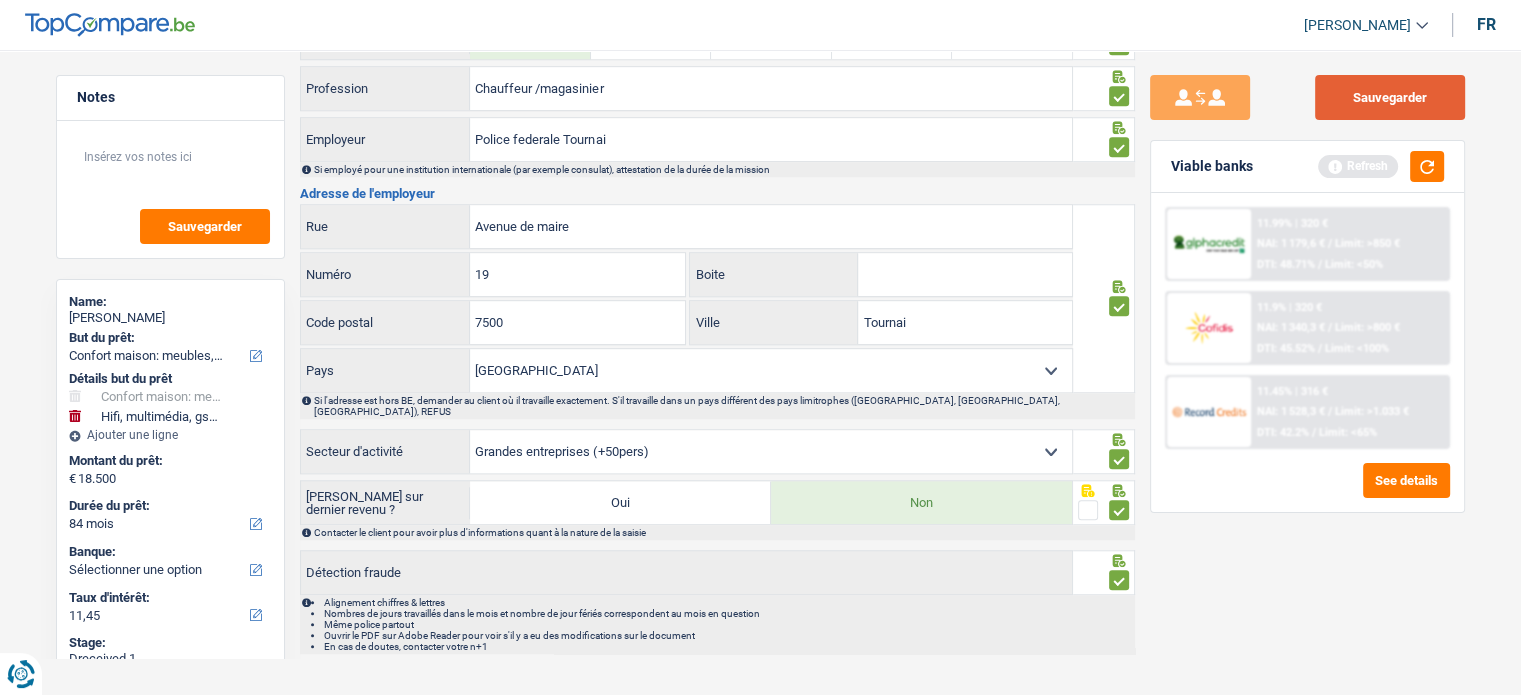 click on "Sauvegarder" at bounding box center (1390, 97) 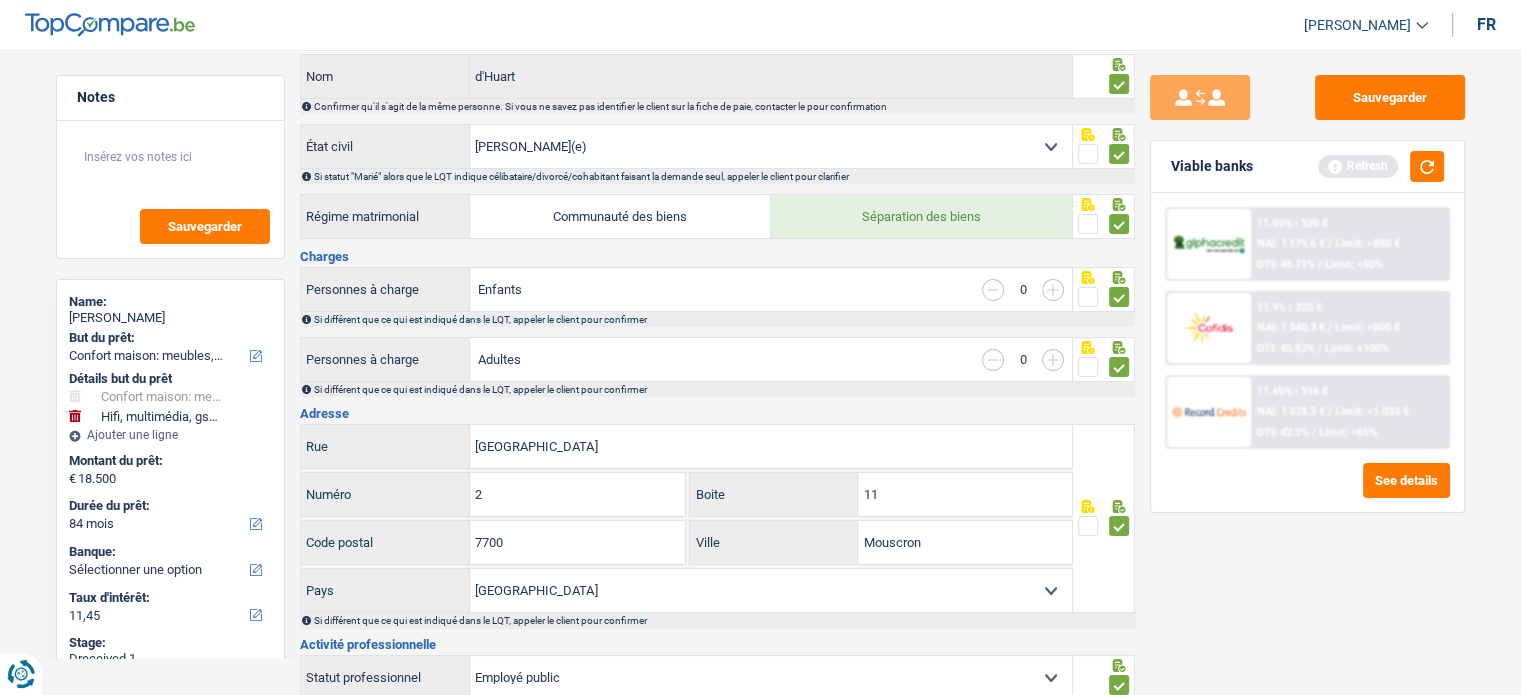 scroll, scrollTop: 0, scrollLeft: 0, axis: both 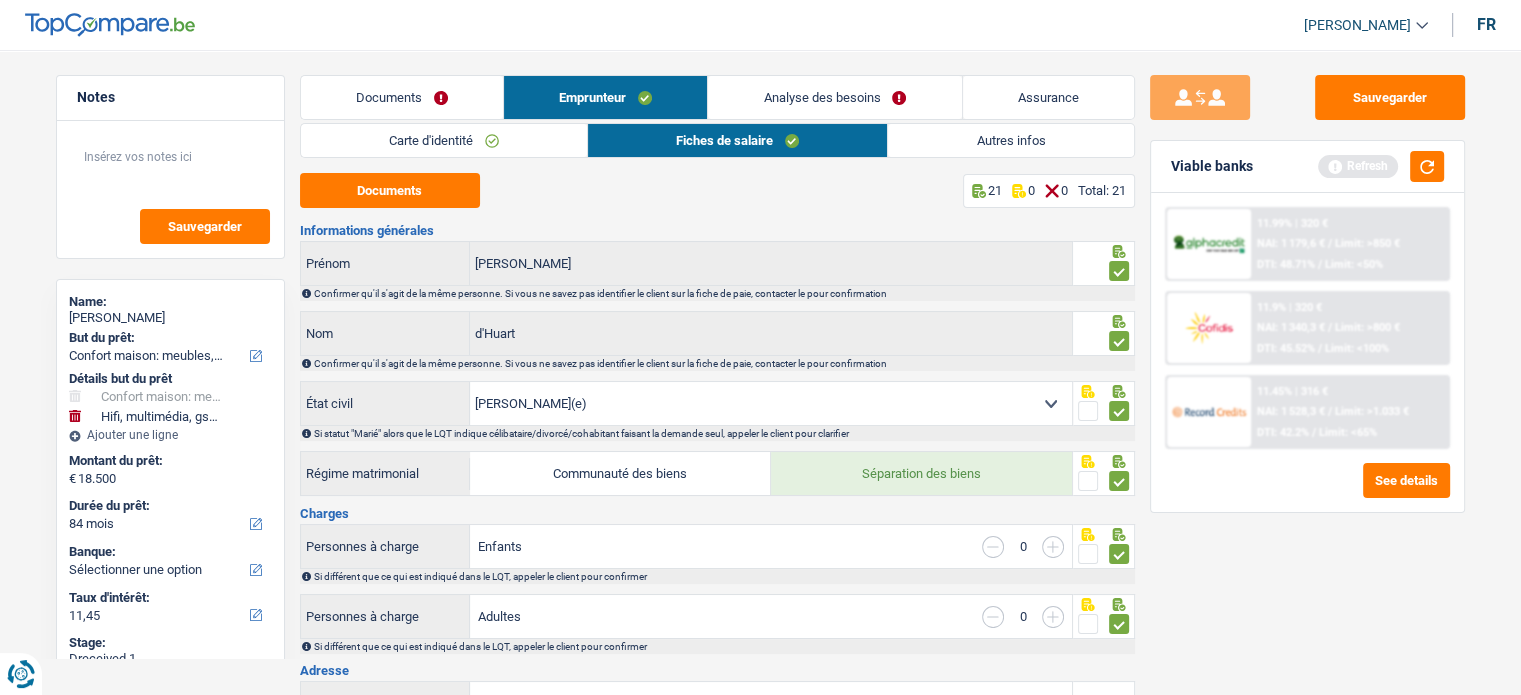 click on "Autres infos" at bounding box center (1010, 140) 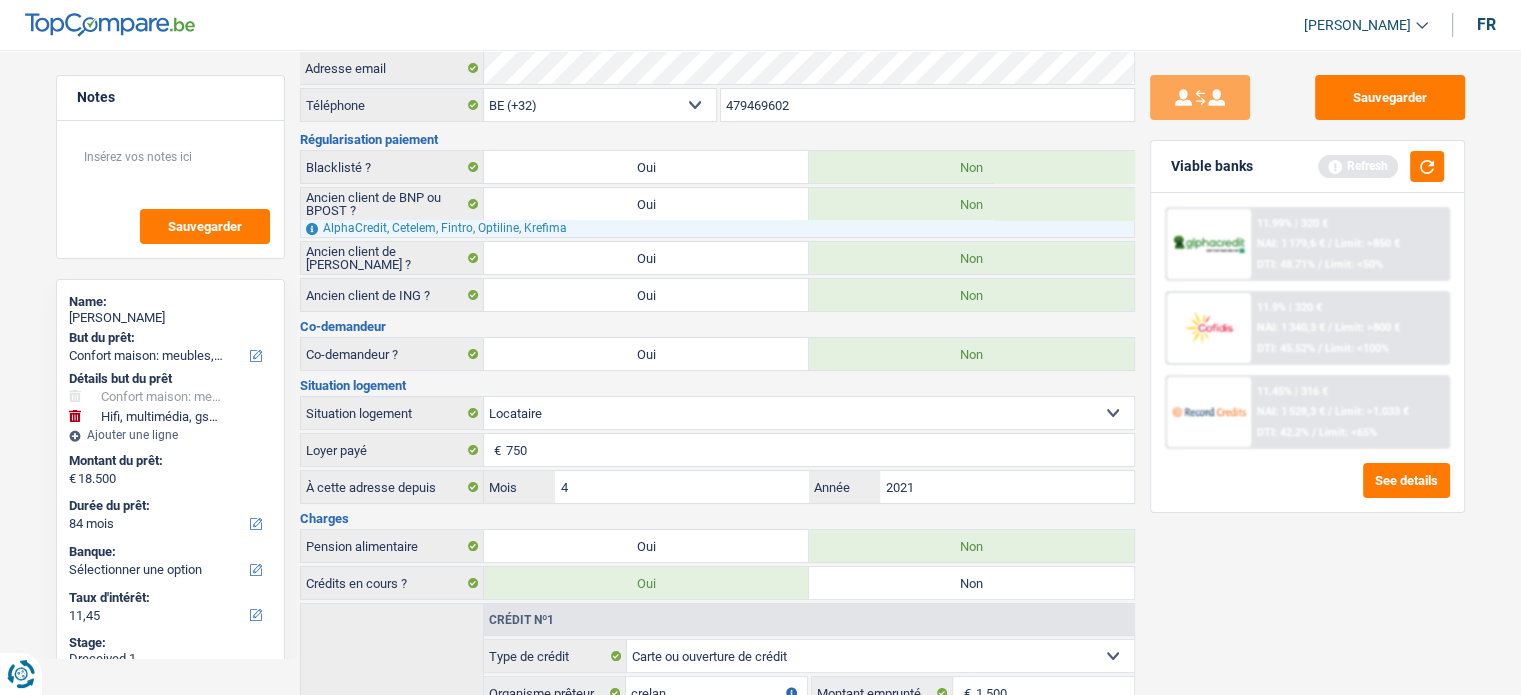 scroll, scrollTop: 0, scrollLeft: 0, axis: both 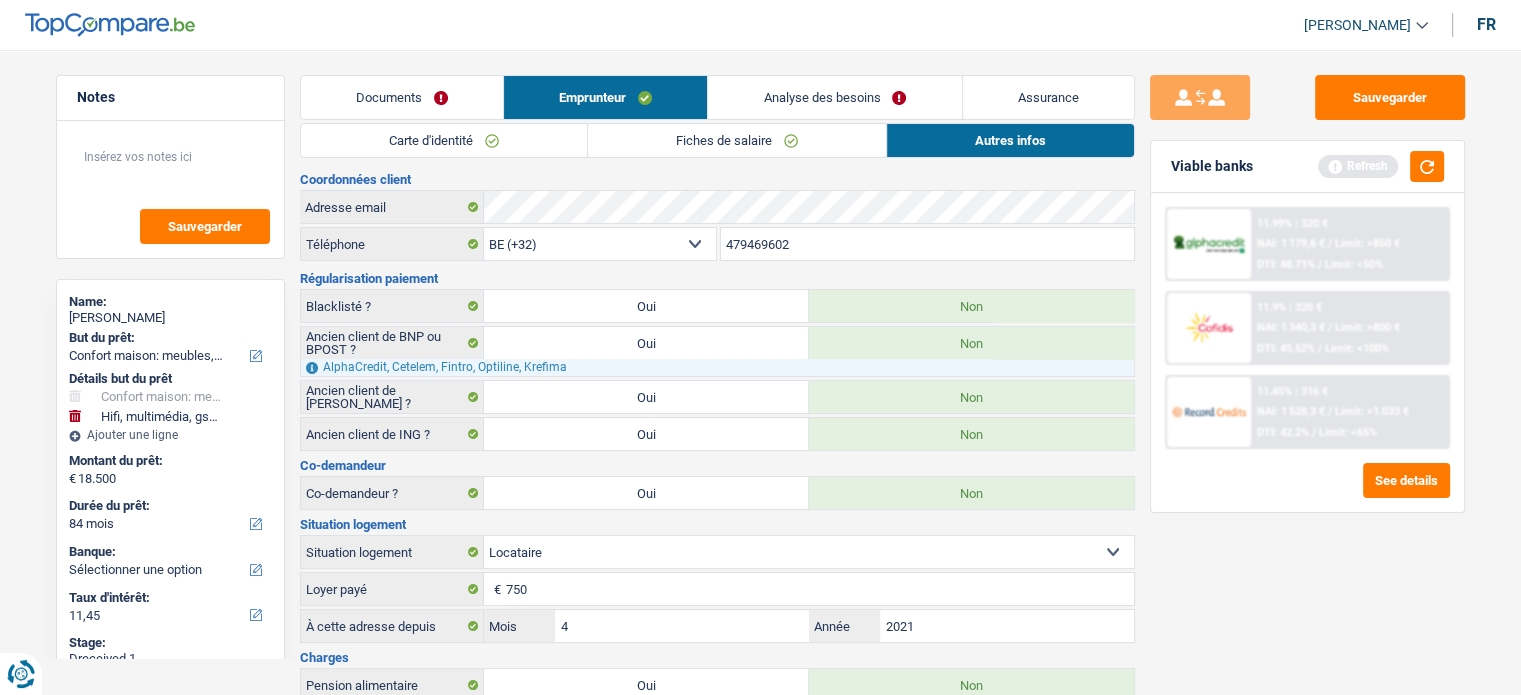 click on "Analyse des besoins" at bounding box center [834, 97] 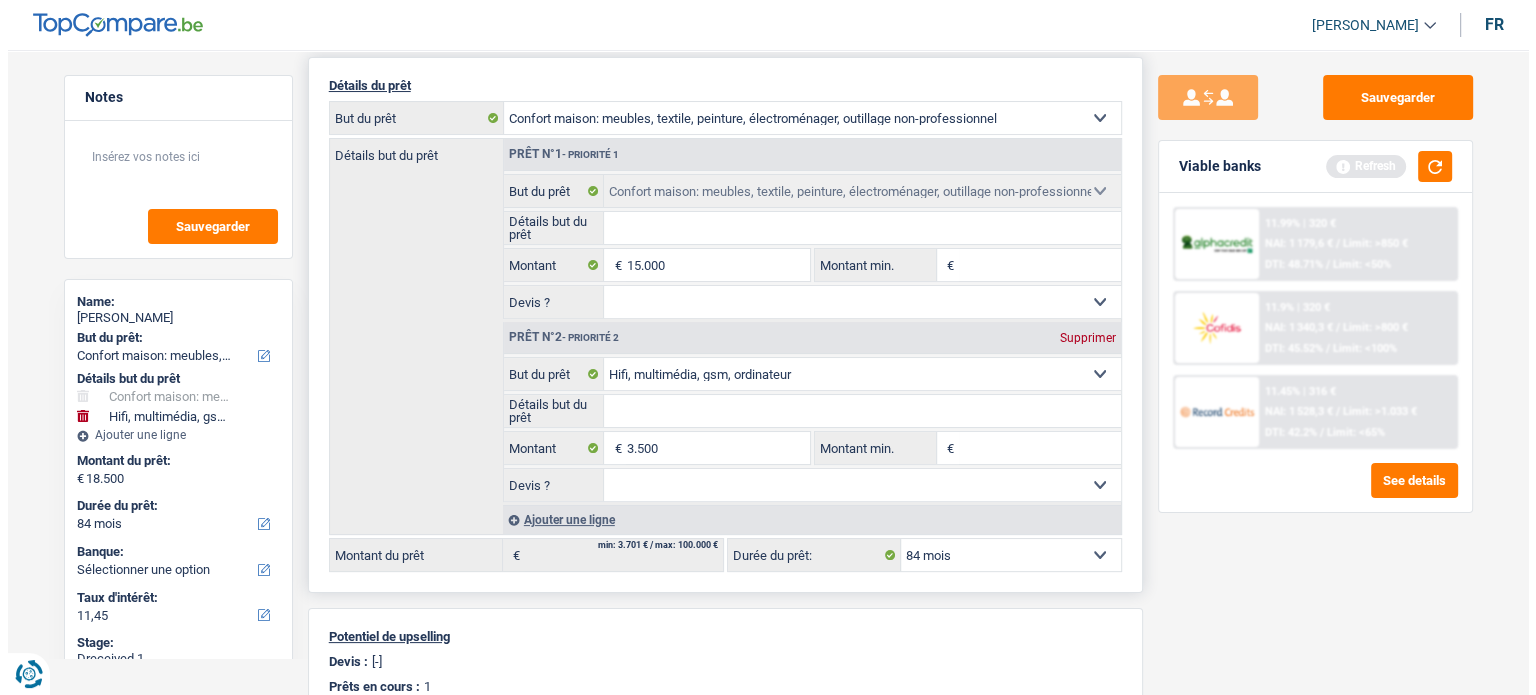 scroll, scrollTop: 100, scrollLeft: 0, axis: vertical 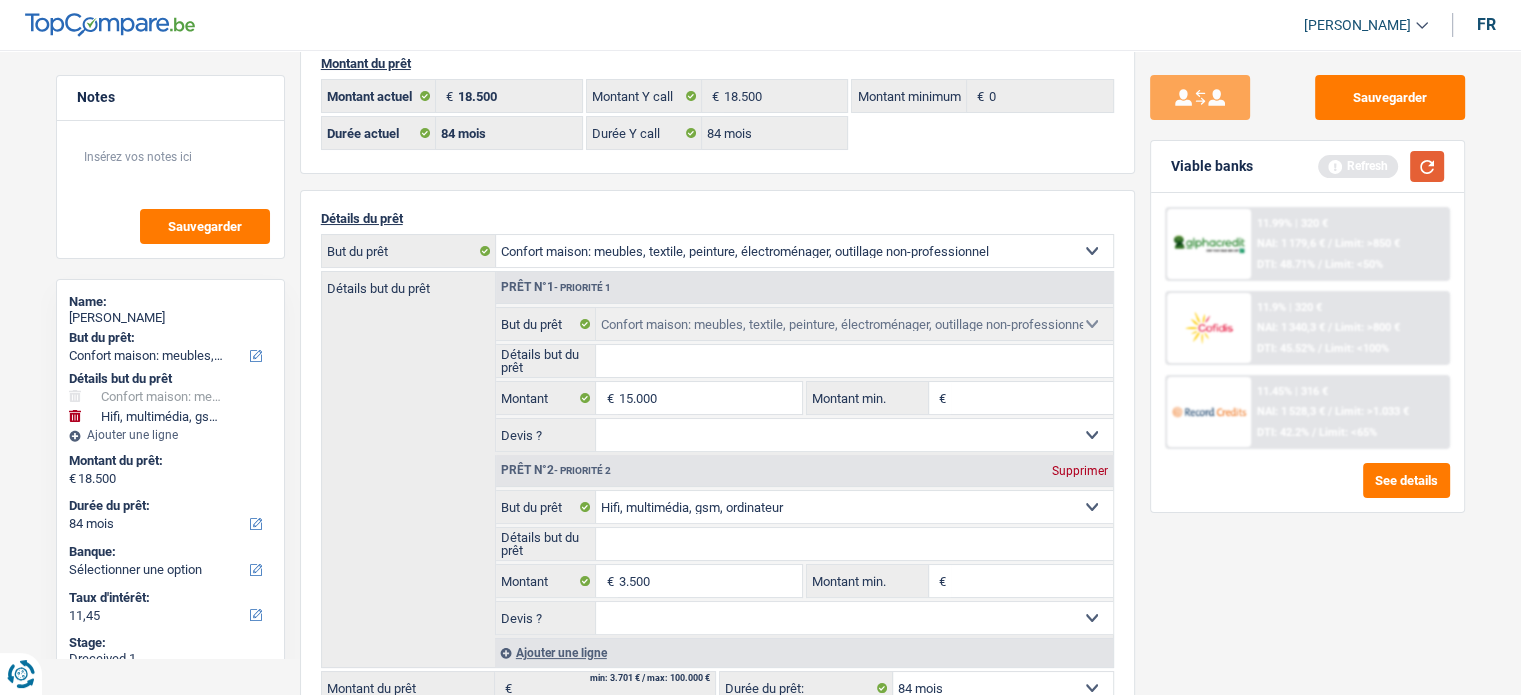 click at bounding box center [1427, 166] 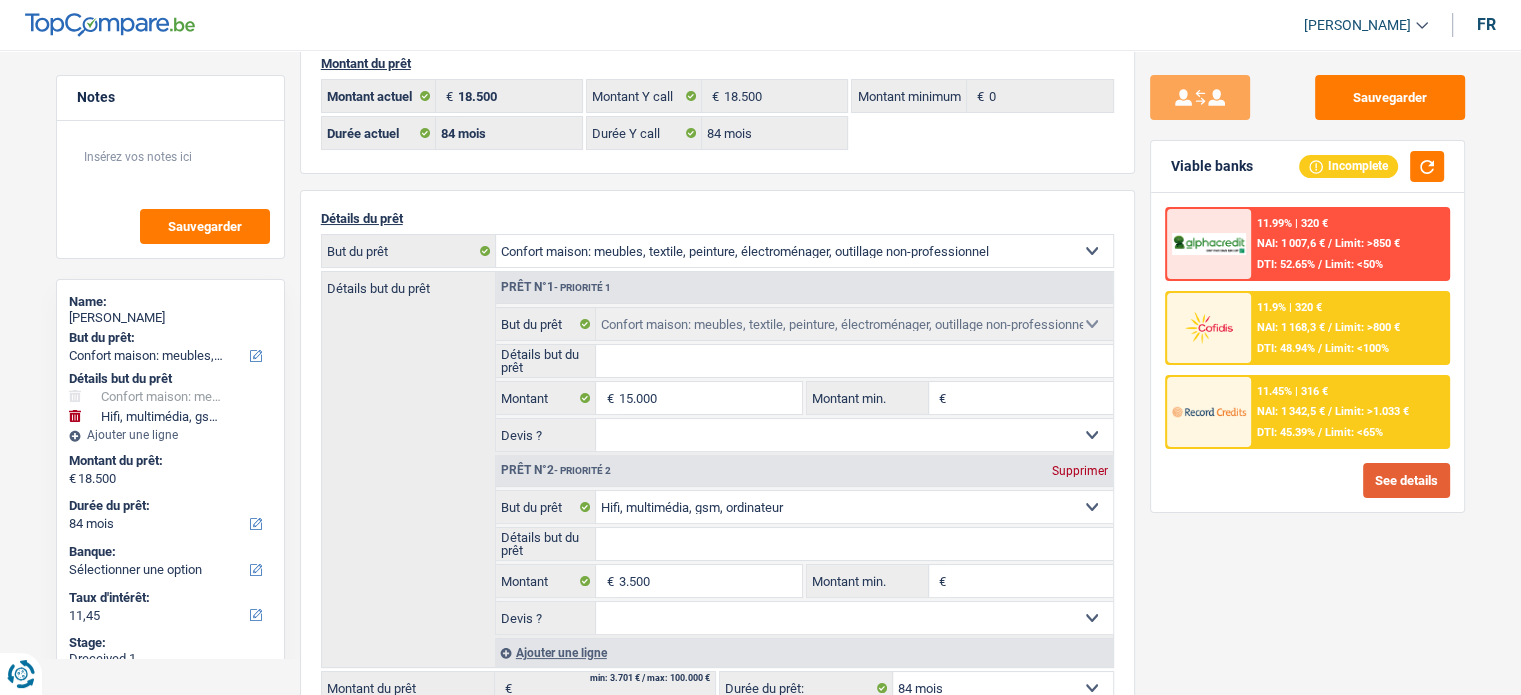 click on "See details" at bounding box center [1406, 480] 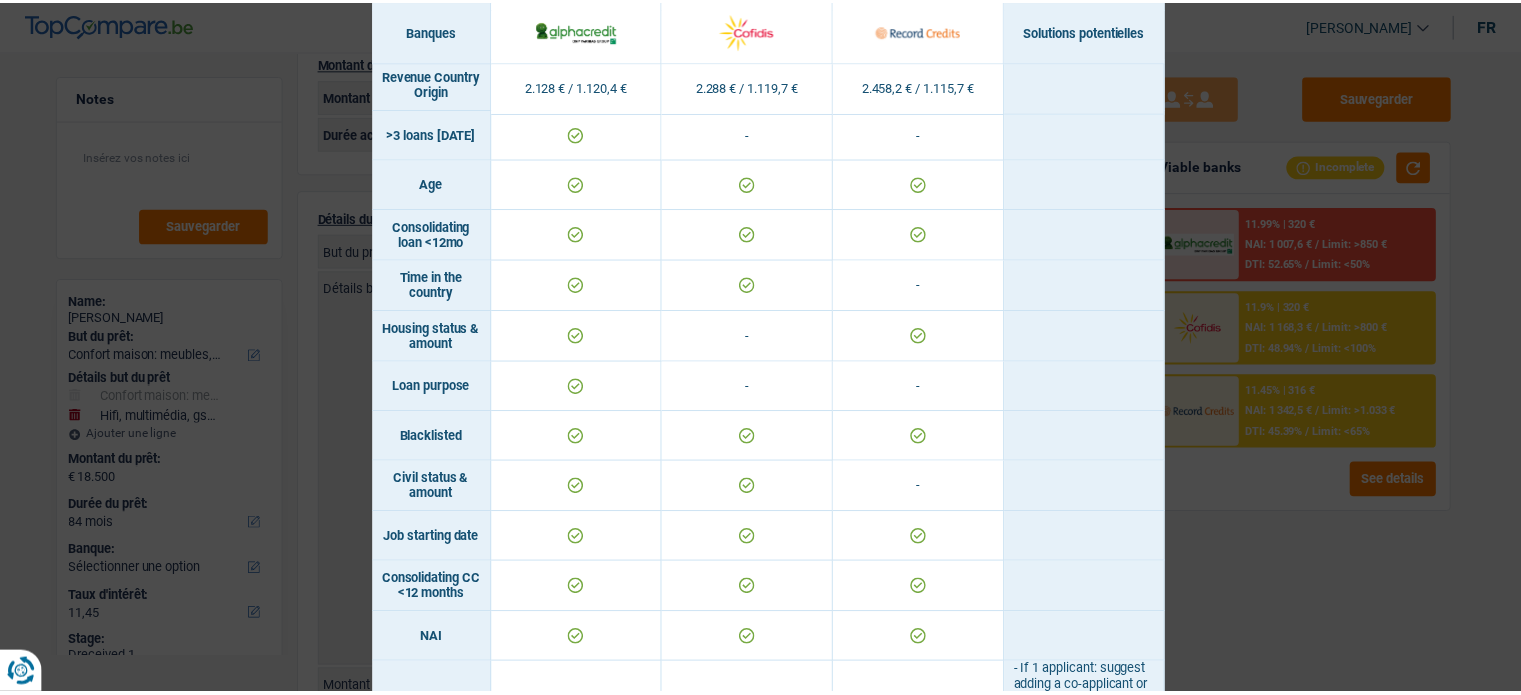 scroll, scrollTop: 0, scrollLeft: 0, axis: both 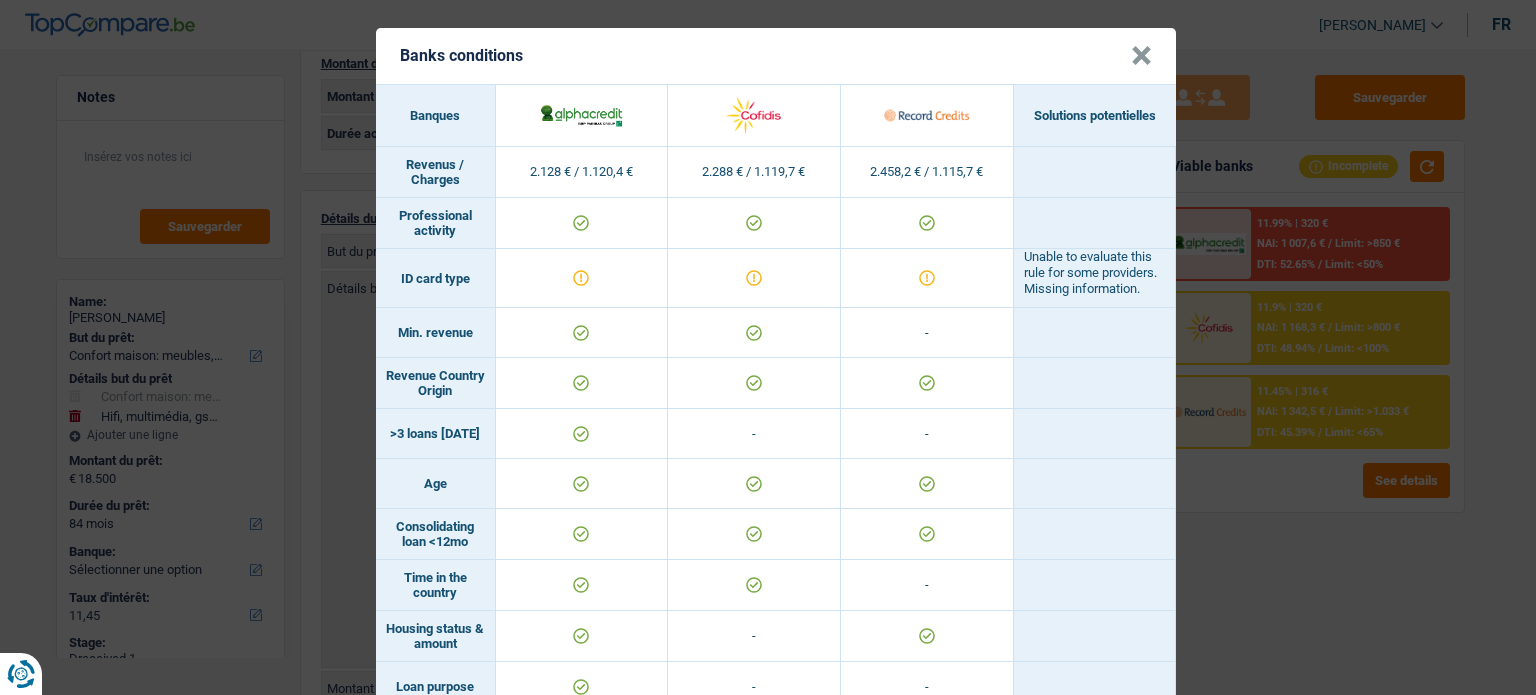 click on "×" at bounding box center (1141, 56) 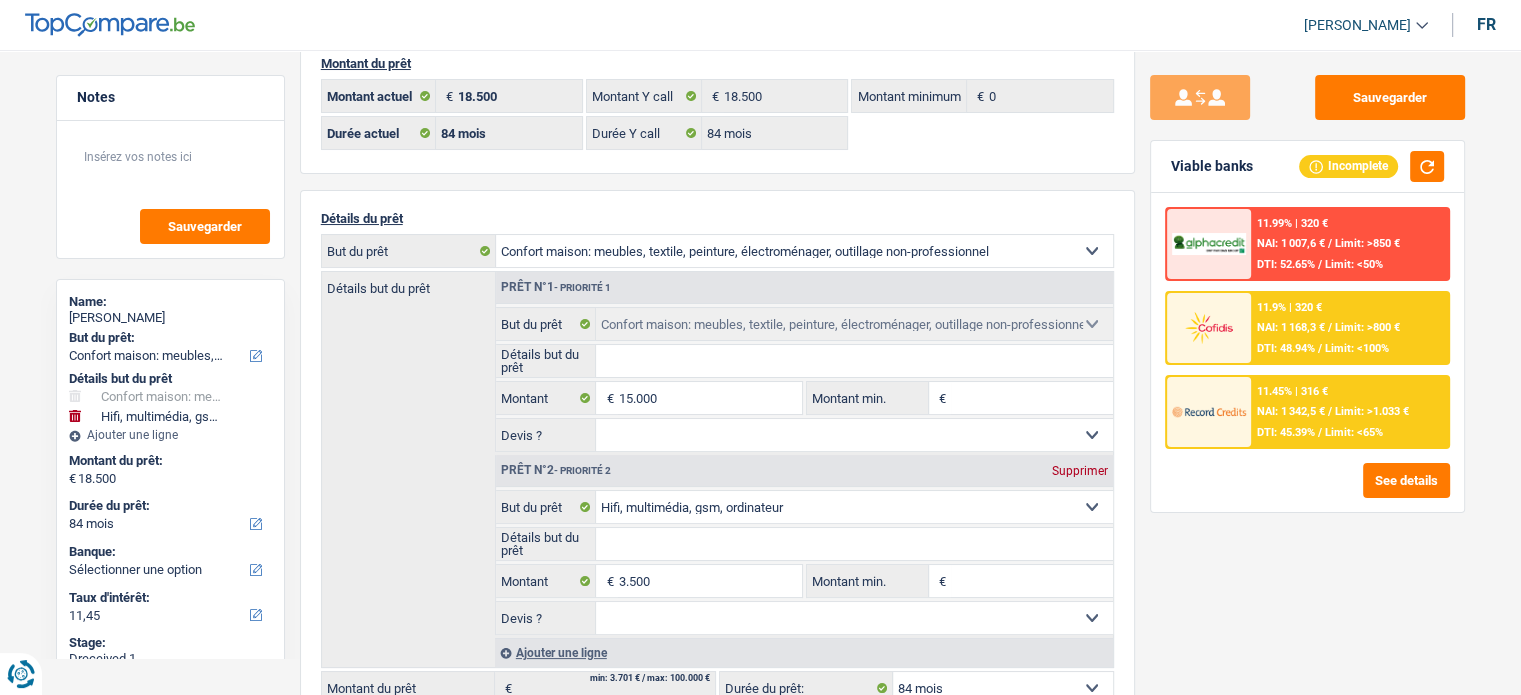 click on "11.9% | 320 €
NAI: 1 168,3 €
/
Limit: >800 €
DTI: 48.94%
/
Limit: <100%" at bounding box center (1349, 328) 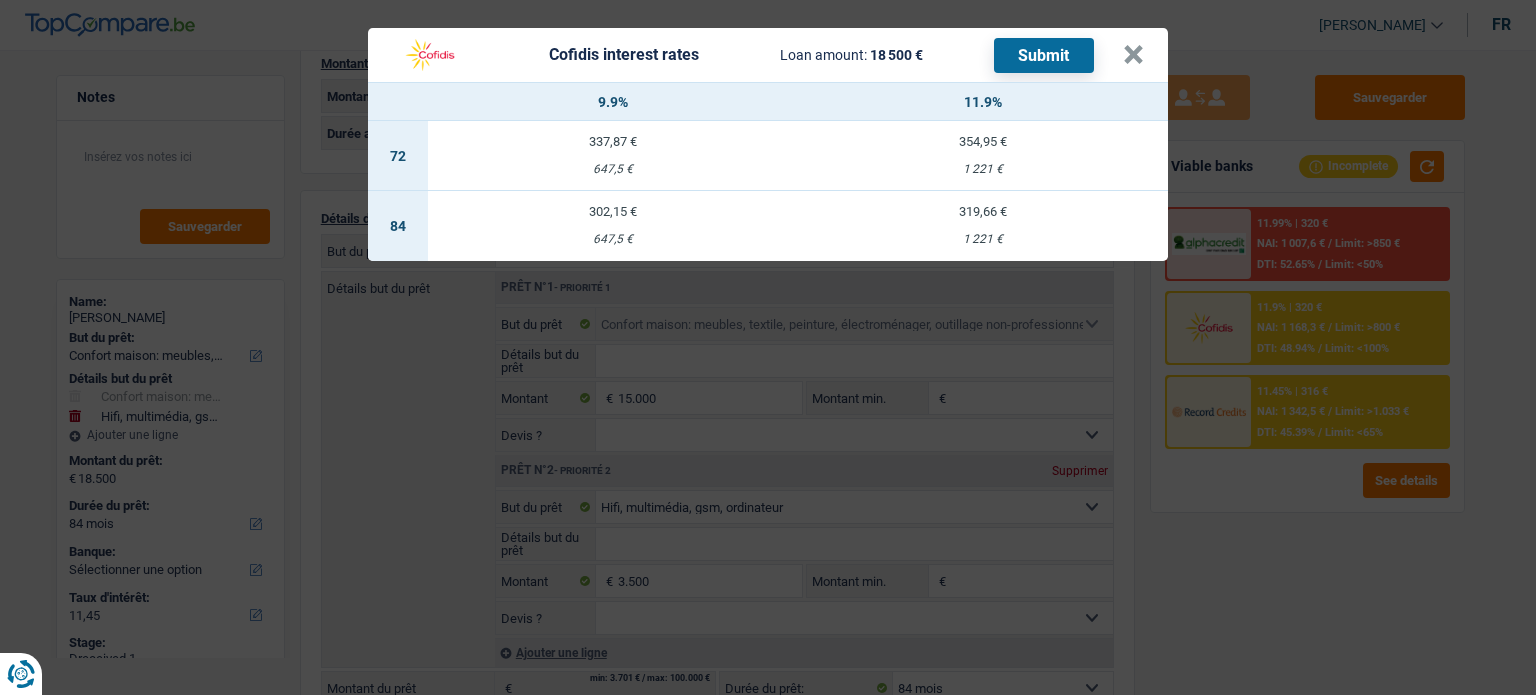 click on "1 221 €" at bounding box center [983, 239] 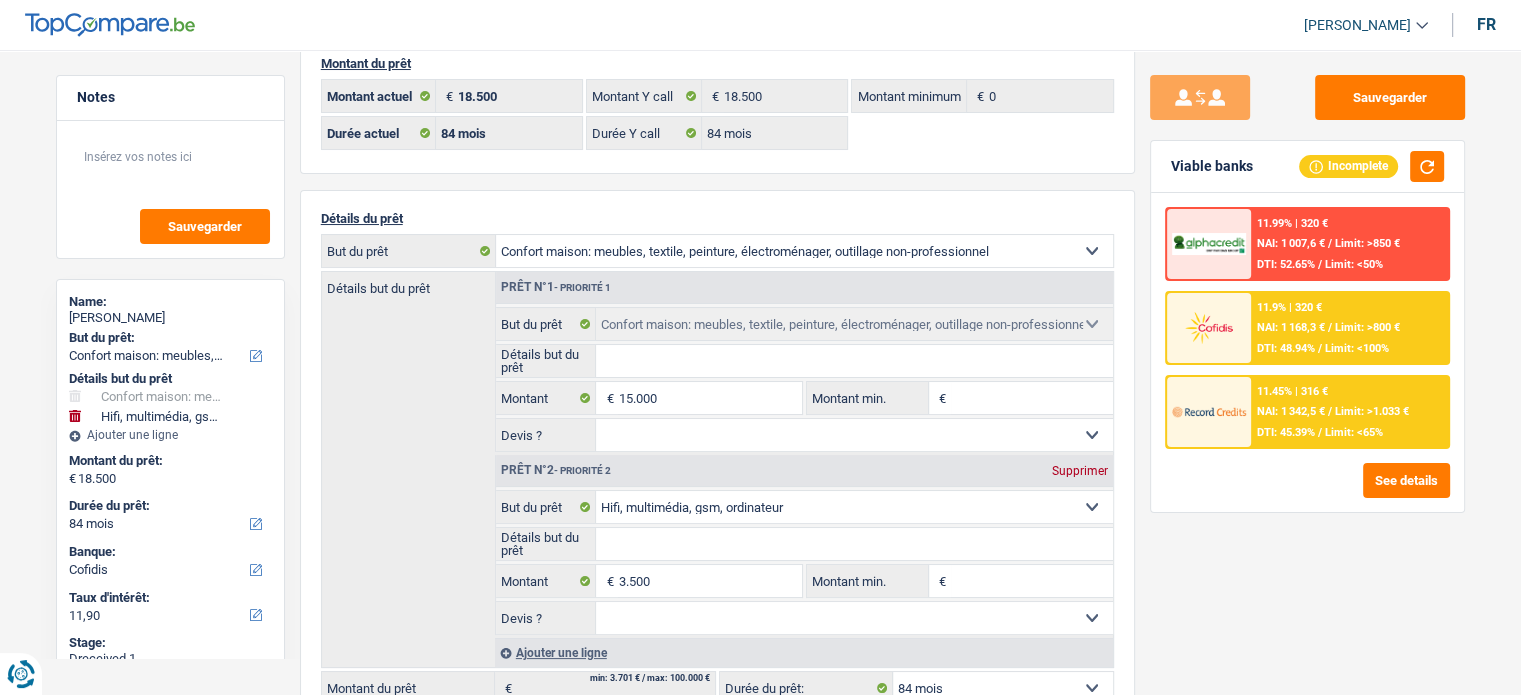 click on "11.9% | 320 €" at bounding box center (1289, 307) 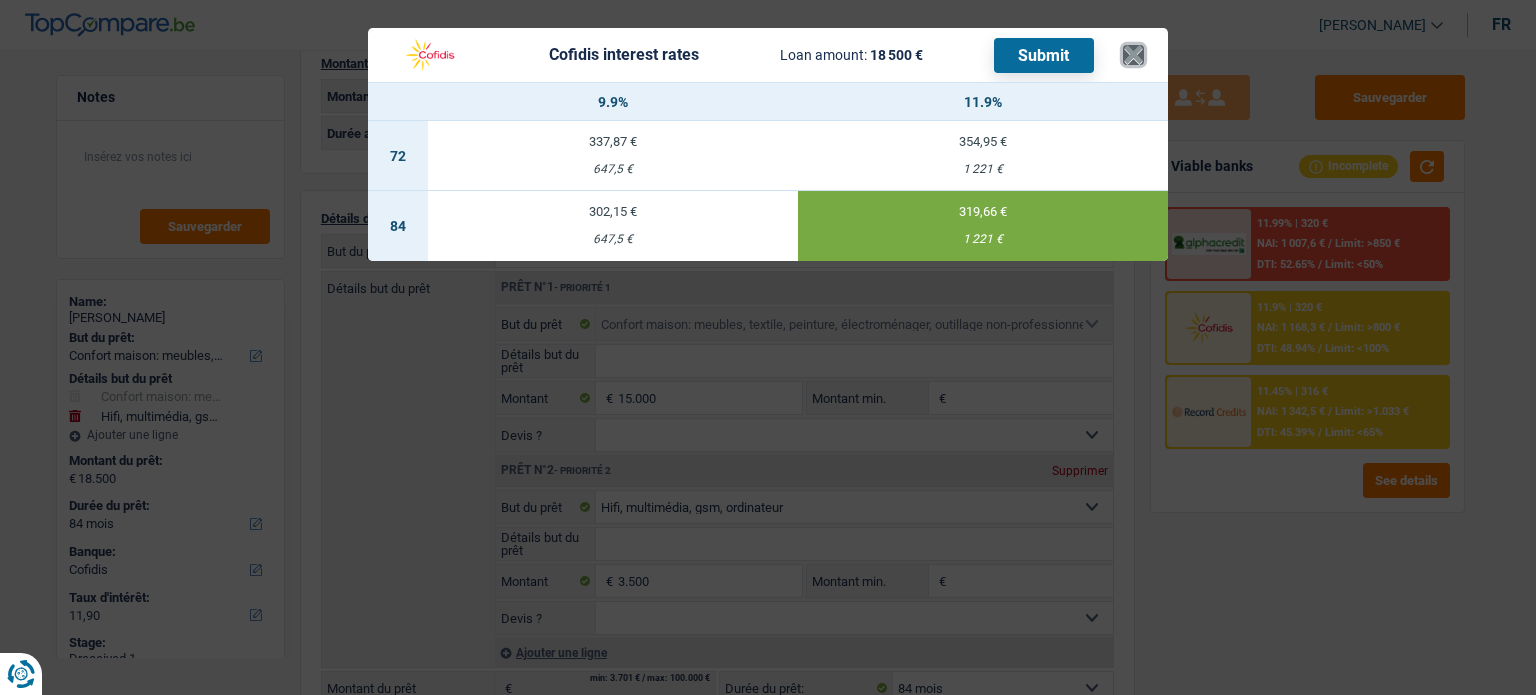 click on "×" at bounding box center [1133, 55] 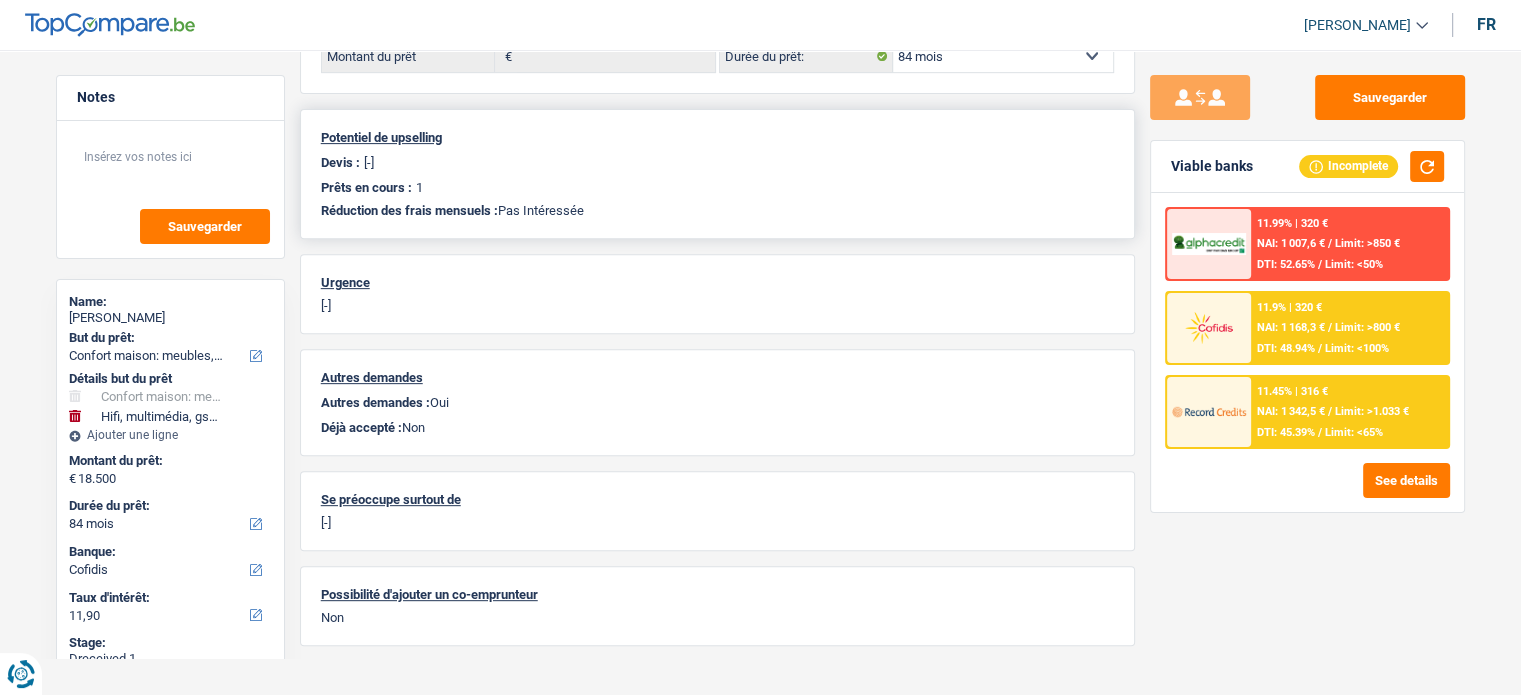 scroll, scrollTop: 747, scrollLeft: 0, axis: vertical 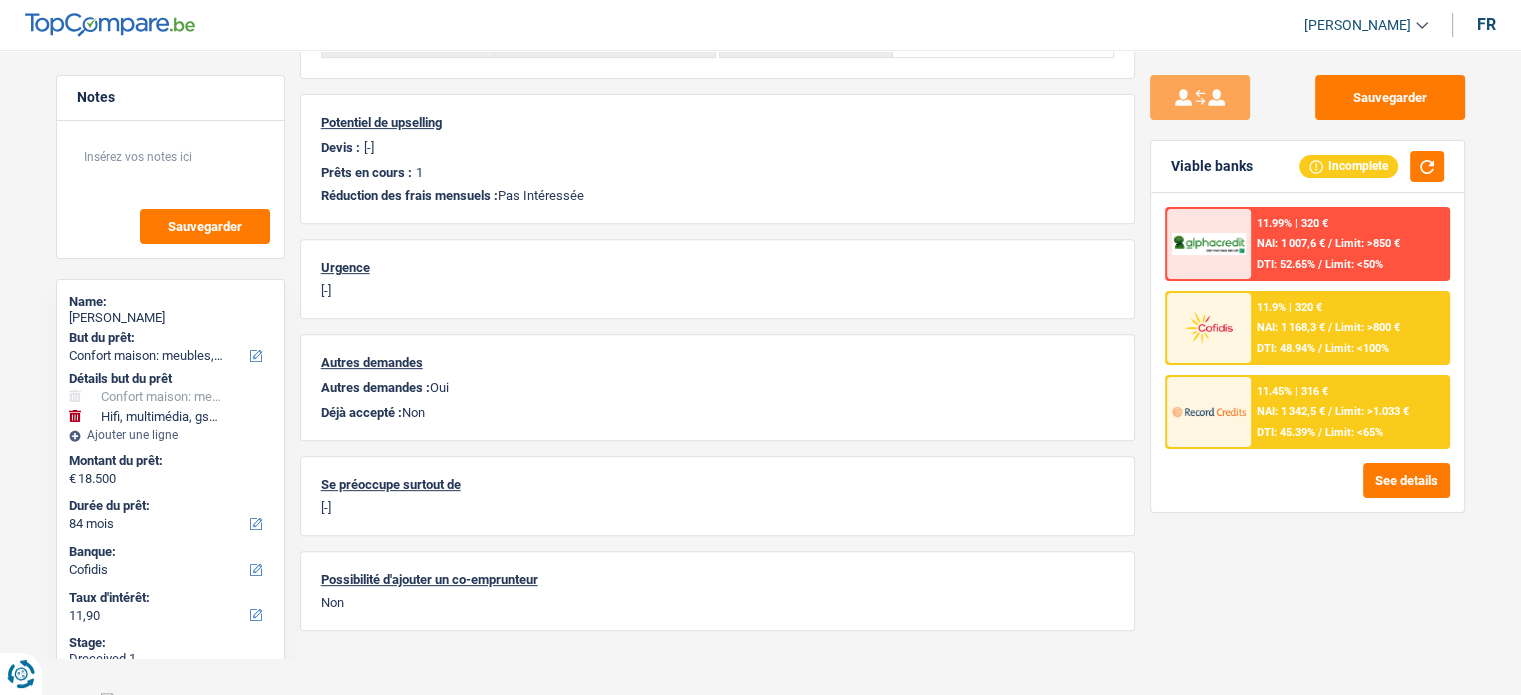 click on "Limit: <100%" at bounding box center (1357, 348) 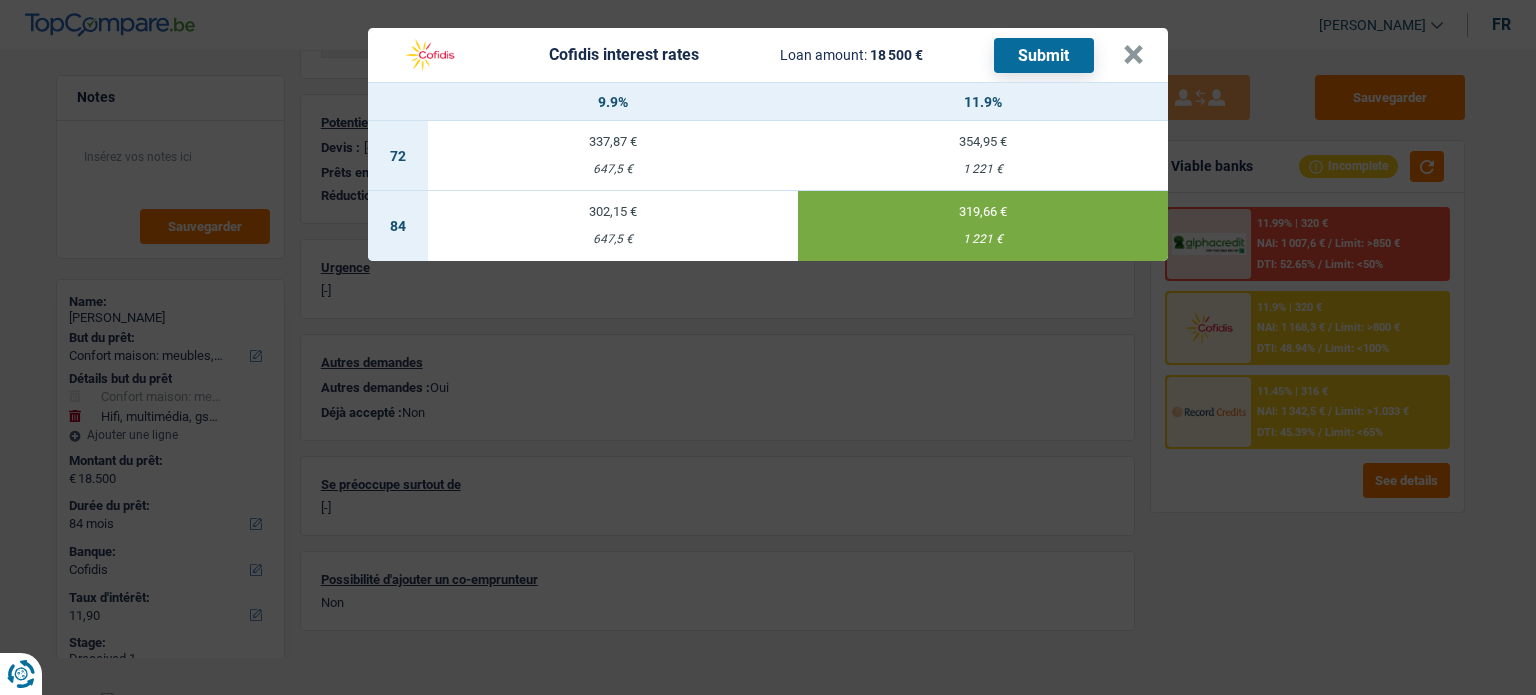 click on "Submit" at bounding box center [1044, 55] 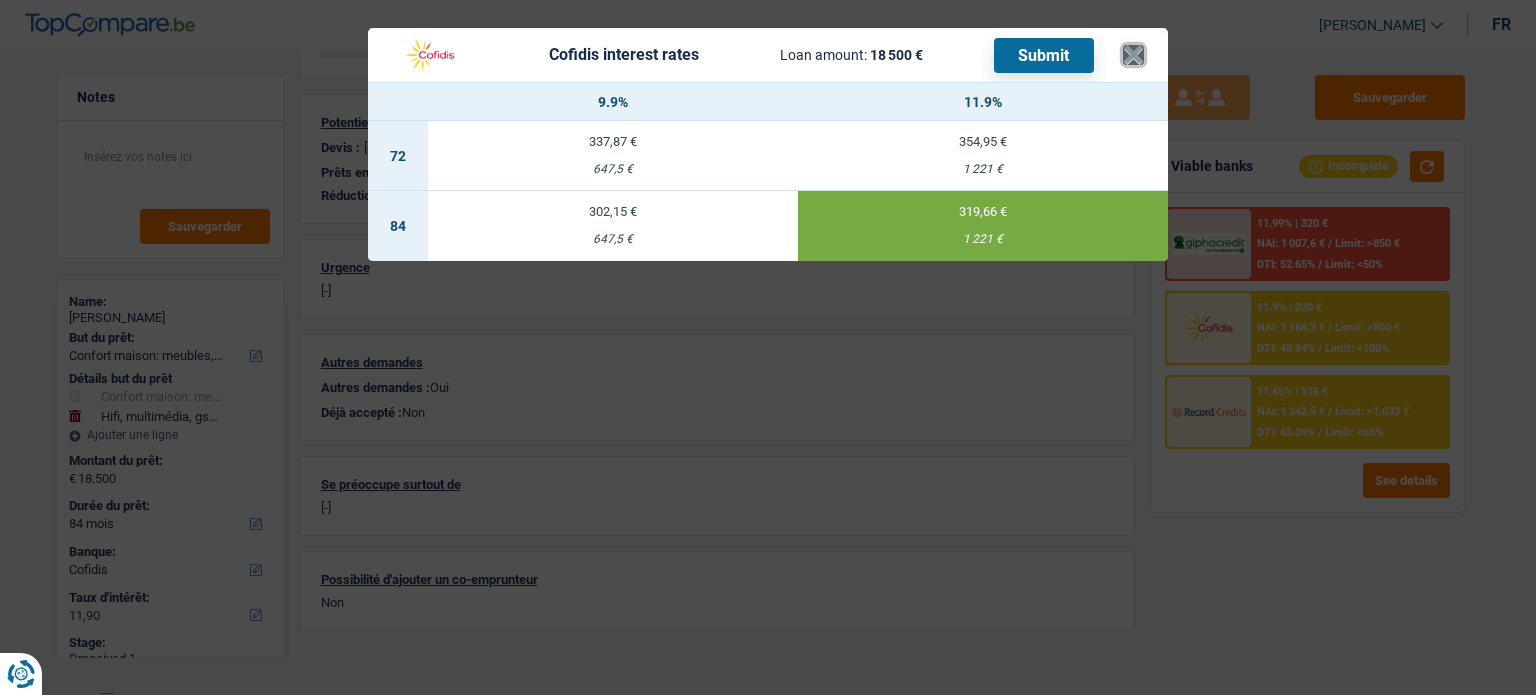 click on "×" at bounding box center [1133, 55] 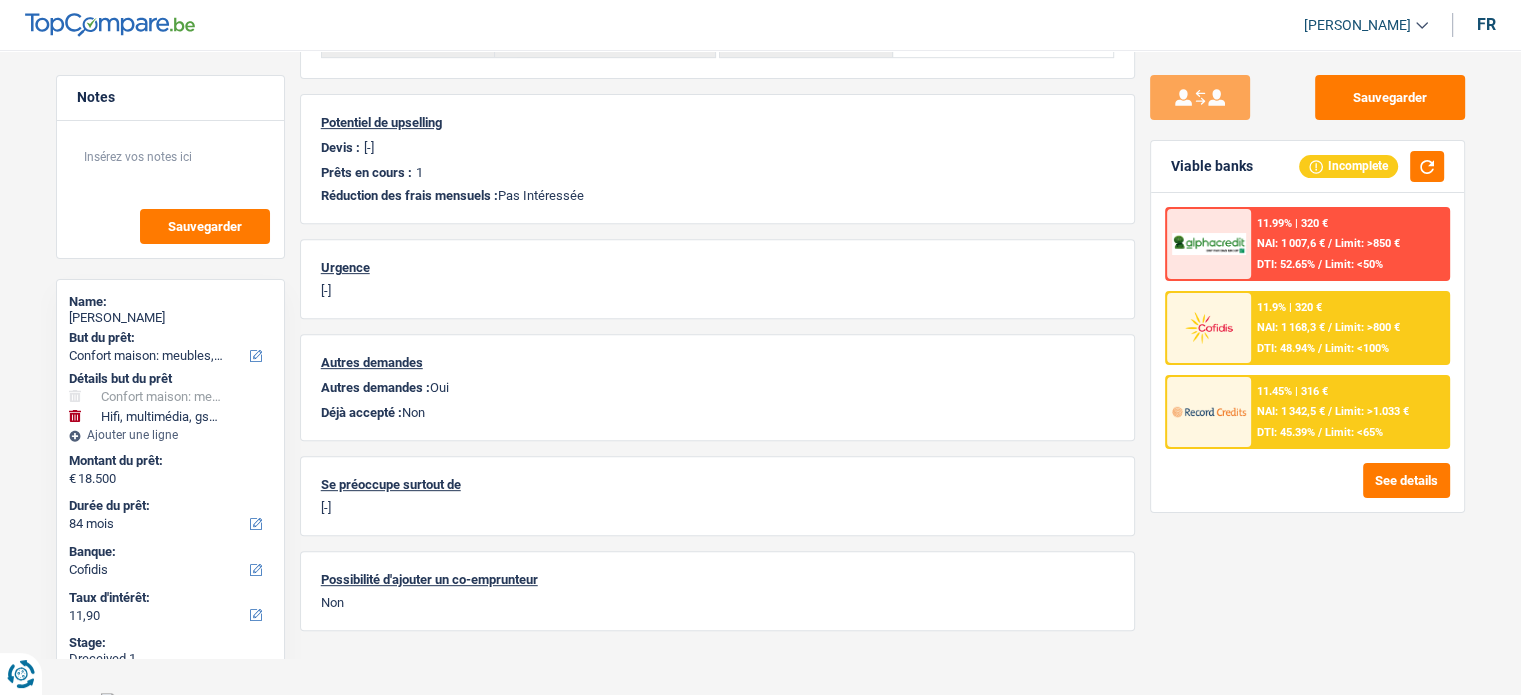 click on "Limit: >1.033 €" at bounding box center [1372, 411] 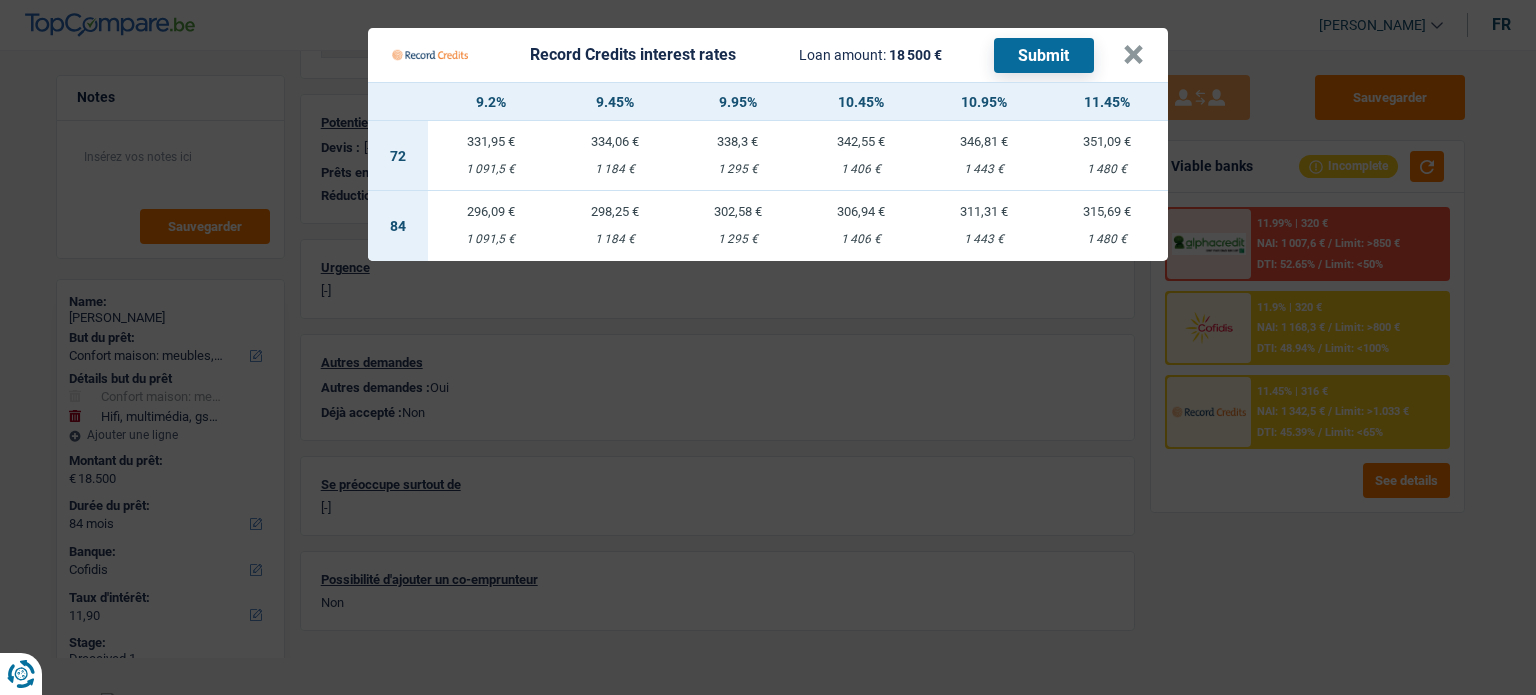 click on "296,09 €
1 091,5 €" at bounding box center [490, 226] 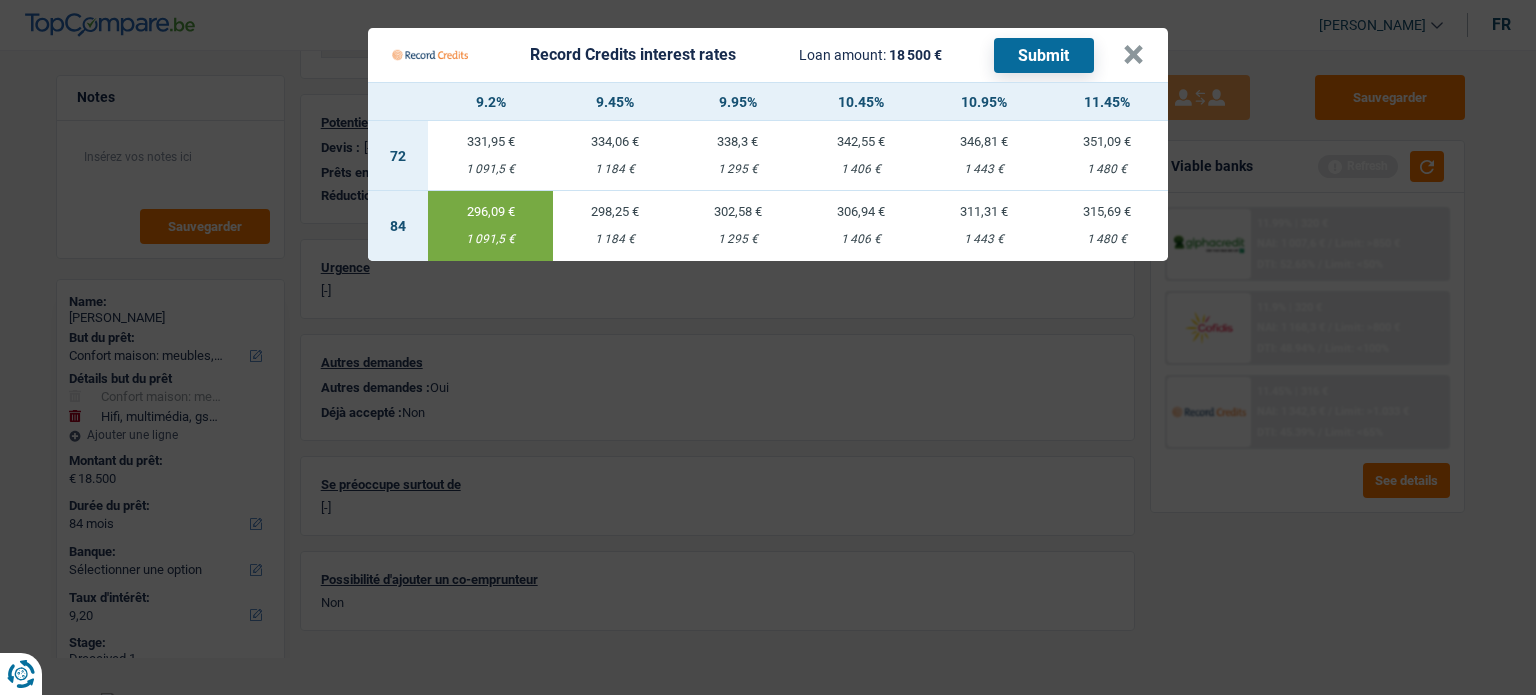 click on "Submit" at bounding box center (1044, 55) 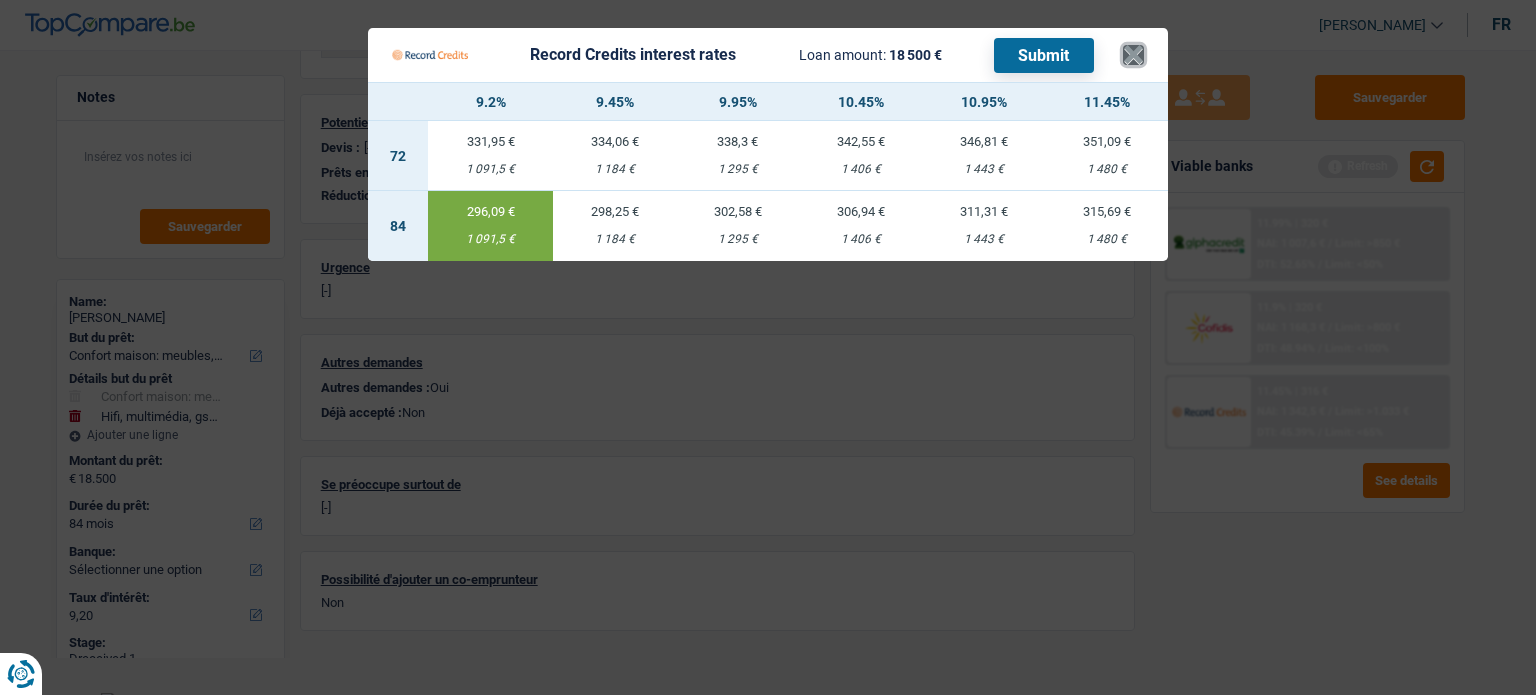 click on "×" at bounding box center (1133, 55) 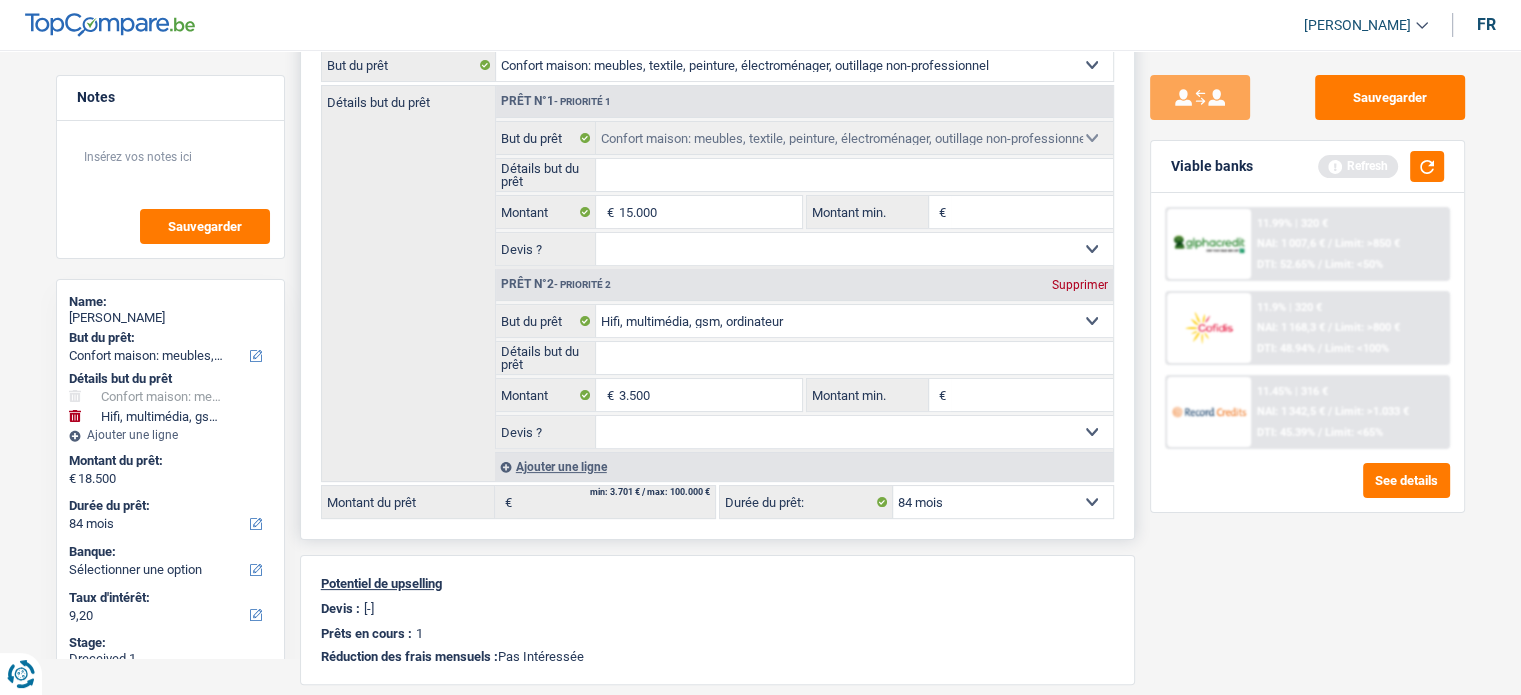 scroll, scrollTop: 300, scrollLeft: 0, axis: vertical 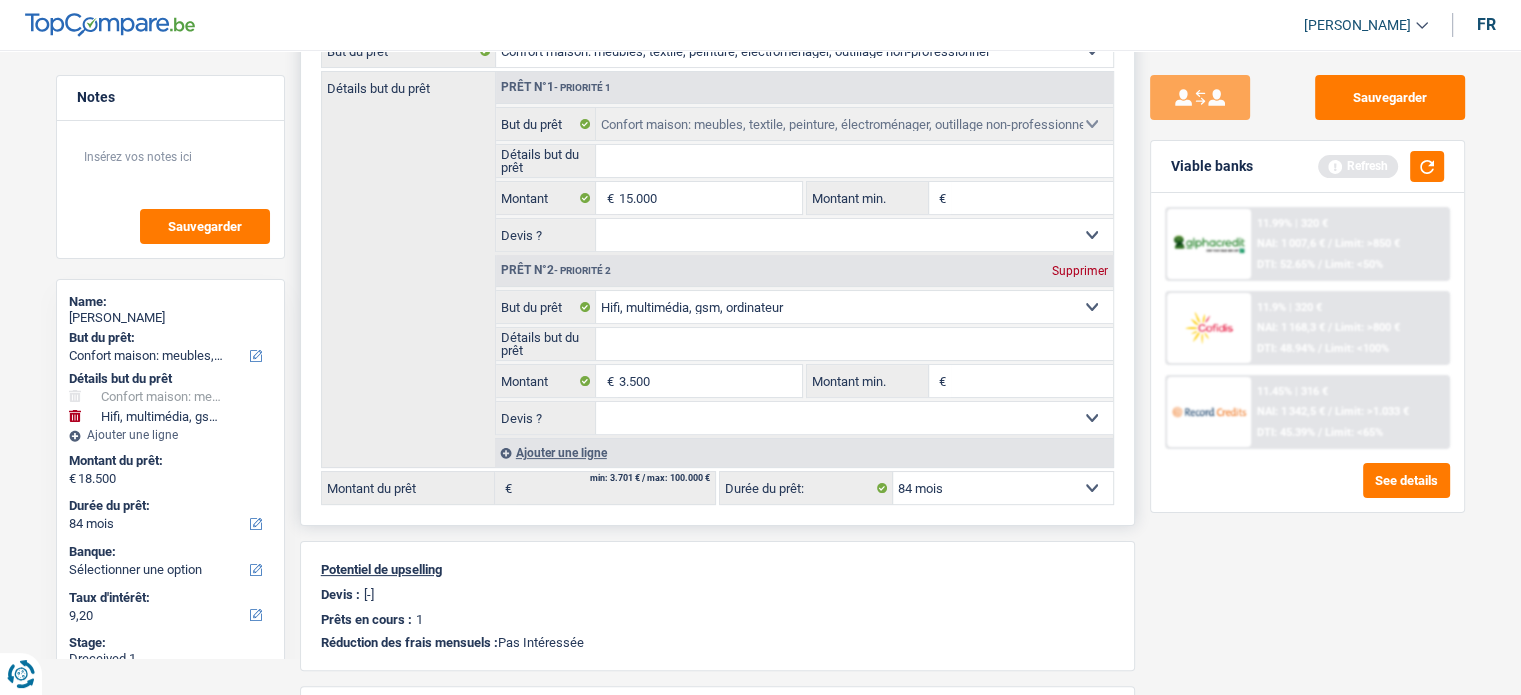 click on "Supprimer" at bounding box center (1080, 271) 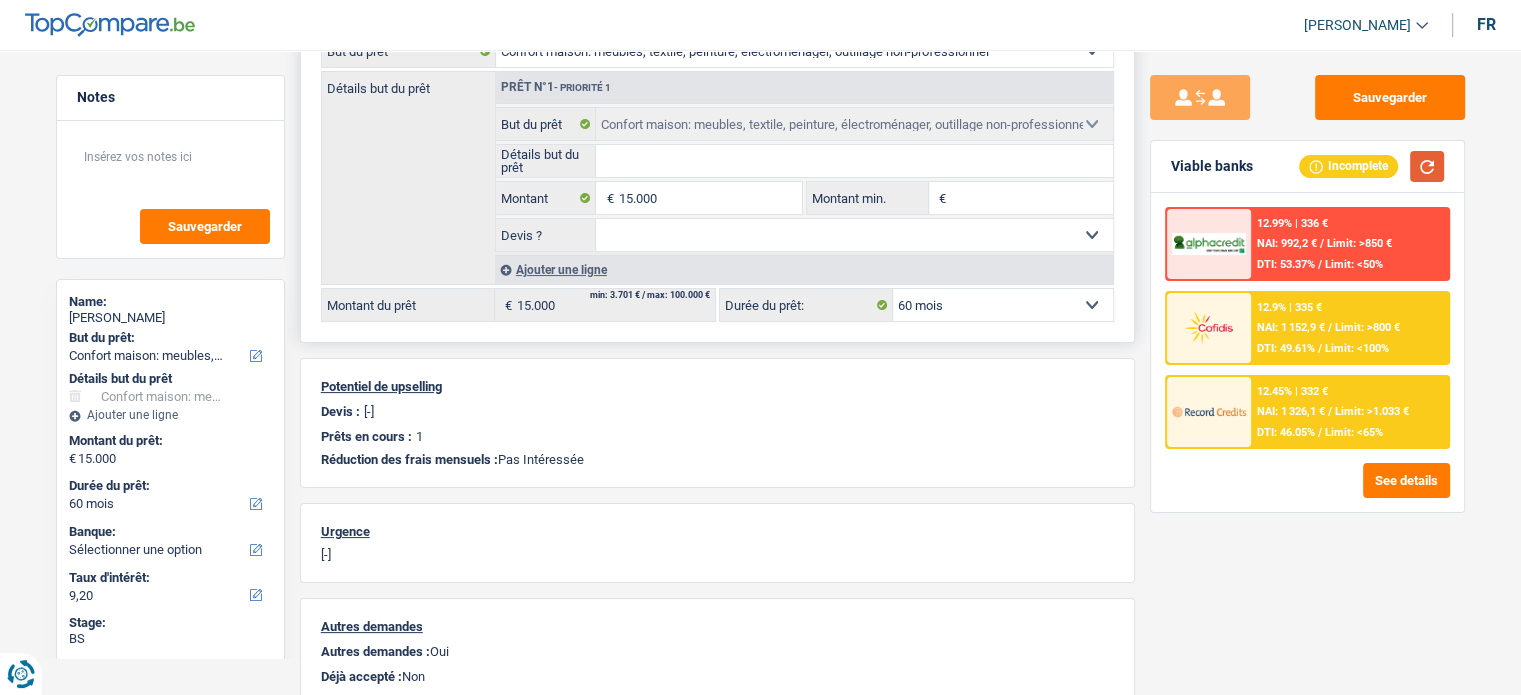 click at bounding box center [1427, 166] 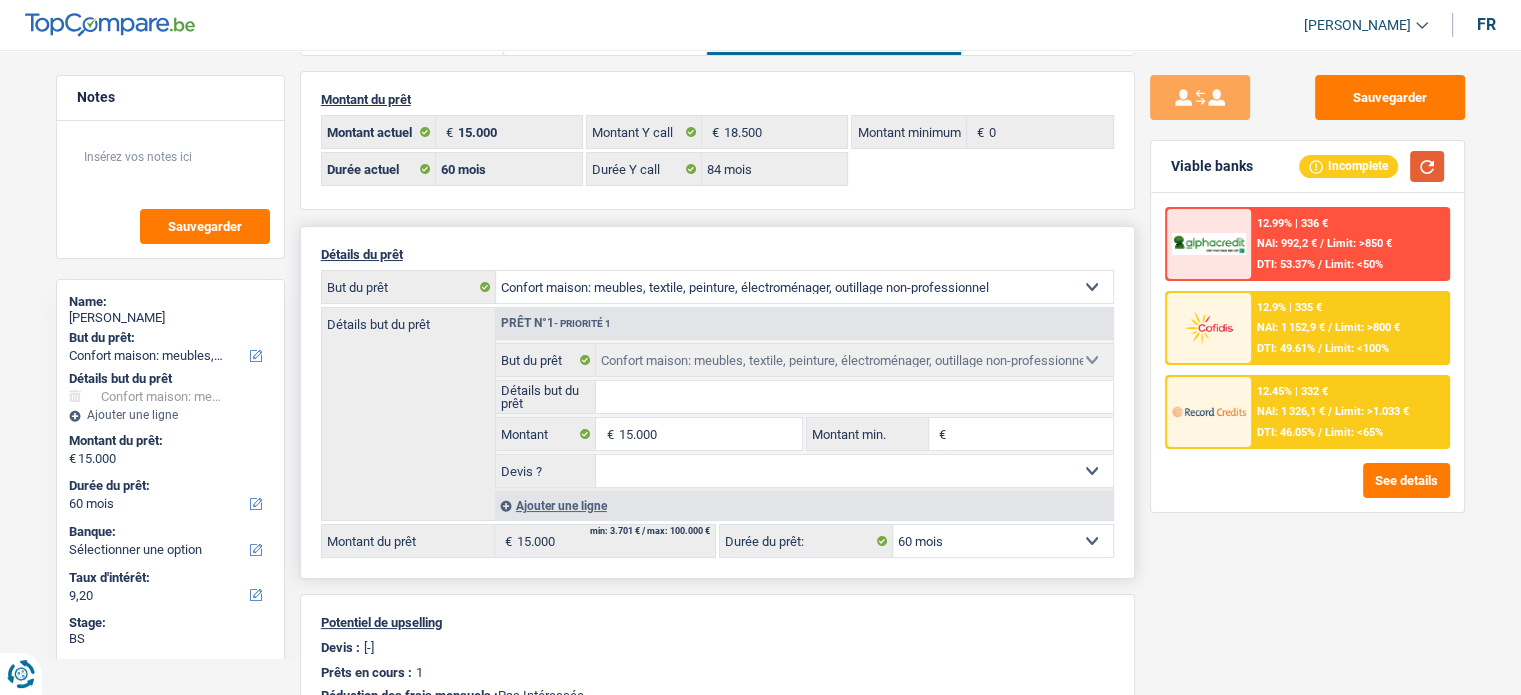 scroll, scrollTop: 0, scrollLeft: 0, axis: both 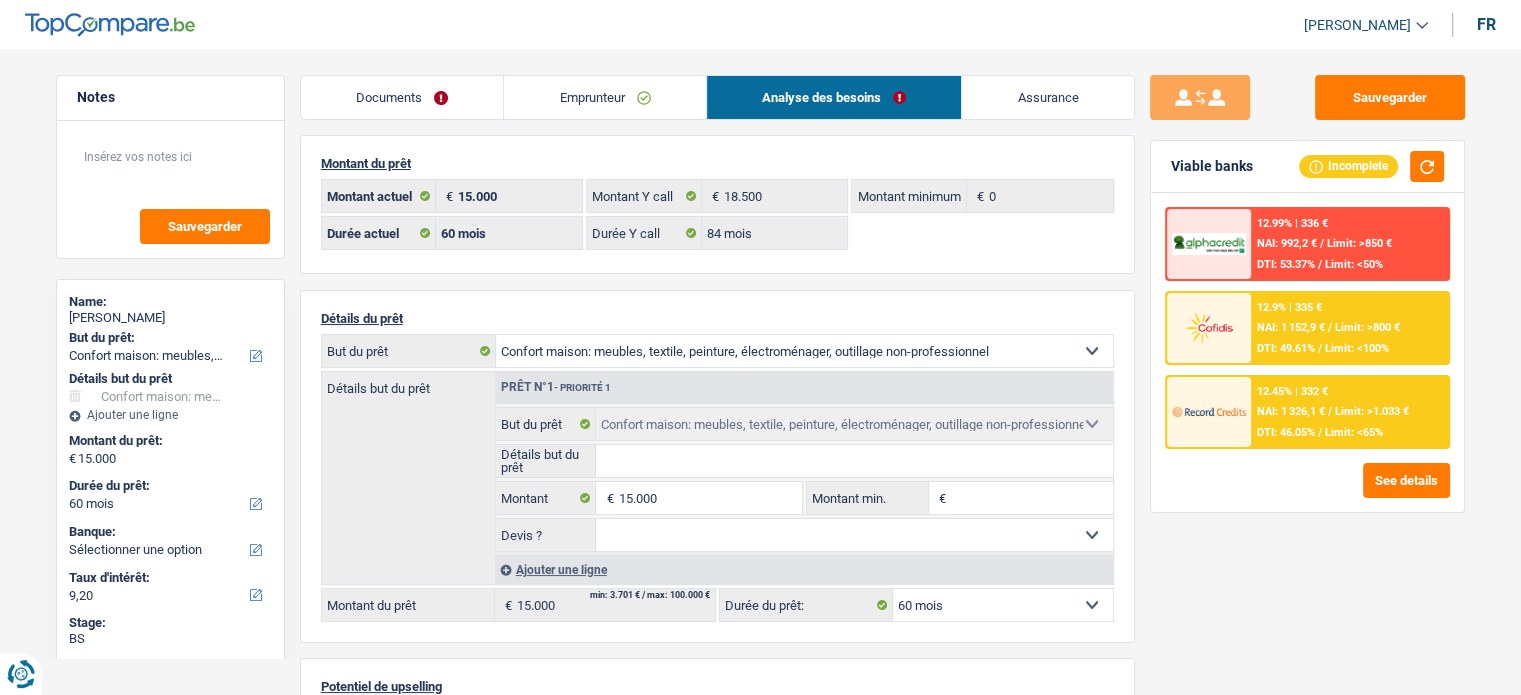 click on "Documents" at bounding box center [402, 97] 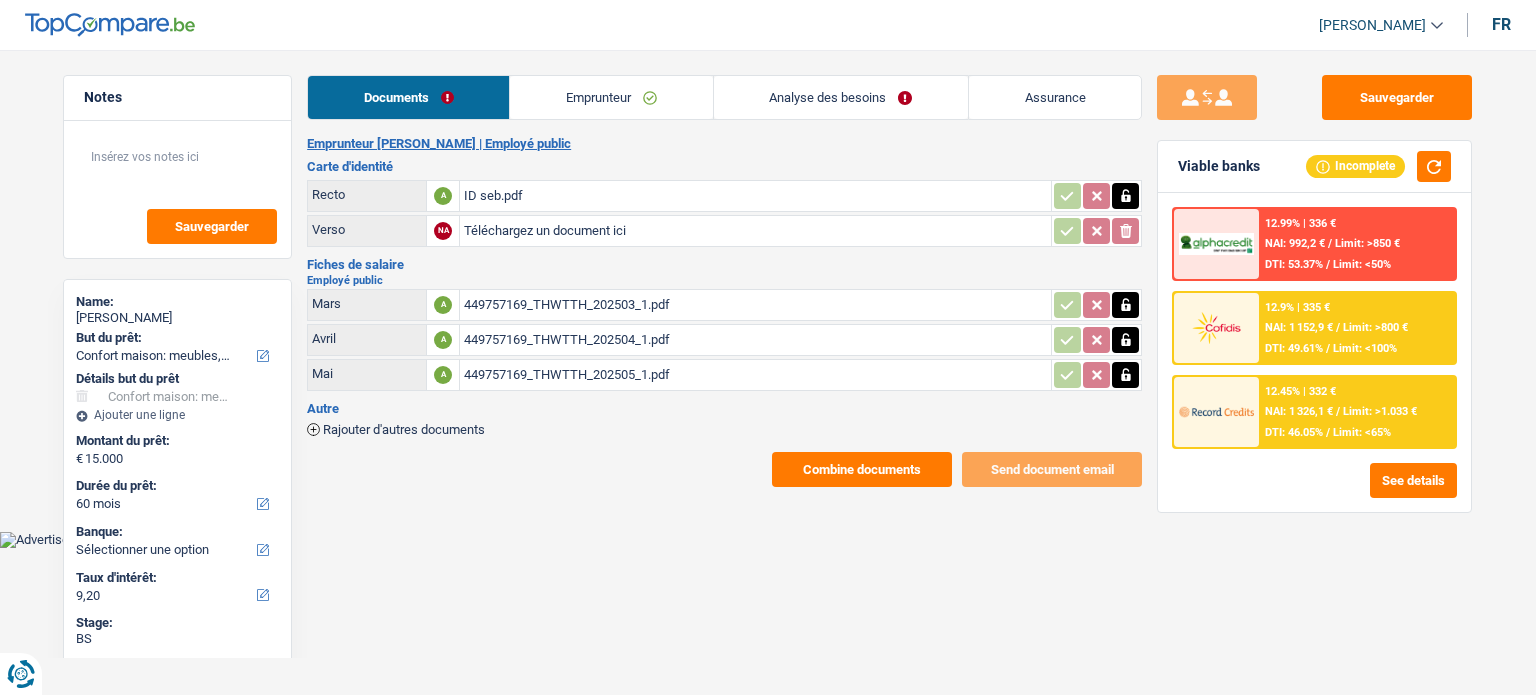 click on "ID seb.pdf" at bounding box center [755, 196] 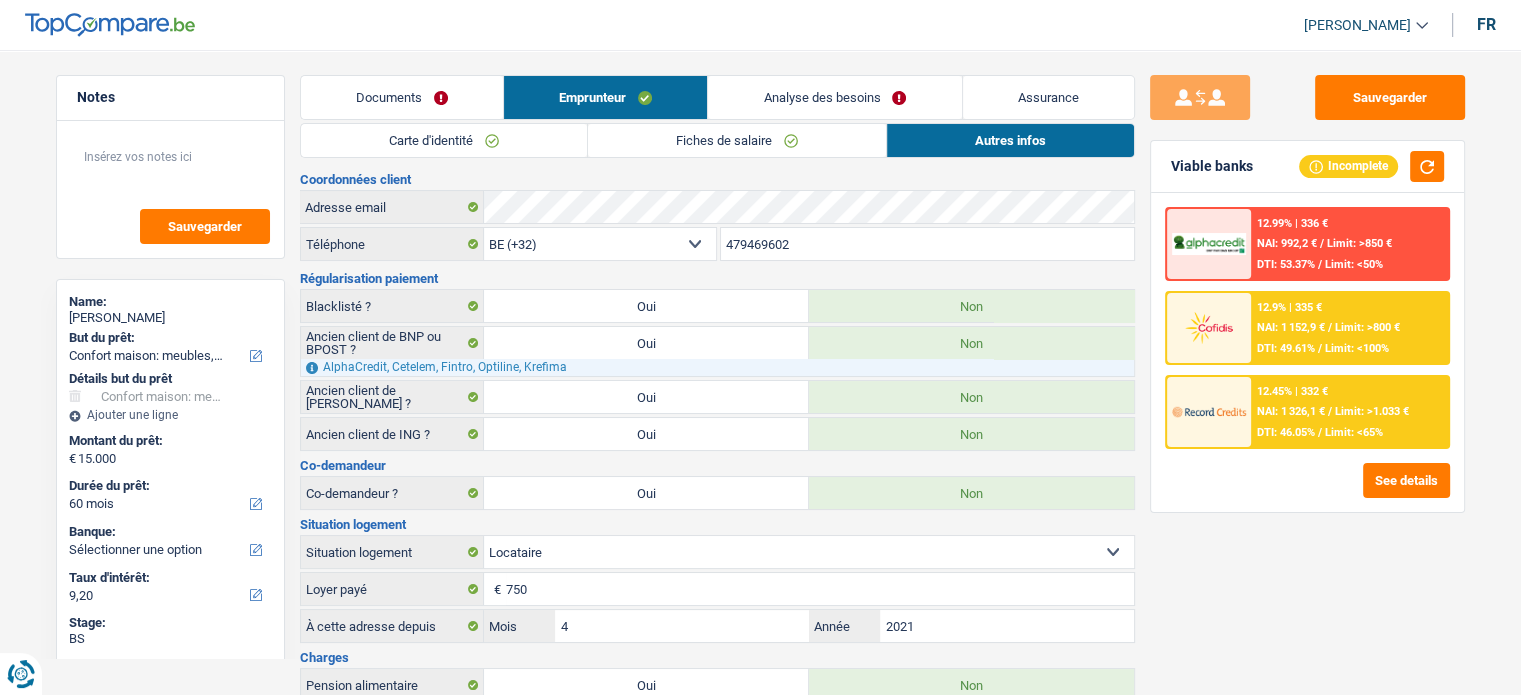 click on "Carte d'identité" at bounding box center (444, 140) 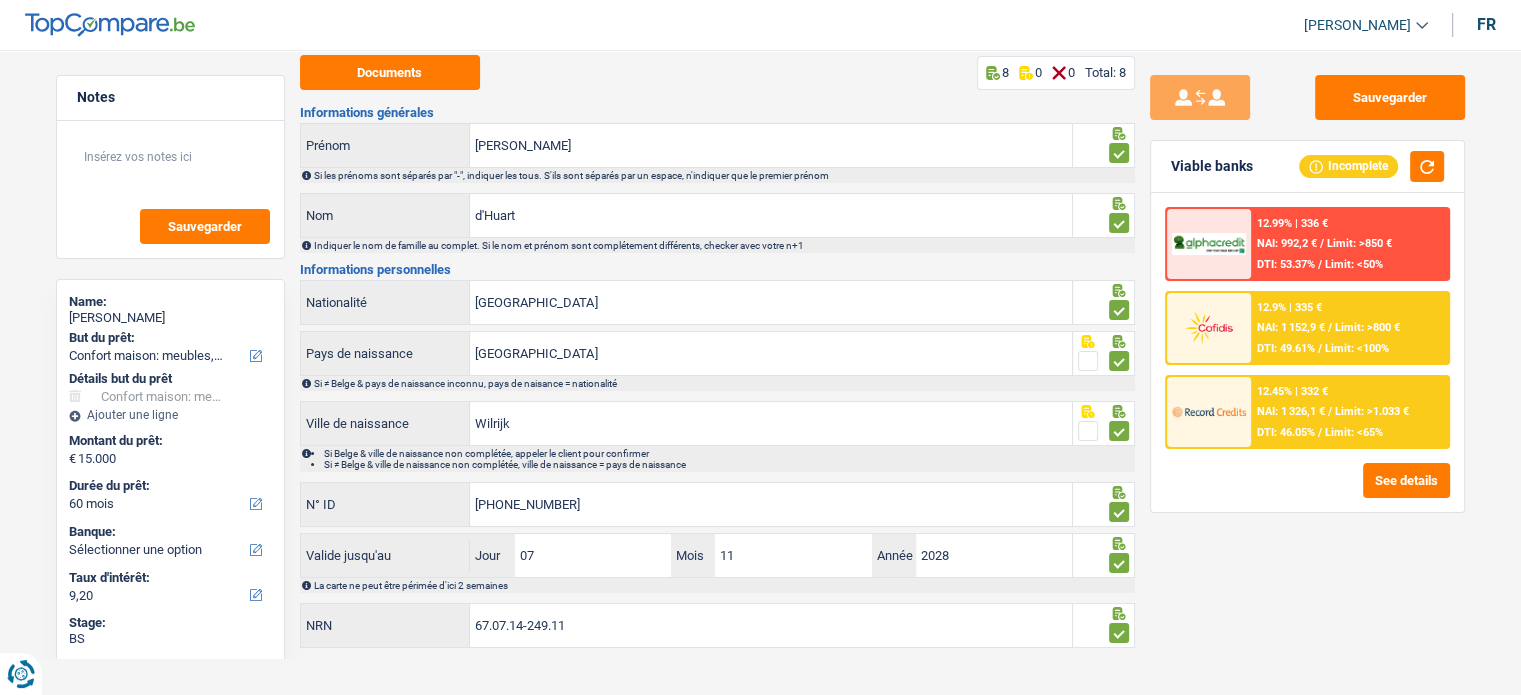 scroll, scrollTop: 129, scrollLeft: 0, axis: vertical 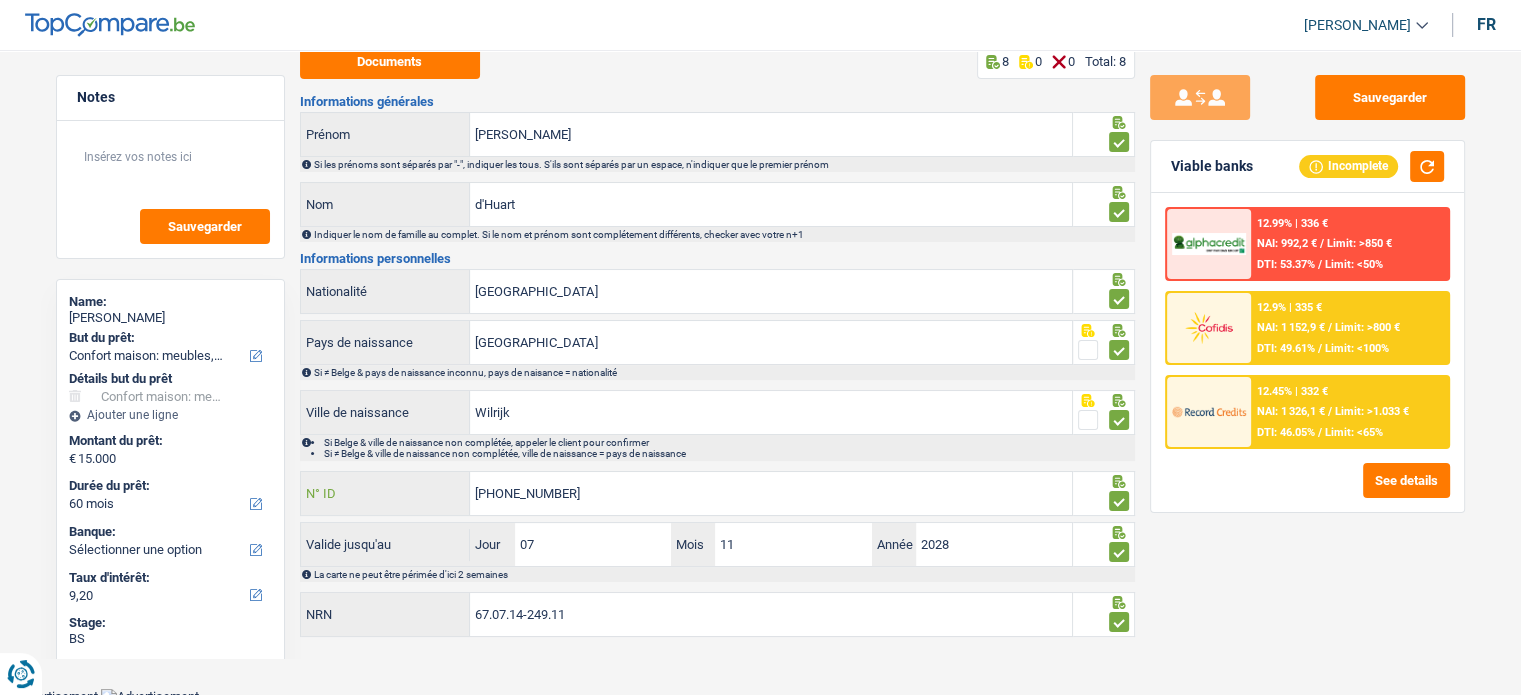 drag, startPoint x: 493, startPoint y: 485, endPoint x: 552, endPoint y: 505, distance: 62.297672 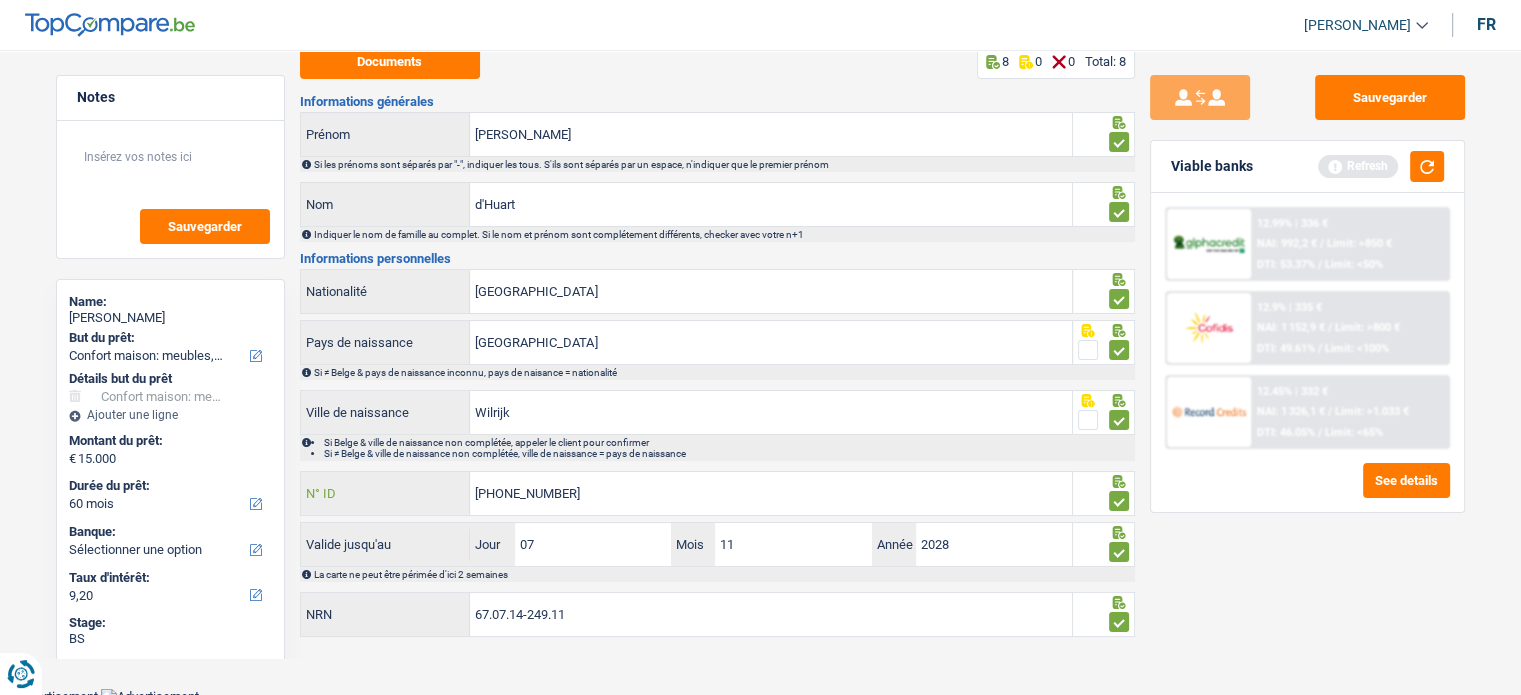 type on "592-8879996-18" 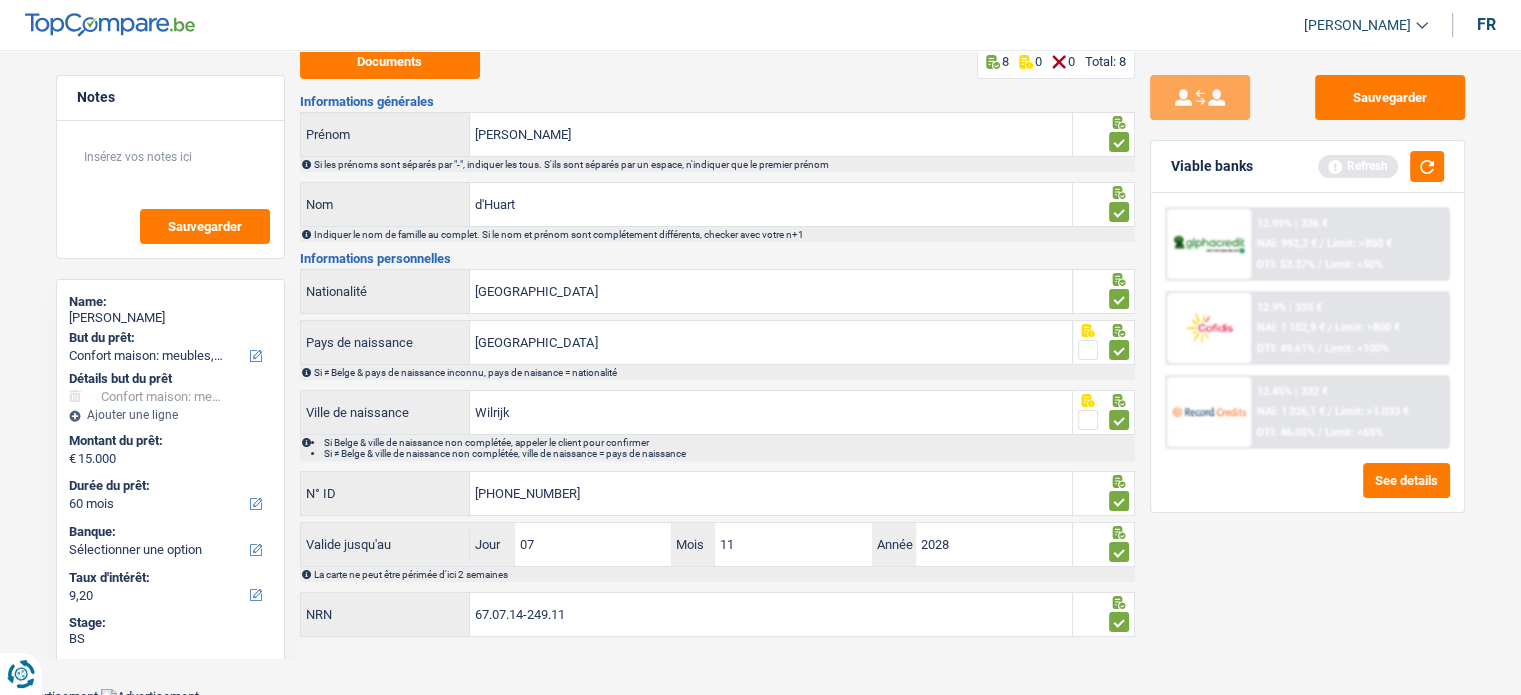 click on "Sauvegarder
Viable banks
Refresh
12.99% | 336 €
NAI: 992,2 €
/
Limit: >850 €
DTI: 53.37%
/
Limit: <50%
12.9% | 335 €
NAI: 1 152,9 €
/
Limit: >800 €
DTI: 49.61%
/
Limit: <100%
/       /" at bounding box center (1307, 366) 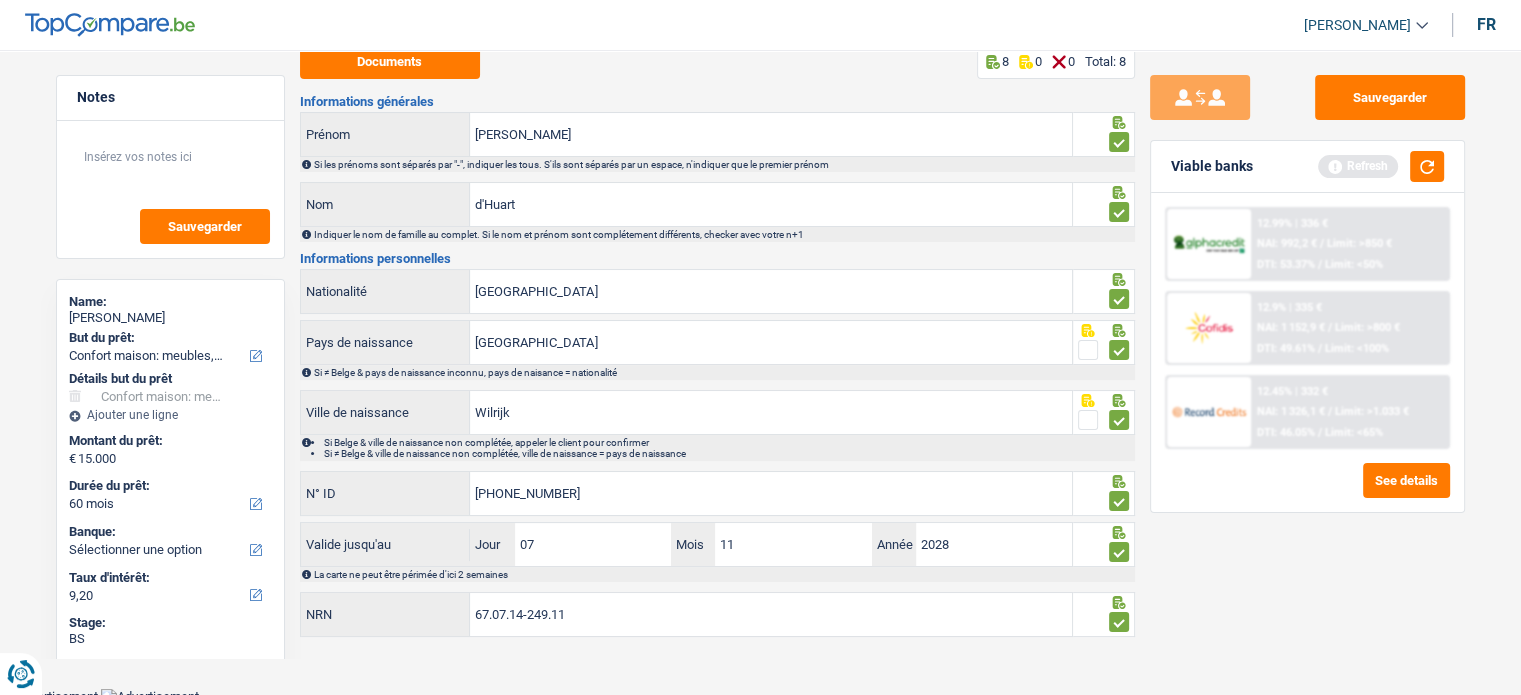 drag, startPoint x: 1357, startPoint y: 619, endPoint x: 1354, endPoint y: 607, distance: 12.369317 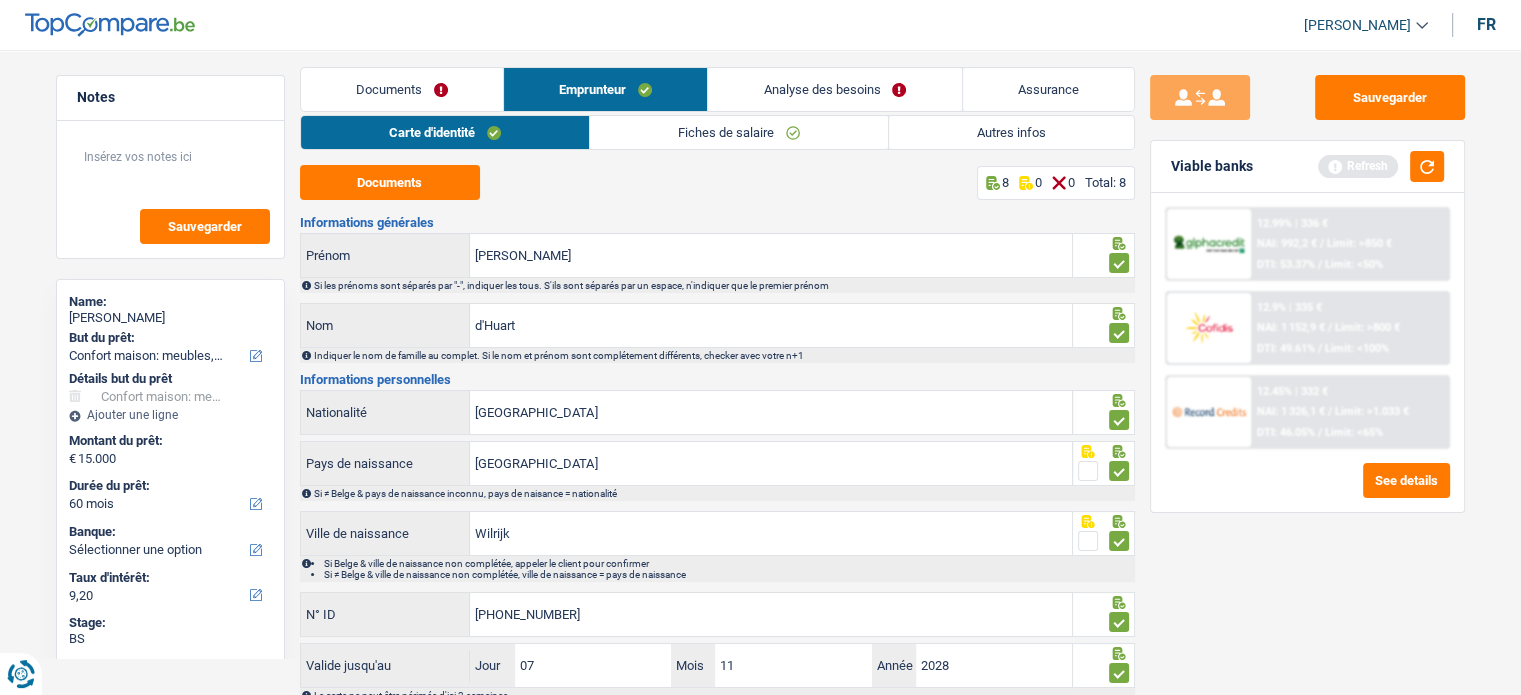 scroll, scrollTop: 0, scrollLeft: 0, axis: both 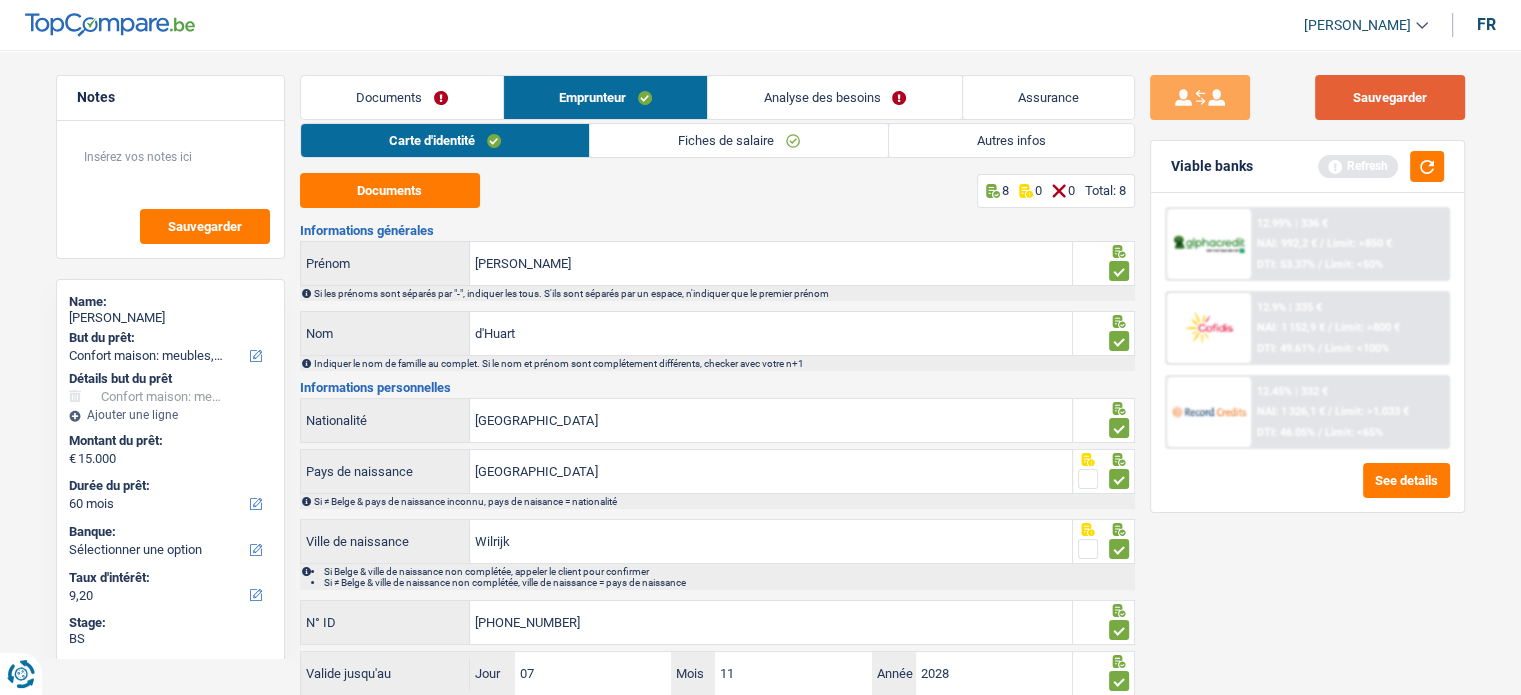 click on "Sauvegarder" at bounding box center [1390, 97] 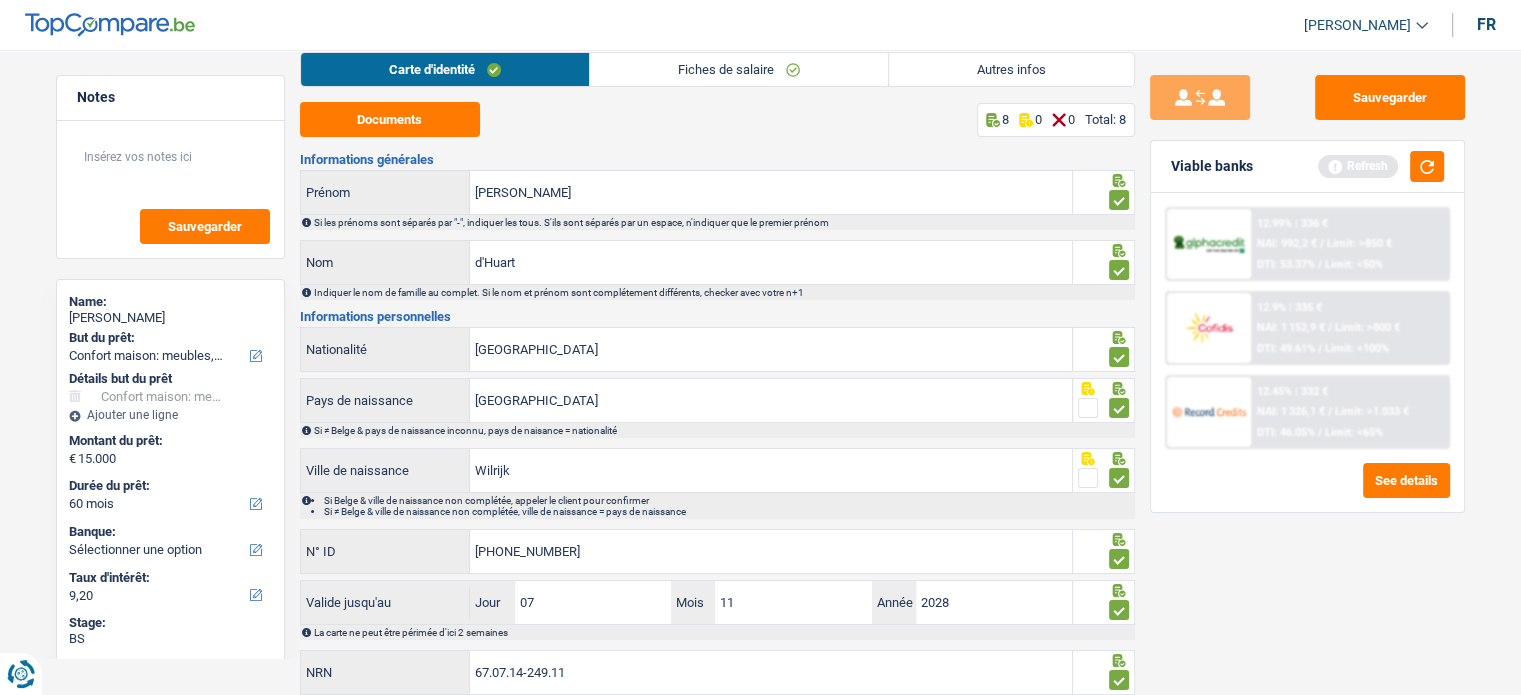 scroll, scrollTop: 29, scrollLeft: 0, axis: vertical 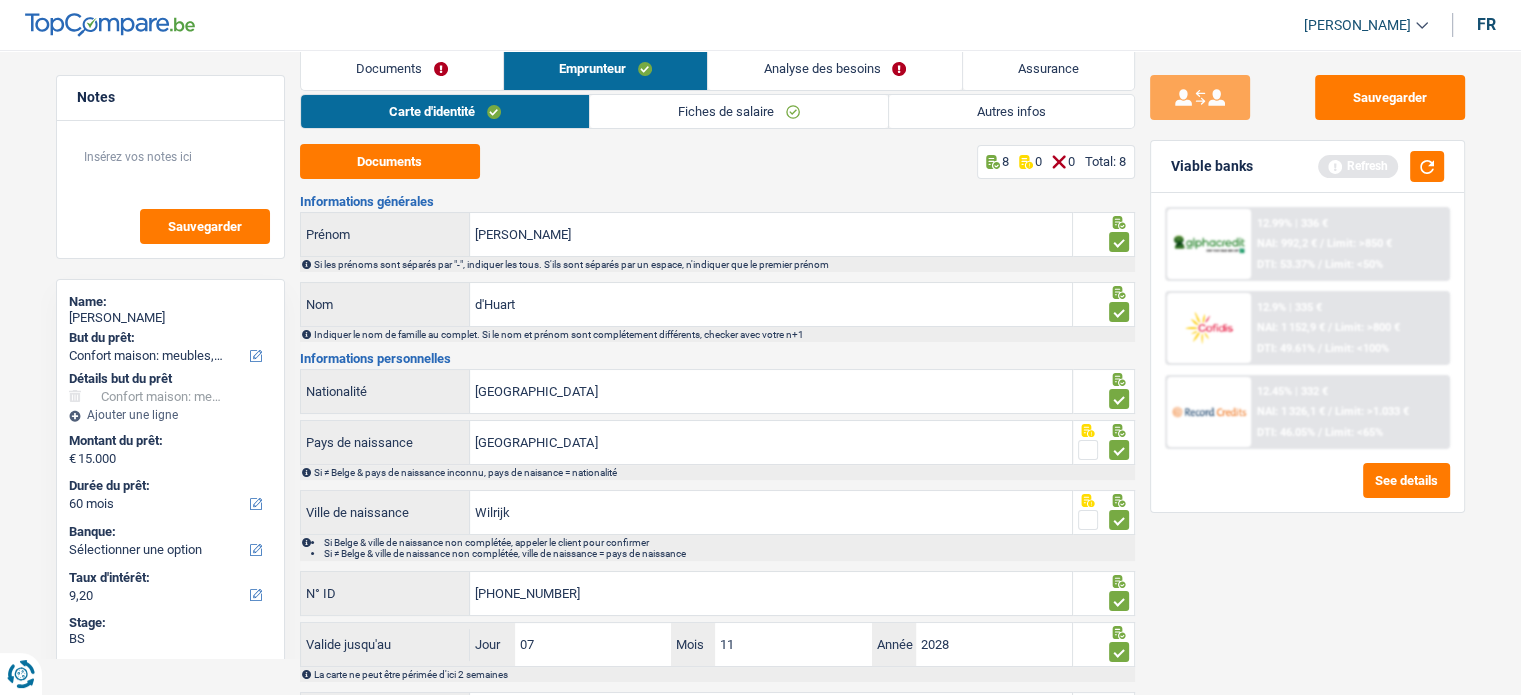 click on "Documents" at bounding box center (402, 68) 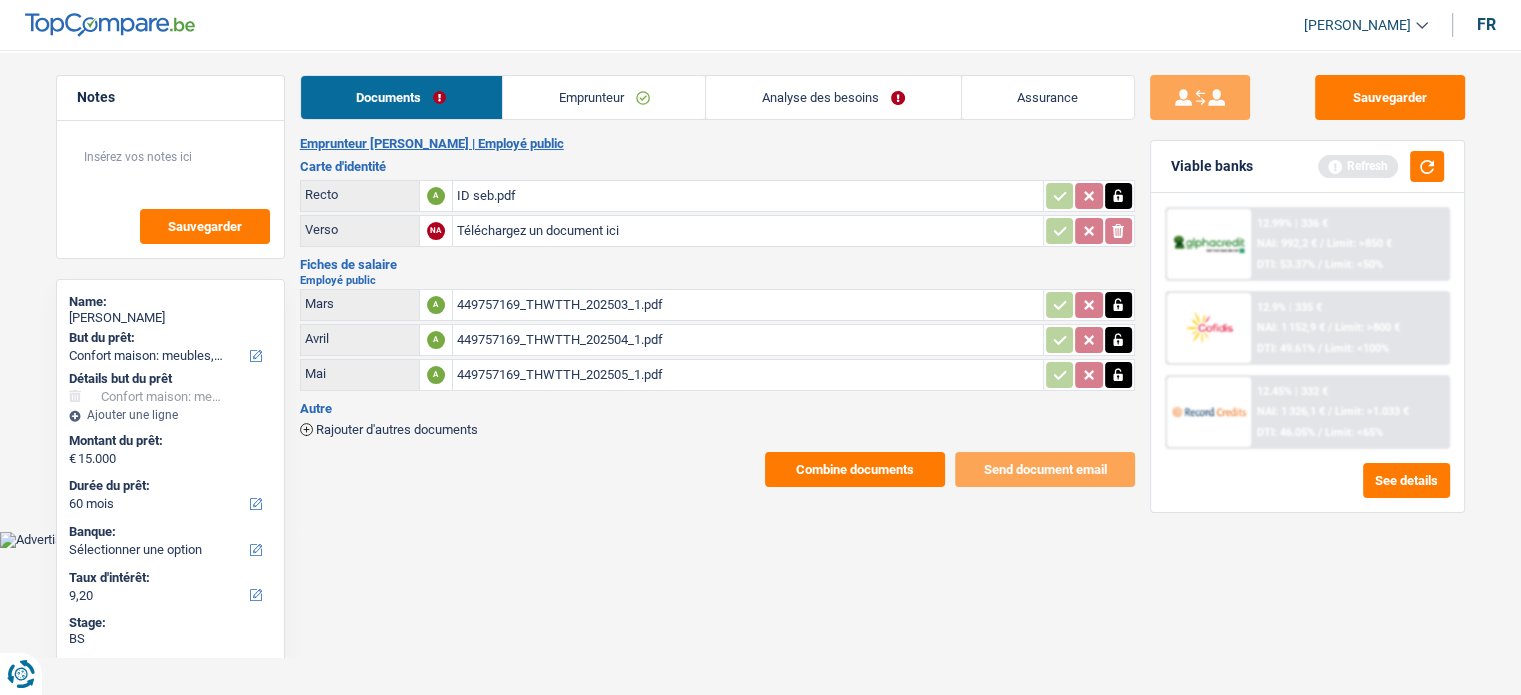 scroll, scrollTop: 0, scrollLeft: 0, axis: both 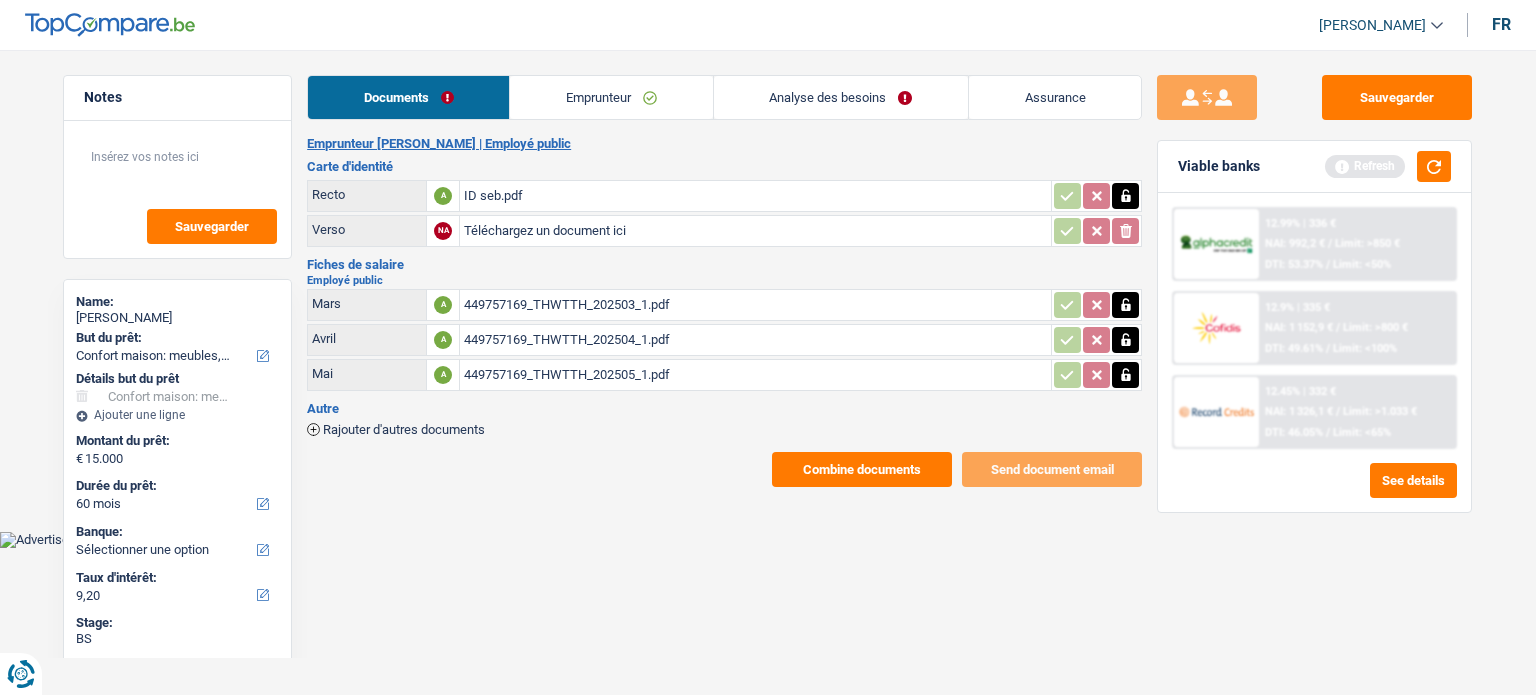 click on "Combine documents" at bounding box center (862, 469) 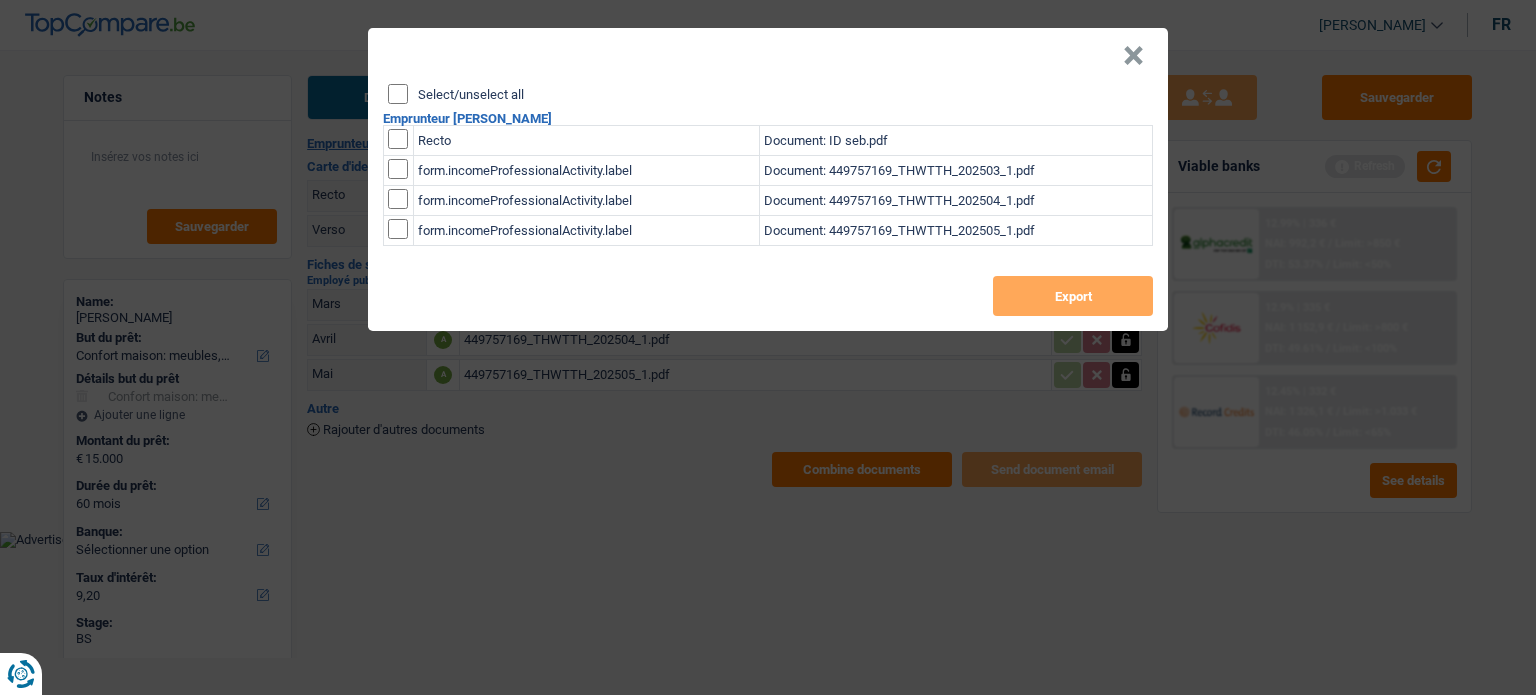 click on "Select/unselect all" at bounding box center (398, 94) 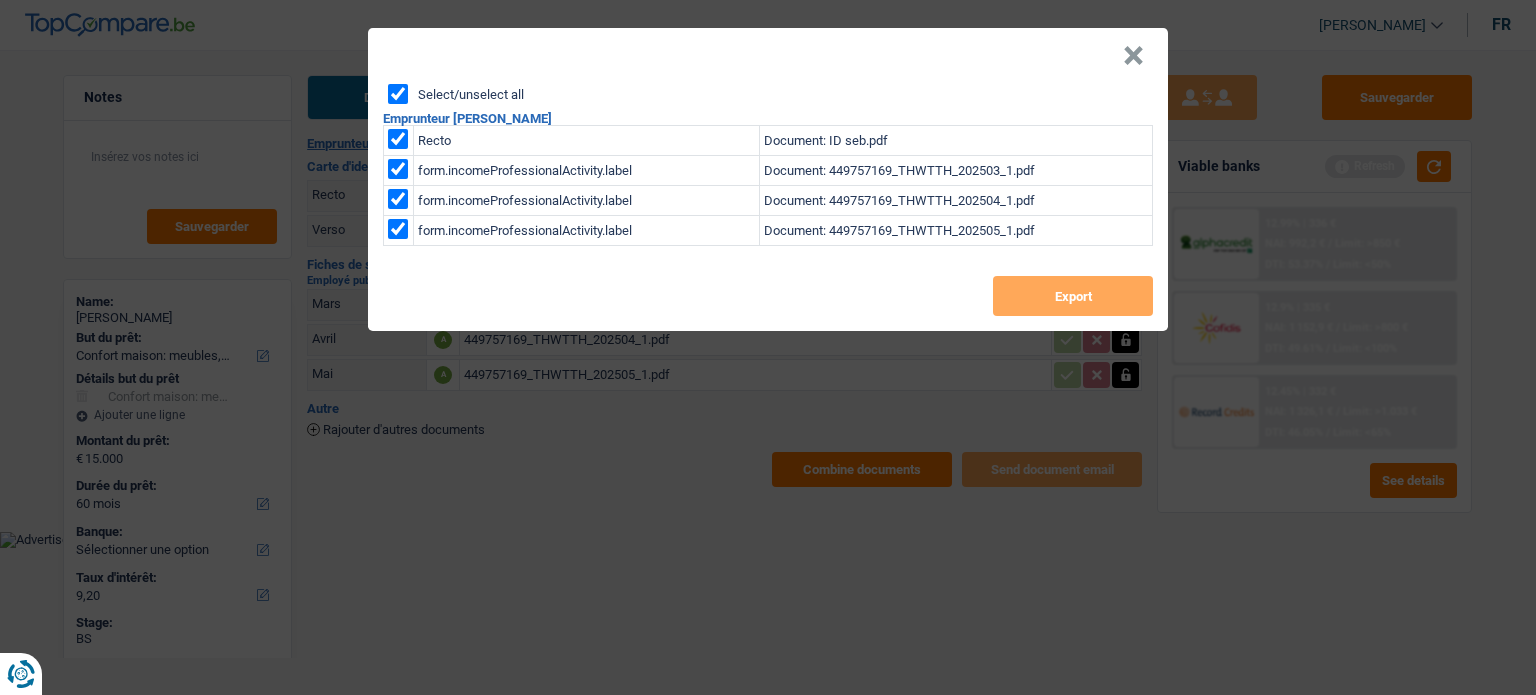 checkbox on "true" 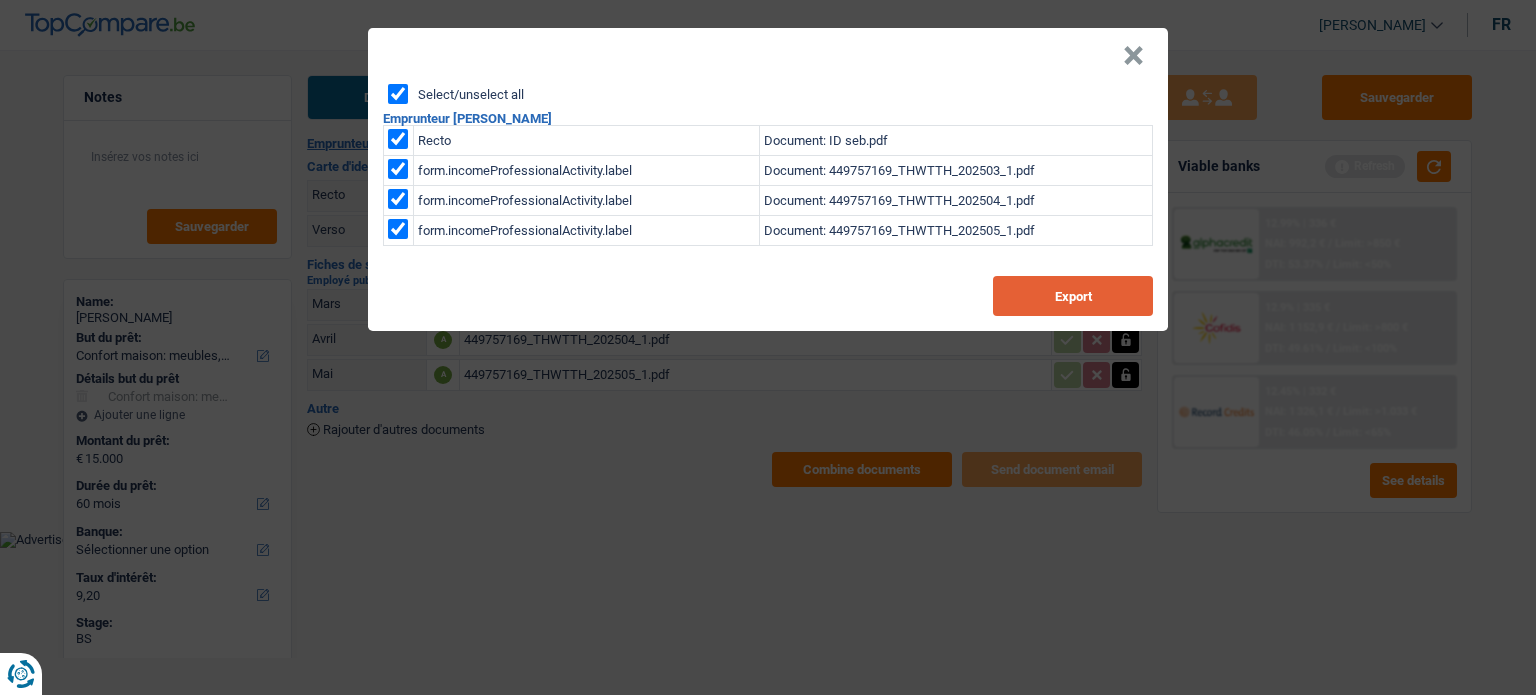 click on "Export" at bounding box center [1073, 296] 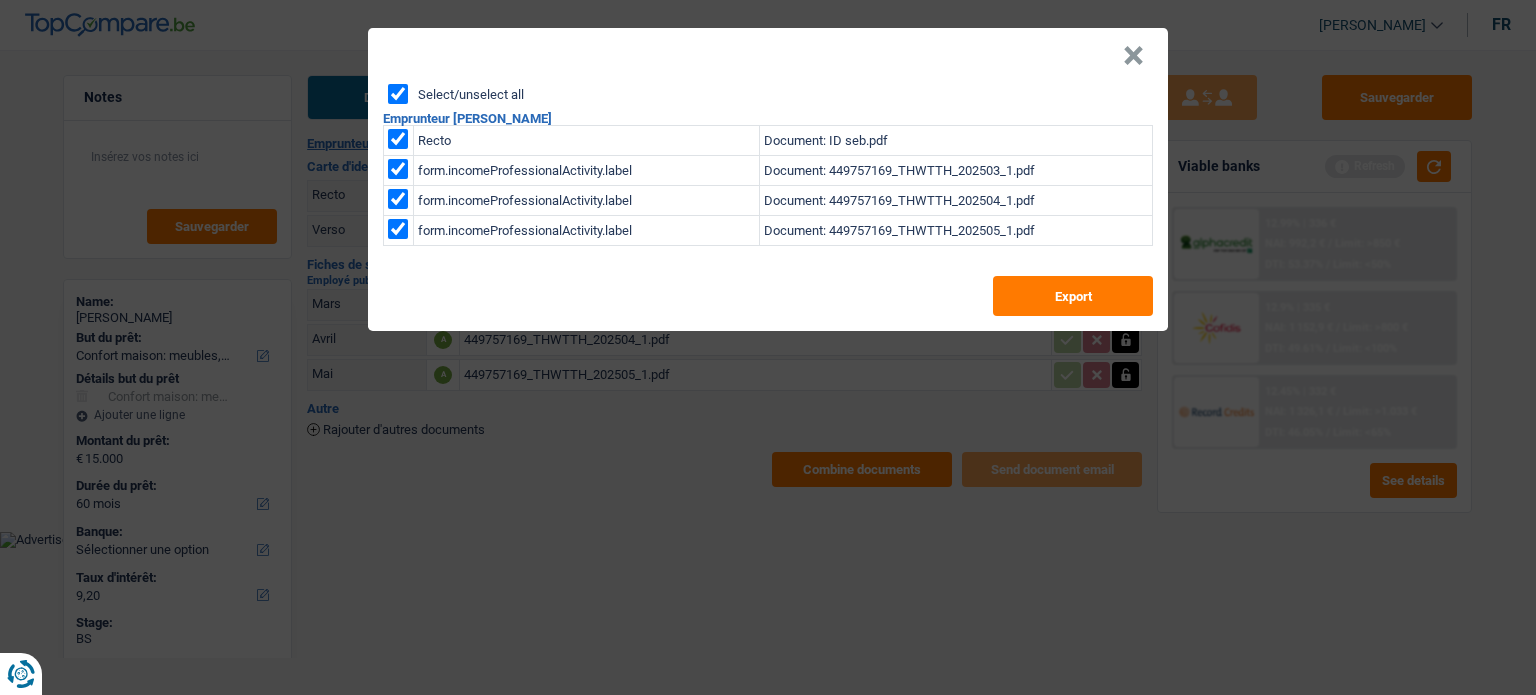 drag, startPoint x: 1134, startPoint y: 43, endPoint x: 1108, endPoint y: 37, distance: 26.683329 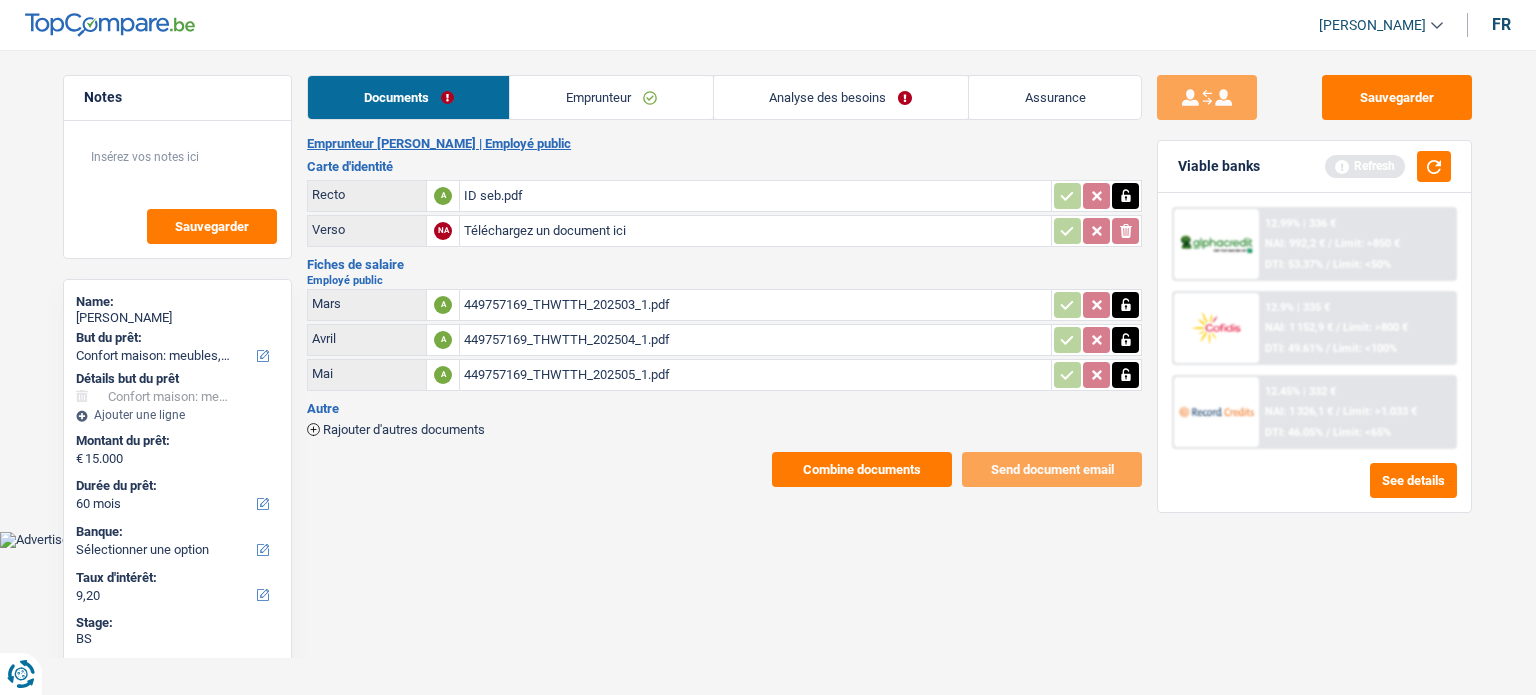 click on "Analyse des besoins" at bounding box center [841, 97] 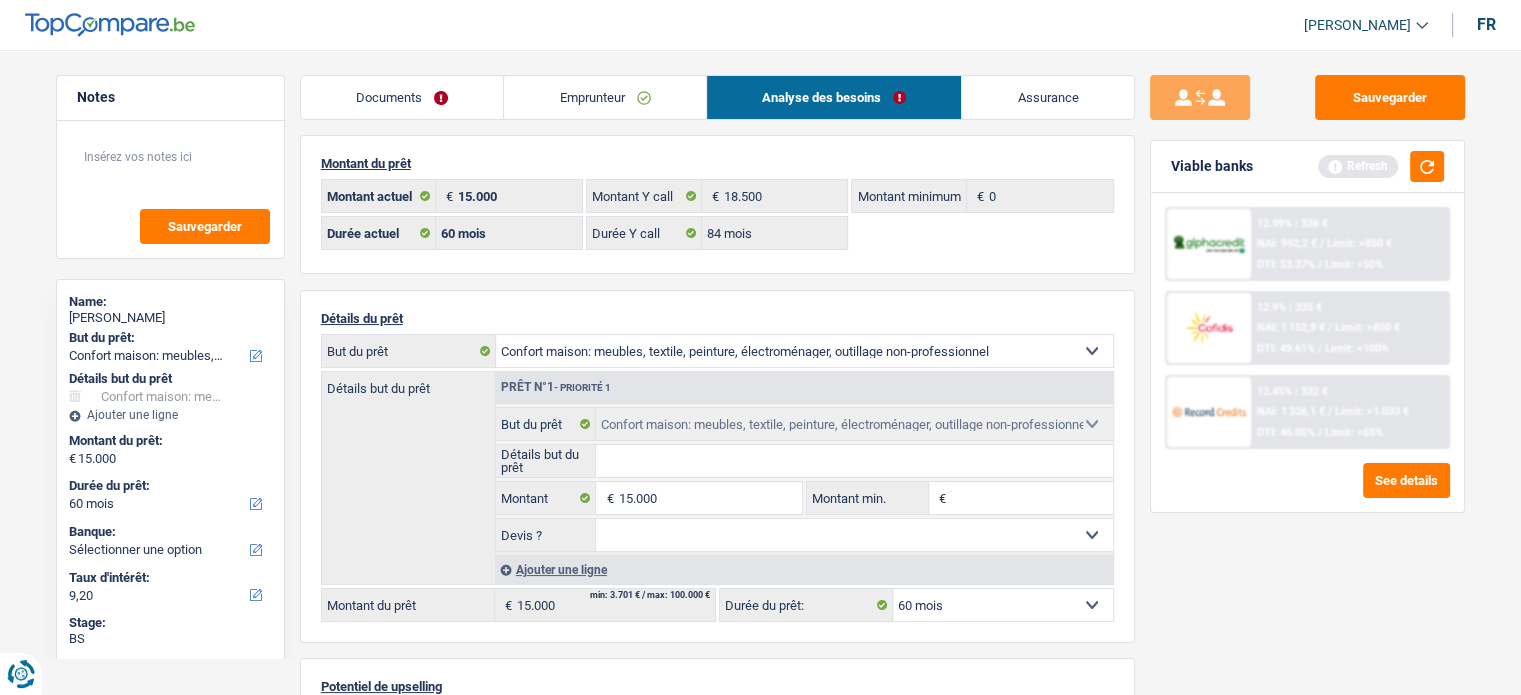 click on "12.45% | 332 €
NAI: 1 326,1 €
/
Limit: >1.033 €
DTI: 46.05%
/
Limit: <65%" at bounding box center (1349, 412) 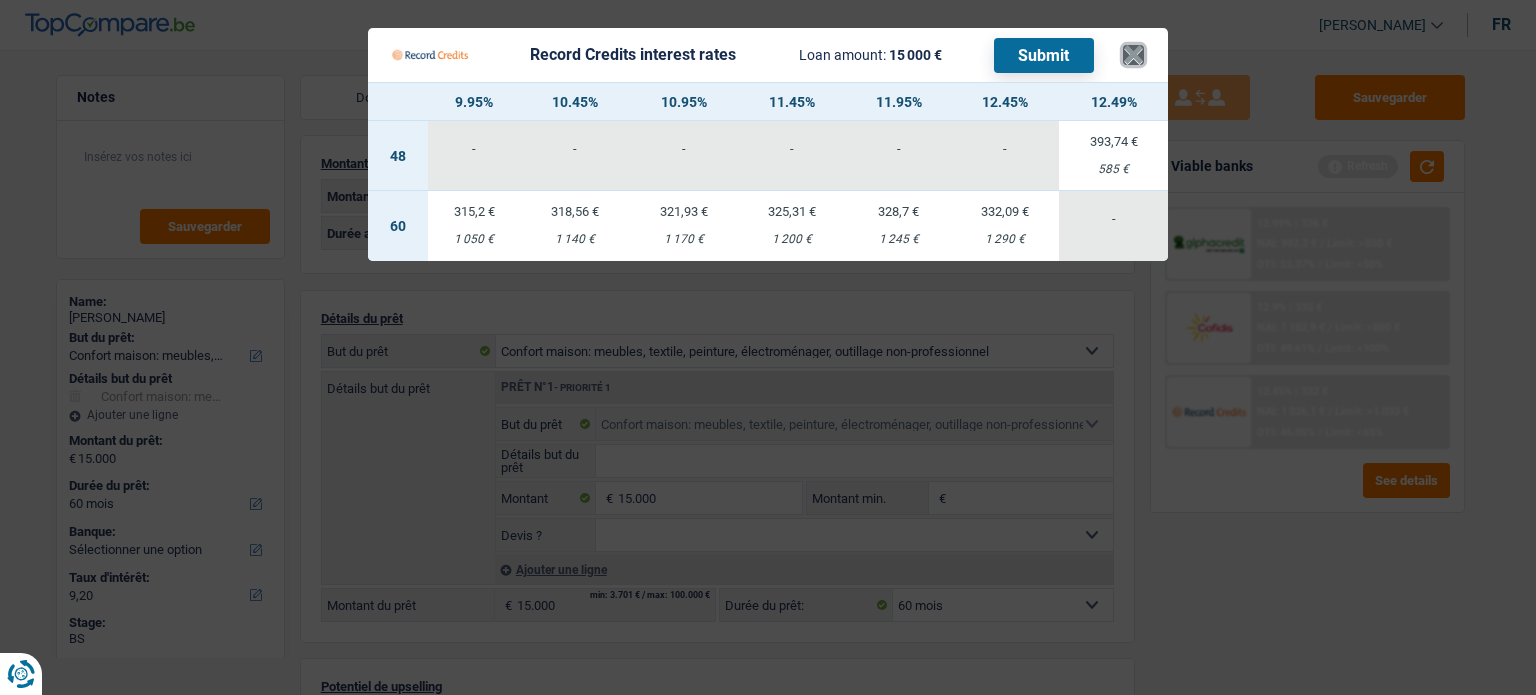 click on "×" at bounding box center (1133, 55) 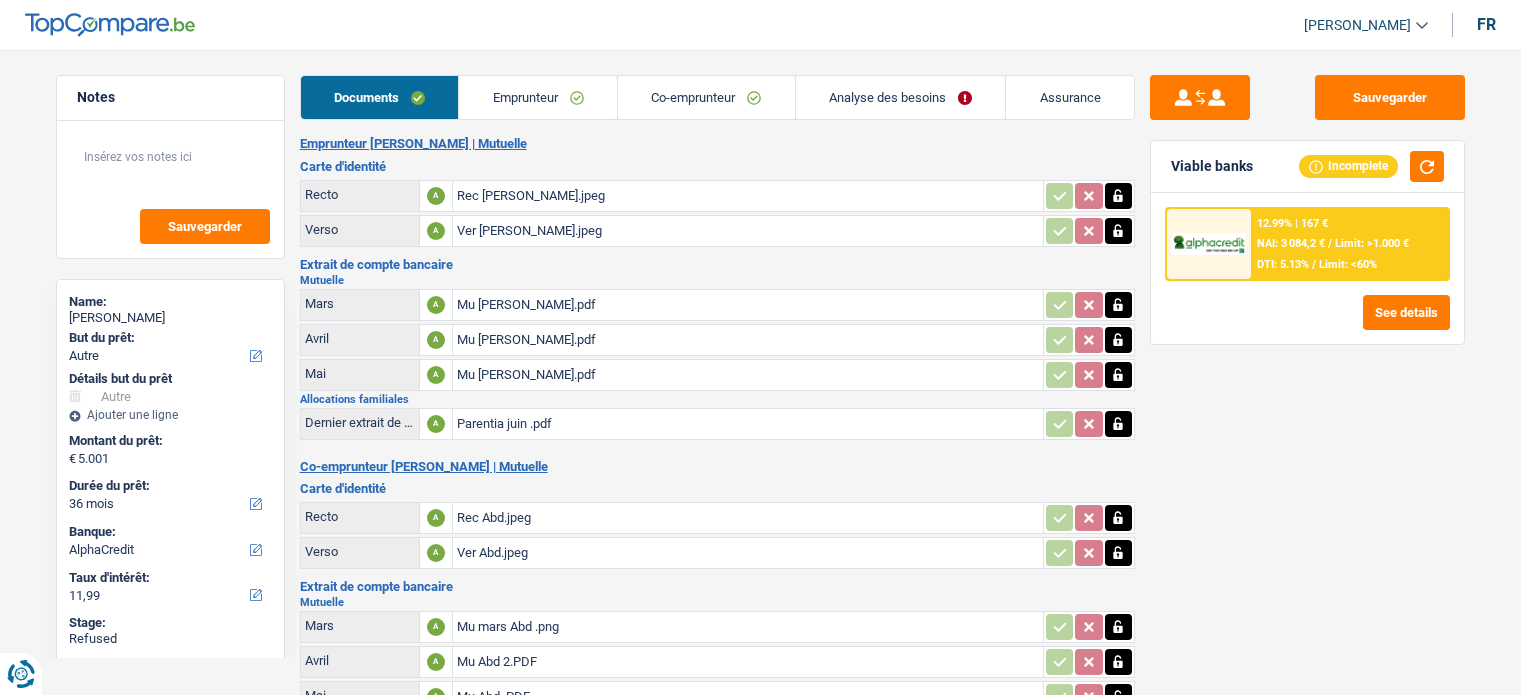 select on "other" 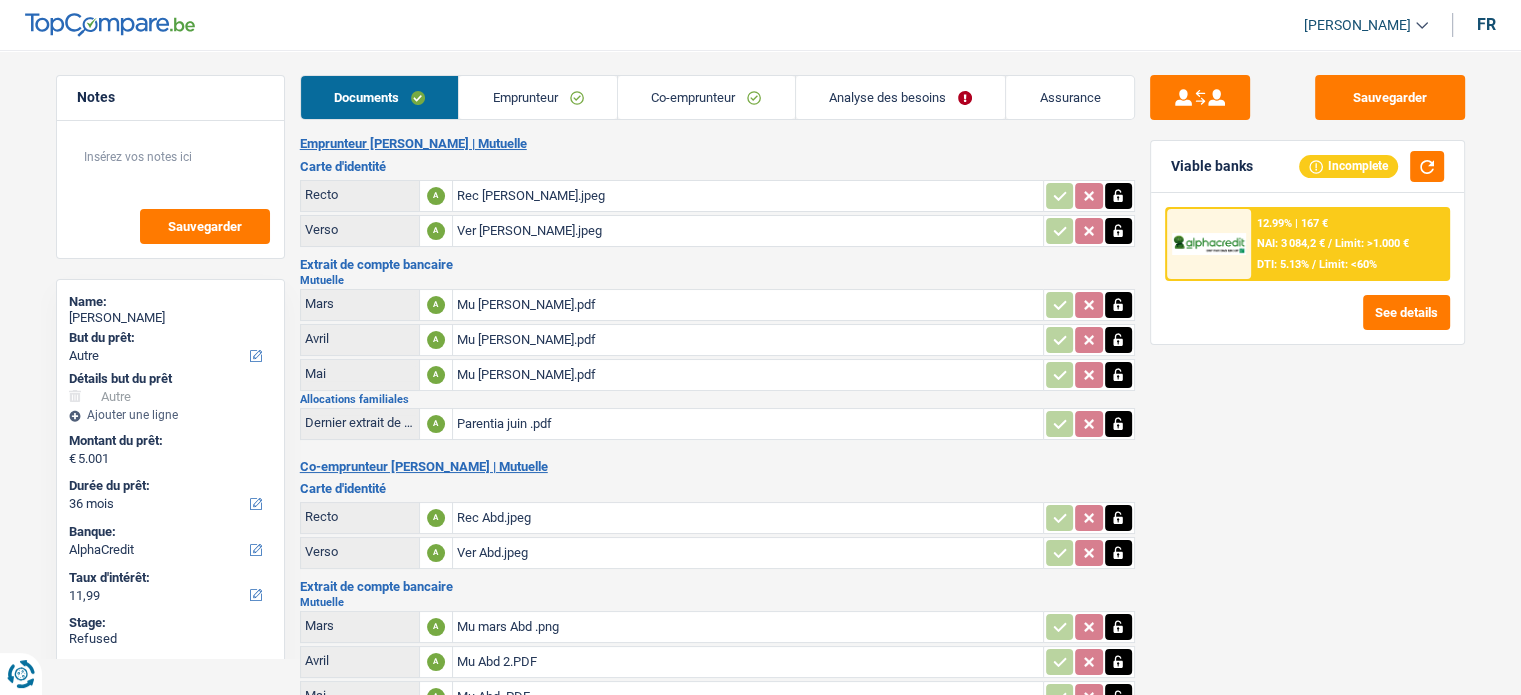 scroll, scrollTop: 0, scrollLeft: 0, axis: both 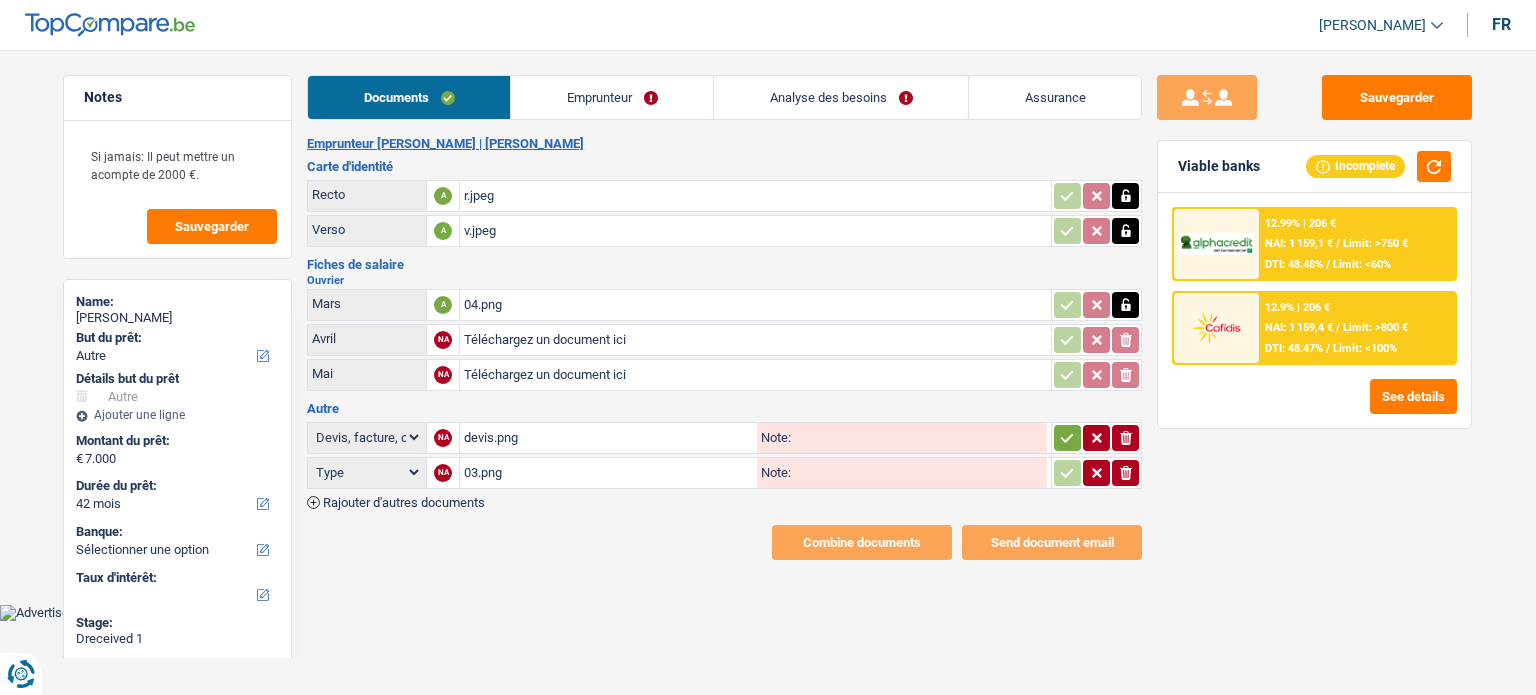select on "other" 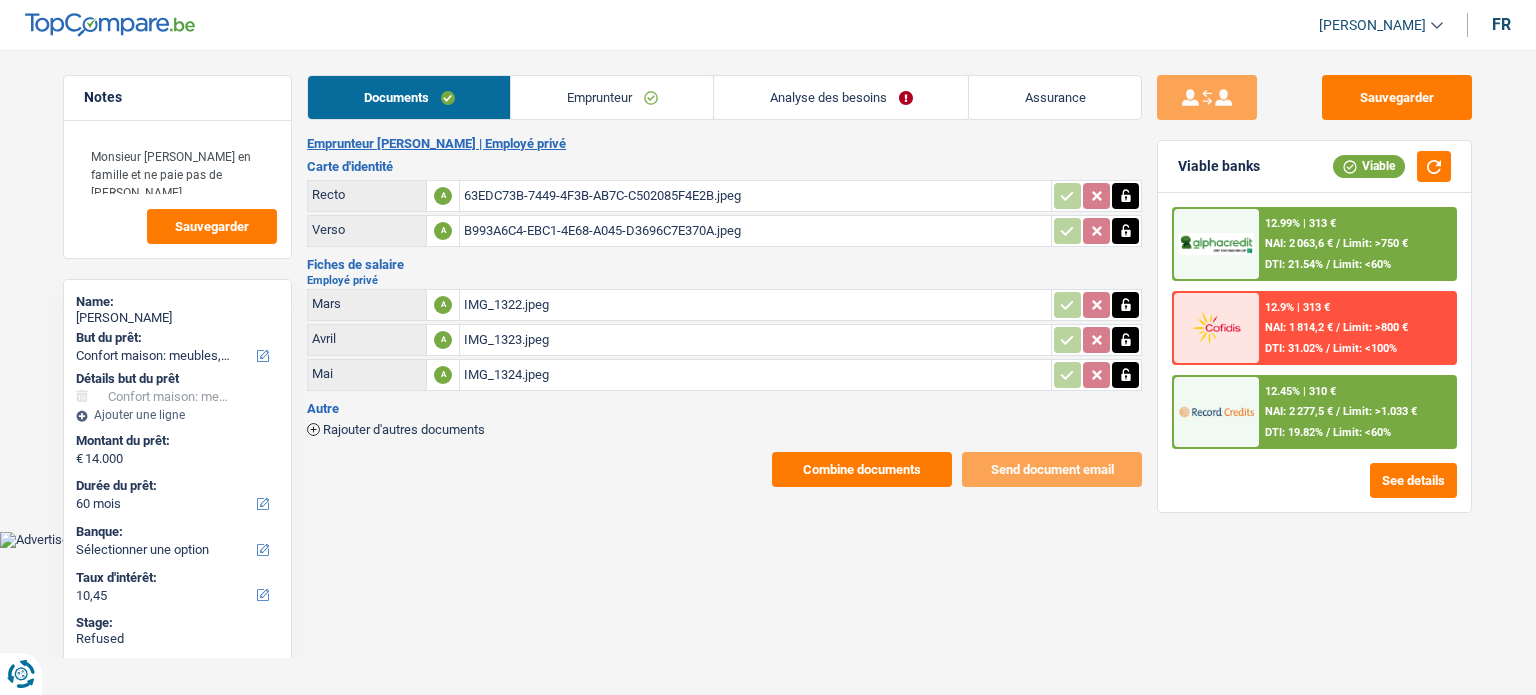 select on "household" 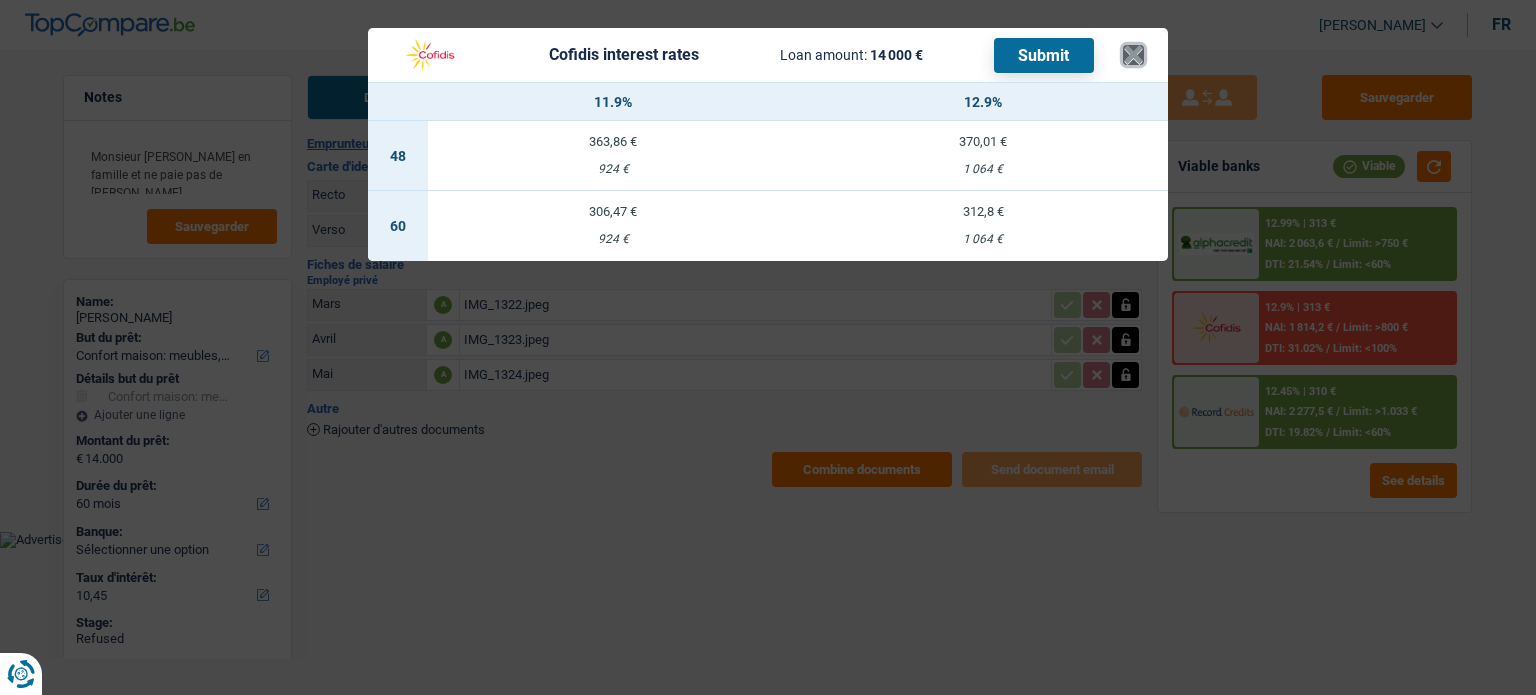 click on "×" at bounding box center (1133, 55) 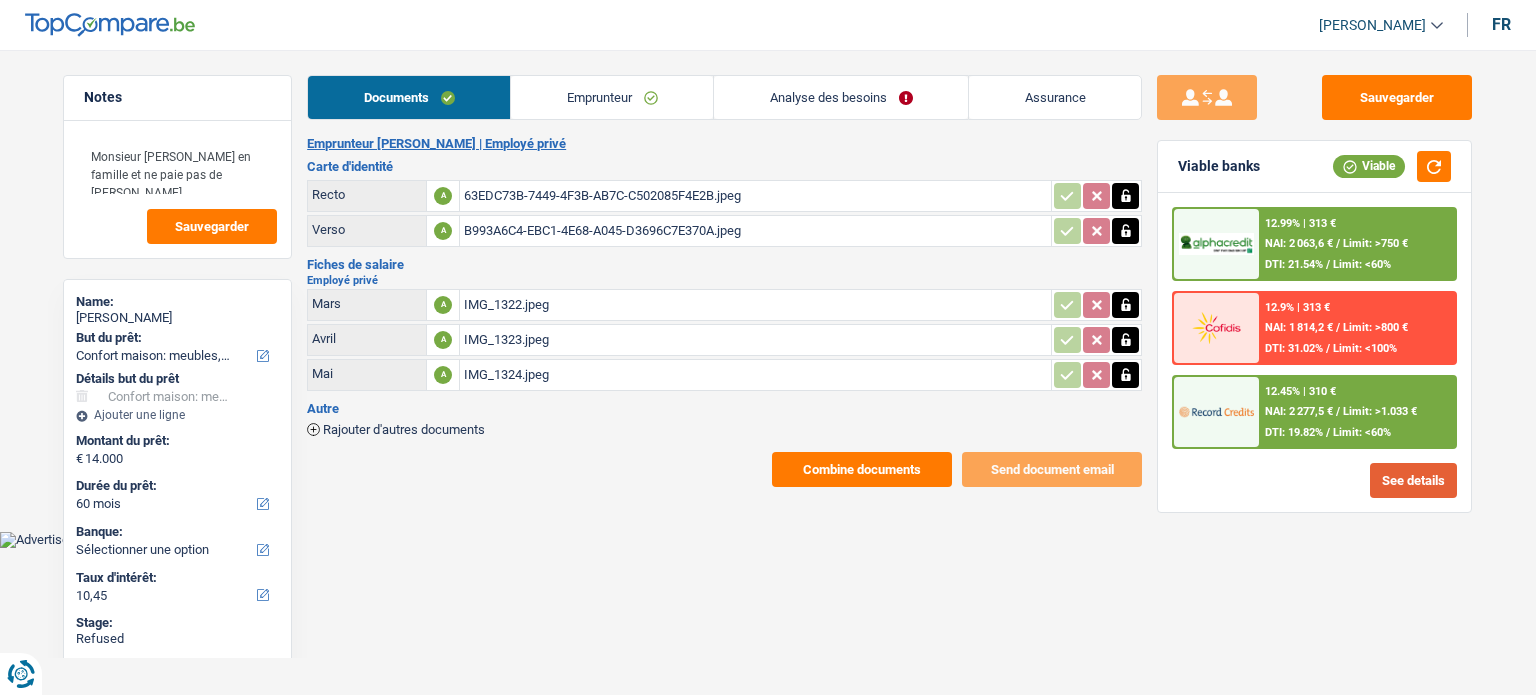 click on "See details" at bounding box center [1413, 480] 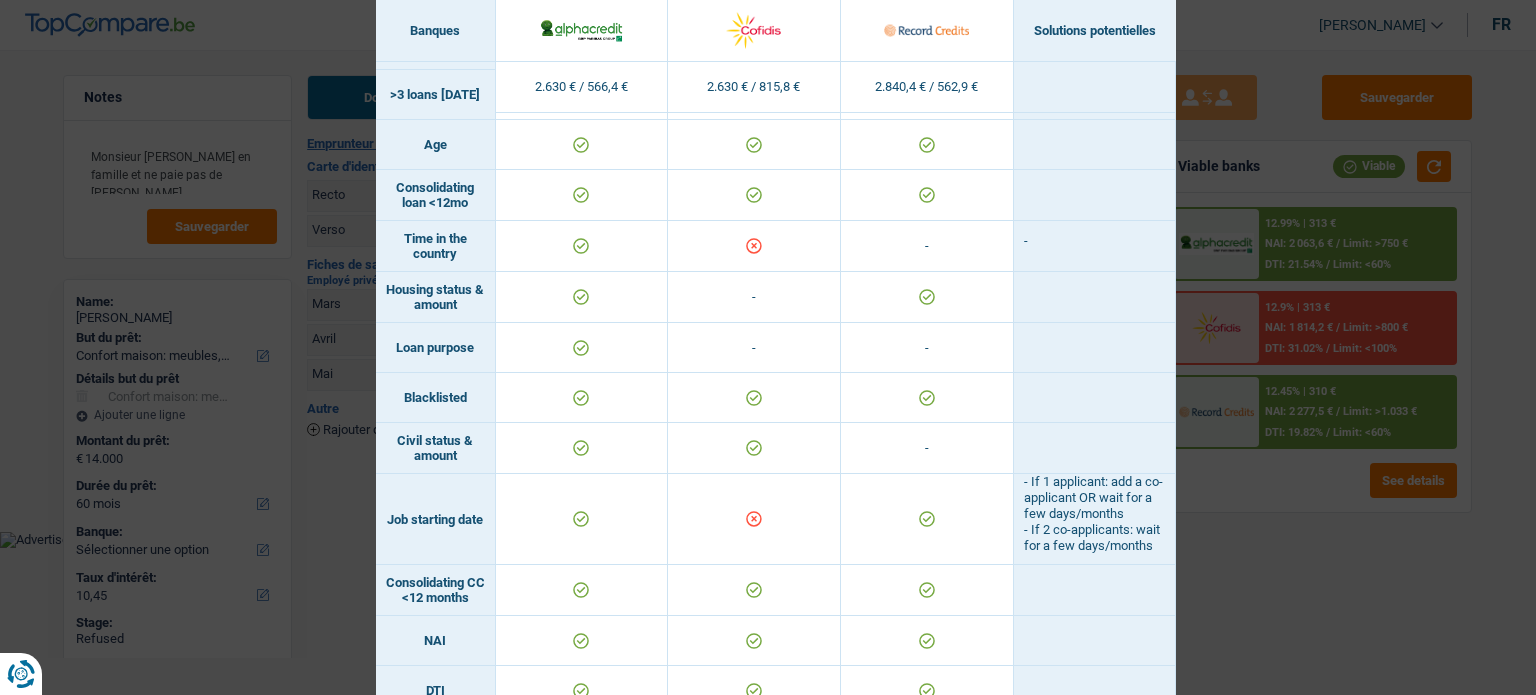 scroll, scrollTop: 500, scrollLeft: 0, axis: vertical 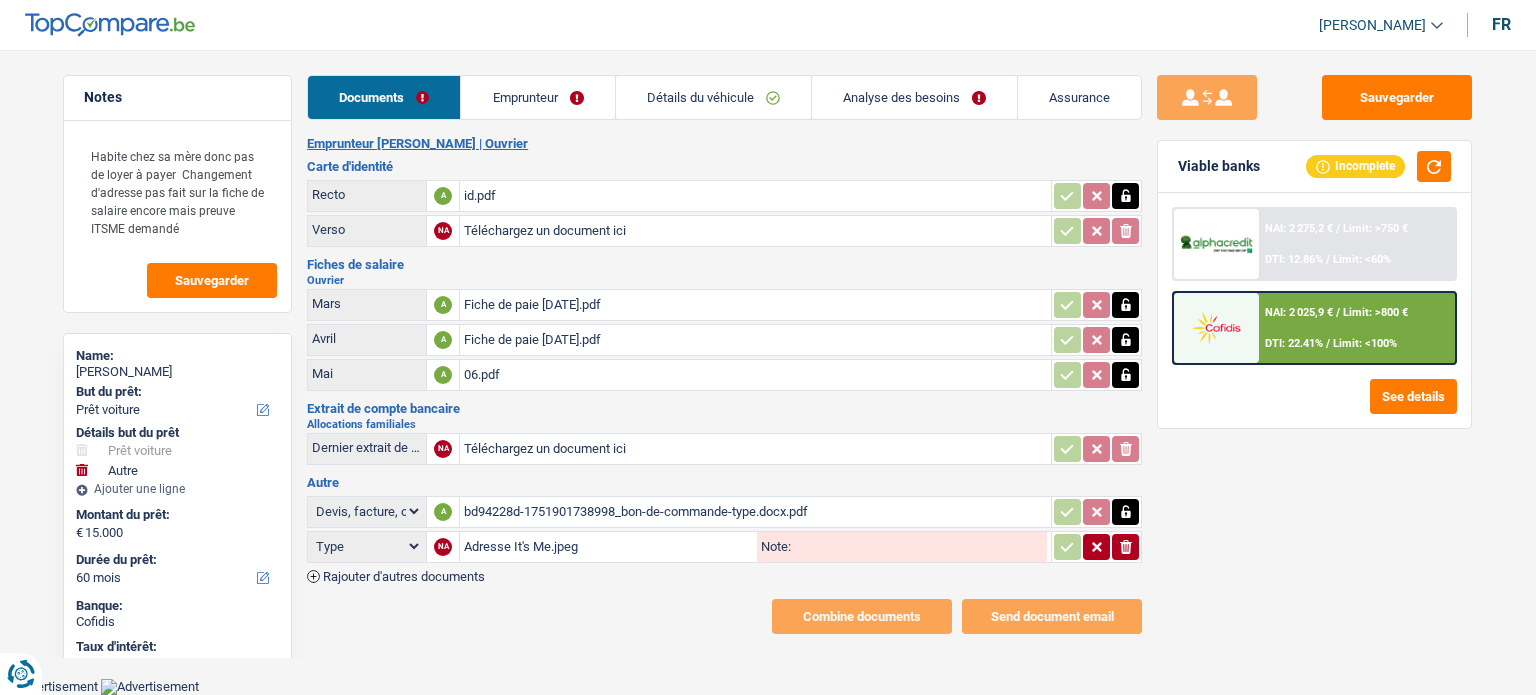 select on "car" 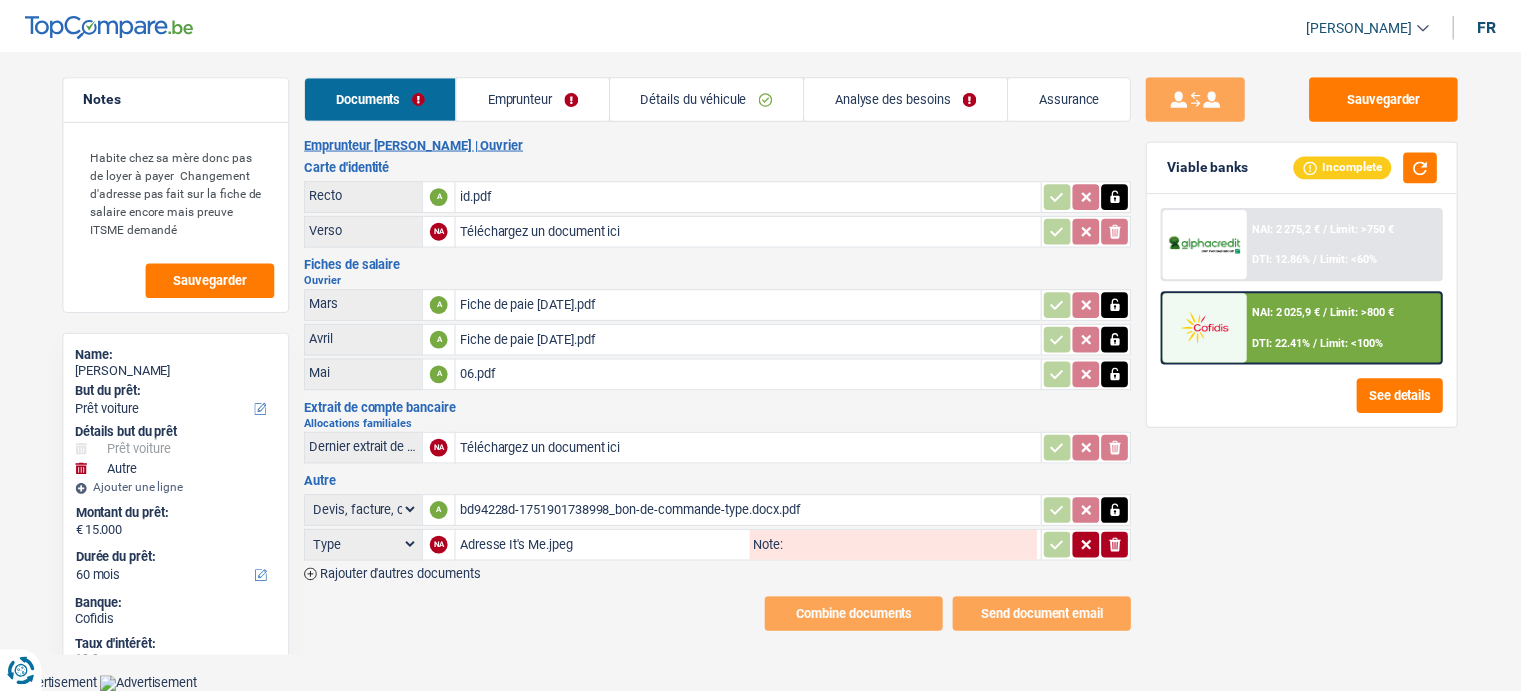 scroll, scrollTop: 0, scrollLeft: 0, axis: both 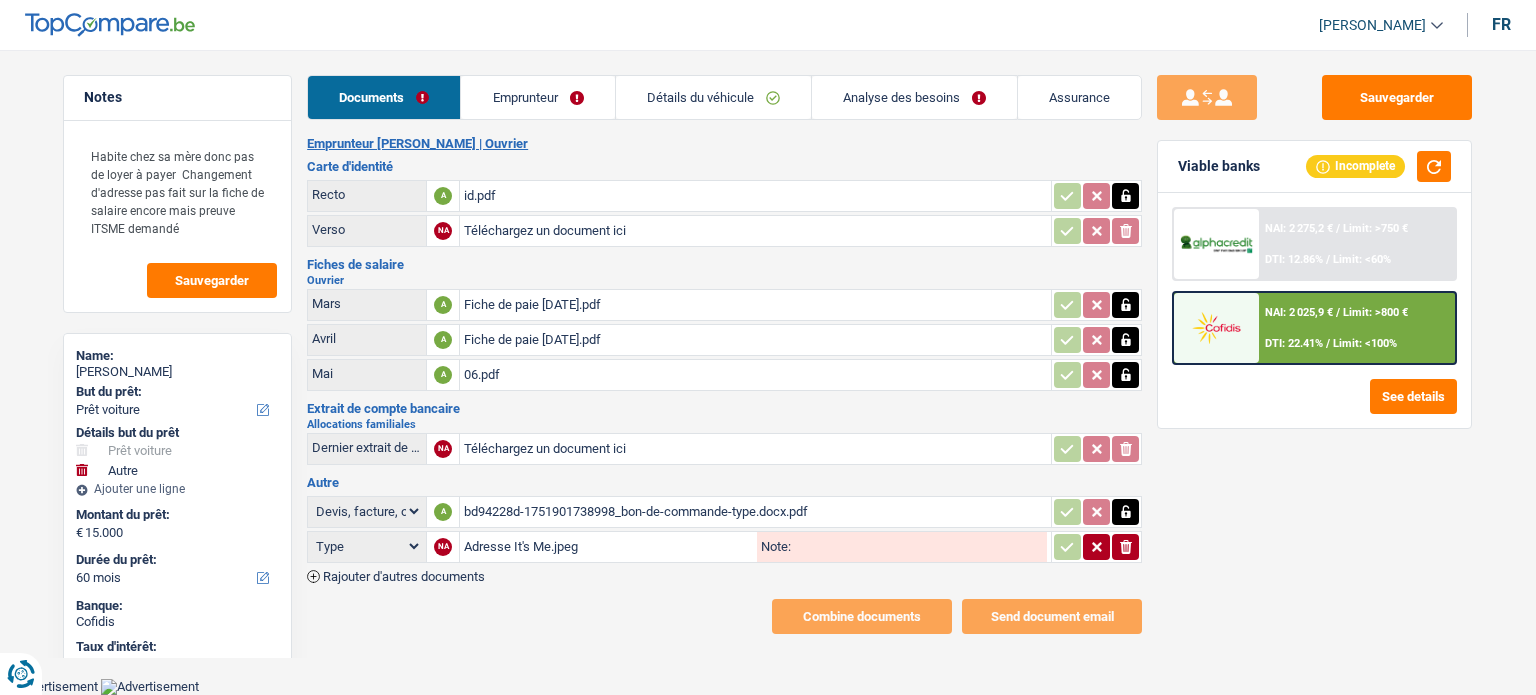 click on "Analyse des besoins" at bounding box center (914, 97) 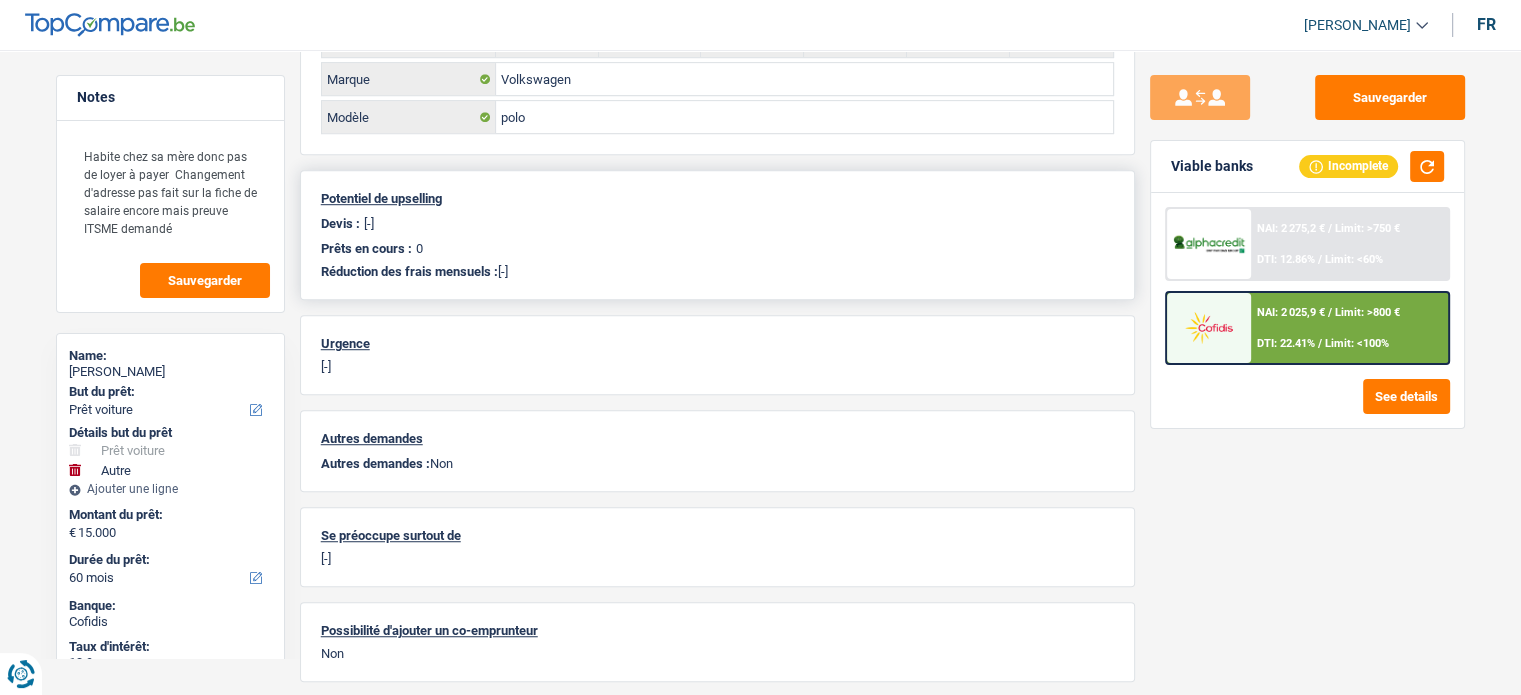 scroll, scrollTop: 1277, scrollLeft: 0, axis: vertical 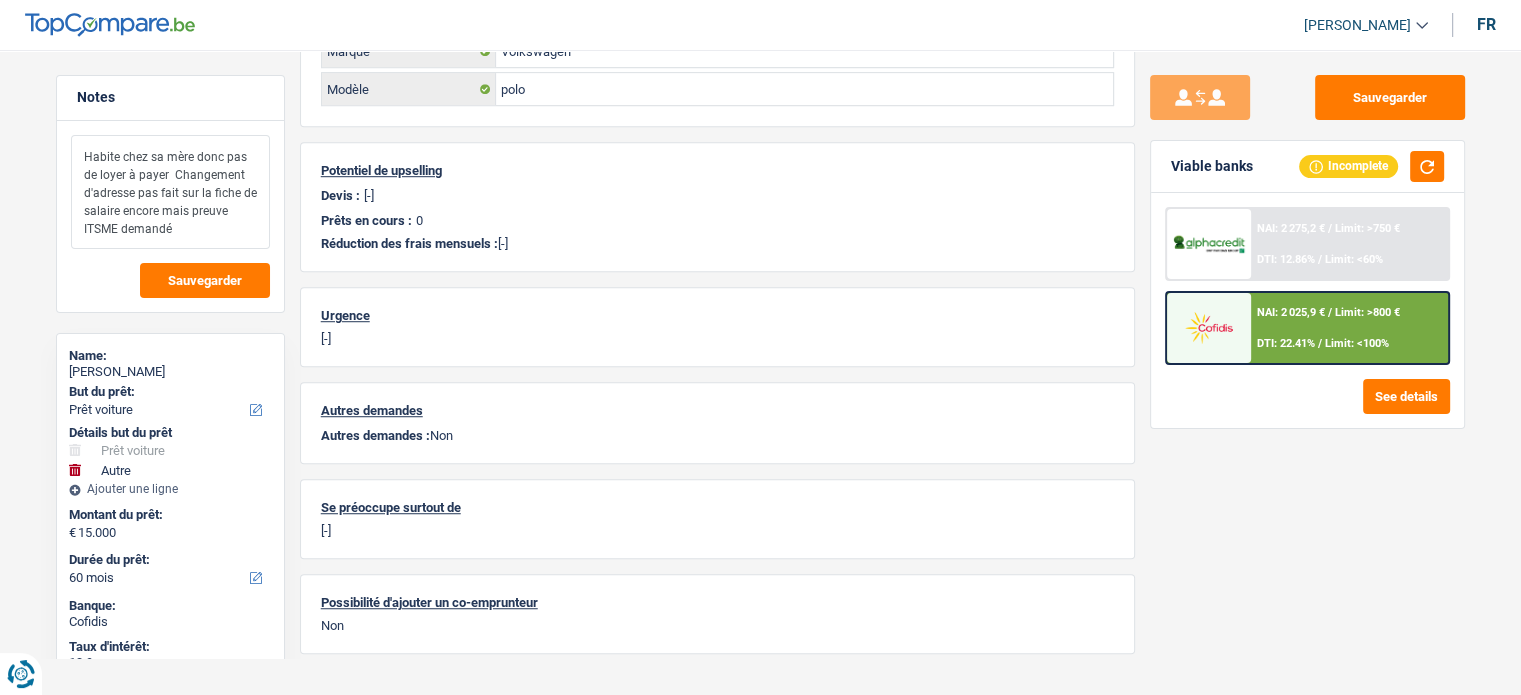 drag, startPoint x: 168, startPoint y: 170, endPoint x: 205, endPoint y: 227, distance: 67.95587 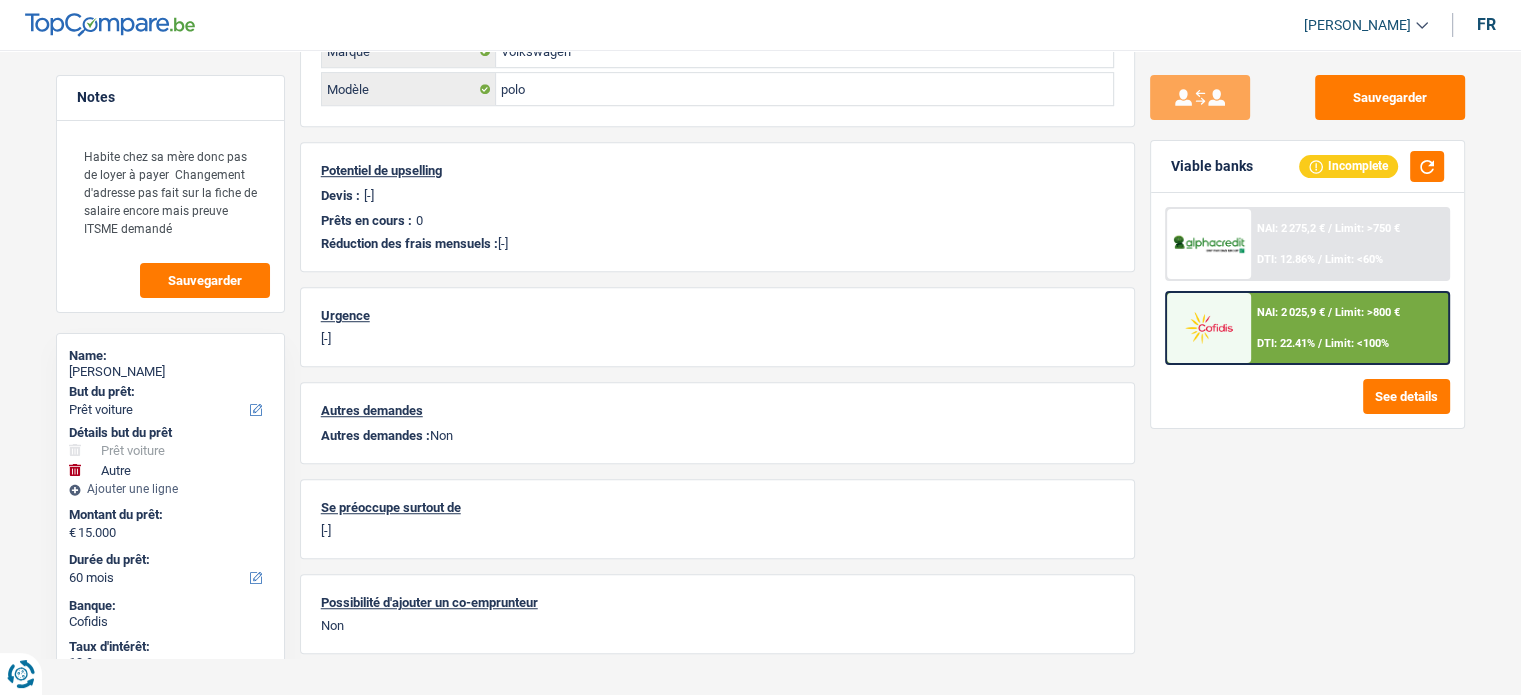 click on "DTI: 22.41%" at bounding box center [1286, 343] 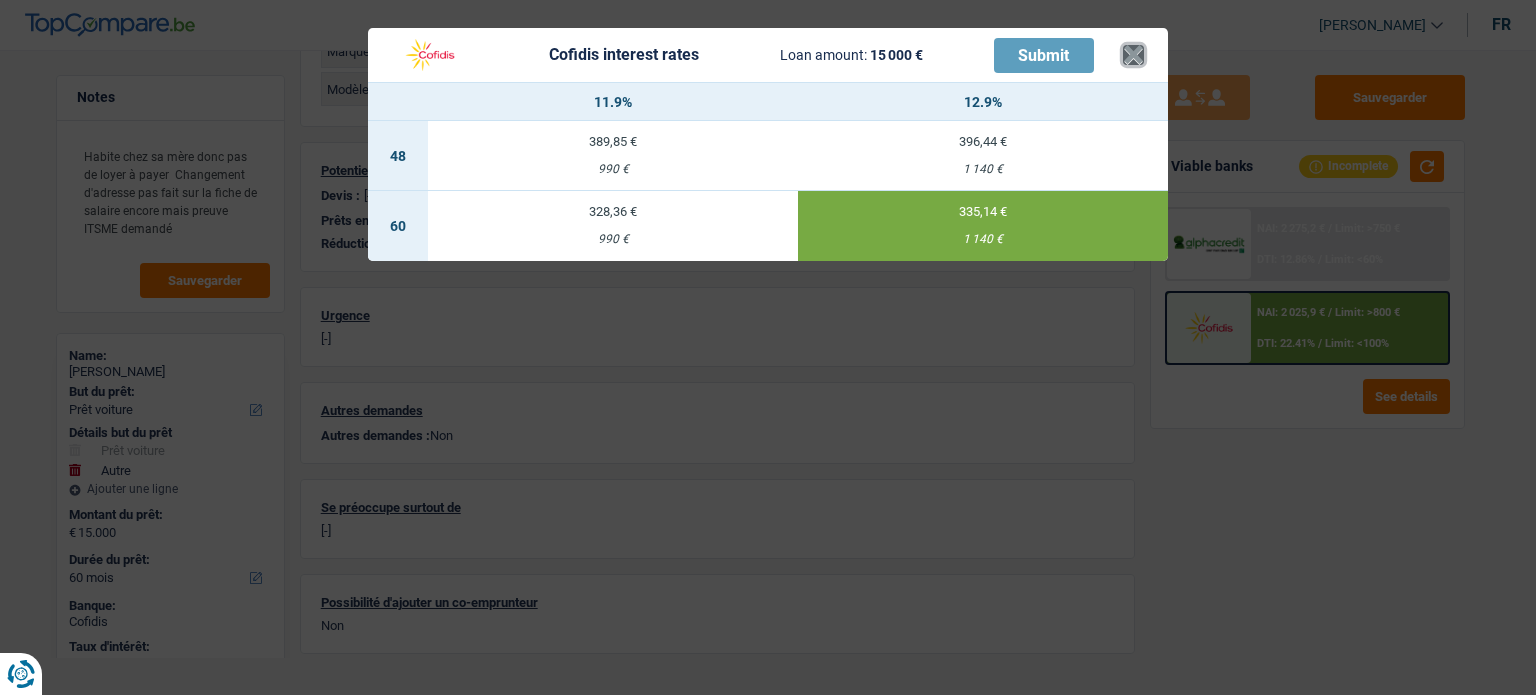click on "×" at bounding box center (1133, 55) 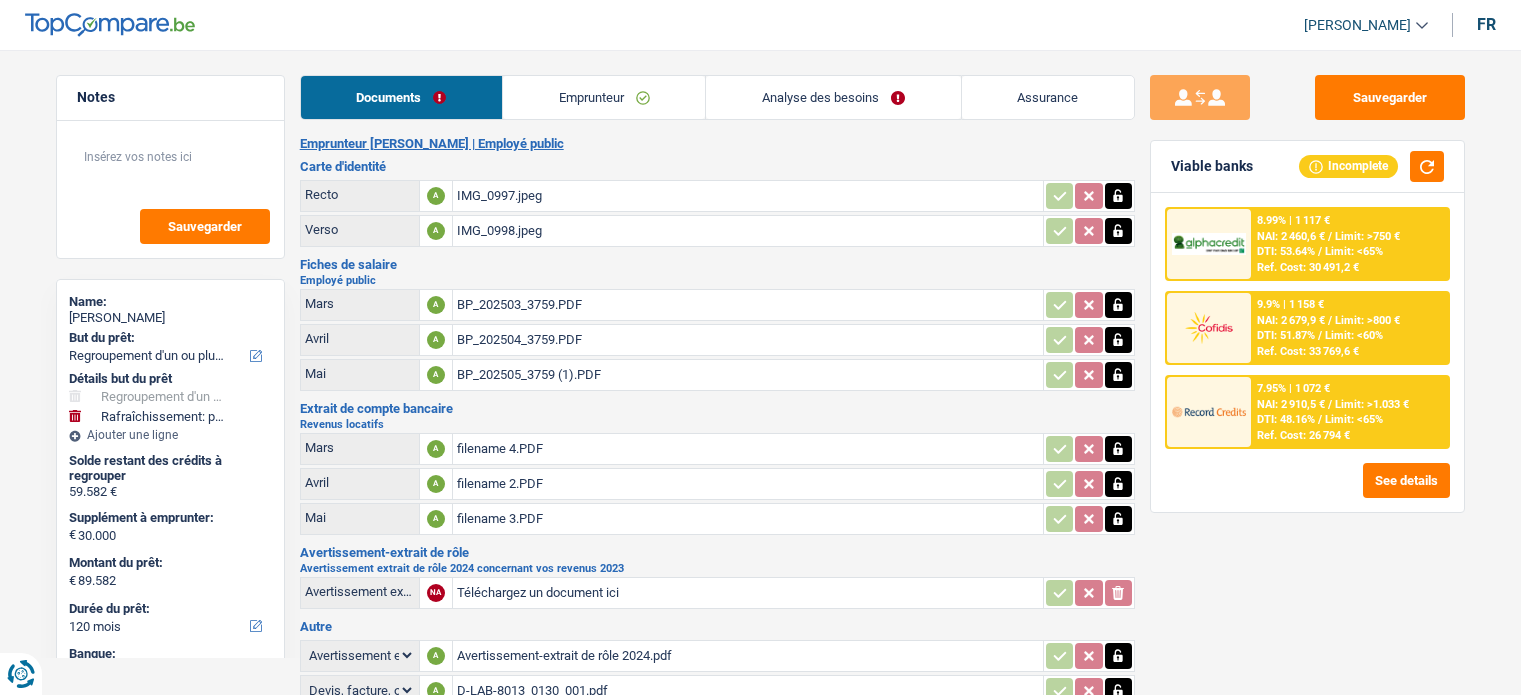 select on "refinancing" 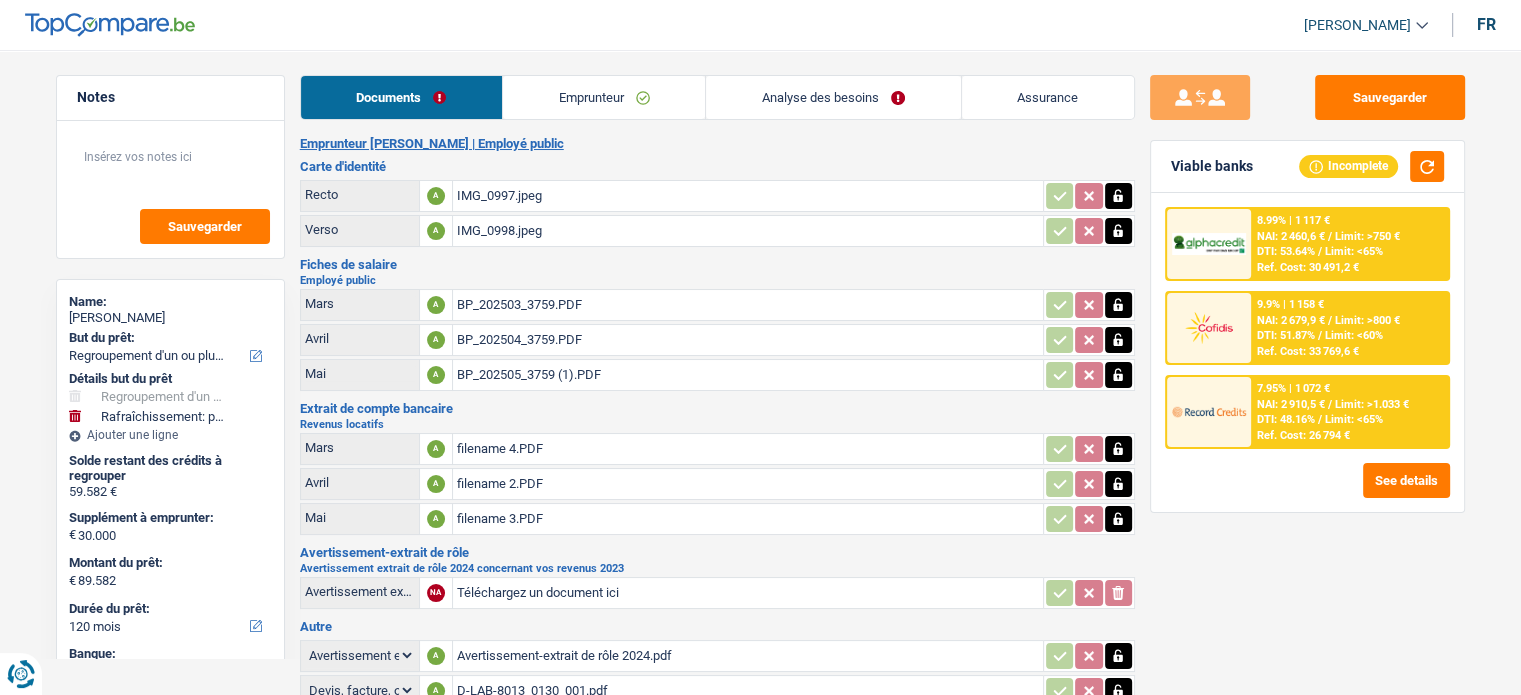 scroll, scrollTop: 0, scrollLeft: 0, axis: both 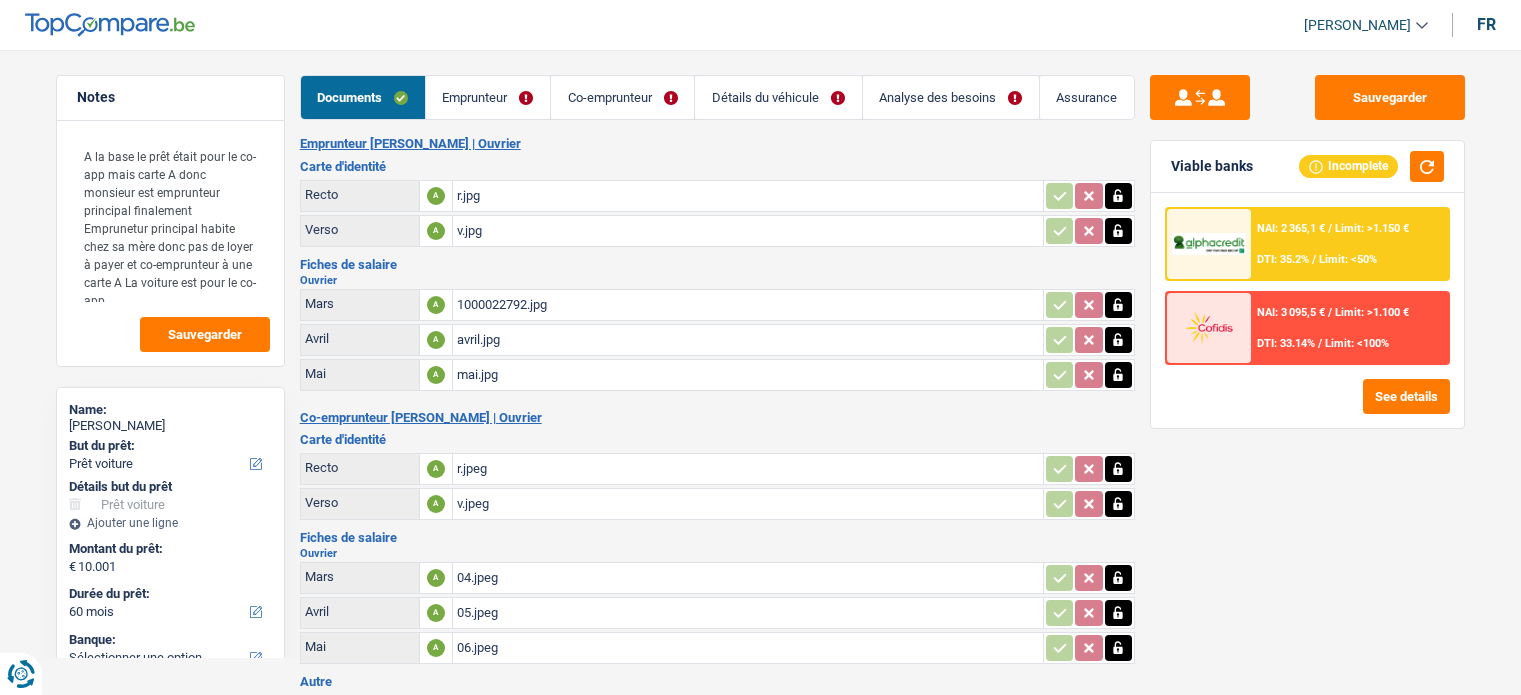 select on "car" 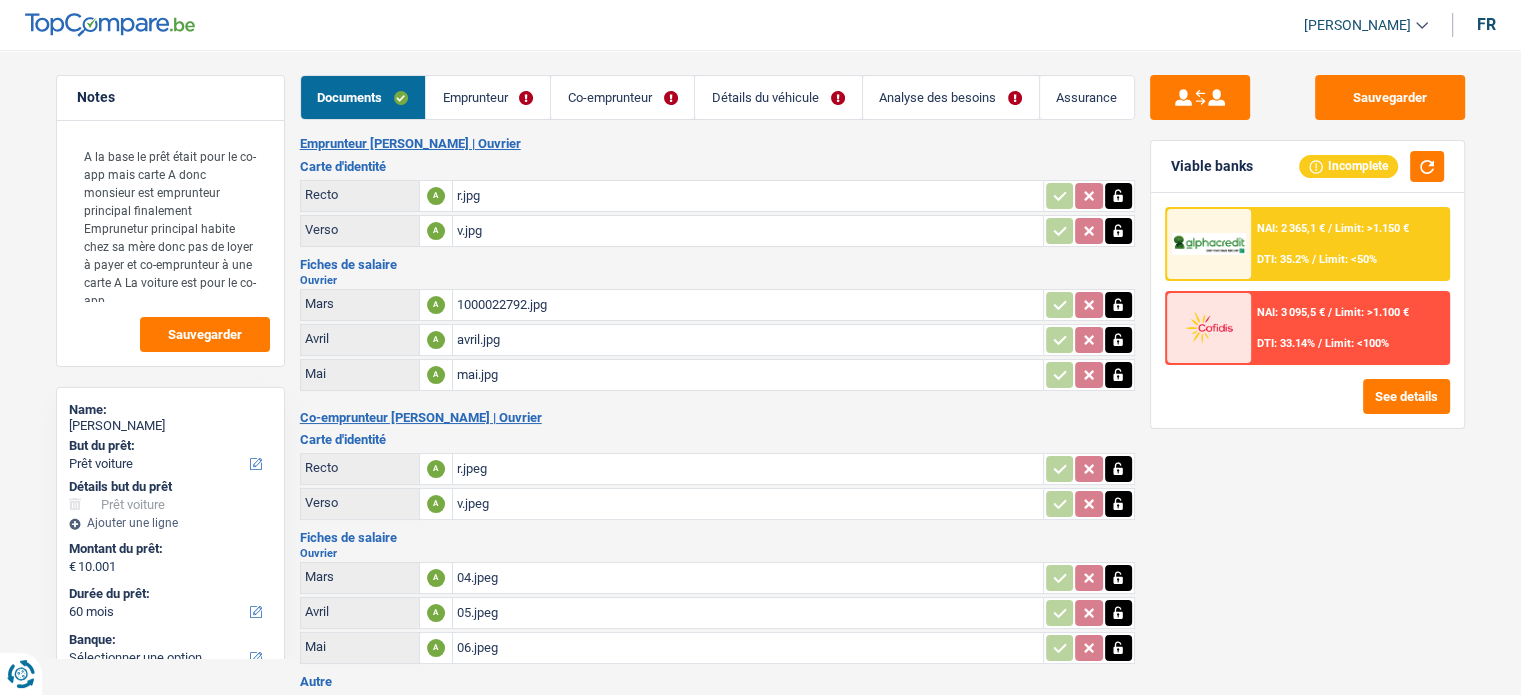 scroll, scrollTop: 0, scrollLeft: 0, axis: both 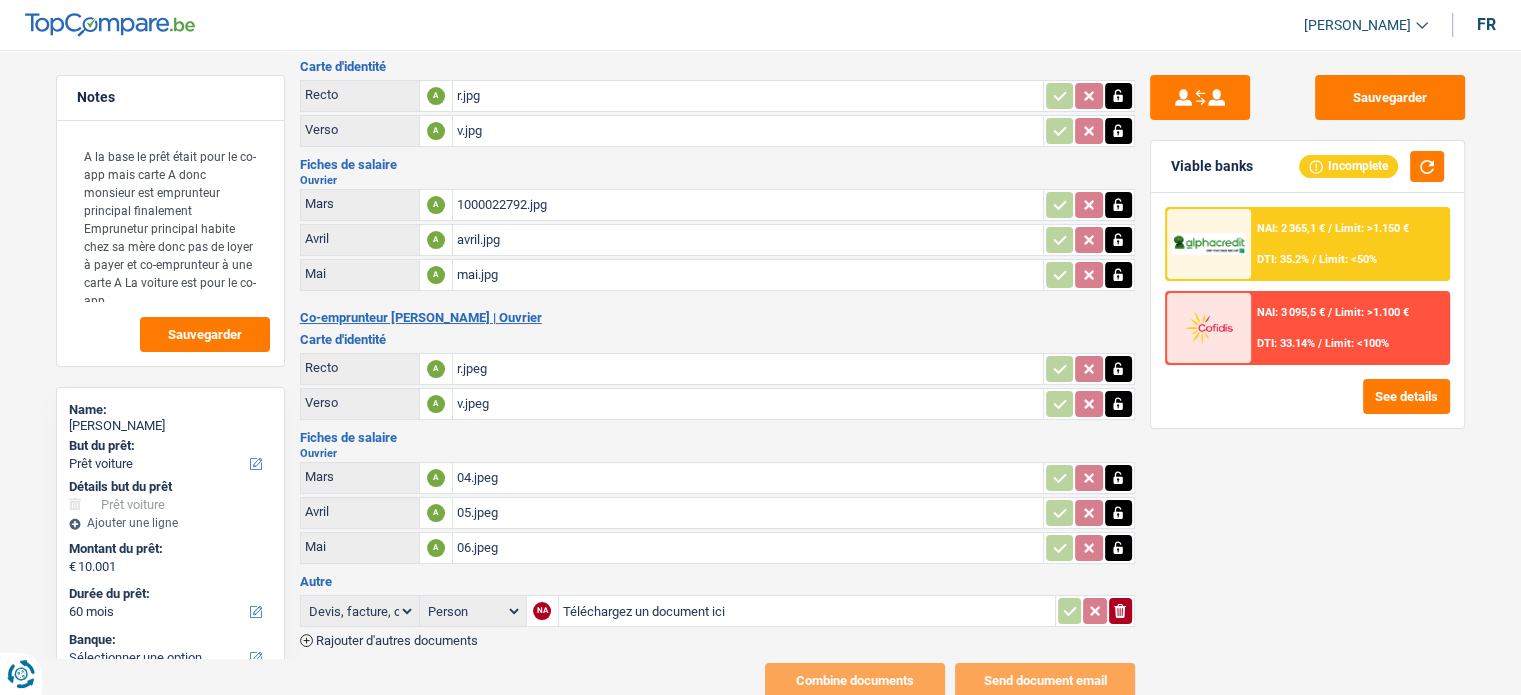 click on "avril.jpg" at bounding box center (748, 240) 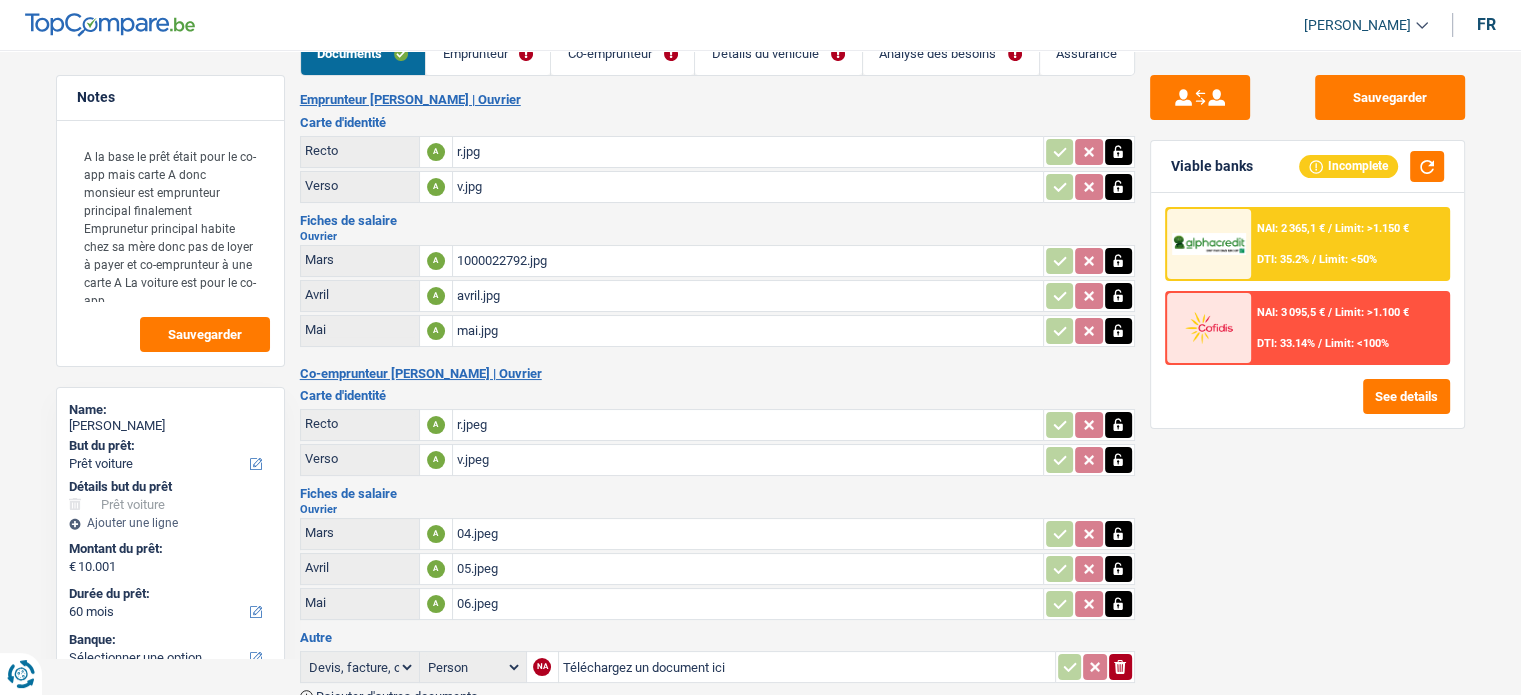 scroll, scrollTop: 0, scrollLeft: 0, axis: both 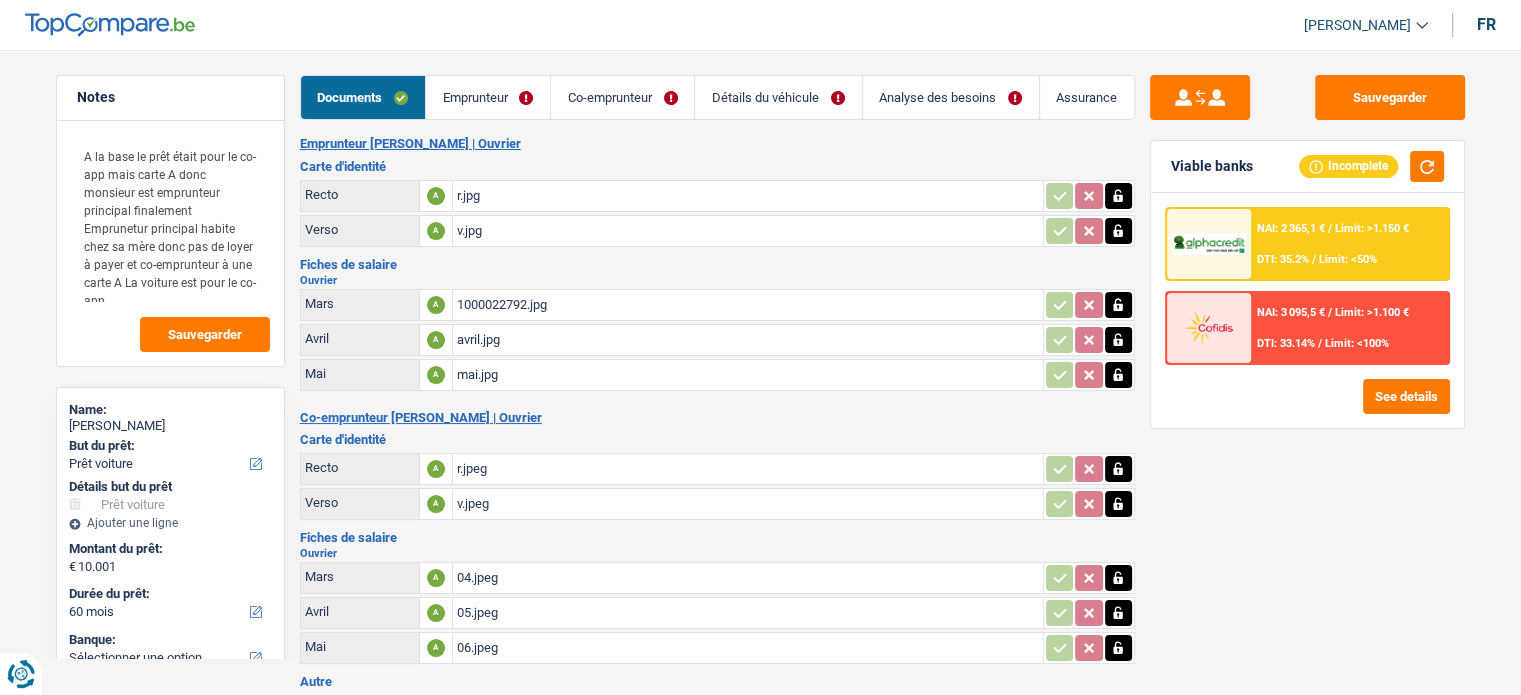click on "Co-emprunteur" at bounding box center (622, 97) 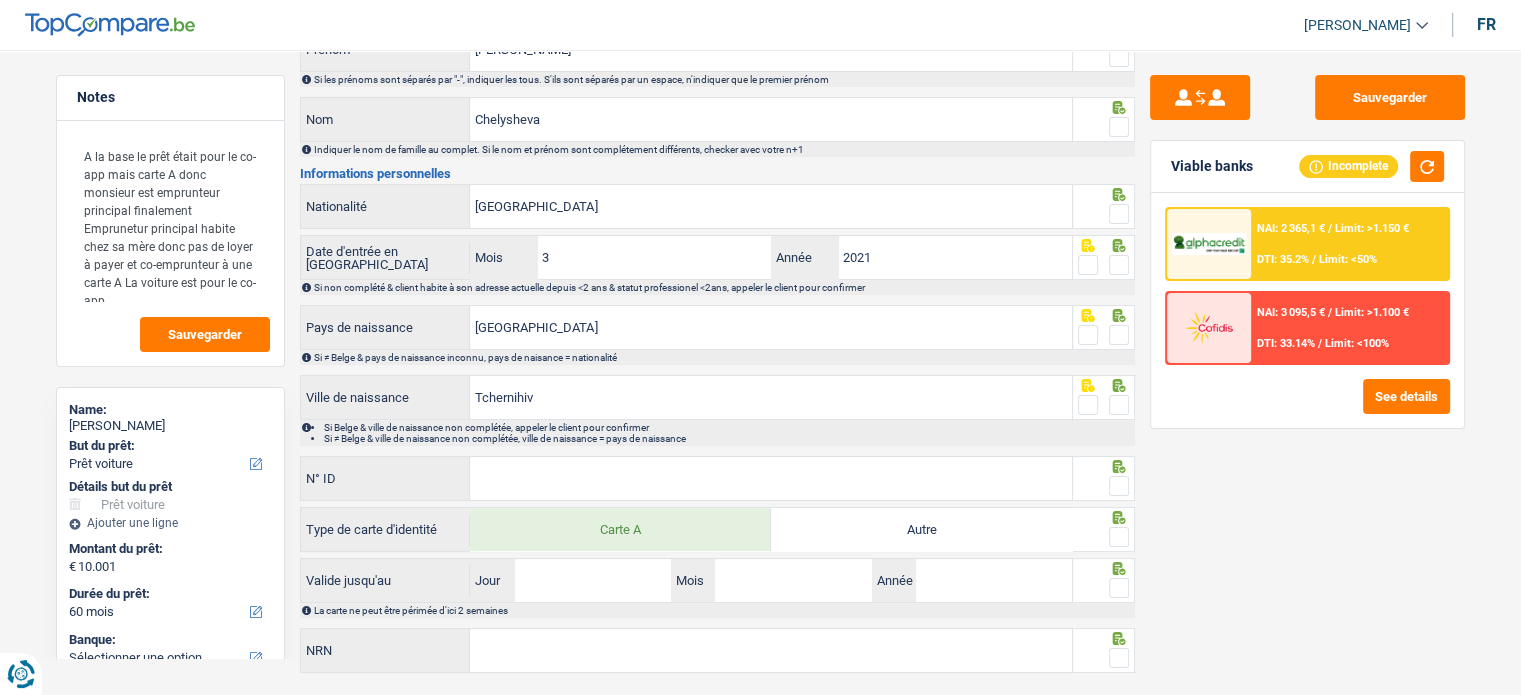 scroll, scrollTop: 250, scrollLeft: 0, axis: vertical 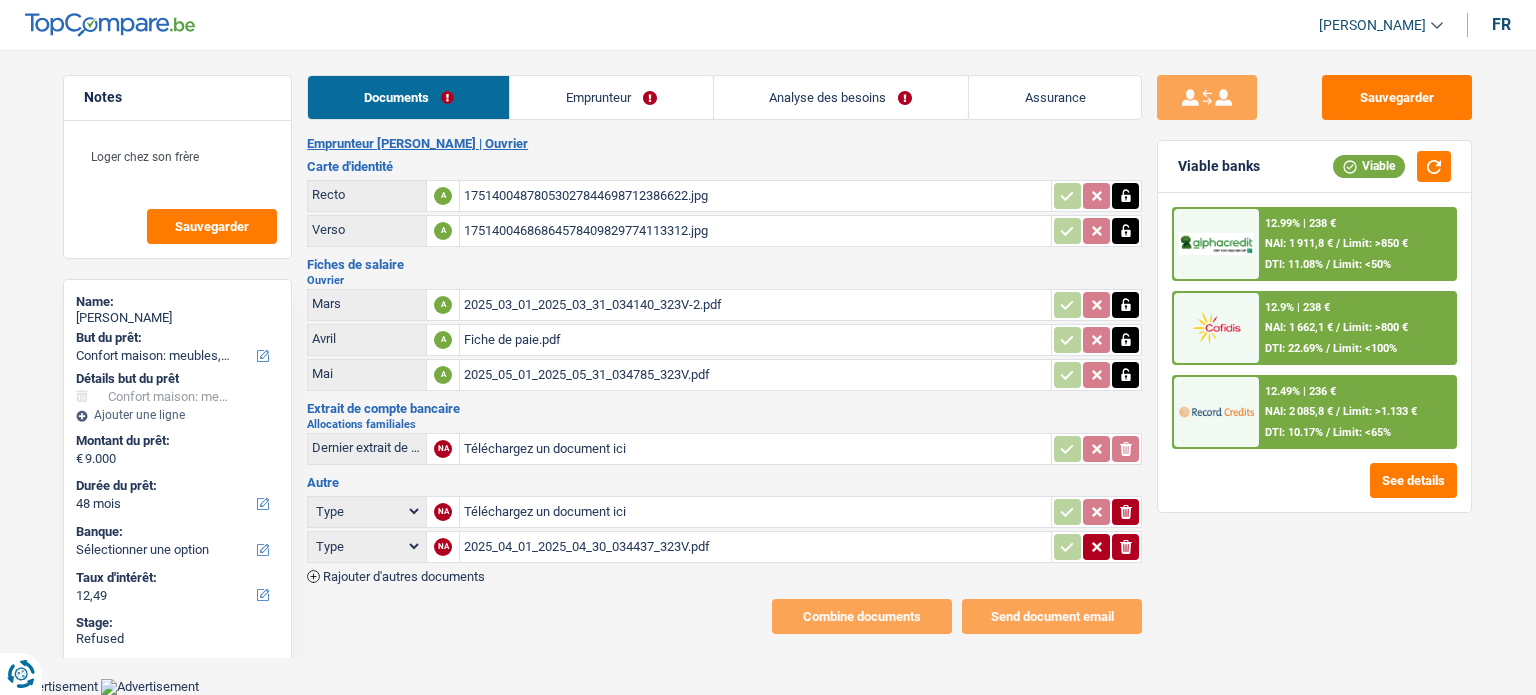 select on "household" 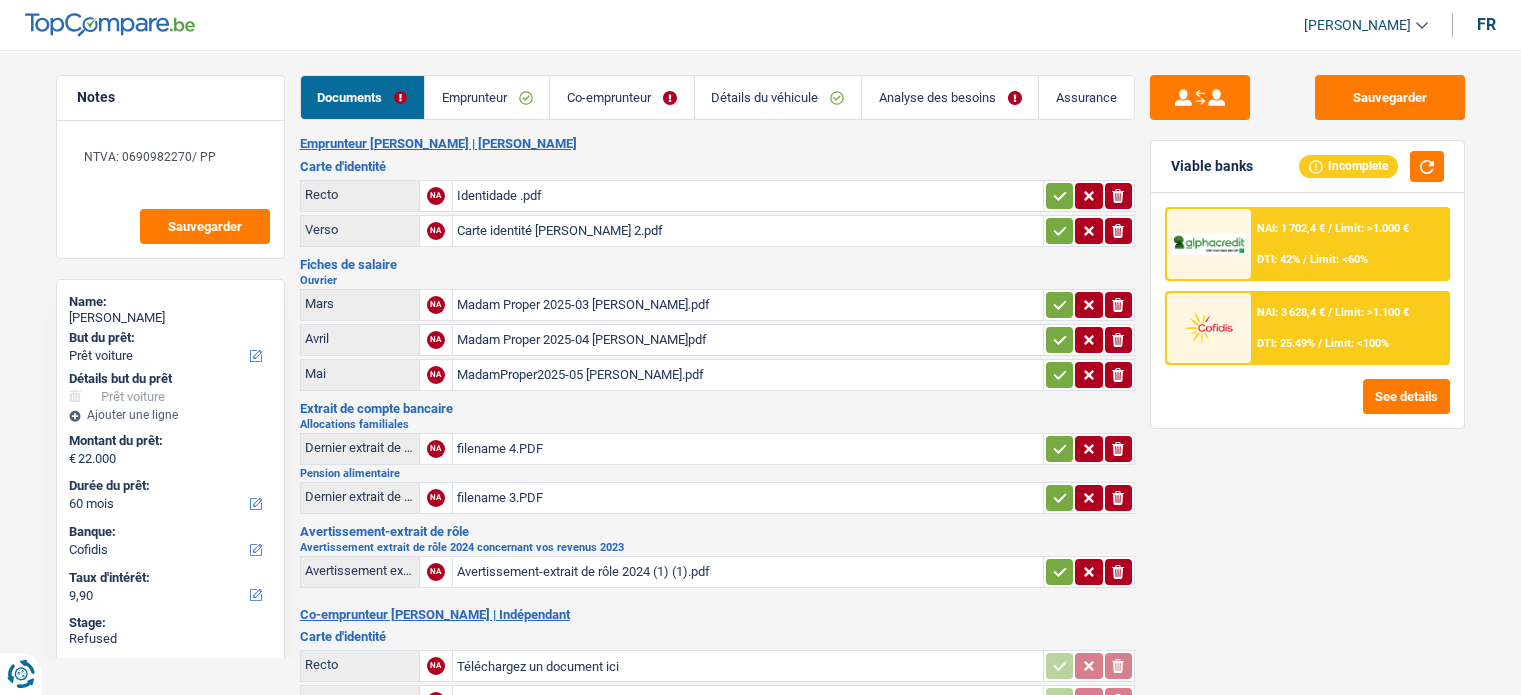 select on "car" 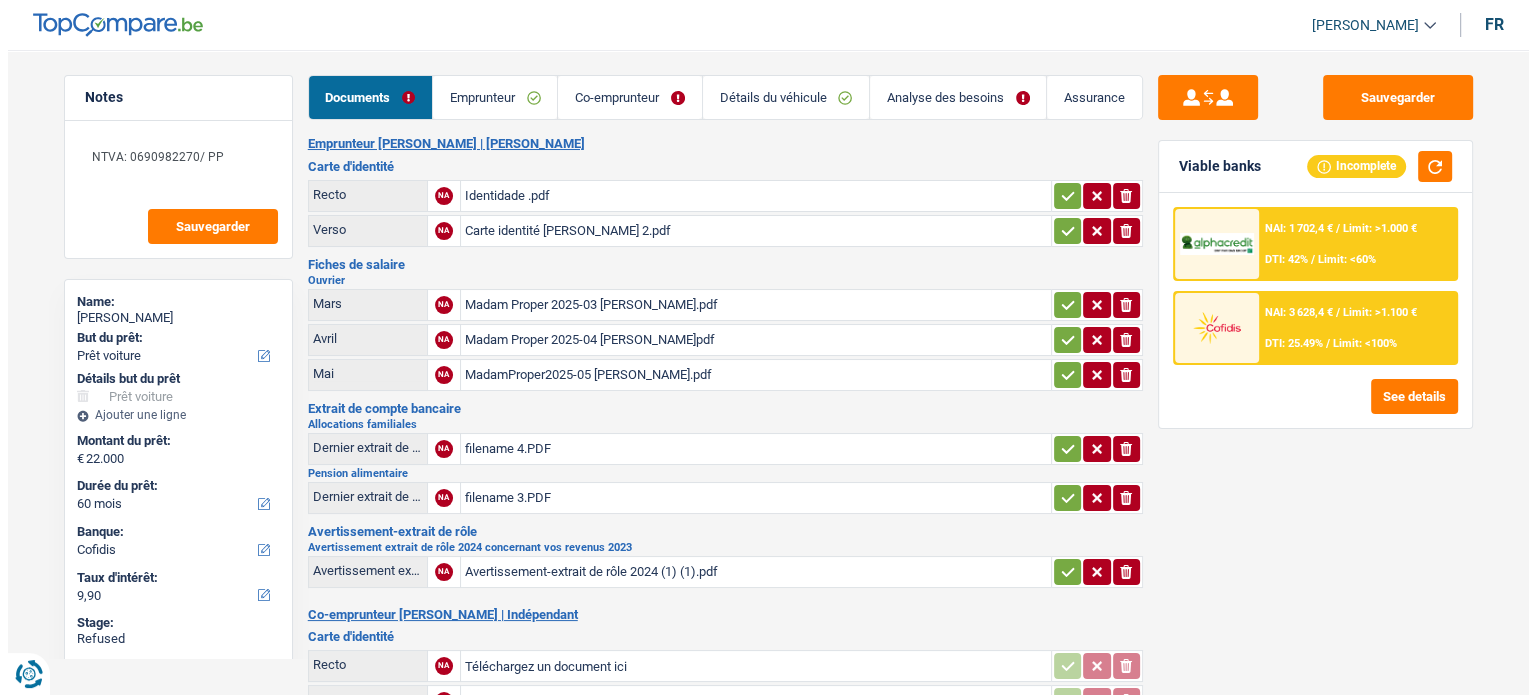 scroll, scrollTop: 0, scrollLeft: 0, axis: both 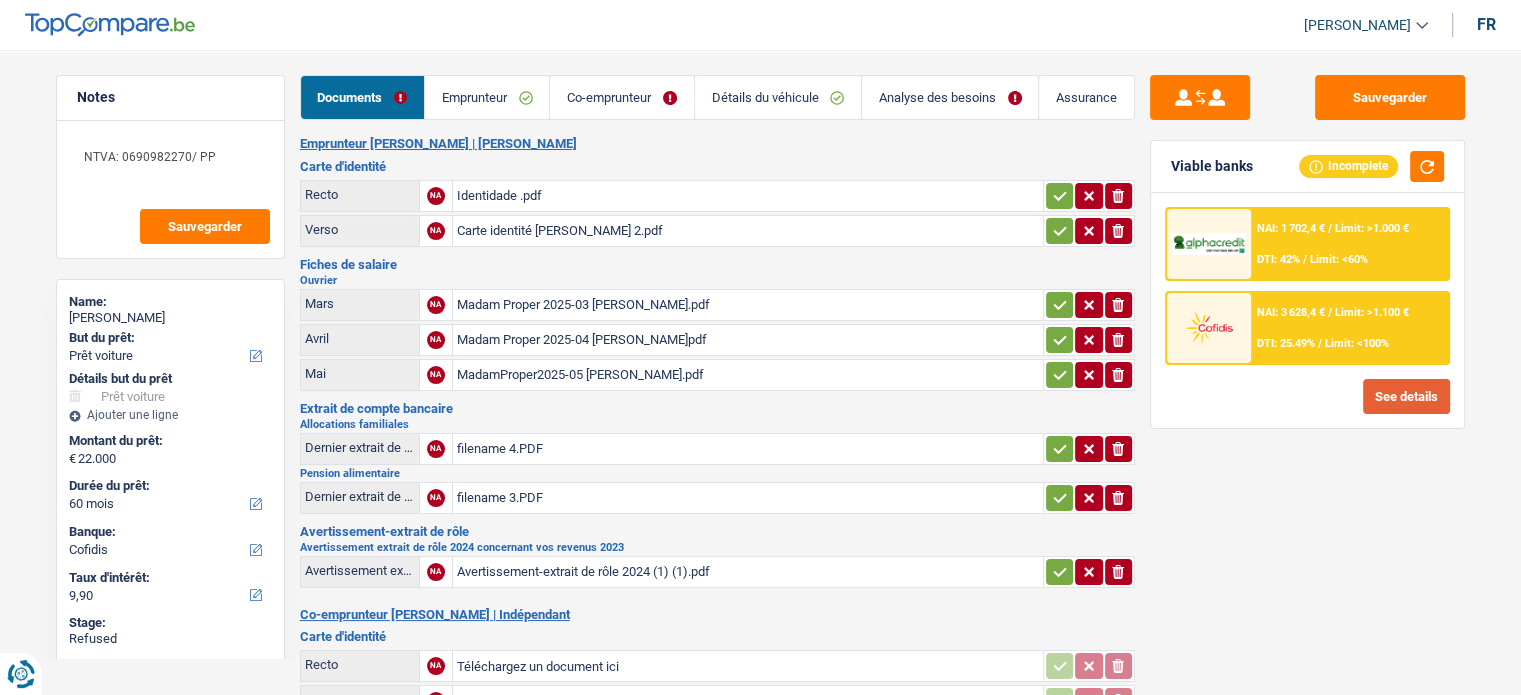 click on "See details" at bounding box center [1406, 396] 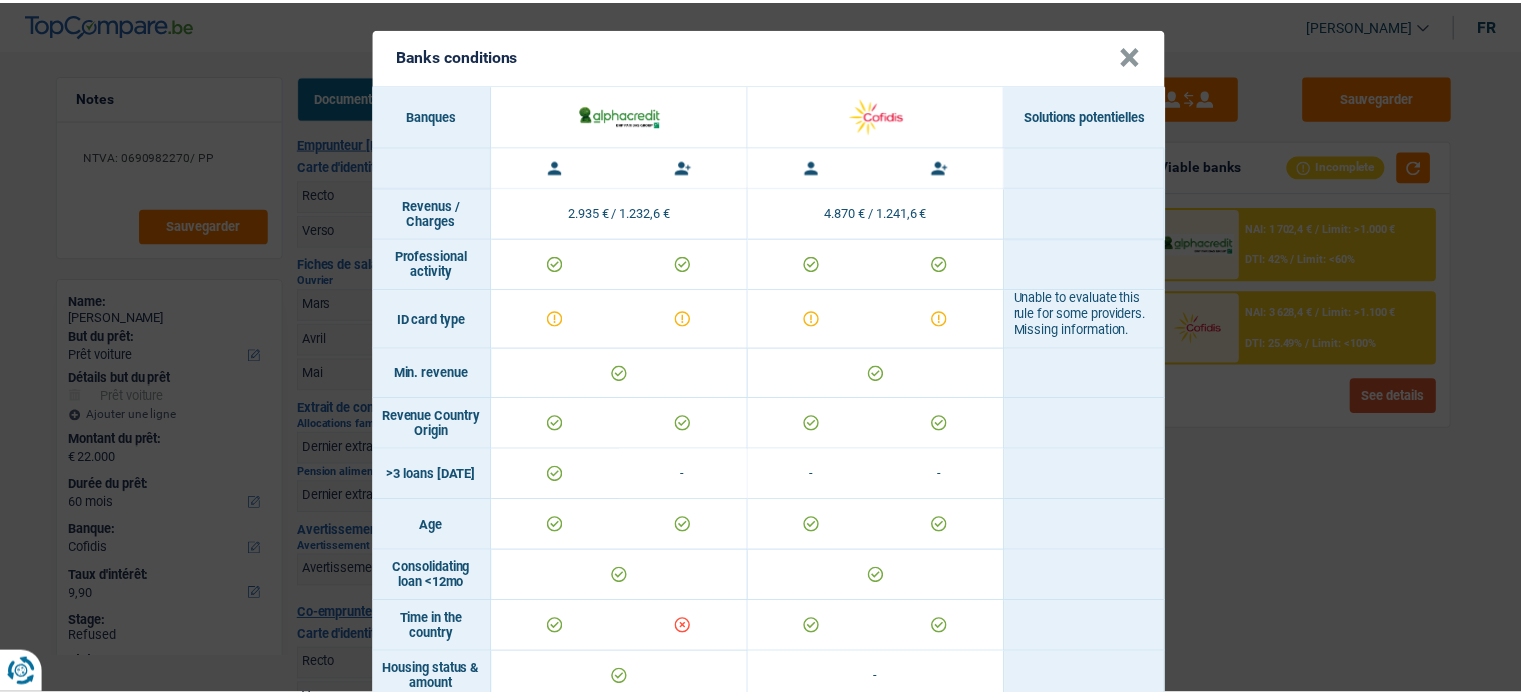 scroll, scrollTop: 0, scrollLeft: 0, axis: both 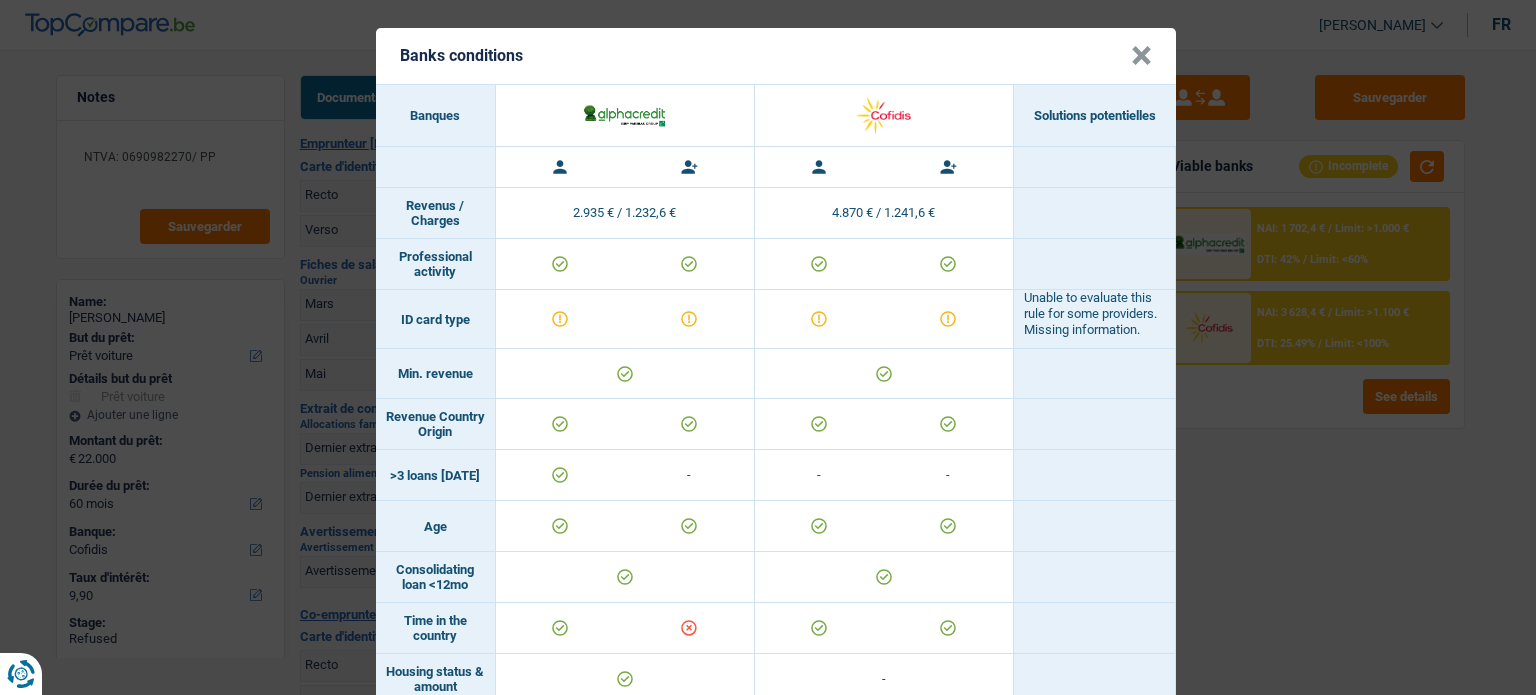 click on "×" 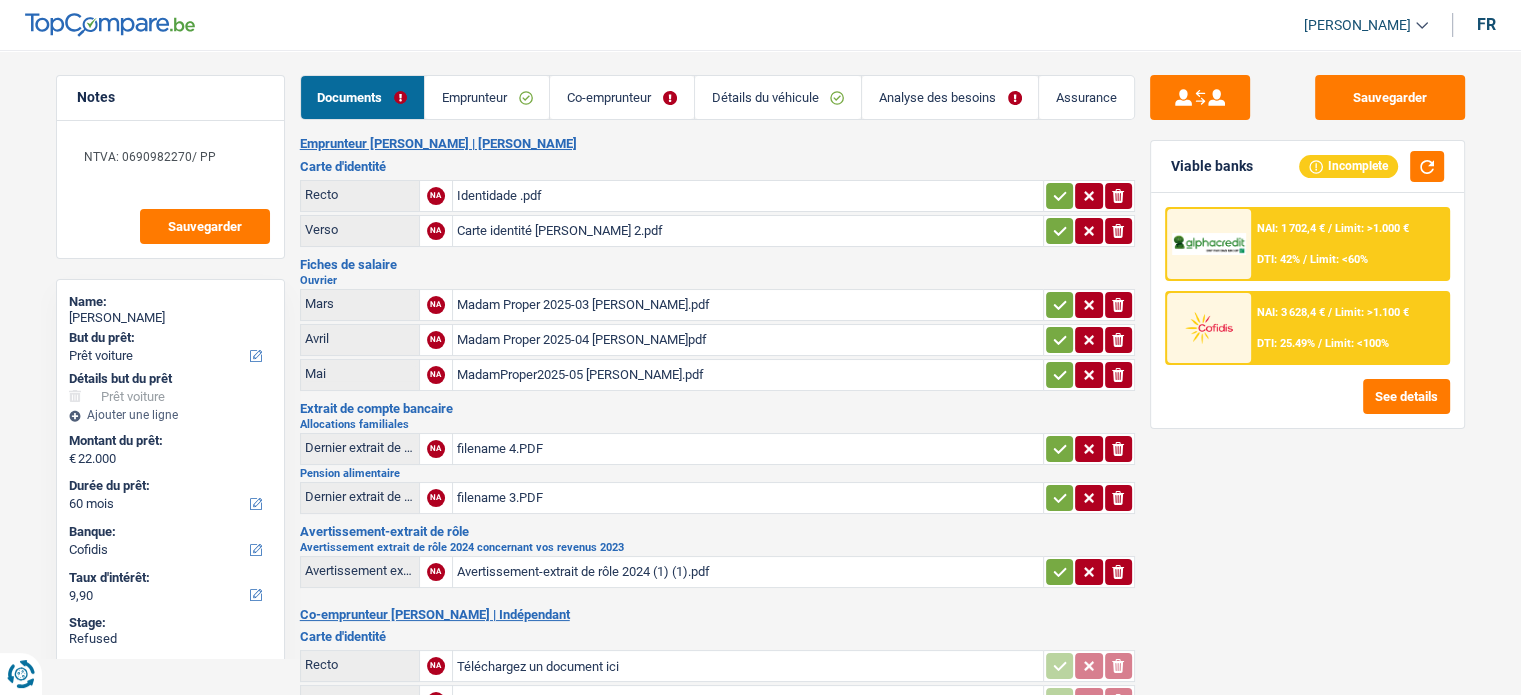 click on "NAI: 1 702,4 €
/
Limit: >1.000 €
DTI: 42%
/
Limit: <60%" 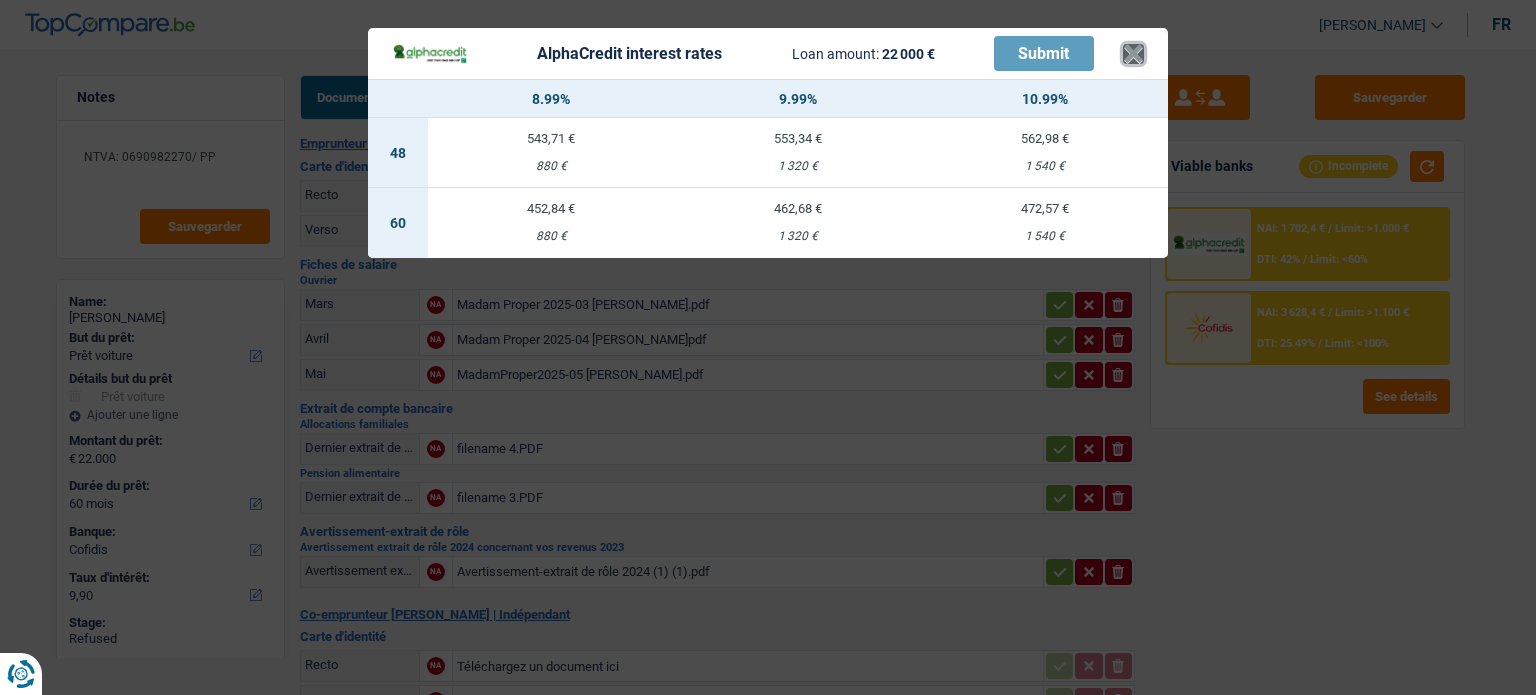 click on "×" 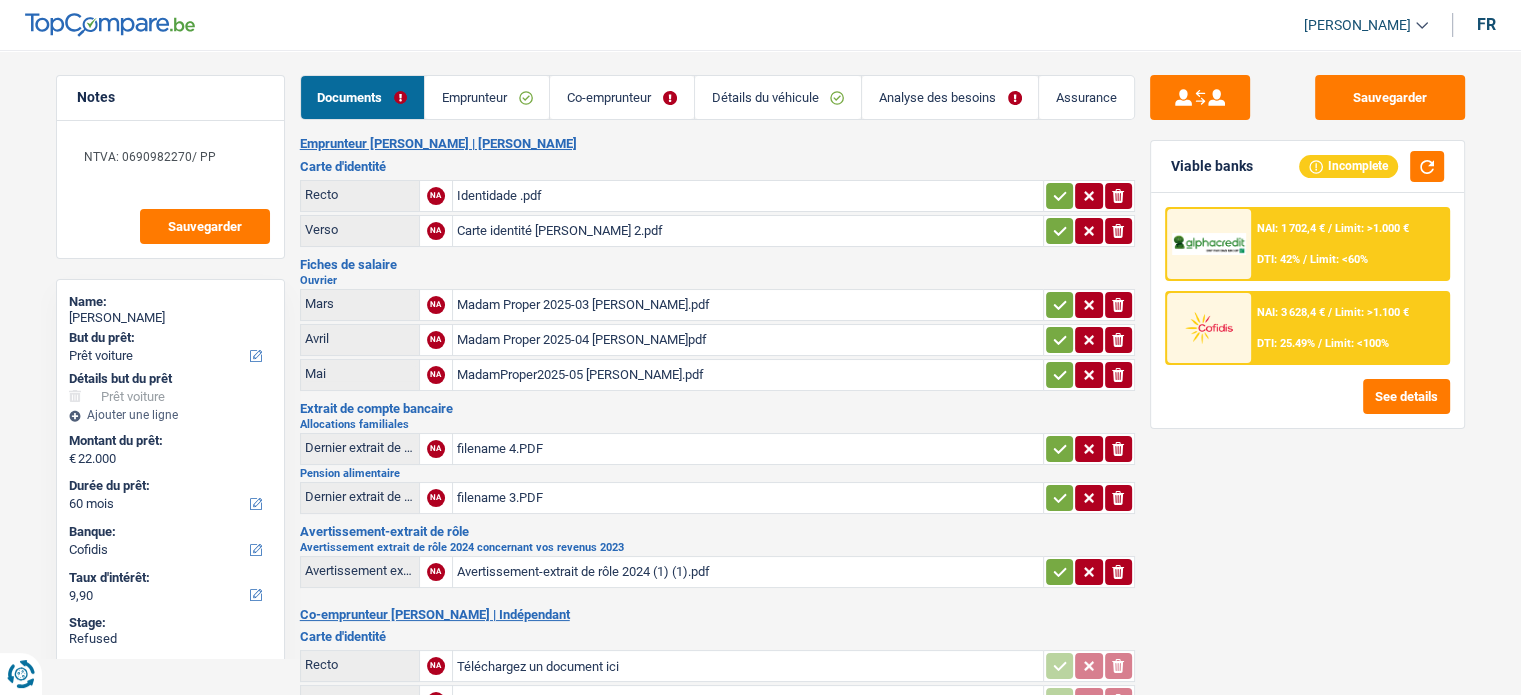 click on "Analyse des besoins" 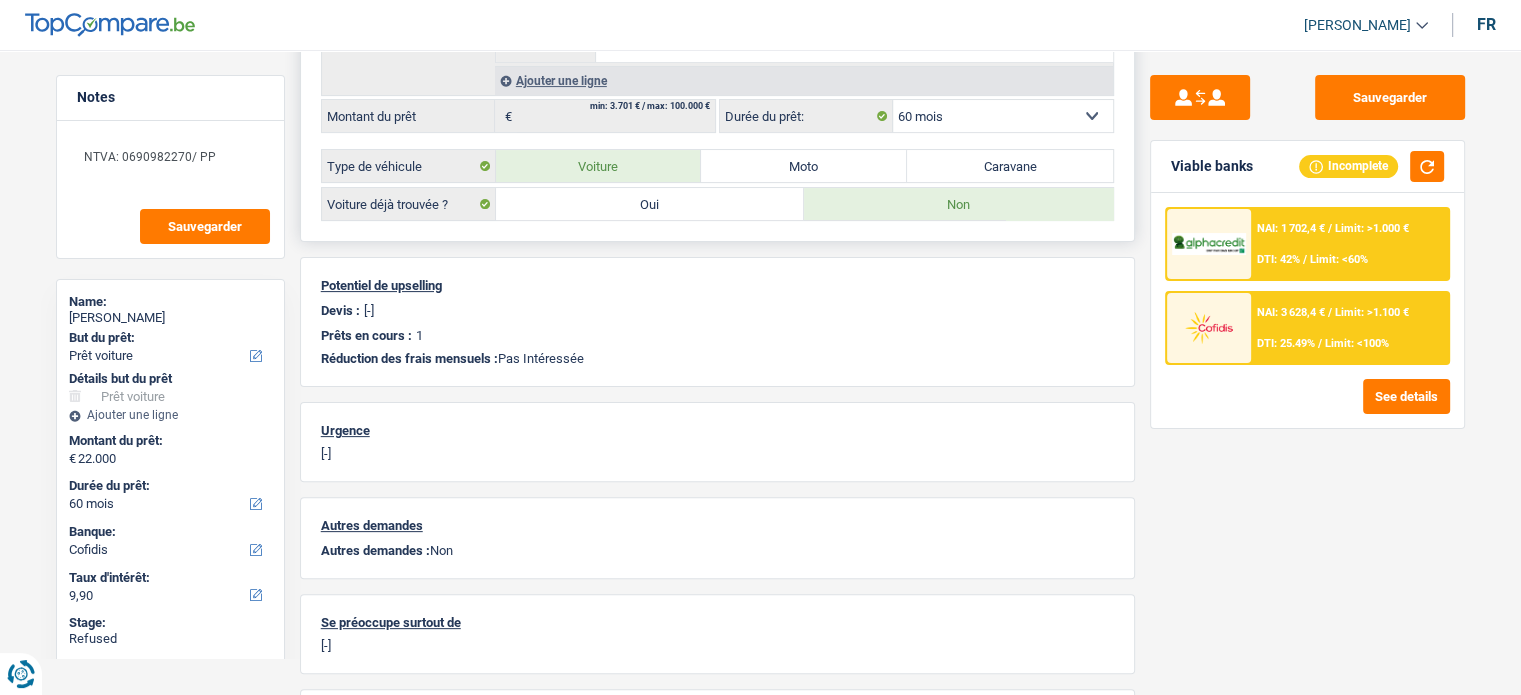 scroll, scrollTop: 500, scrollLeft: 0, axis: vertical 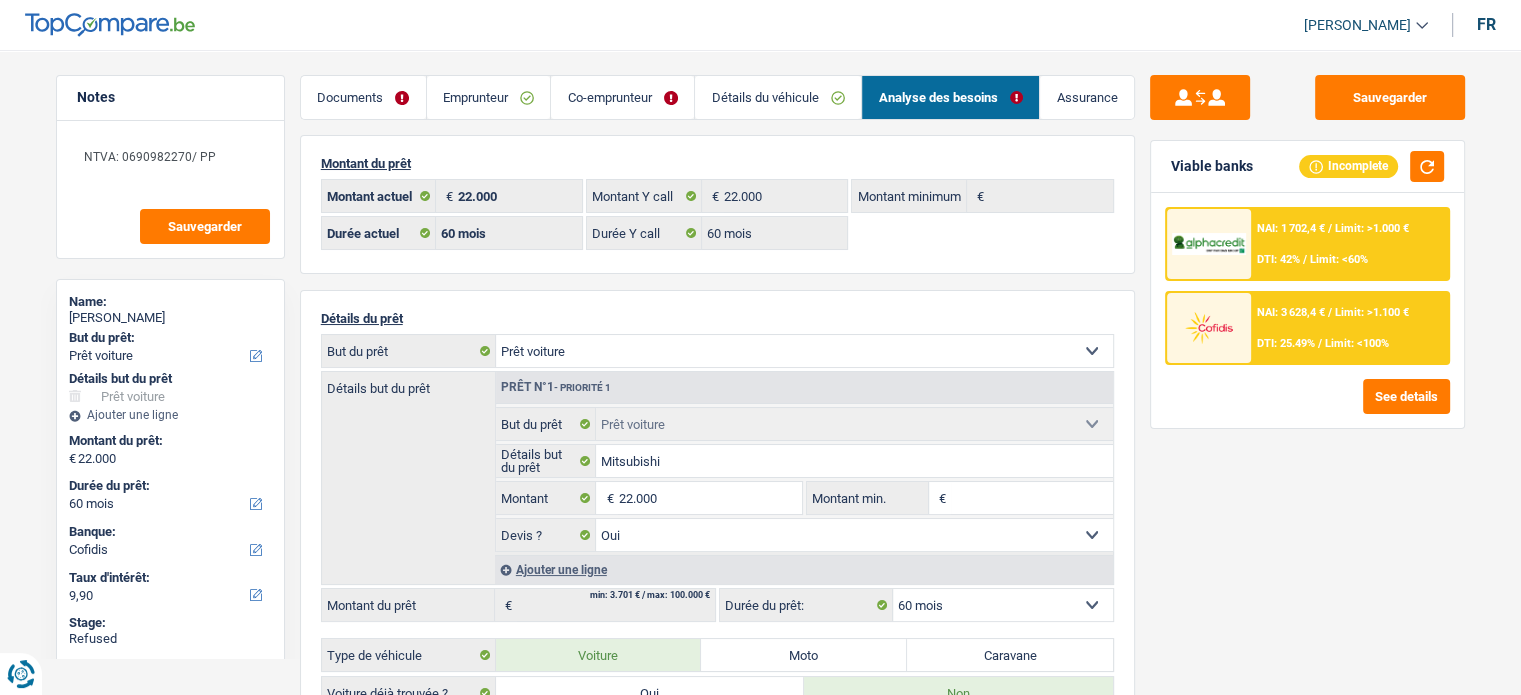 click on "Co-emprunteur" 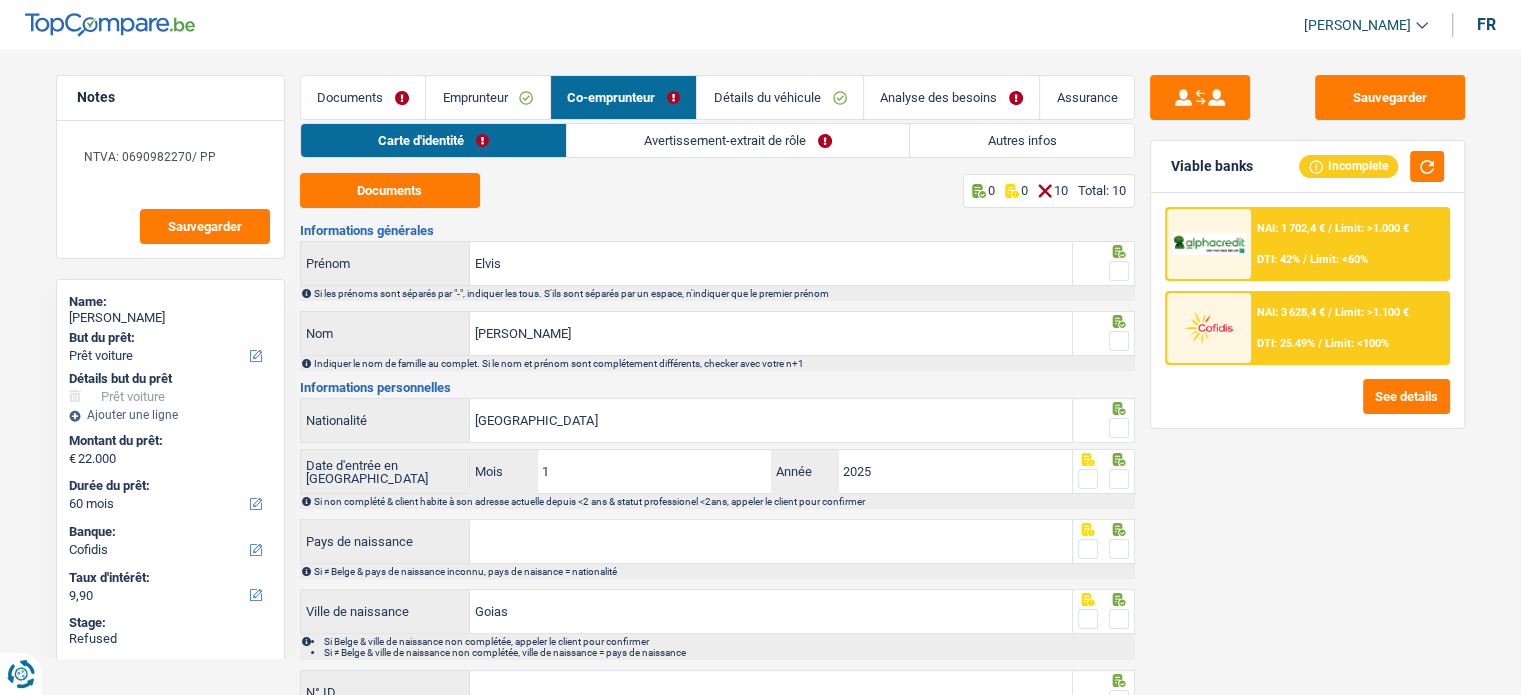 click on "Emprunteur" 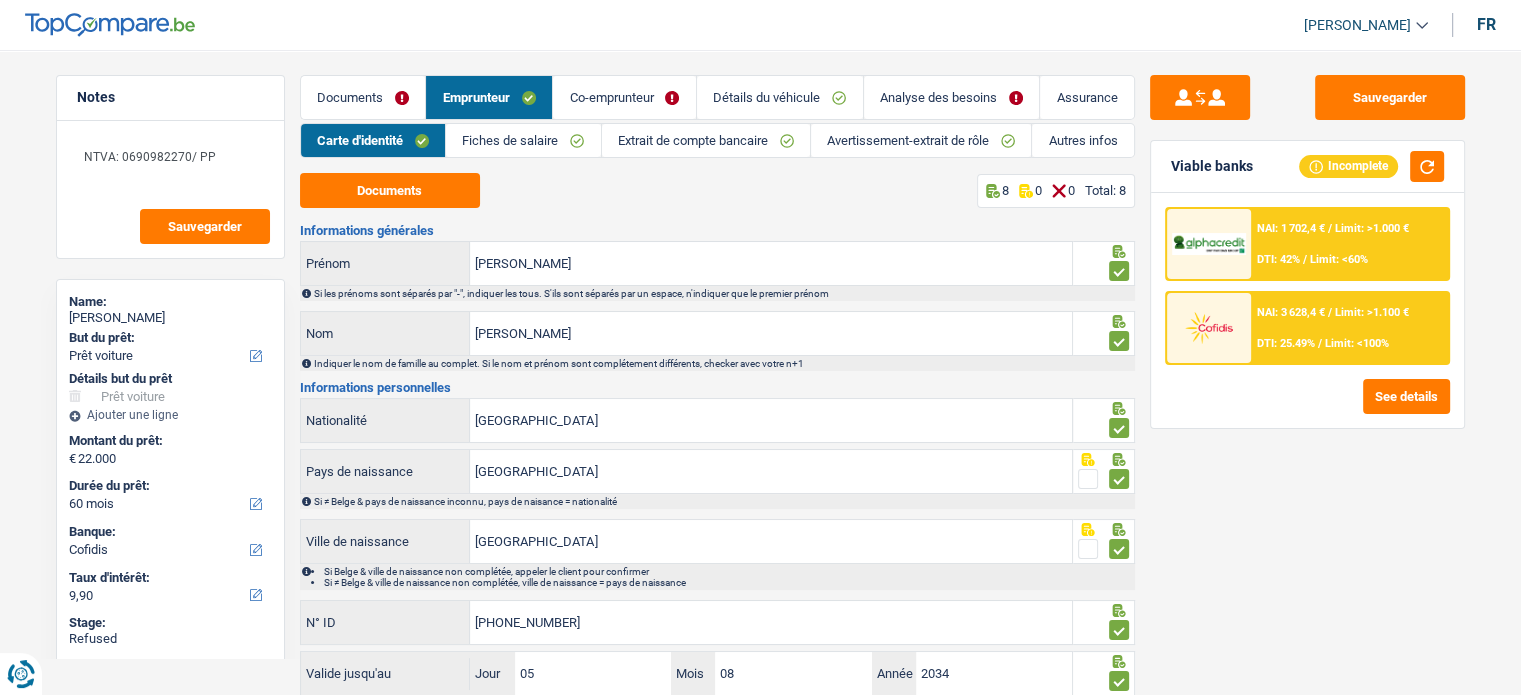 click on "Documents" 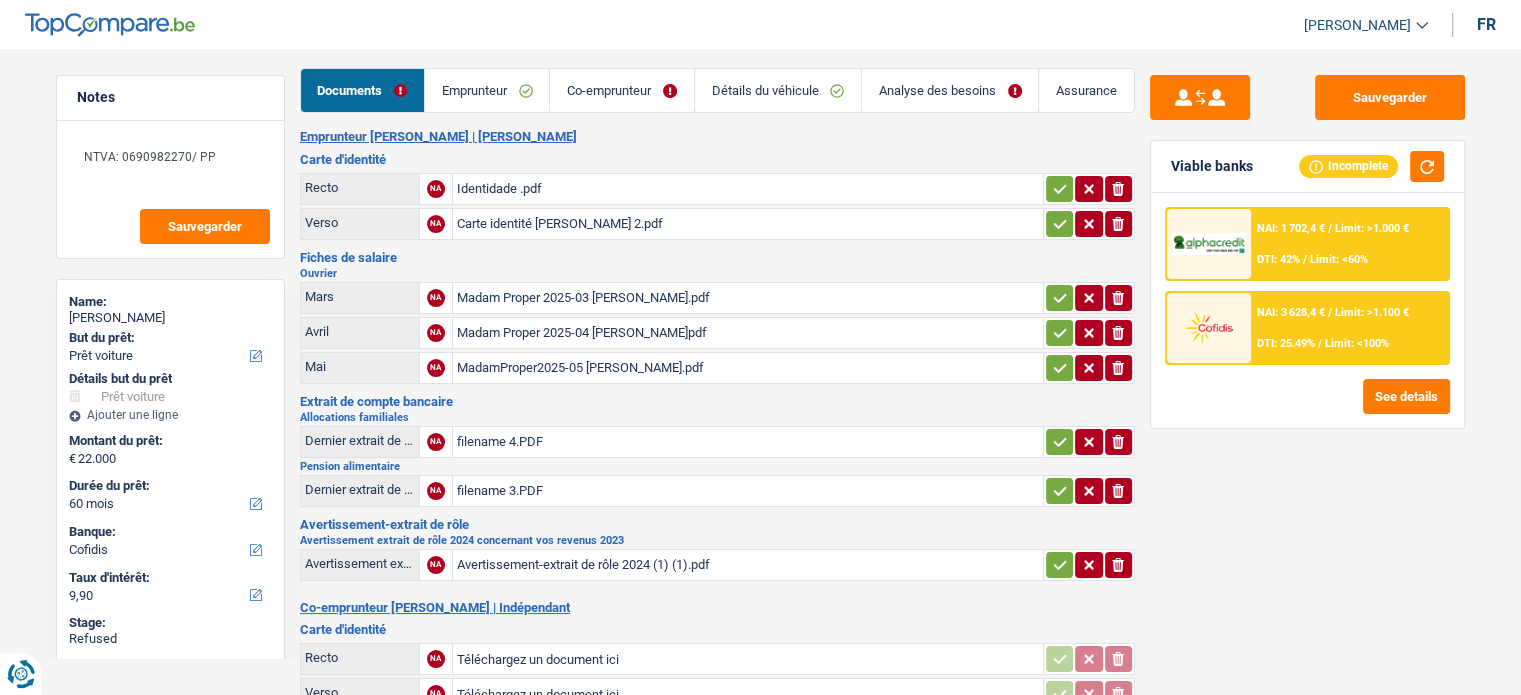 scroll, scrollTop: 0, scrollLeft: 0, axis: both 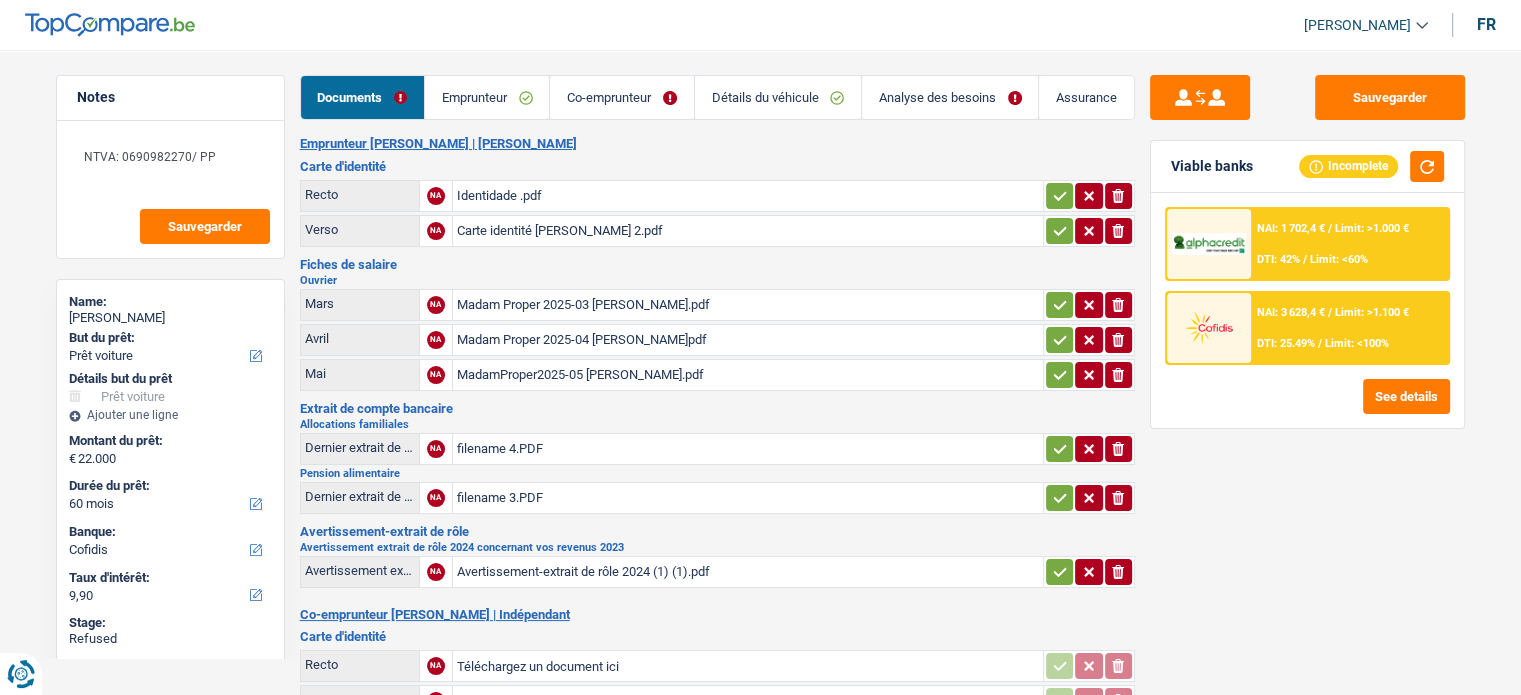 click on "Limit: <60%" 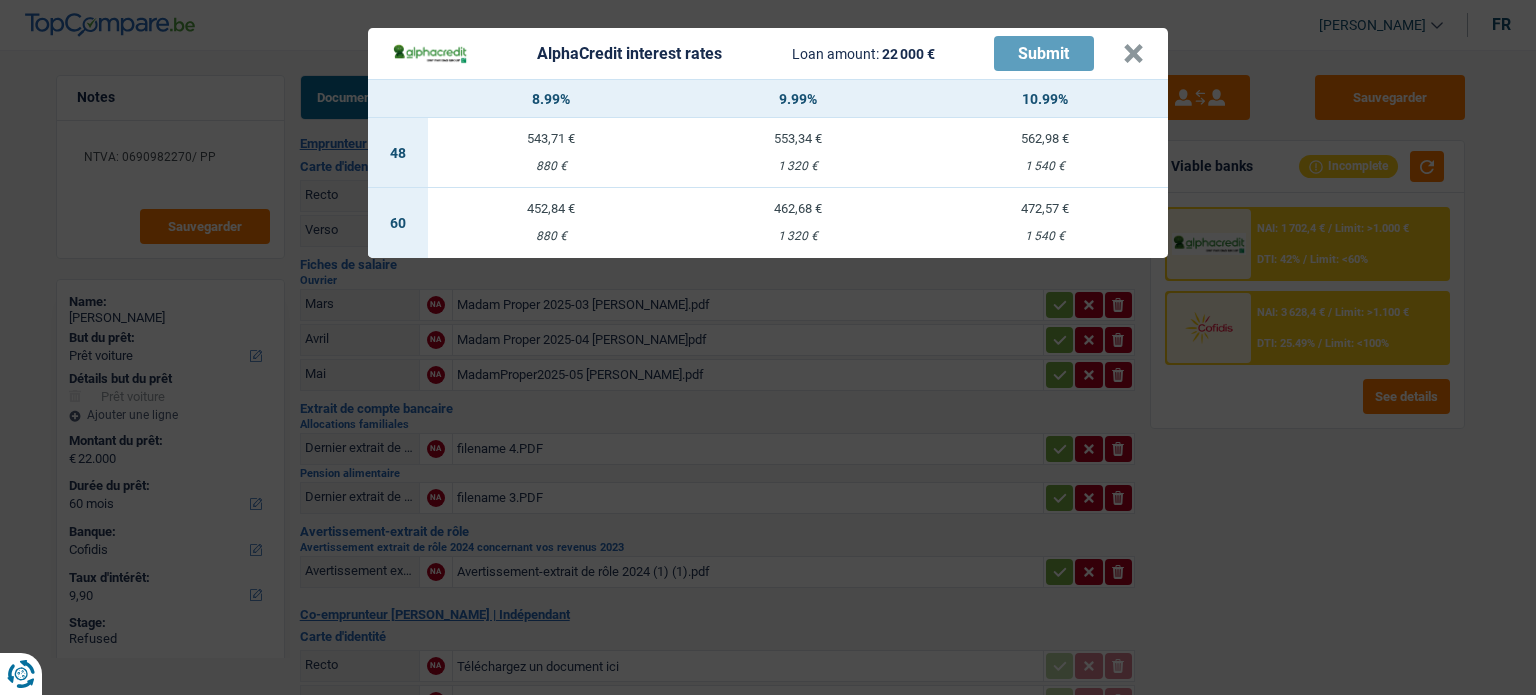click on "880 €" 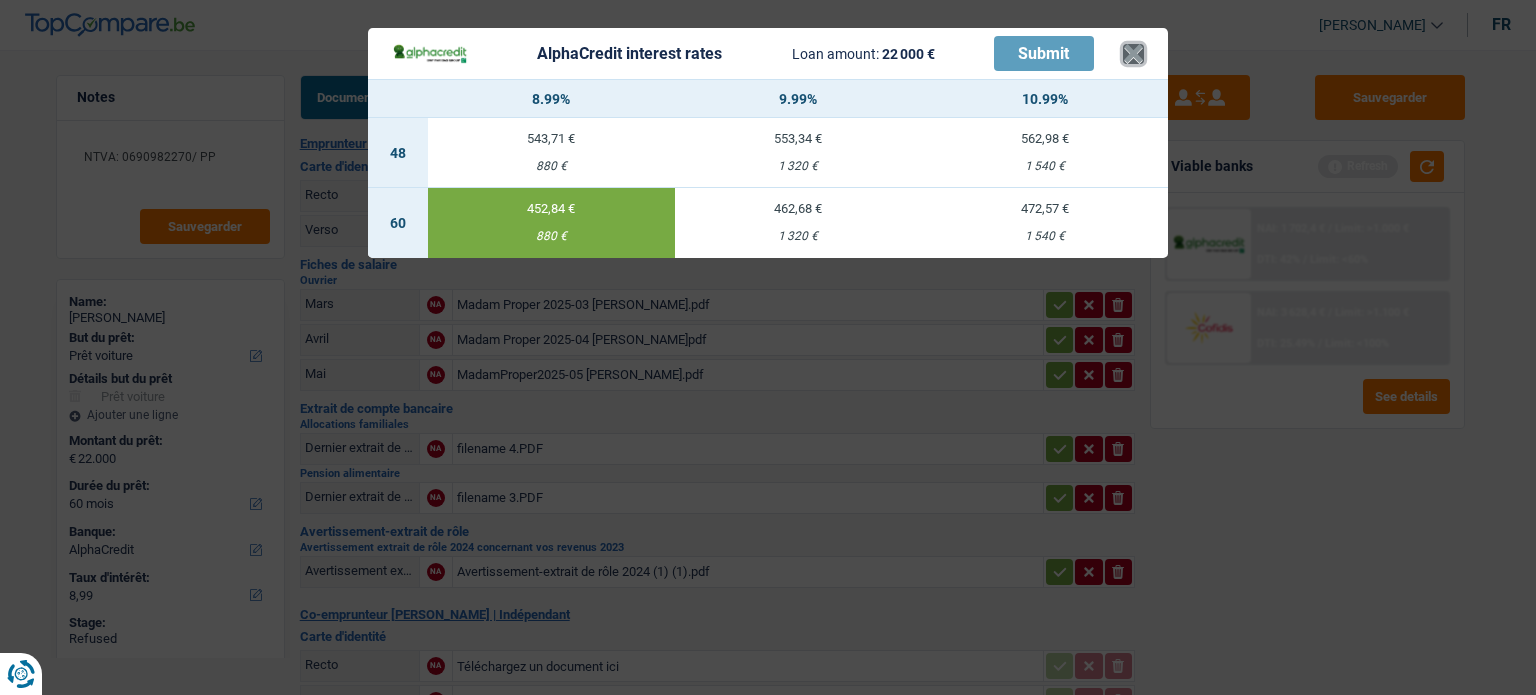 click on "×" 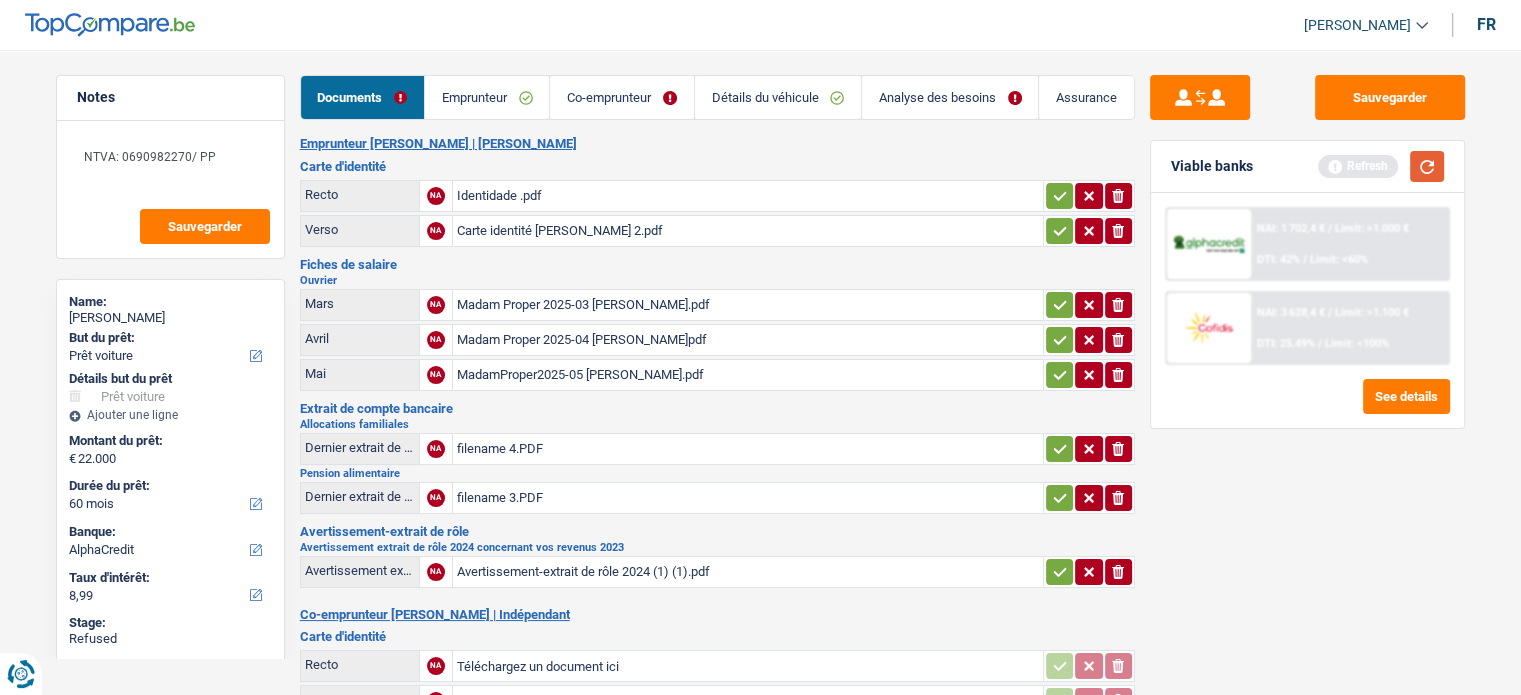click 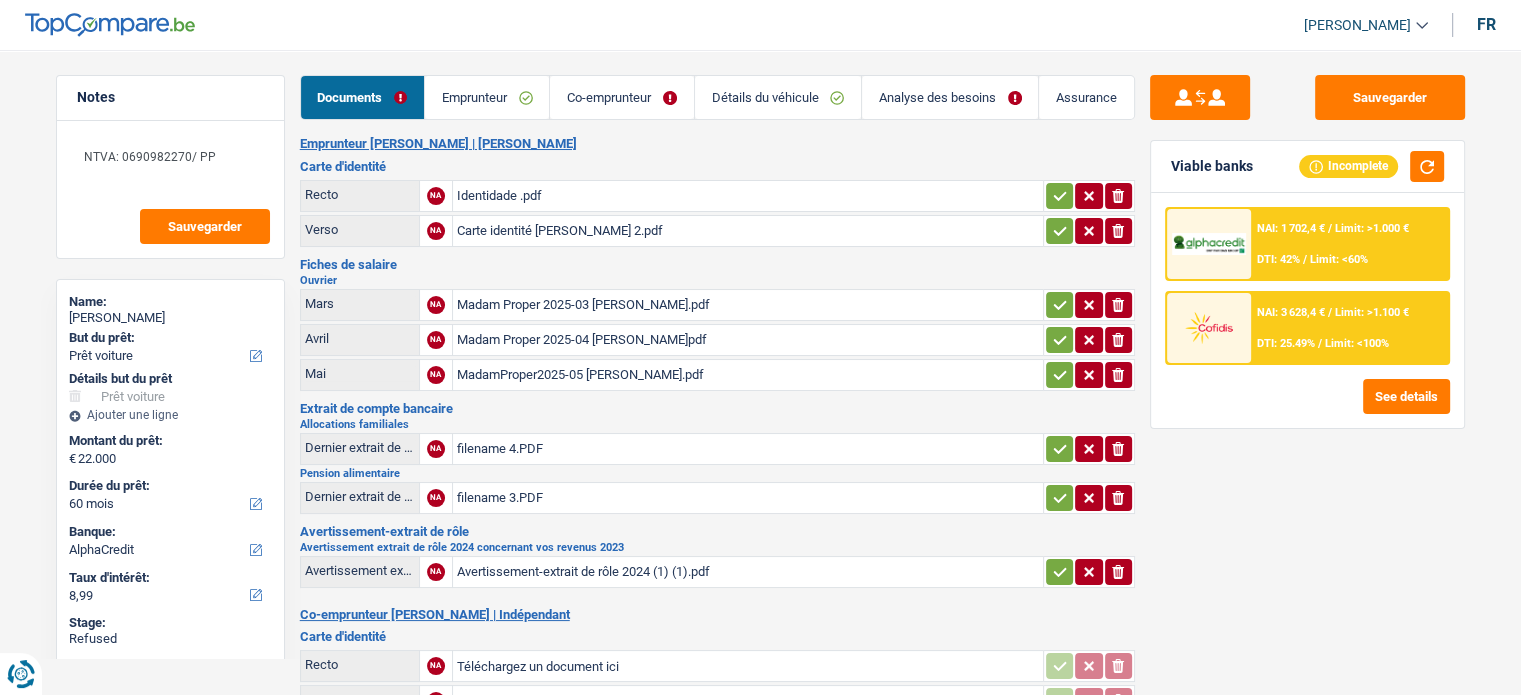 click on "NAI: 1 702,4 €
/
Limit: >1.000 €
DTI: 42%
/
Limit: <60%" 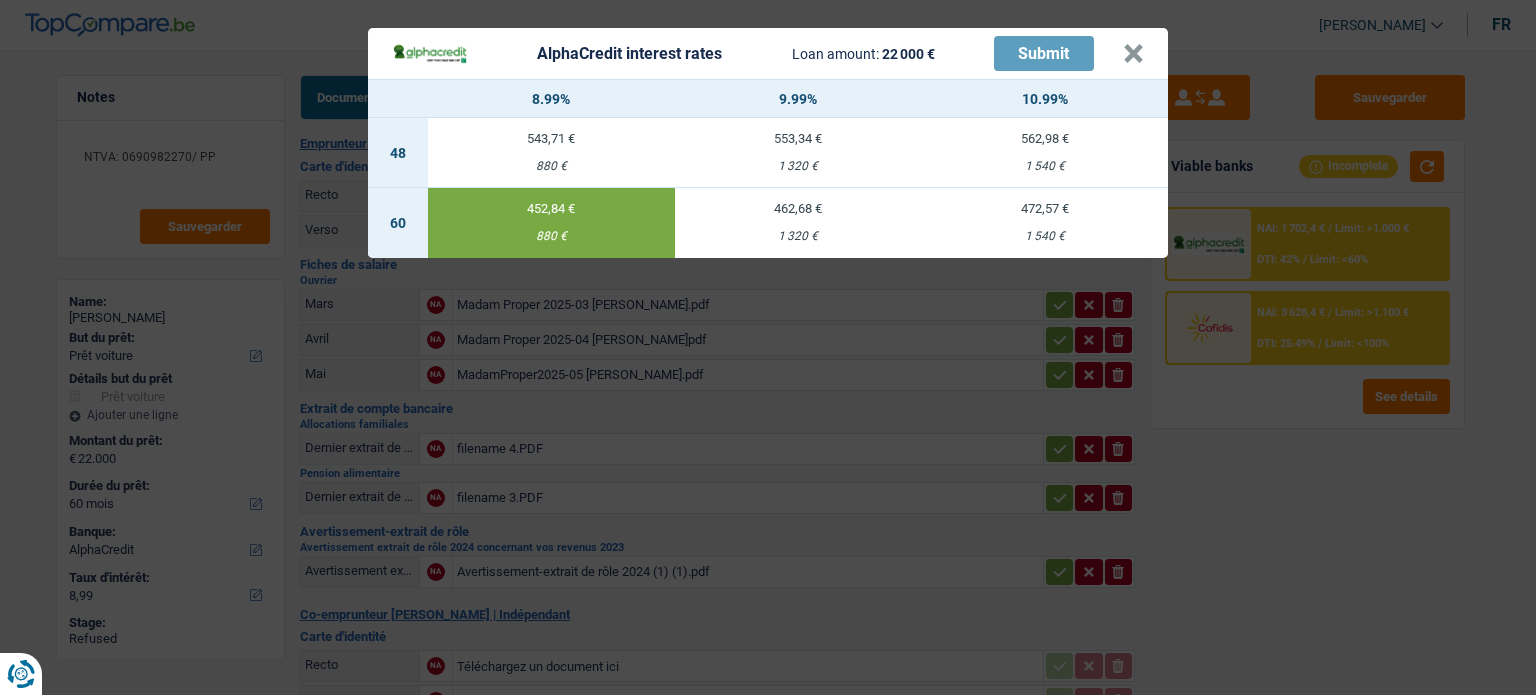 click on "452,84 €
880 €" 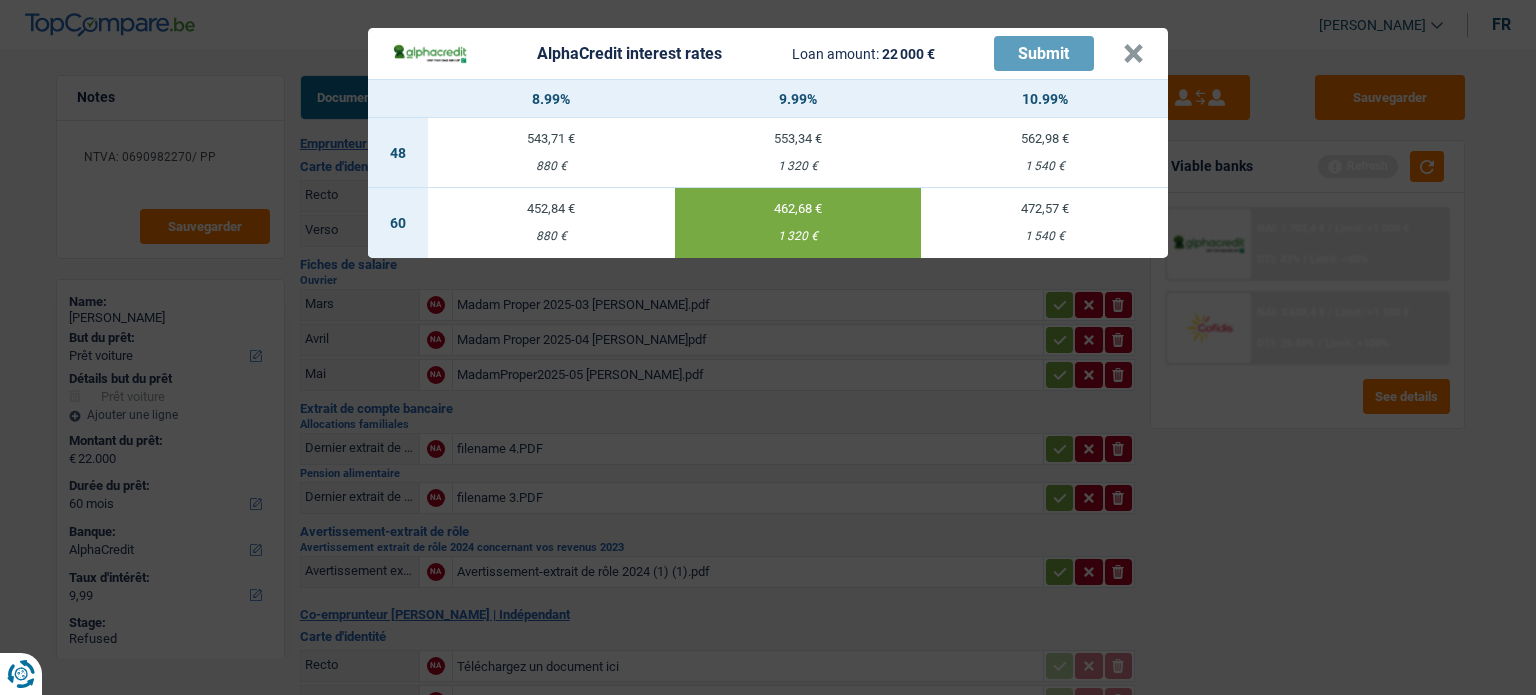 click on "472,57 €
1 540 €" 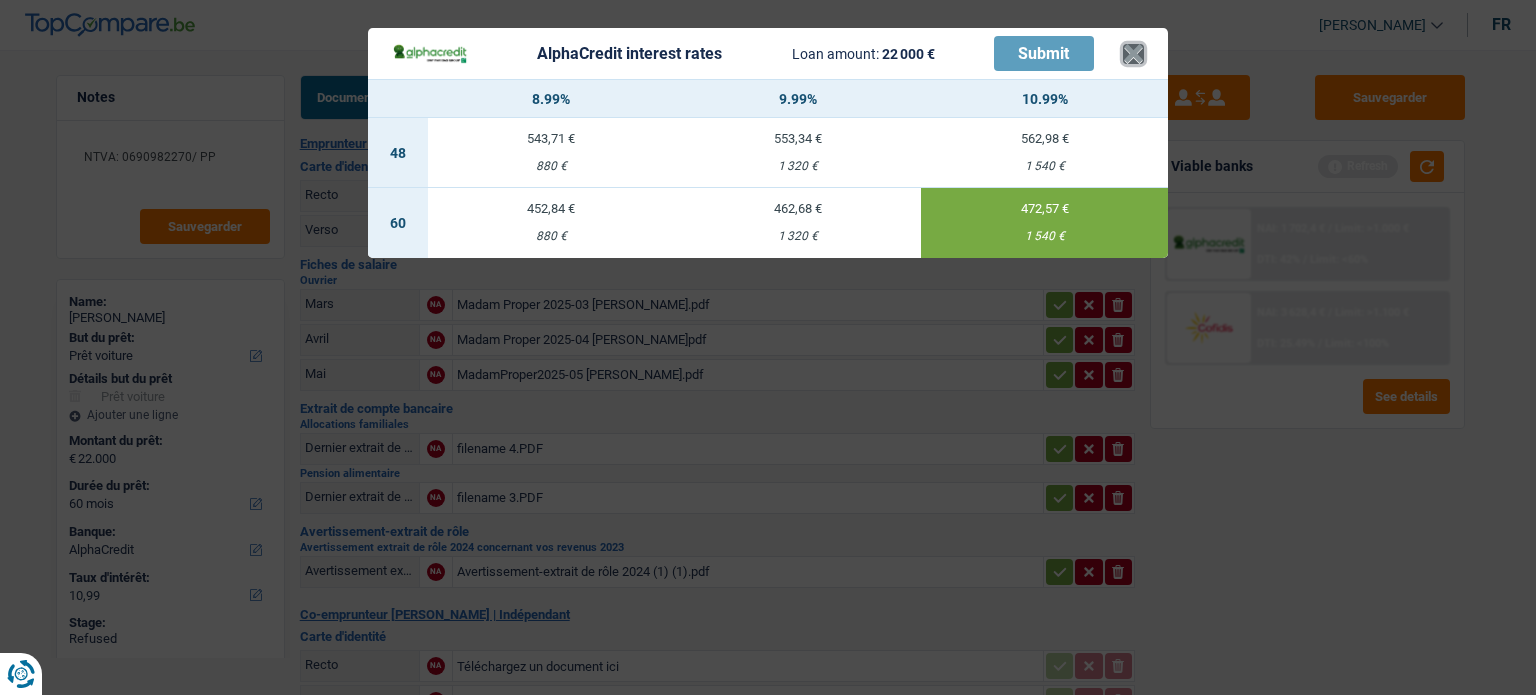 click on "×" 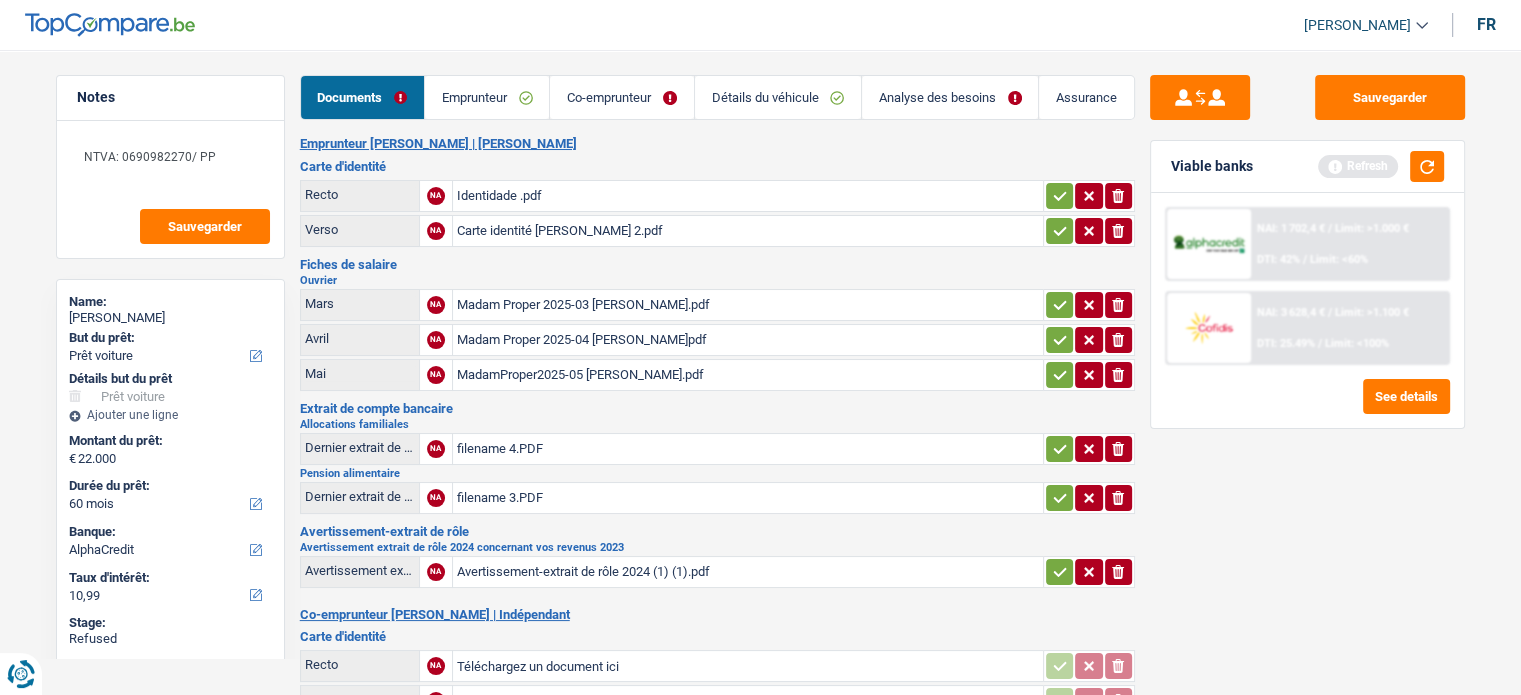 click on "Co-emprunteur" 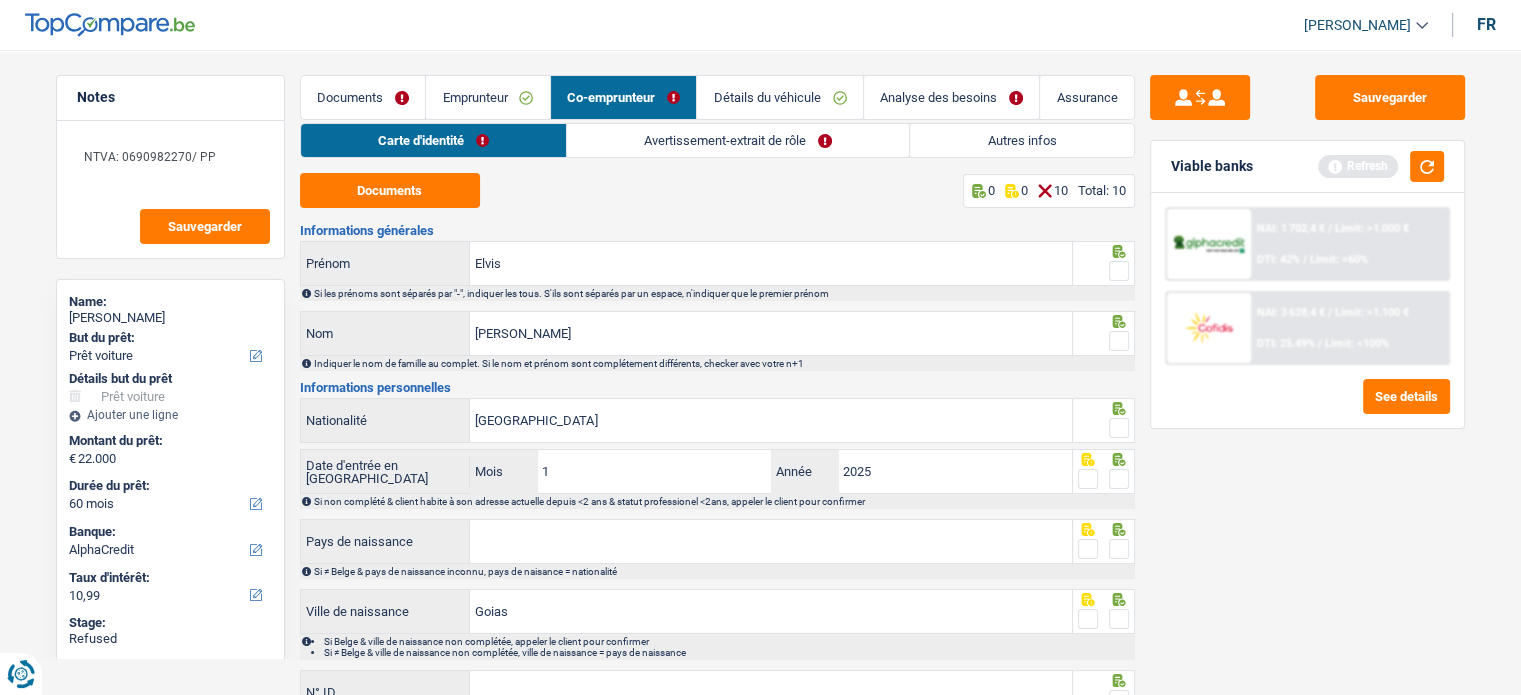 drag, startPoint x: 1109, startPoint y: 262, endPoint x: 1112, endPoint y: 288, distance: 26.172504 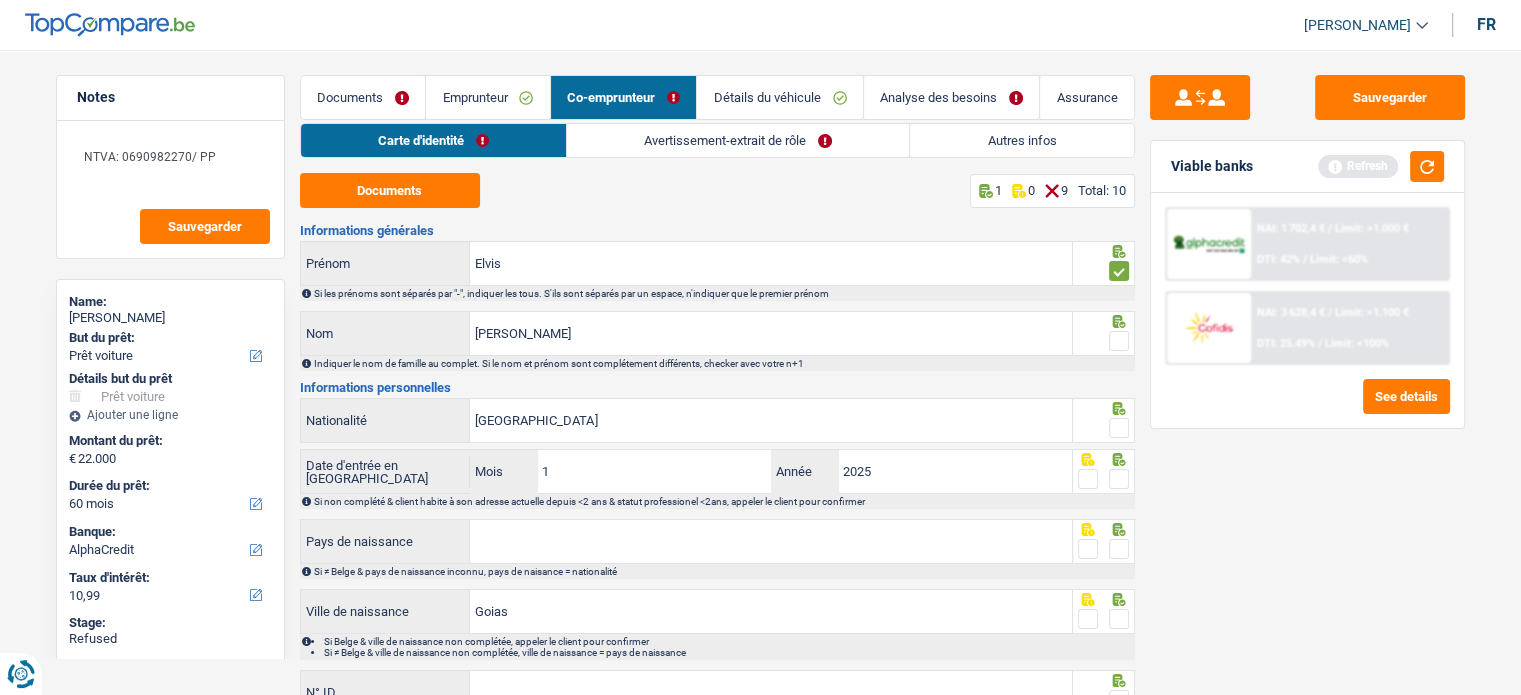 click 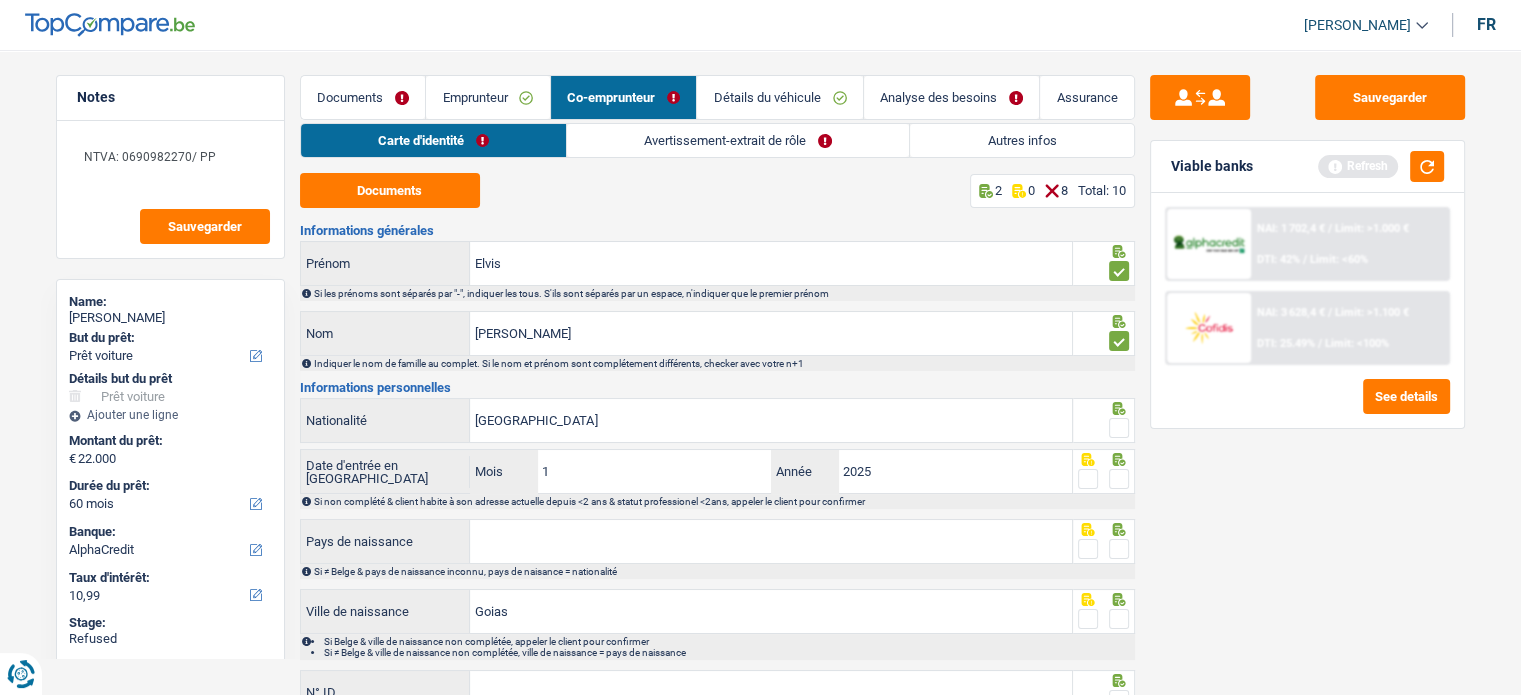 click 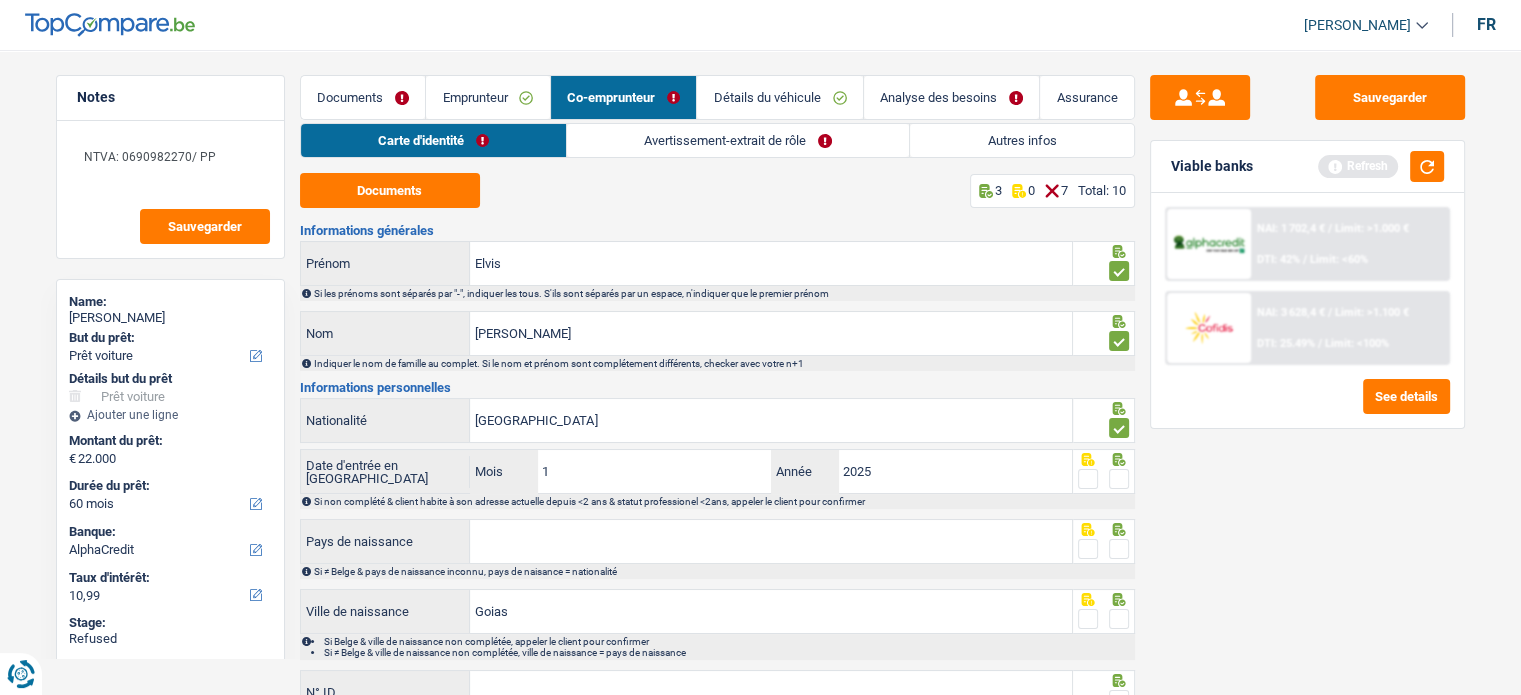 click 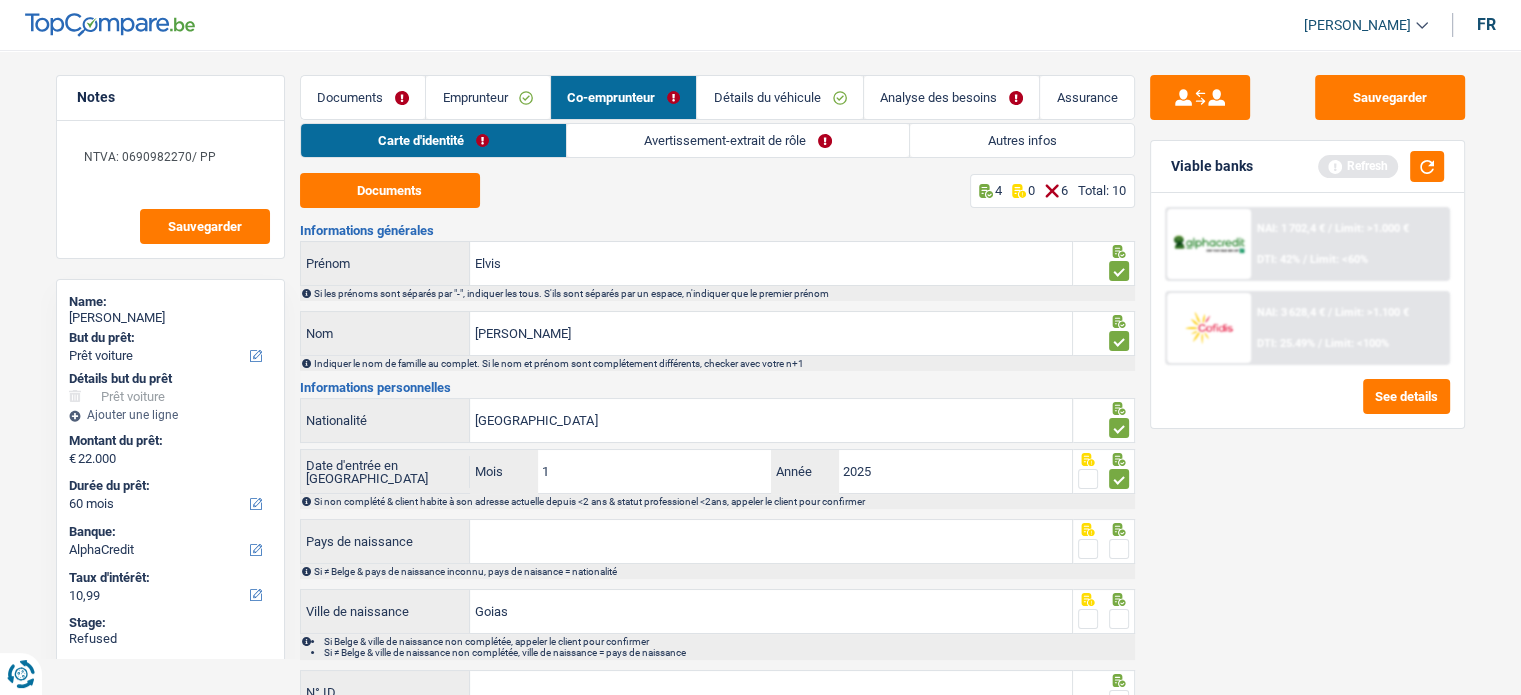 click 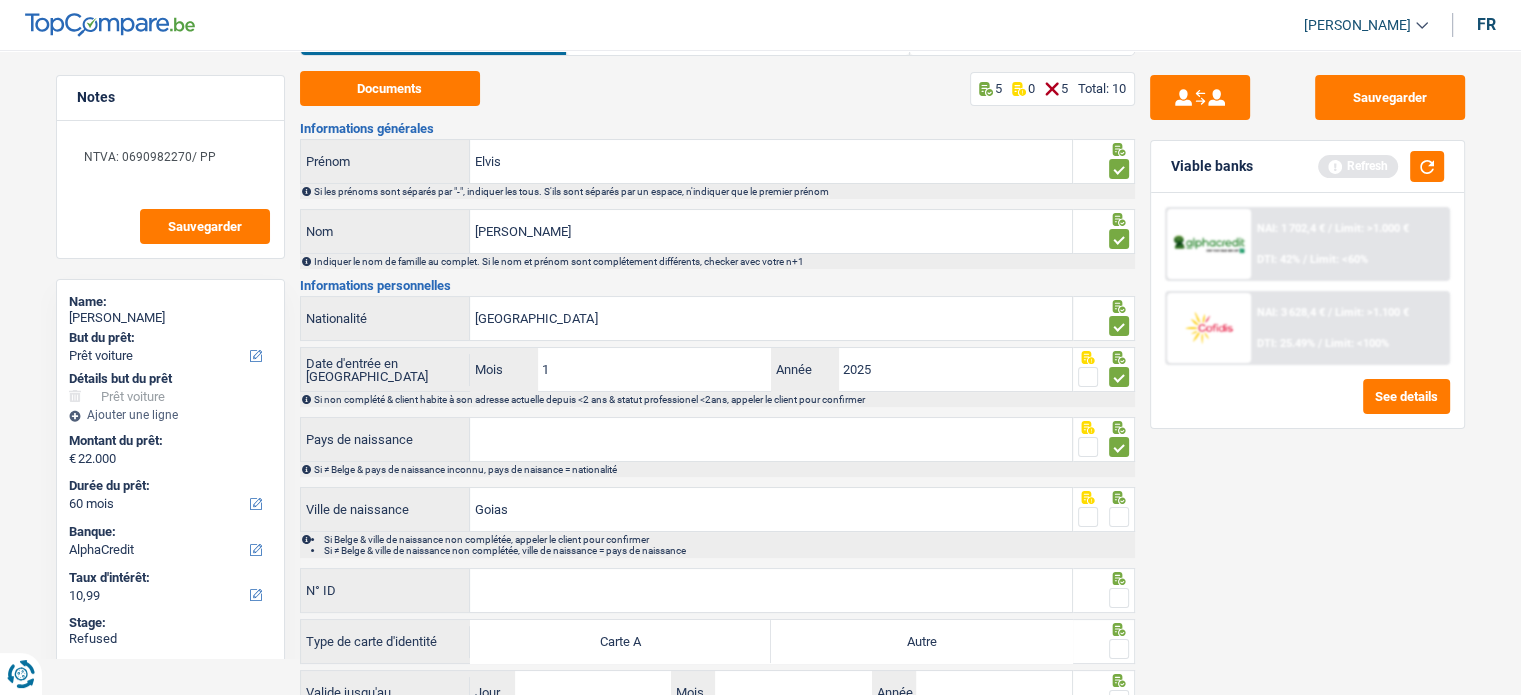 scroll, scrollTop: 250, scrollLeft: 0, axis: vertical 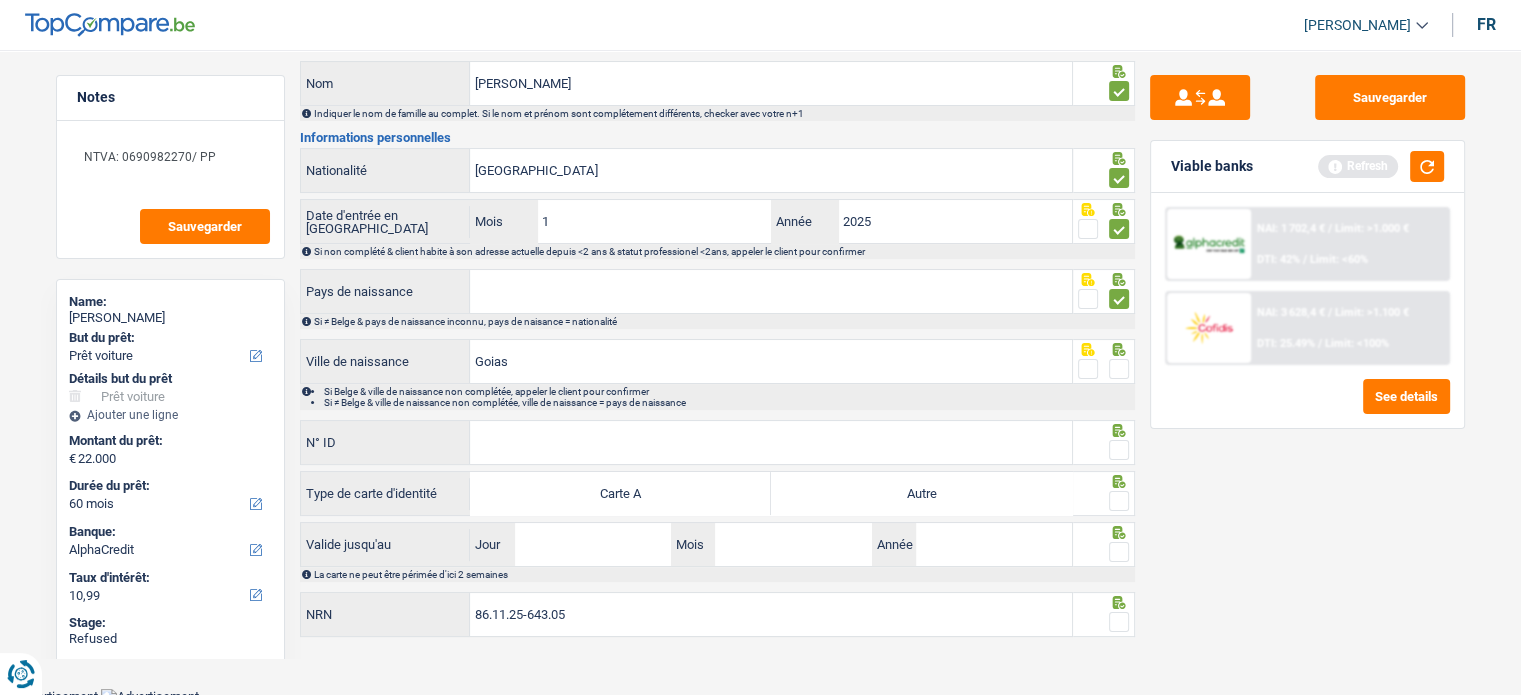 click 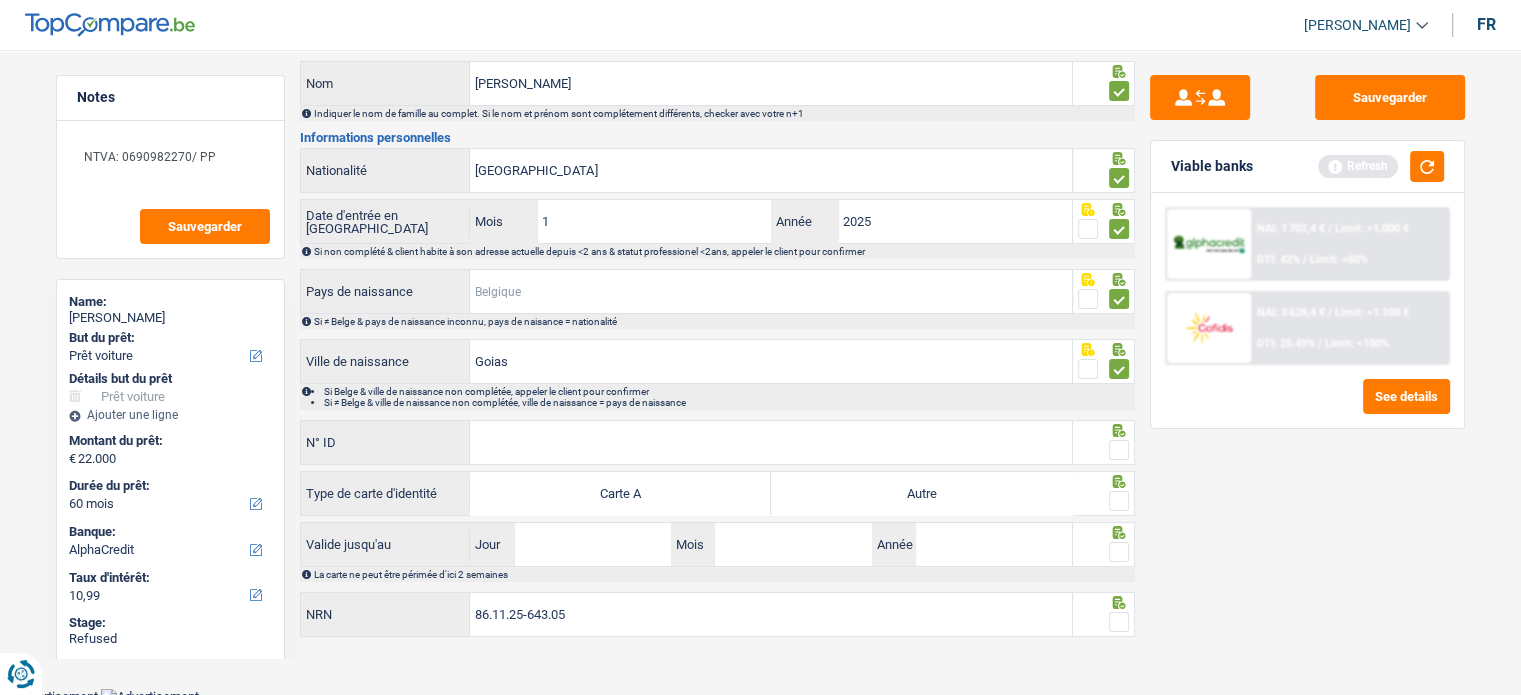 click on "Pays de naissance" 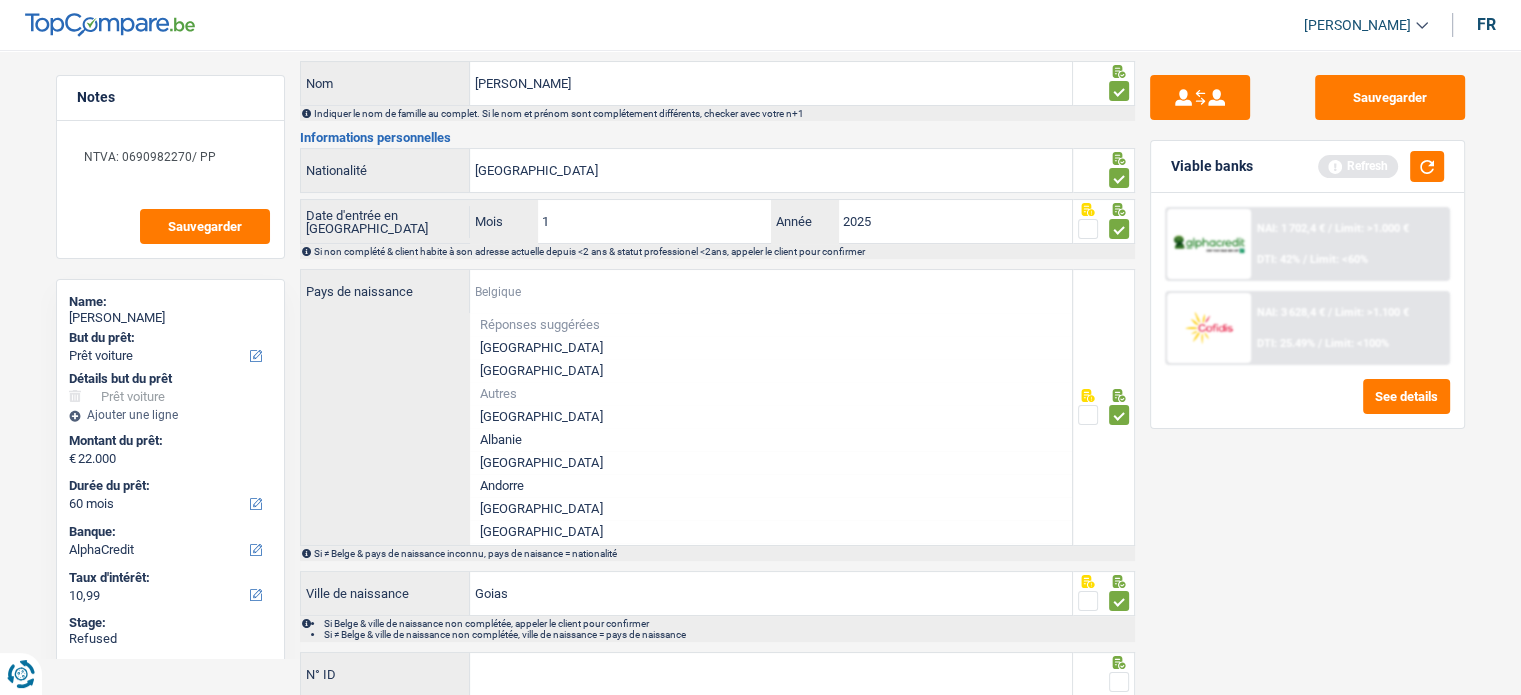 click on "Pays de naissance" 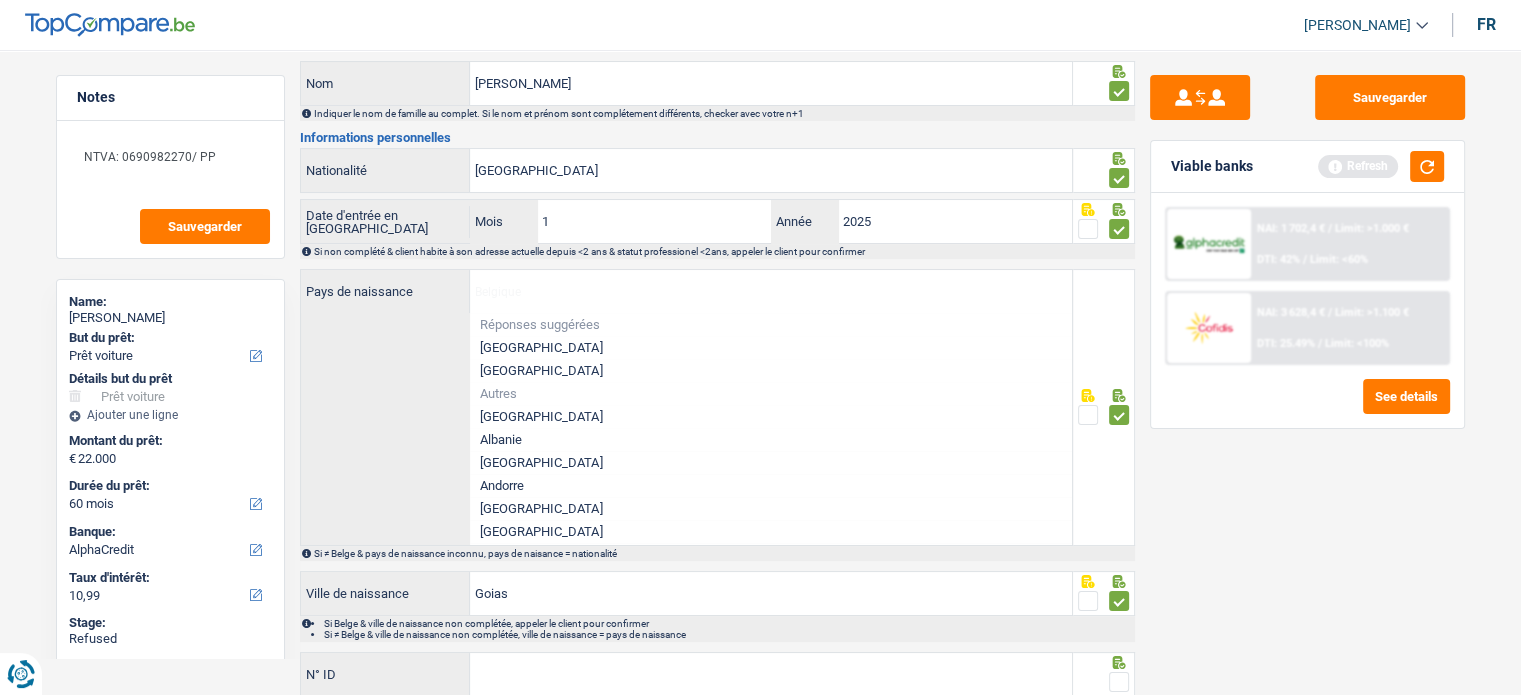 drag, startPoint x: 1388, startPoint y: 576, endPoint x: 1351, endPoint y: 519, distance: 67.95587 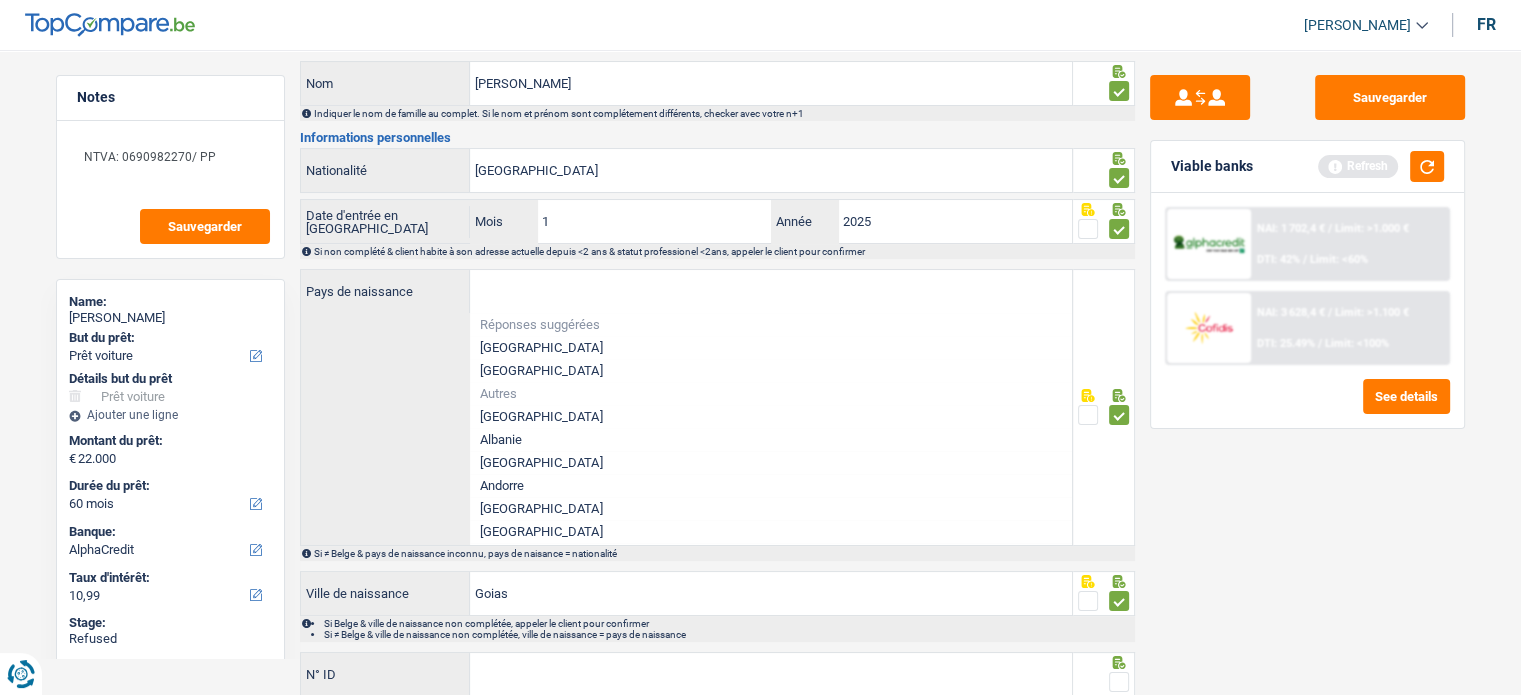 click on "Sauvegarder
Viable banks
Refresh
NAI: 1 702,4 €
/
Limit: >1.000 €
DTI: 42%
/
Limit: <60%
NAI: 3 628,4 €
/
Limit: >1.100 €
DTI: 25.49%
/
Limit: <100%
See details" 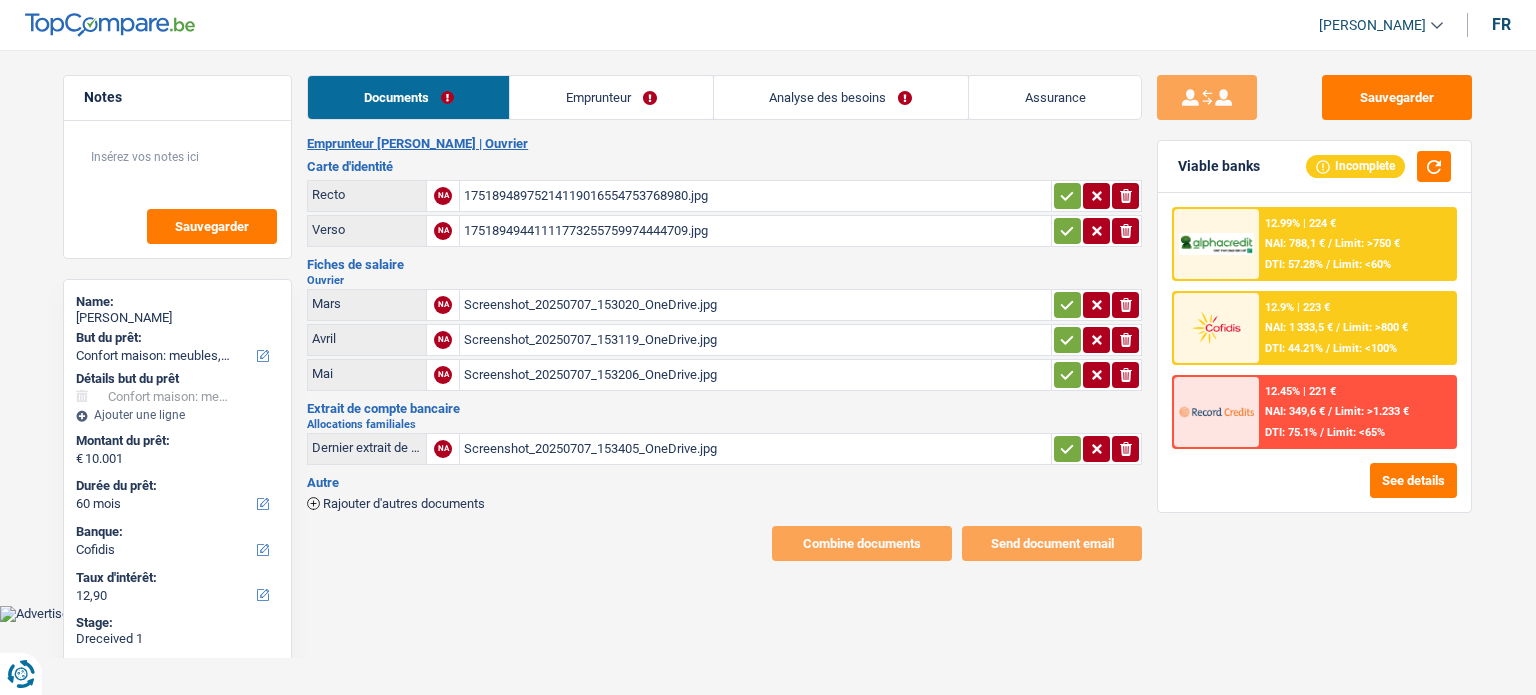 select on "household" 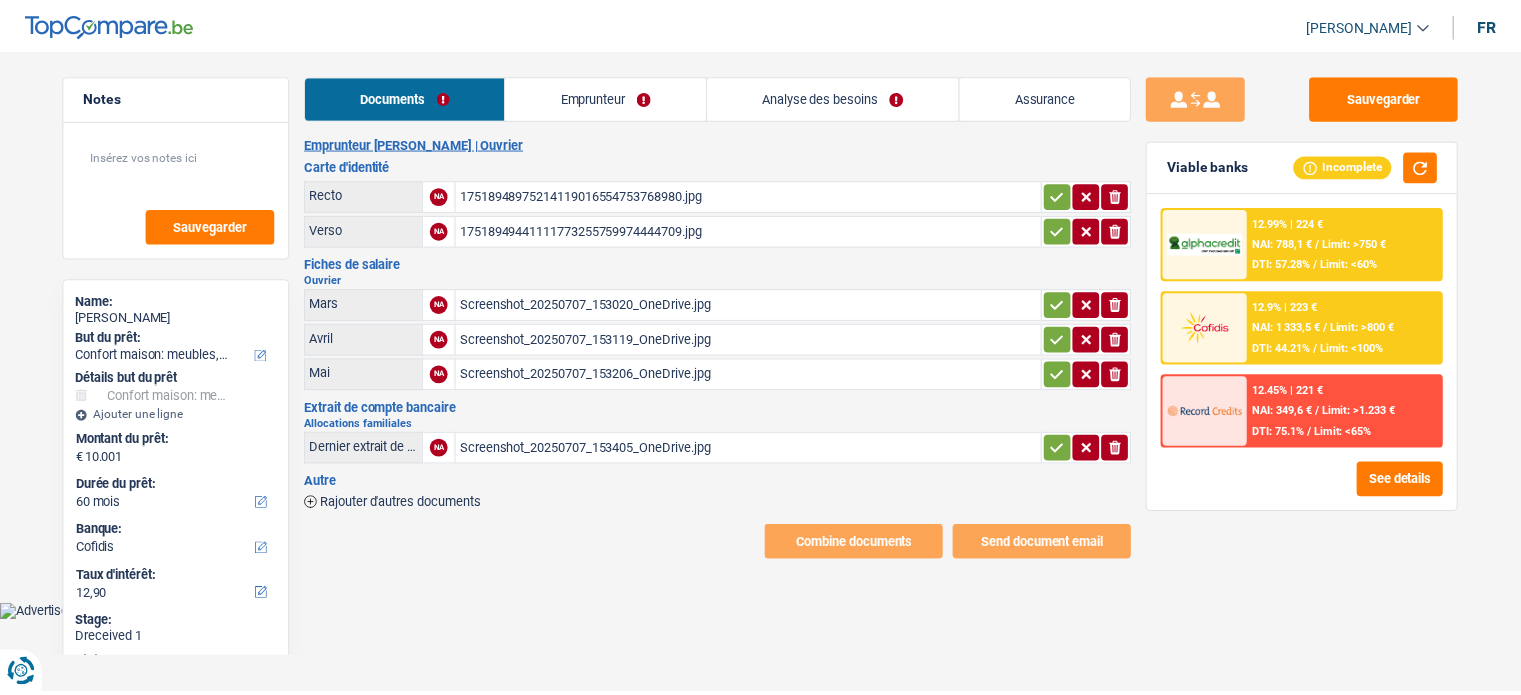 scroll, scrollTop: 0, scrollLeft: 0, axis: both 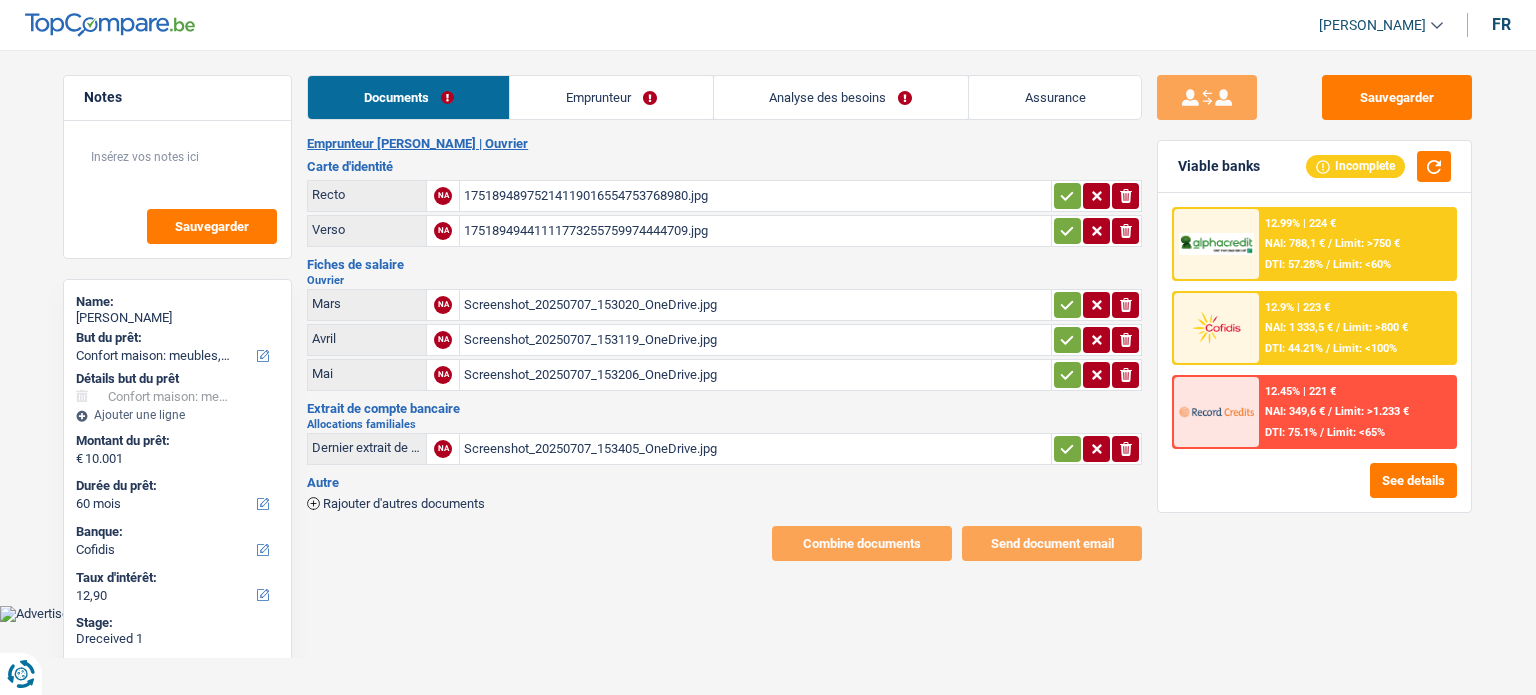 click on "Emprunteur" at bounding box center [611, 97] 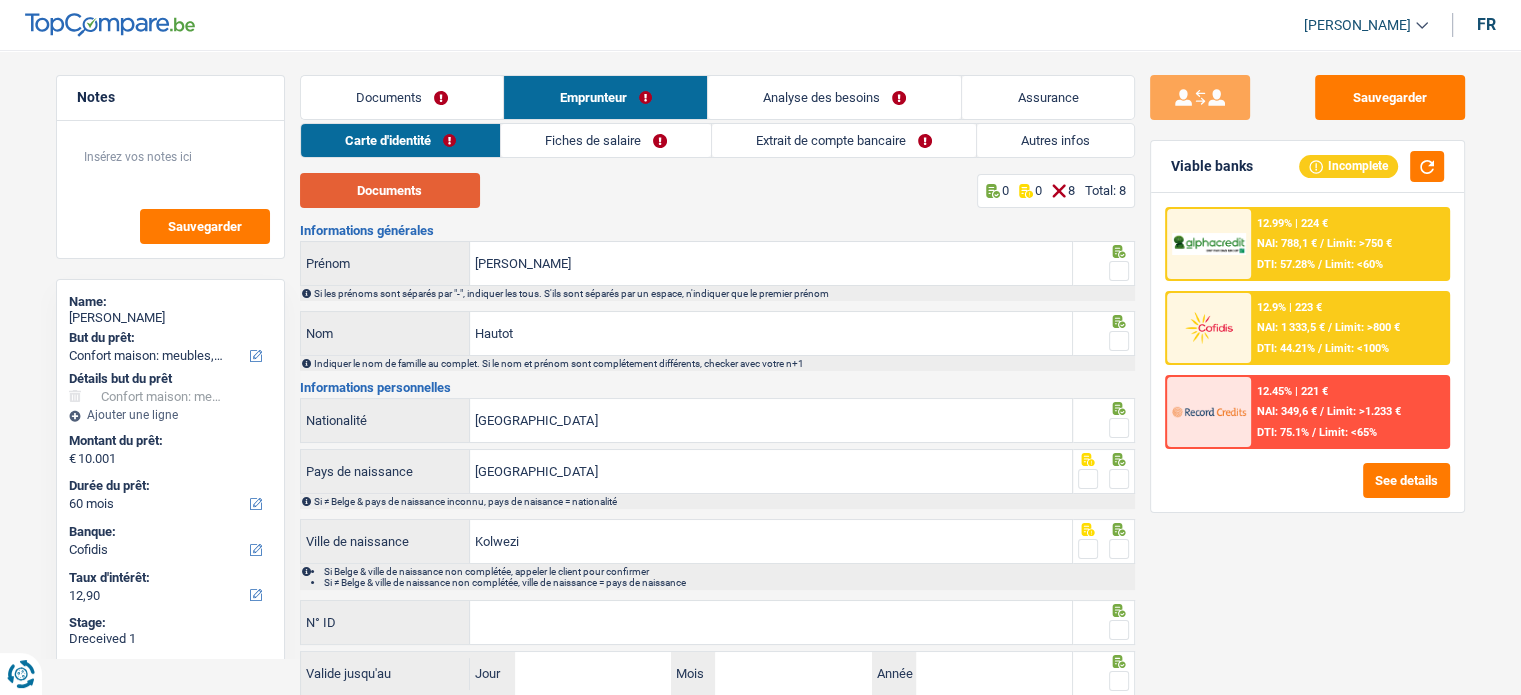 click on "Documents" at bounding box center [390, 190] 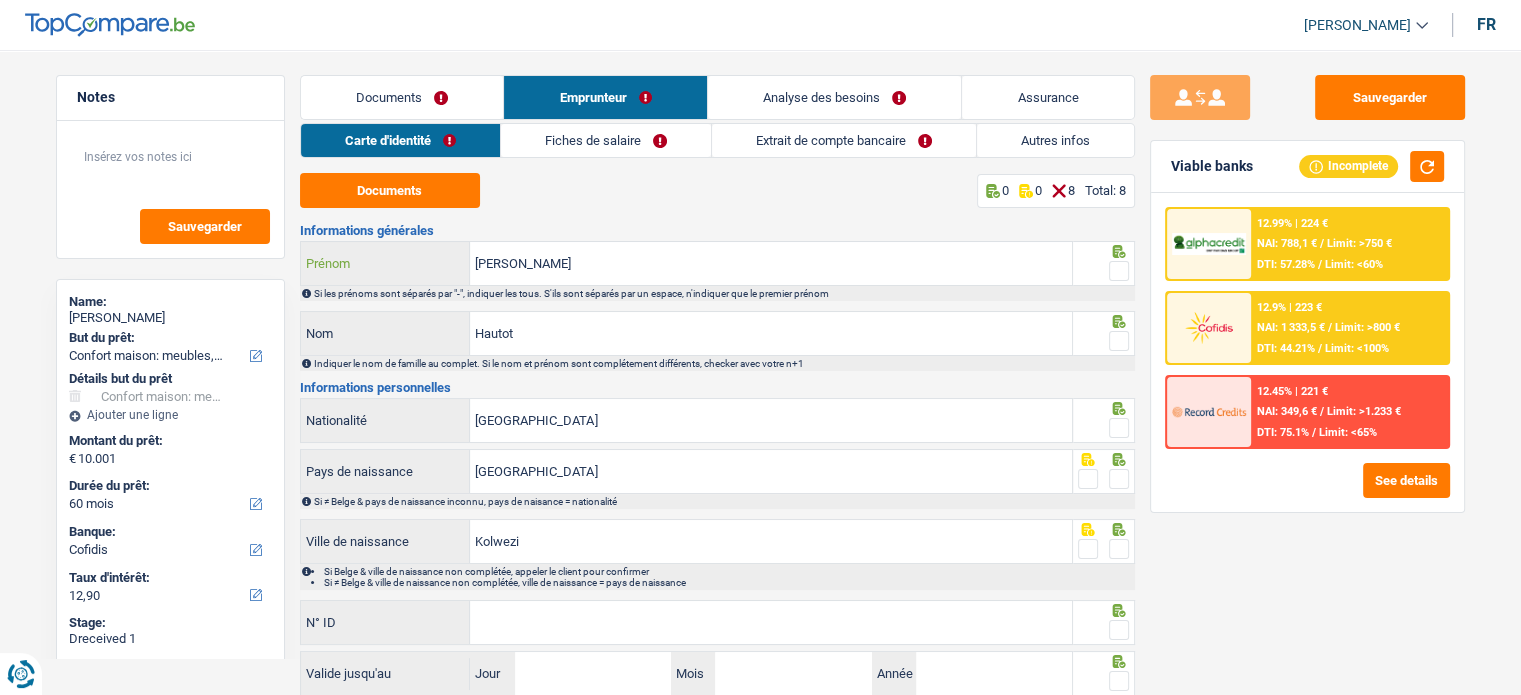 click on "[PERSON_NAME]" at bounding box center [771, 263] 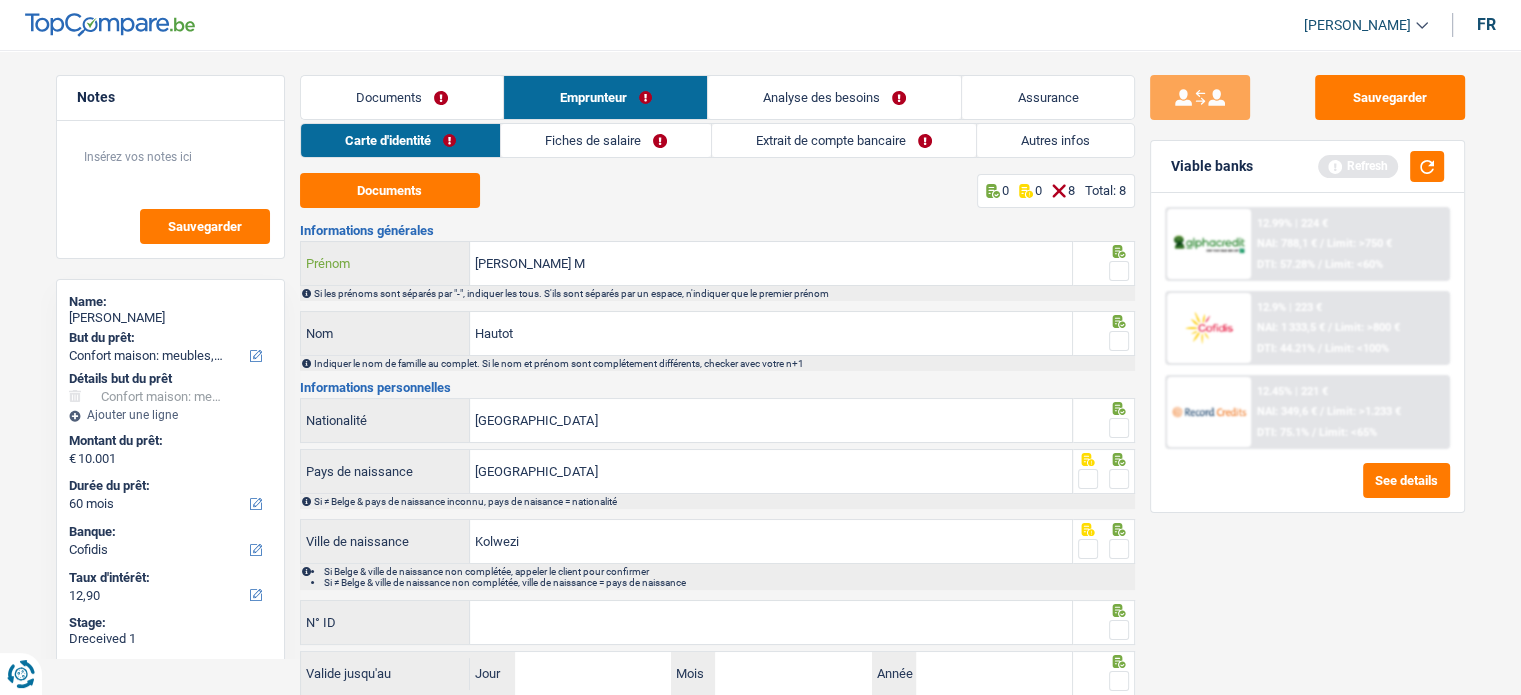 type on "[PERSON_NAME] M" 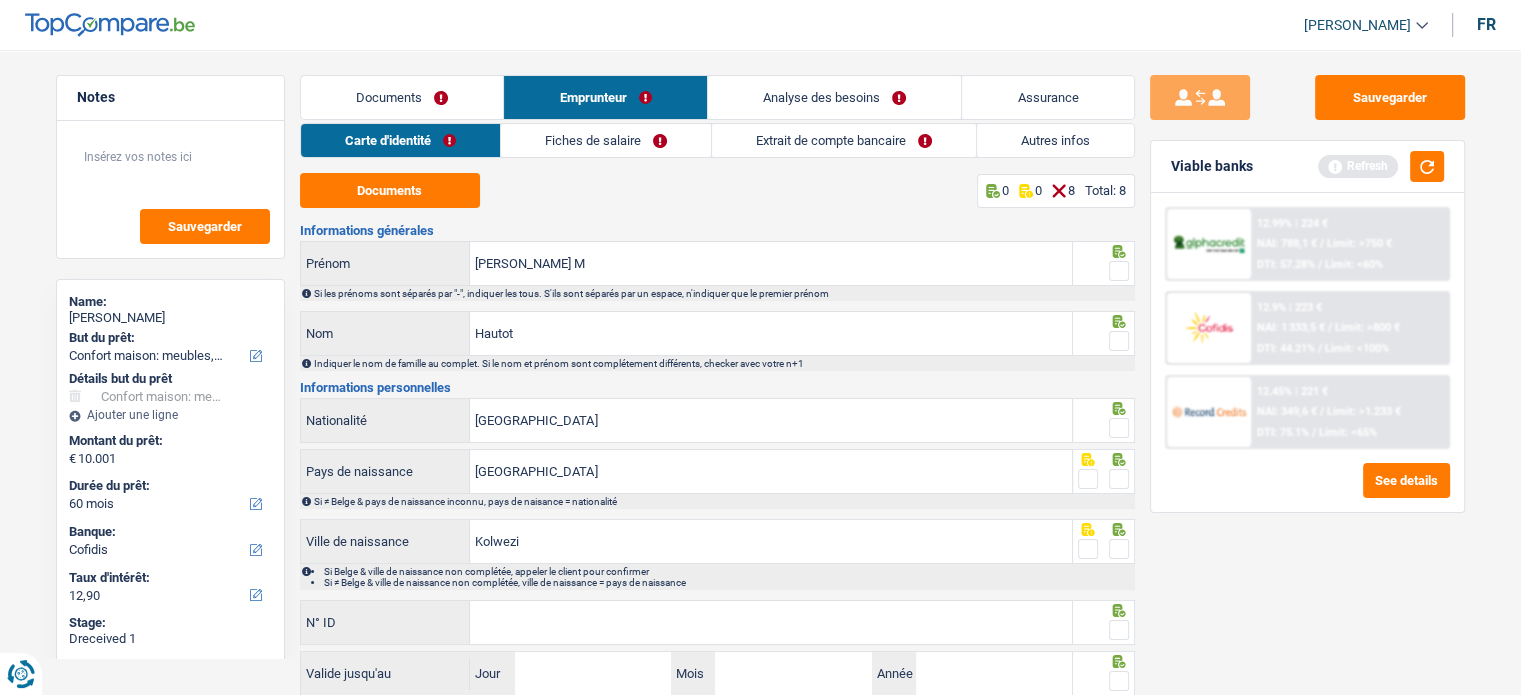 click at bounding box center (1119, 271) 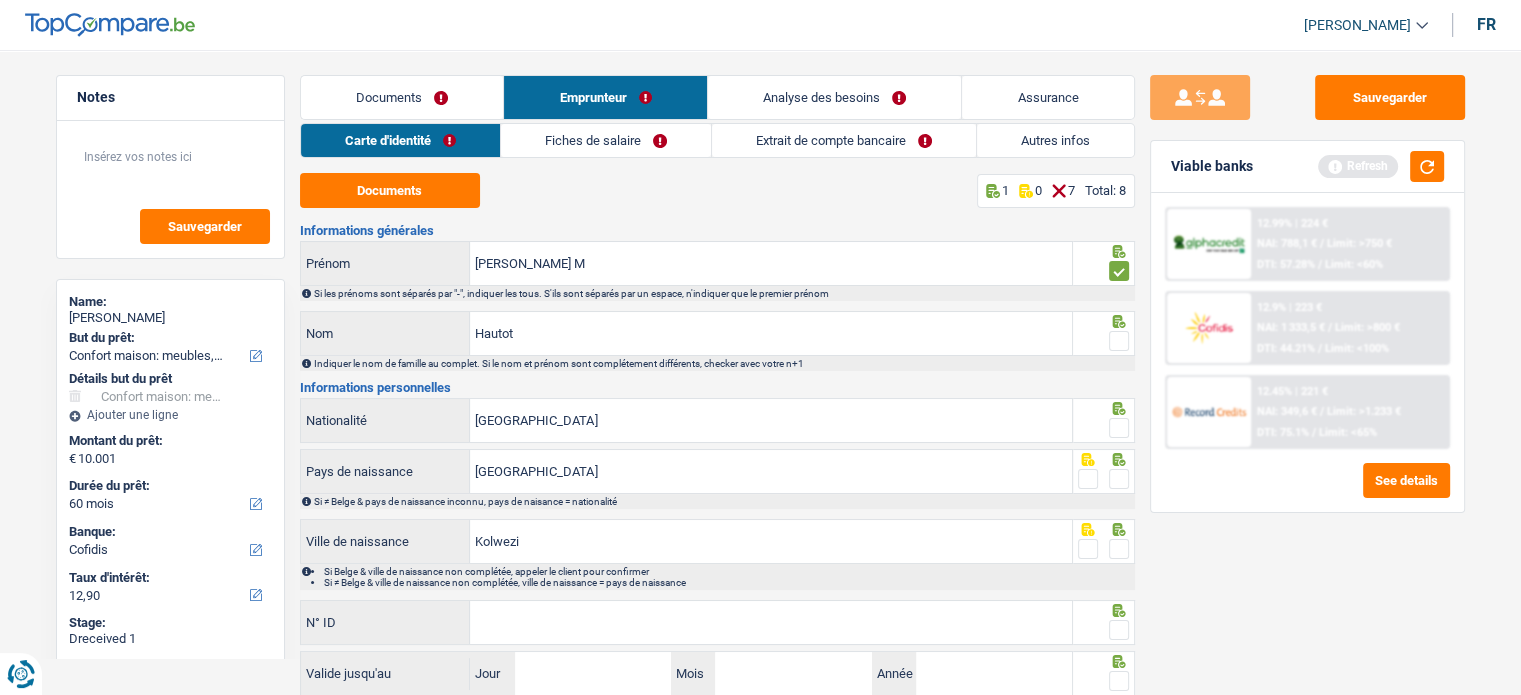 click at bounding box center (1119, 341) 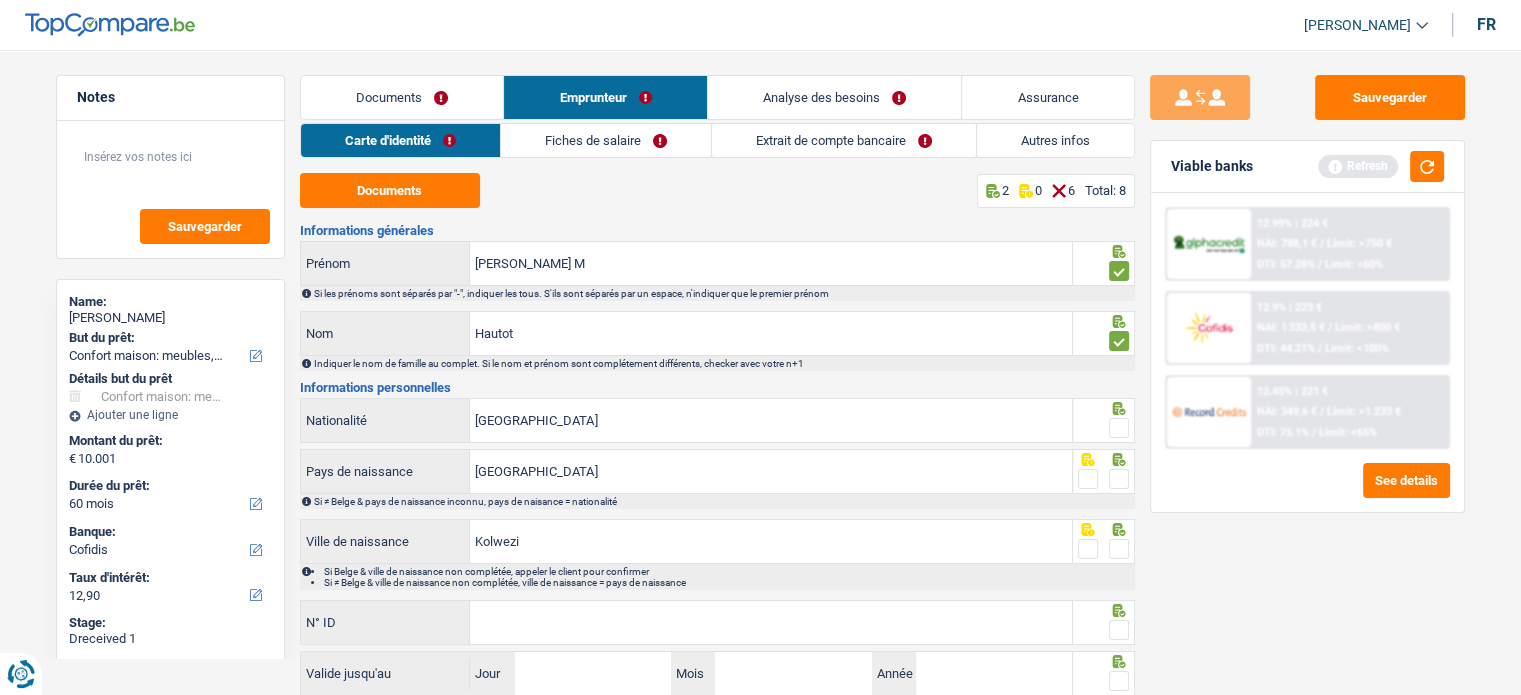 click at bounding box center (1119, 428) 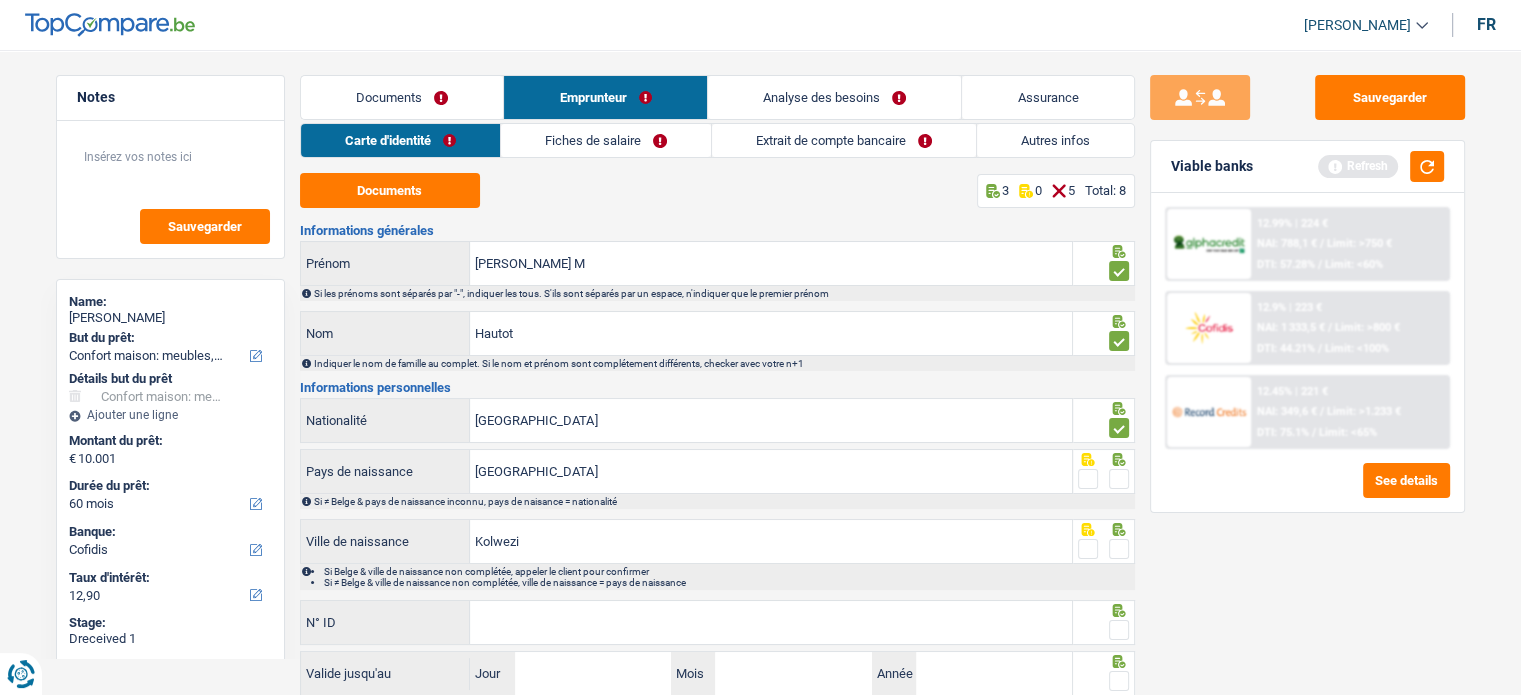 click at bounding box center [1119, 479] 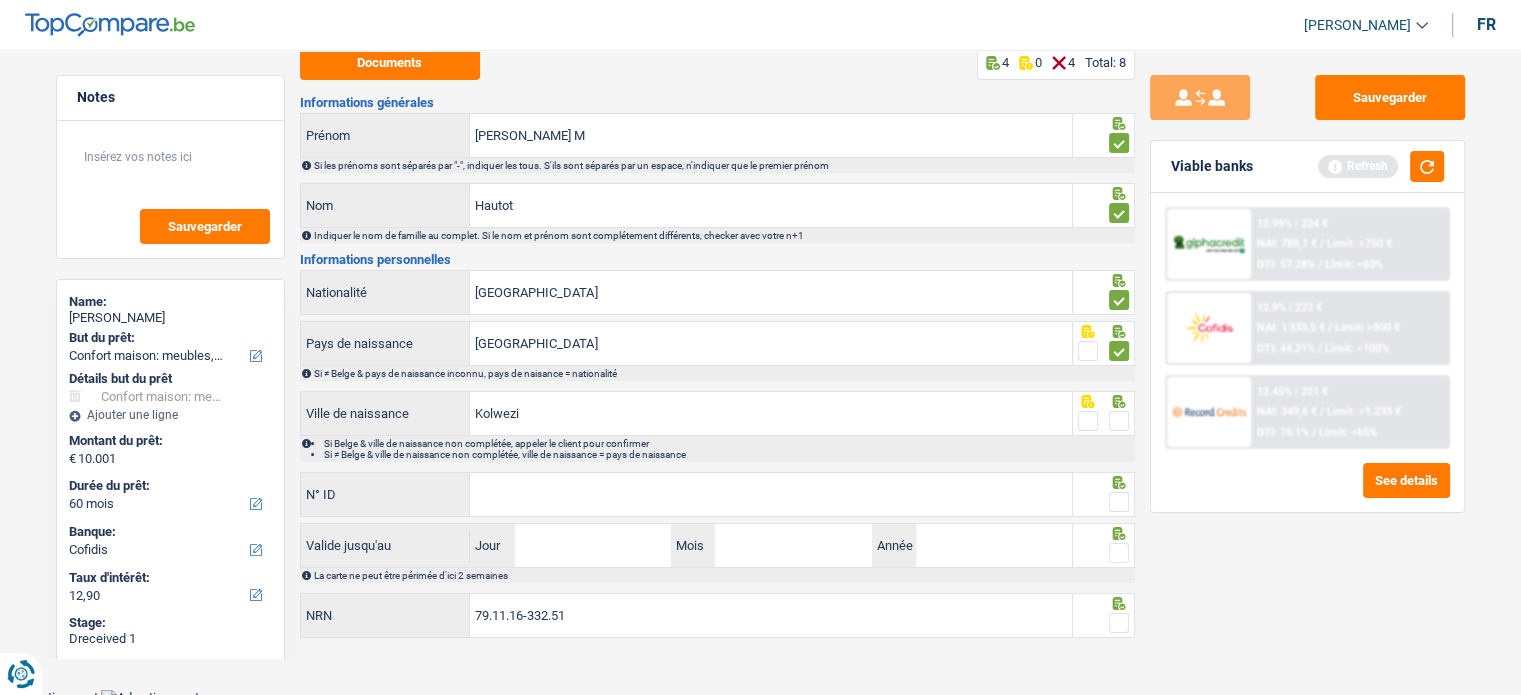 scroll, scrollTop: 129, scrollLeft: 0, axis: vertical 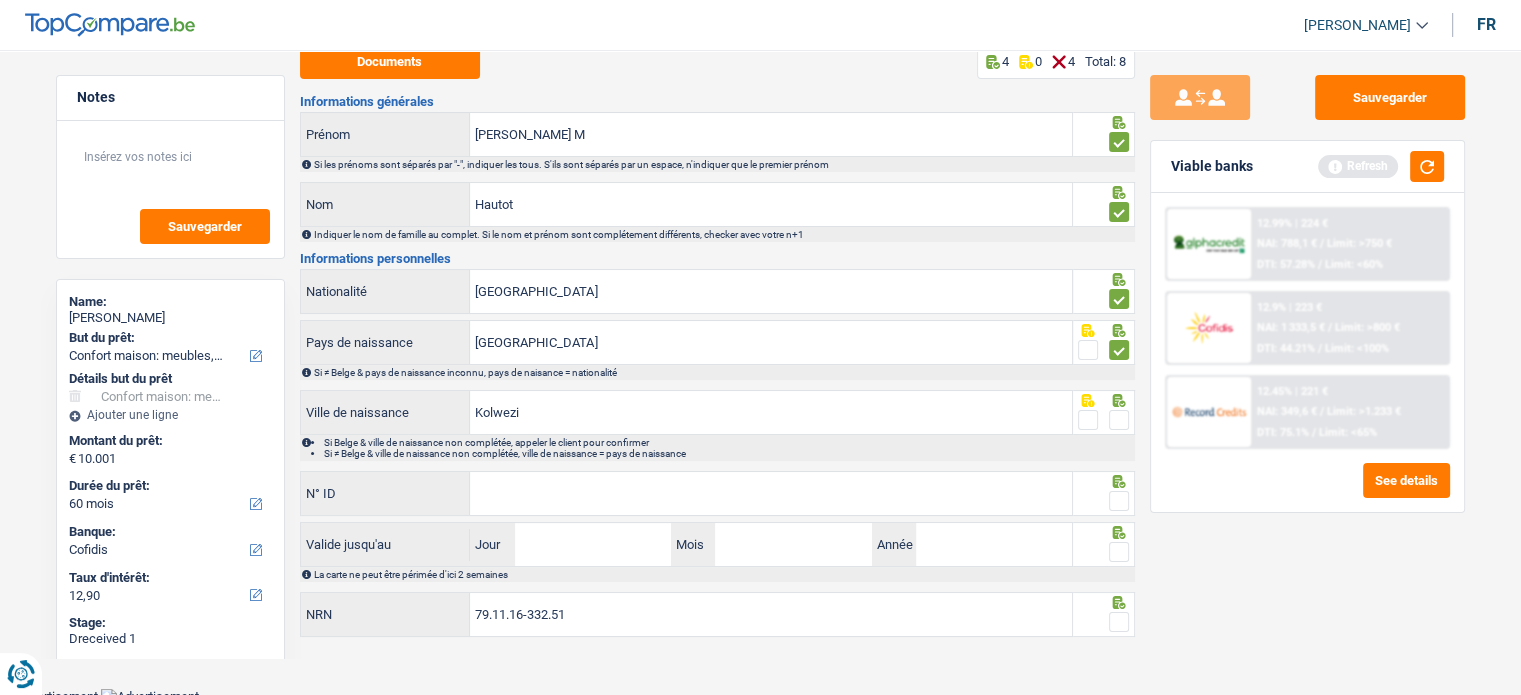 click at bounding box center [1119, 420] 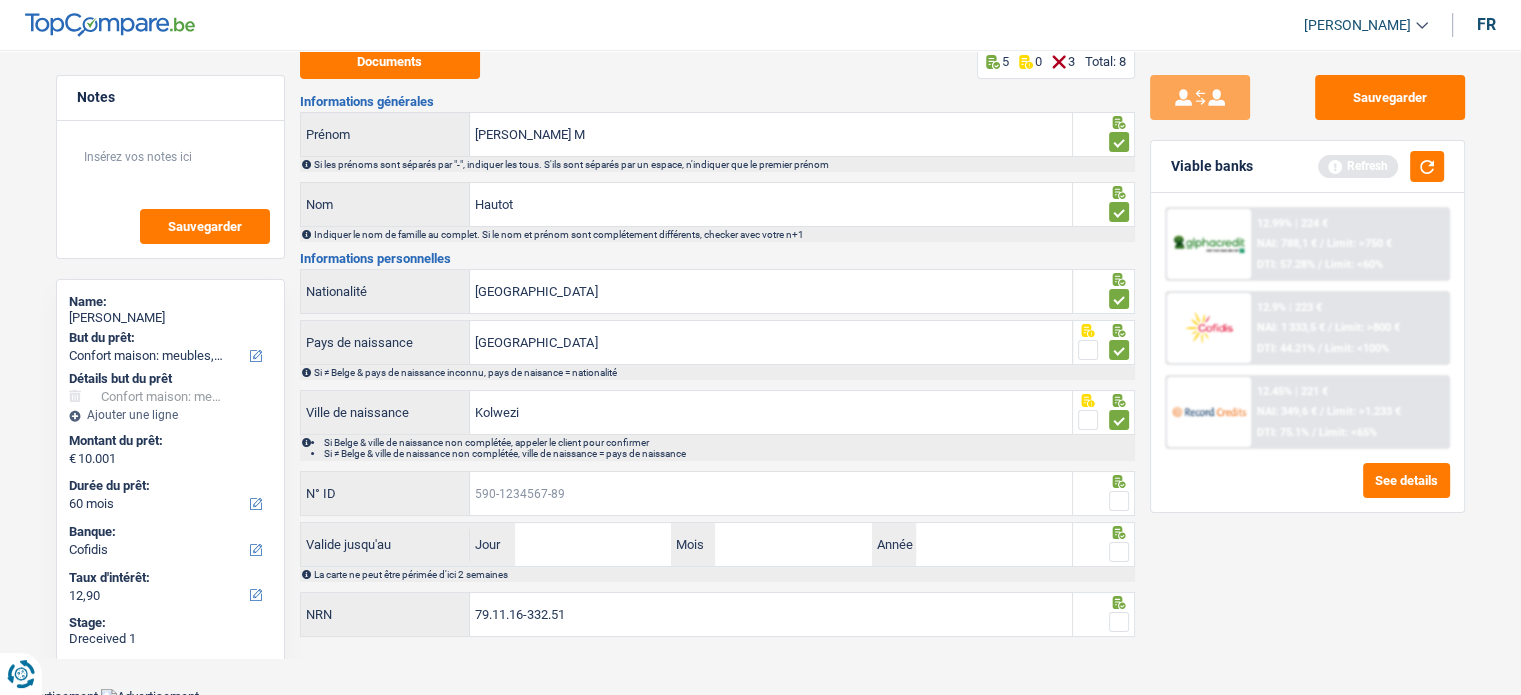 click on "N° ID" at bounding box center [771, 493] 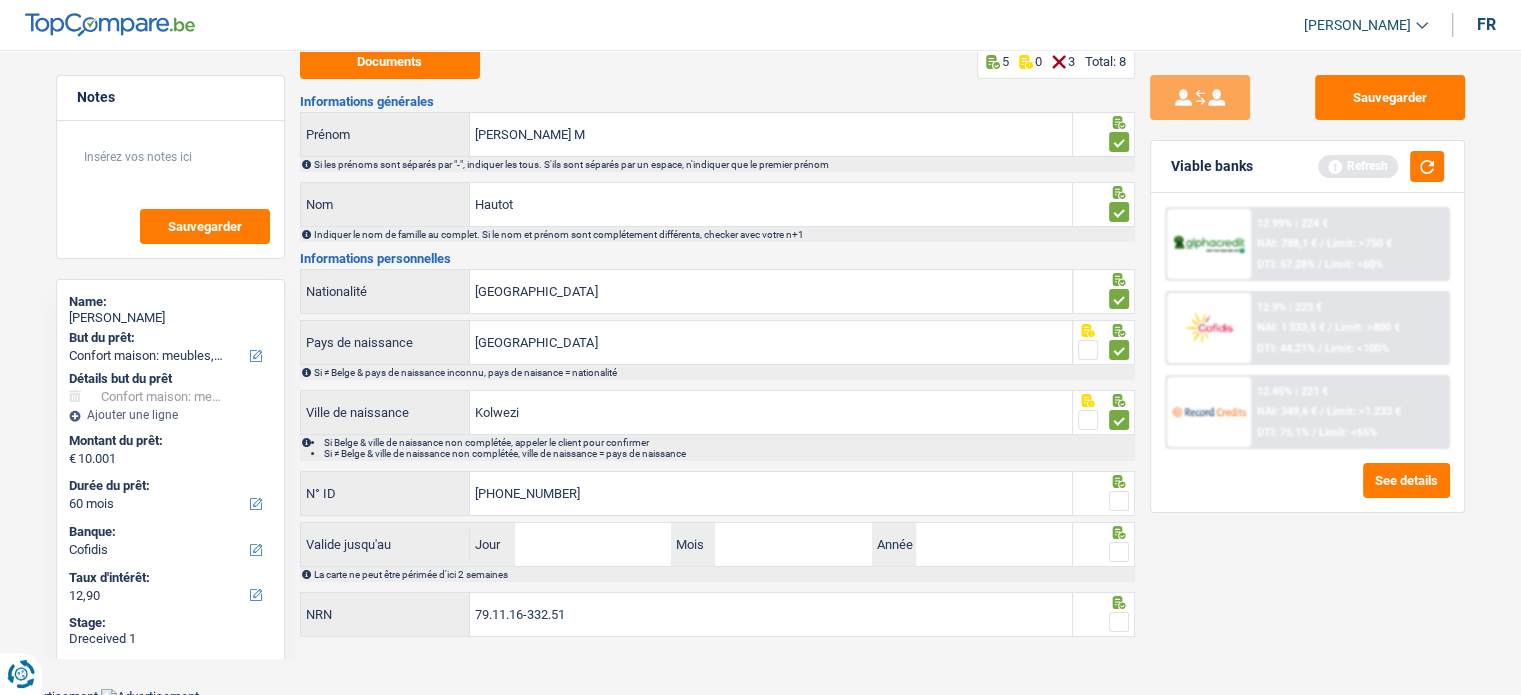 type on "592-2508538-05" 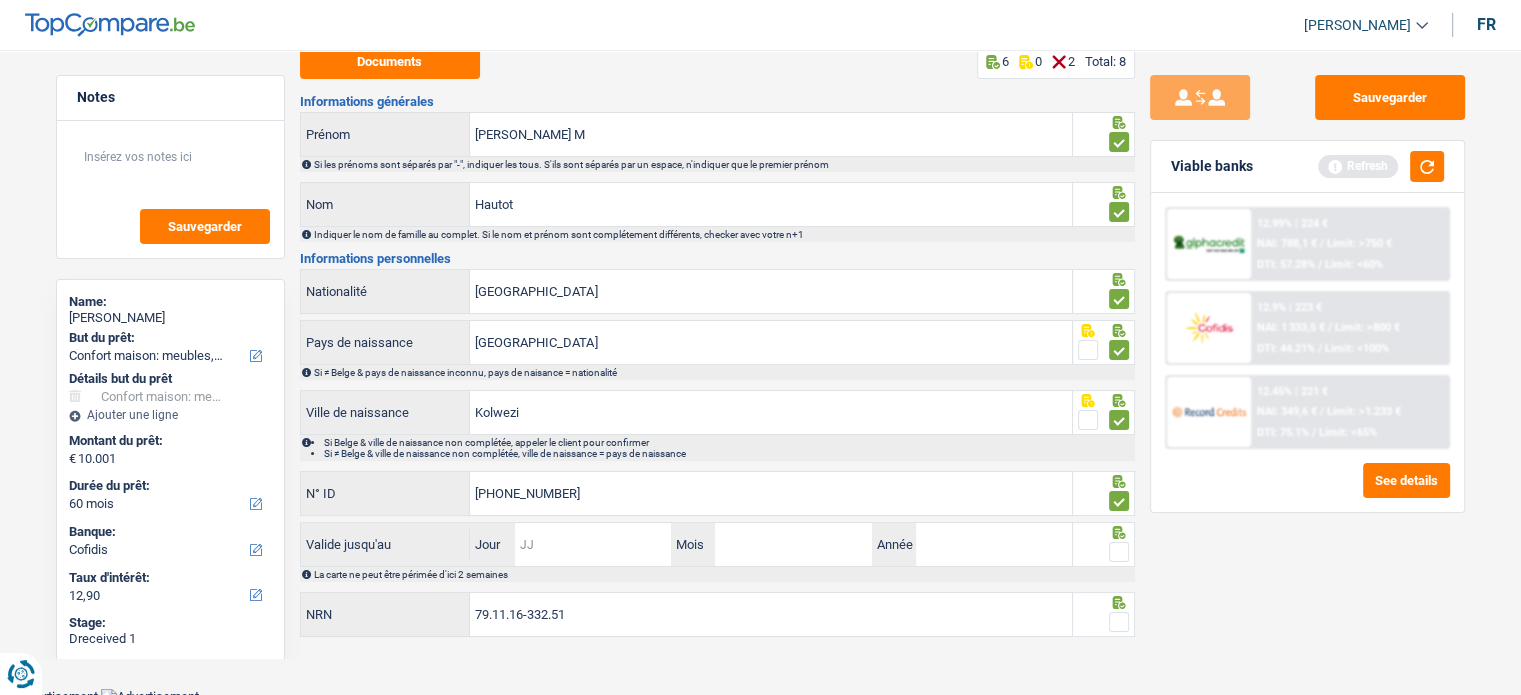 click on "Jour" at bounding box center (593, 544) 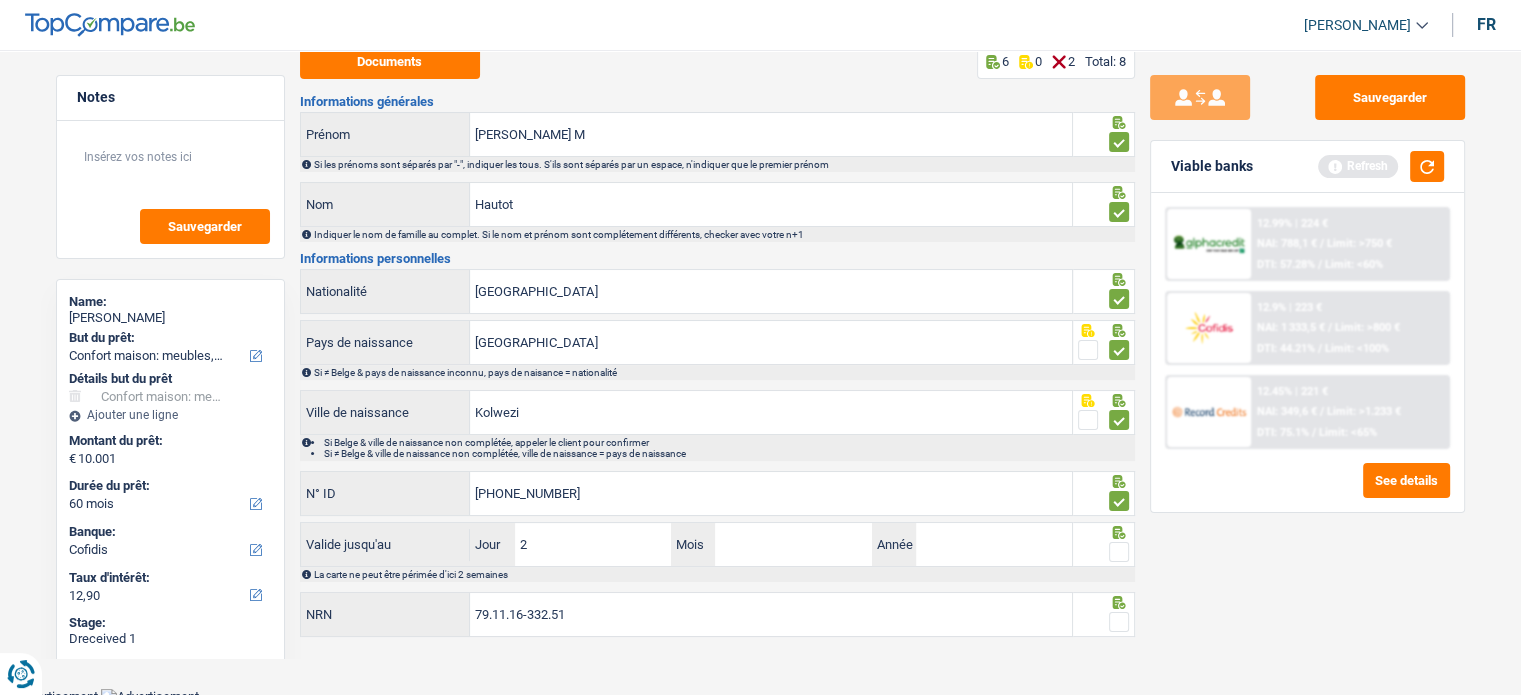 type on "27" 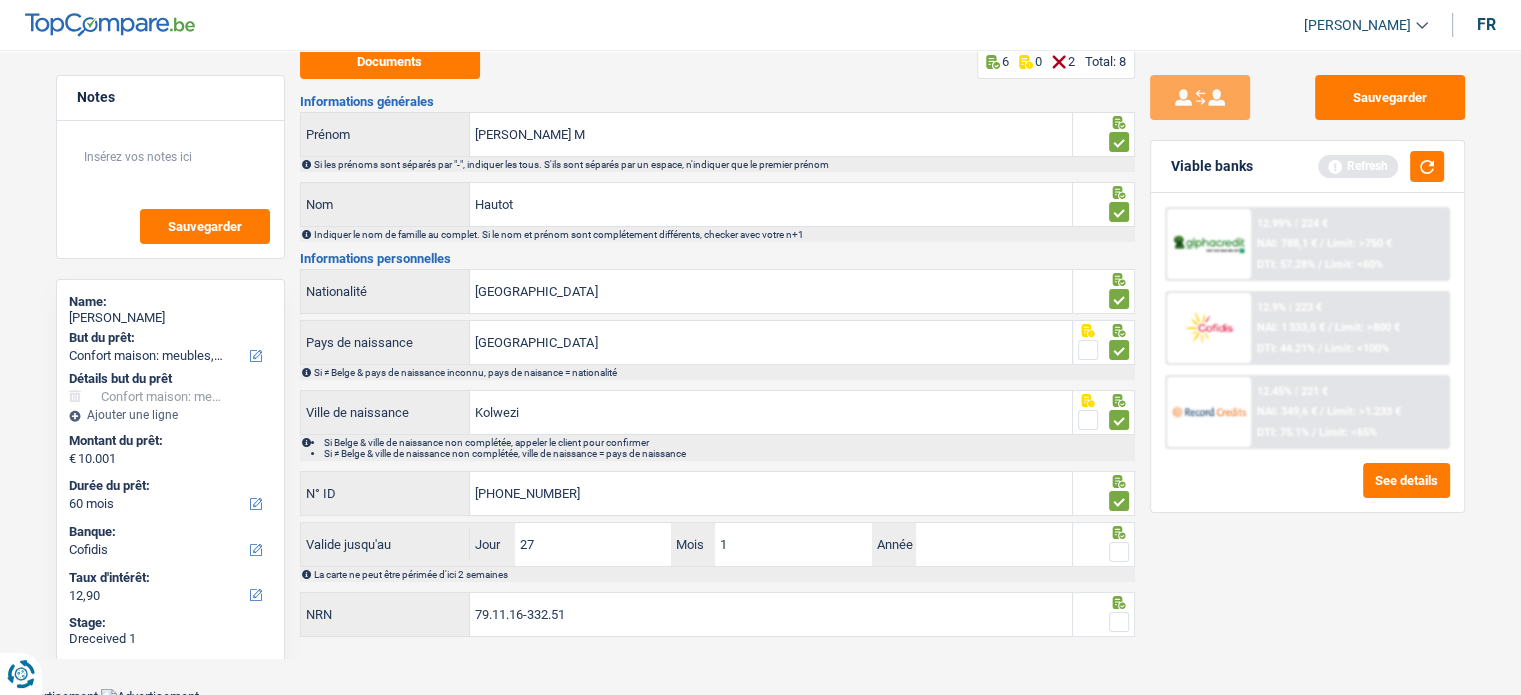 type on "11" 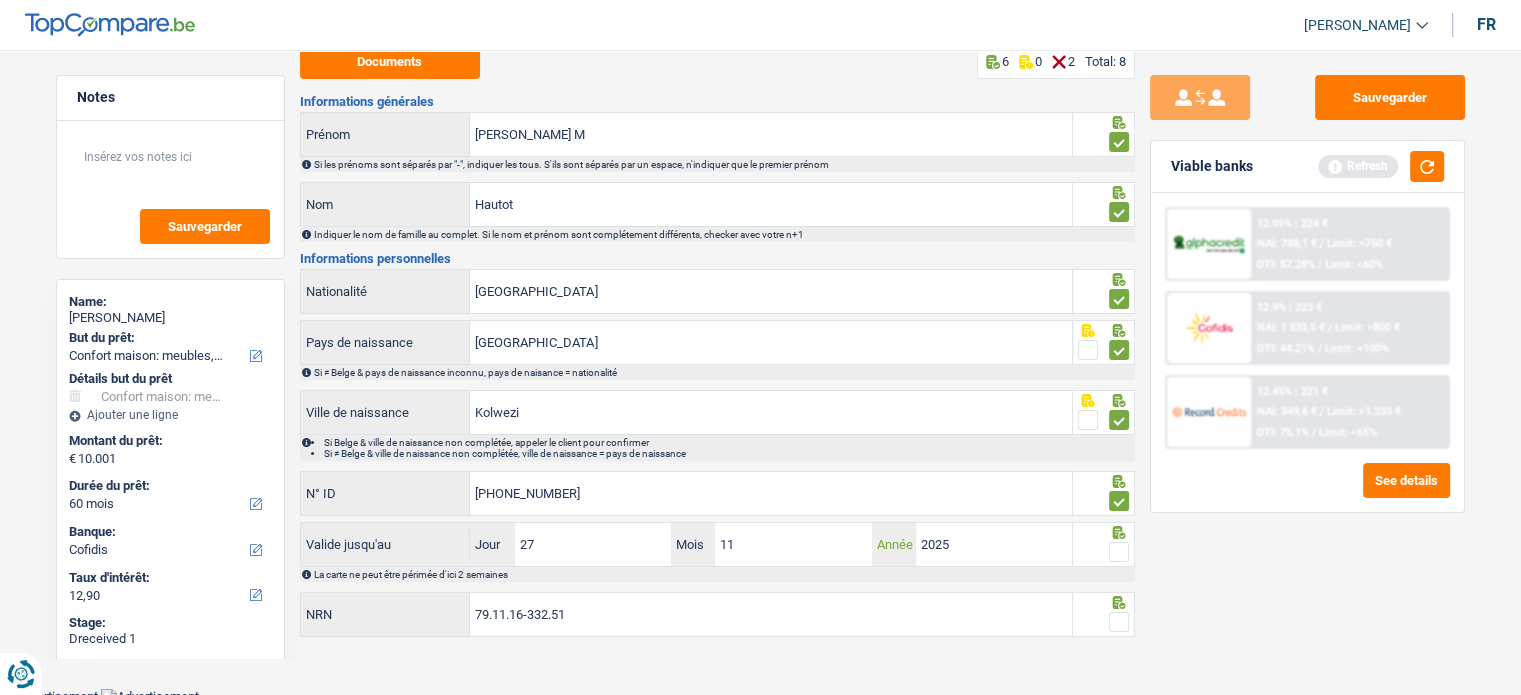 type on "2025" 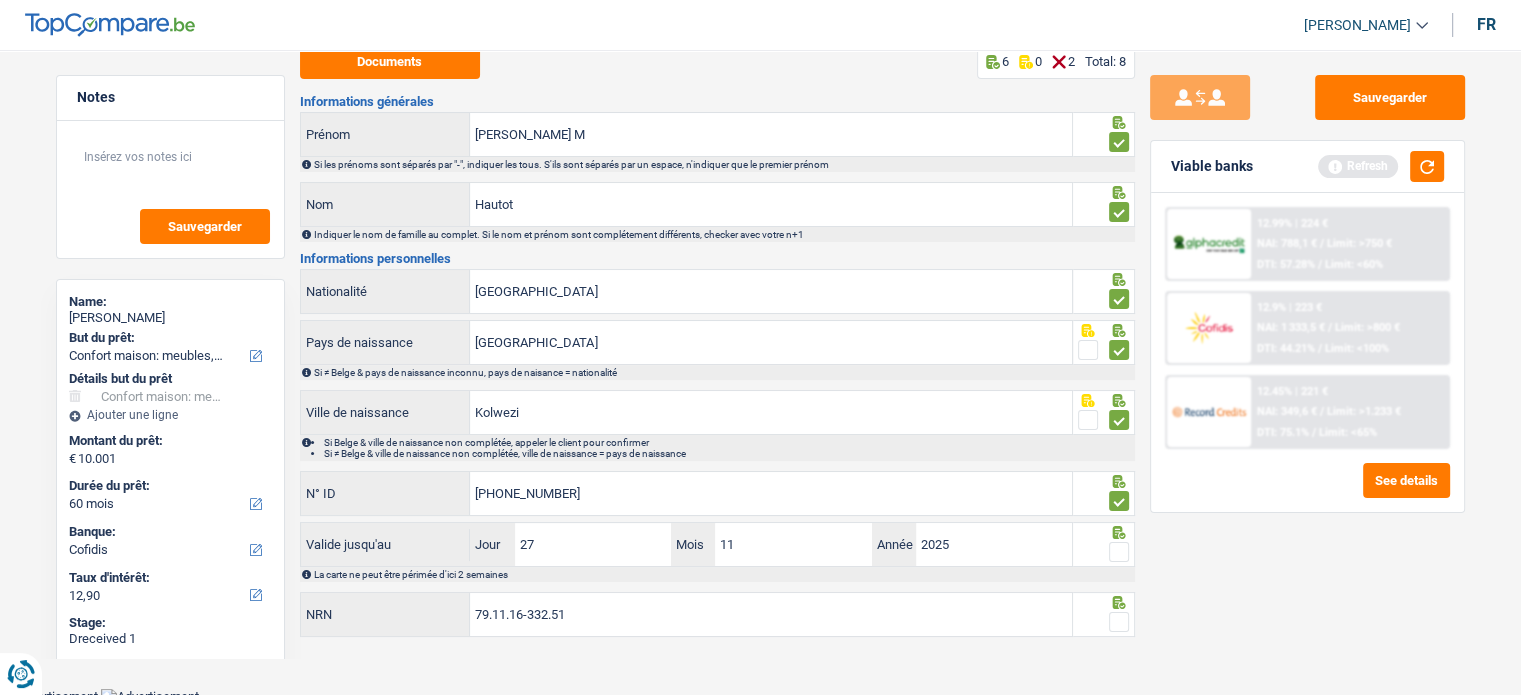 drag, startPoint x: 1116, startPoint y: 537, endPoint x: 1114, endPoint y: 591, distance: 54.037025 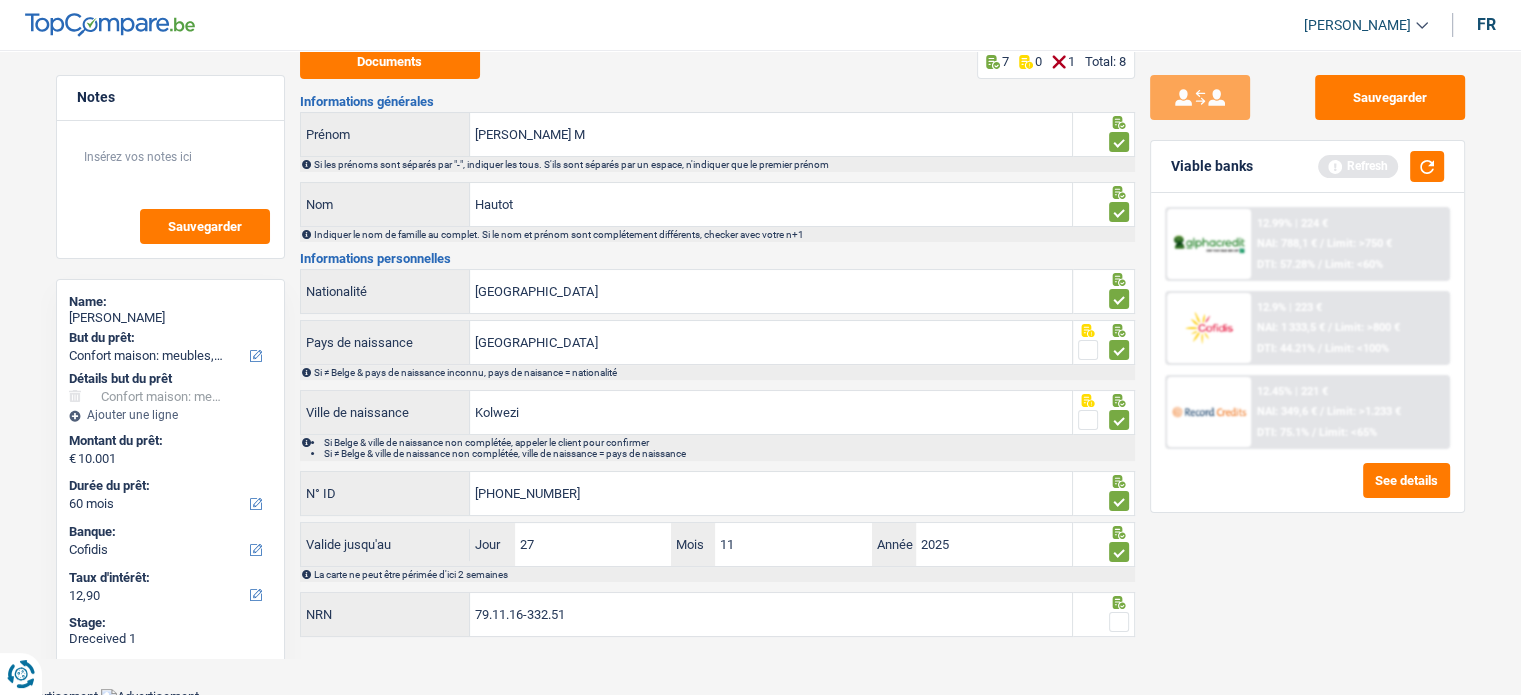 click 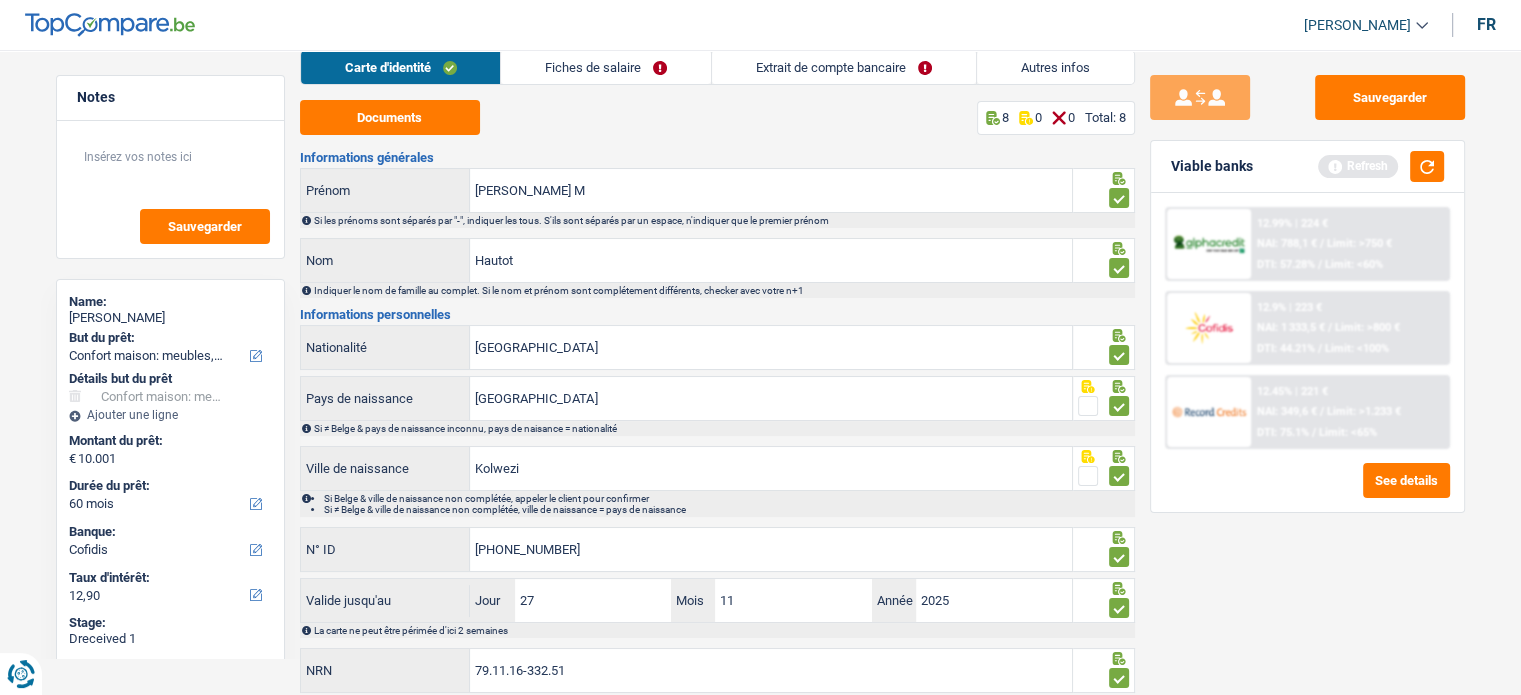 scroll, scrollTop: 0, scrollLeft: 0, axis: both 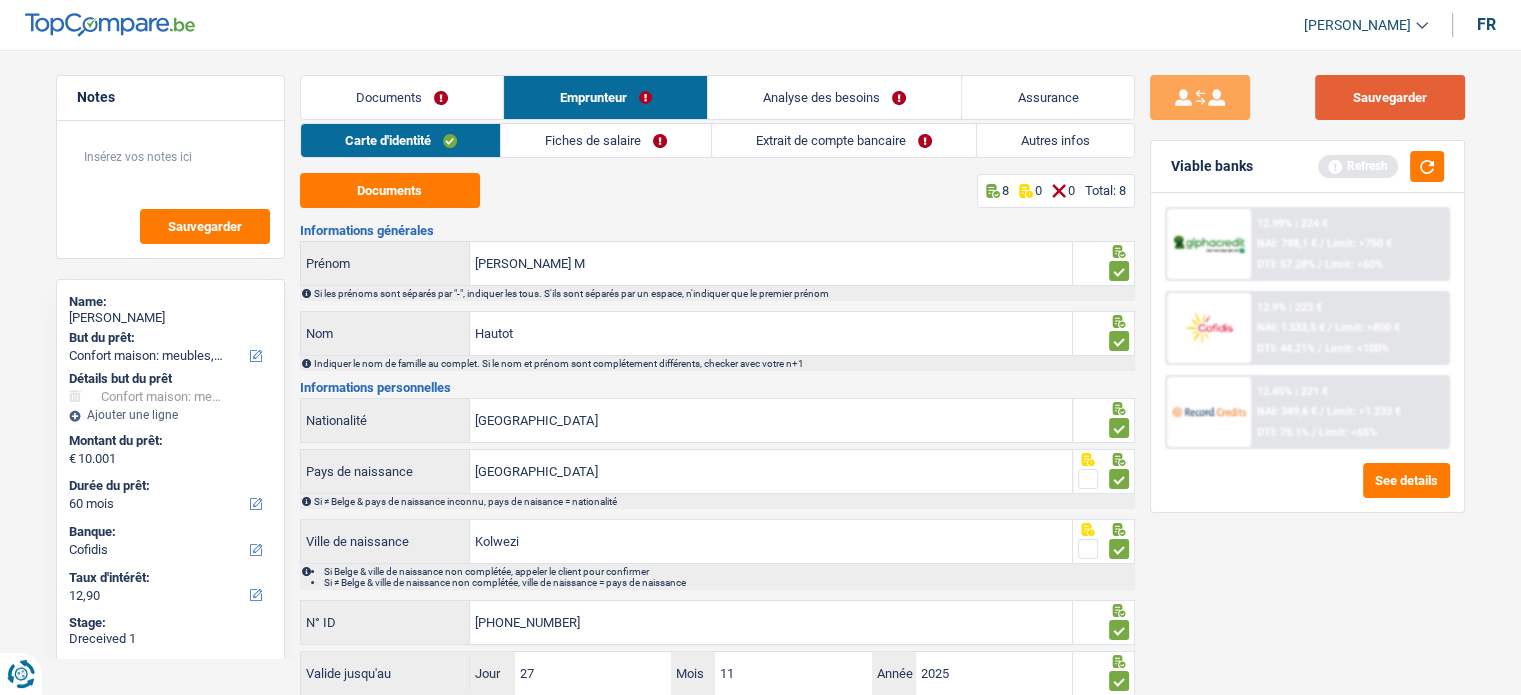 drag, startPoint x: 1418, startPoint y: 99, endPoint x: 1289, endPoint y: 99, distance: 129 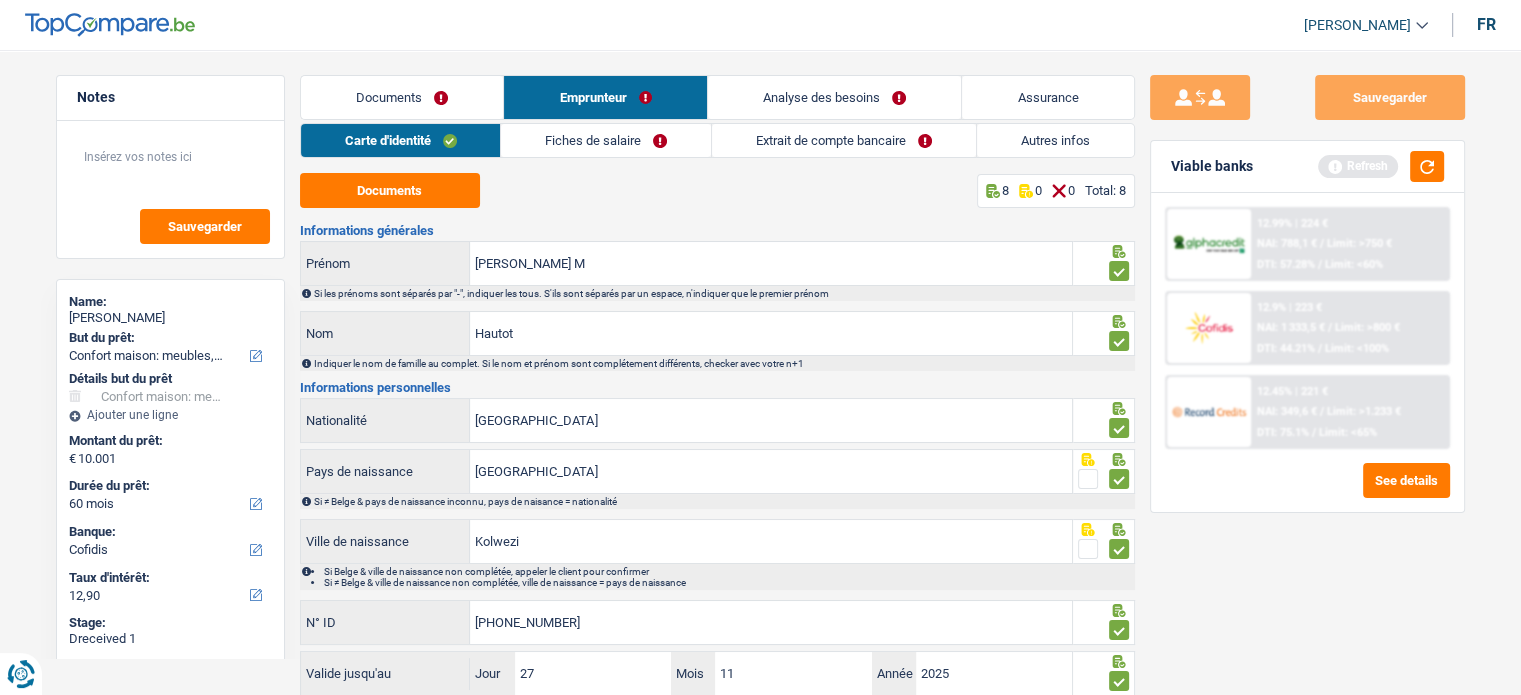 click on "Fiches de salaire" at bounding box center (606, 140) 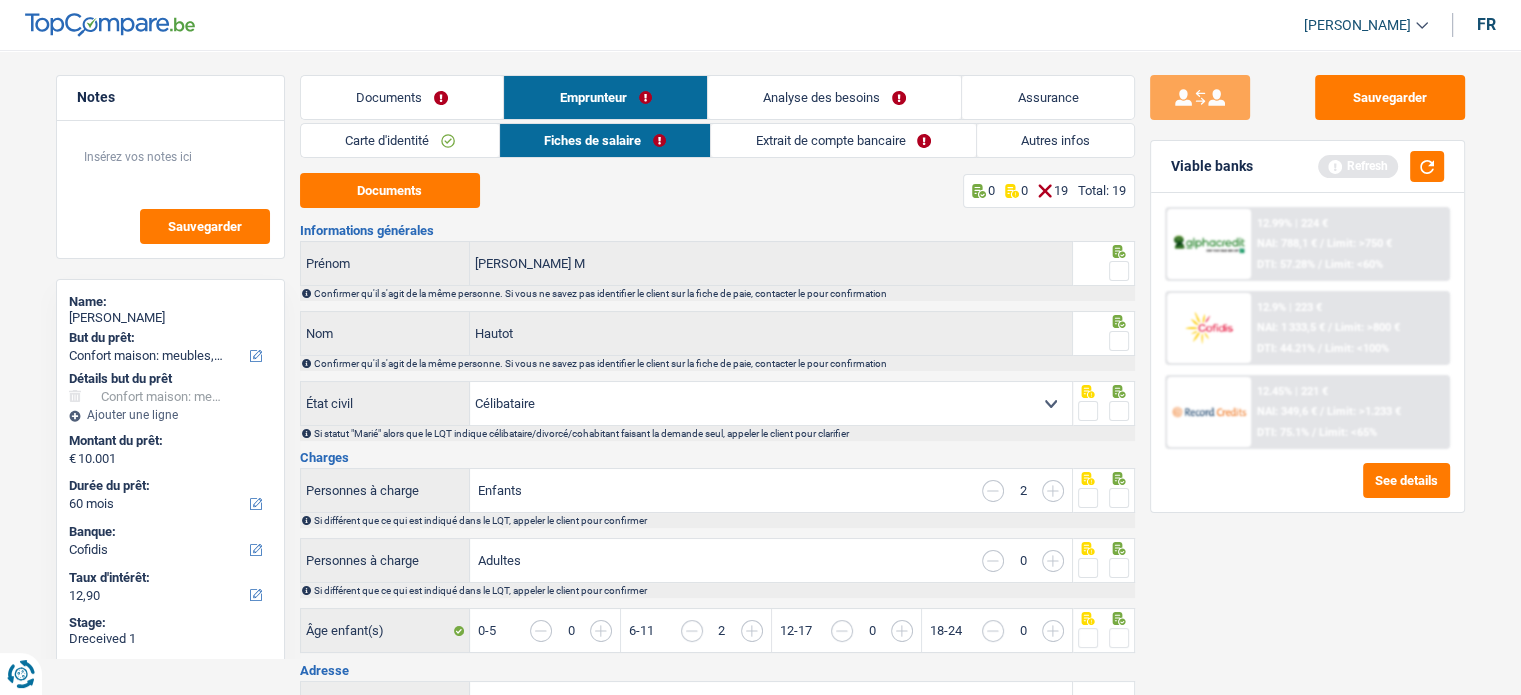 click at bounding box center (1119, 271) 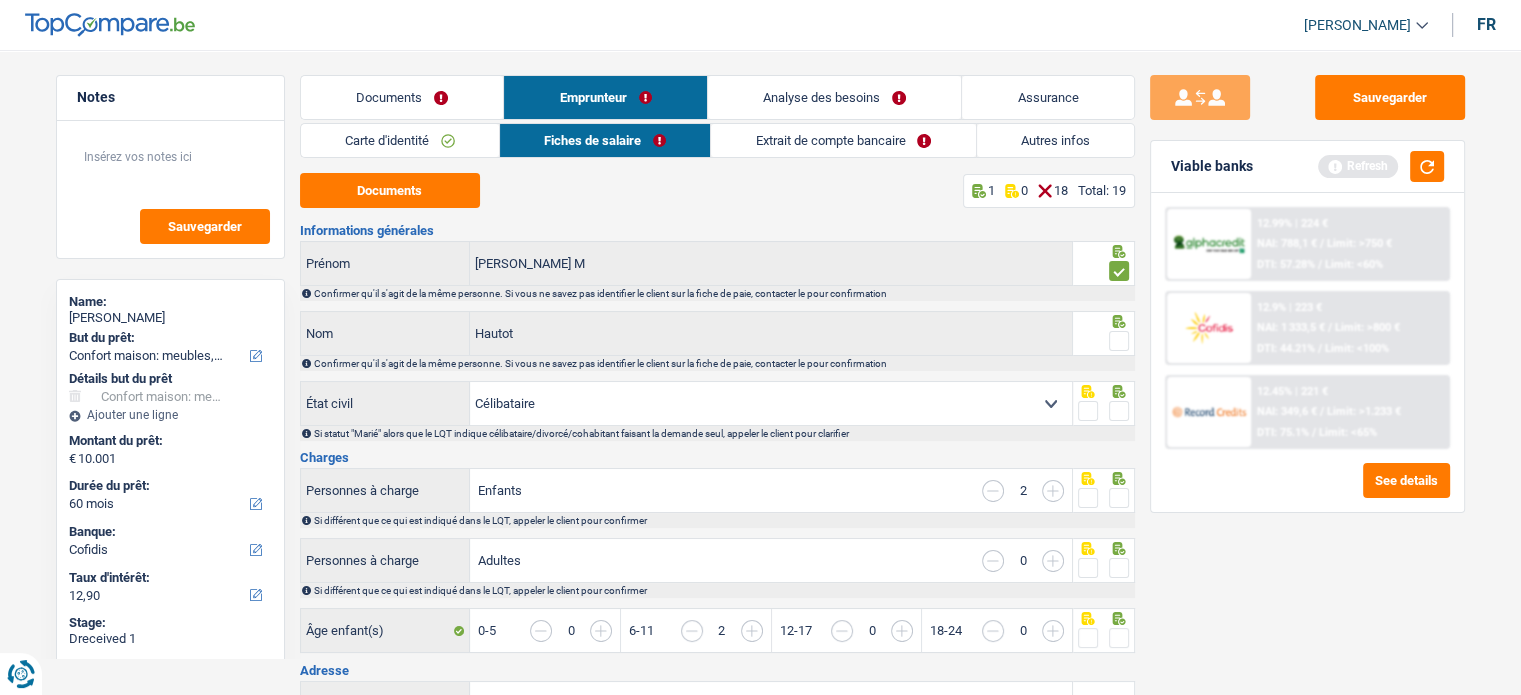 click at bounding box center (1119, 341) 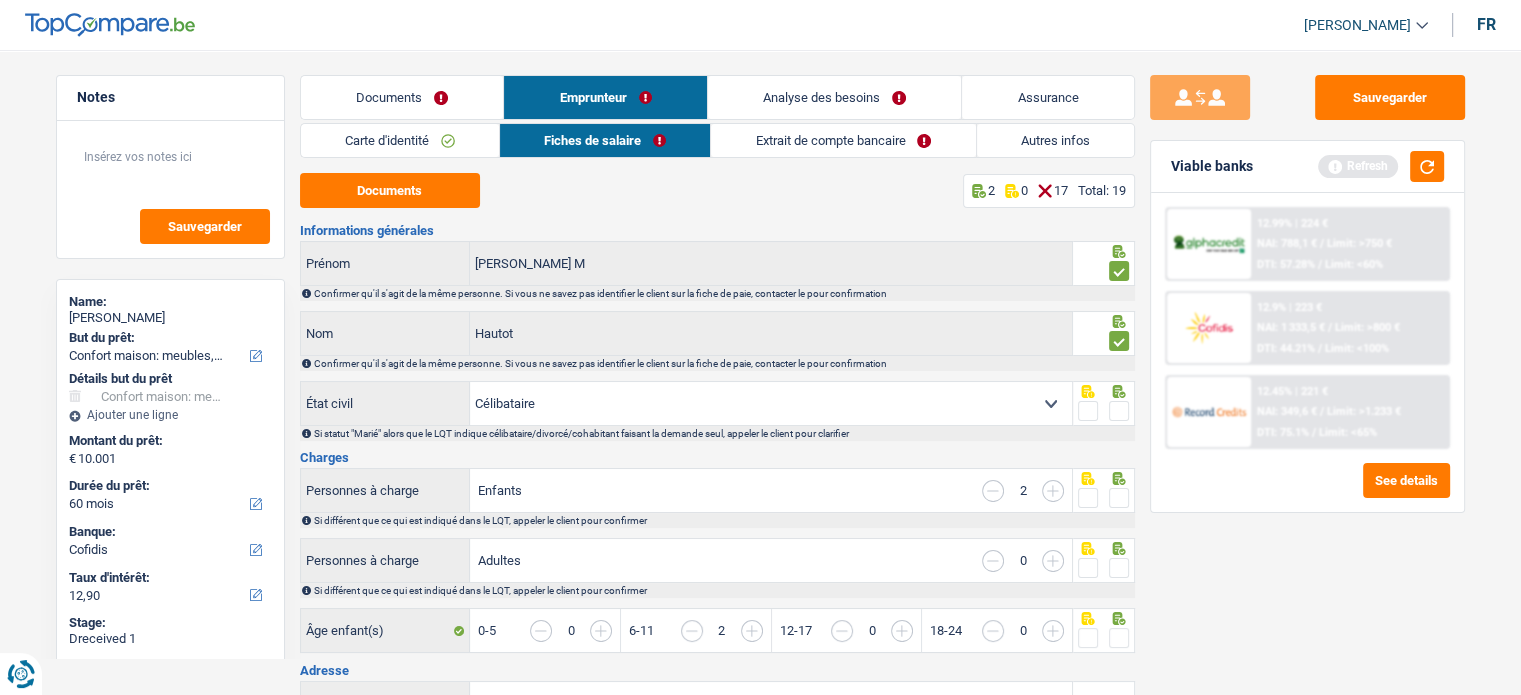 click at bounding box center [1119, 411] 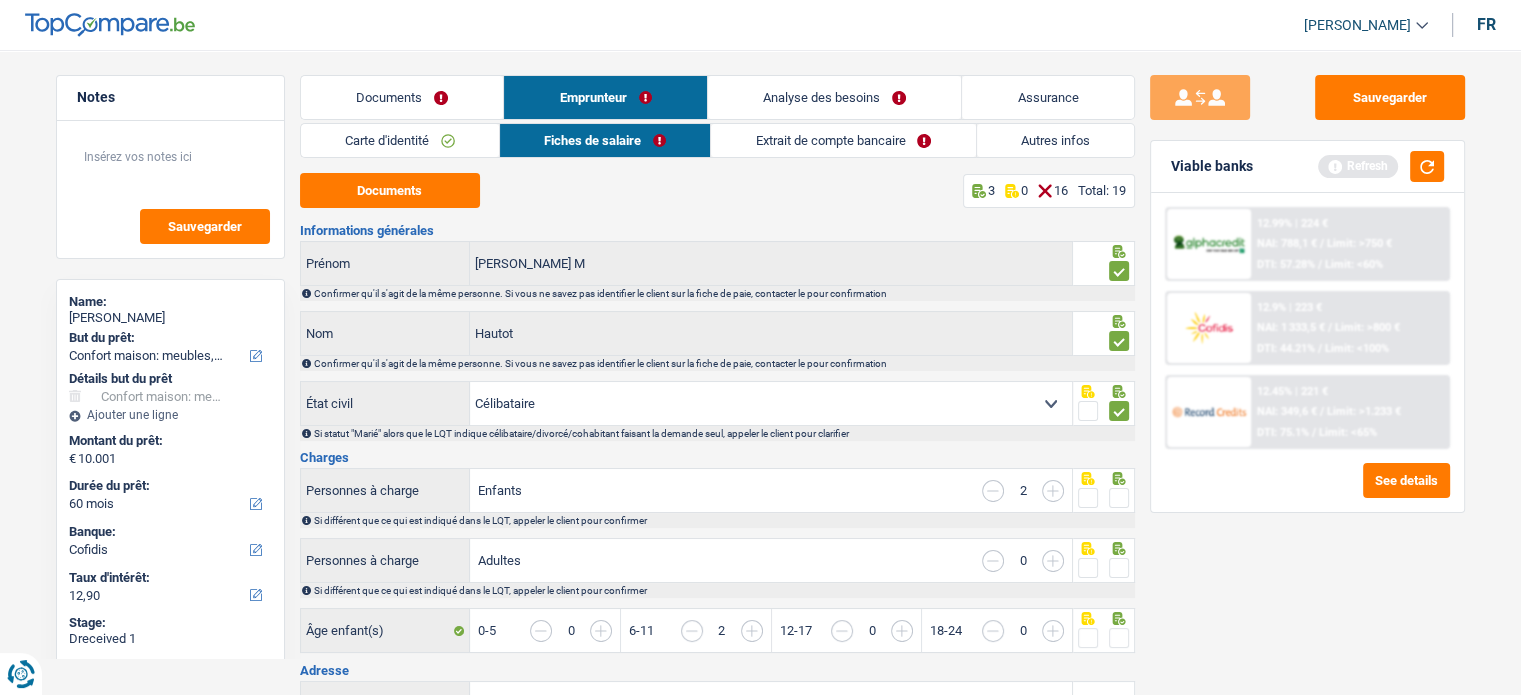 click at bounding box center [1119, 498] 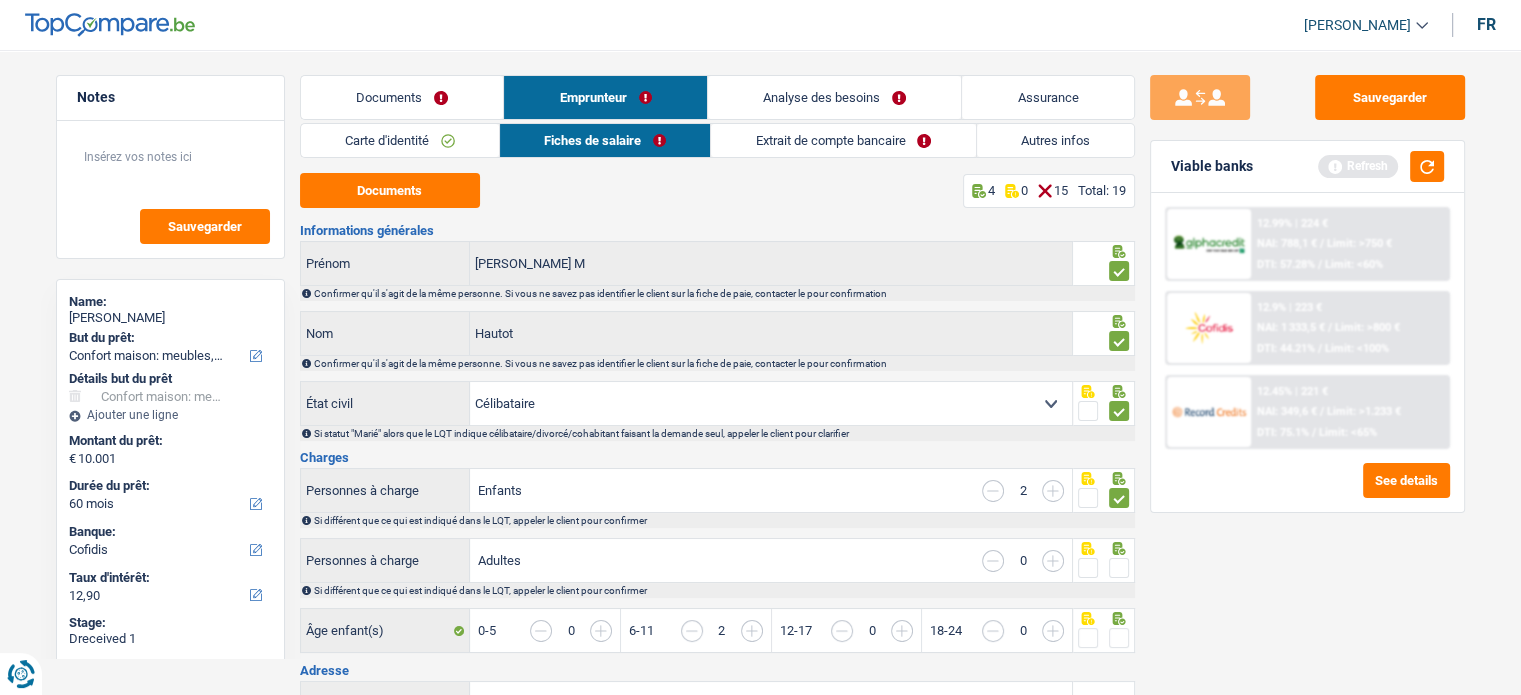 click at bounding box center (1119, 568) 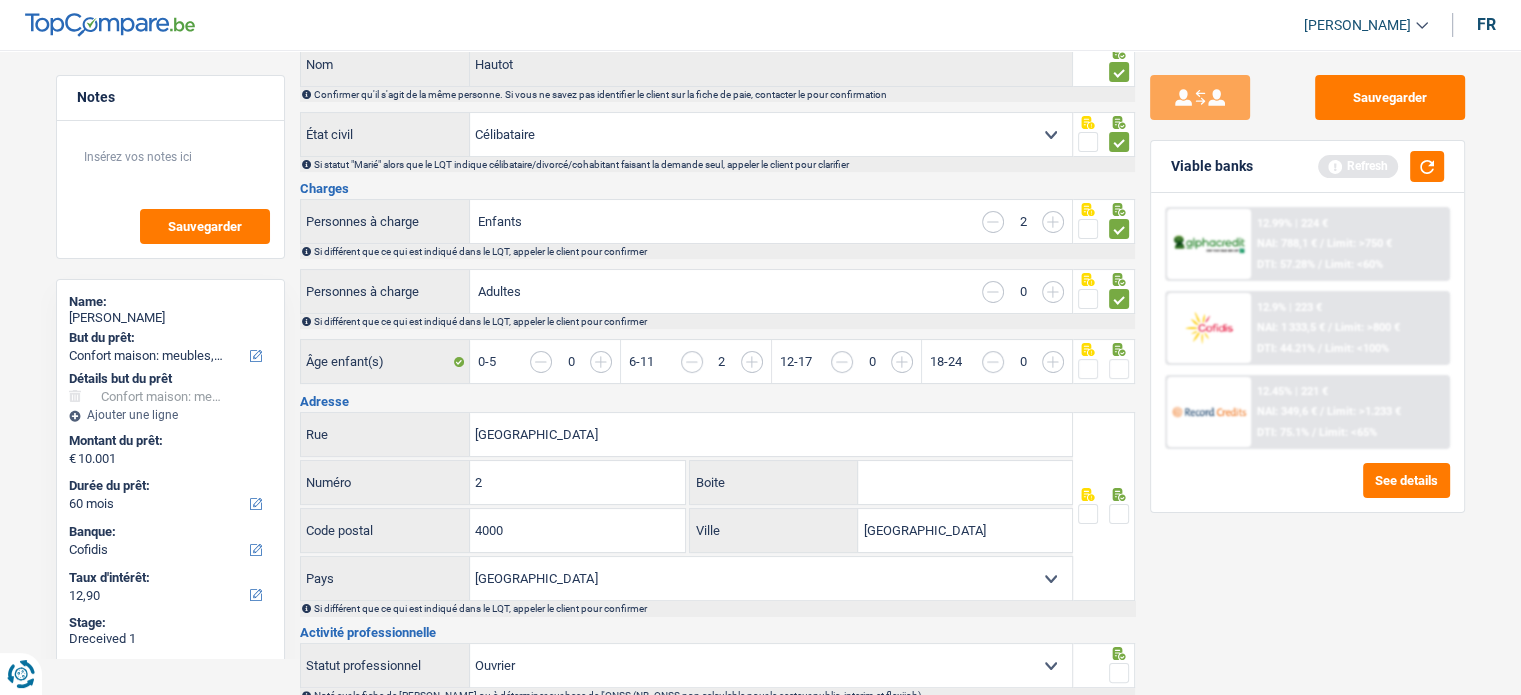 scroll, scrollTop: 300, scrollLeft: 0, axis: vertical 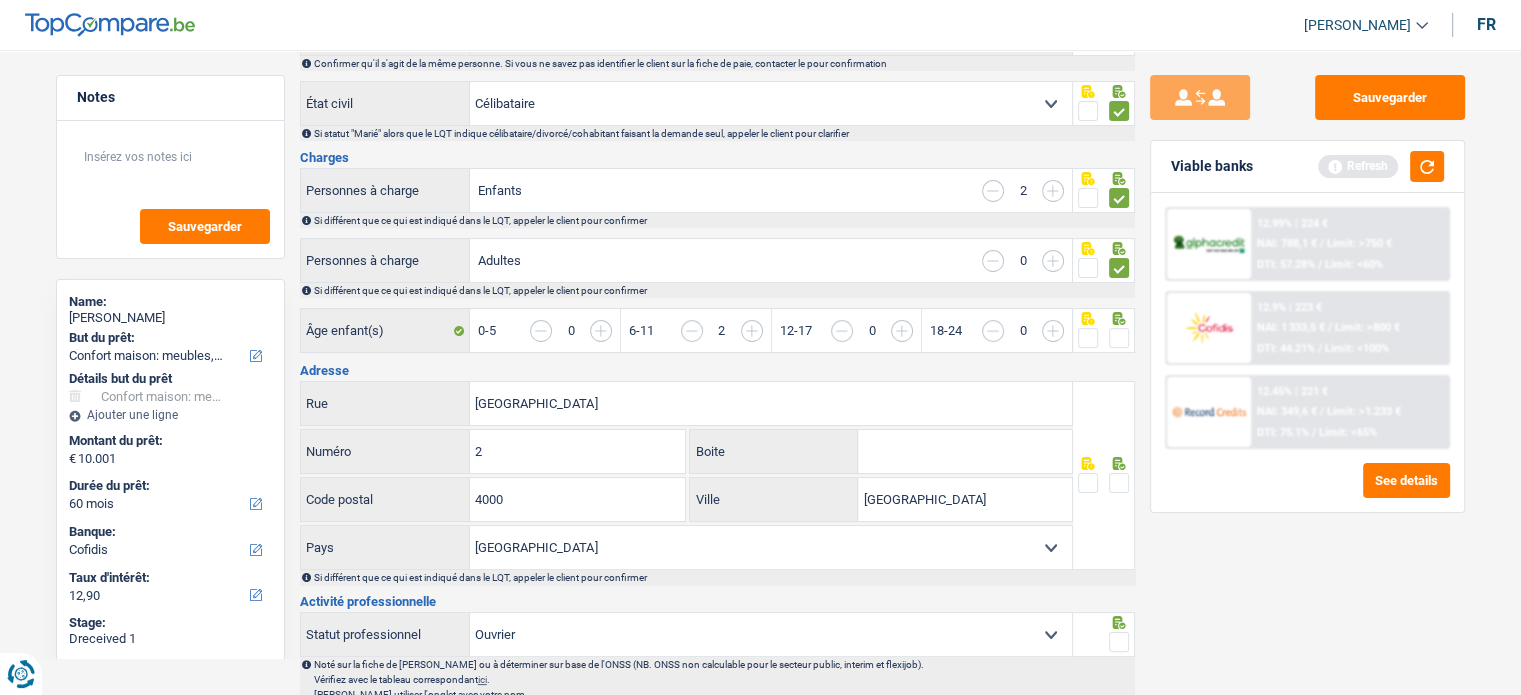 click at bounding box center [1119, 338] 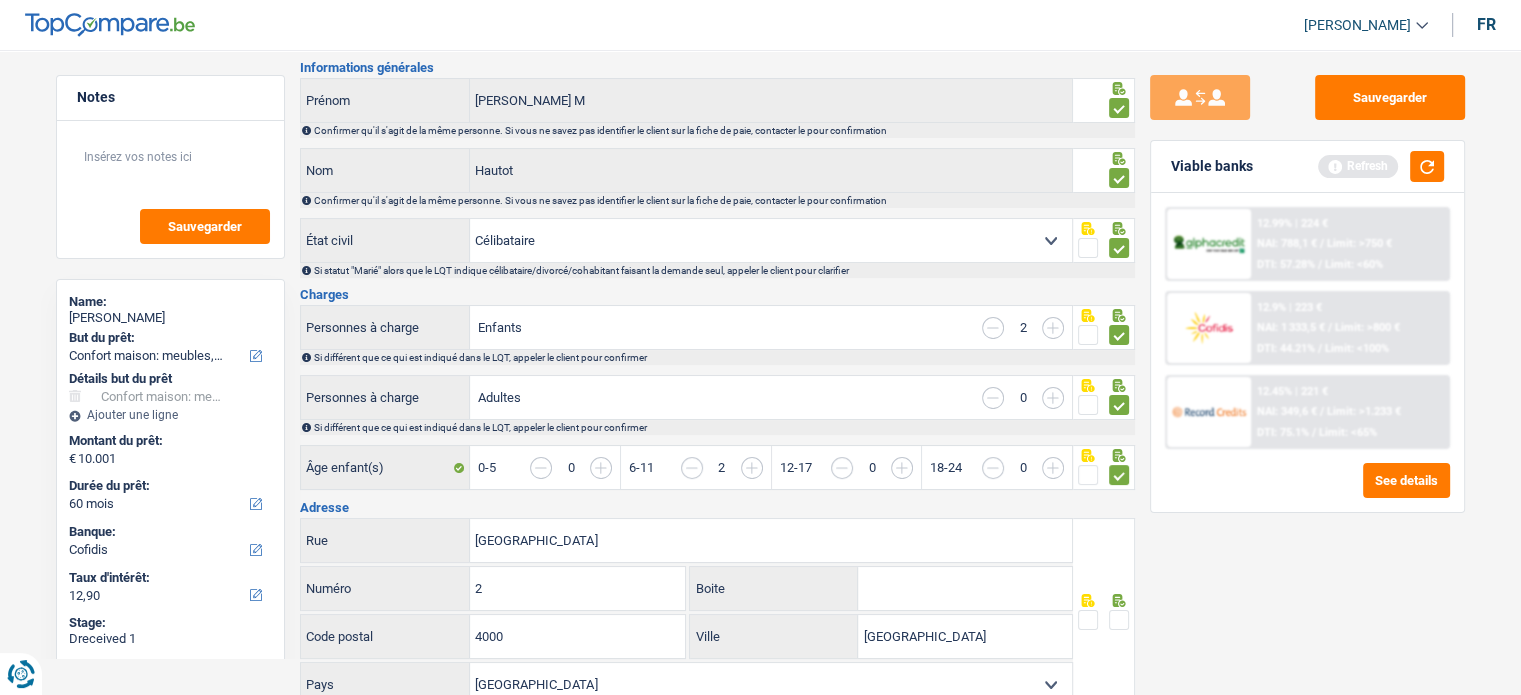 scroll, scrollTop: 0, scrollLeft: 0, axis: both 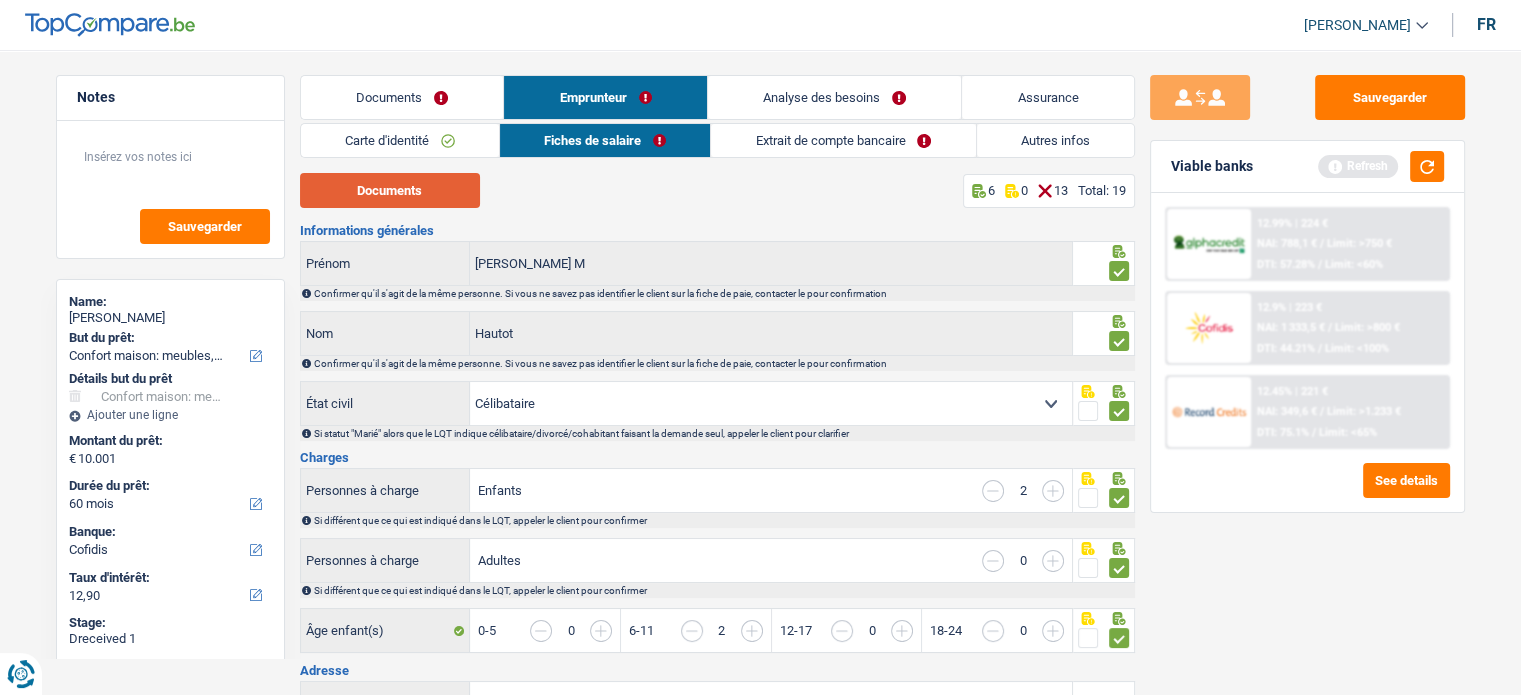click on "Documents" at bounding box center (390, 190) 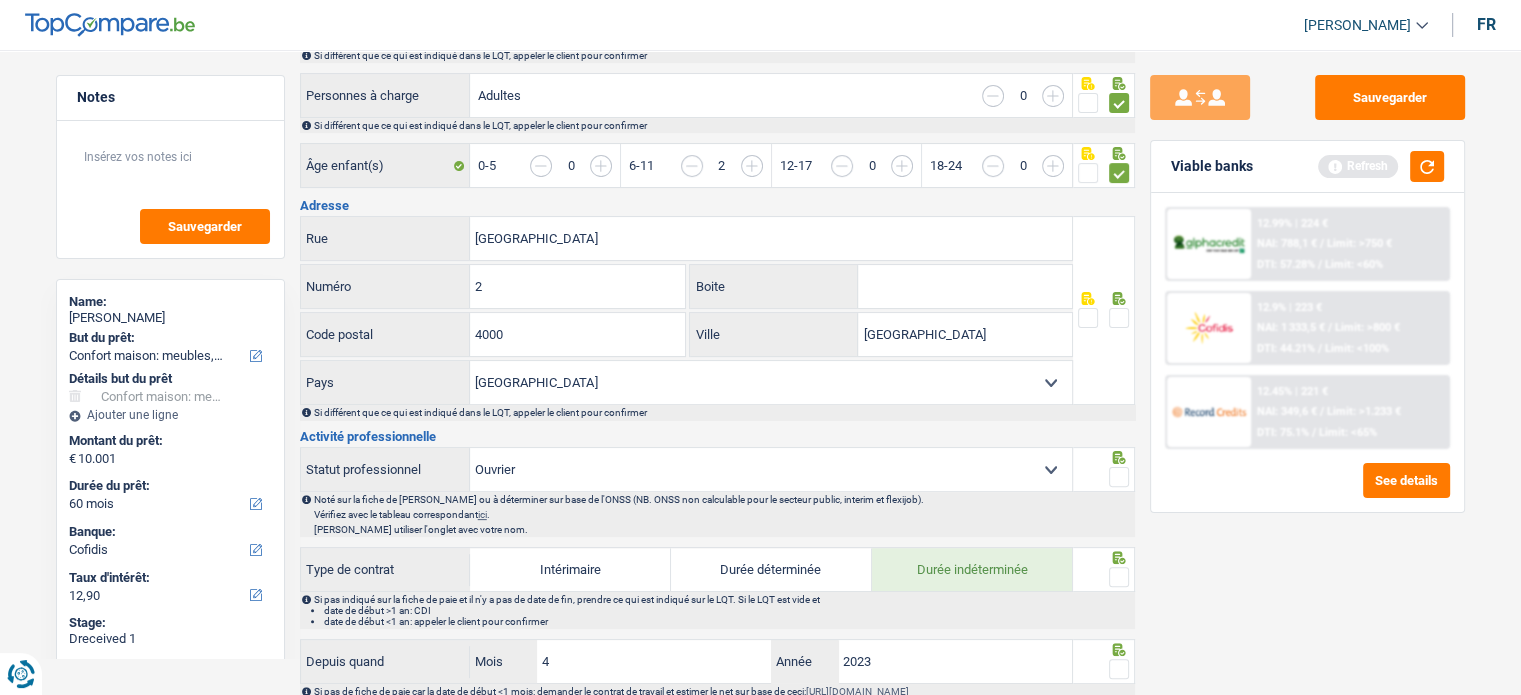 scroll, scrollTop: 500, scrollLeft: 0, axis: vertical 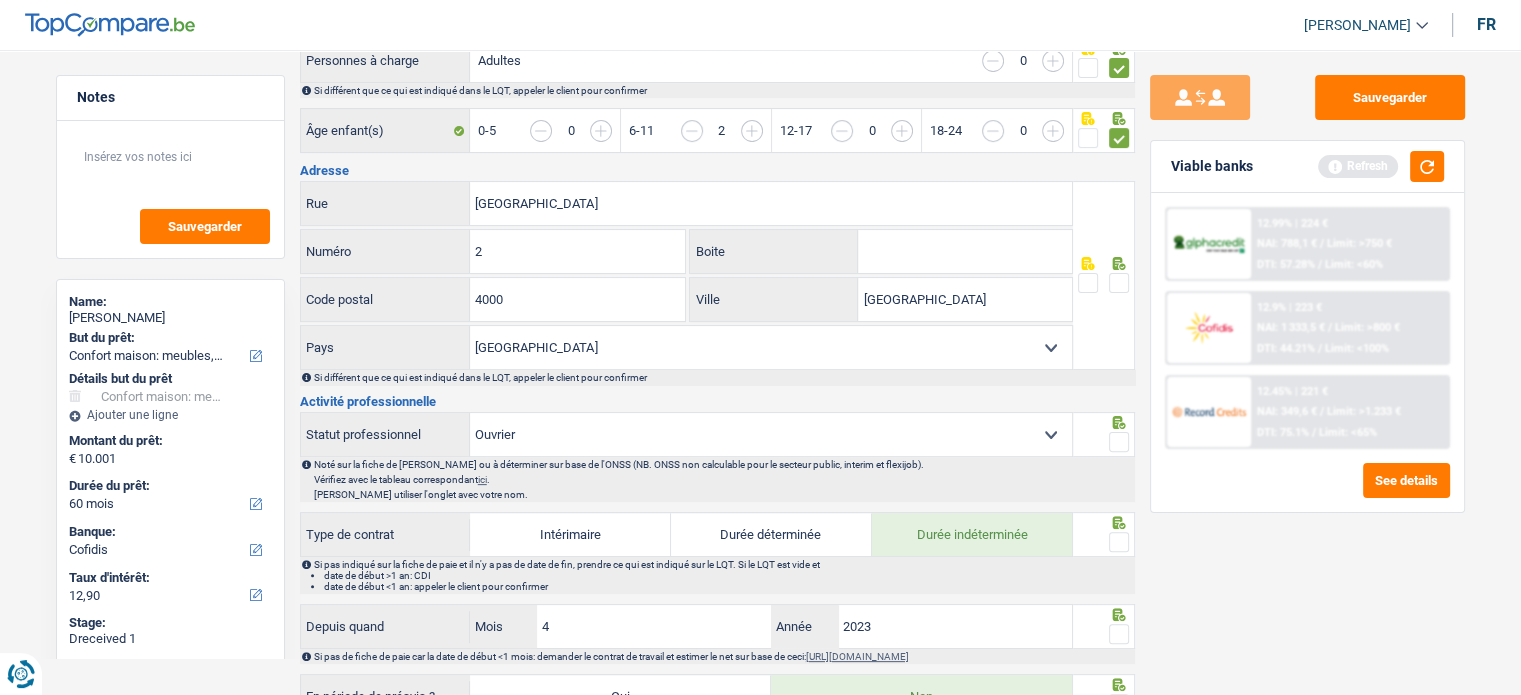 click at bounding box center (1119, 283) 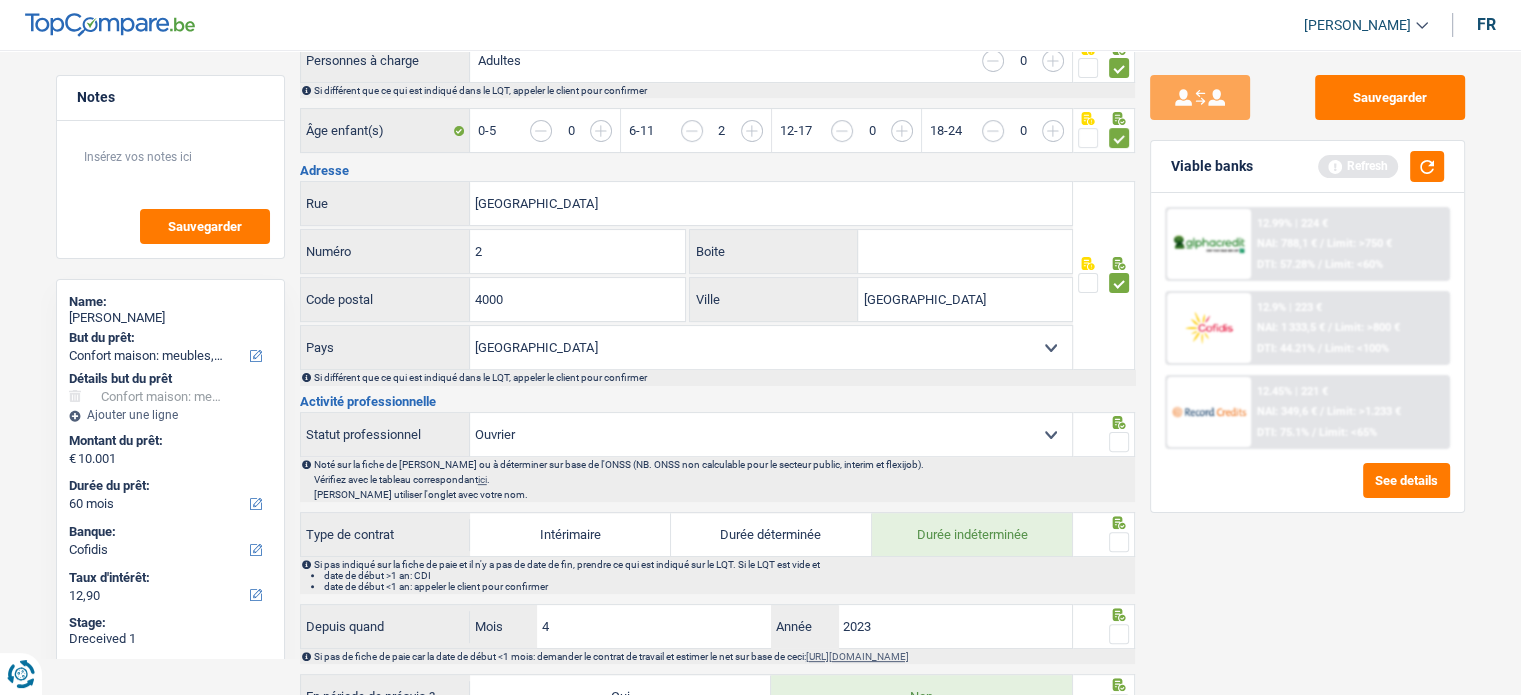 click at bounding box center [1119, 442] 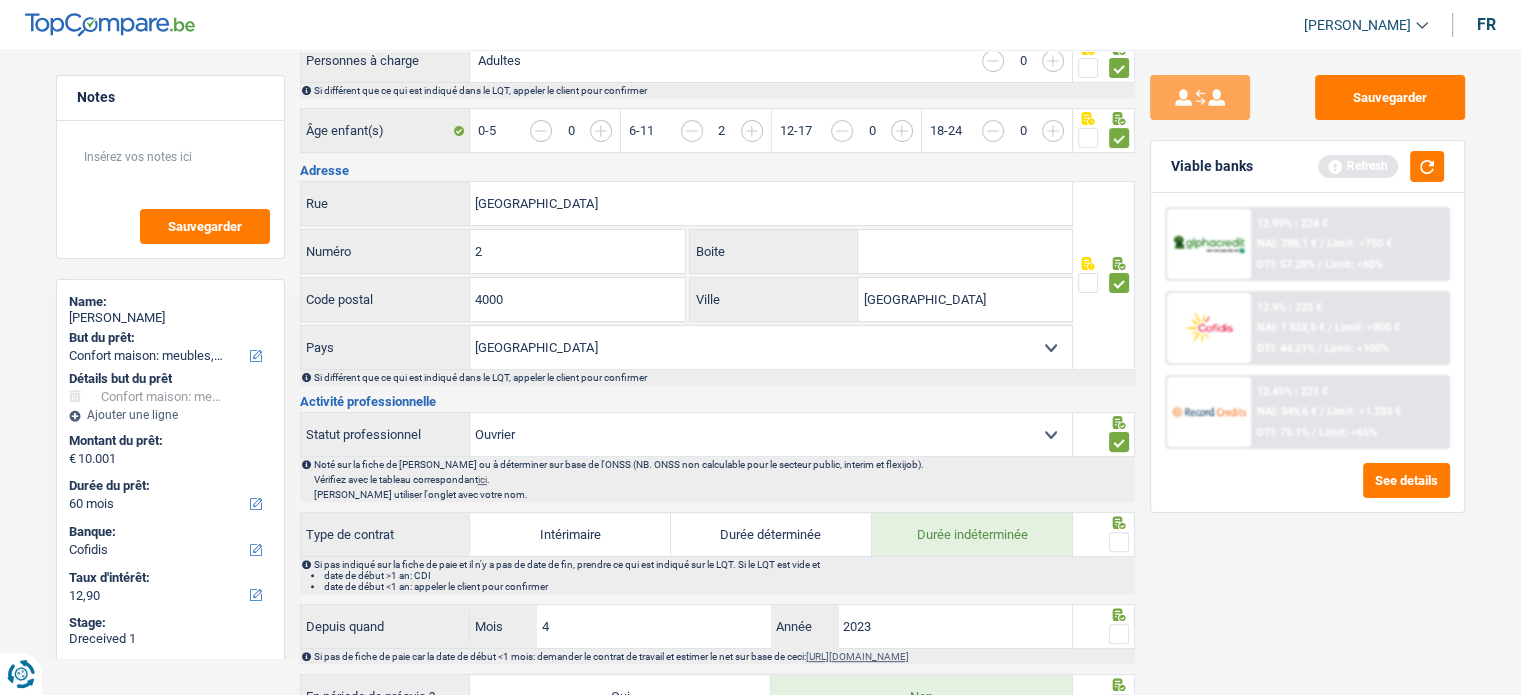 click at bounding box center (1119, 542) 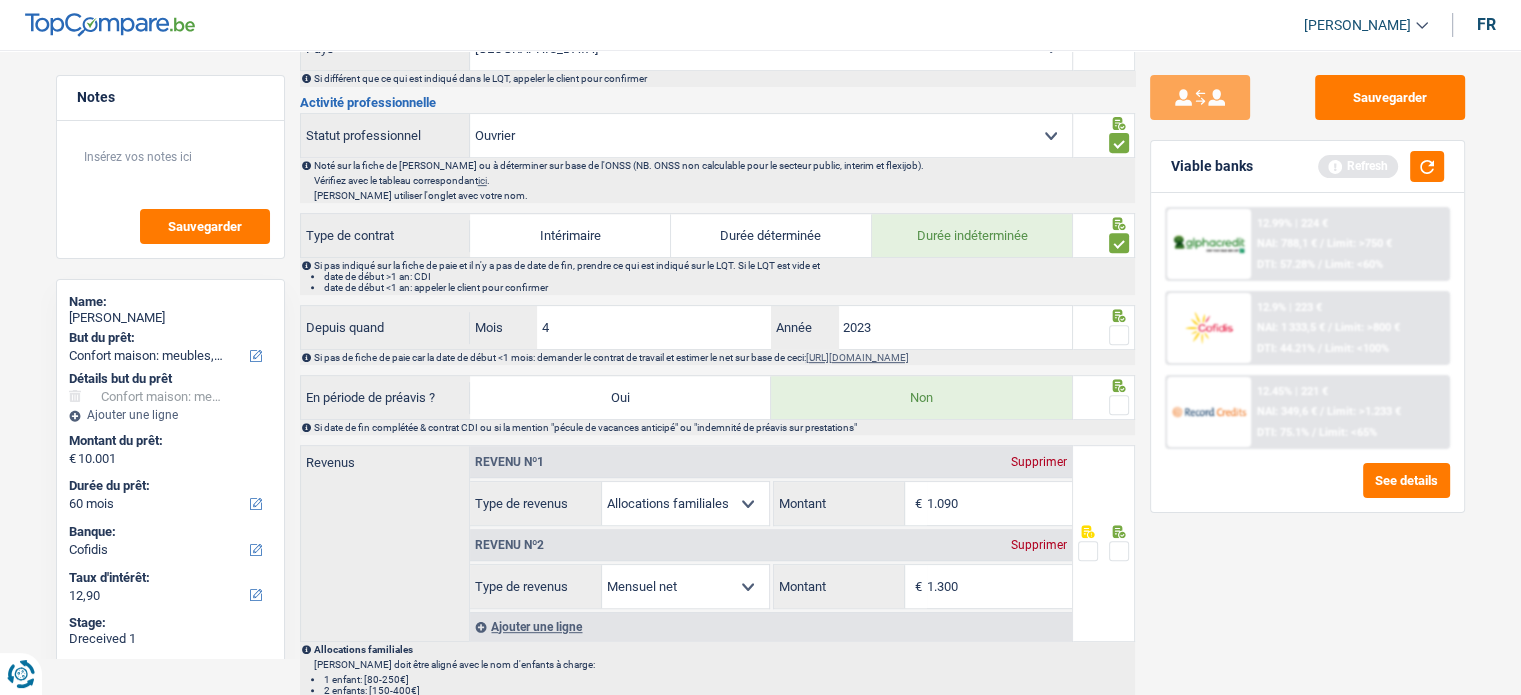 scroll, scrollTop: 800, scrollLeft: 0, axis: vertical 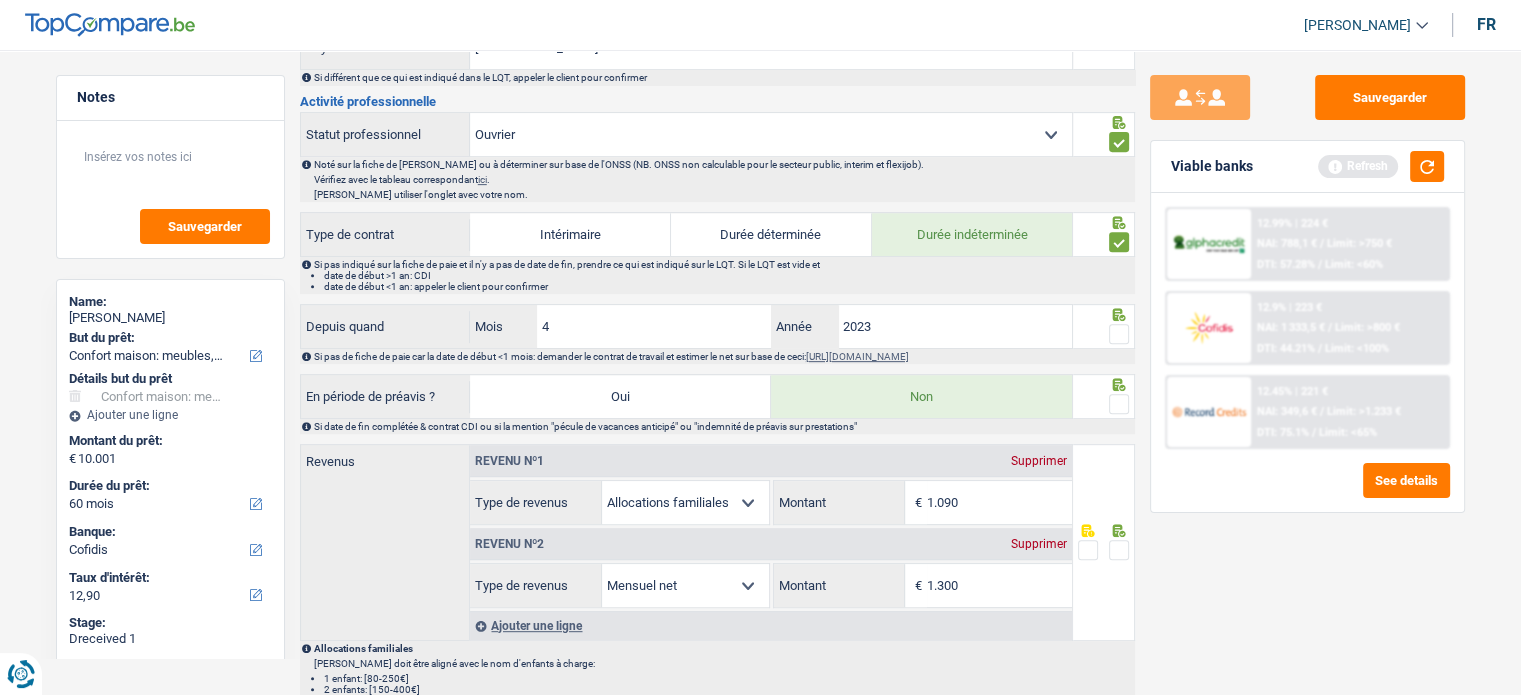 click at bounding box center (1119, 334) 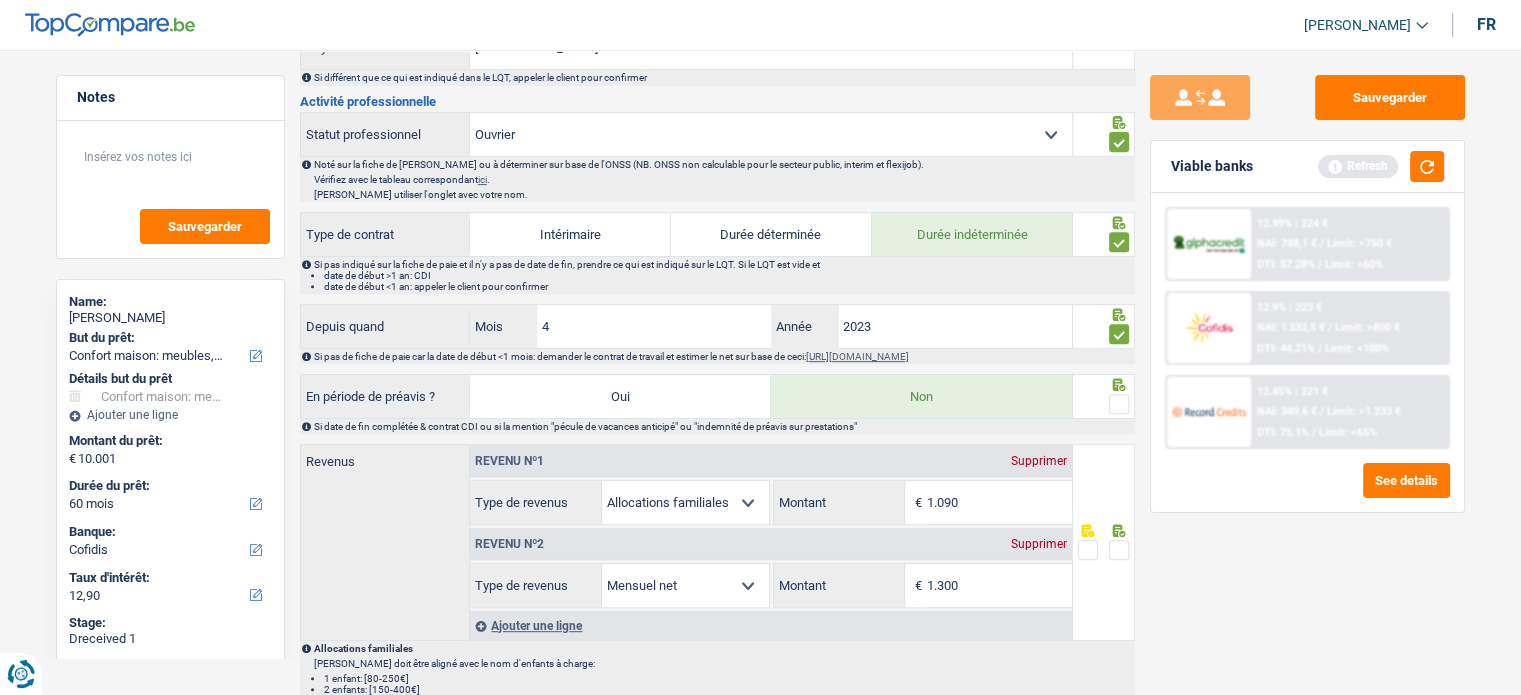 click at bounding box center (1119, 404) 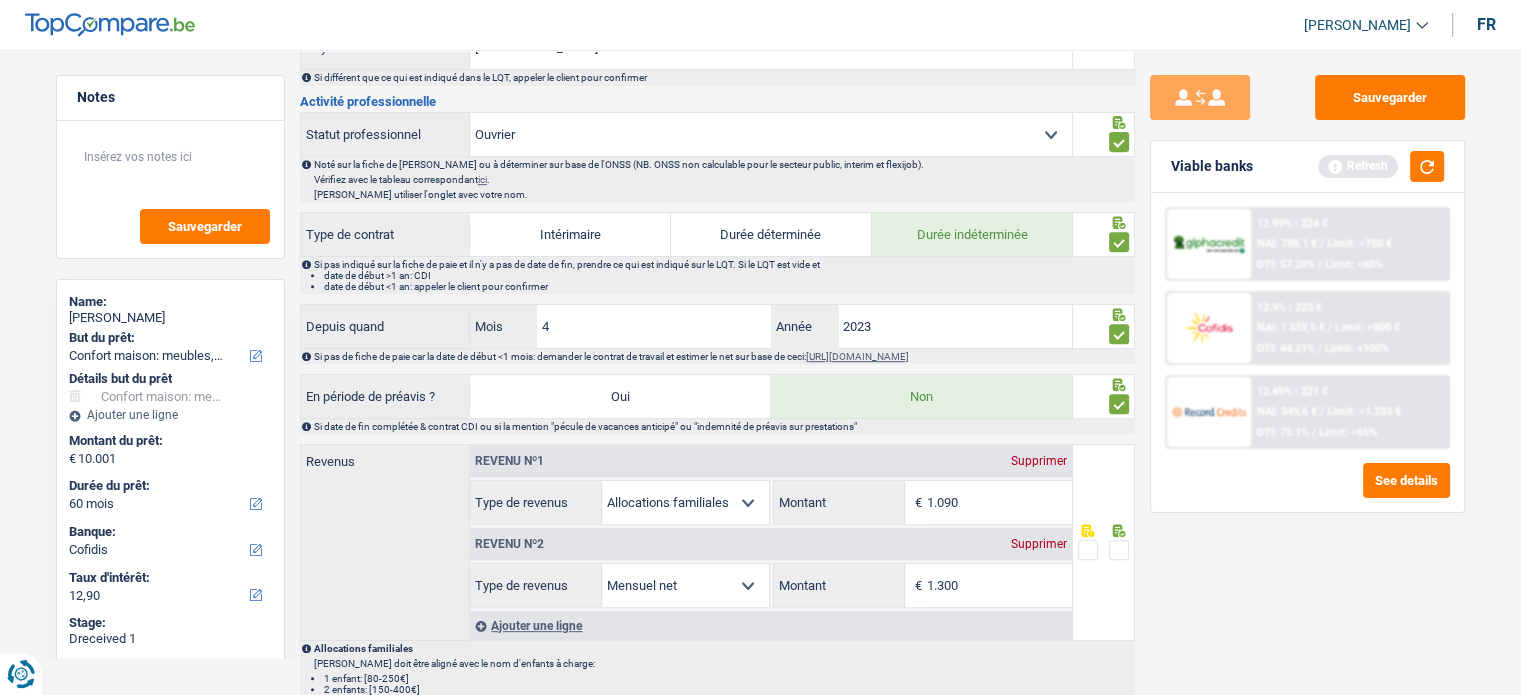 click at bounding box center (1119, 550) 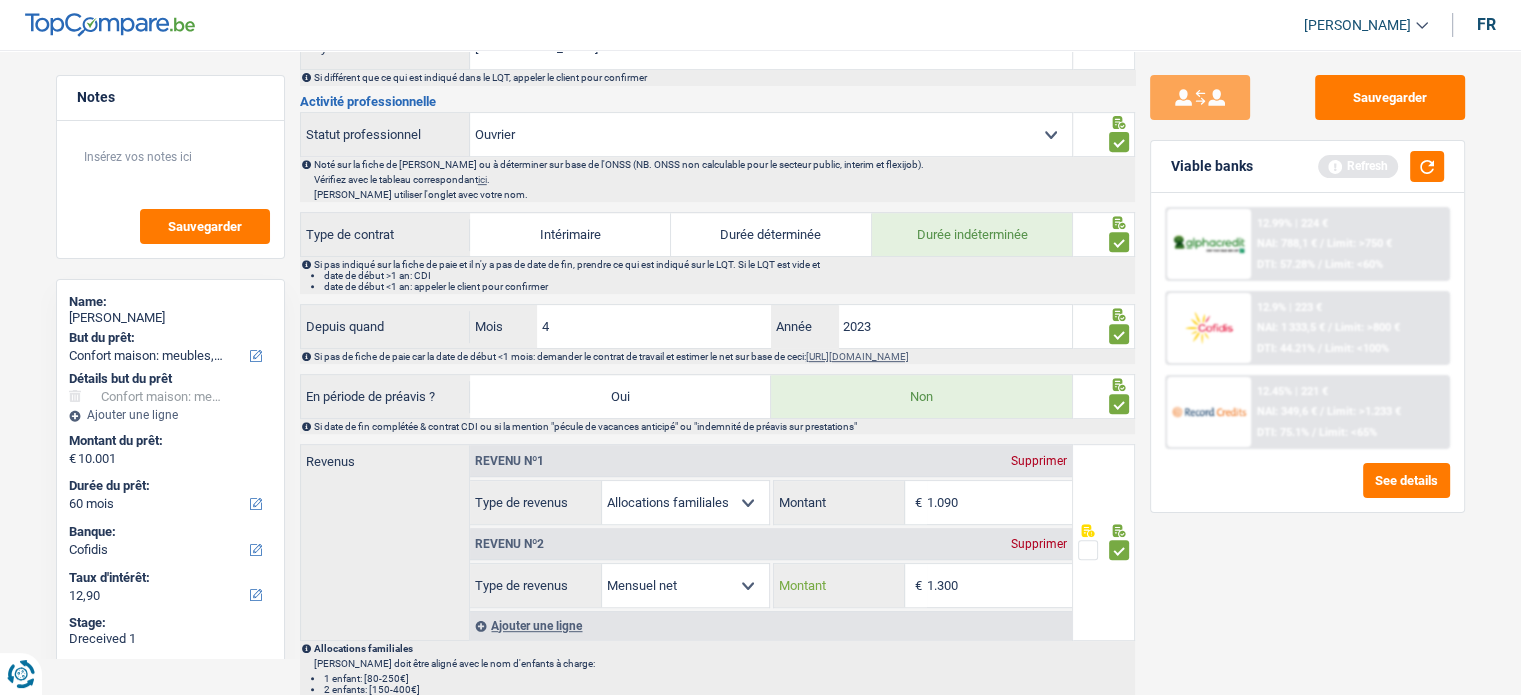 click on "1.300" at bounding box center (999, 585) 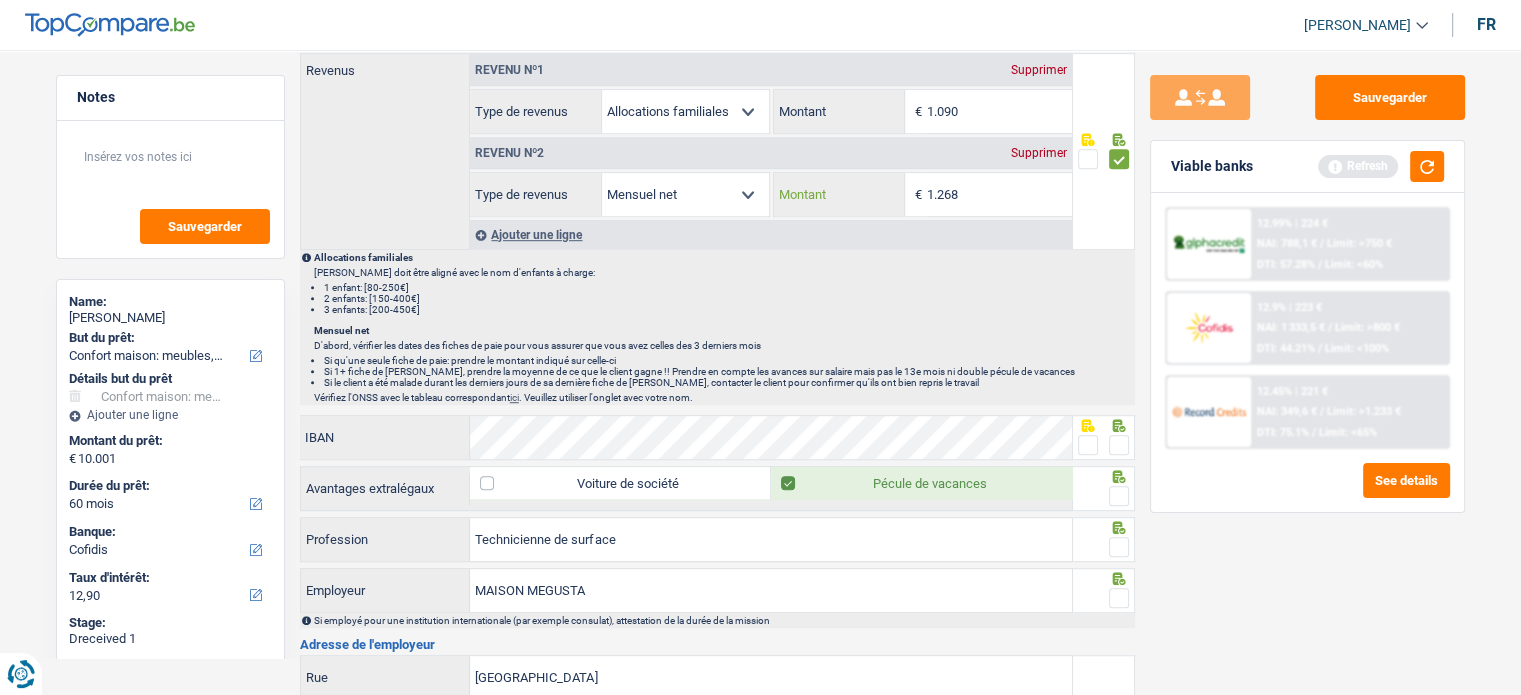 scroll, scrollTop: 1200, scrollLeft: 0, axis: vertical 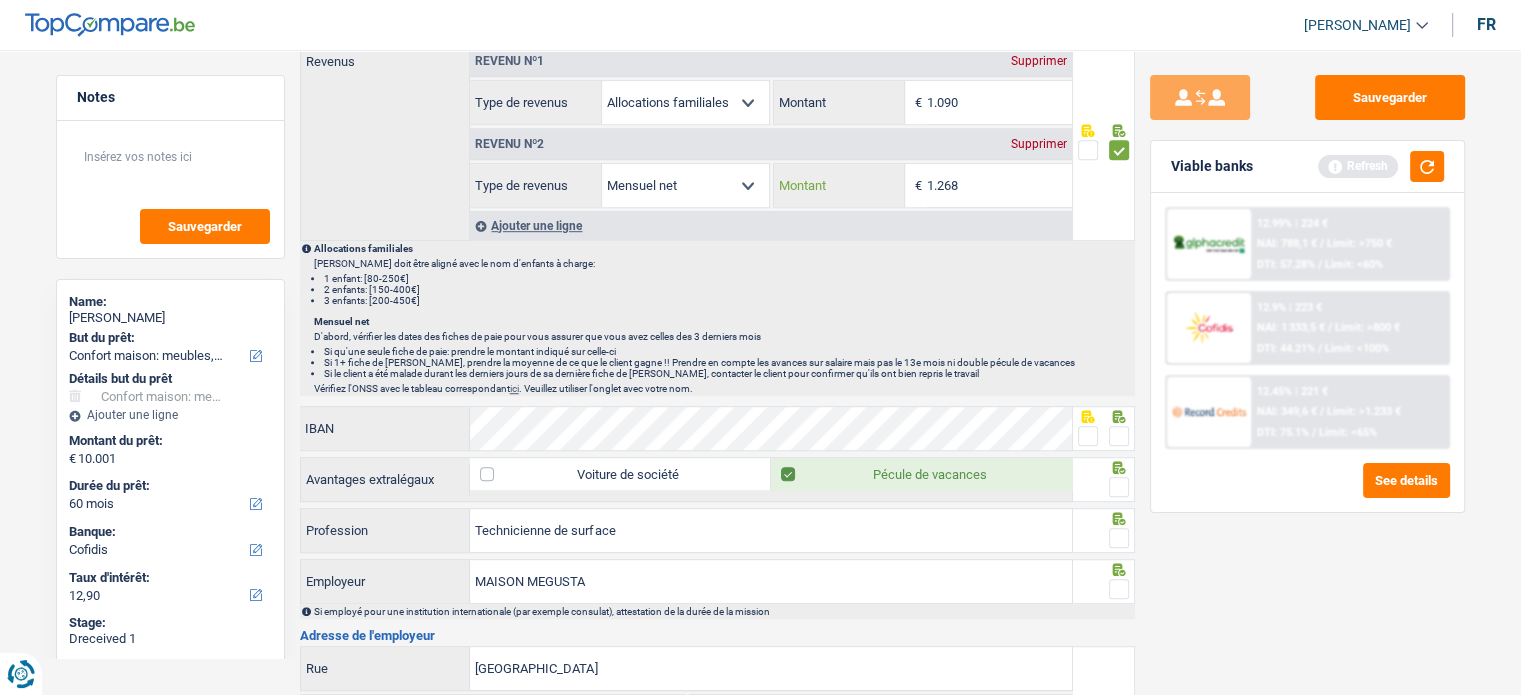 type on "1.268" 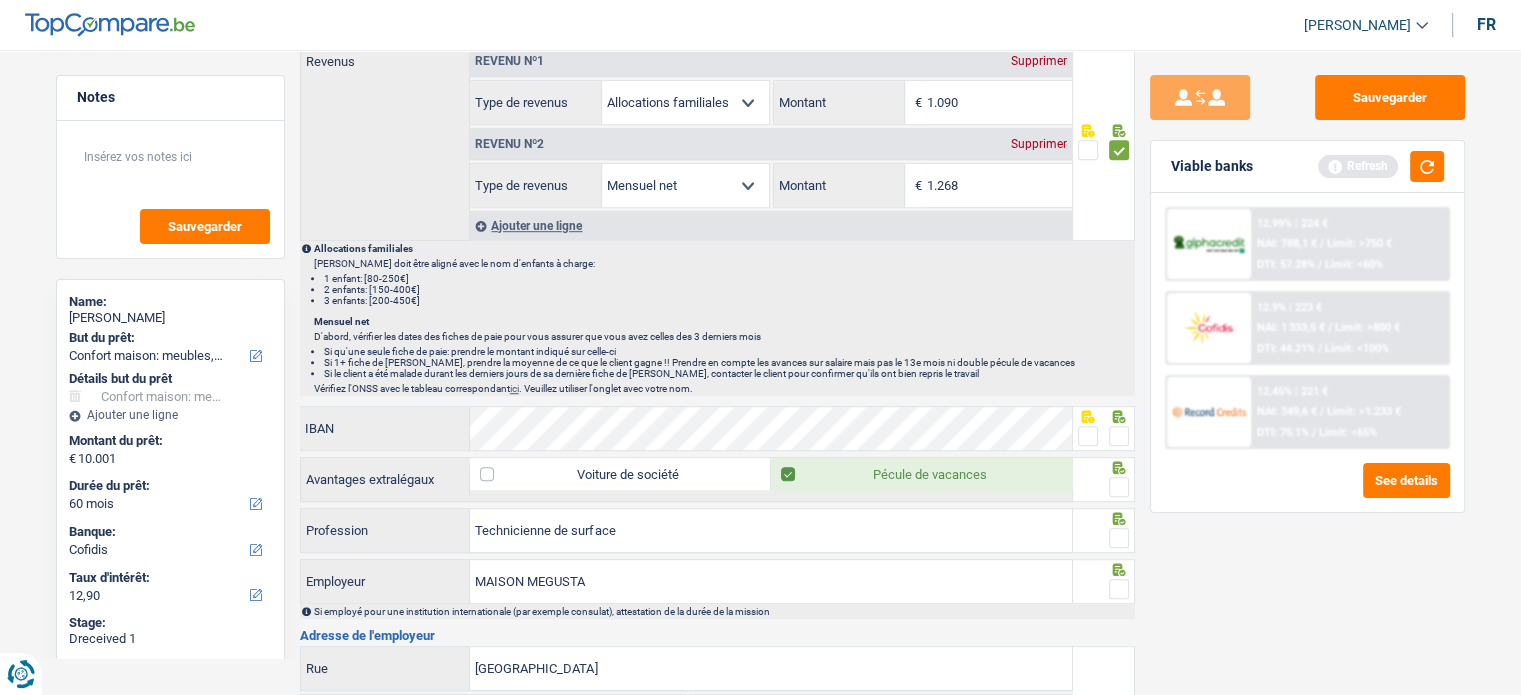 click at bounding box center (1088, 436) 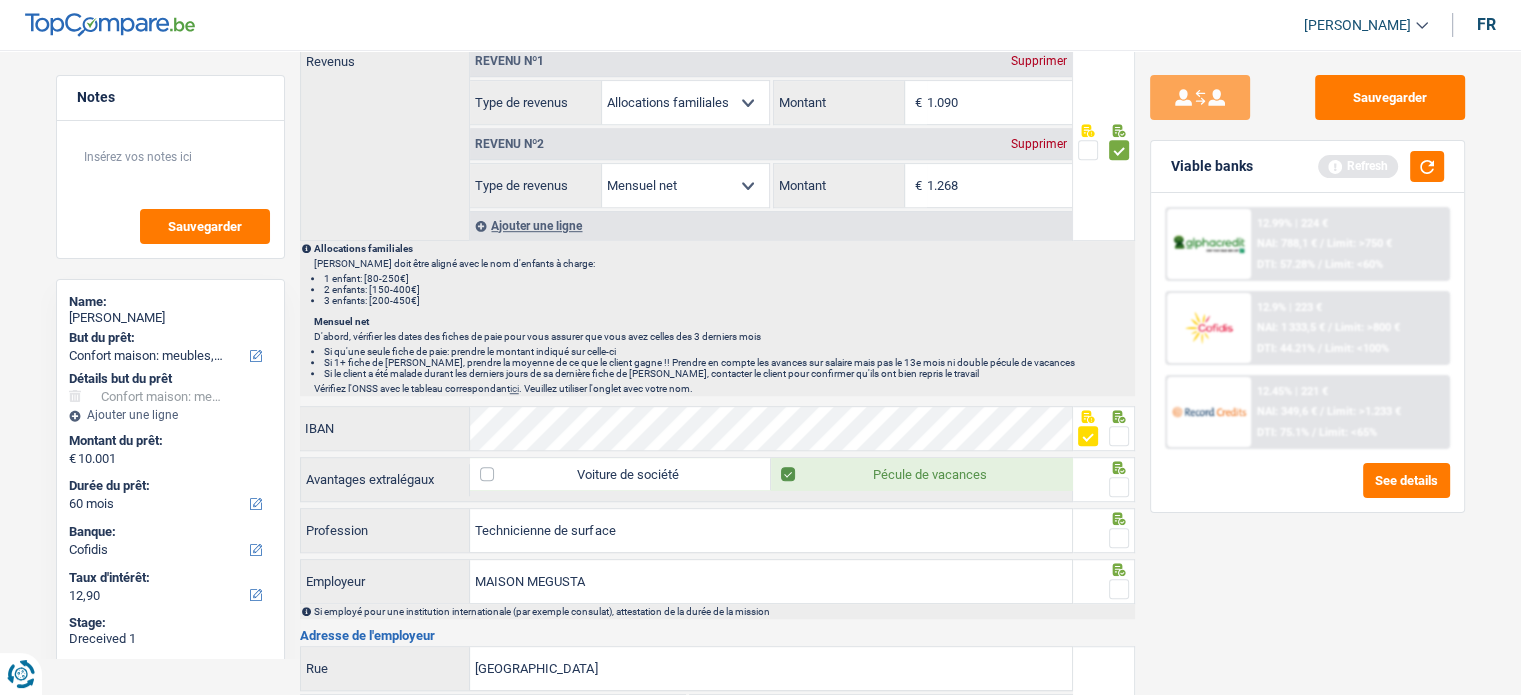 click at bounding box center (1119, 487) 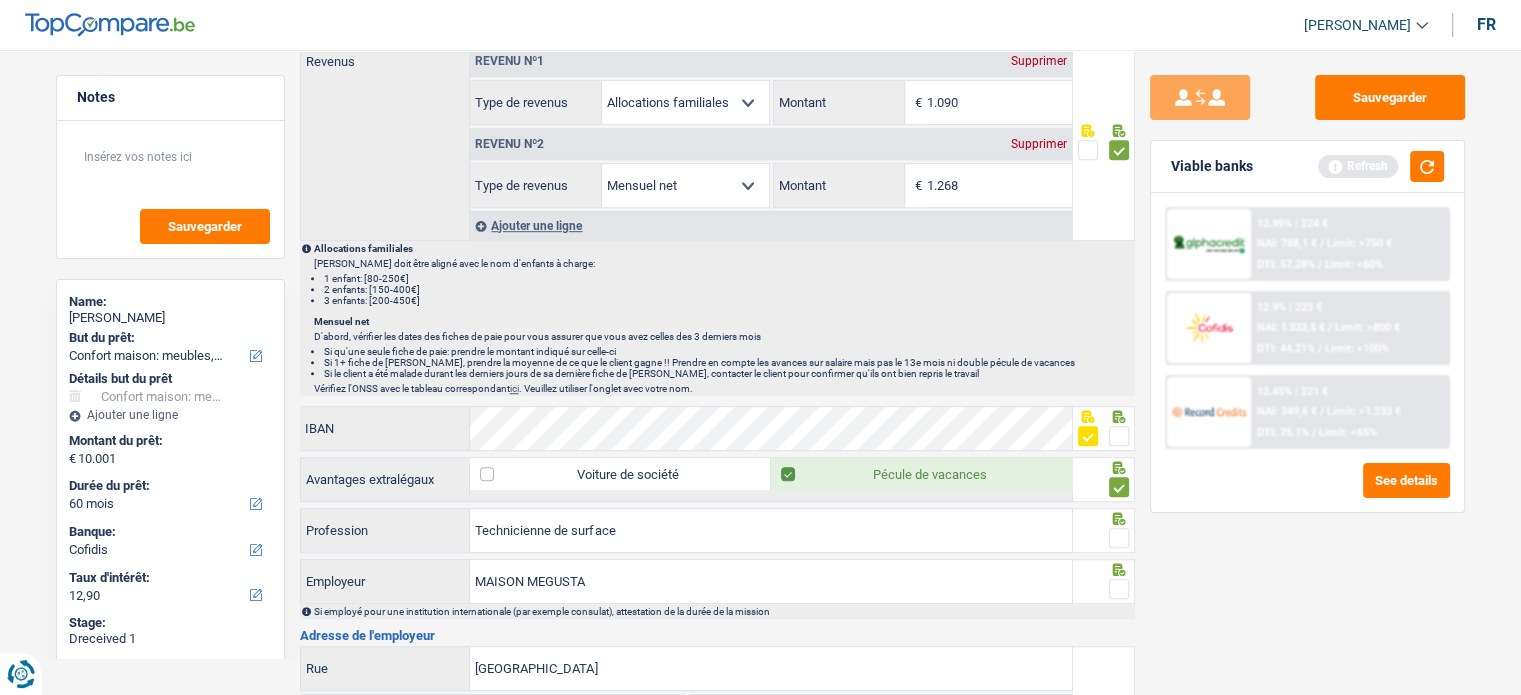 drag, startPoint x: 1117, startPoint y: 524, endPoint x: 1101, endPoint y: 554, distance: 34 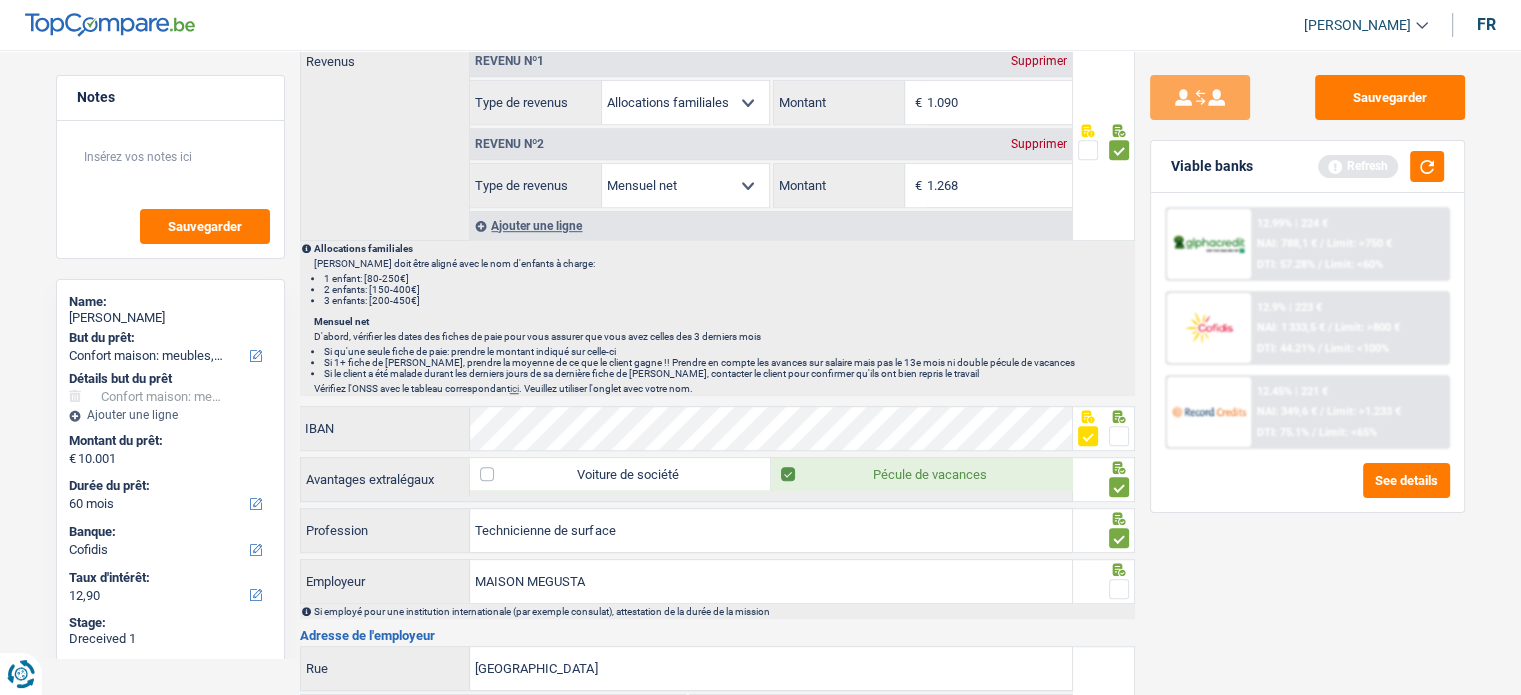 click at bounding box center [1119, 589] 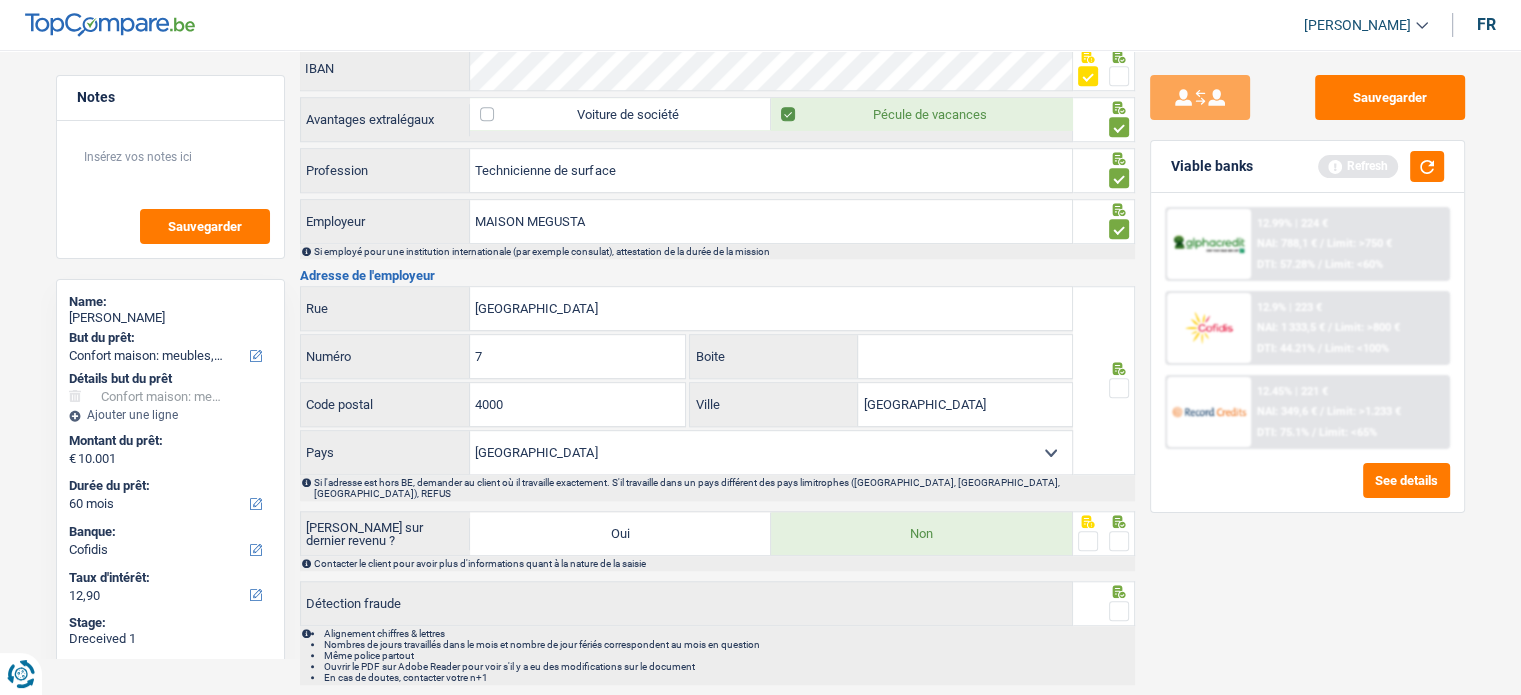 scroll, scrollTop: 1592, scrollLeft: 0, axis: vertical 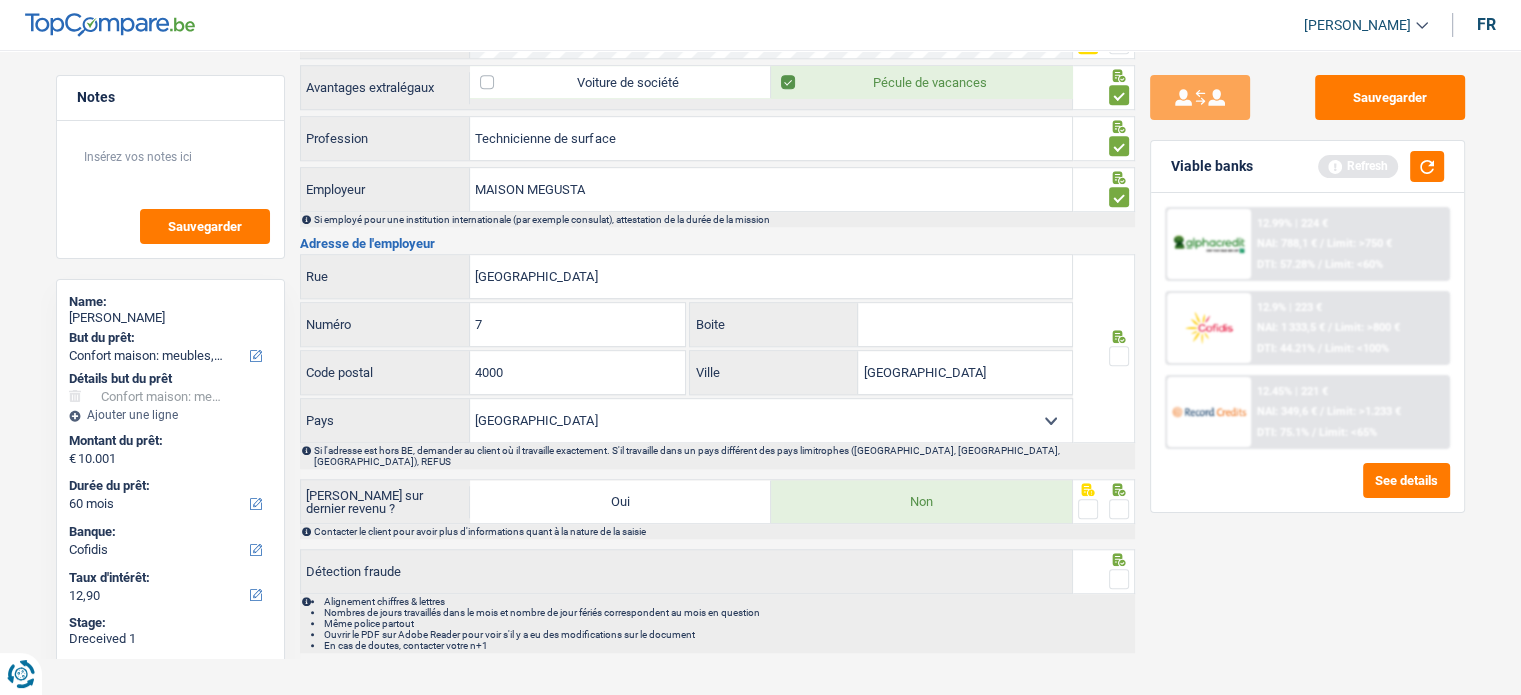 click at bounding box center (1119, 356) 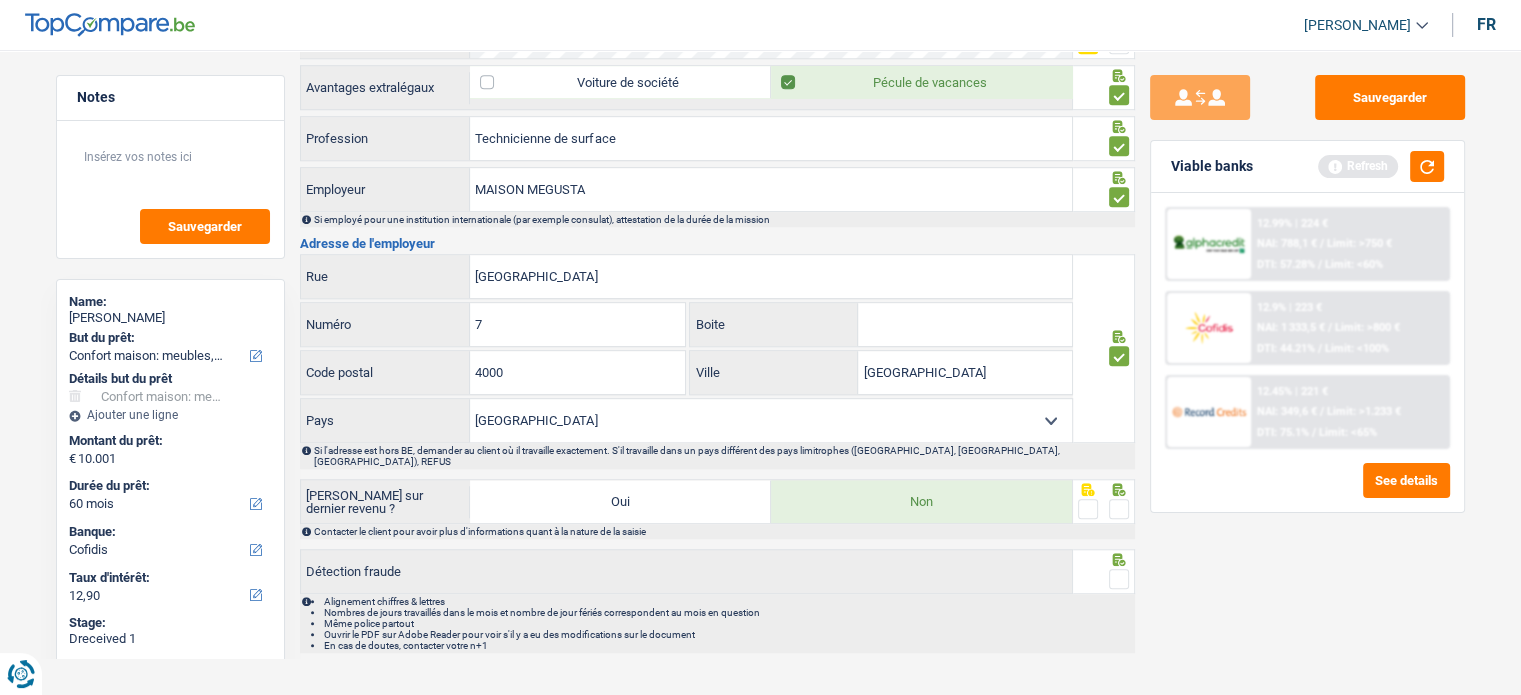 click at bounding box center [1119, 509] 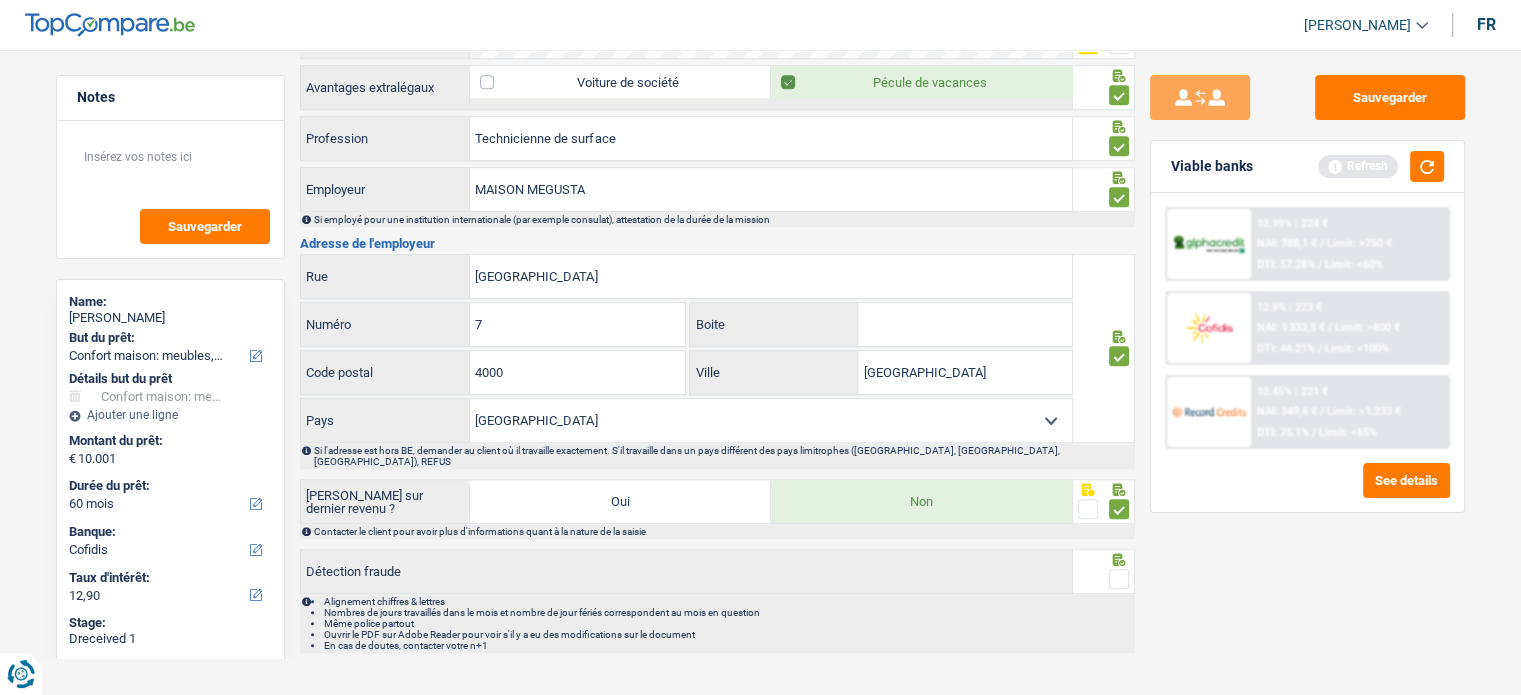 click at bounding box center (1119, 579) 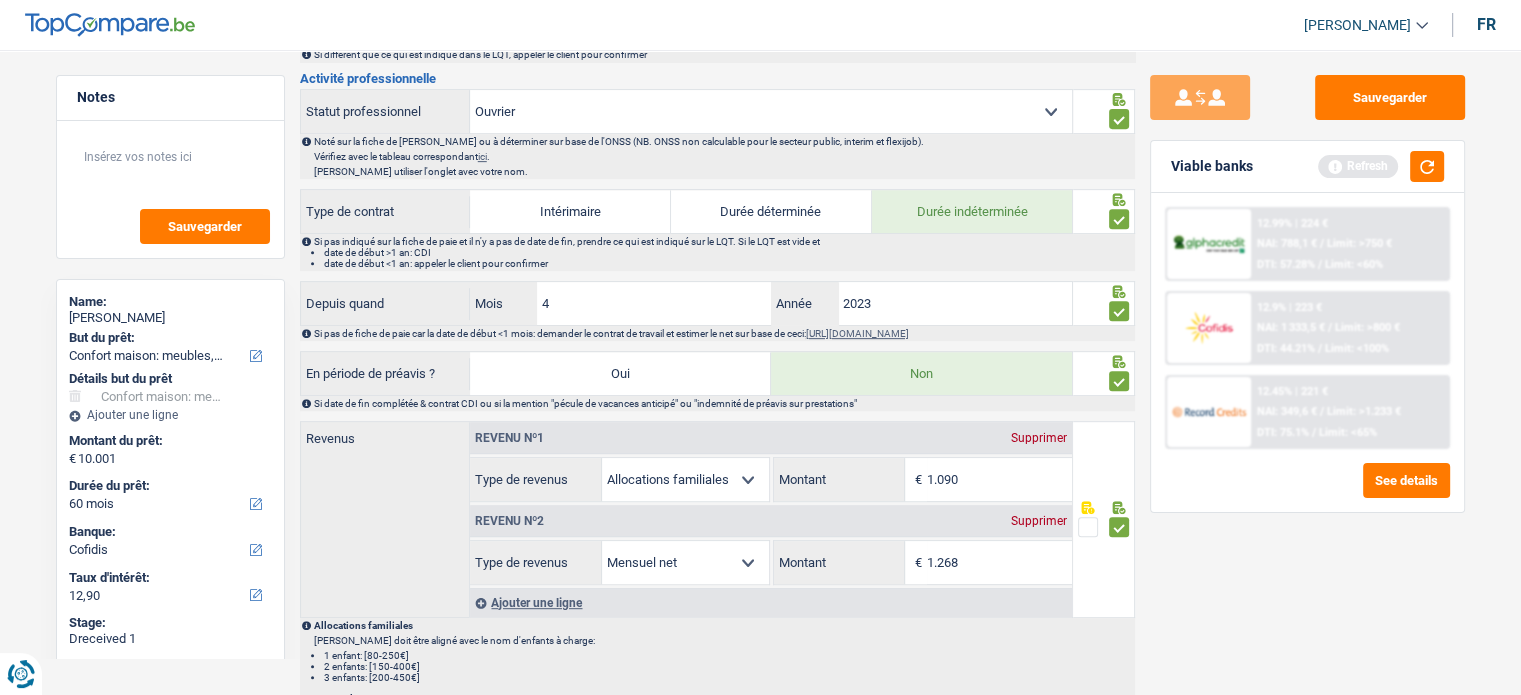 scroll, scrollTop: 792, scrollLeft: 0, axis: vertical 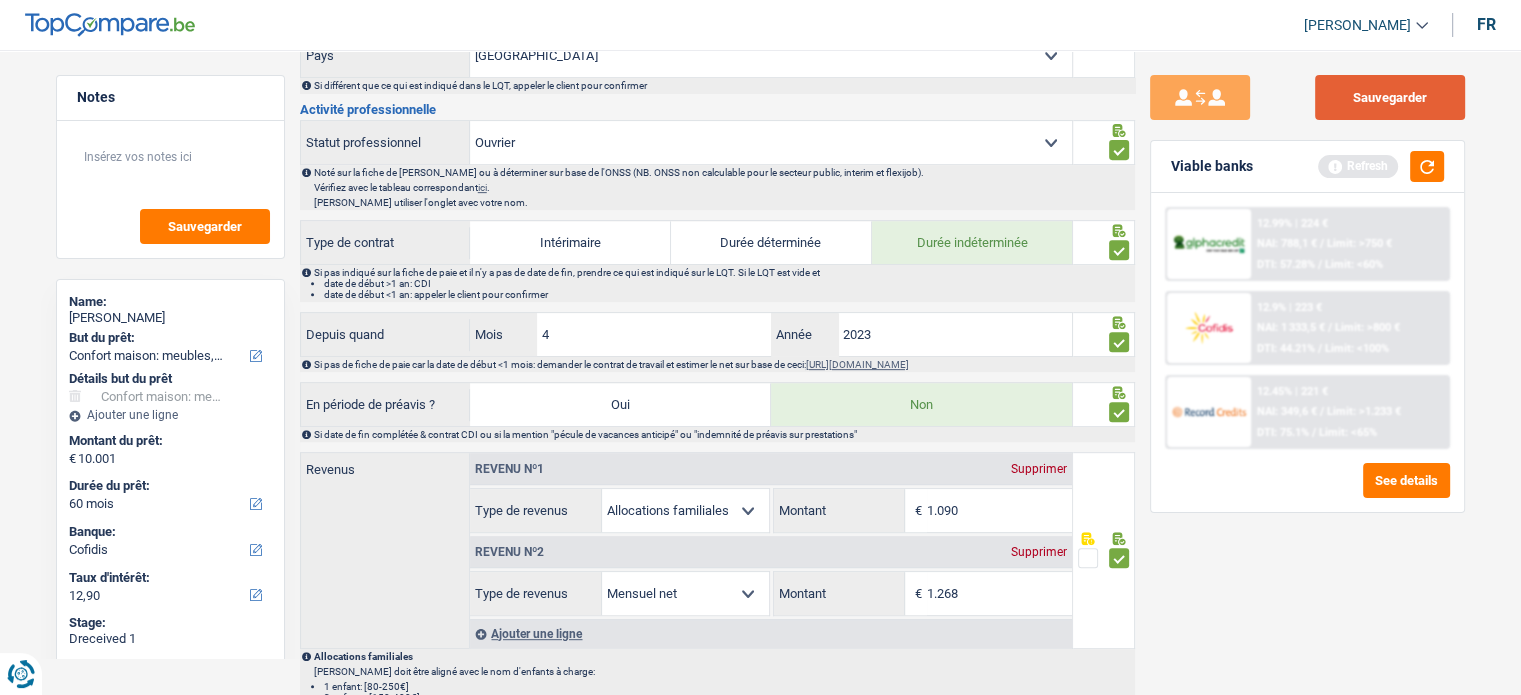 click on "Sauvegarder" at bounding box center (1390, 97) 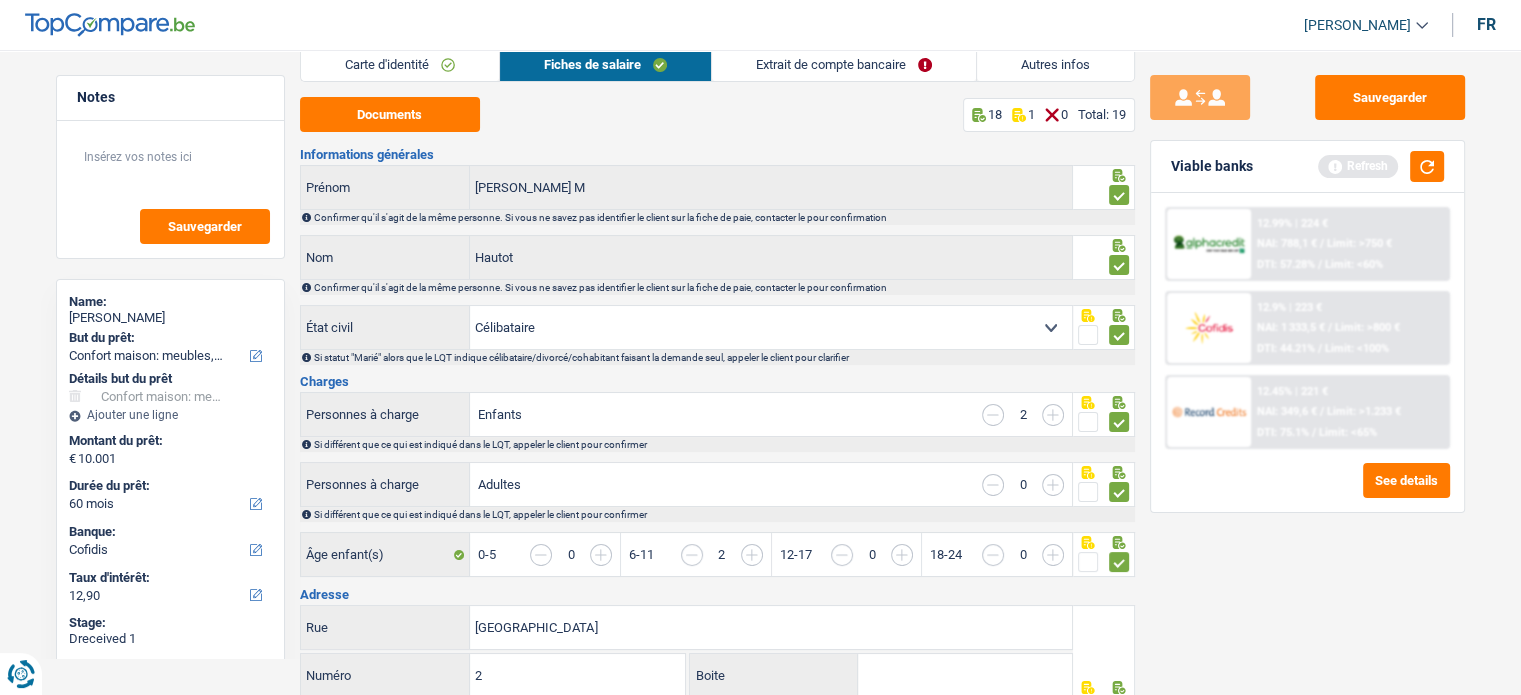scroll, scrollTop: 0, scrollLeft: 0, axis: both 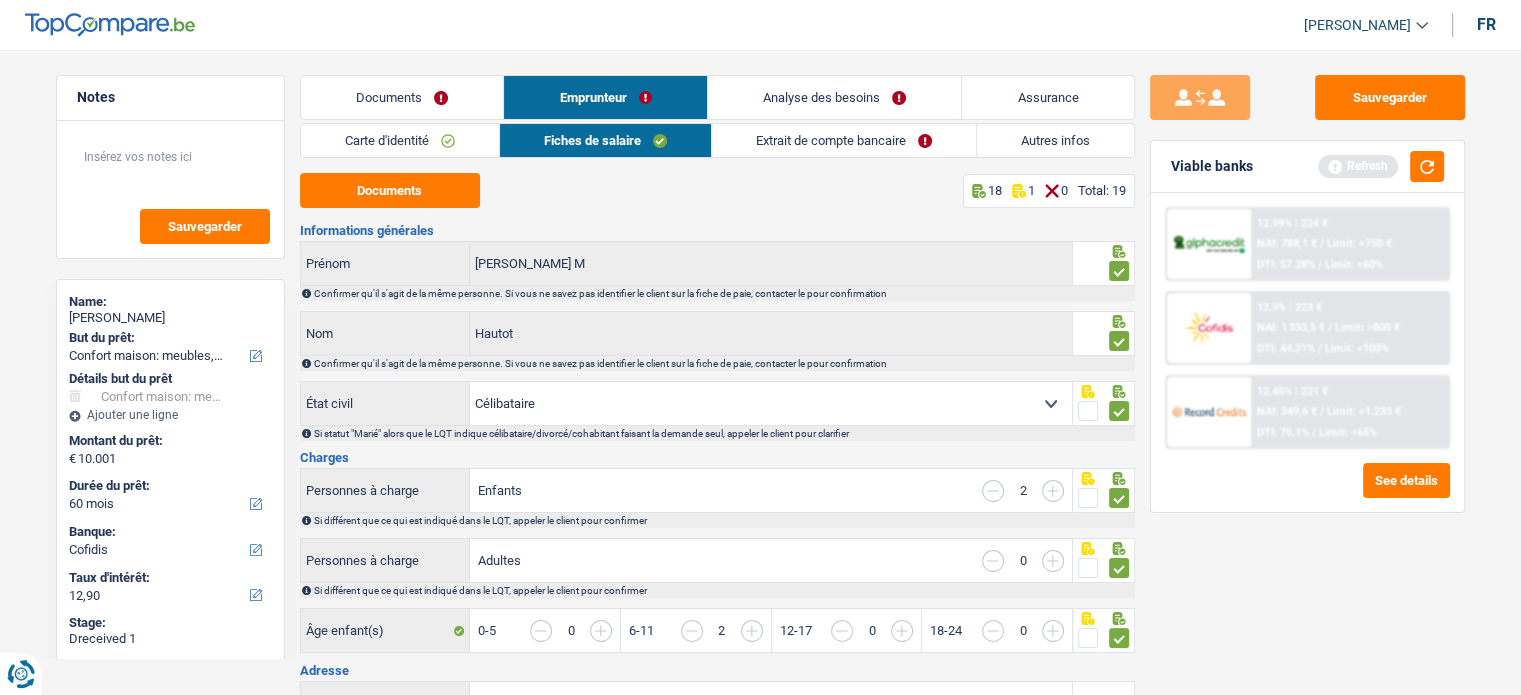 click on "Extrait de compte bancaire" at bounding box center [844, 140] 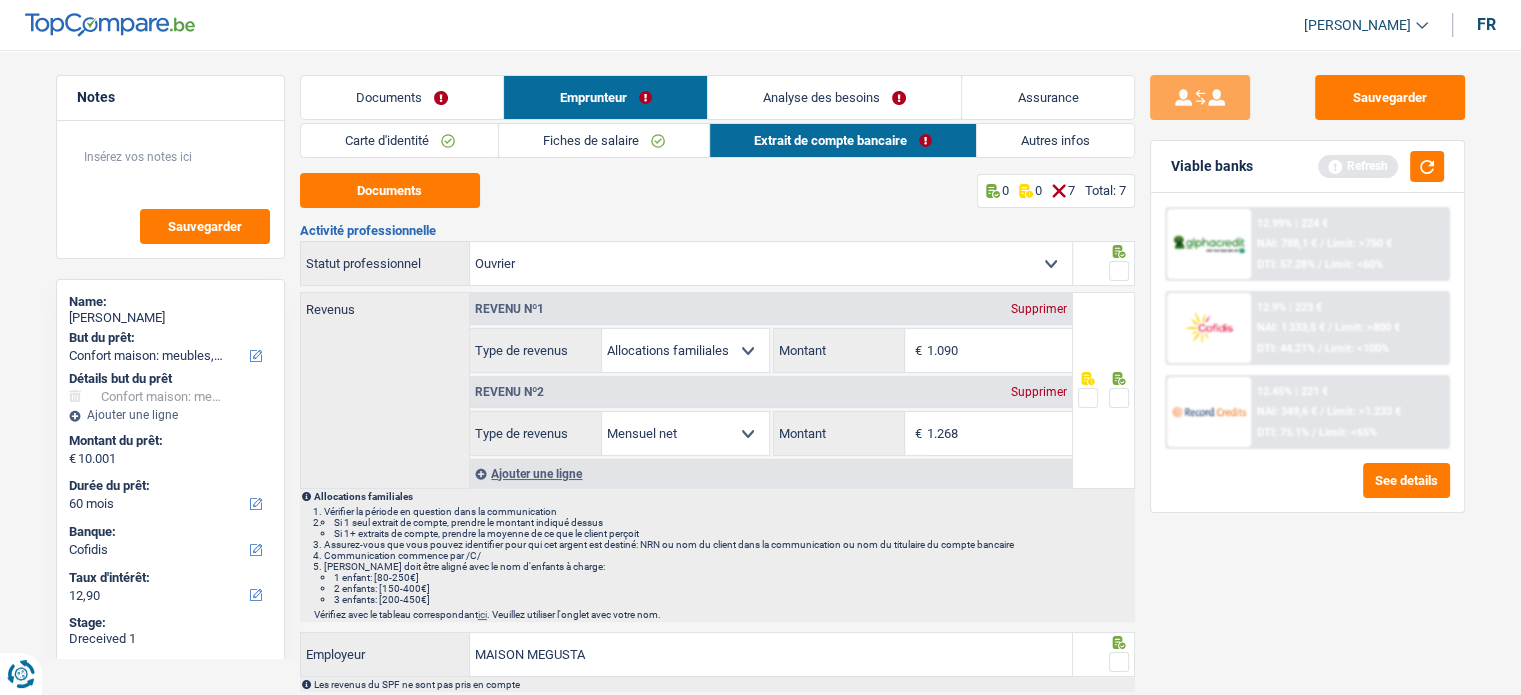 click at bounding box center [1119, 271] 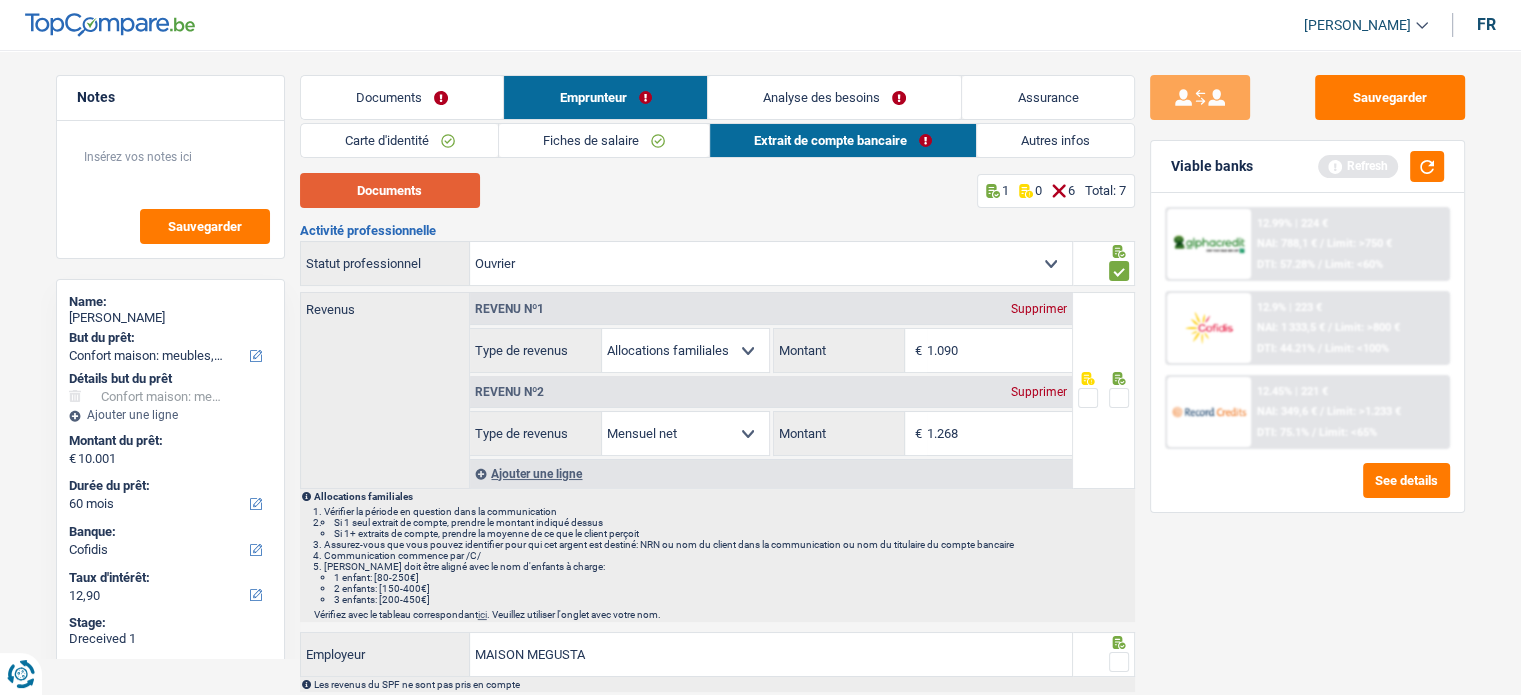 click on "Documents" at bounding box center [390, 190] 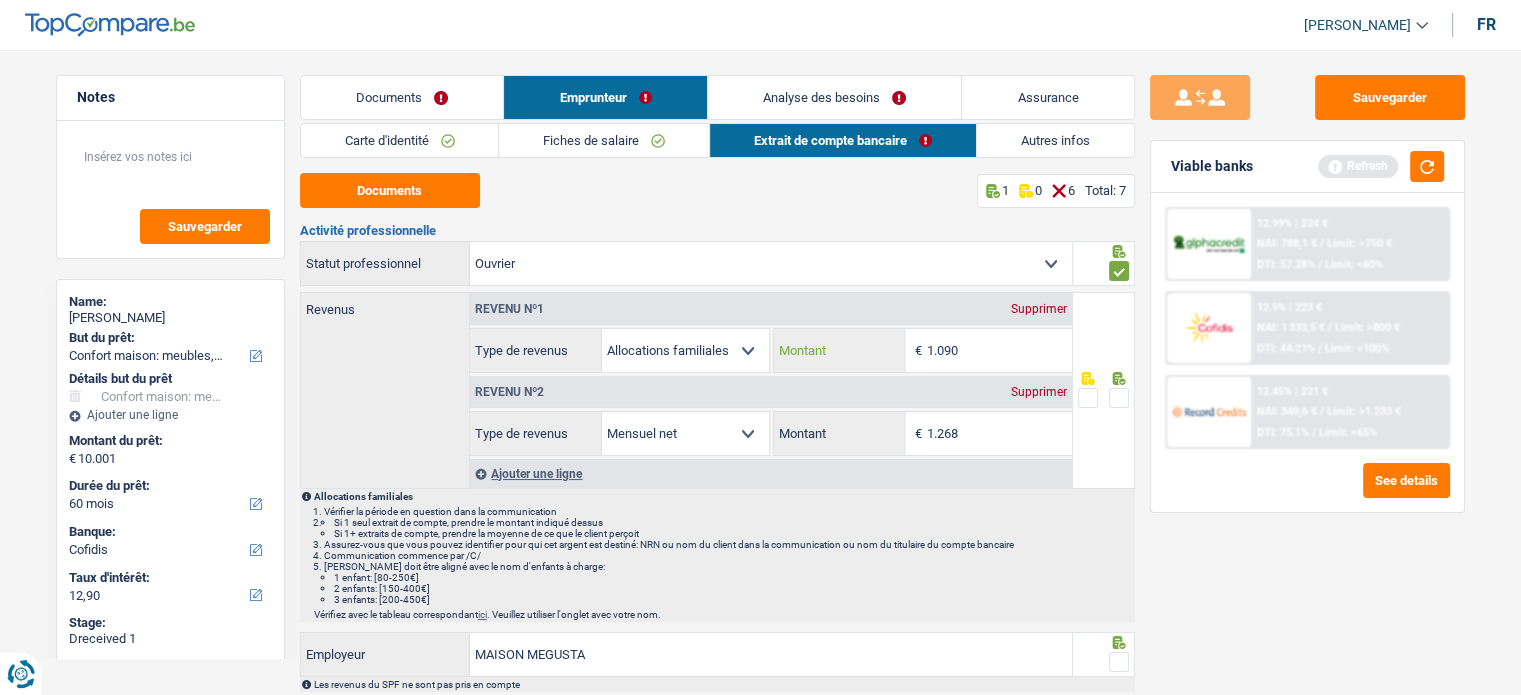 click on "1.090" at bounding box center (999, 350) 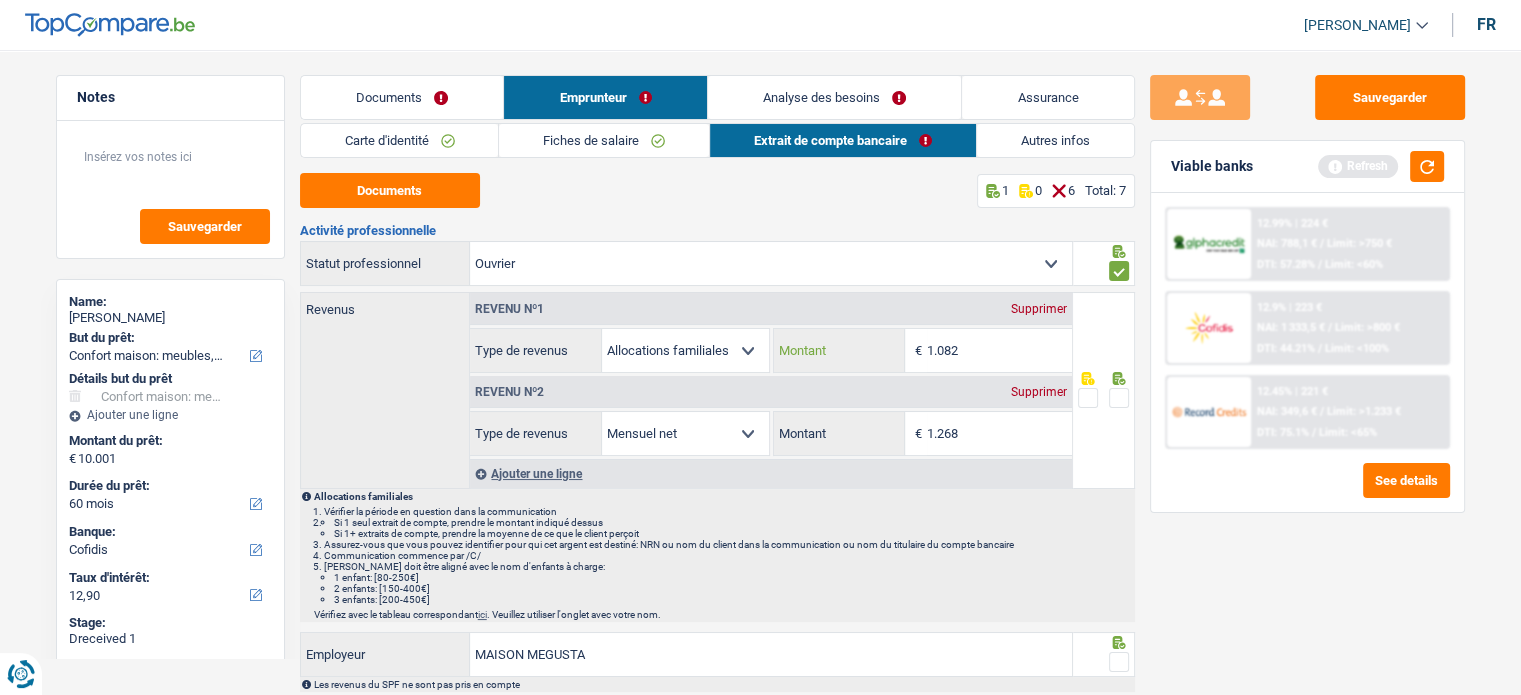 type on "1.082" 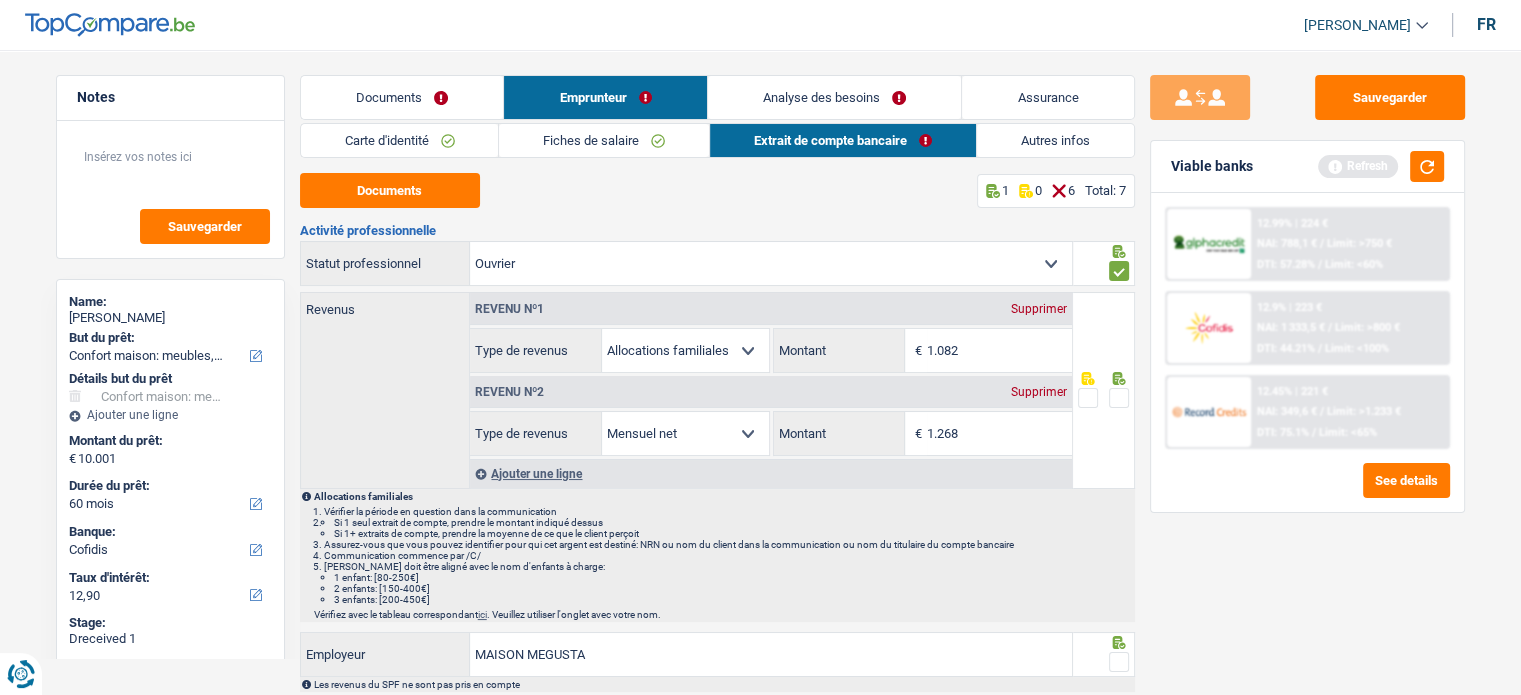 click at bounding box center (1119, 398) 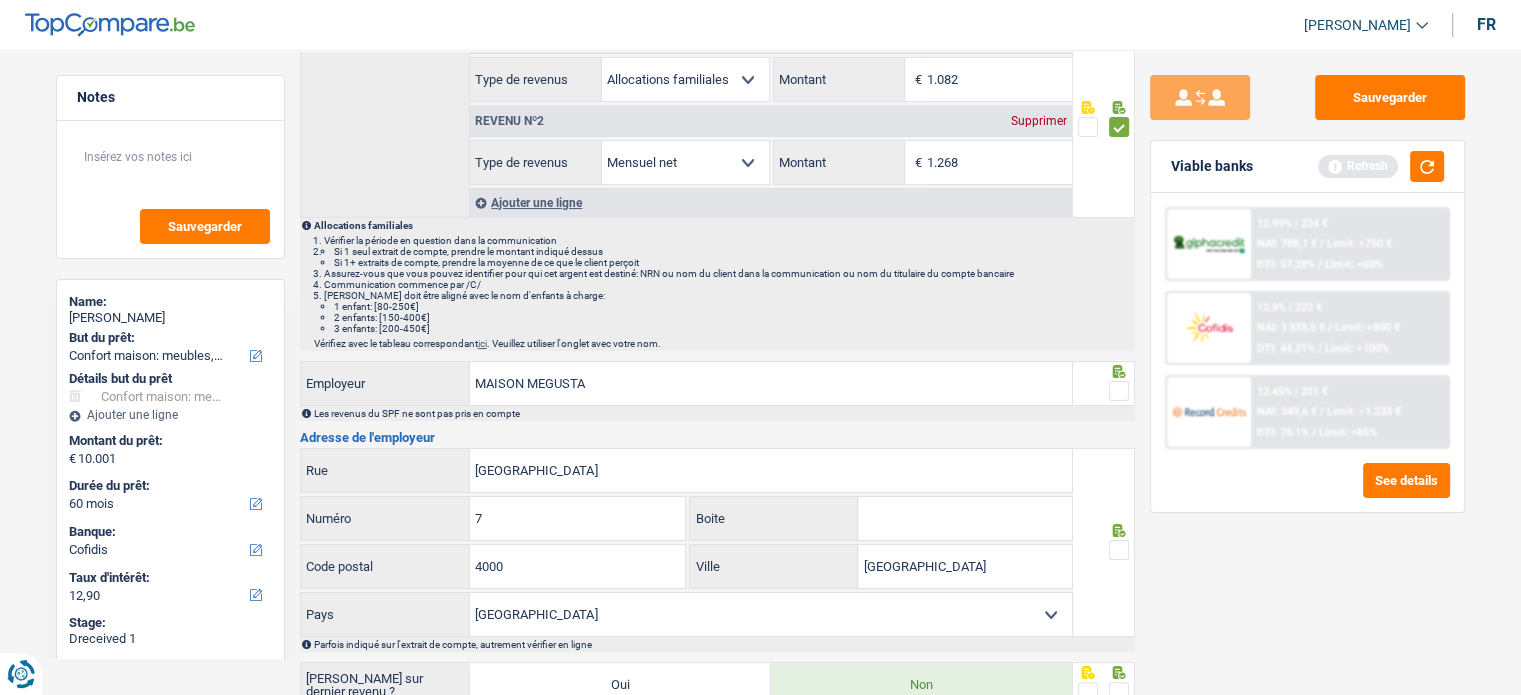 scroll, scrollTop: 300, scrollLeft: 0, axis: vertical 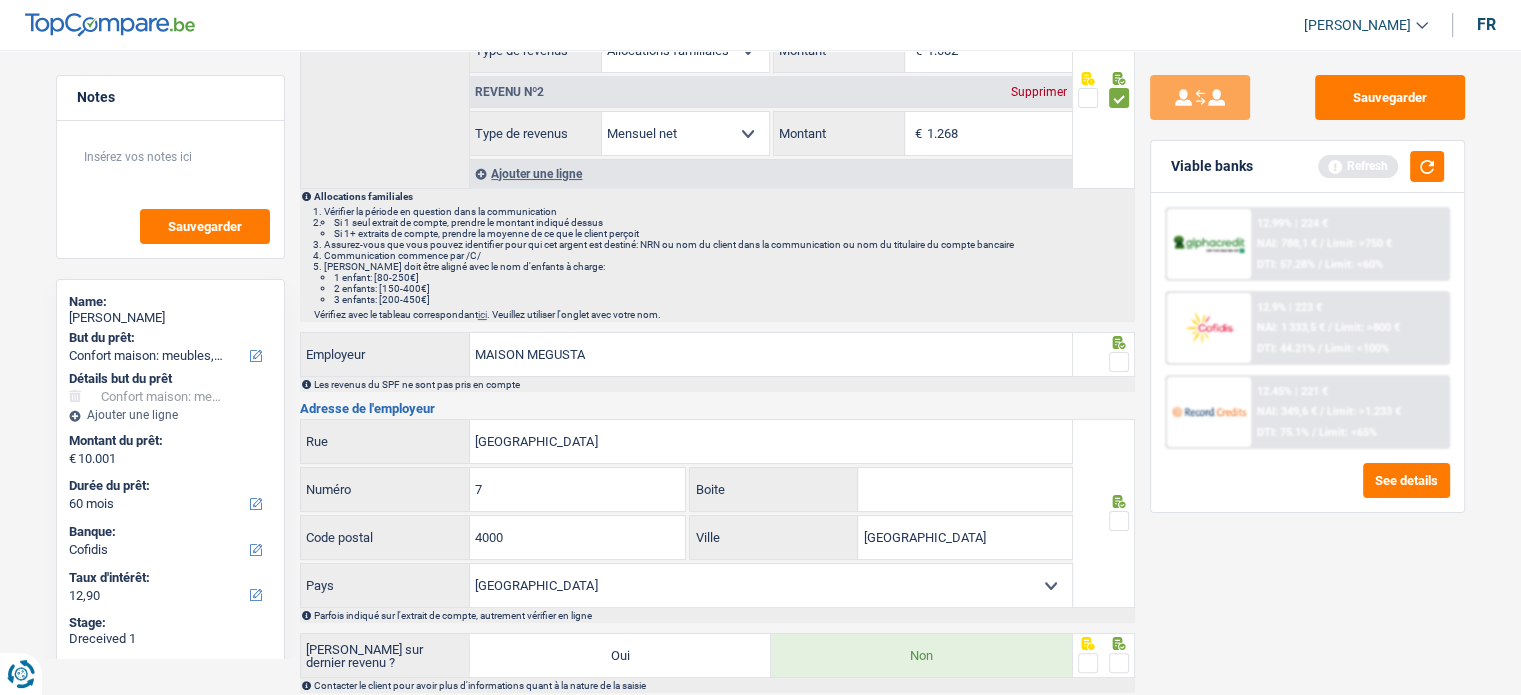 click at bounding box center [1119, 362] 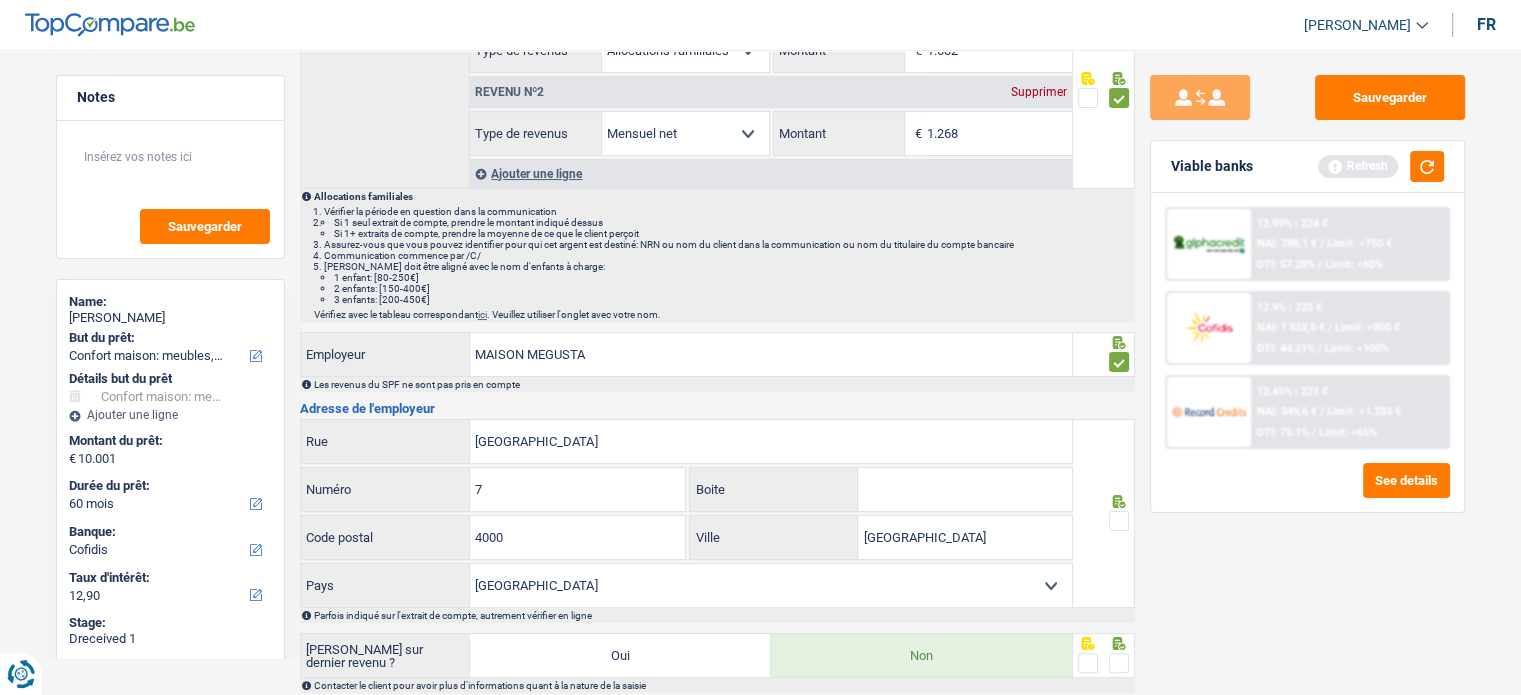 click at bounding box center [1119, 521] 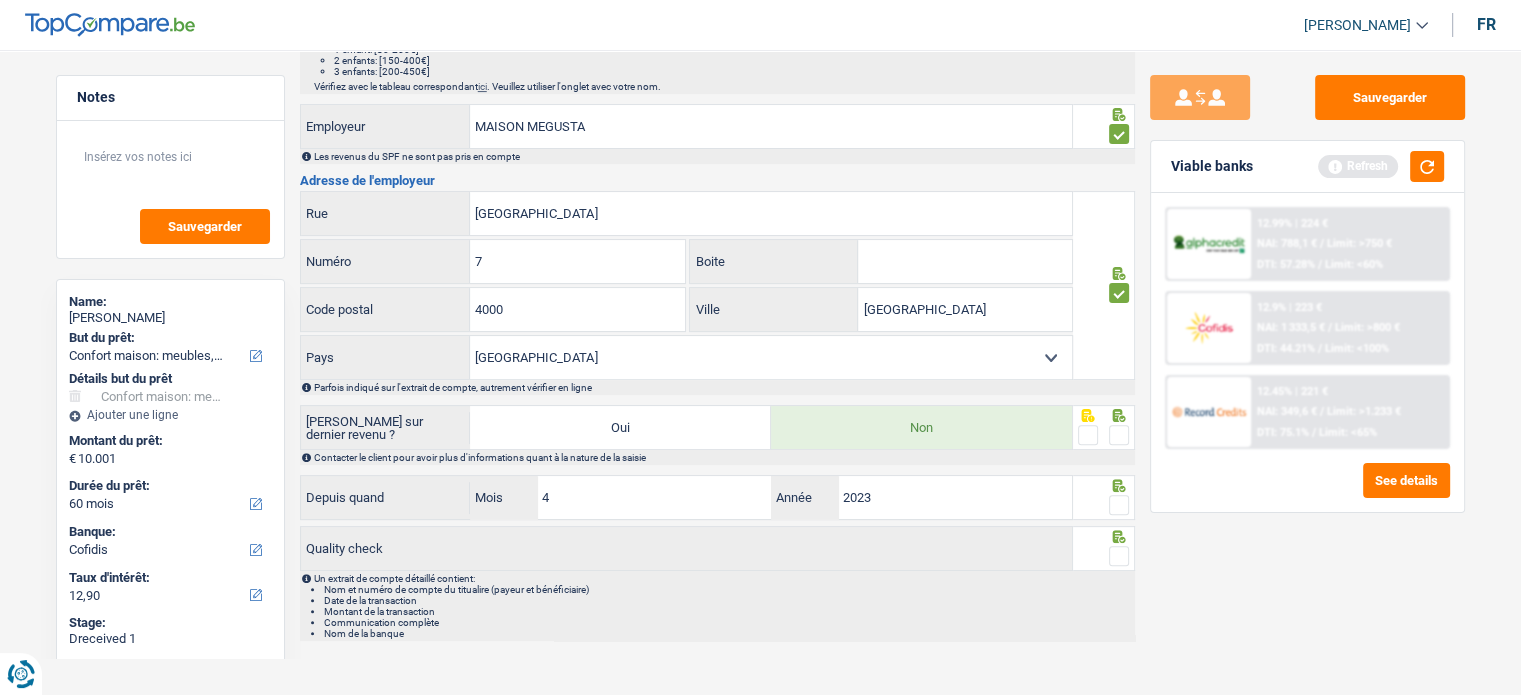 scroll, scrollTop: 535, scrollLeft: 0, axis: vertical 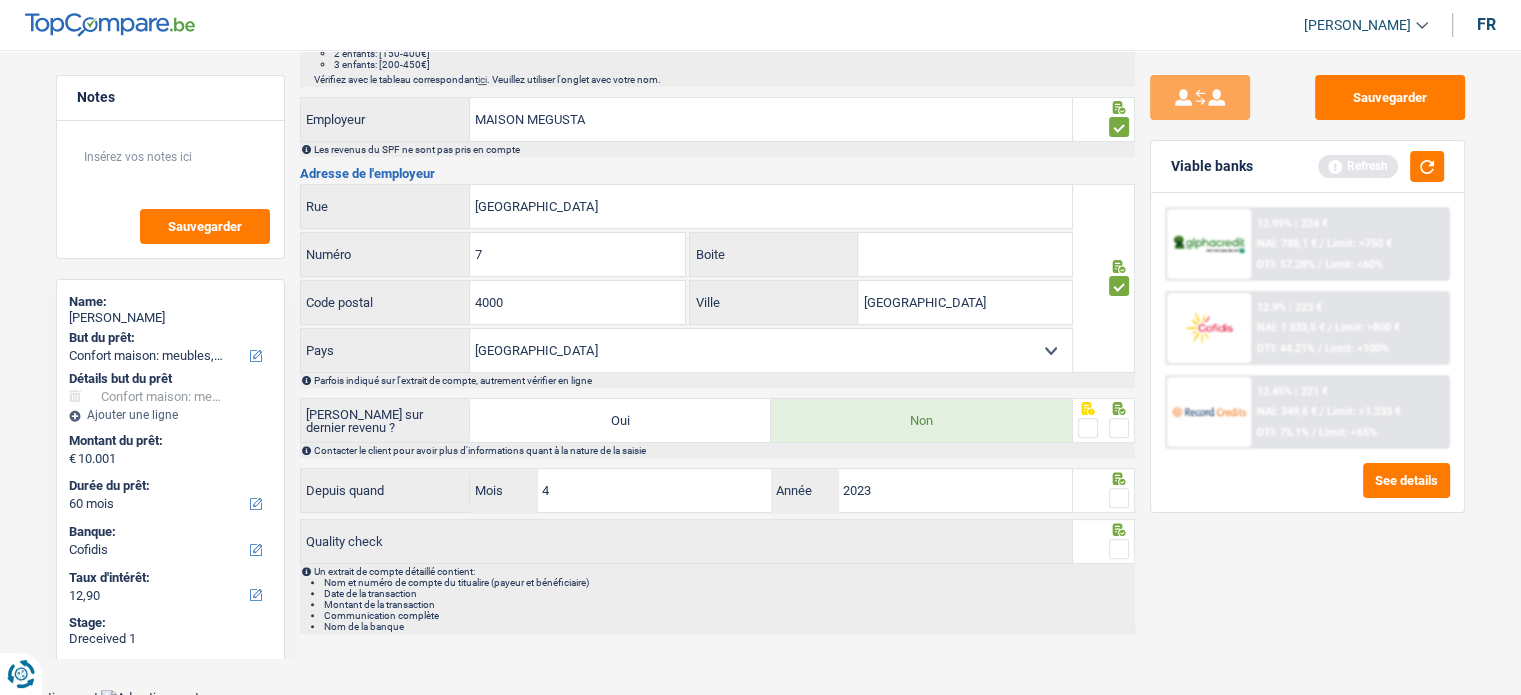 click at bounding box center [1119, 428] 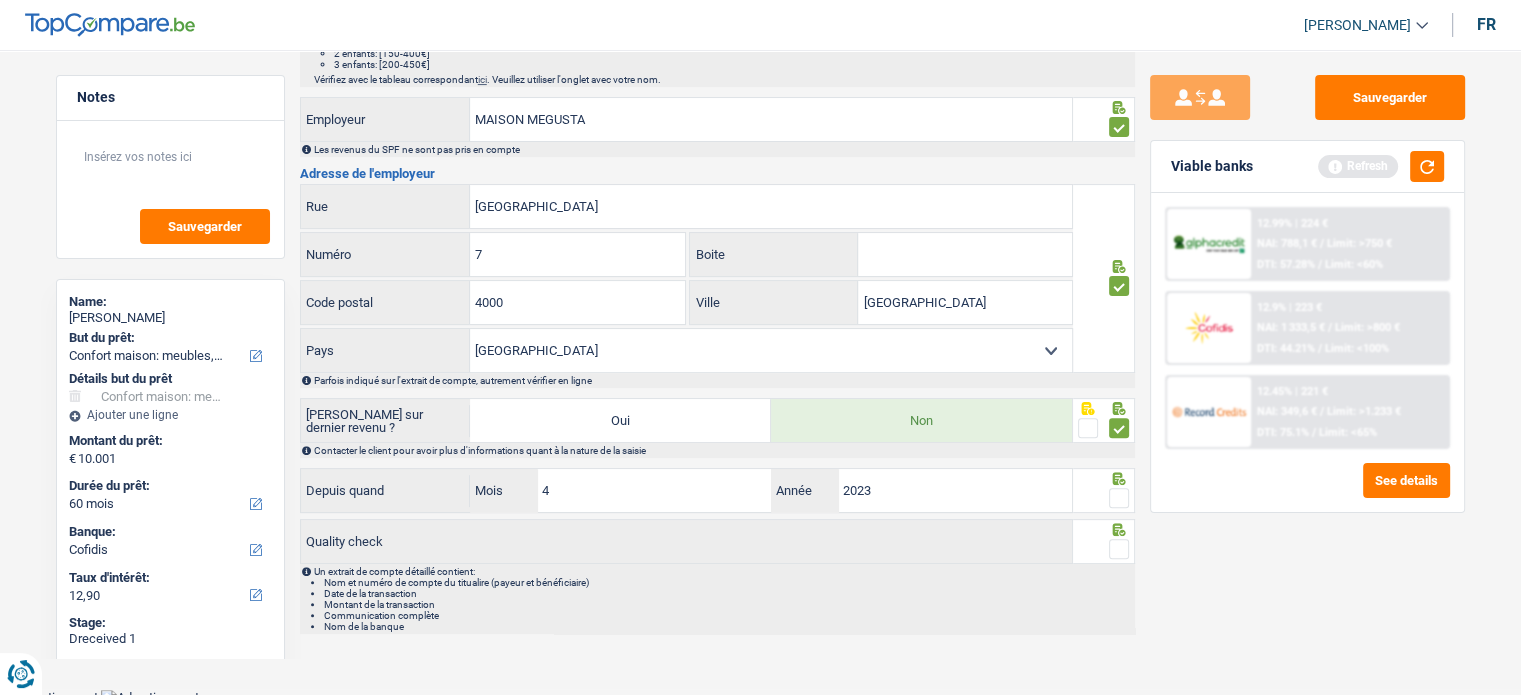 click at bounding box center [1119, 498] 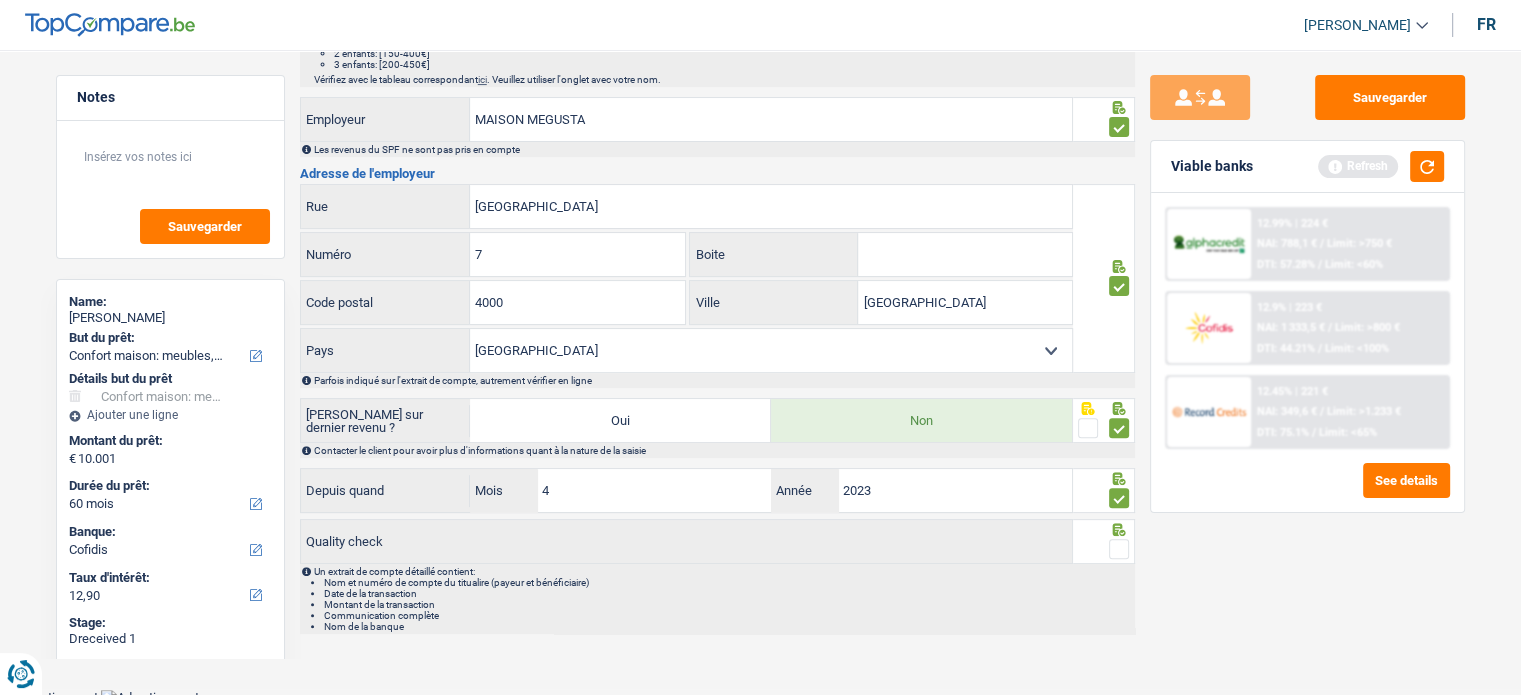 click at bounding box center (1119, 549) 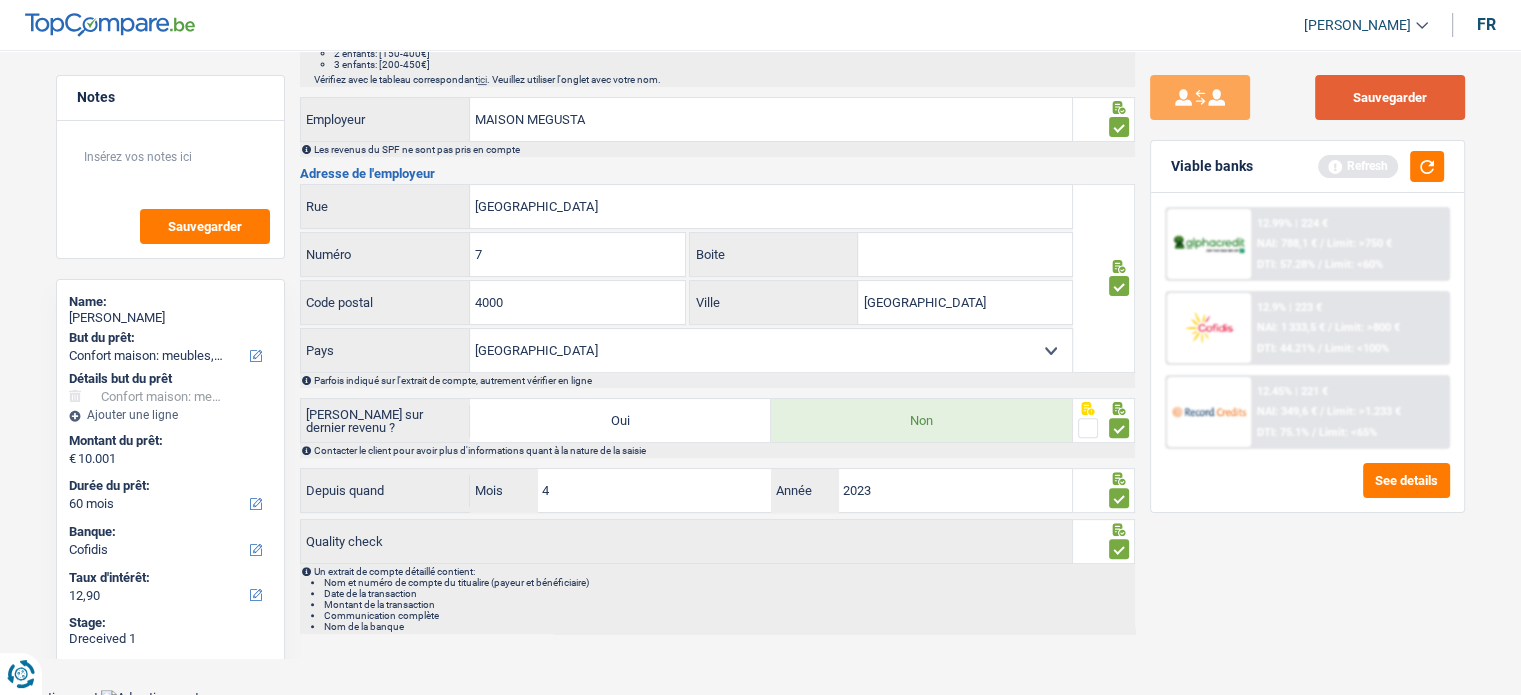 click on "Sauvegarder" at bounding box center (1390, 97) 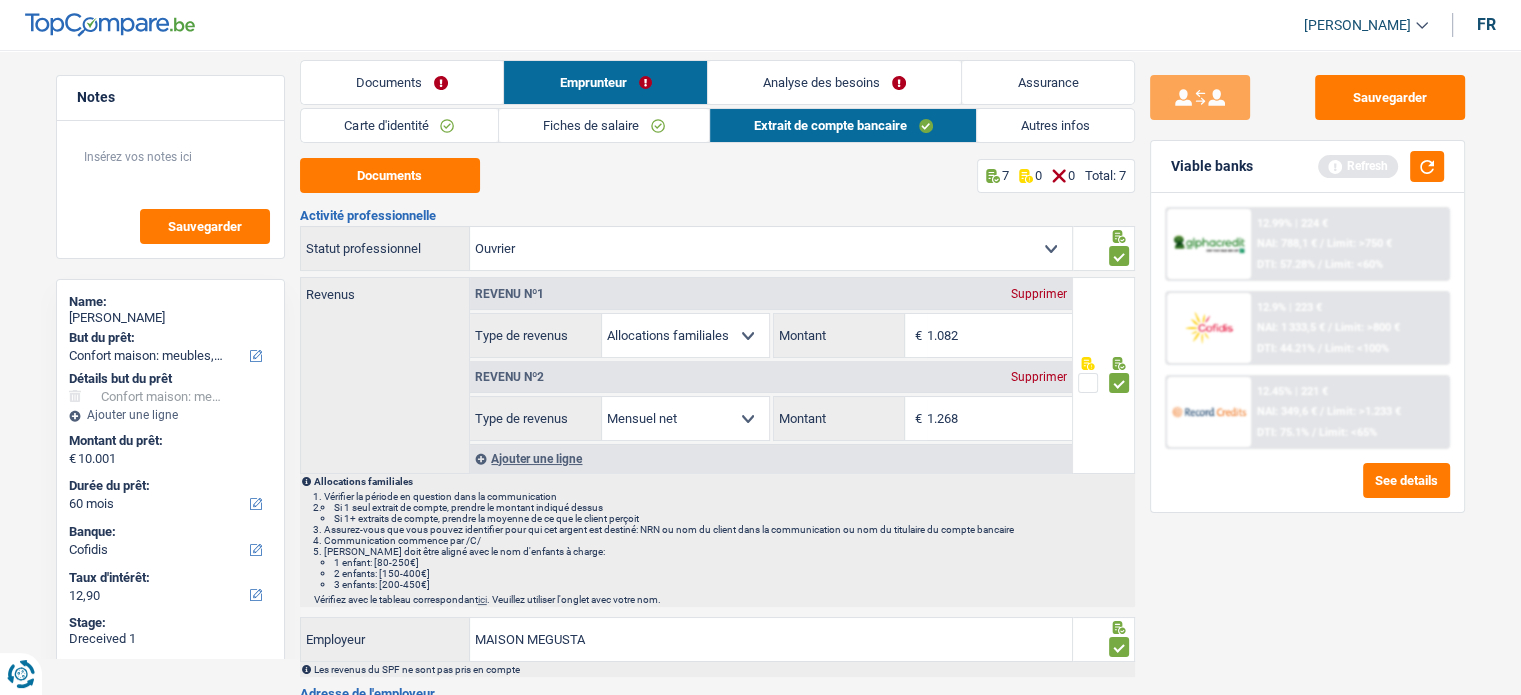 scroll, scrollTop: 0, scrollLeft: 0, axis: both 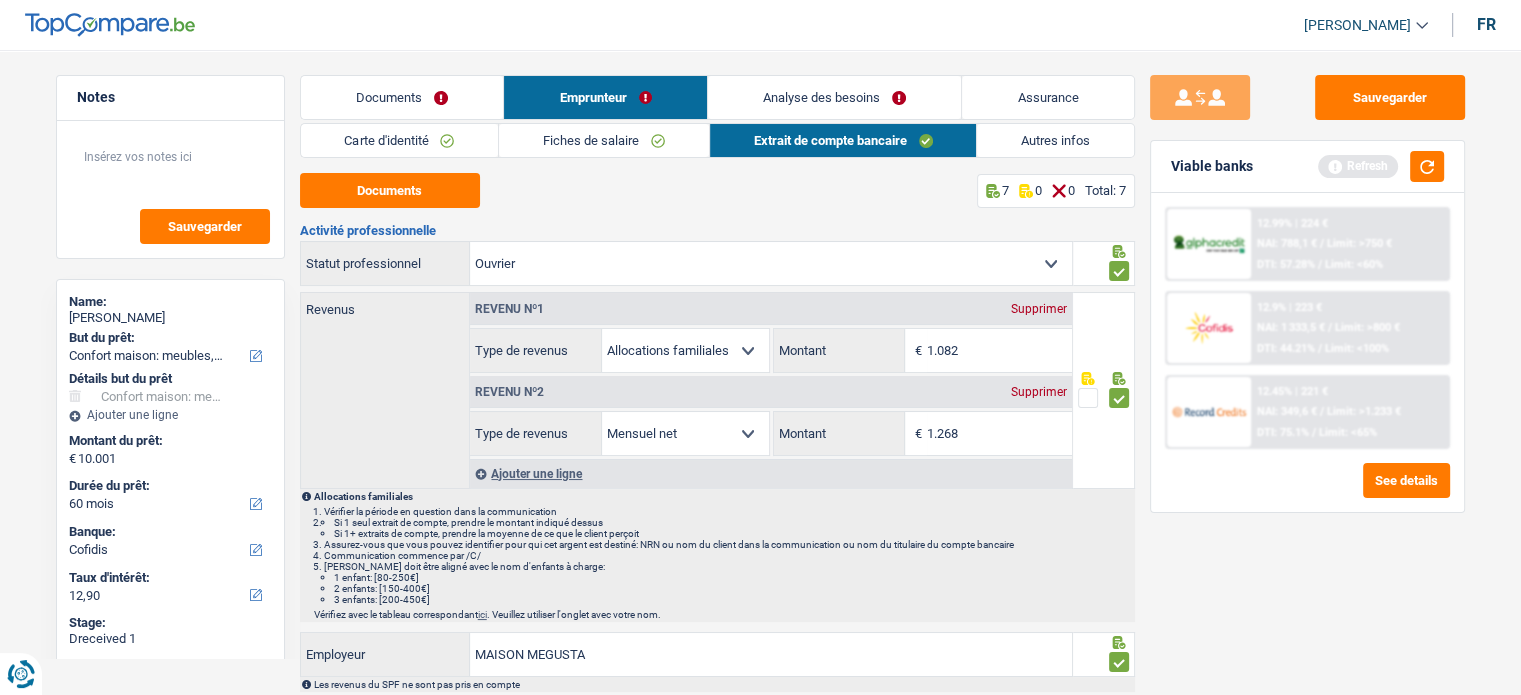 click on "Autres infos" at bounding box center [1055, 140] 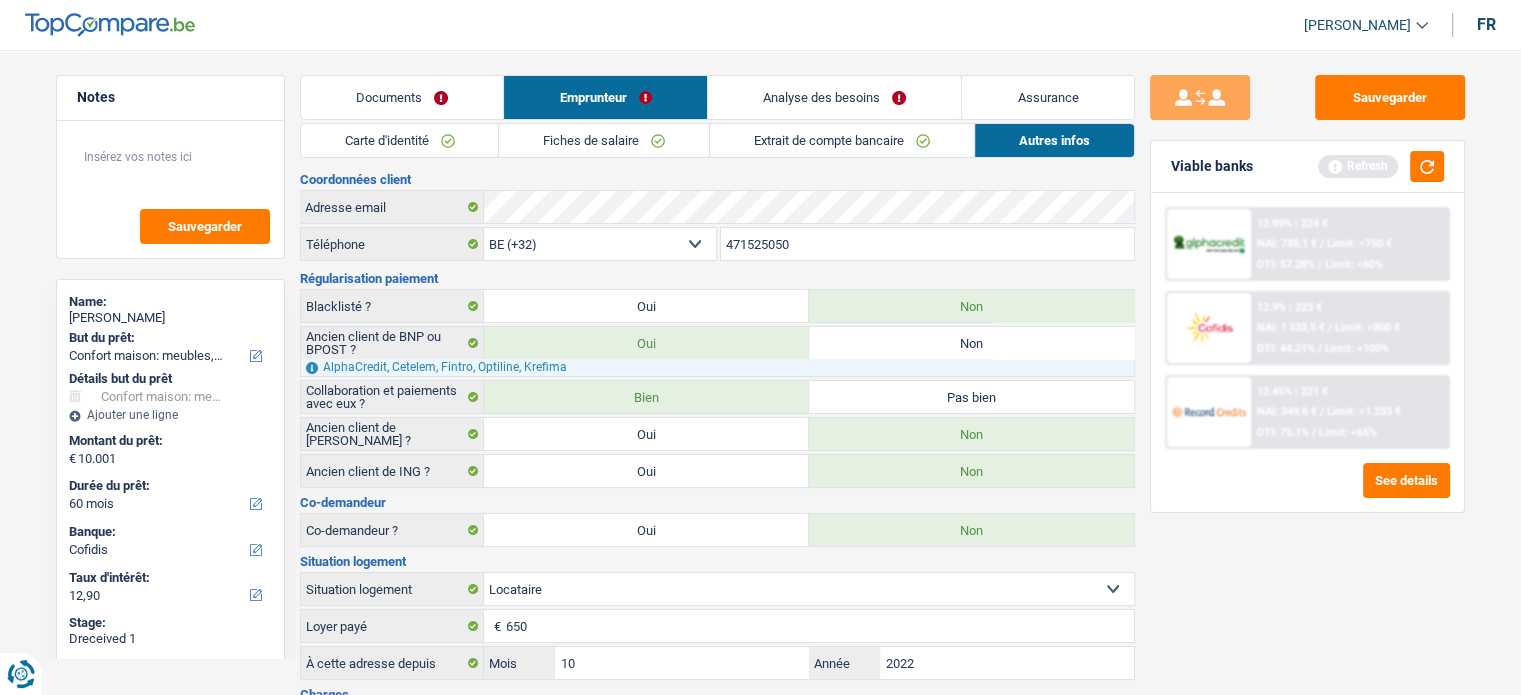 click on "Analyse des besoins" at bounding box center [835, 97] 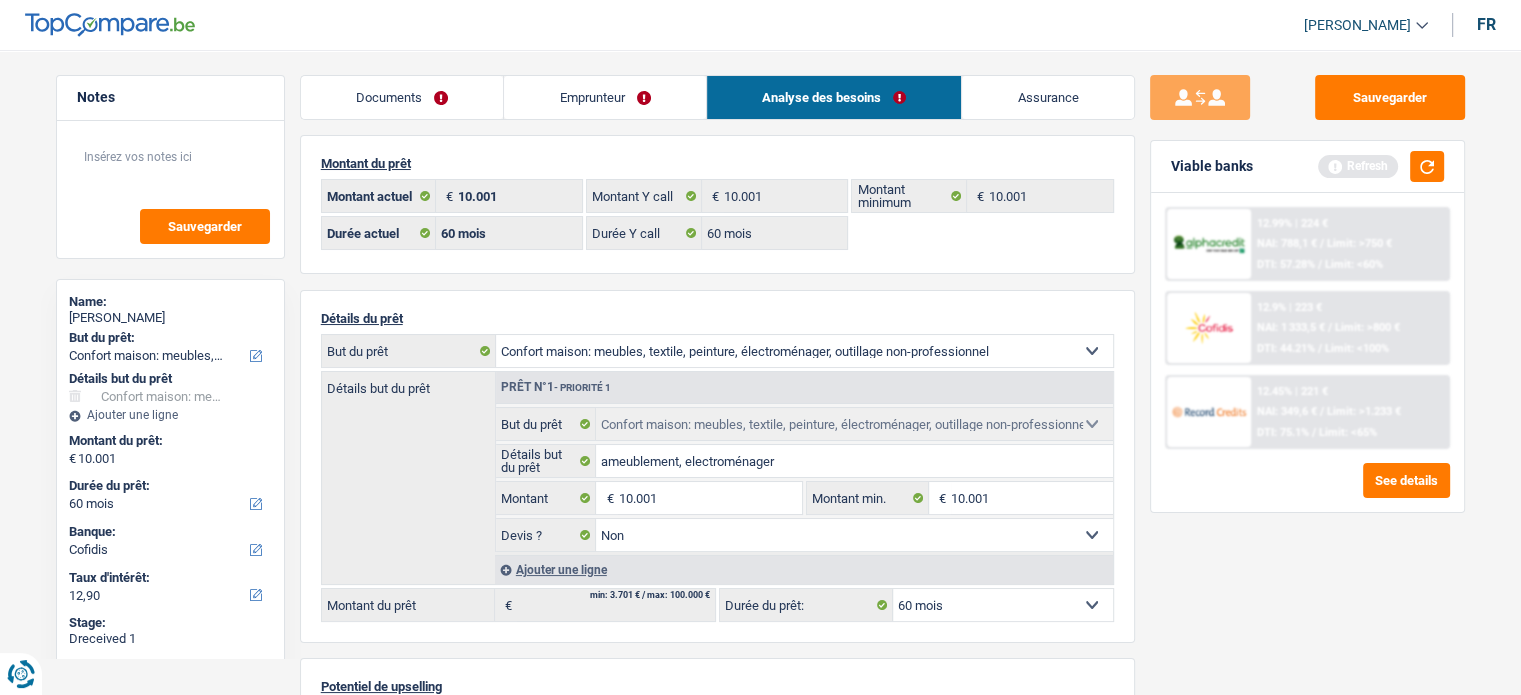 click on "Documents" at bounding box center [402, 97] 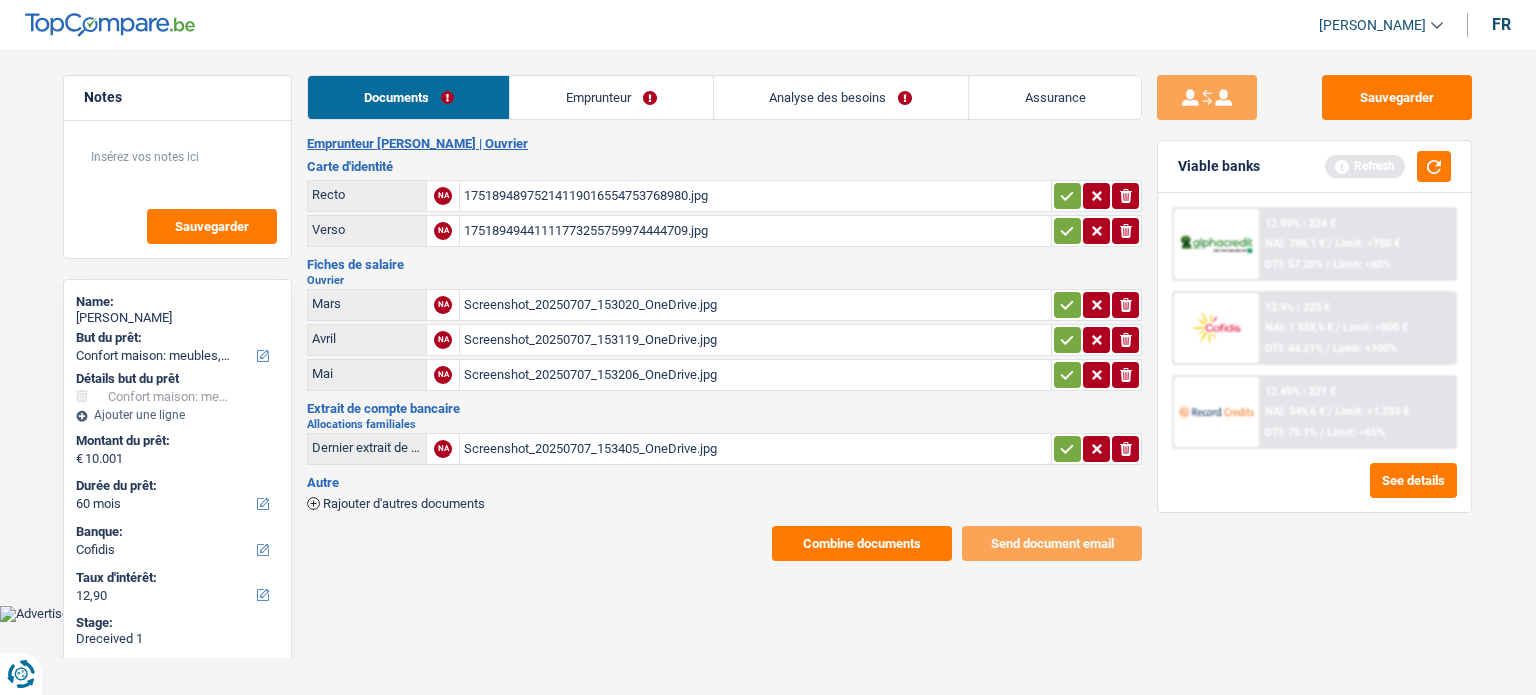 click 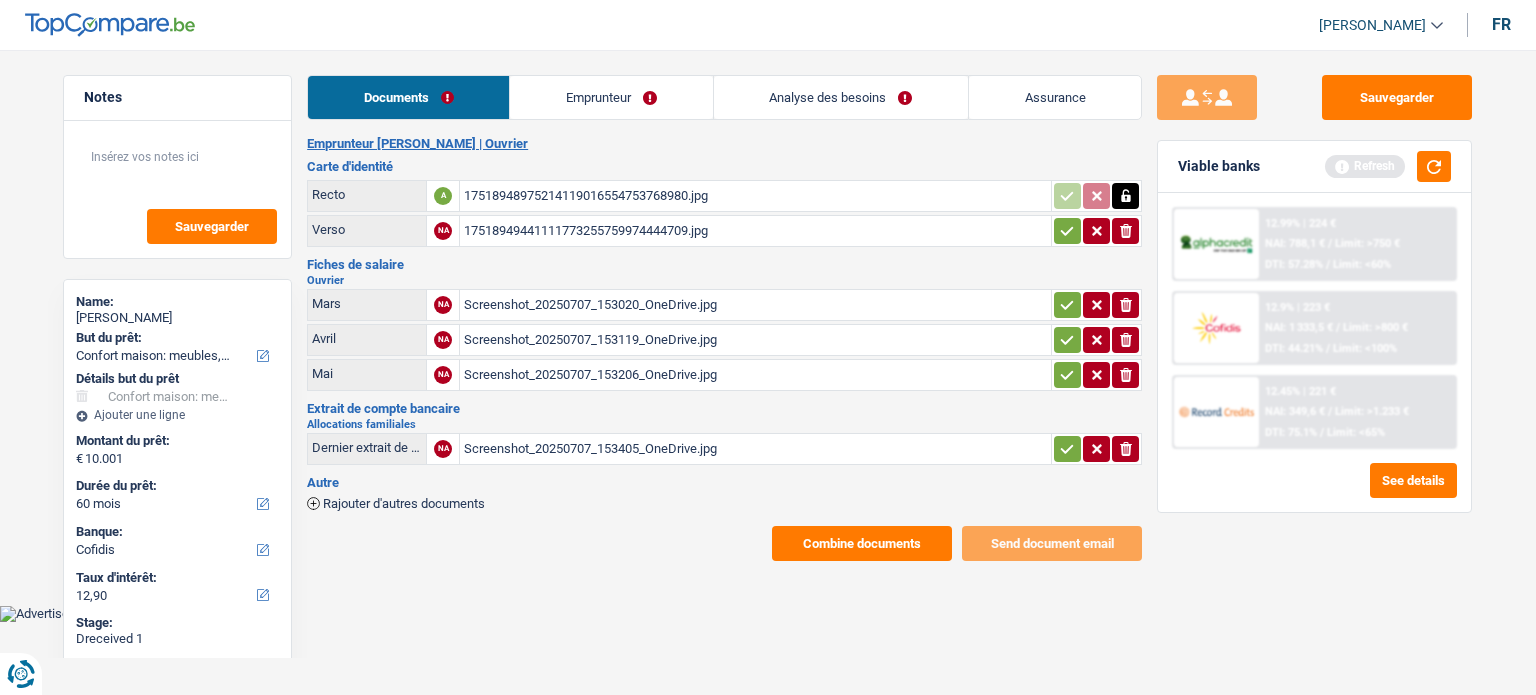 click 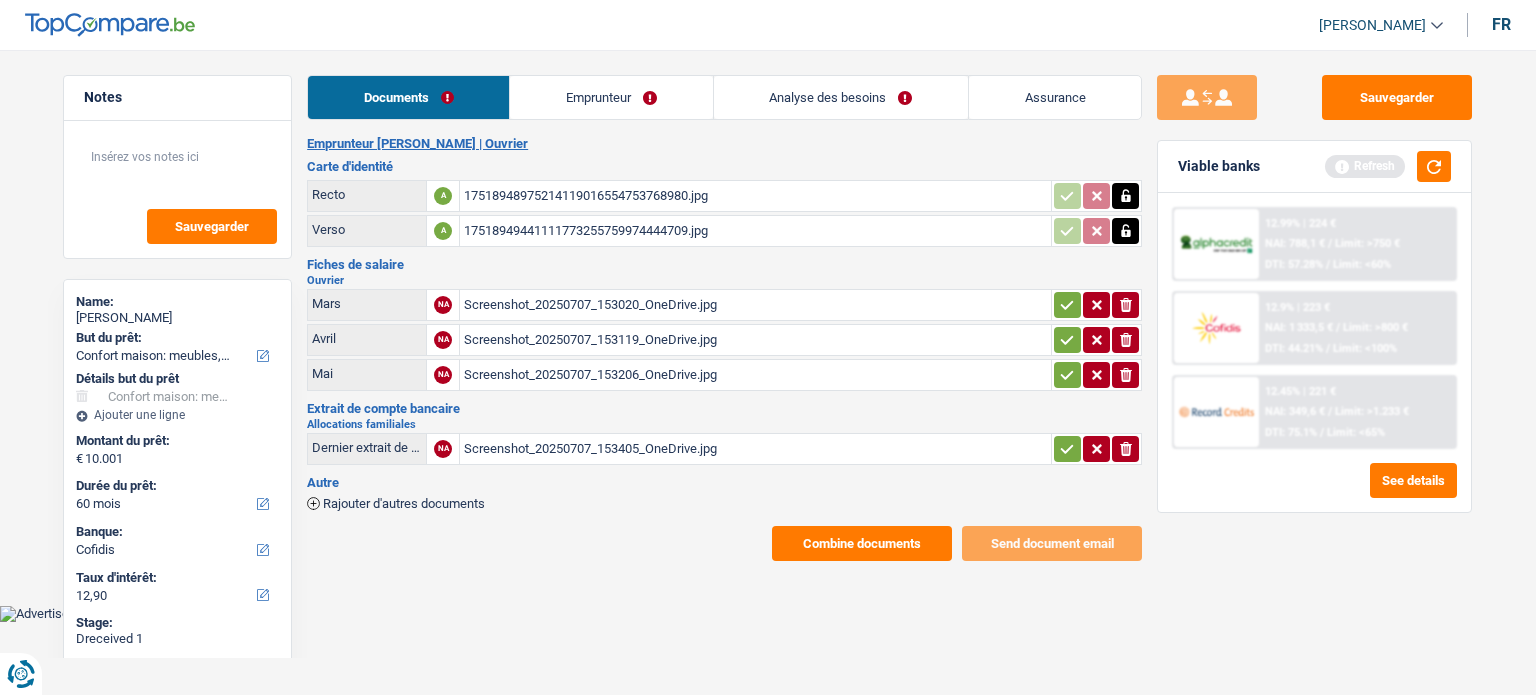 click 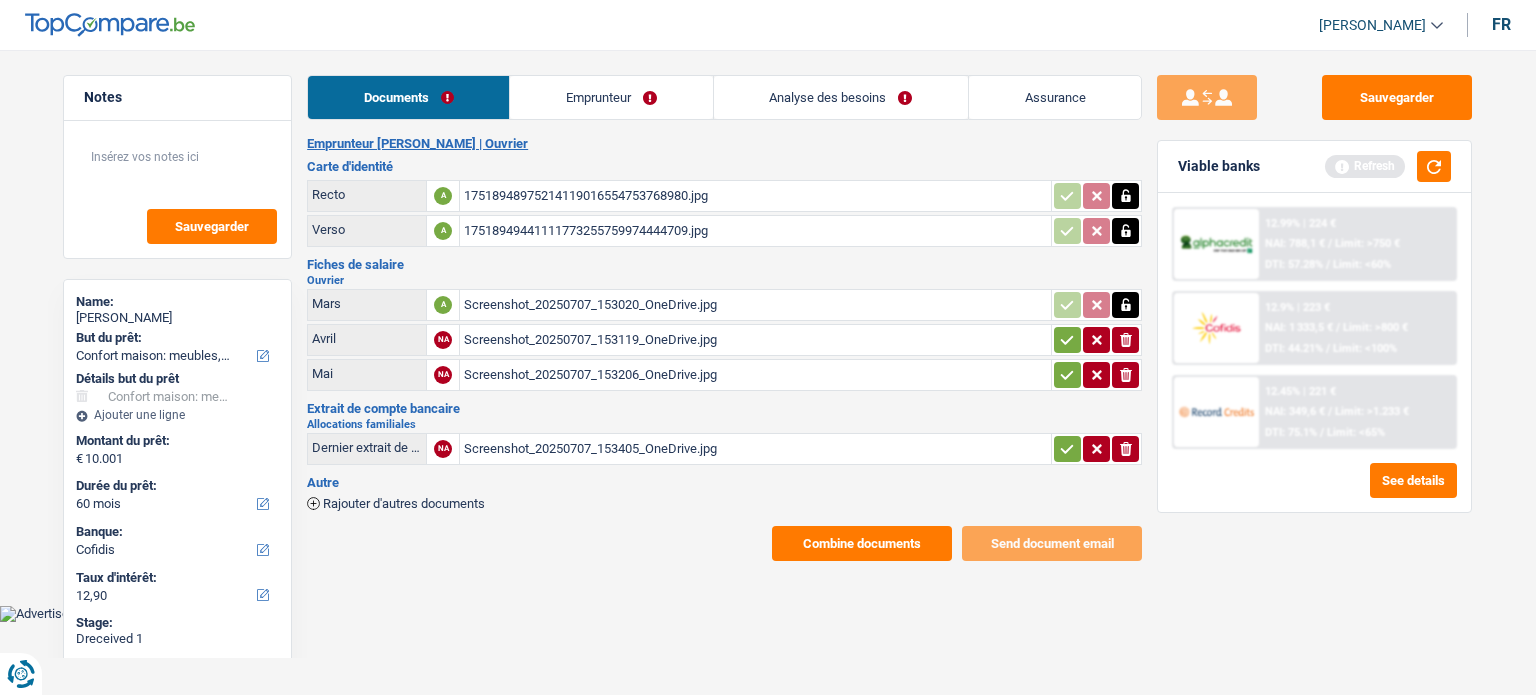 drag, startPoint x: 1059, startPoint y: 327, endPoint x: 1065, endPoint y: 343, distance: 17.088007 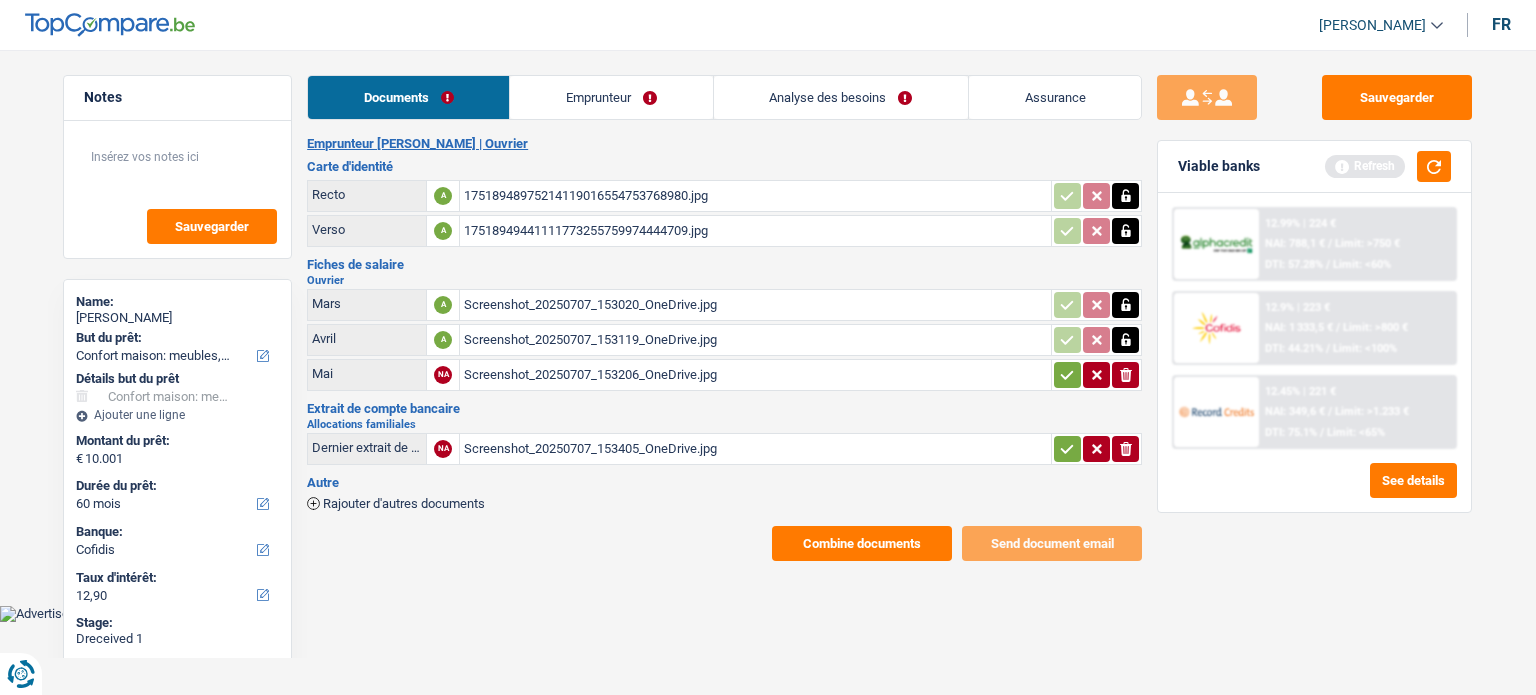 drag, startPoint x: 1071, startPoint y: 363, endPoint x: 1062, endPoint y: 407, distance: 44.911022 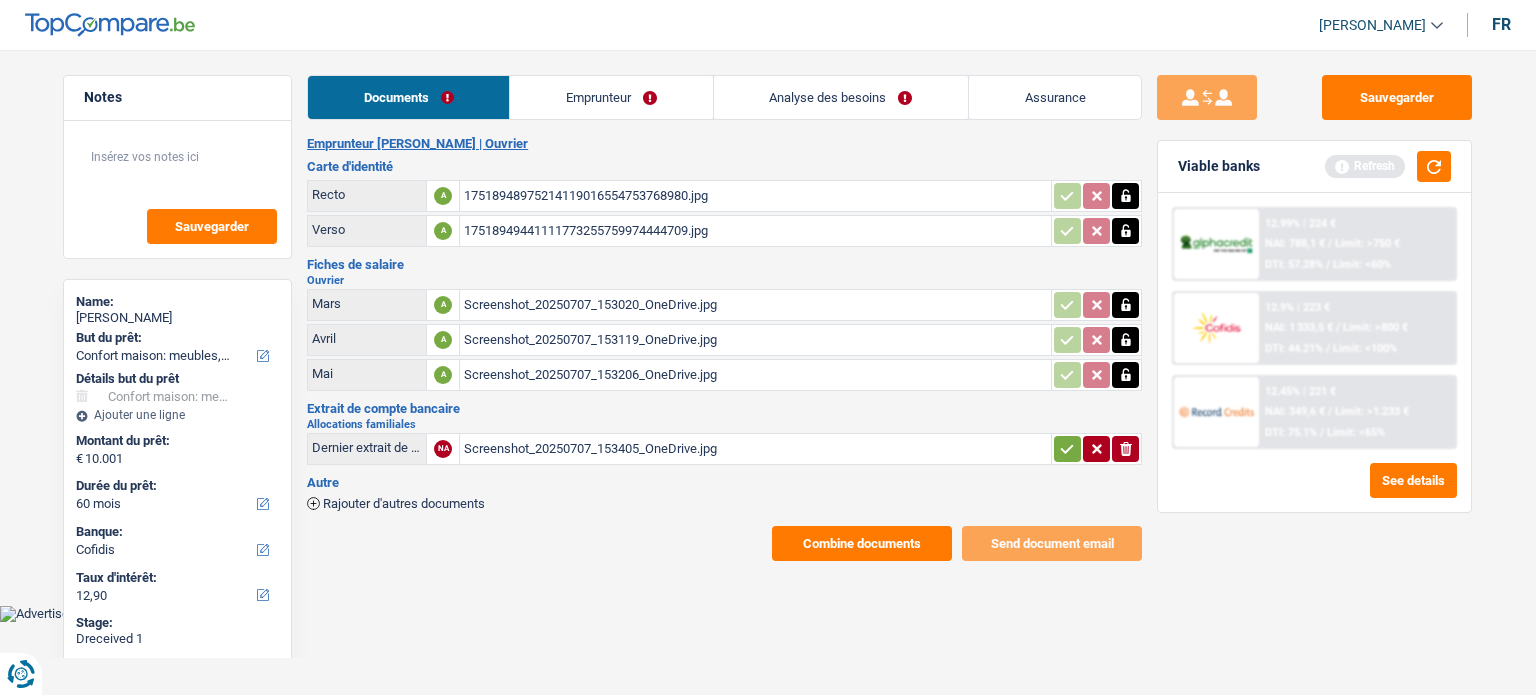 click 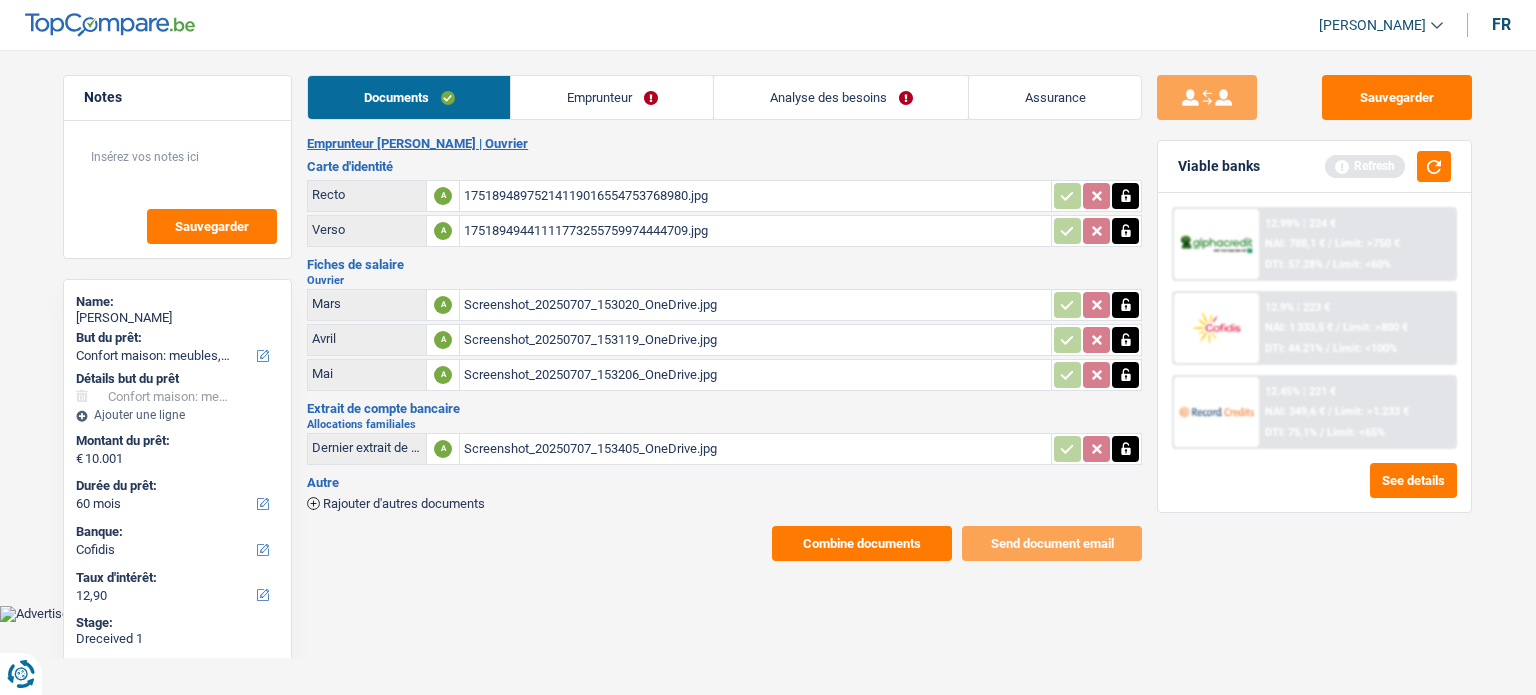 click on "Analyse des besoins" at bounding box center (841, 97) 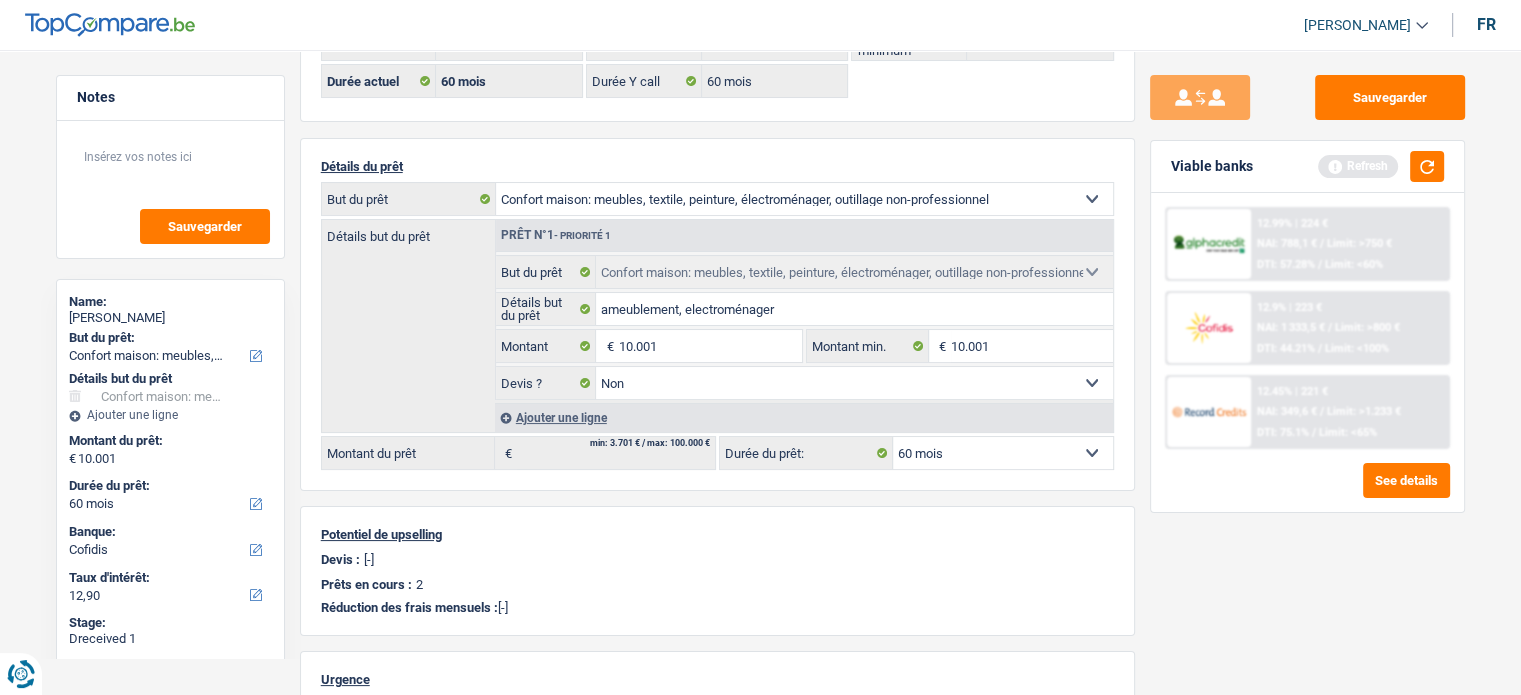 scroll, scrollTop: 200, scrollLeft: 0, axis: vertical 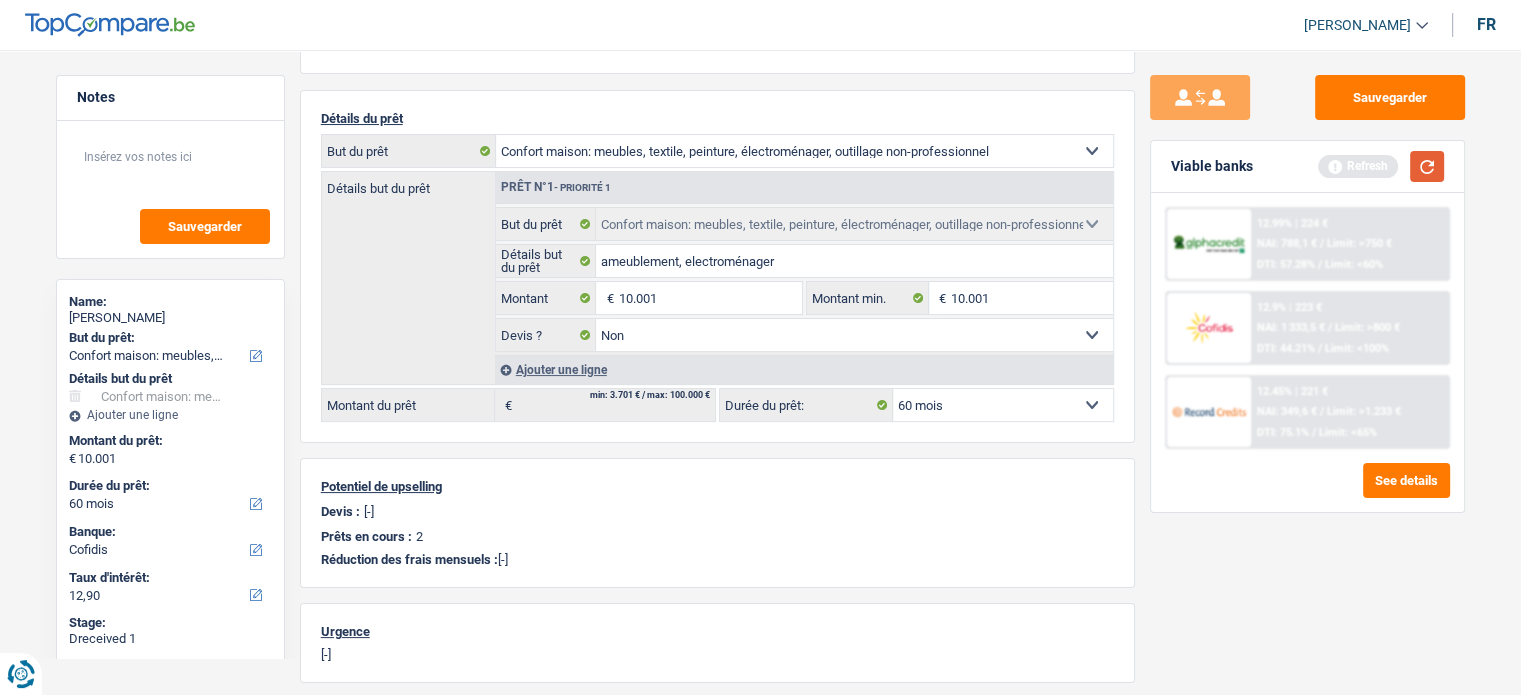 click at bounding box center [1427, 166] 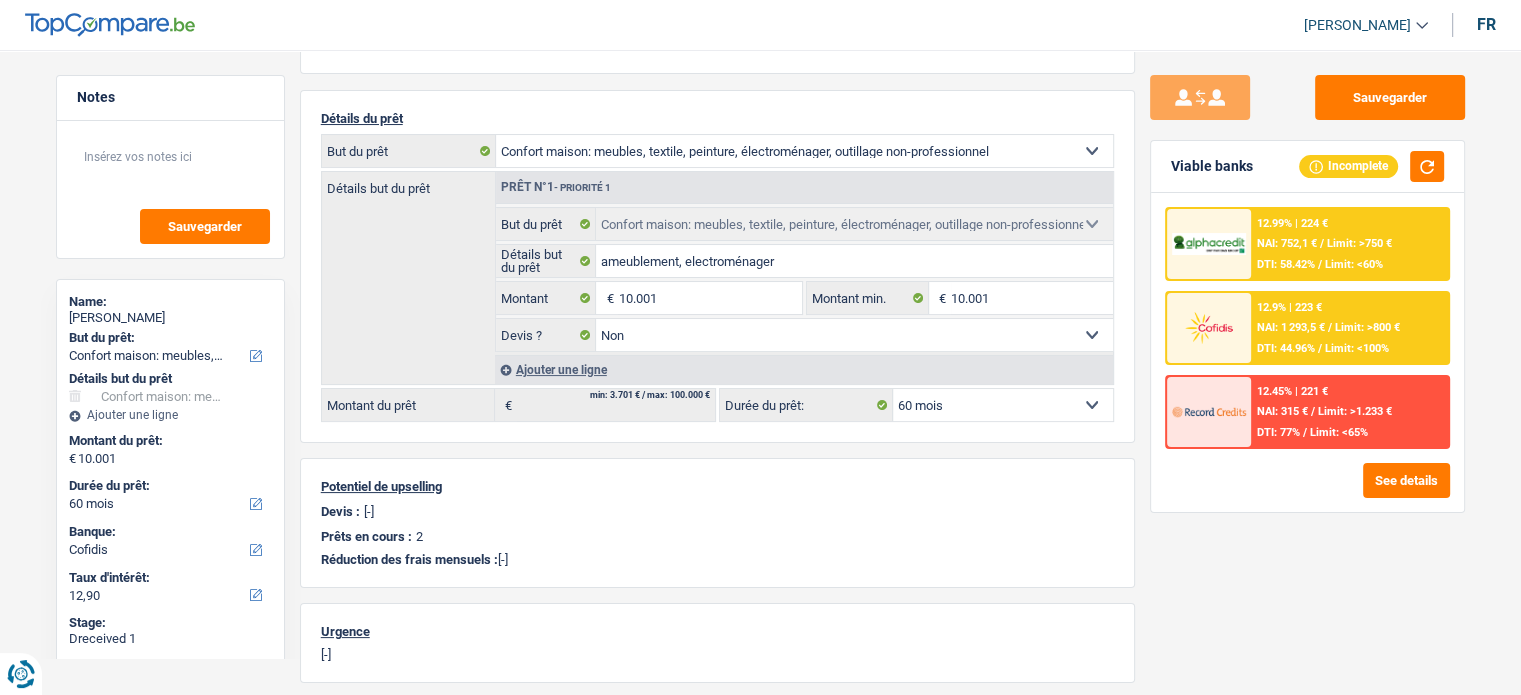 click on "12.99% | 224 €
NAI: 752,1 €
/
Limit: >750 €
DTI: 58.42%
/
Limit: <60%" at bounding box center (1349, 244) 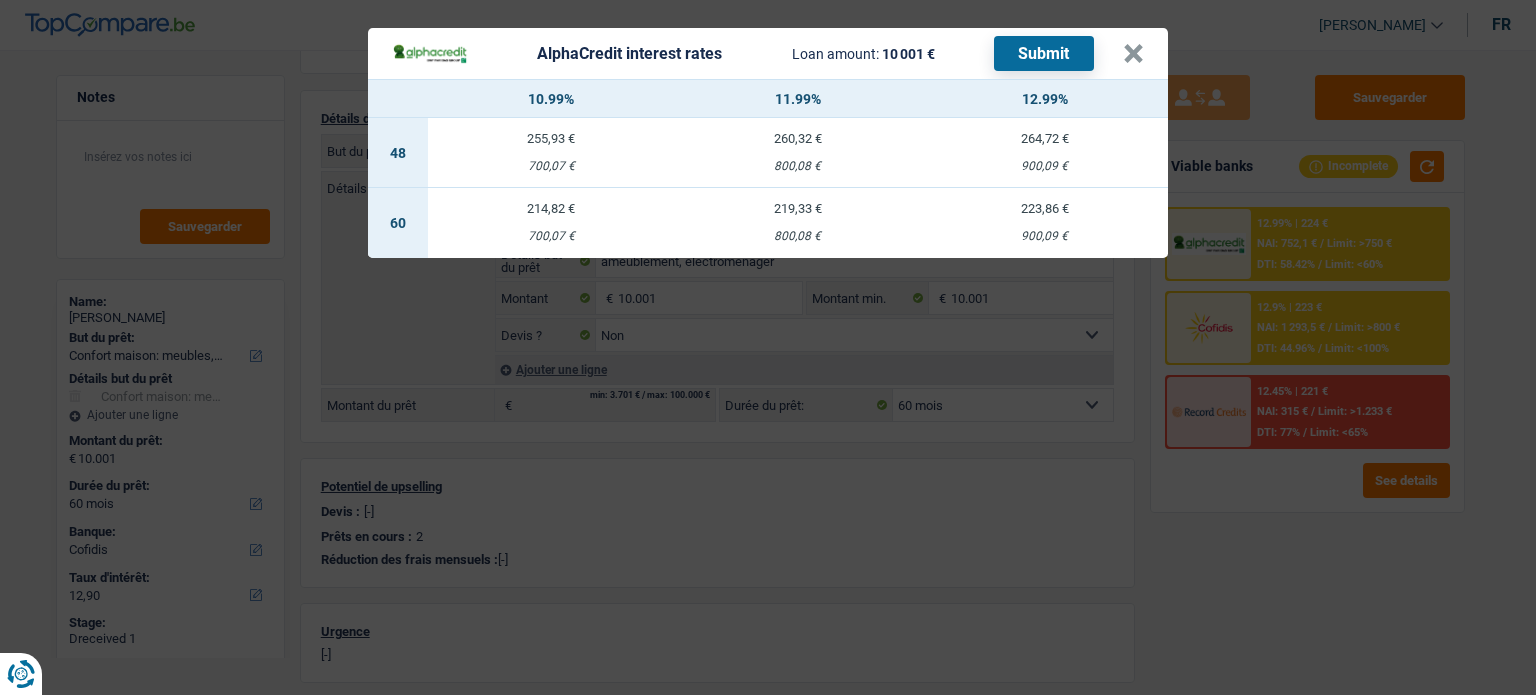 click on "700,07 €" at bounding box center (551, 236) 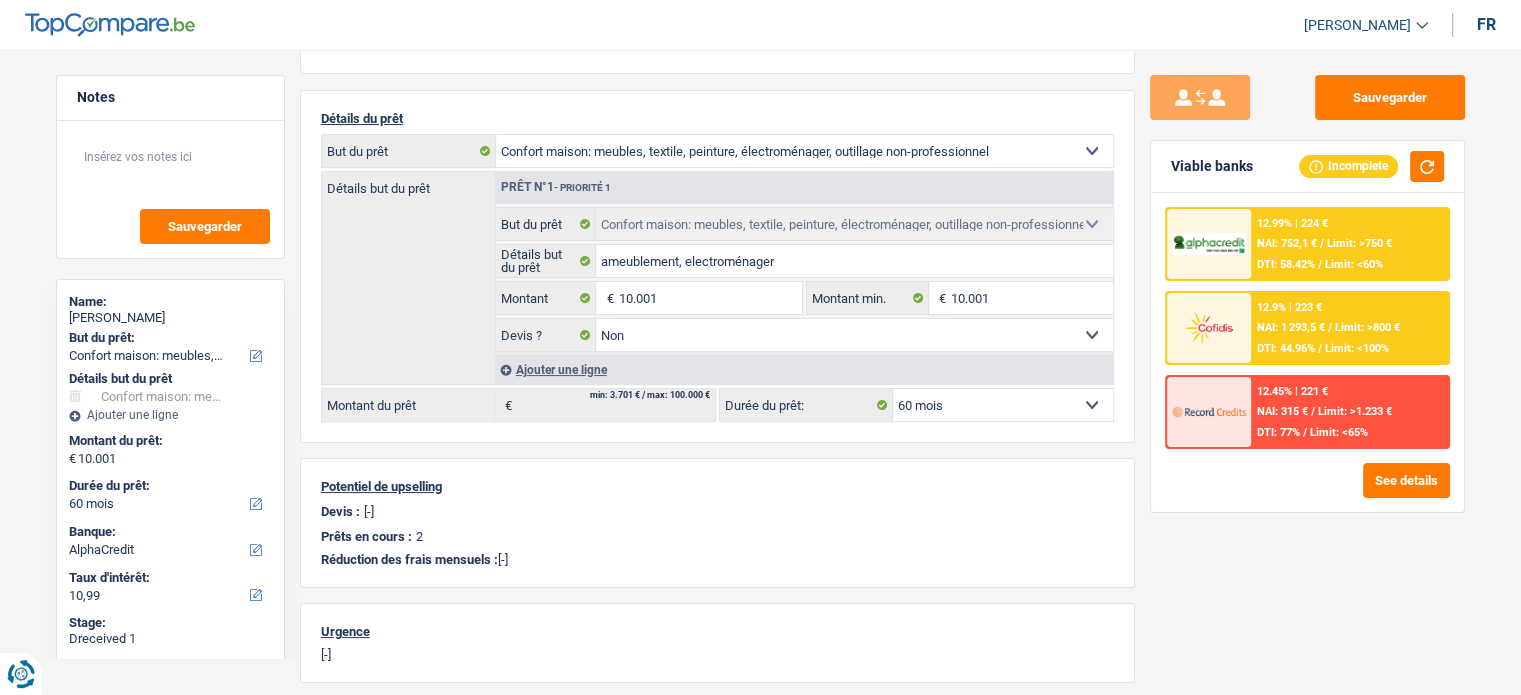click on "12.99% | 224 €
NAI: 752,1 €
/
Limit: >750 €
DTI: 58.42%
/
Limit: <60%" at bounding box center [1349, 244] 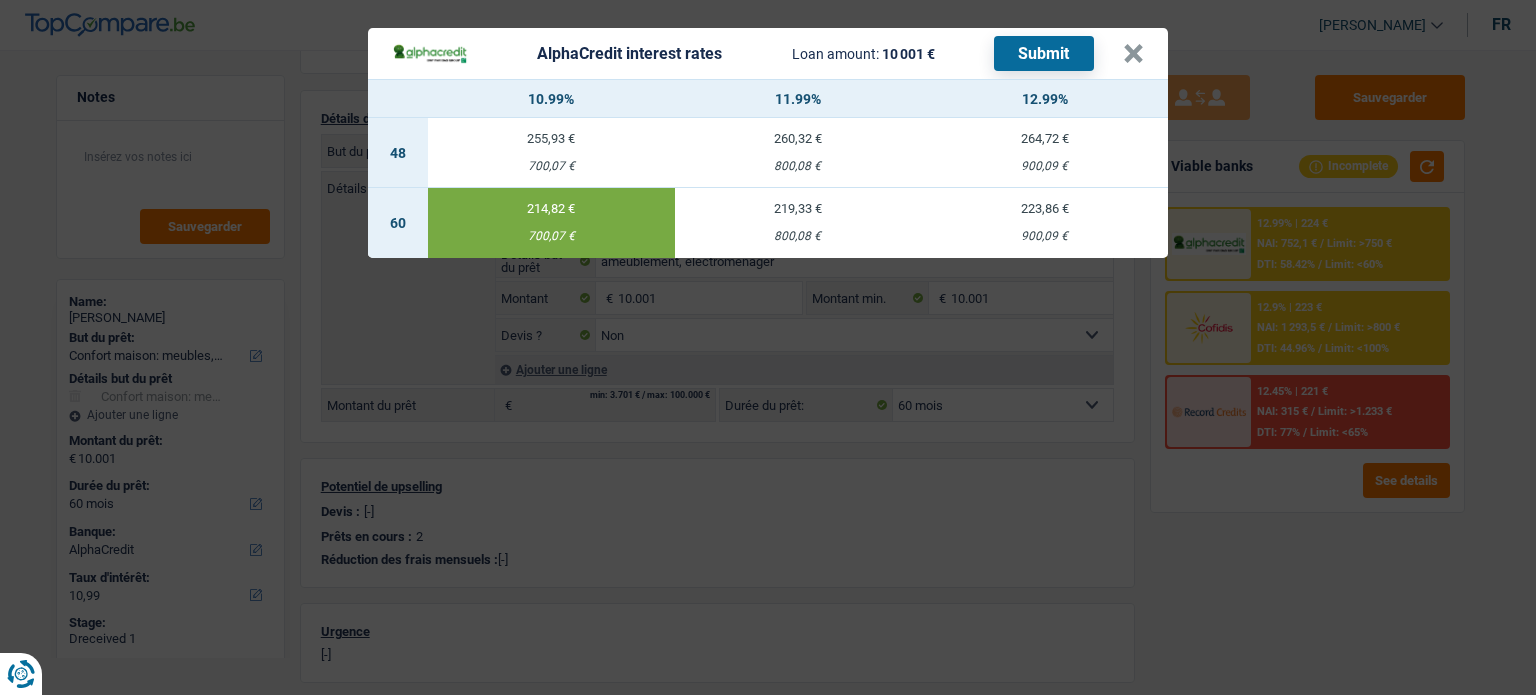 click on "Submit" at bounding box center [1044, 53] 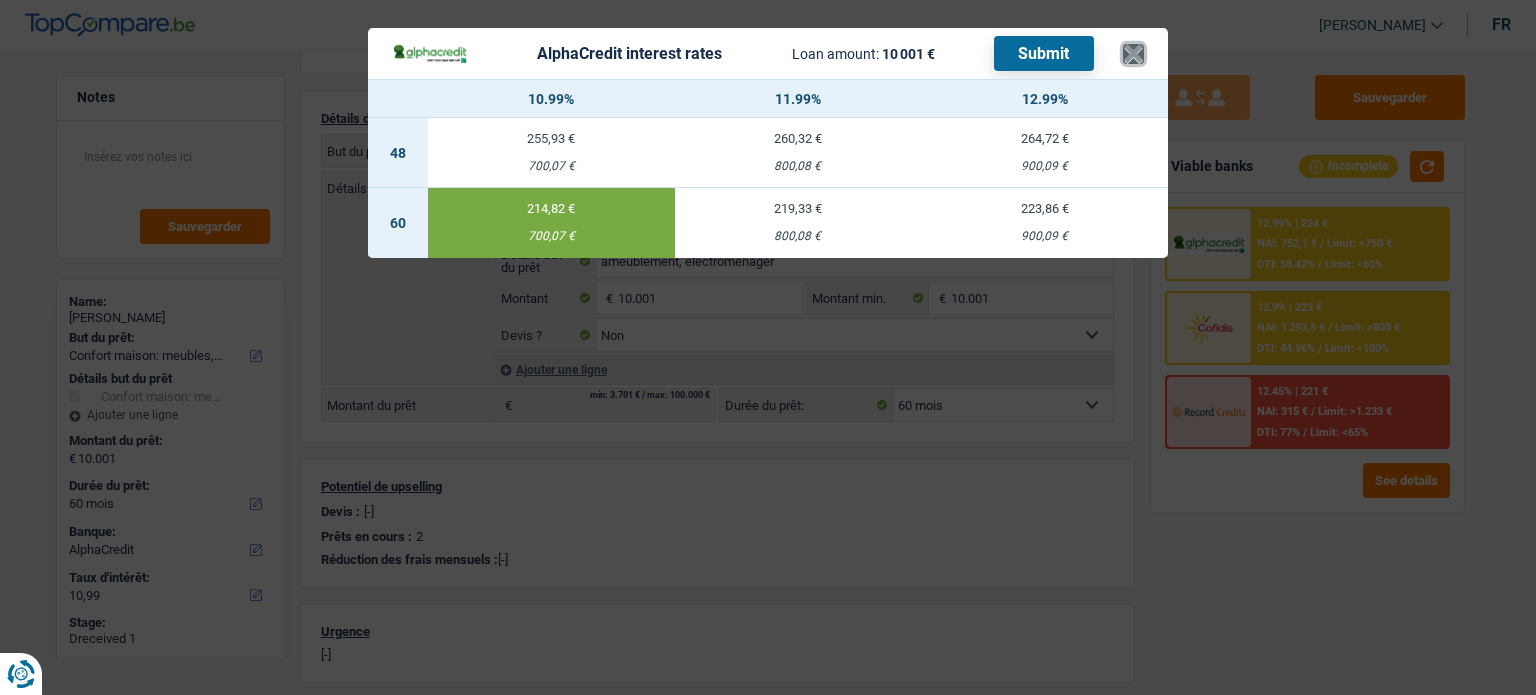 click on "×" at bounding box center [1133, 54] 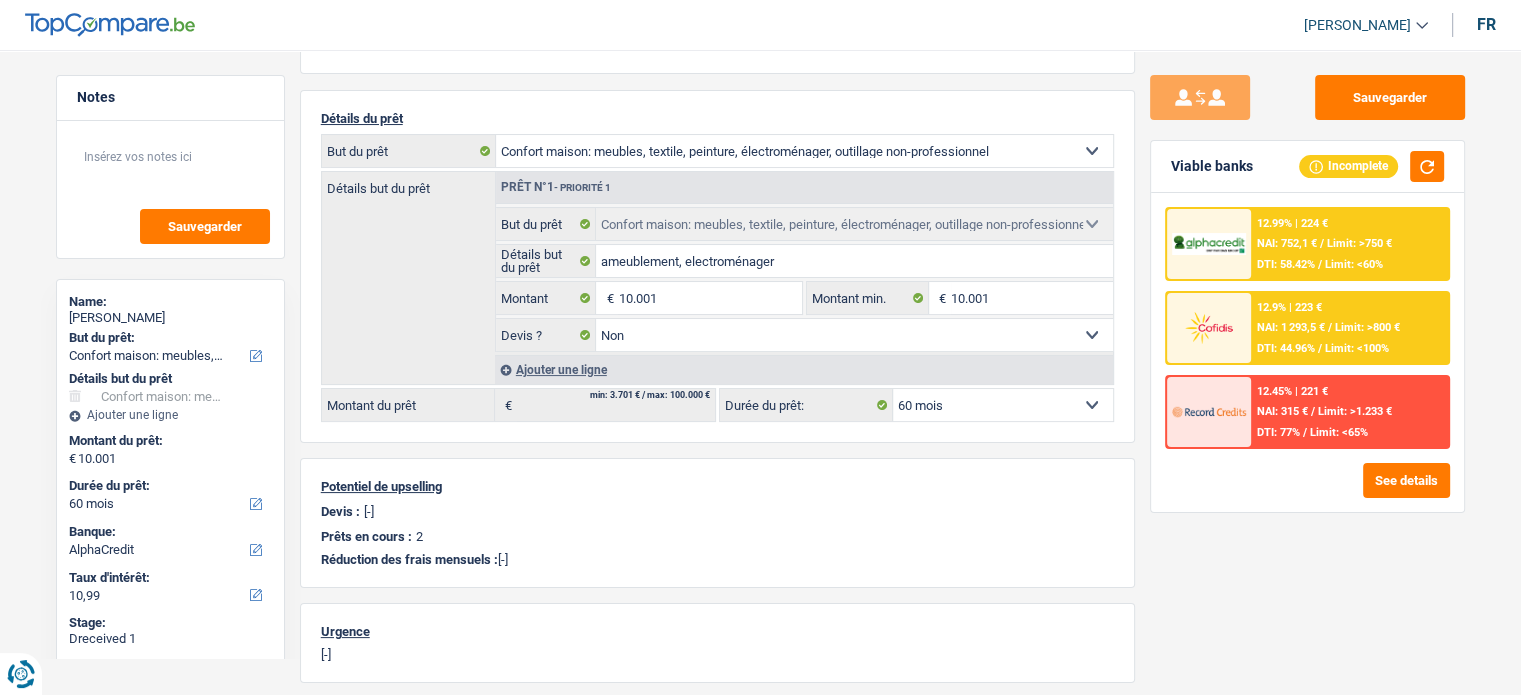 click on "12.9% | 223 €
NAI: 1 293,5 €
/
Limit: >800 €
DTI: 44.96%
/
Limit: <100%" at bounding box center [1349, 328] 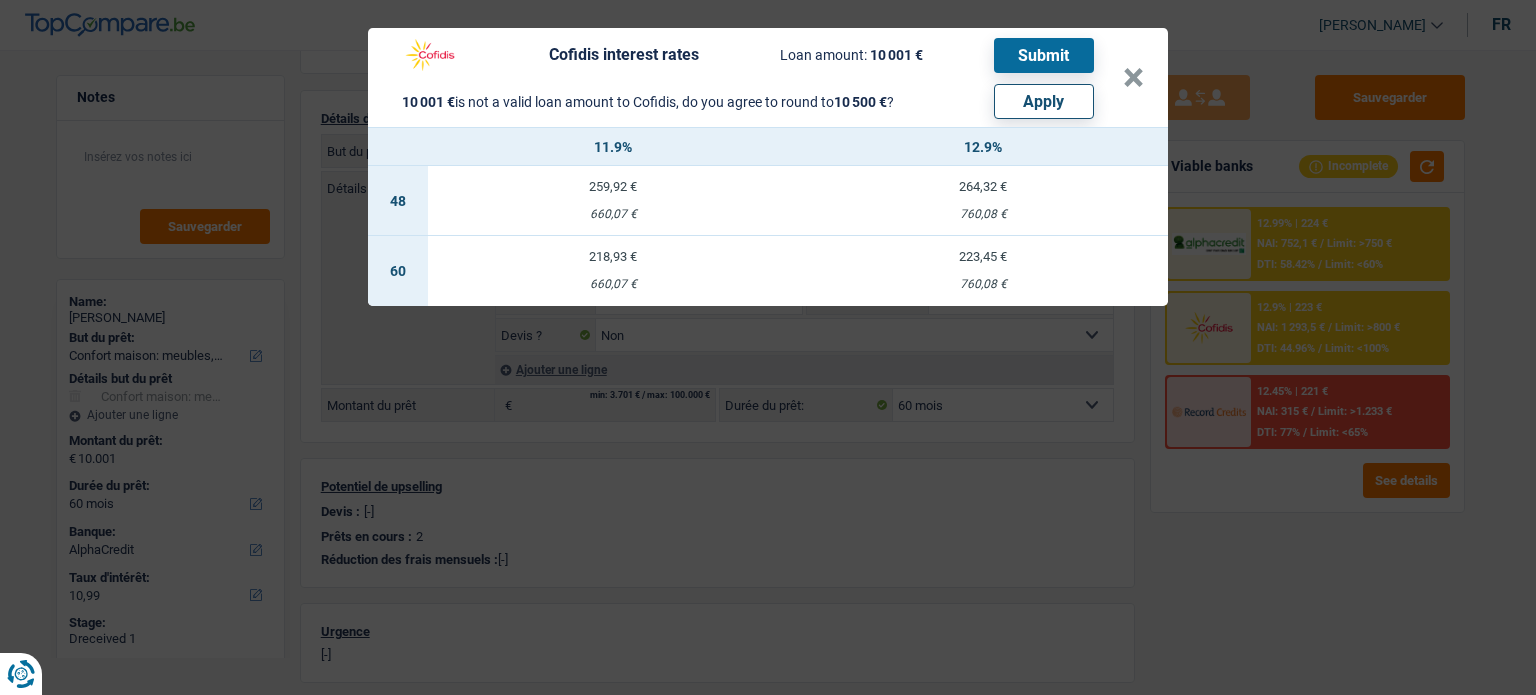 click on "Apply" at bounding box center [1044, 101] 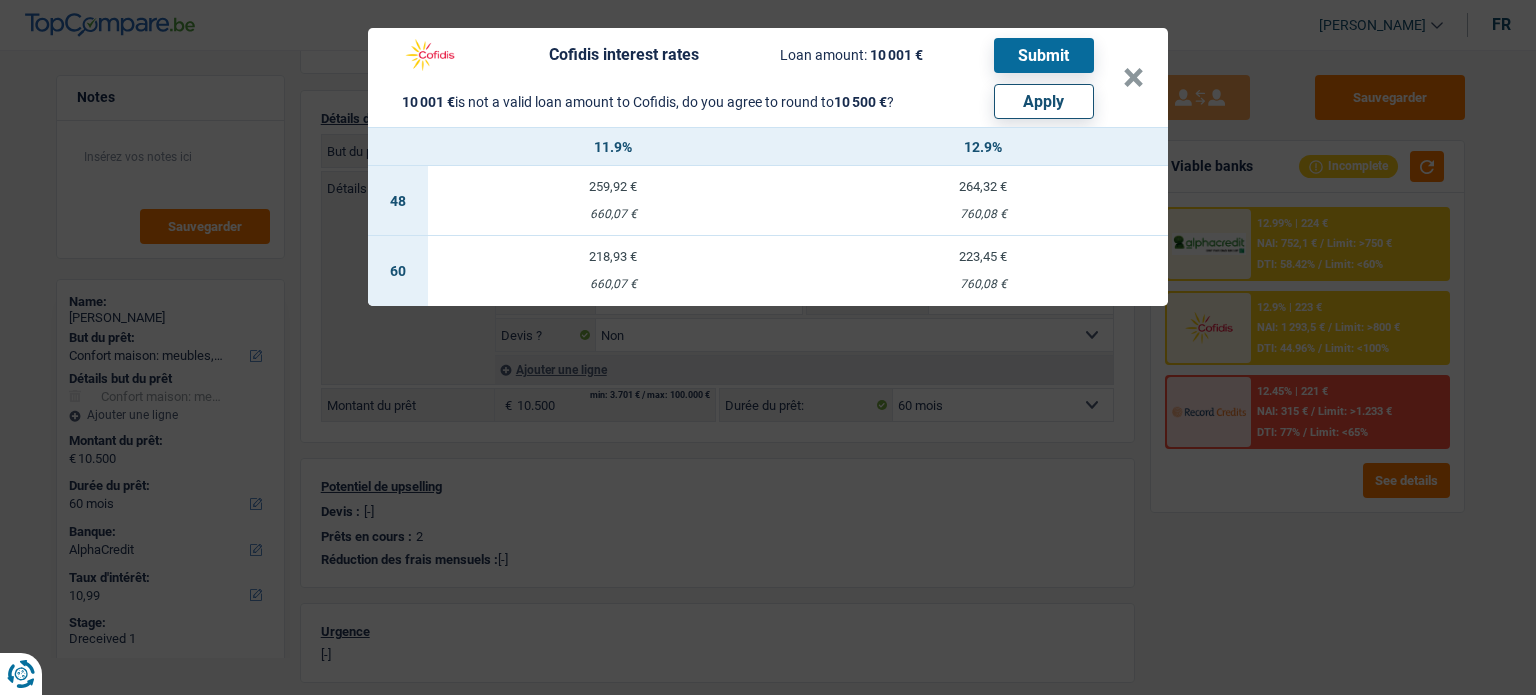 select on "other" 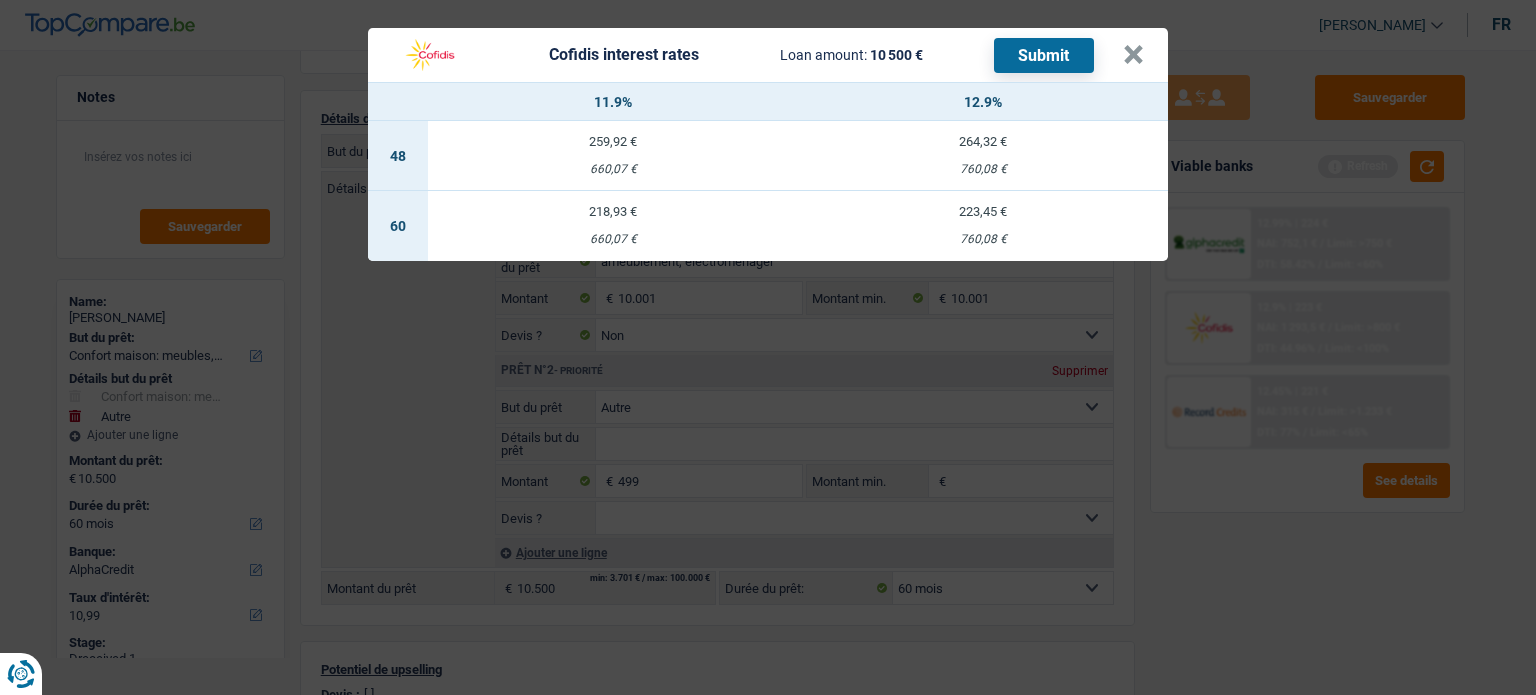 click on "218,93 €" at bounding box center (613, 211) 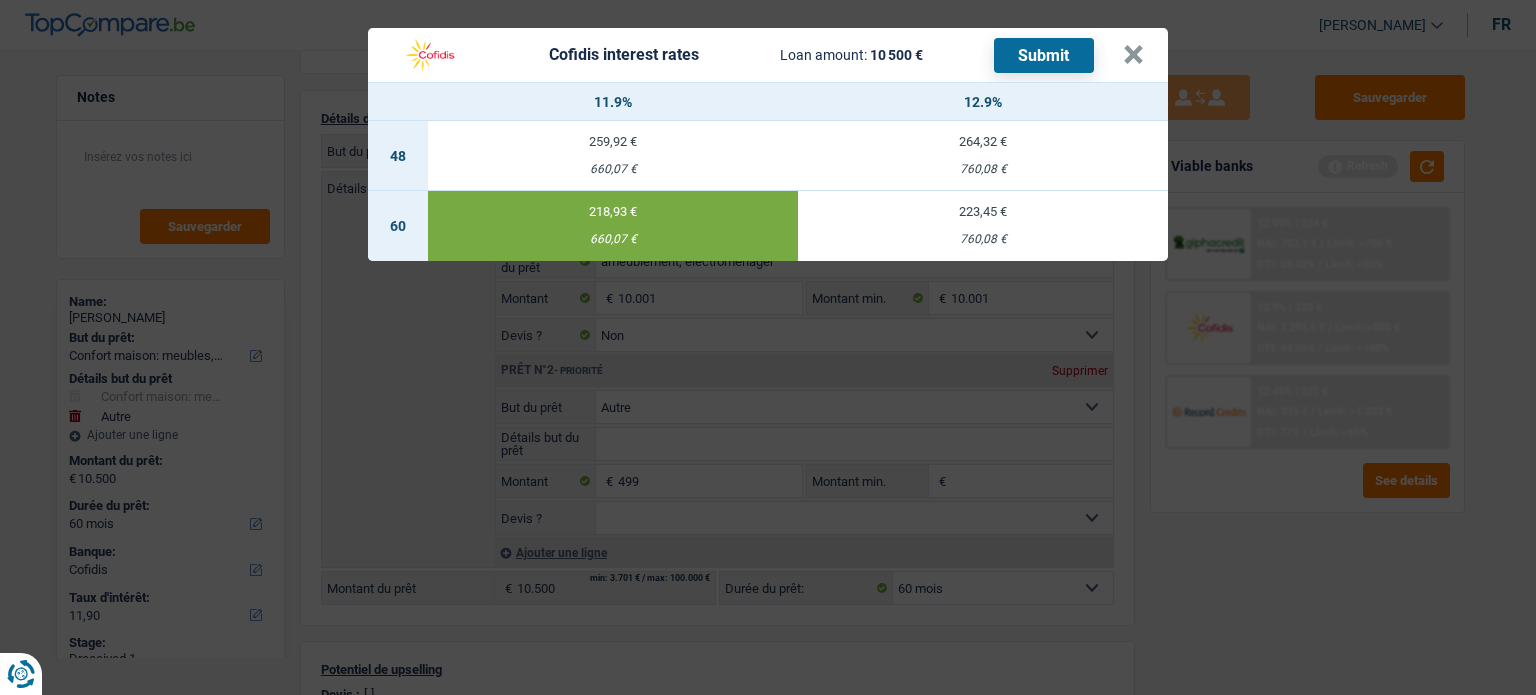 click on "Submit" at bounding box center (1044, 55) 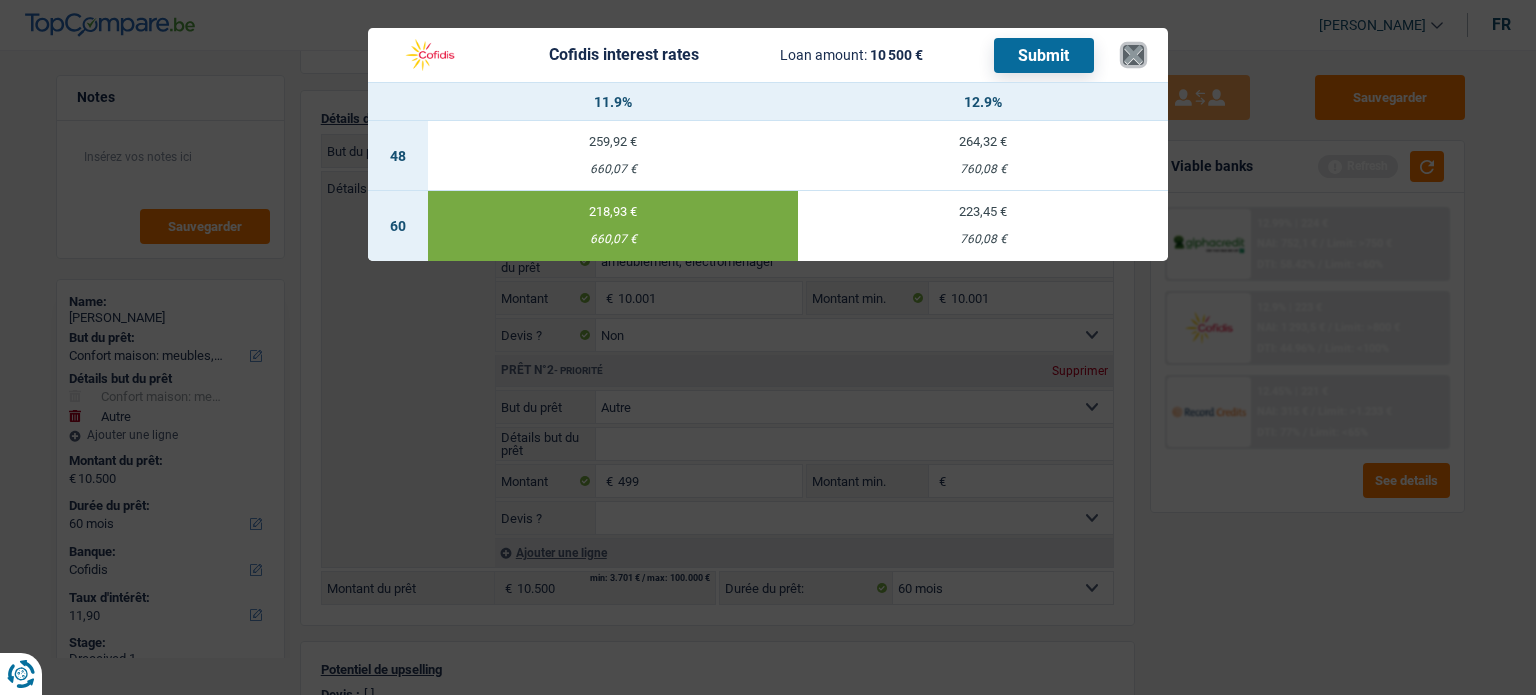 click on "×" at bounding box center (1133, 55) 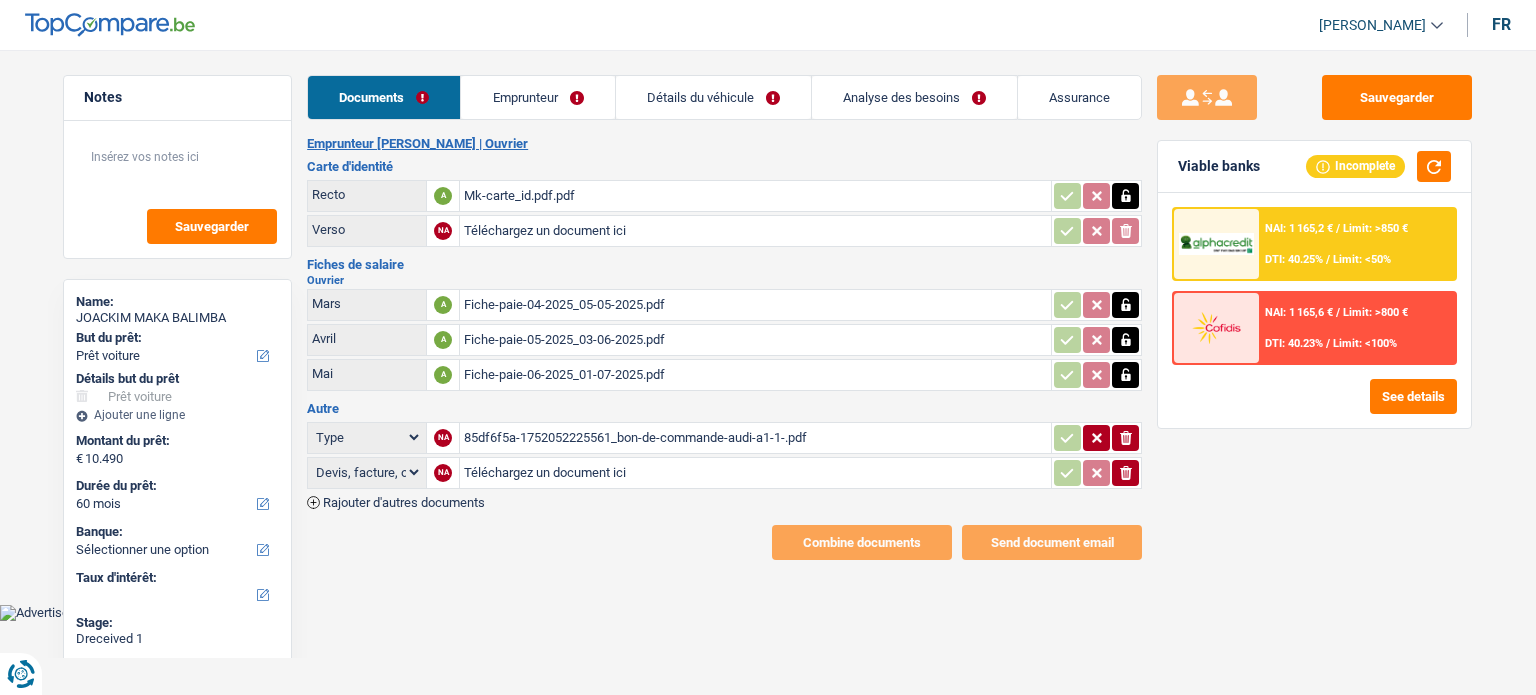 select on "car" 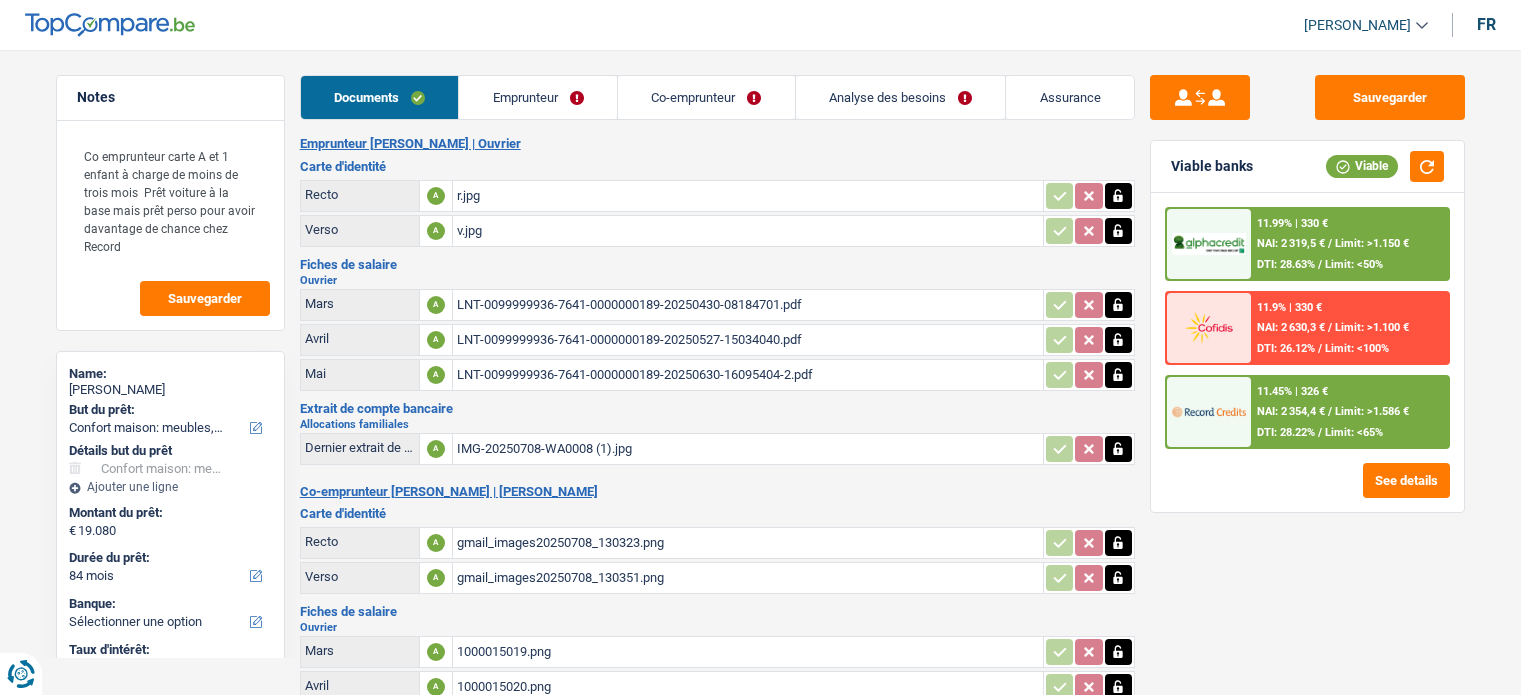 select on "household" 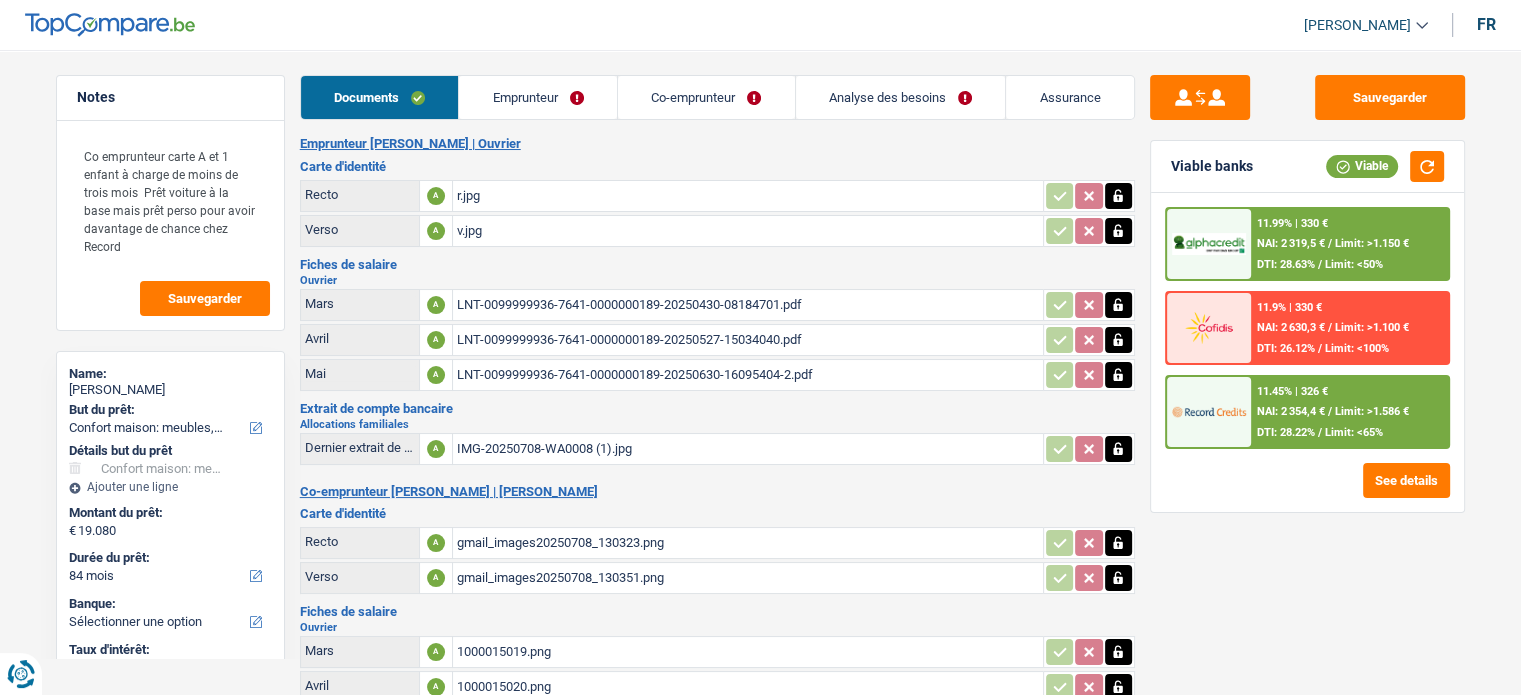 scroll, scrollTop: 0, scrollLeft: 0, axis: both 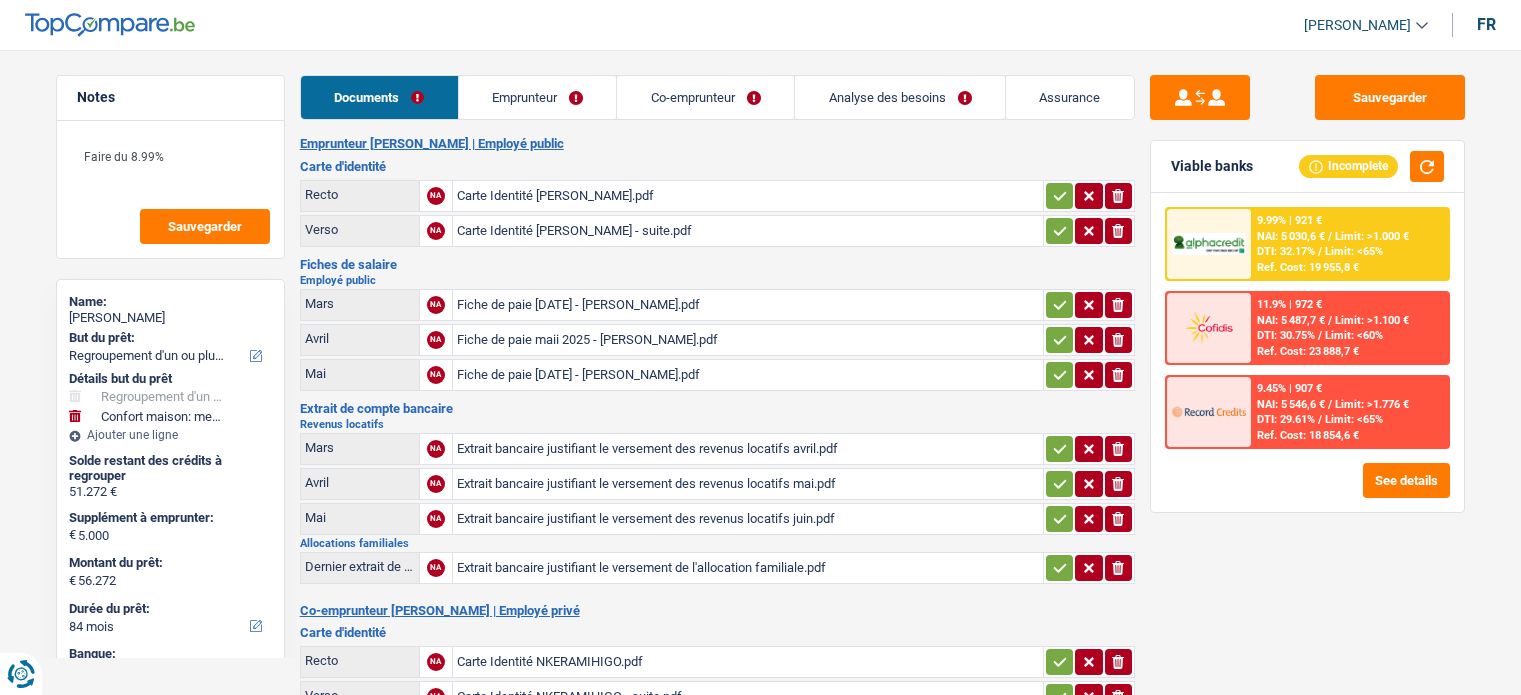 select on "refinancing" 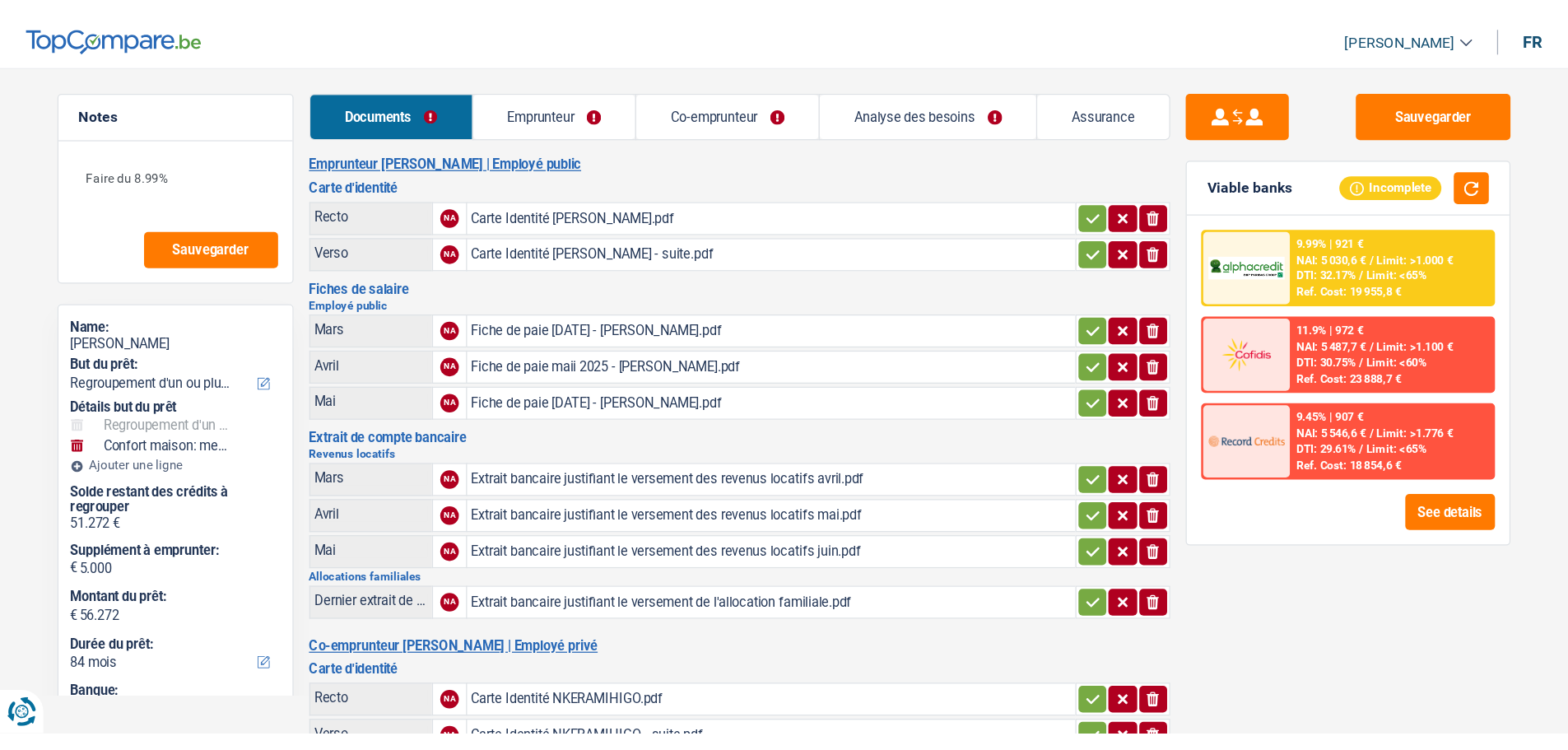 scroll, scrollTop: 0, scrollLeft: 0, axis: both 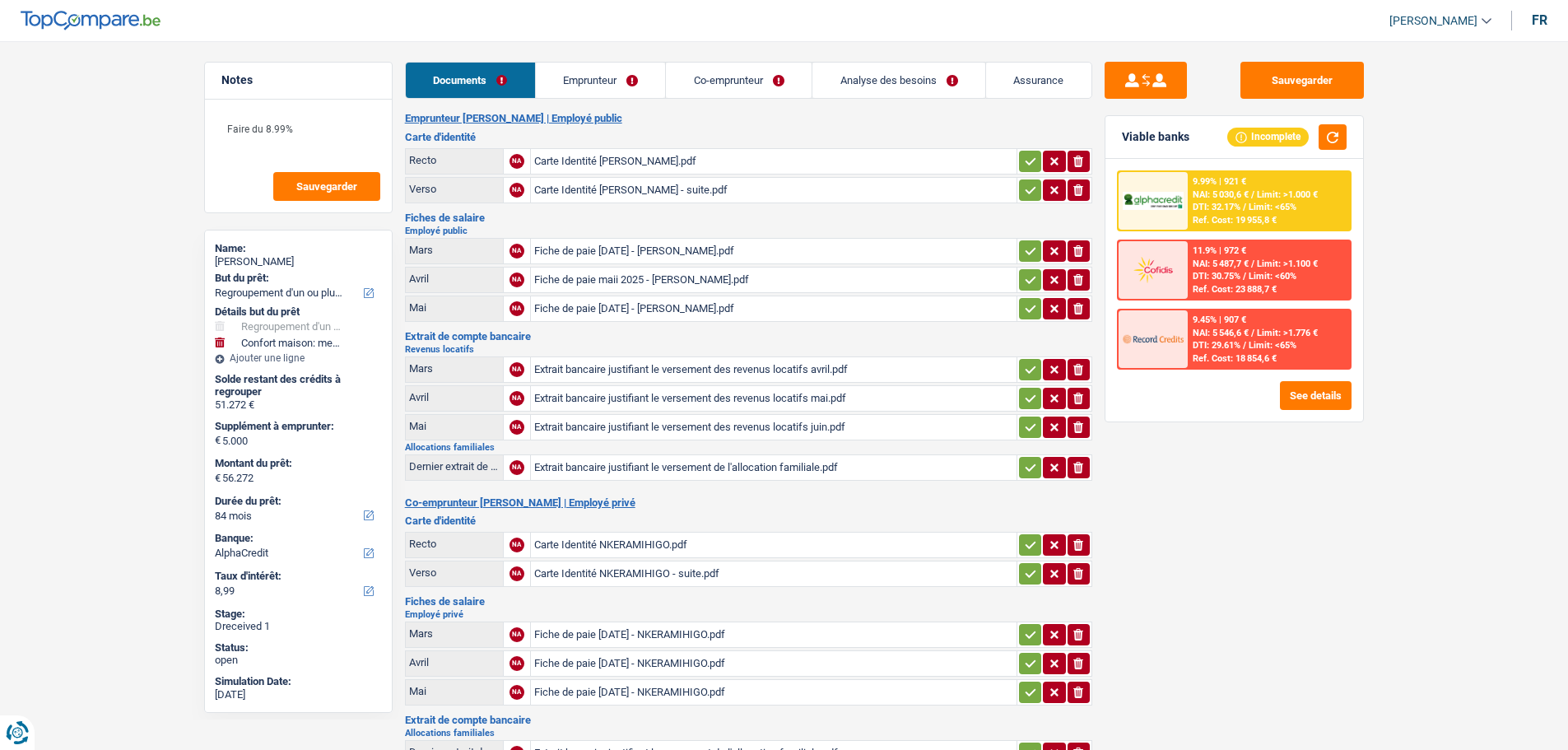 click on "Notes
Faire du 8.99%
Sauvegarder
Name:   Alphonse Munyakinani   But du prêt: Confort maison: meubles, textile, peinture, électroménager, outillage non-professionnel Hifi, multimédia, gsm, ordinateur Aménagement: frais d'installation, déménagement Evénement familial: naissance, mariage, divorce, communion, décès Frais médicaux Frais d'études Frais permis de conduire Regroupement d'un ou plusieurs crédits Loisirs: voyage, sport, musique Rafraîchissement: petits travaux maison et jardin Frais judiciaires Réparation voiture Prêt rénovation Prêt énergie Prêt voiture Taxes, impôts non professionnels Rénovation bien à l'étranger Dettes familiales Assurance Autre
Sélectionner une option
Détails but du prêt
Confort maison: meubles, textile, peinture, électroménager, outillage non-professionnel Hifi, multimédia, gsm, ordinateur Frais médicaux Frais d'études" at bounding box center (784, 483) 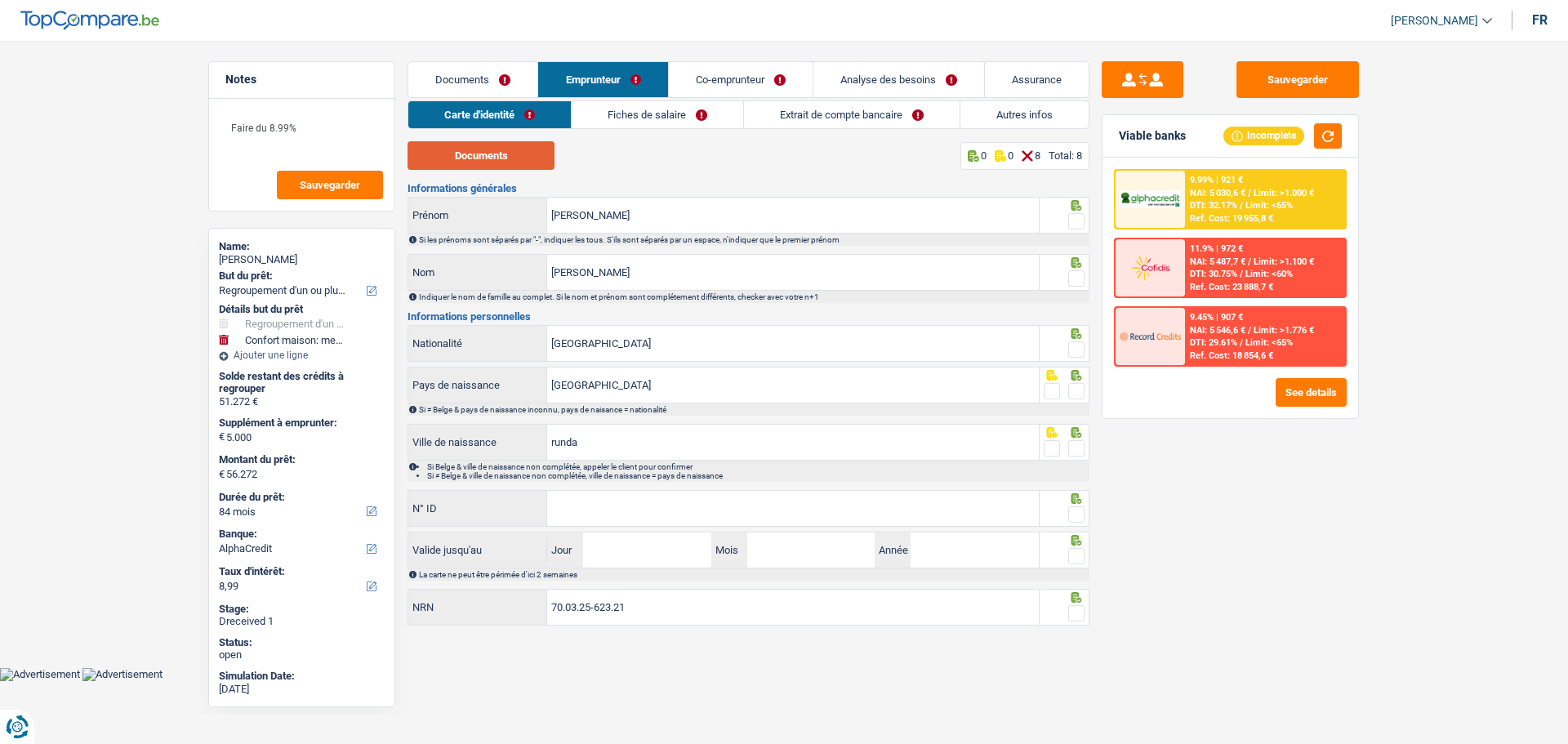 click on "Documents" at bounding box center (481, 155) 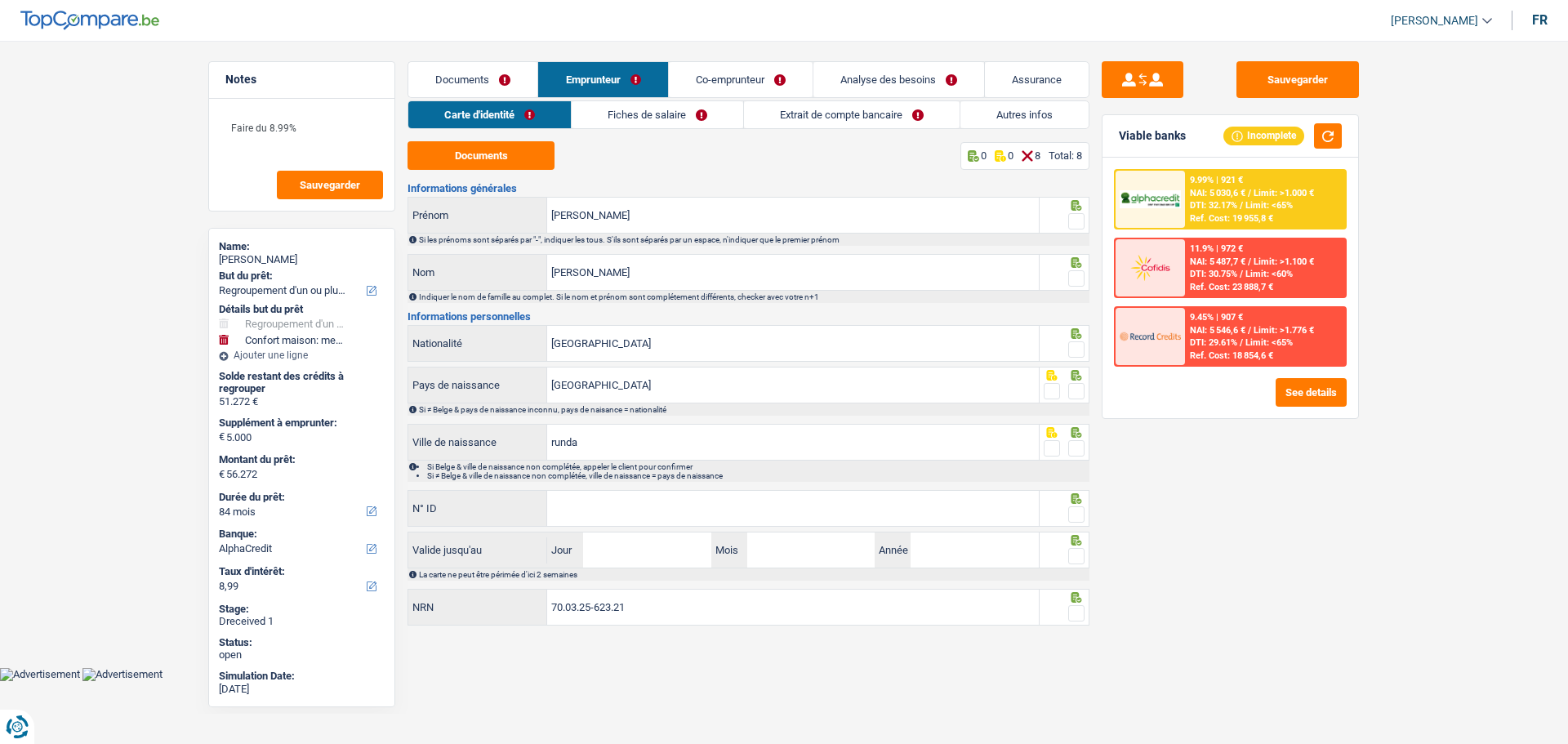 click at bounding box center [1076, 278] 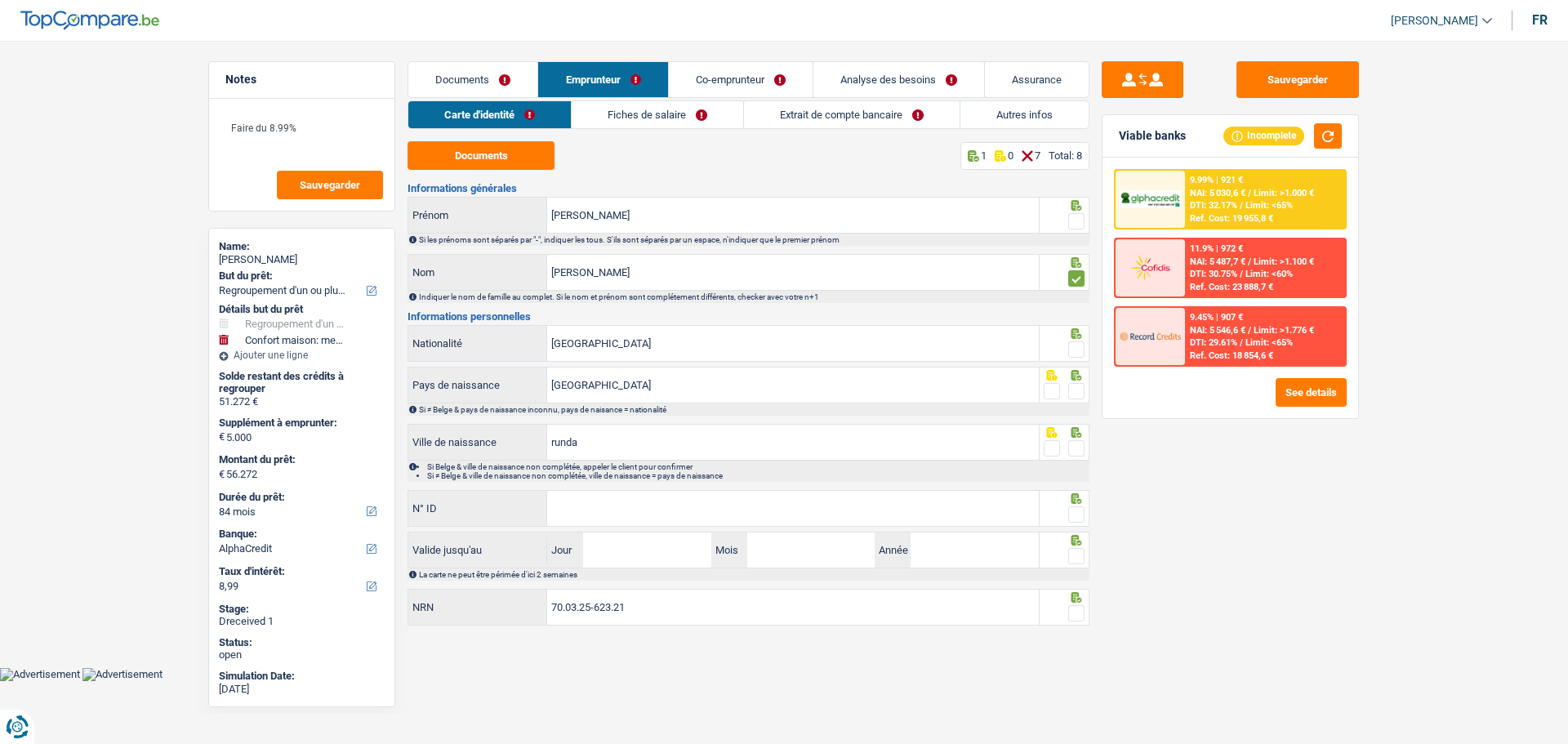 click at bounding box center [1076, 221] 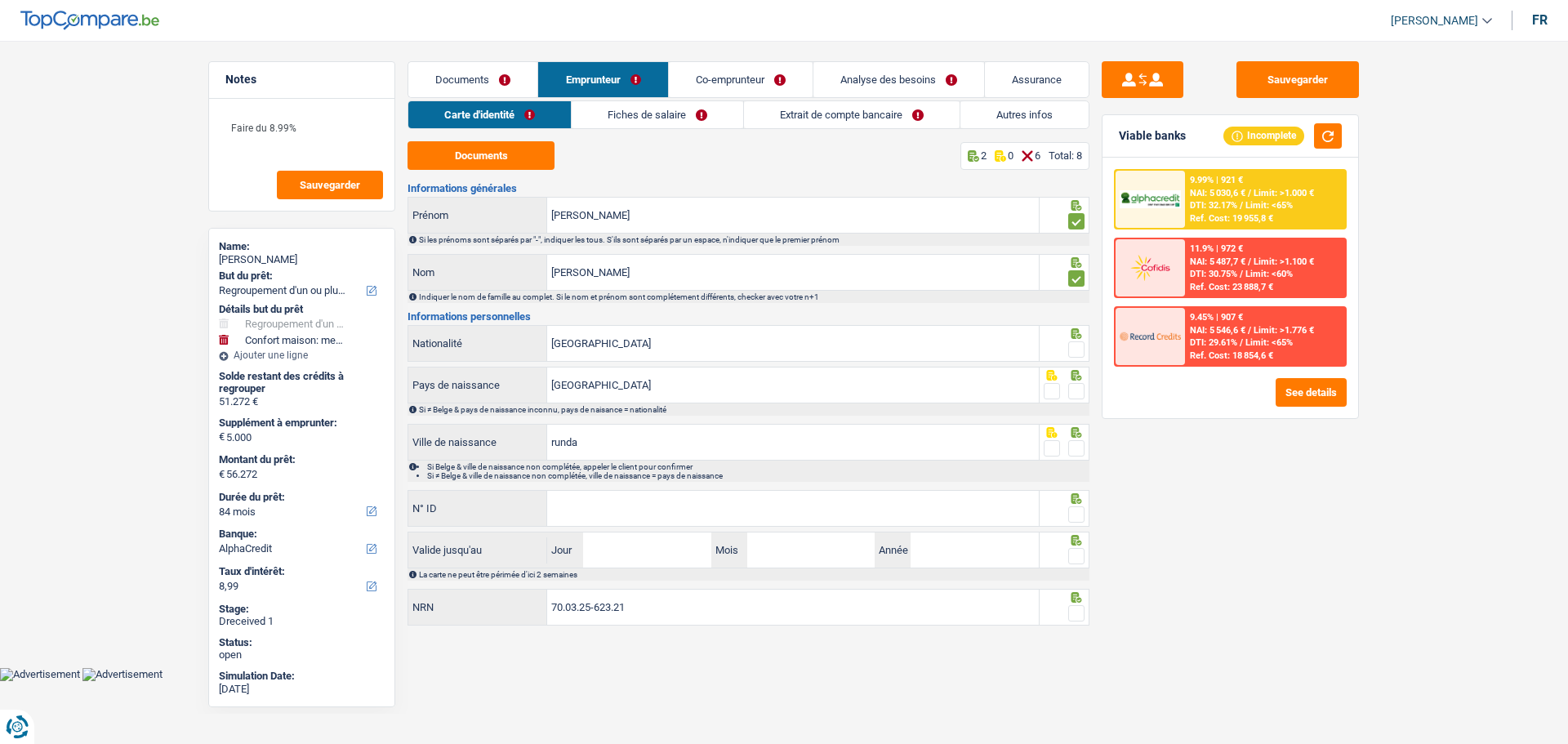 click at bounding box center [1076, 350] 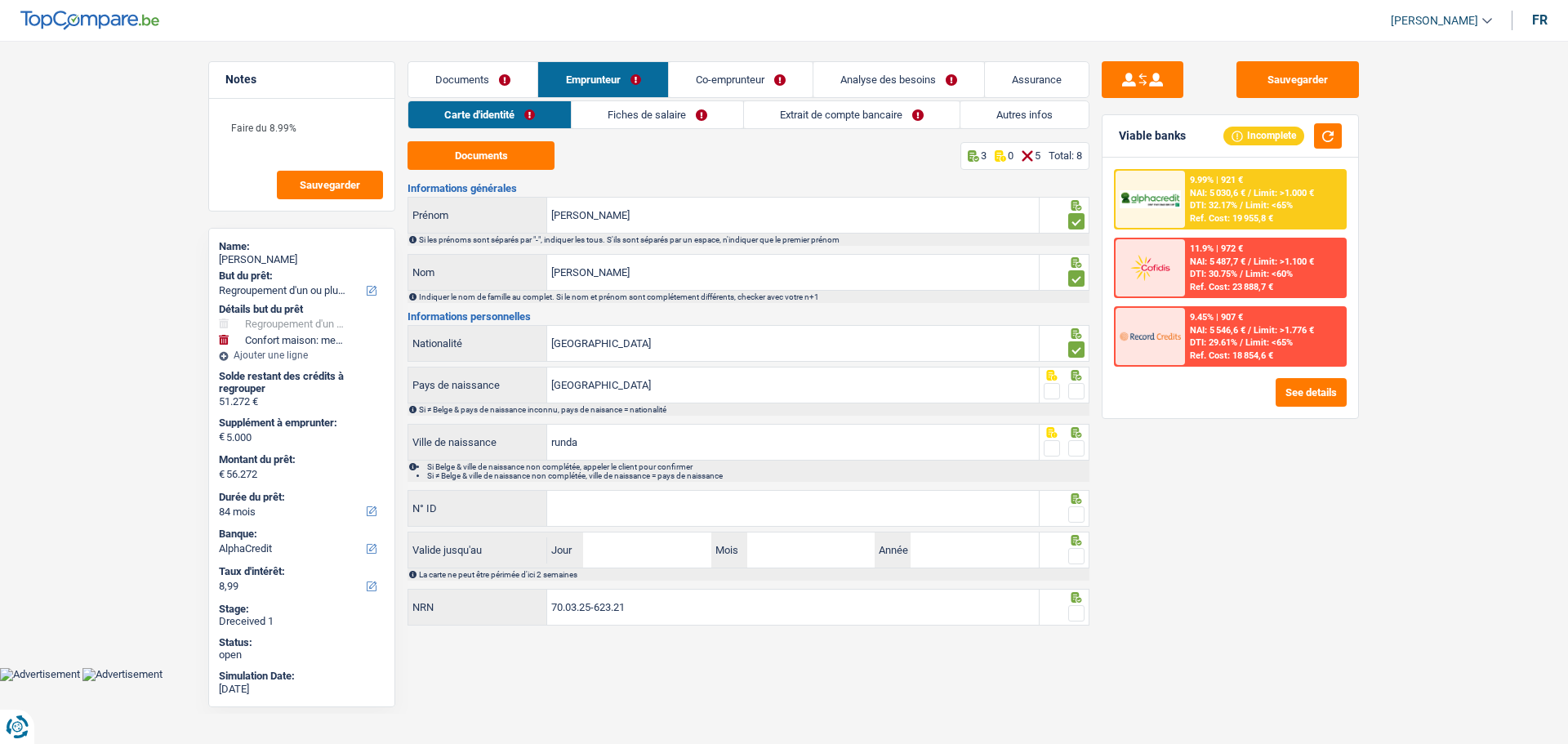 drag, startPoint x: 1082, startPoint y: 385, endPoint x: 1071, endPoint y: 408, distance: 25.495098 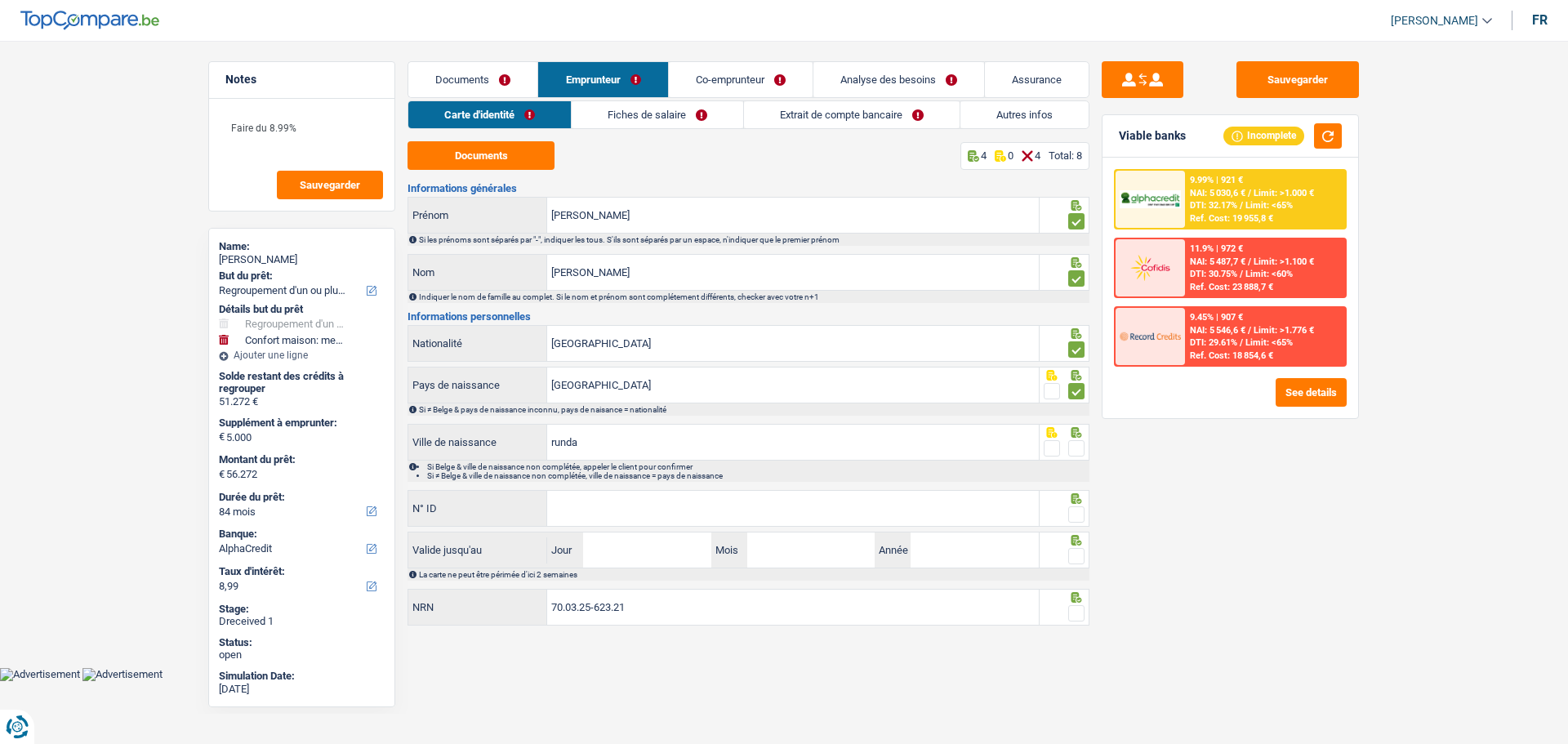 click at bounding box center (1076, 448) 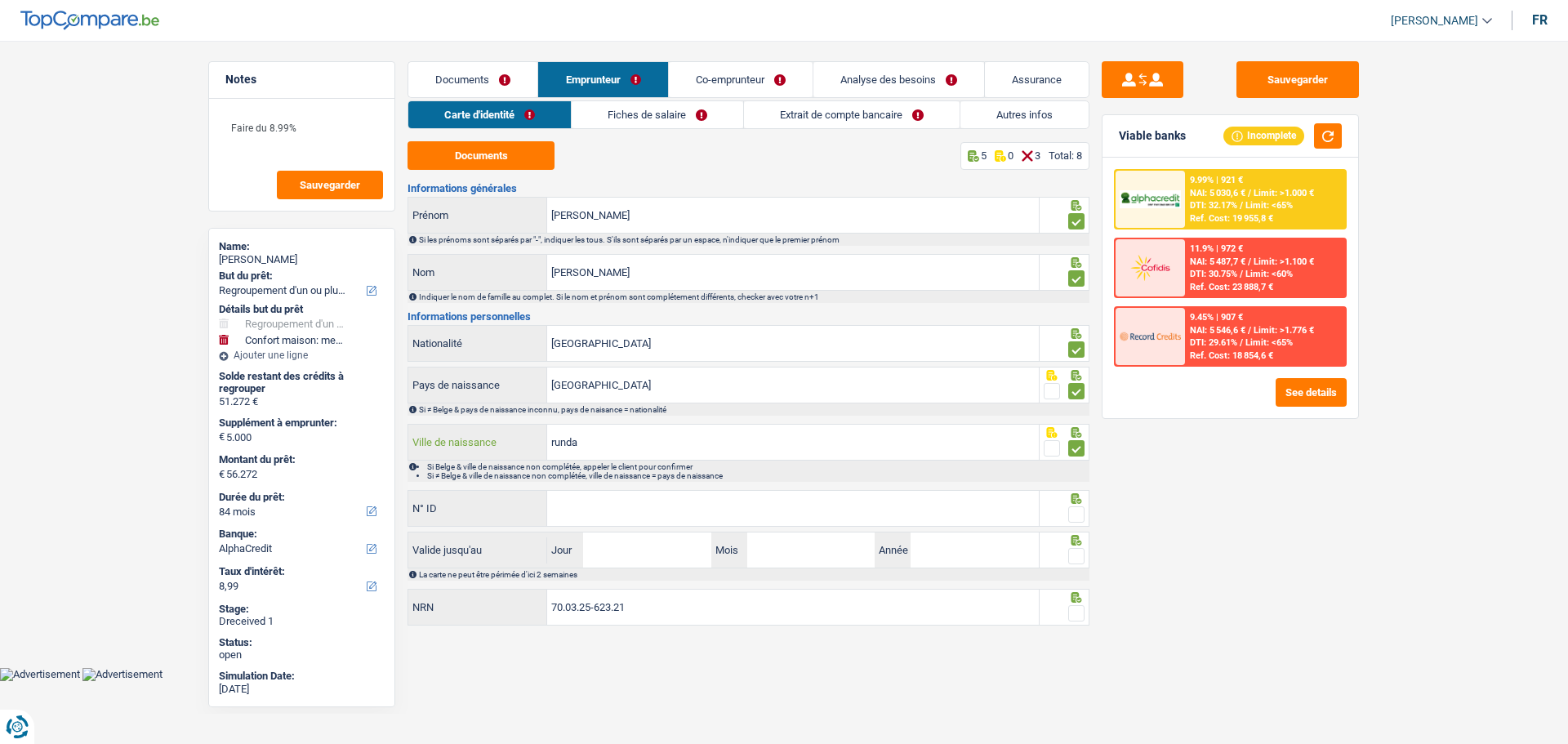 click on "runda" at bounding box center (793, 442) 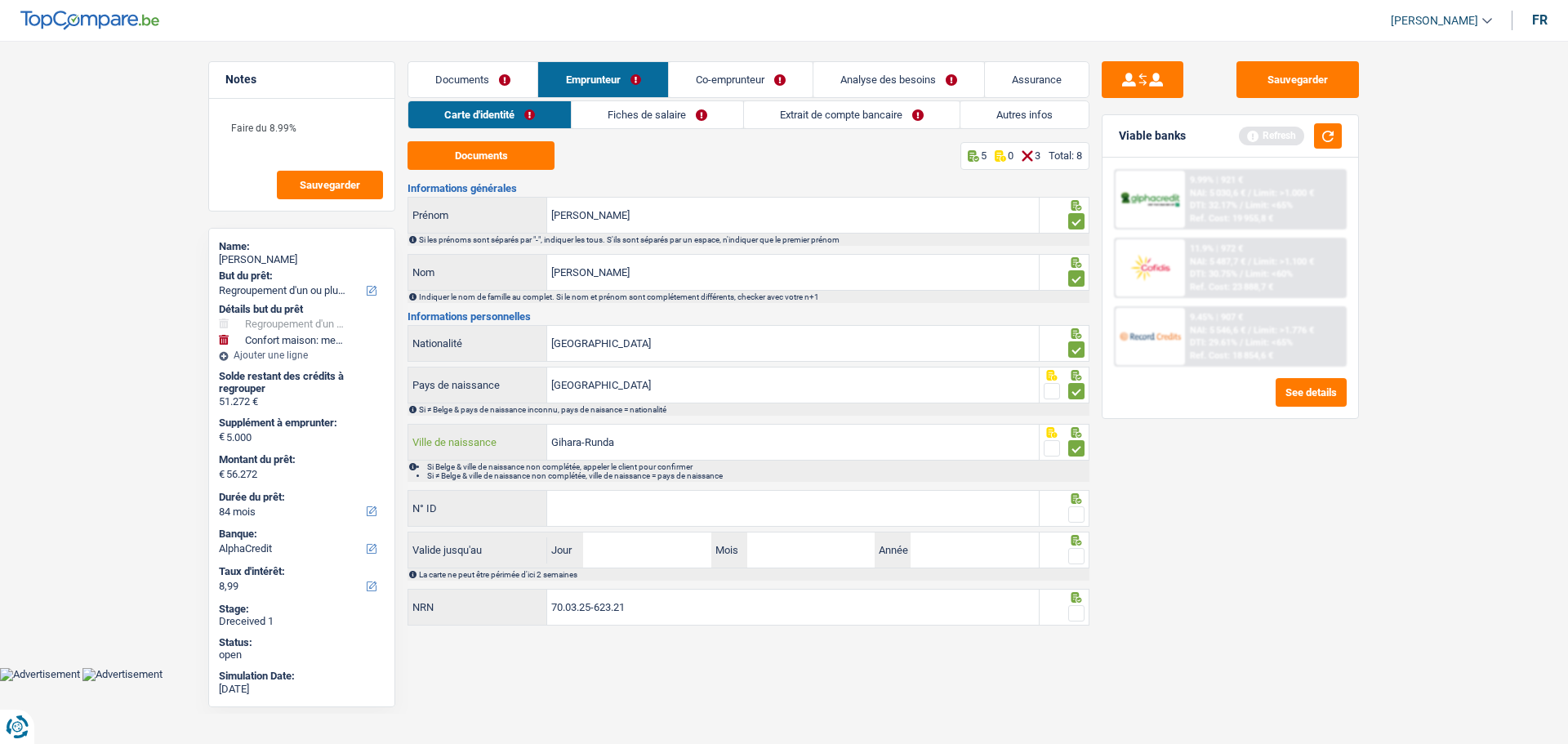 type on "Gihara-Runda" 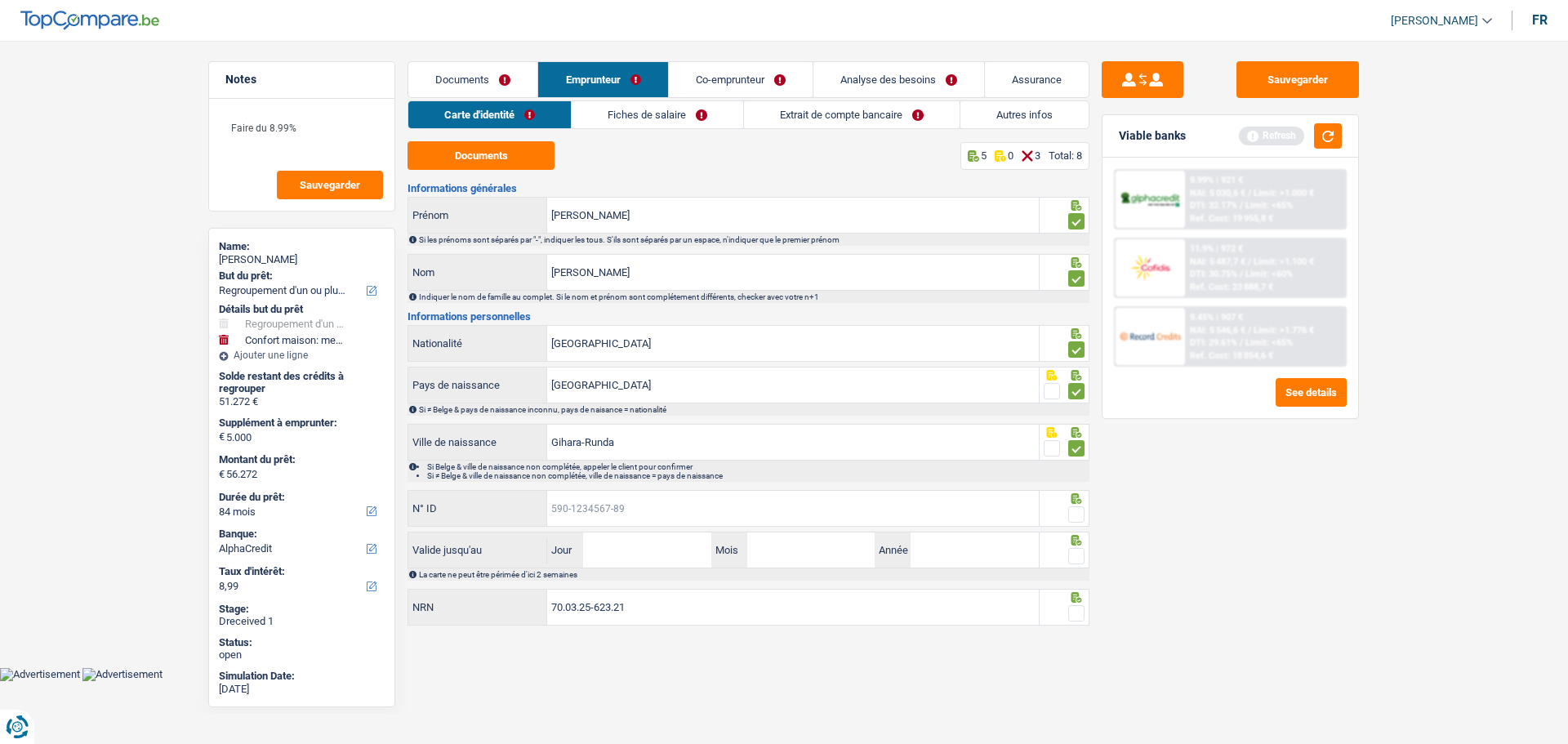 click on "N° ID" at bounding box center (793, 508) 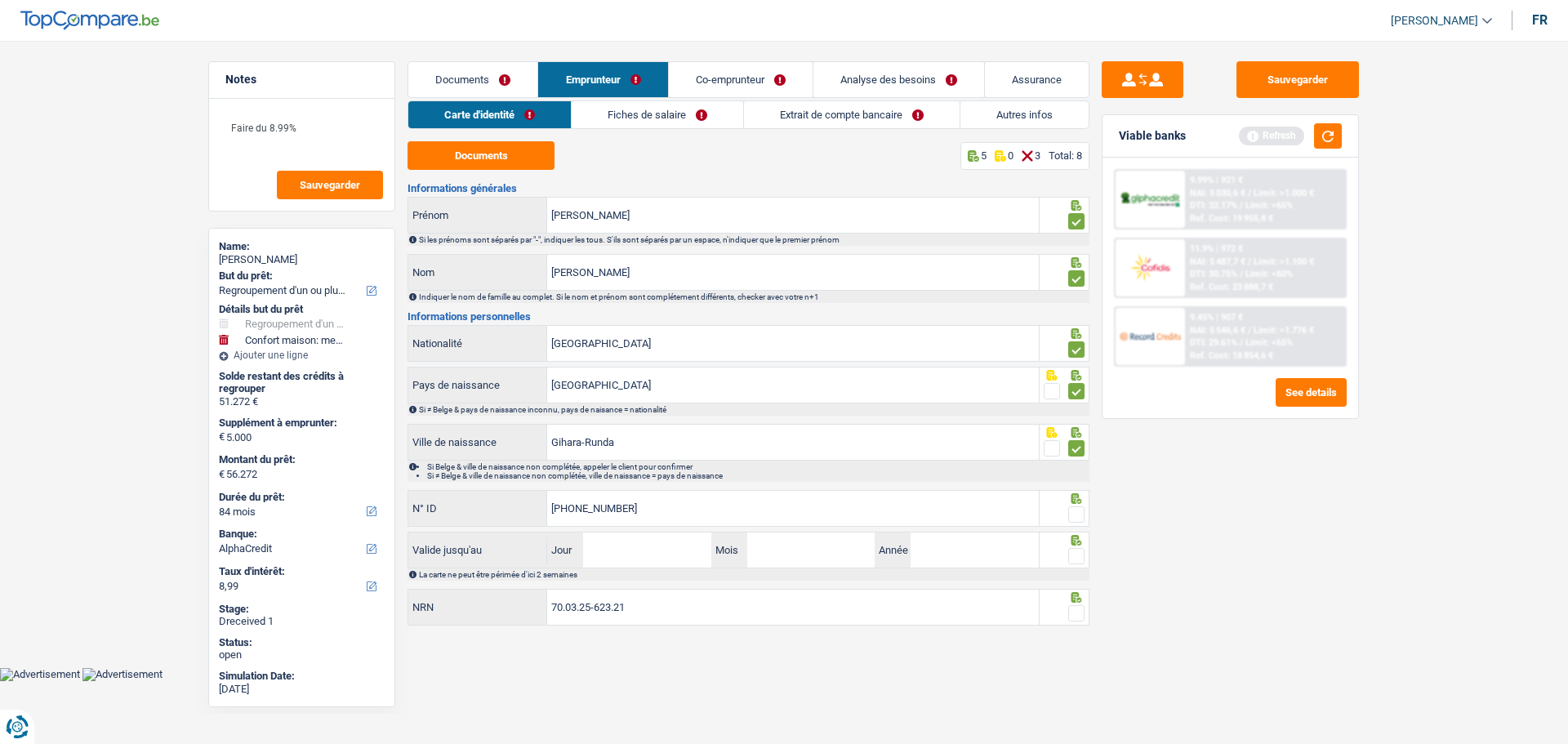 type on "592-7874033-42" 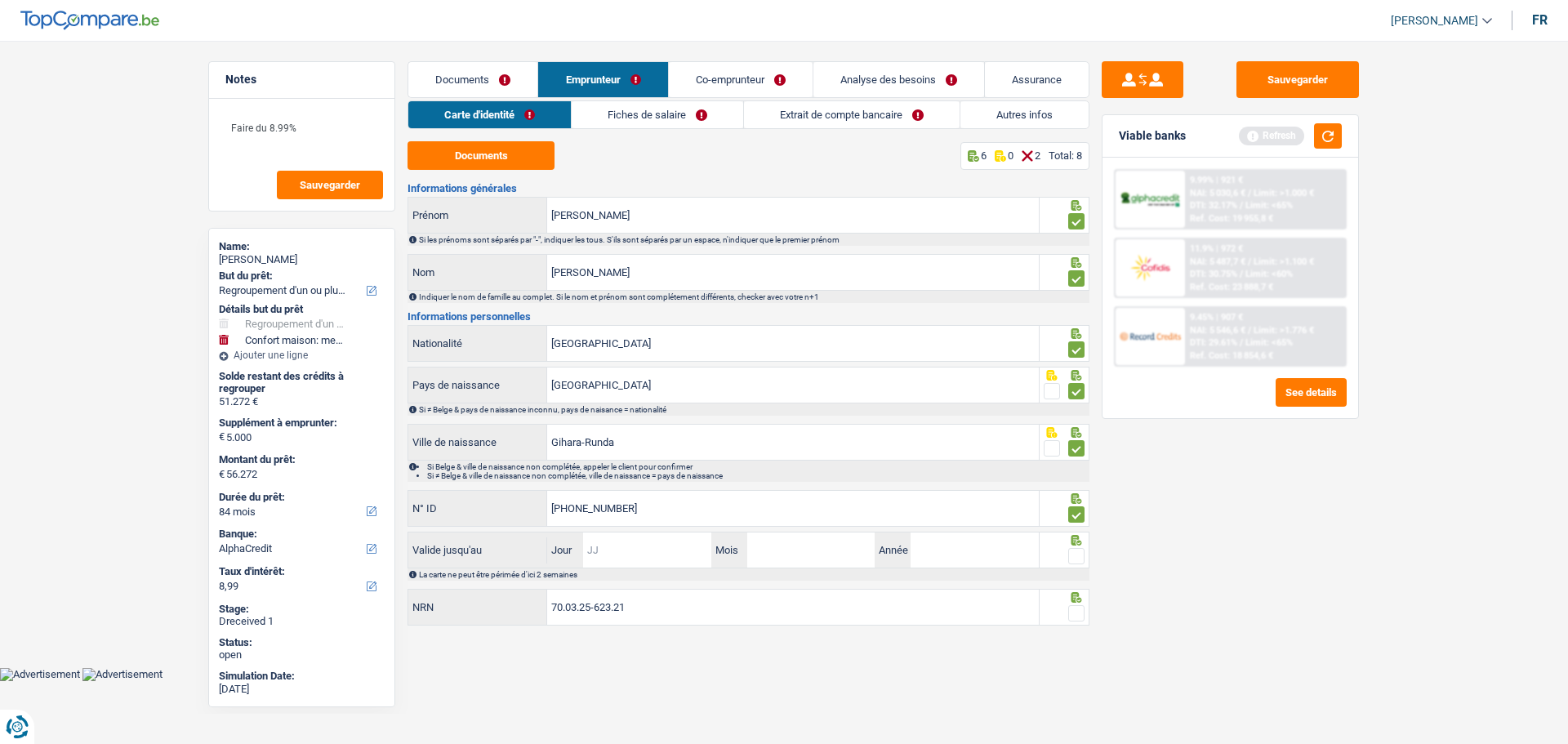click on "Jour" at bounding box center (647, 550) 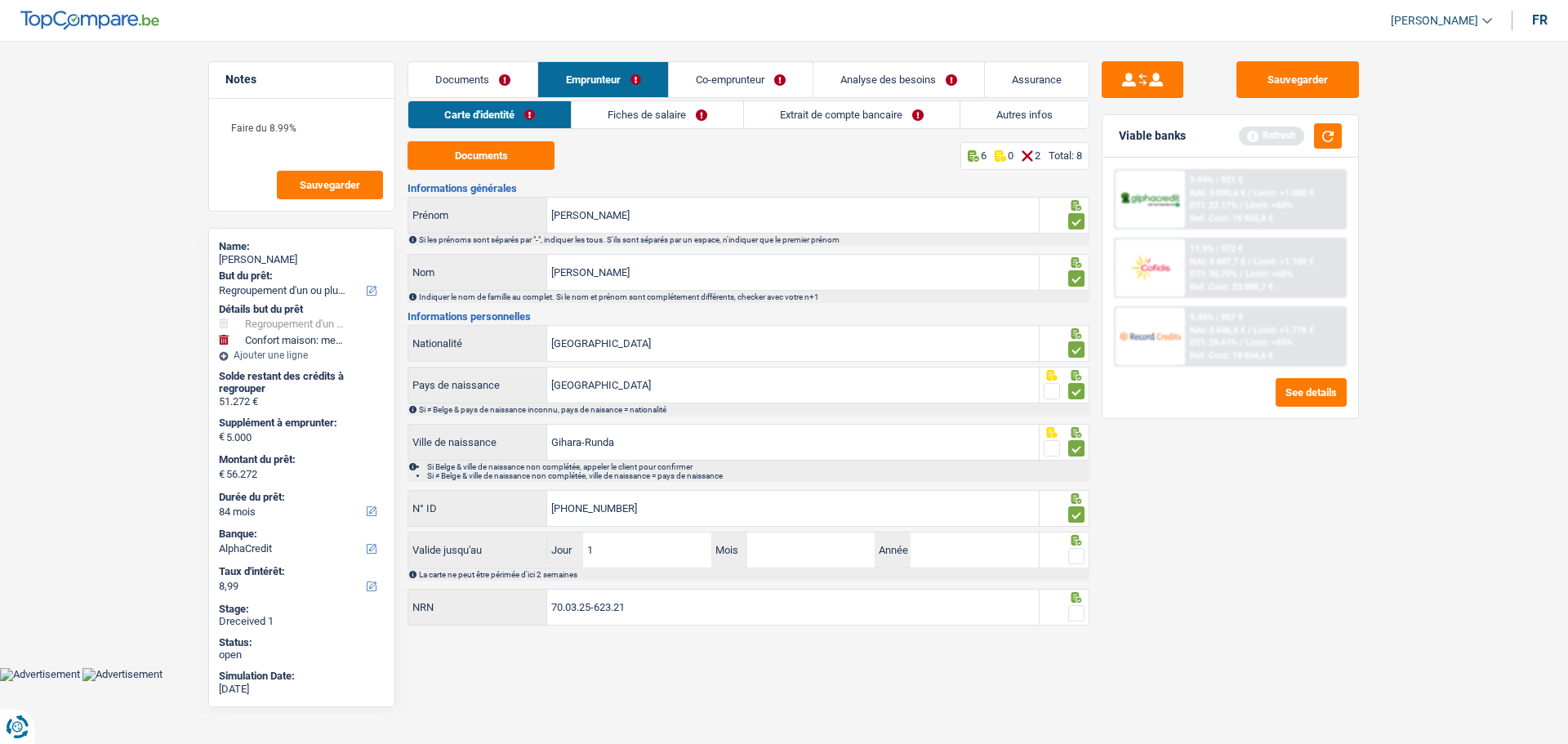 type on "12" 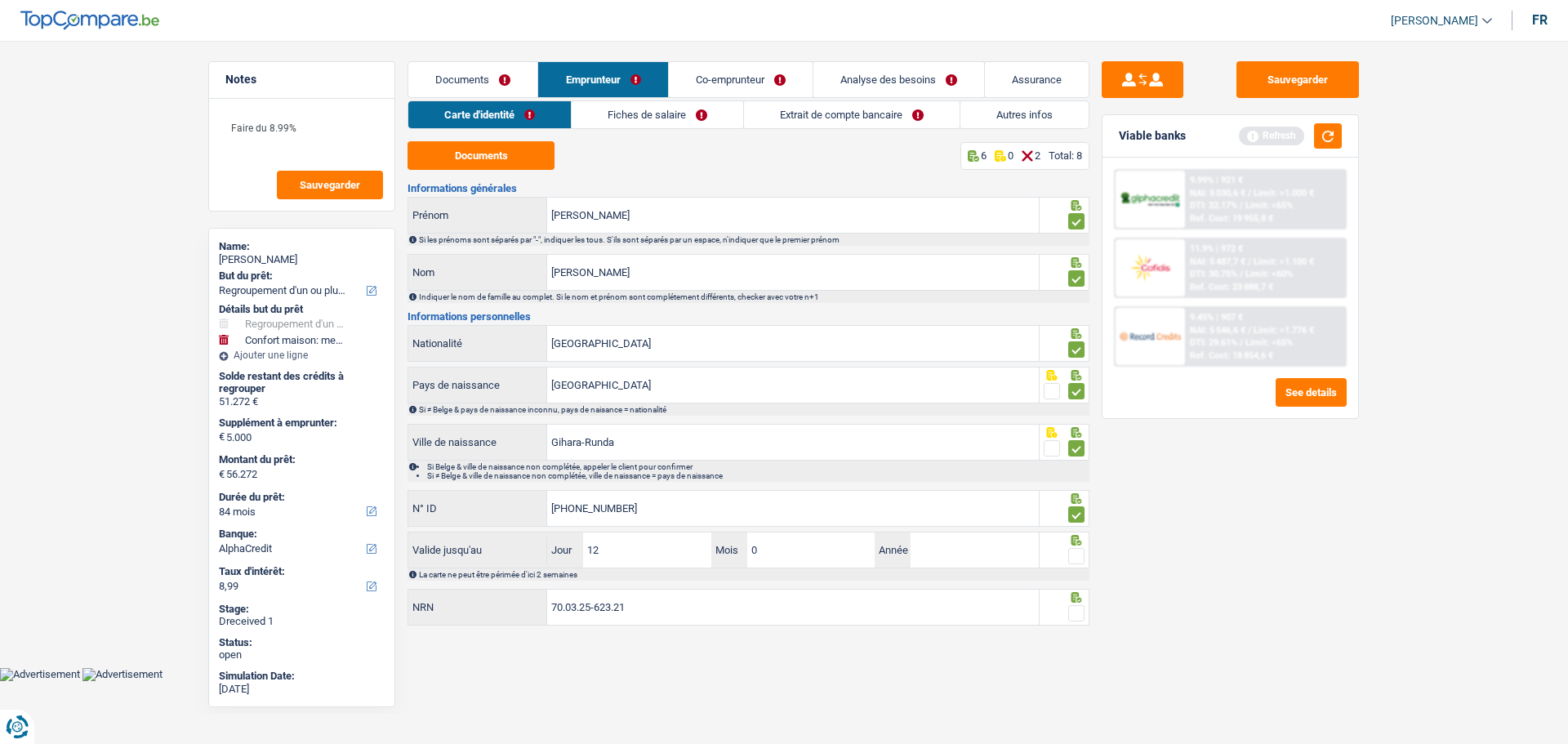 type on "04" 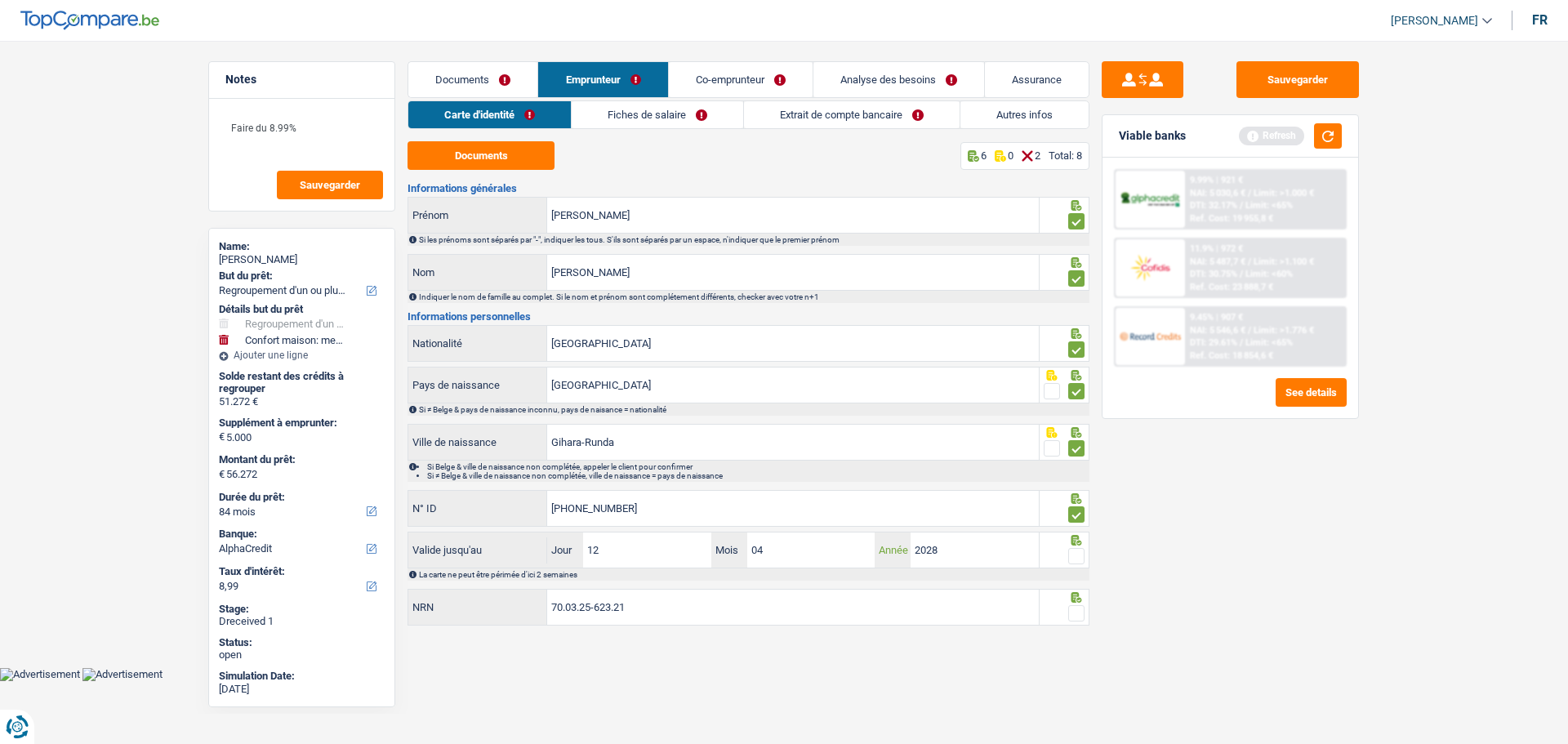 type on "2028" 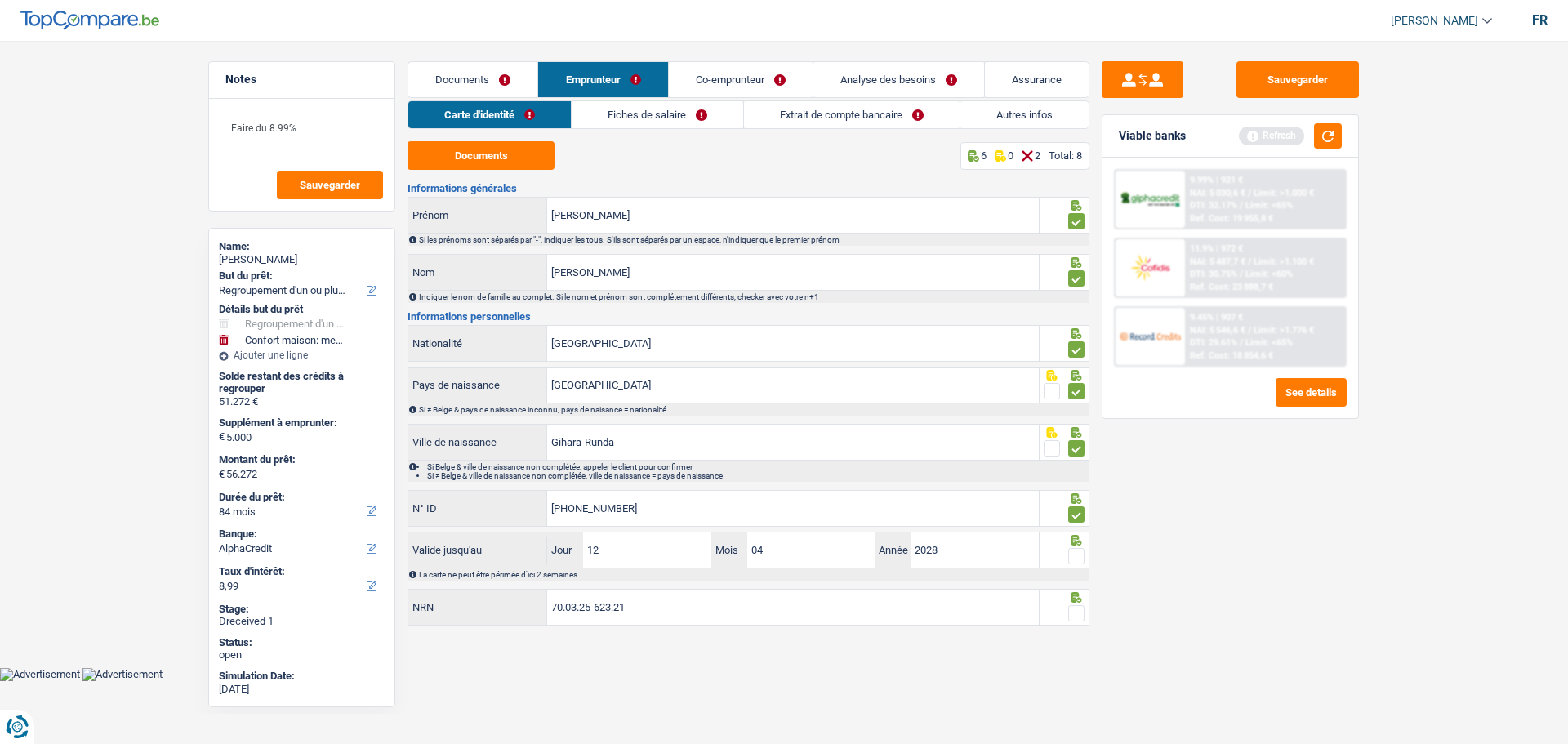 click at bounding box center (1076, 556) 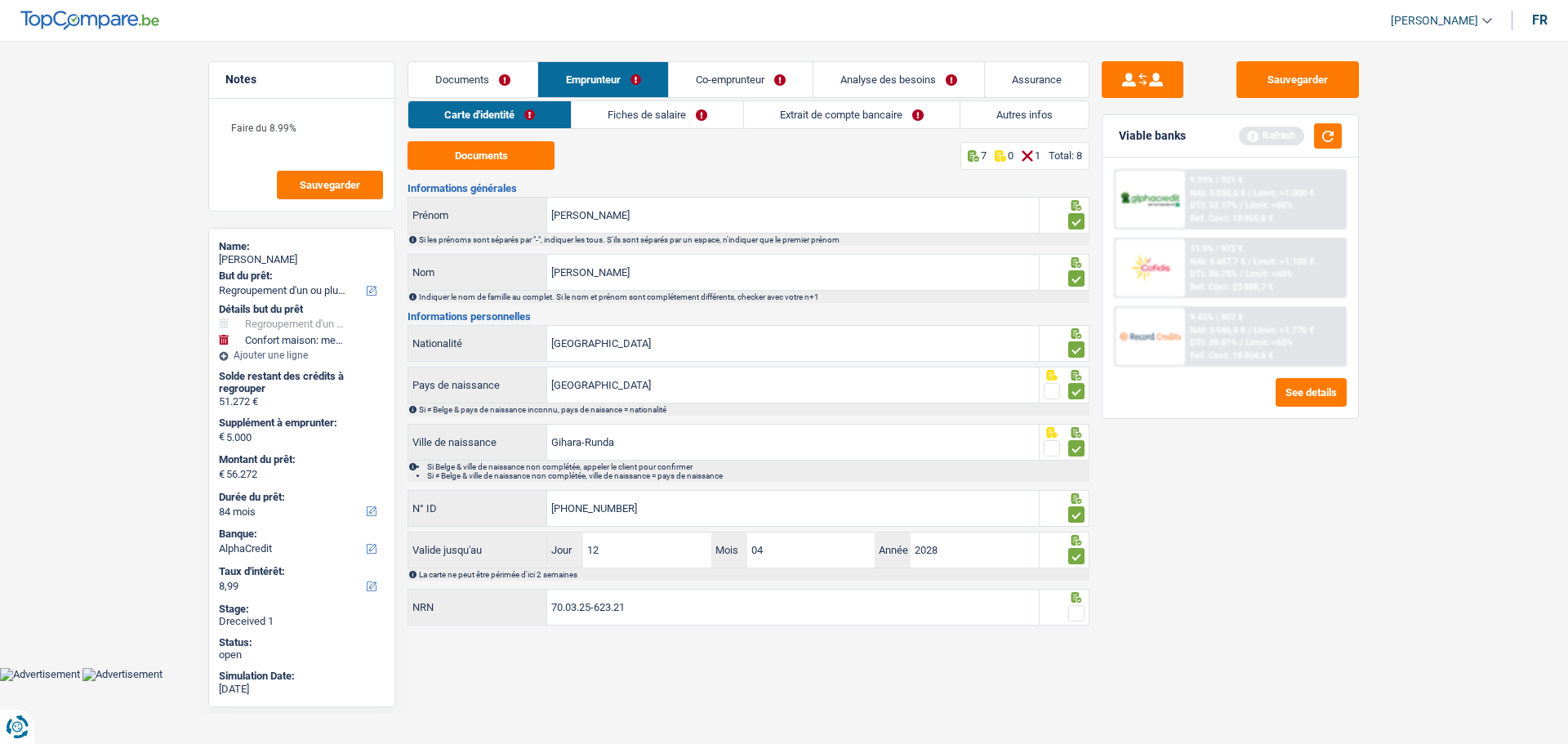 click at bounding box center [1076, 613] 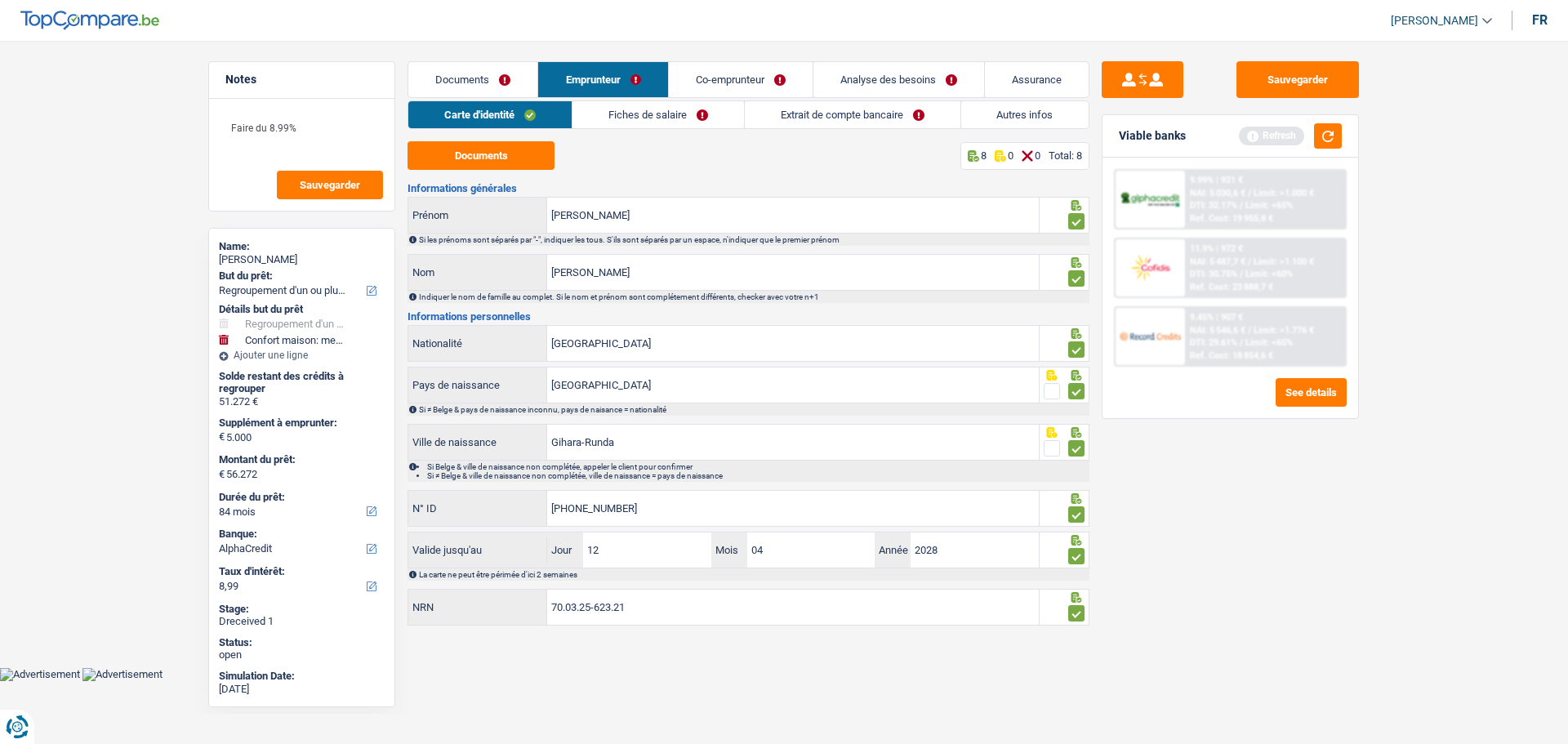 click on "Fiches de salaire" at bounding box center [658, 114] 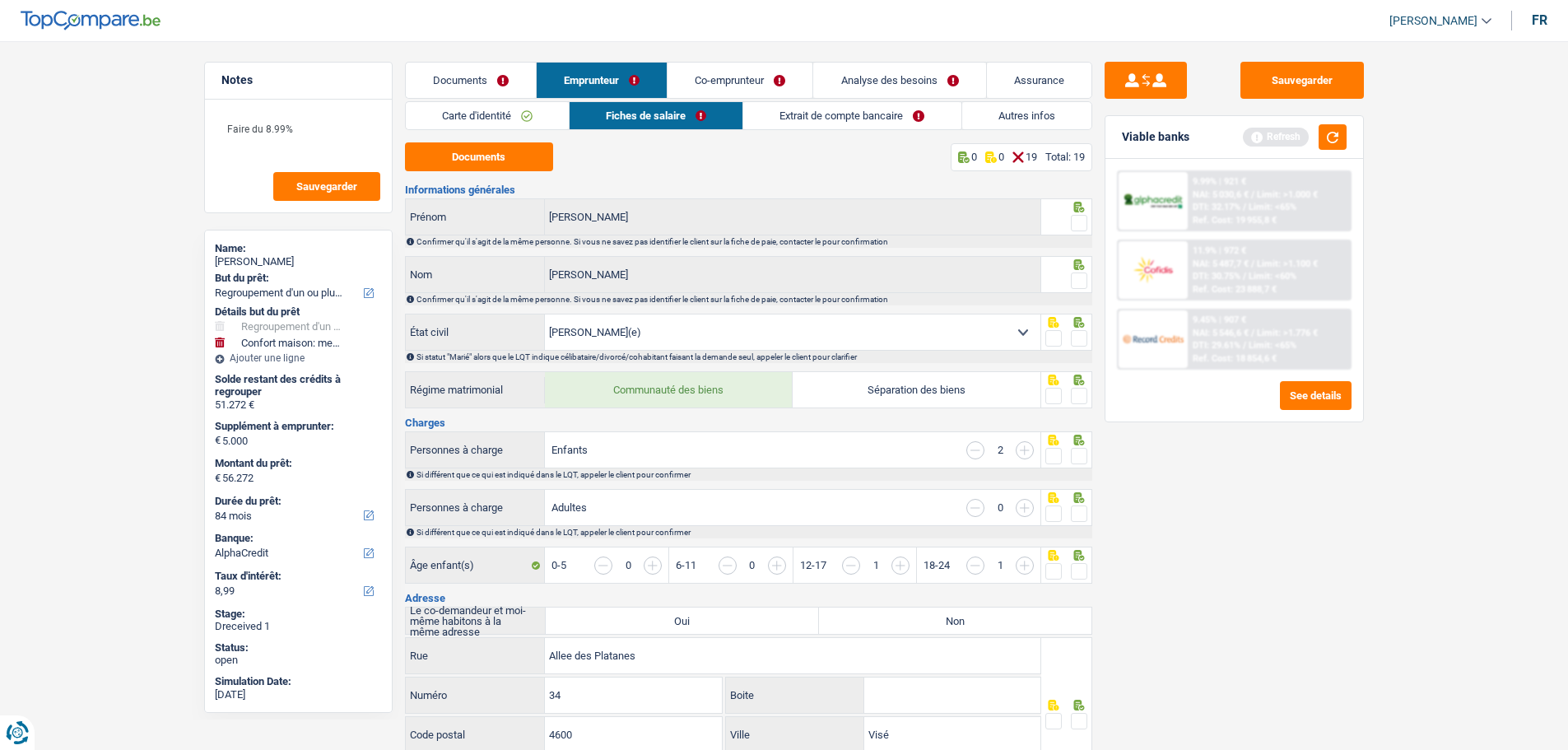 click at bounding box center (1079, 223) 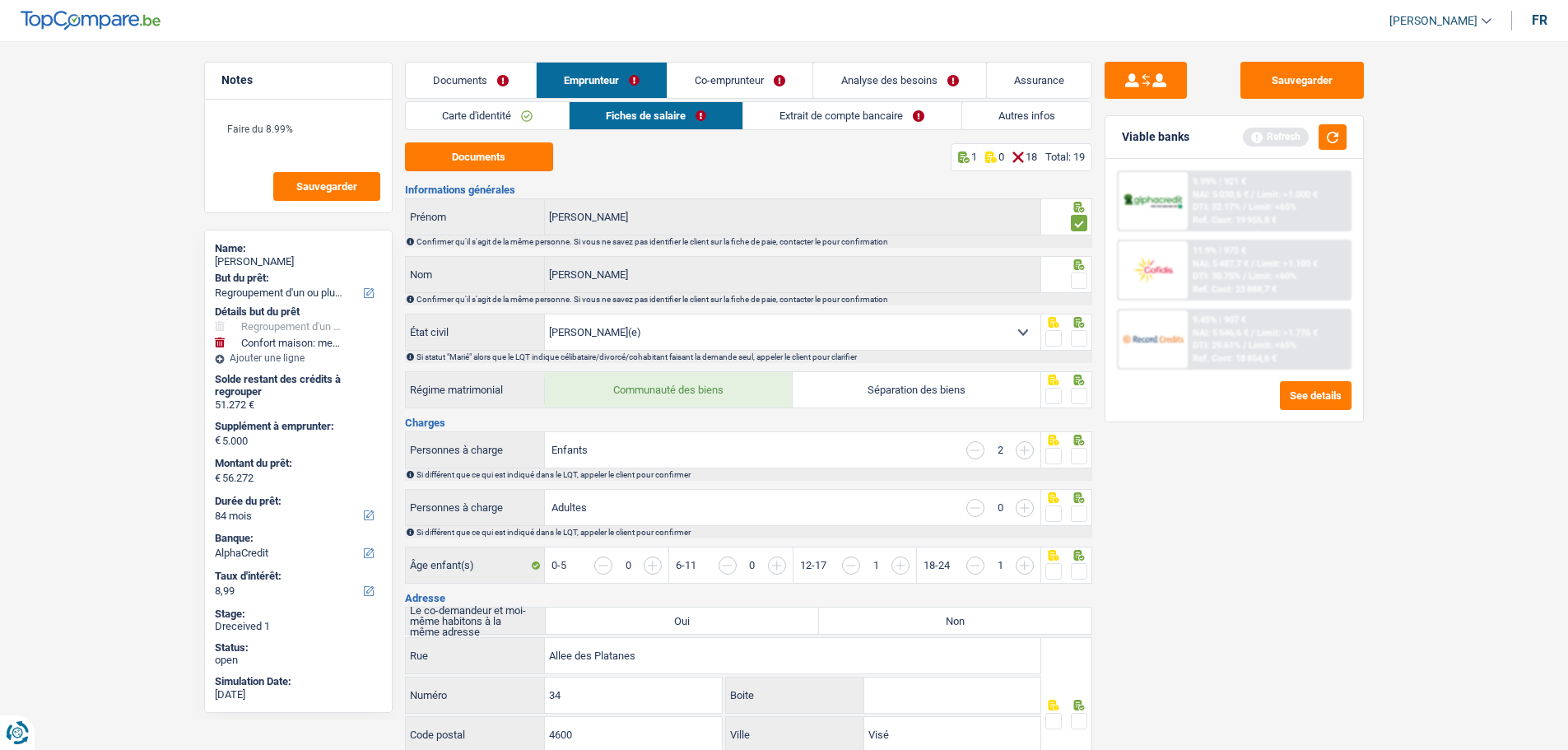 click at bounding box center (1079, 281) 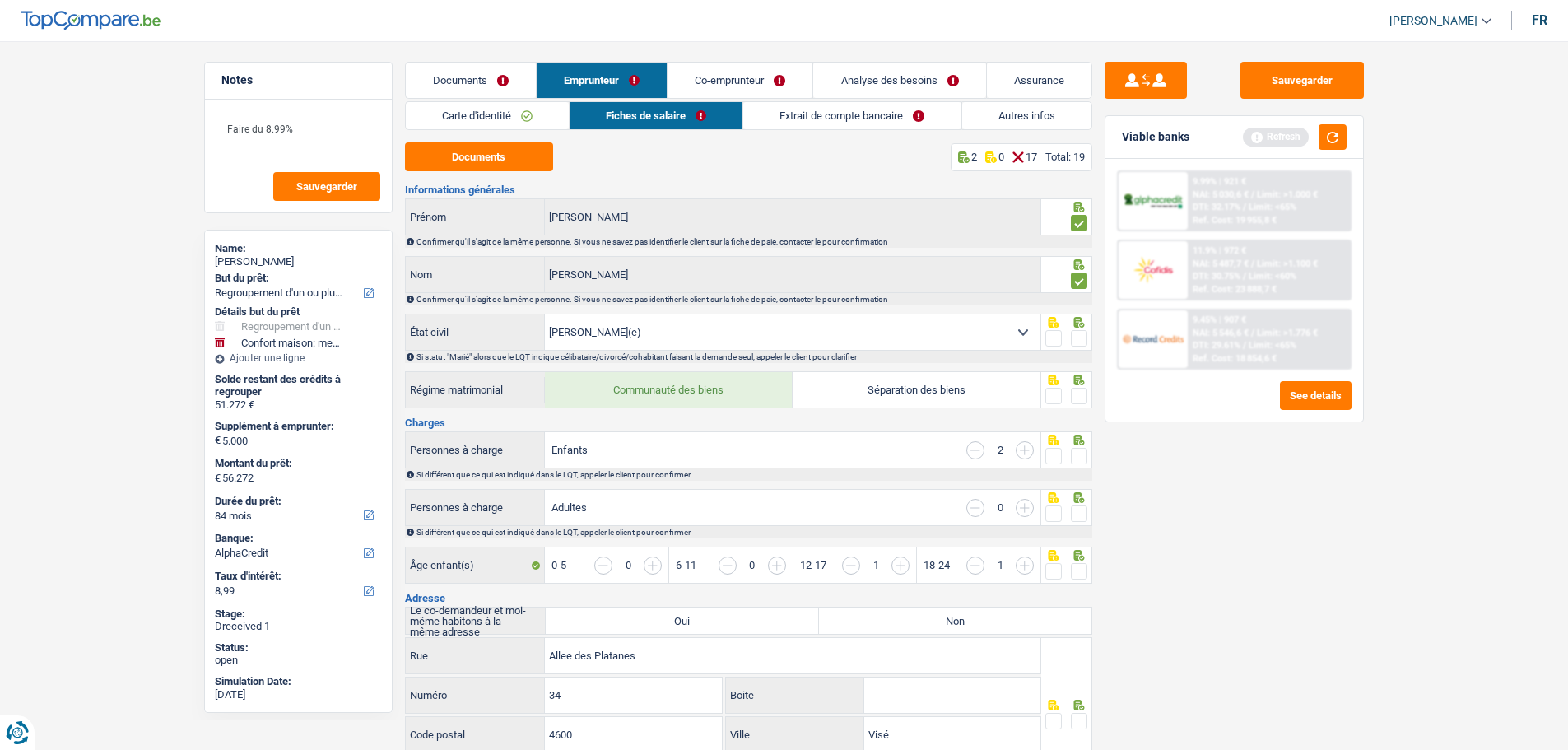 click at bounding box center (1079, 338) 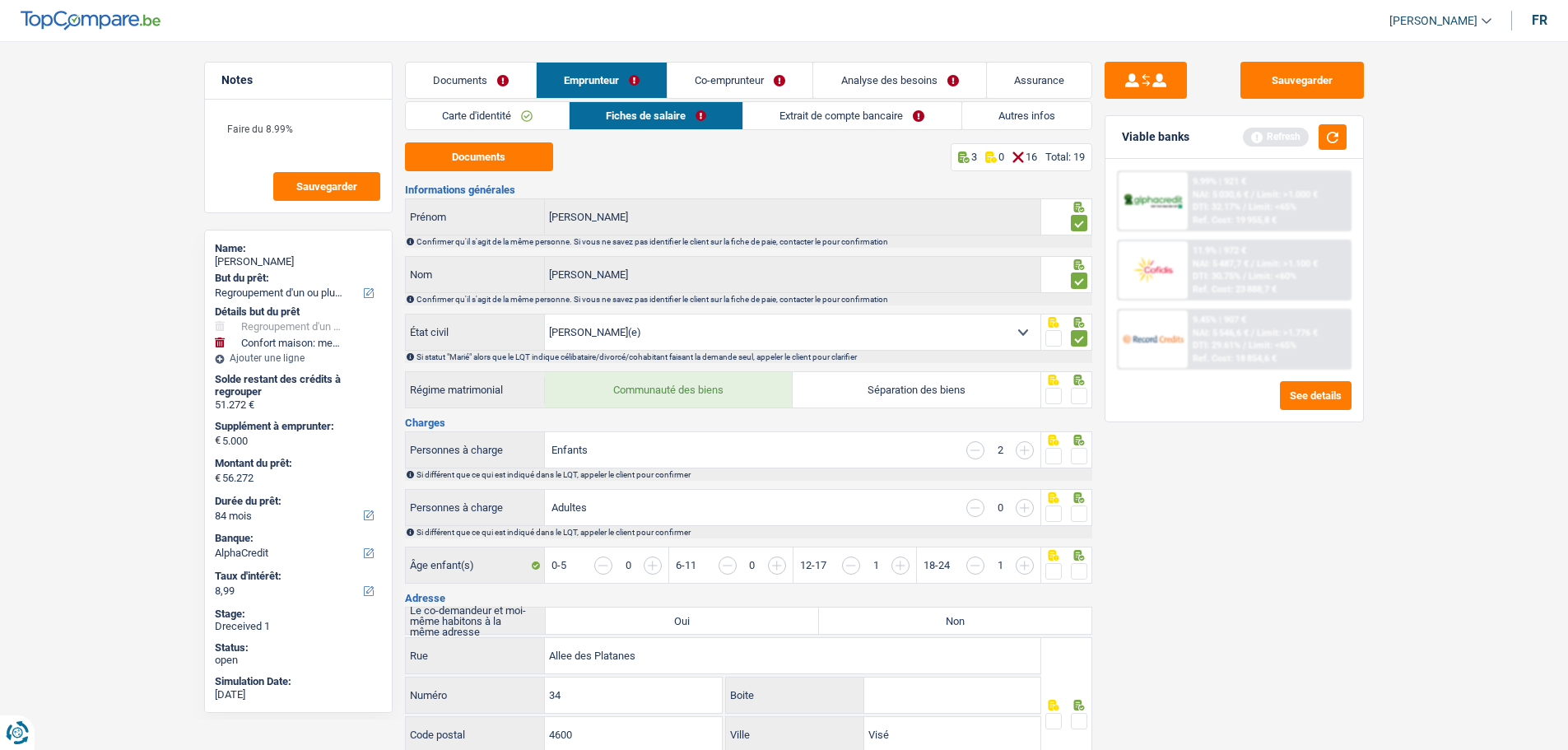 click at bounding box center (1079, 396) 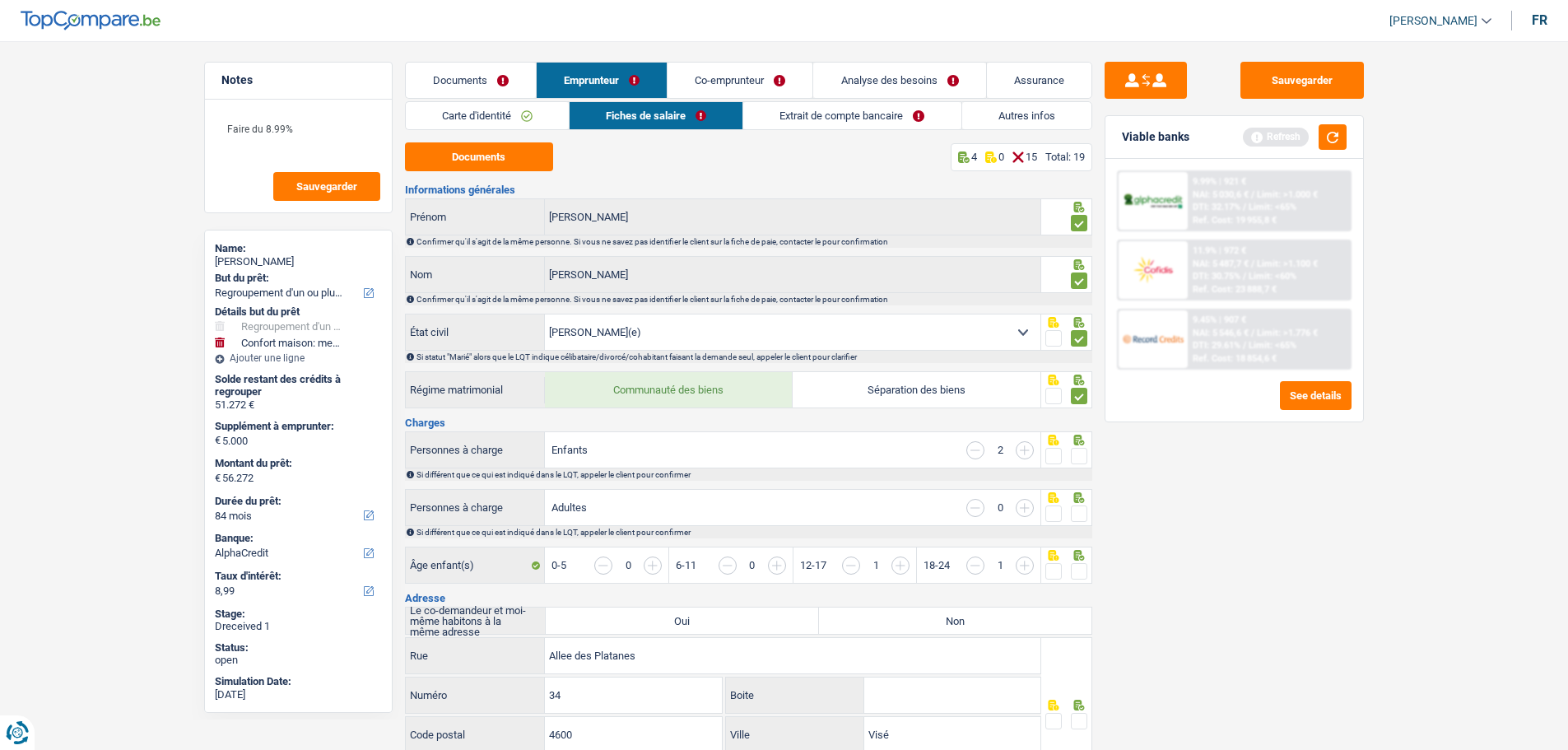click at bounding box center (1079, 456) 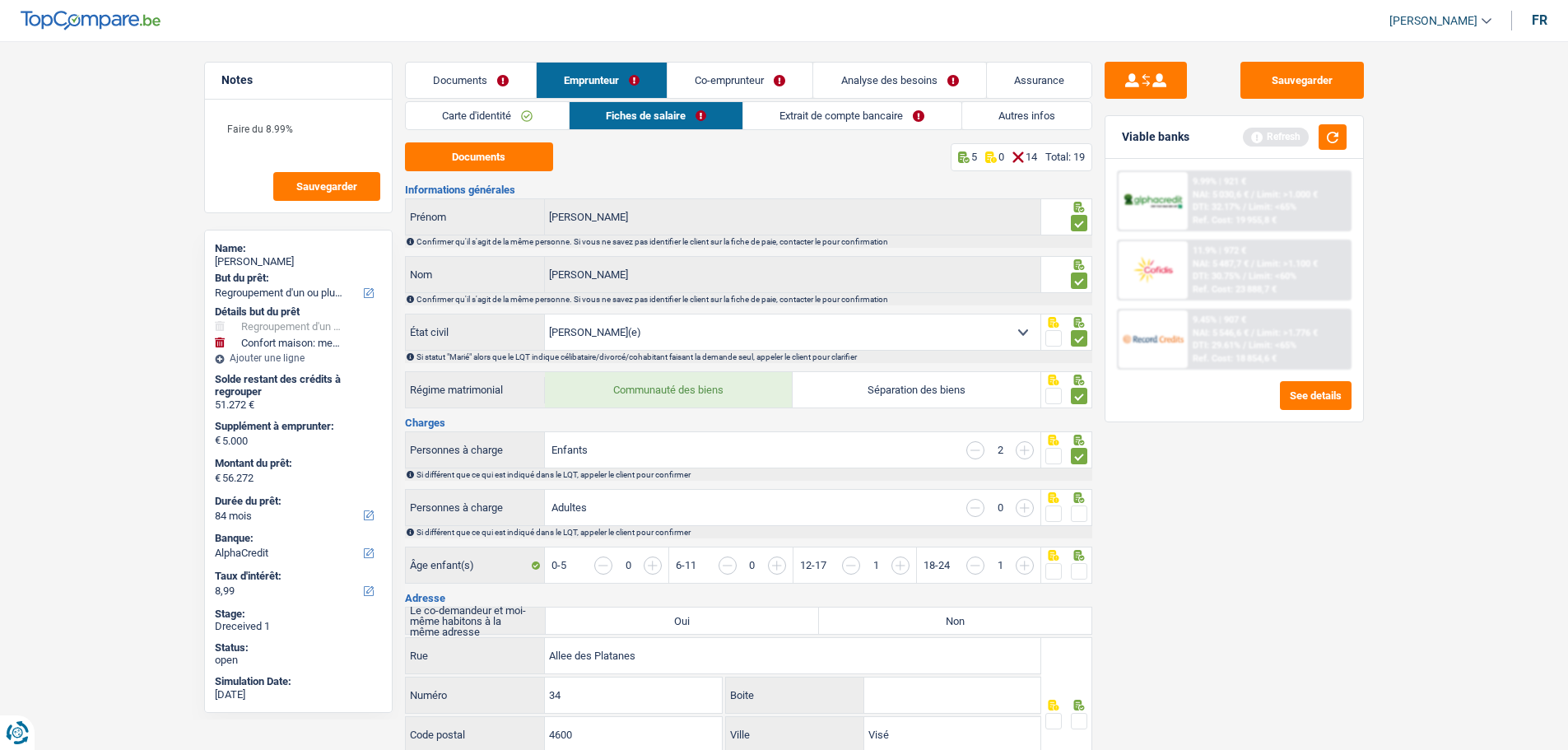 drag, startPoint x: 1079, startPoint y: 501, endPoint x: 1073, endPoint y: 529, distance: 28.635642 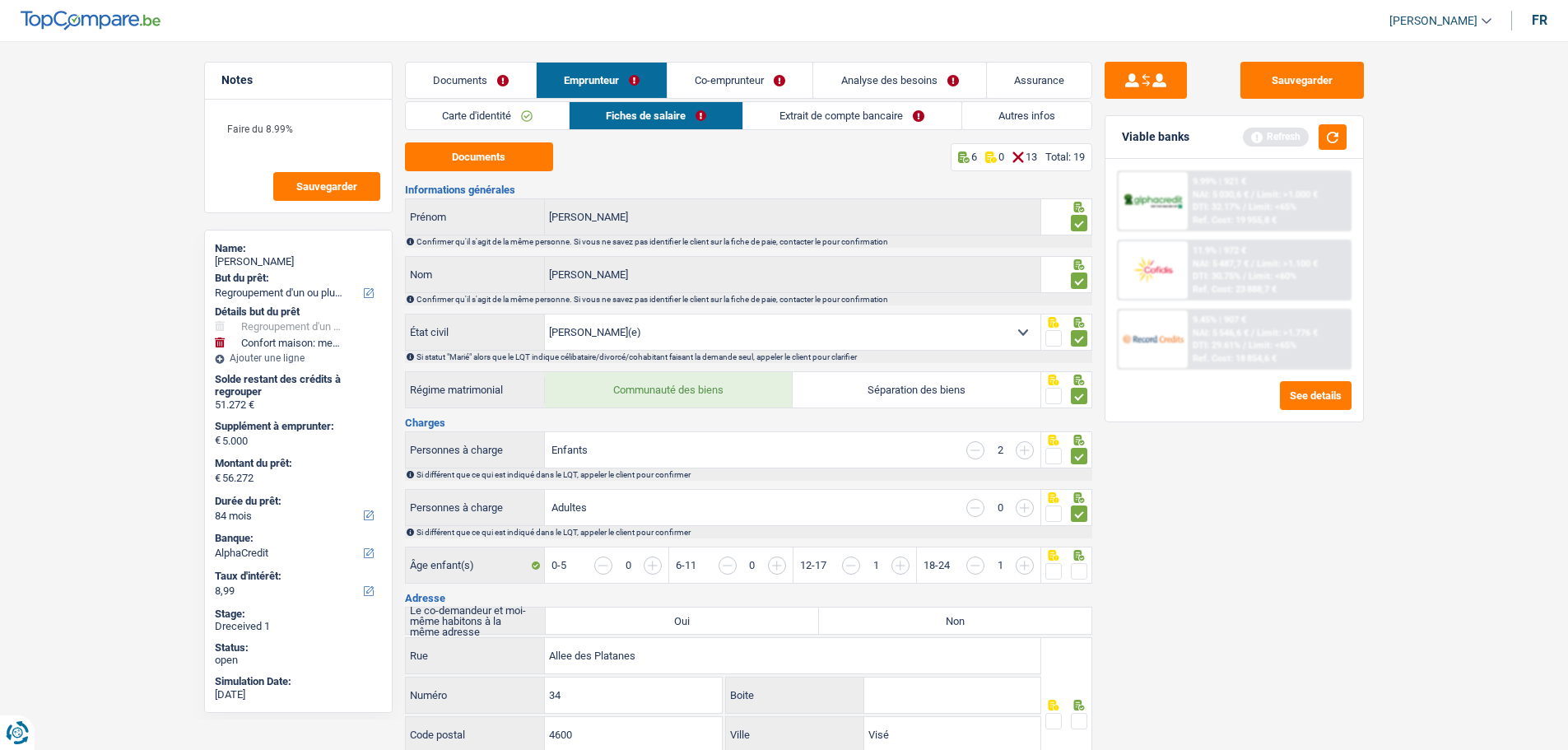 click at bounding box center (1079, 571) 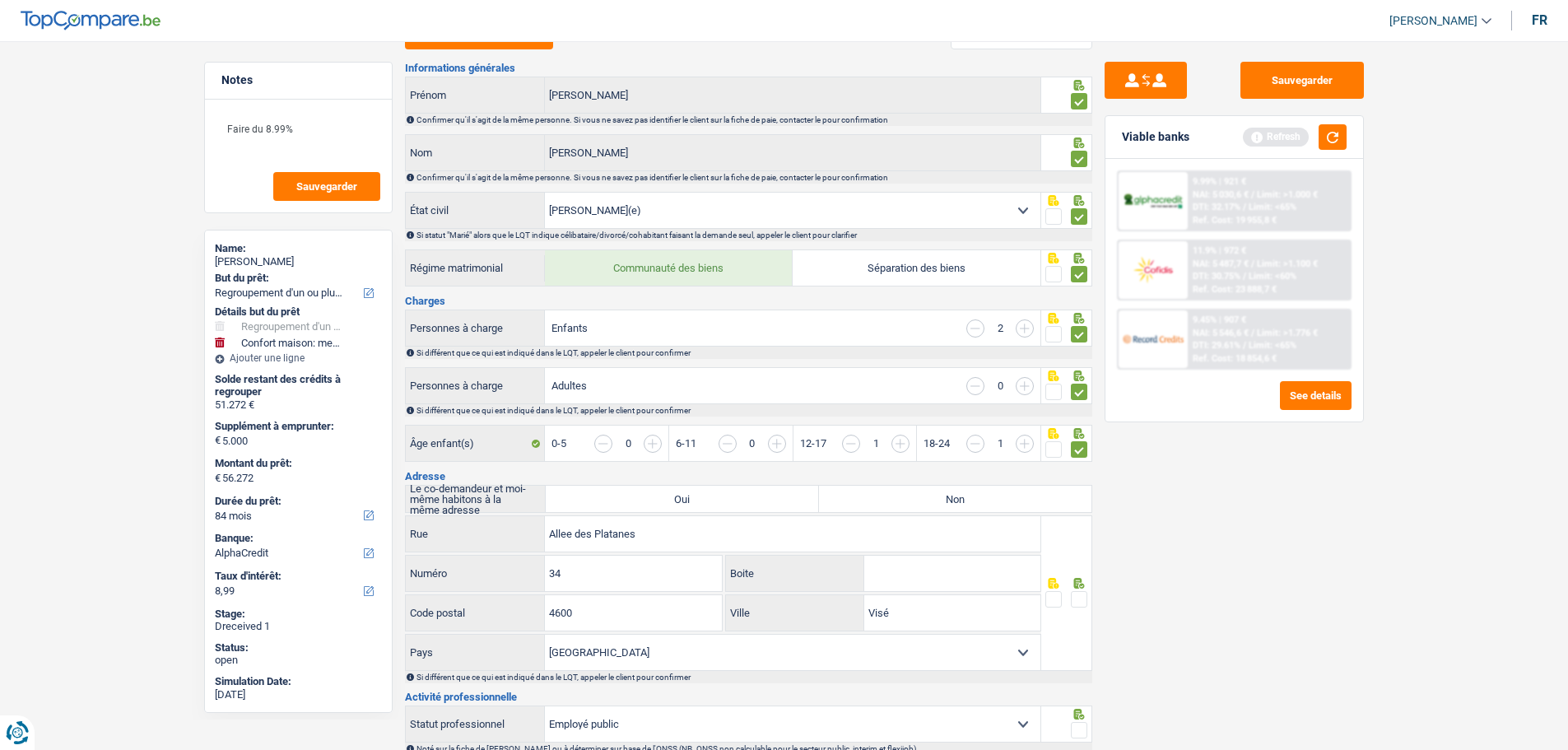 scroll, scrollTop: 0, scrollLeft: 0, axis: both 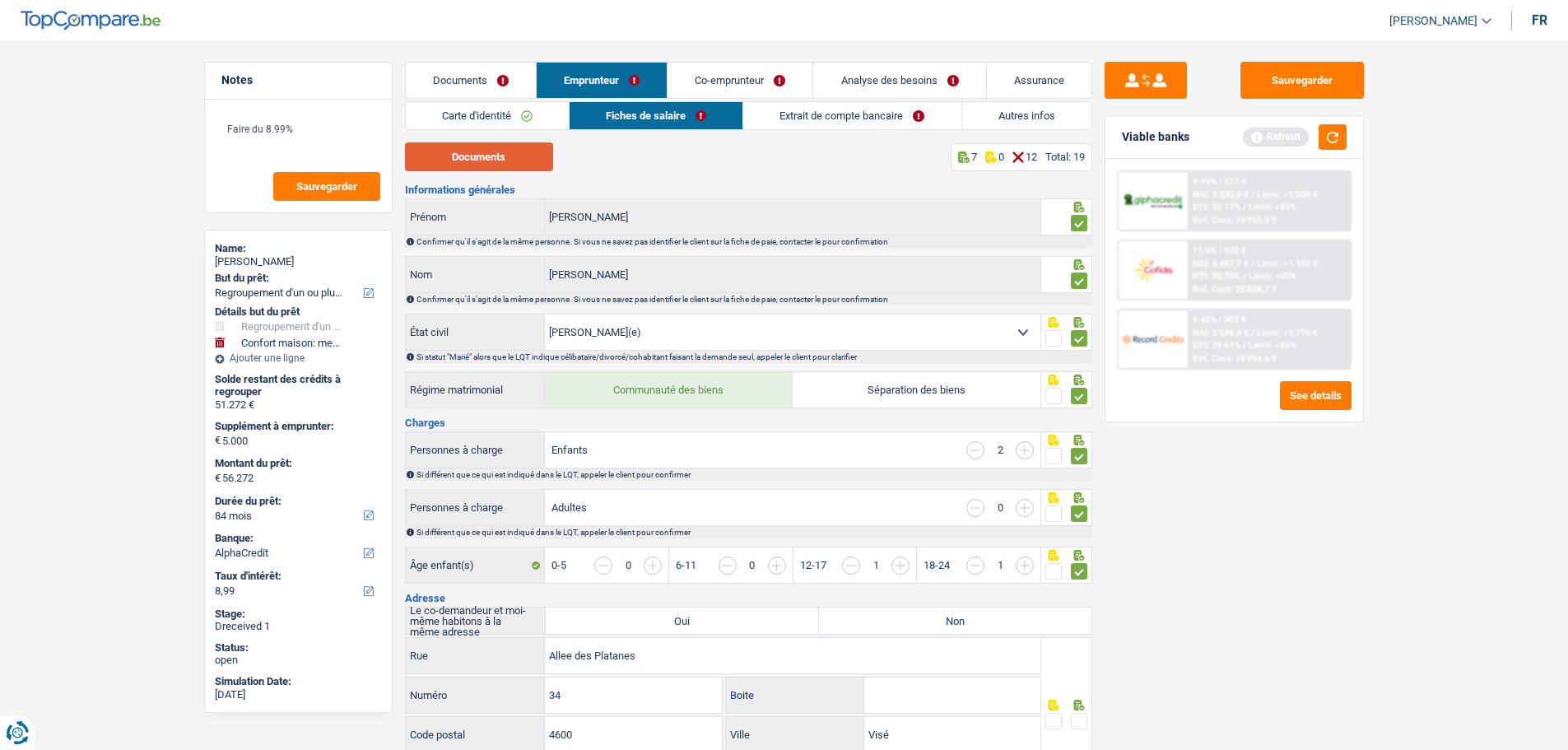 click on "Documents" at bounding box center [479, 156] 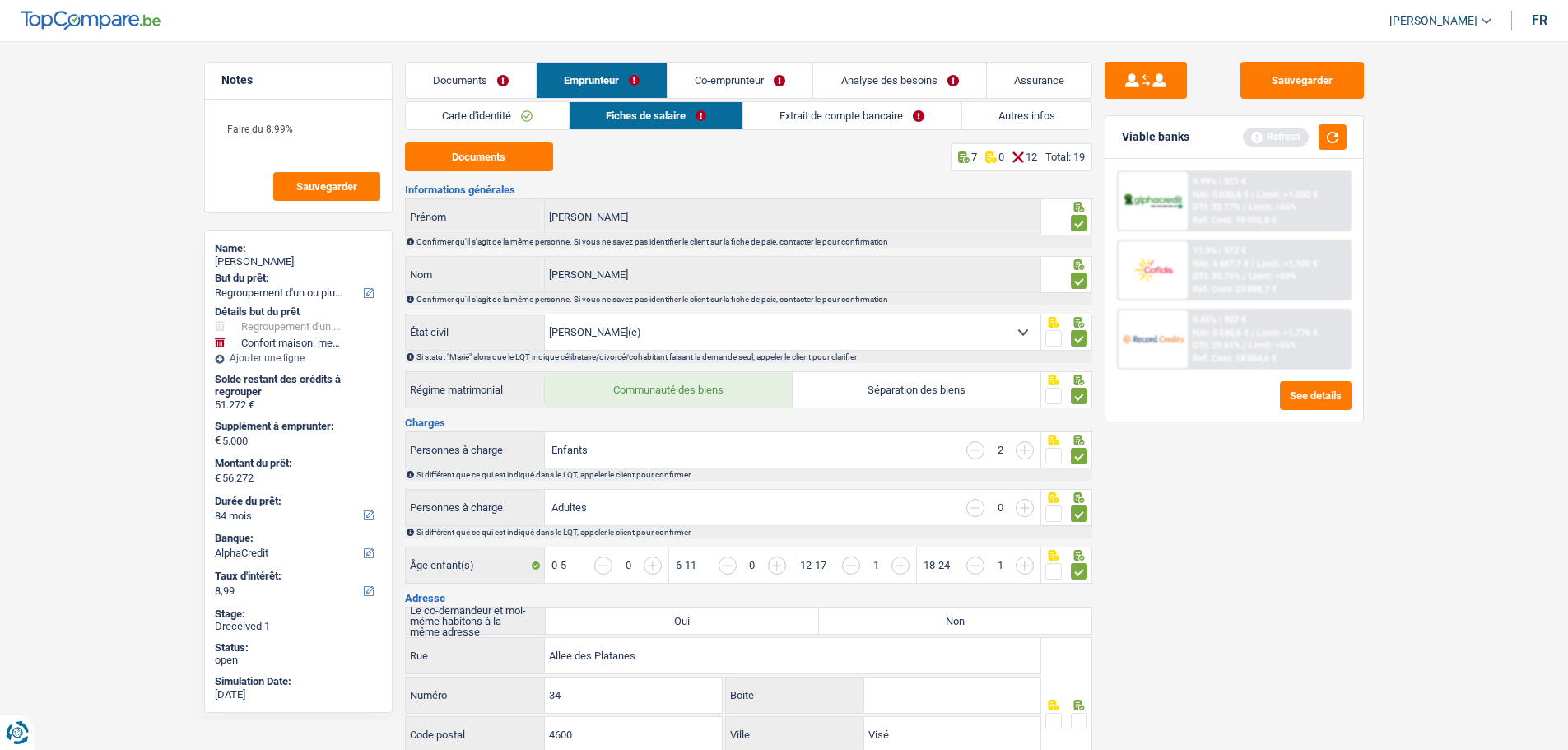 click on "Co-emprunteur" at bounding box center [740, 80] 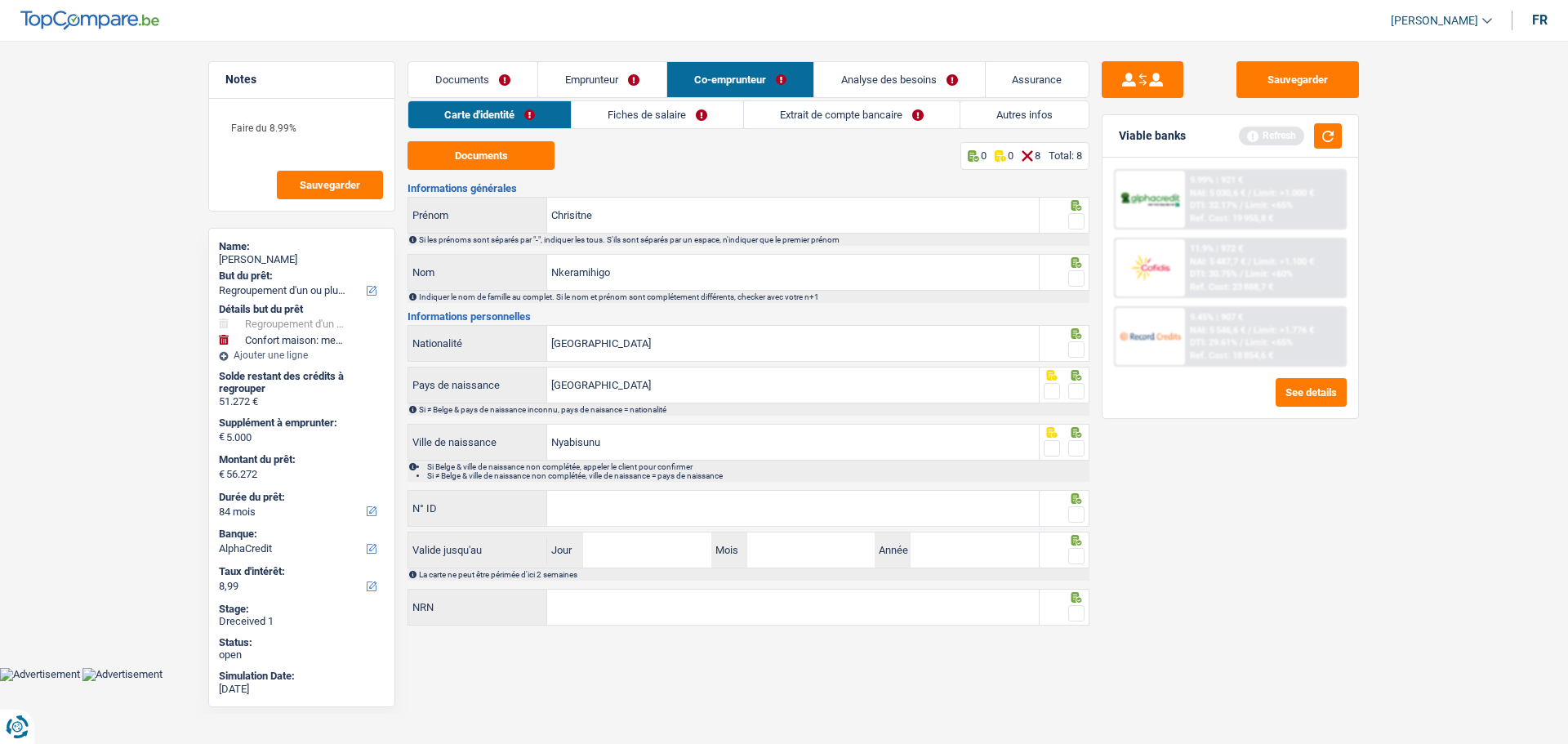 click on "Fiches de salaire" at bounding box center [657, 114] 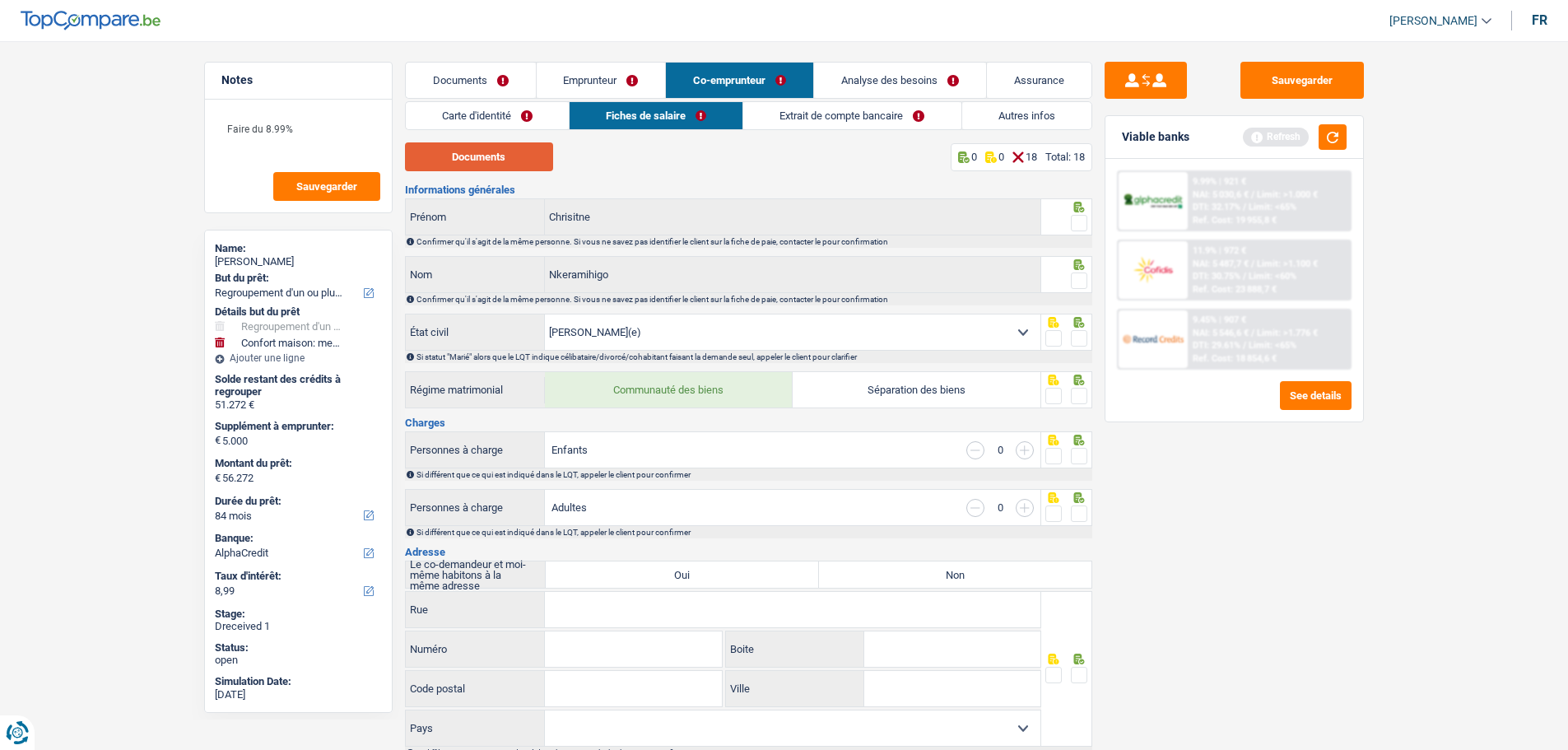click on "Documents" at bounding box center [479, 156] 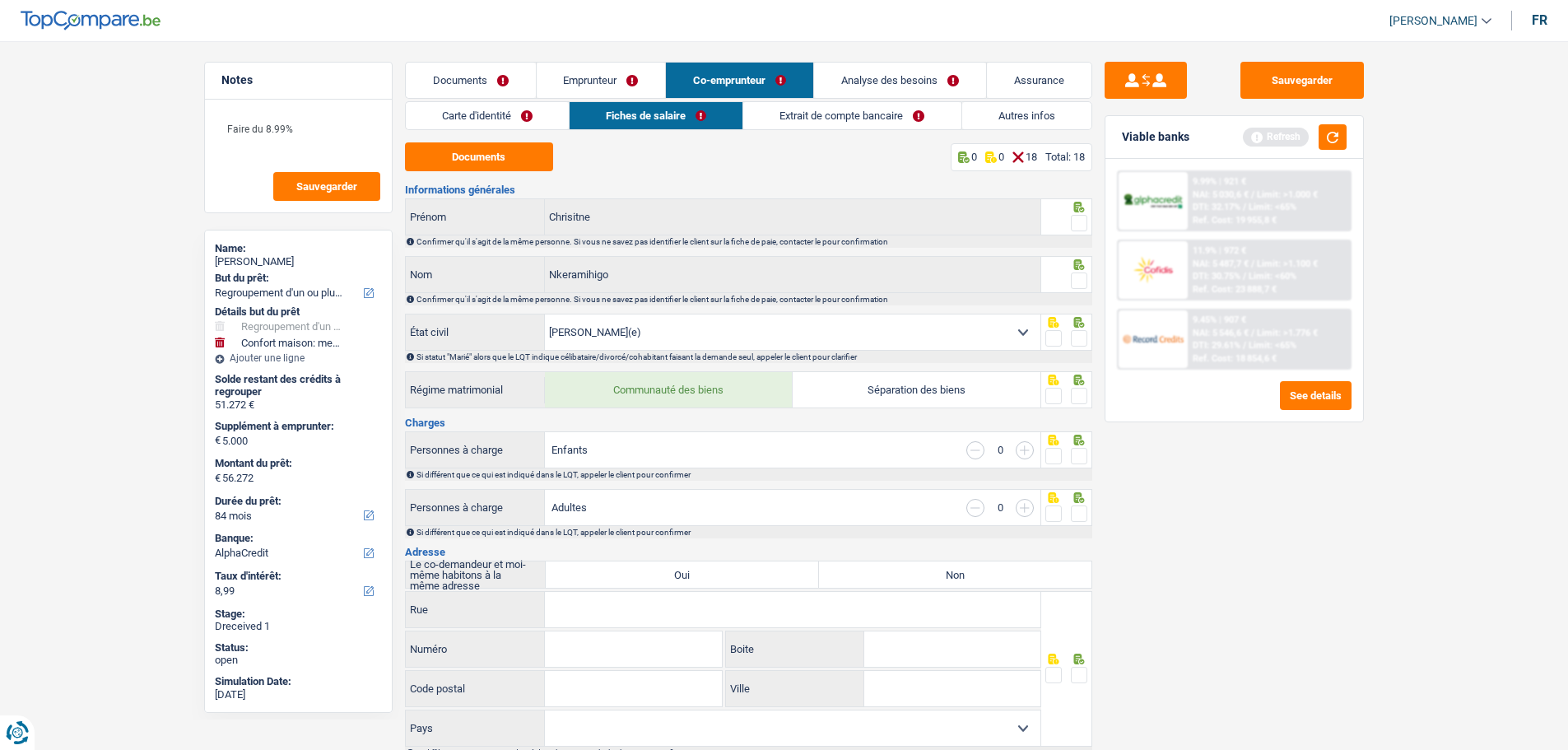 click on "Emprunteur" at bounding box center (601, 80) 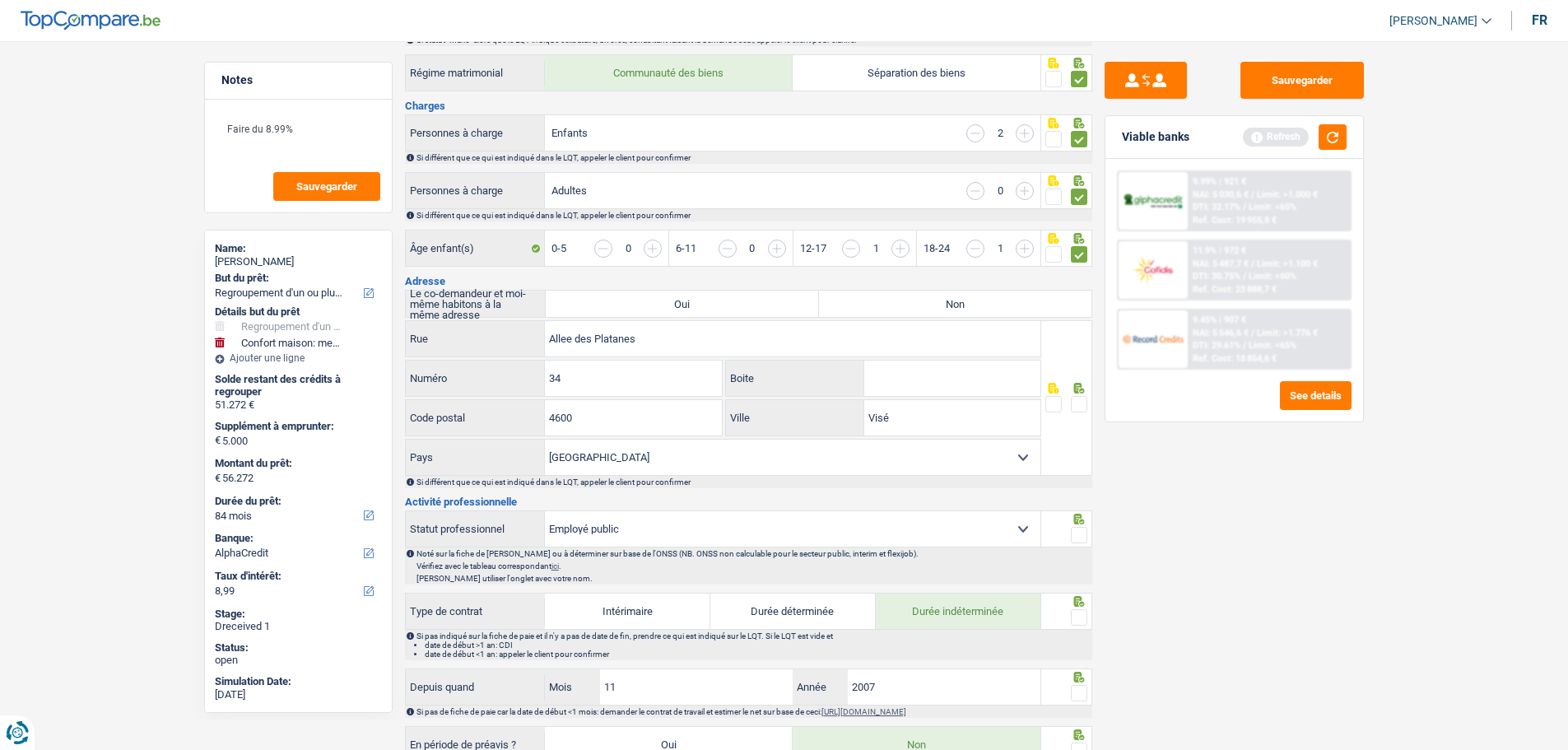 scroll, scrollTop: 329, scrollLeft: 0, axis: vertical 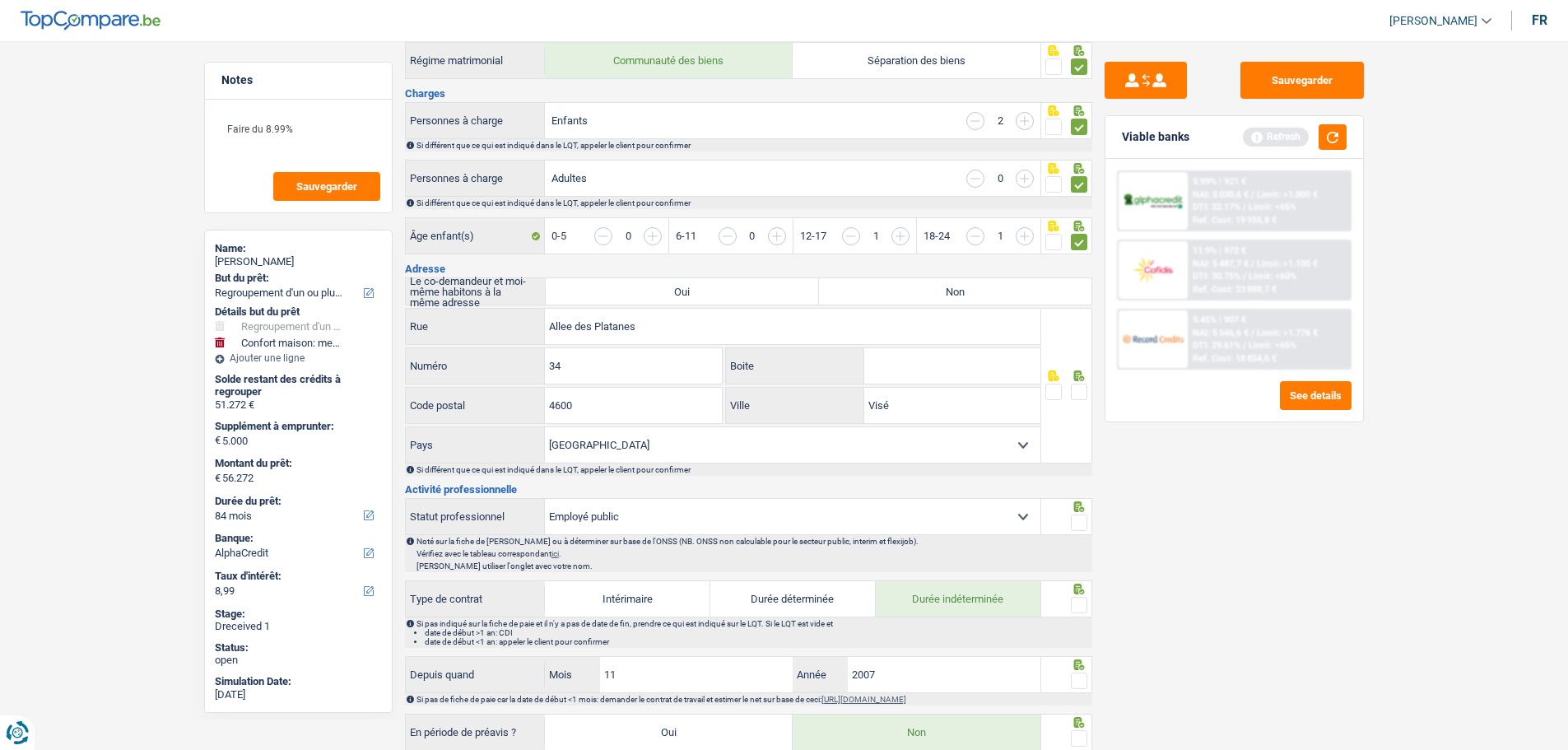 click on "Oui" at bounding box center [682, 291] 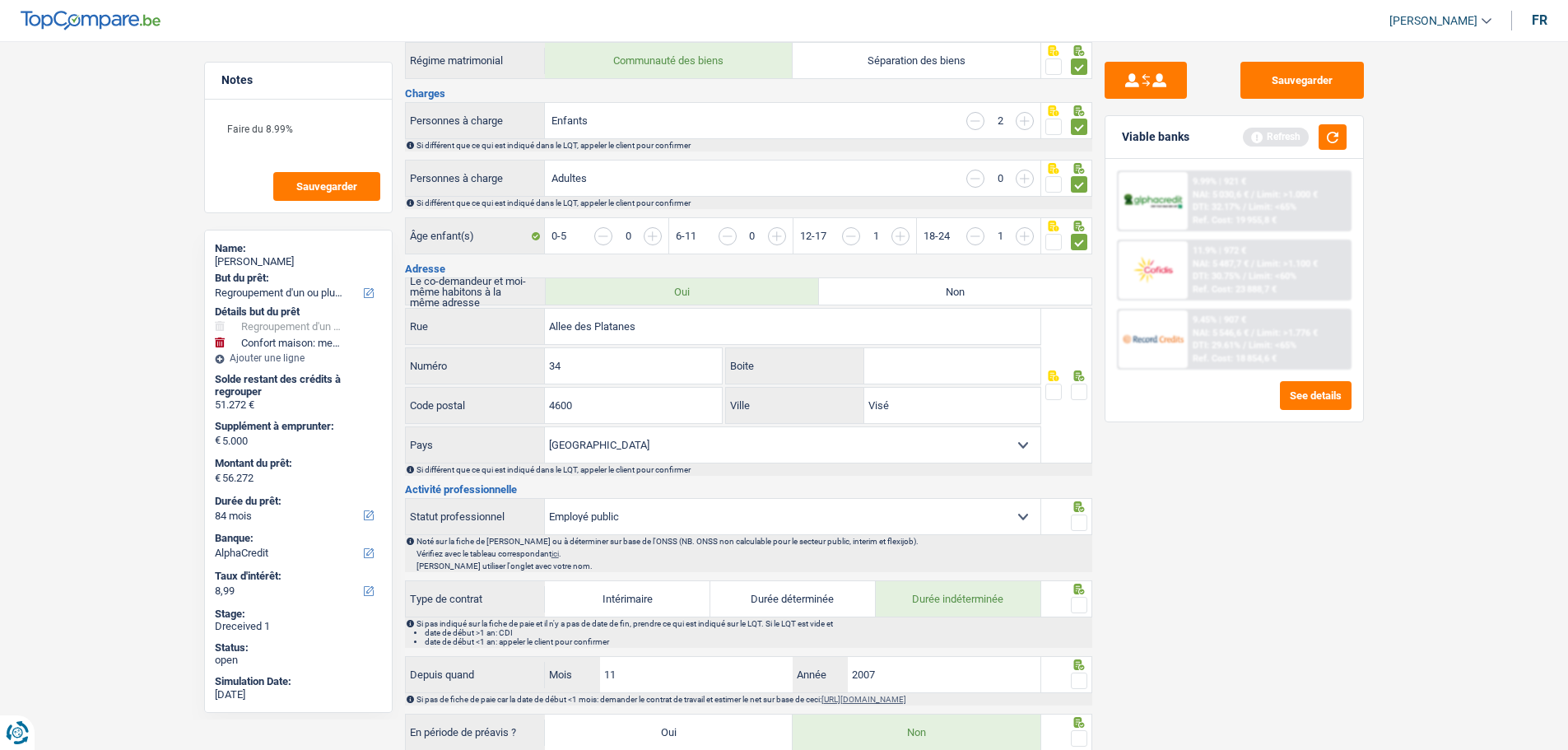 click at bounding box center (1079, 392) 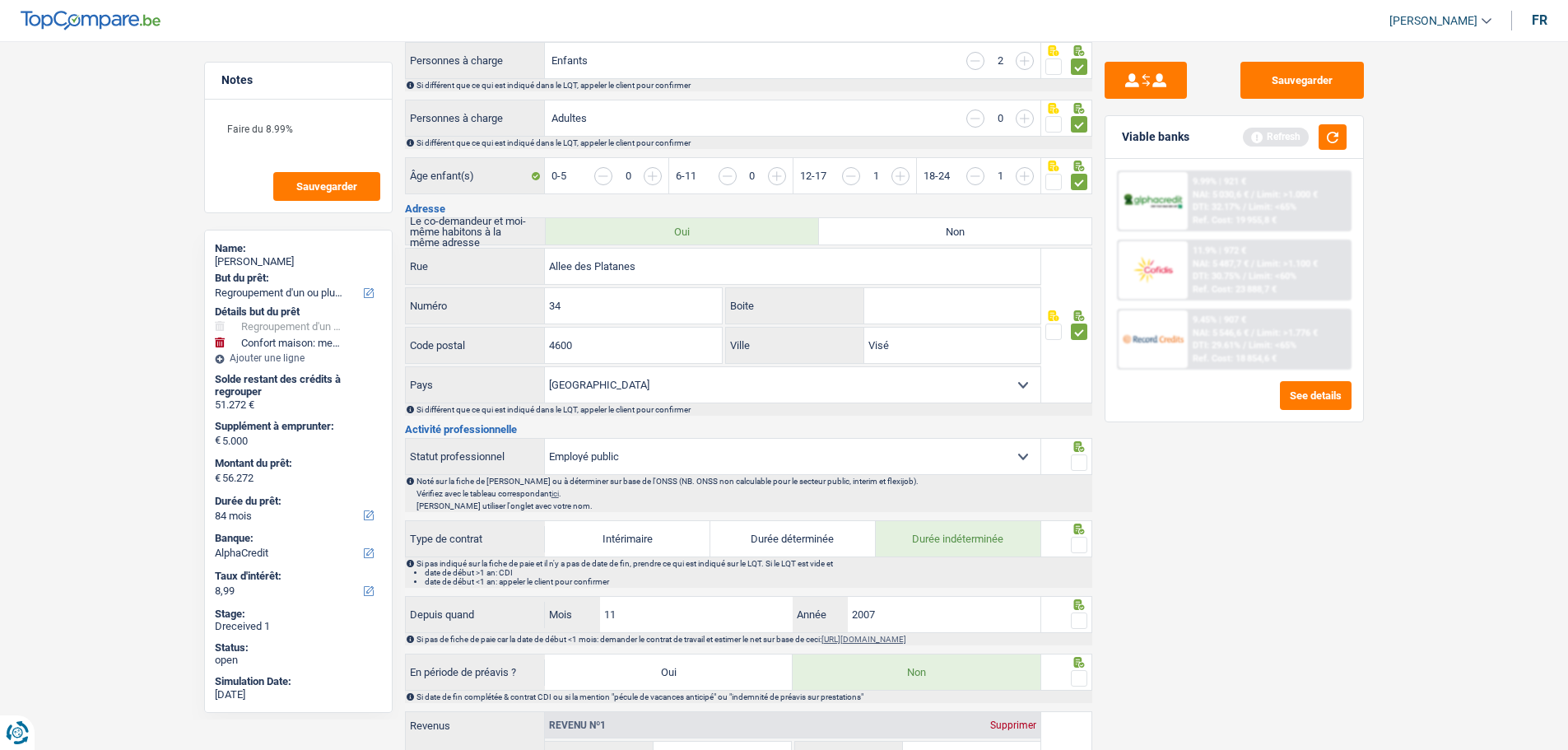 scroll, scrollTop: 494, scrollLeft: 0, axis: vertical 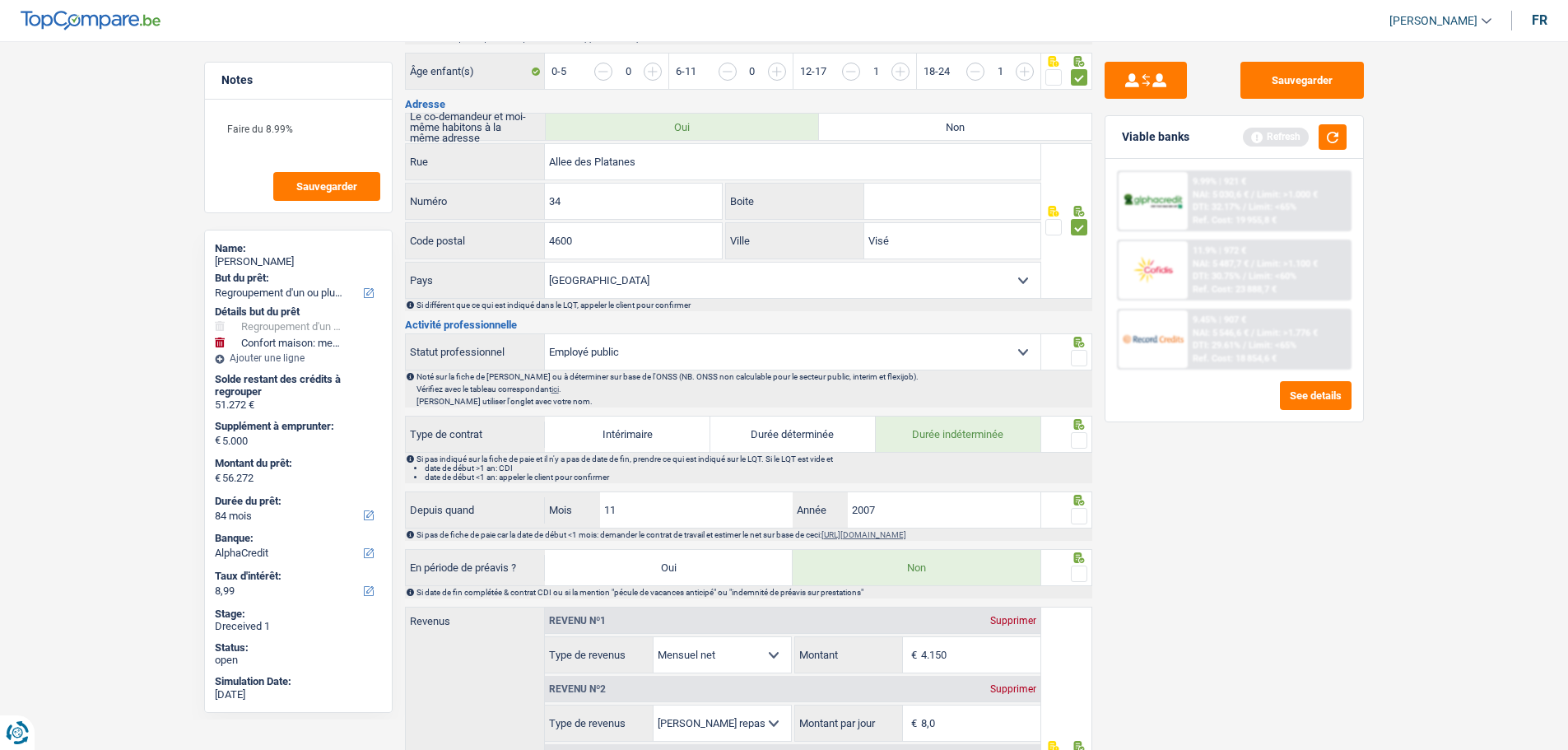 click at bounding box center (1079, 358) 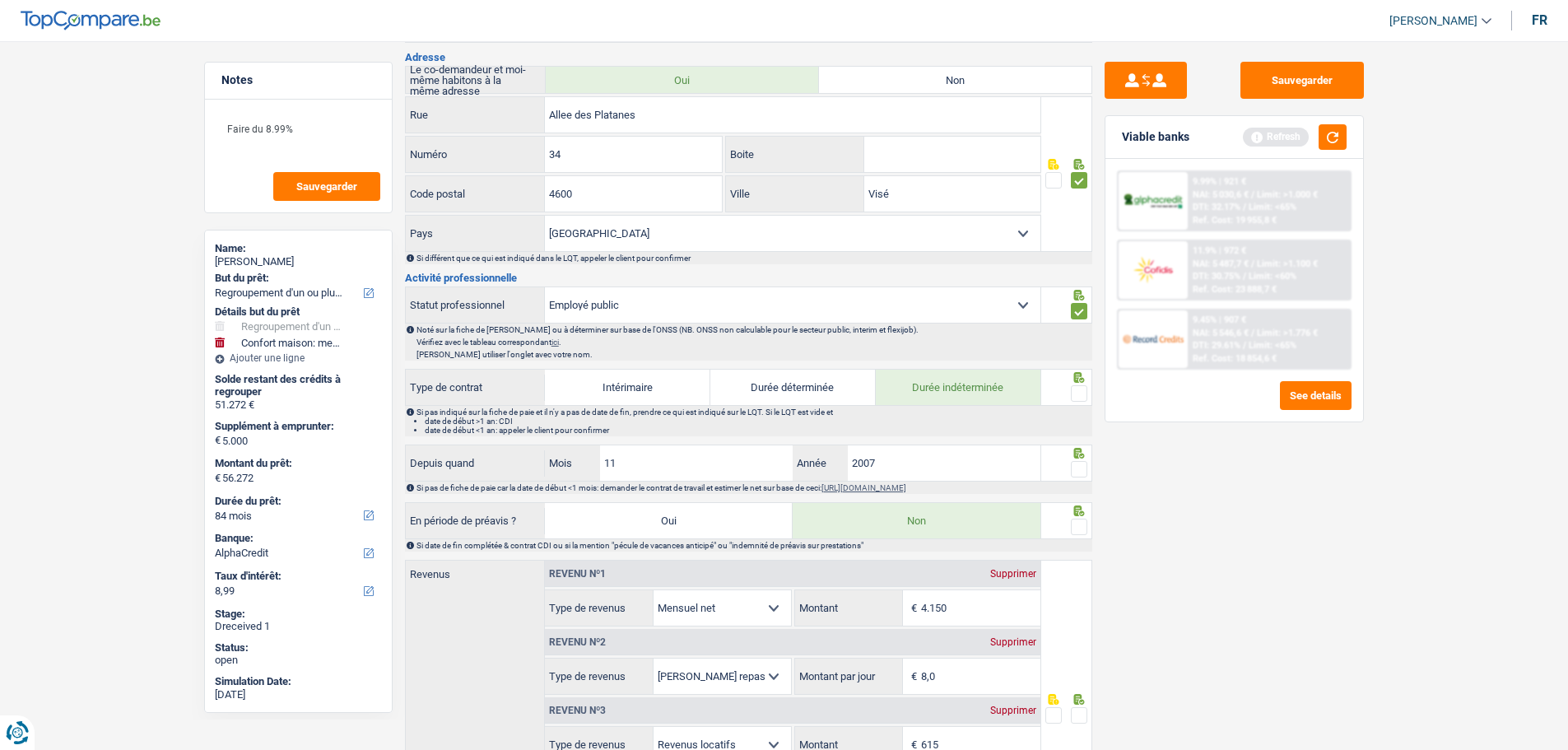 scroll, scrollTop: 659, scrollLeft: 0, axis: vertical 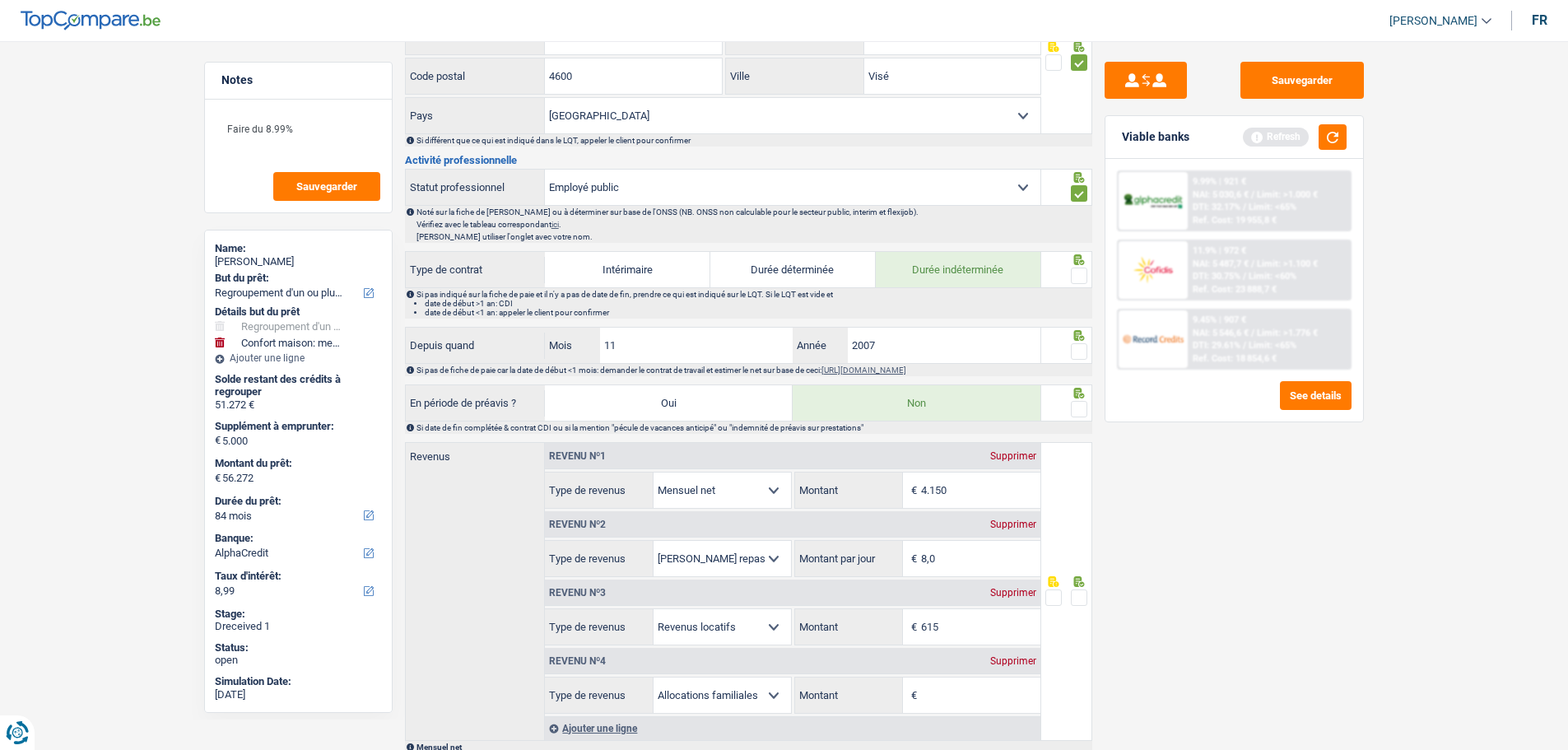 click at bounding box center (1079, 276) 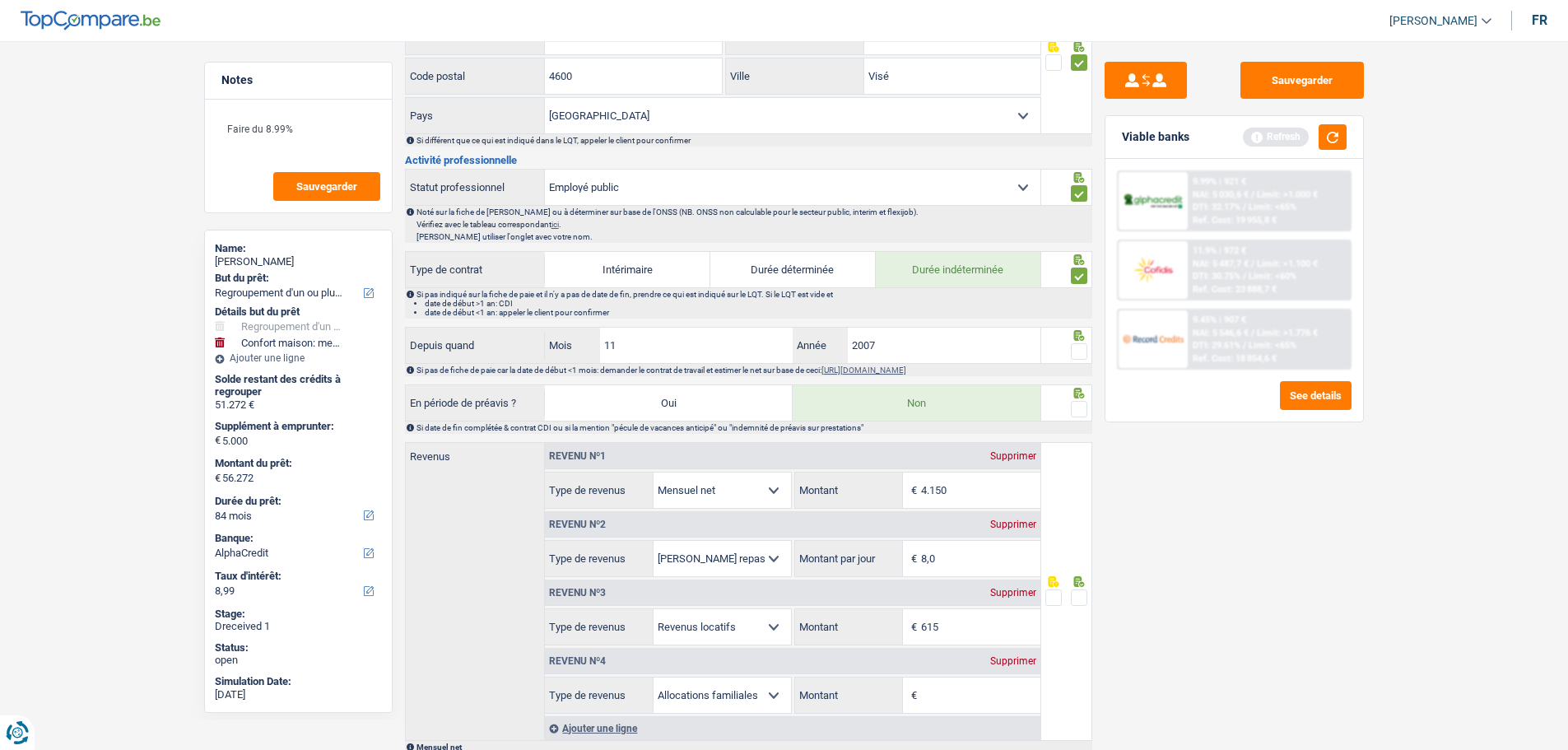 click at bounding box center [1079, 352] 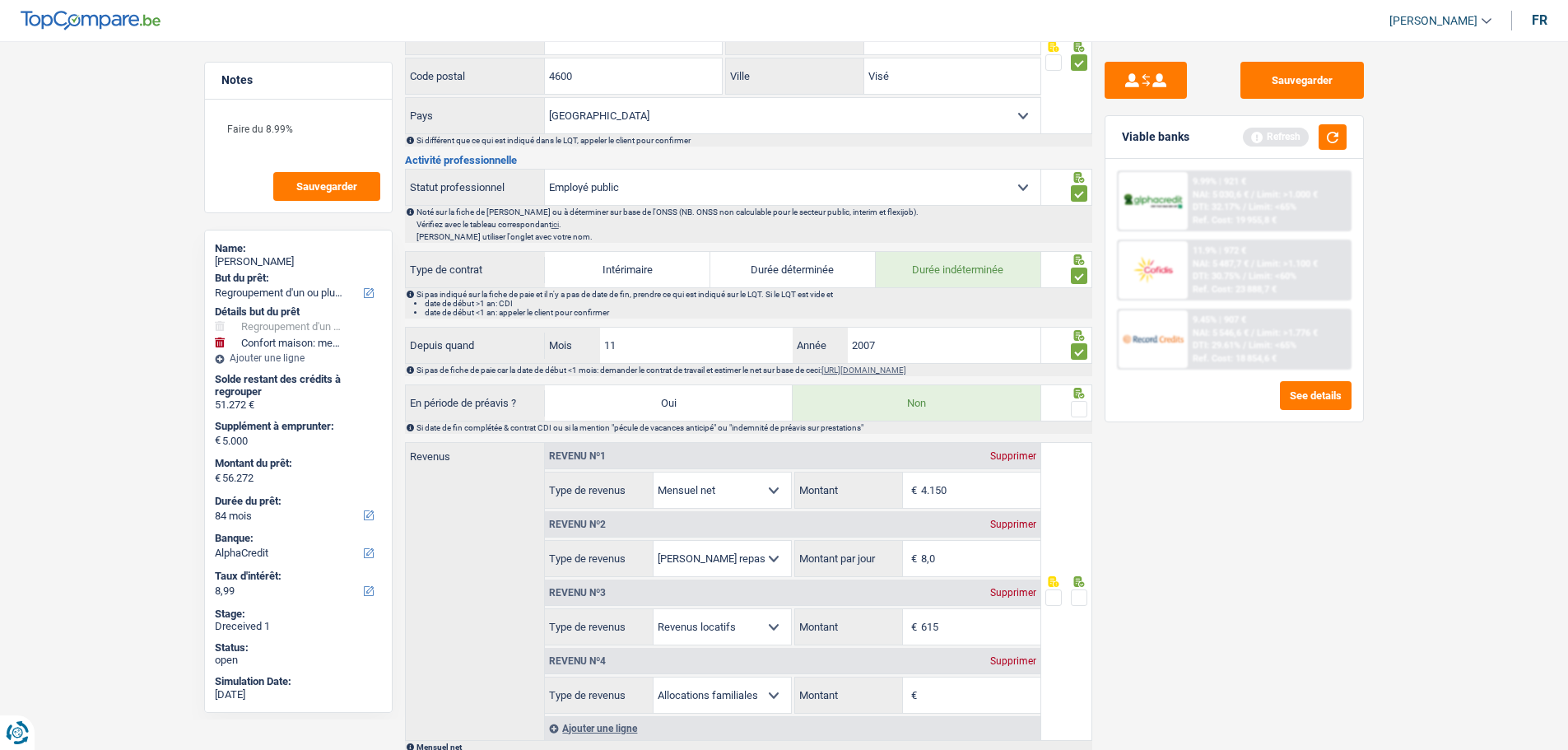 click at bounding box center (1079, 409) 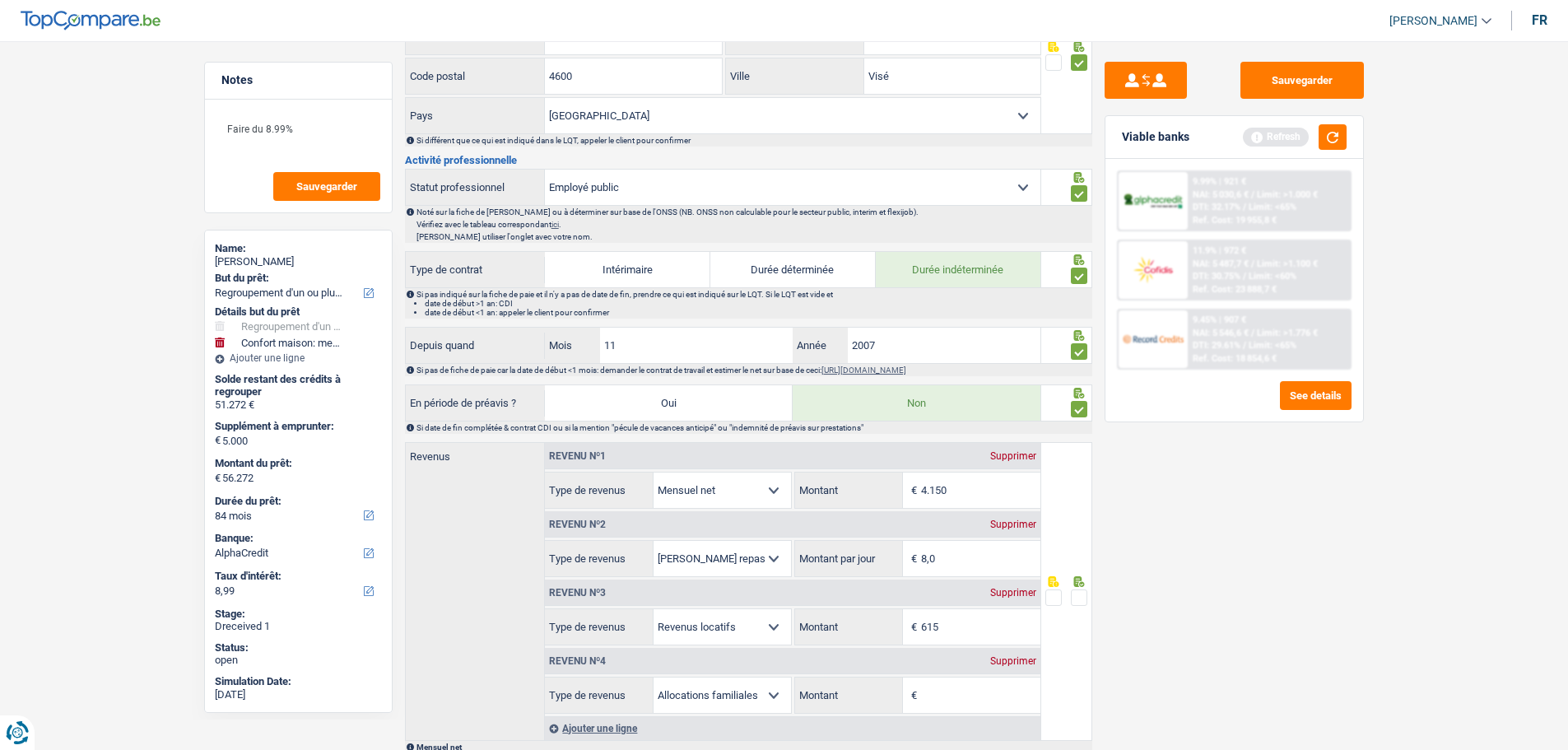 click on "Supprimer" at bounding box center [1013, 661] 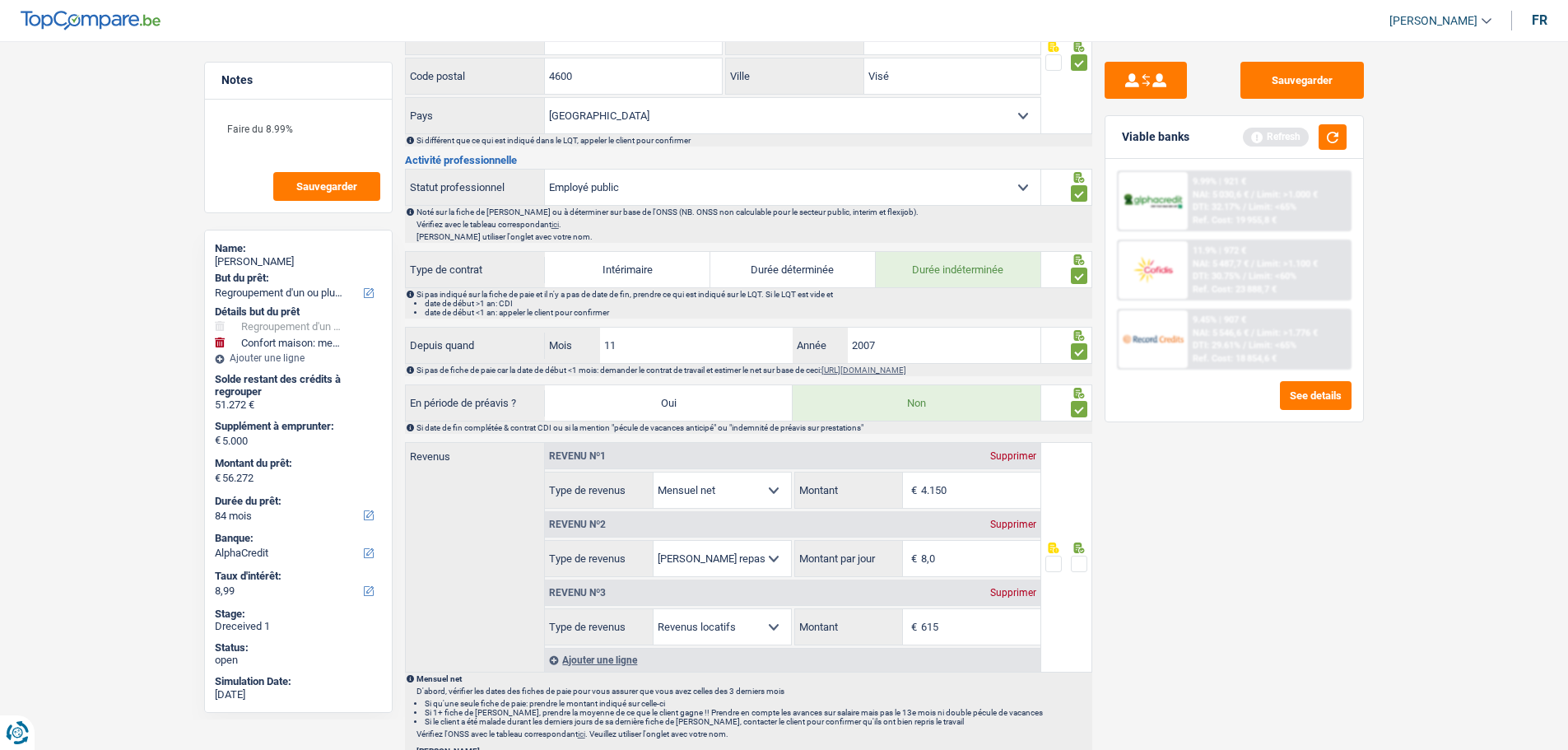 click at bounding box center (1079, 564) 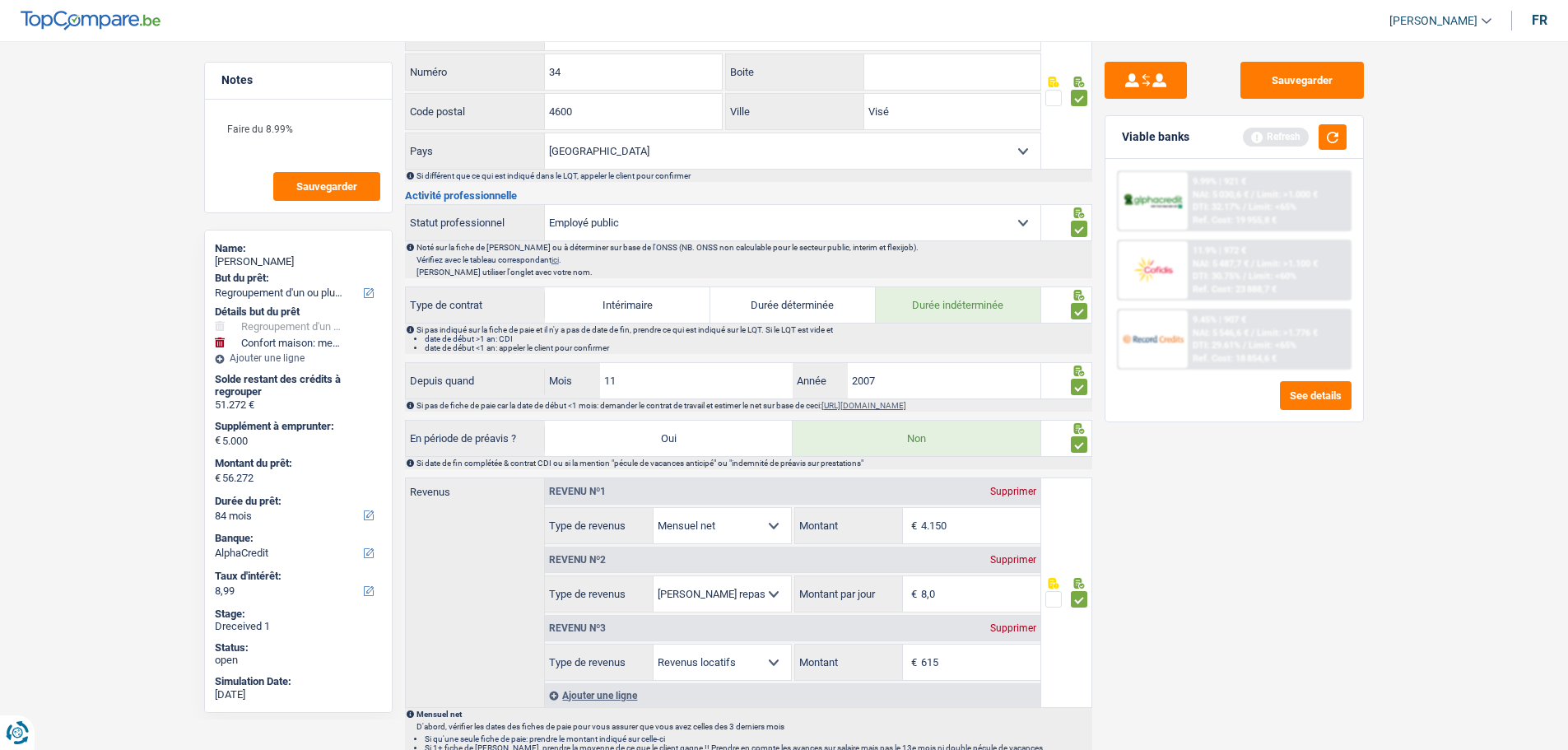 scroll, scrollTop: 988, scrollLeft: 0, axis: vertical 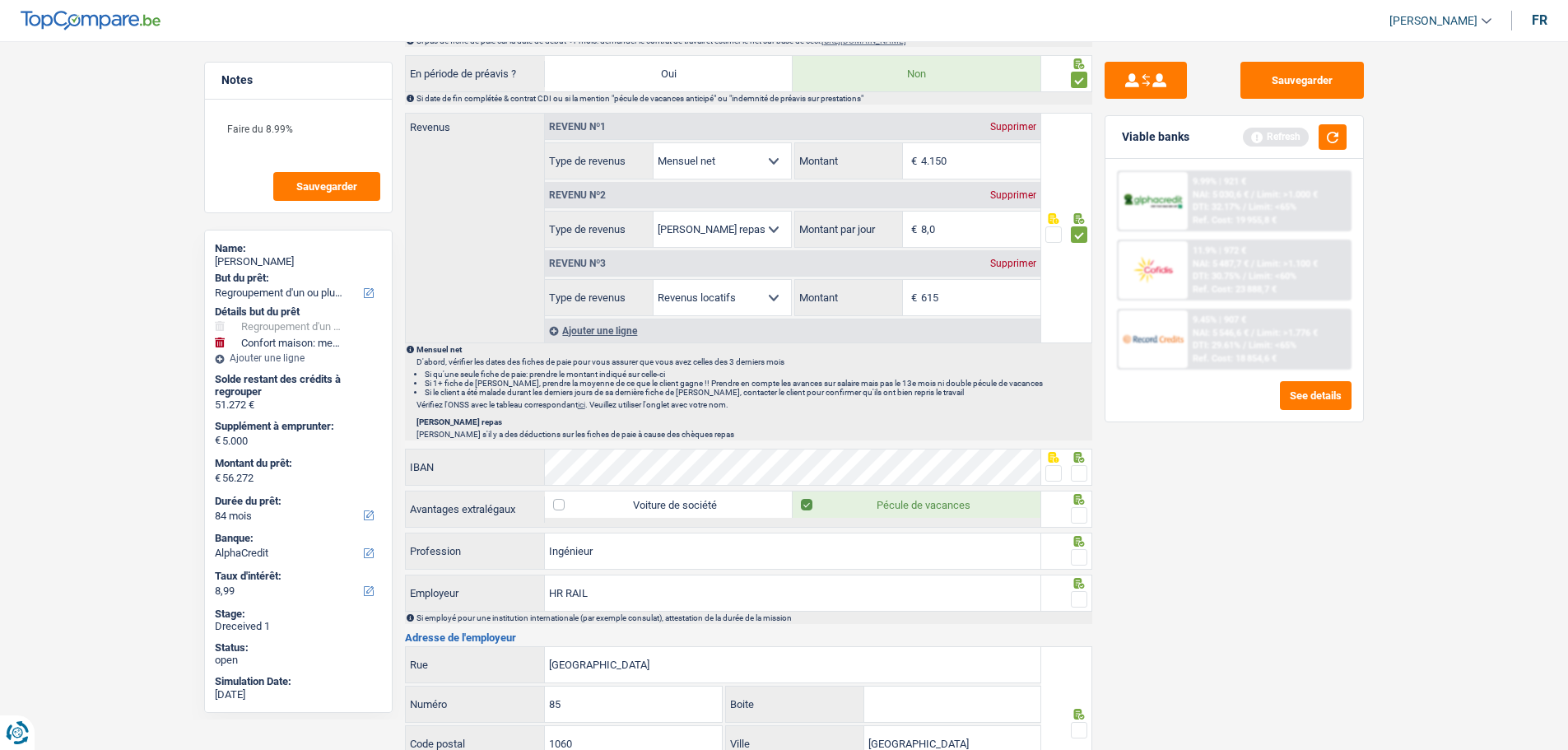 click at bounding box center [1079, 473] 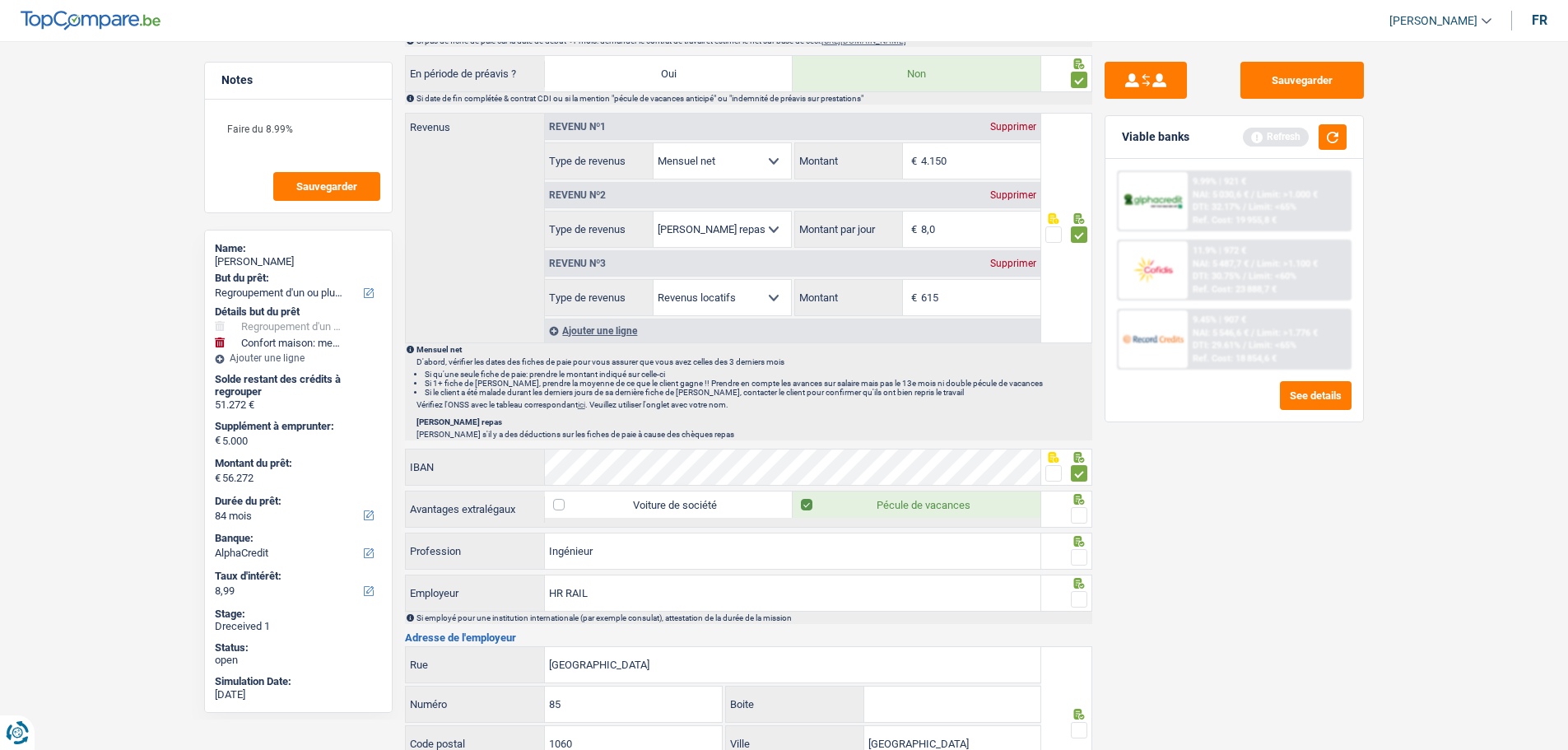 click at bounding box center [1079, 515] 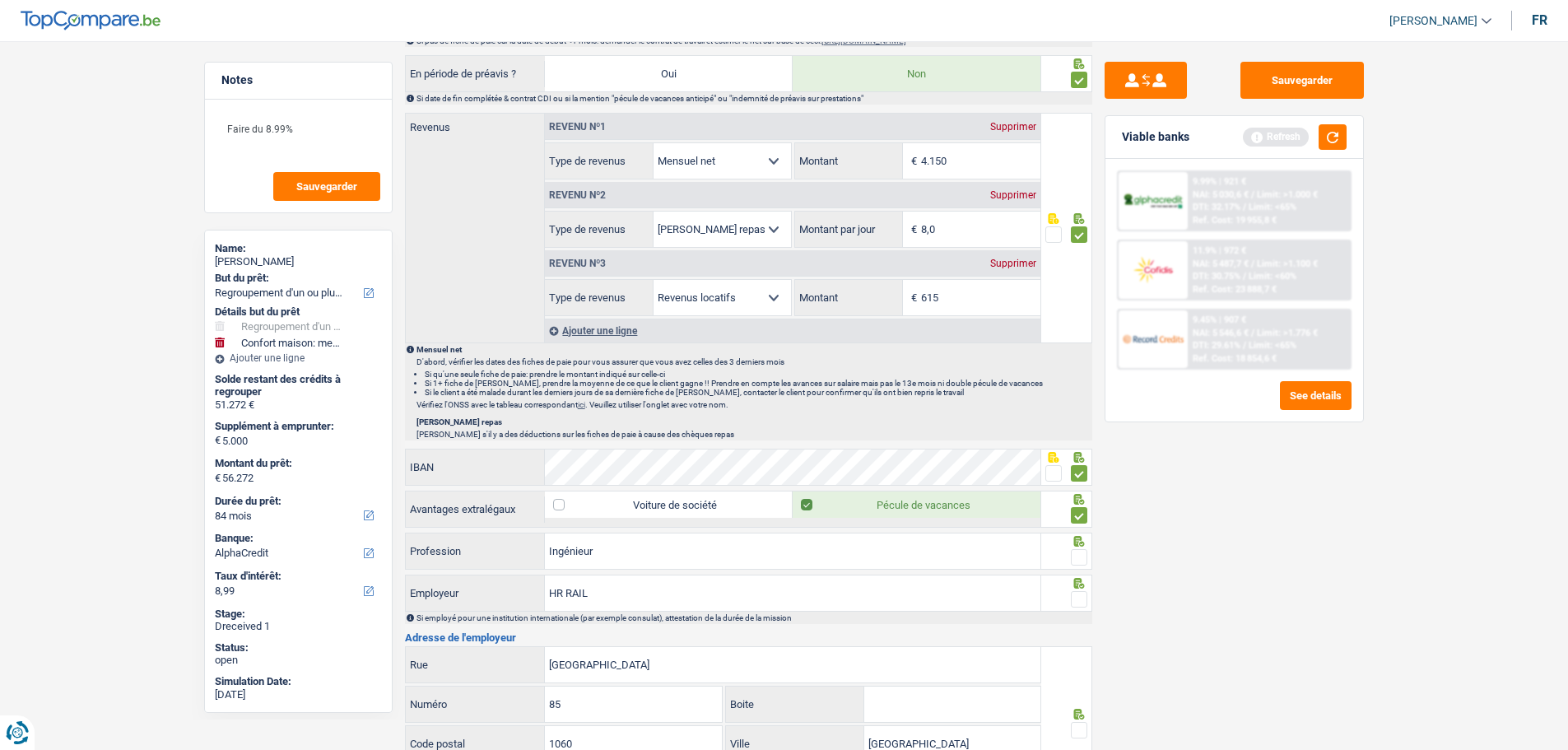 click at bounding box center (1079, 557) 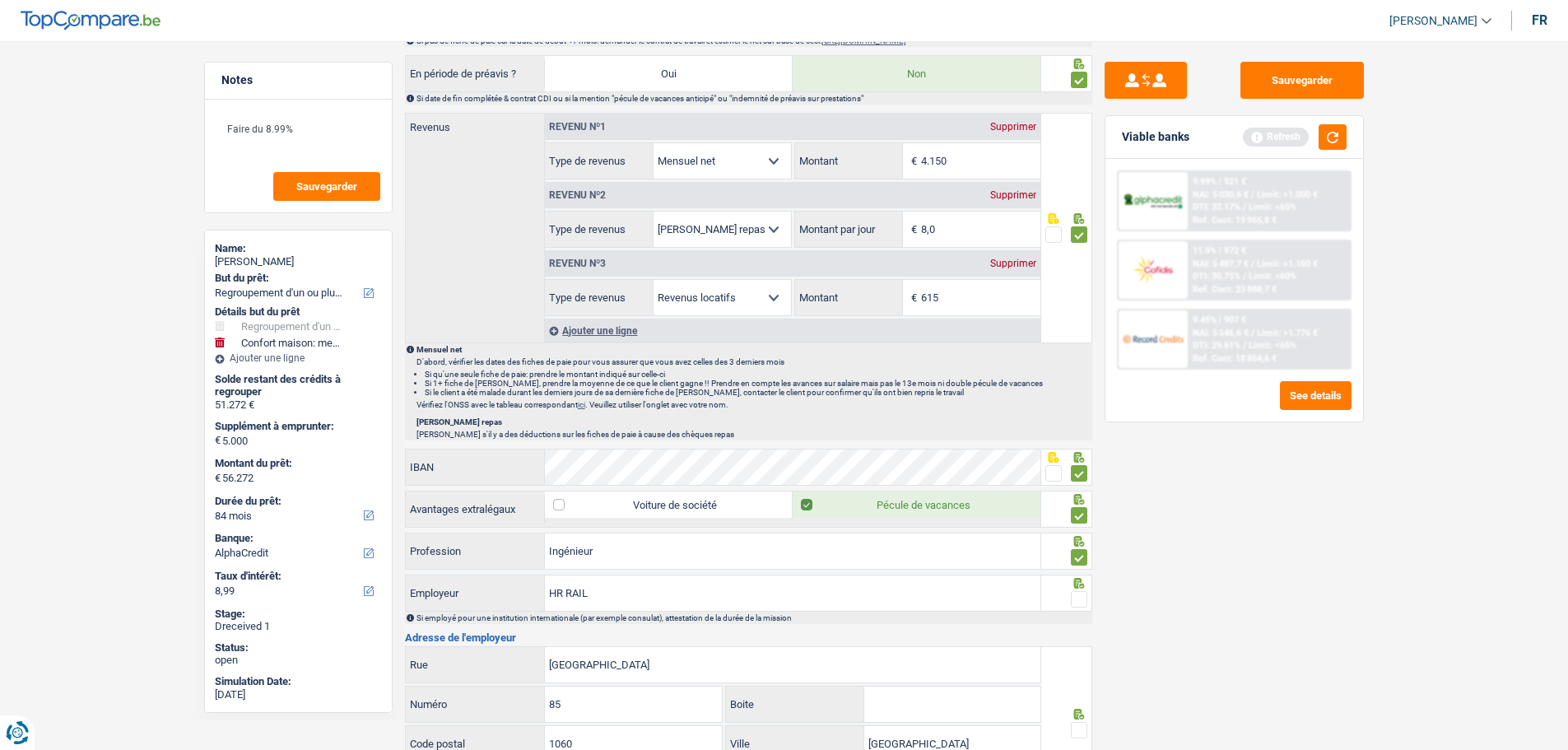 click at bounding box center [1079, 599] 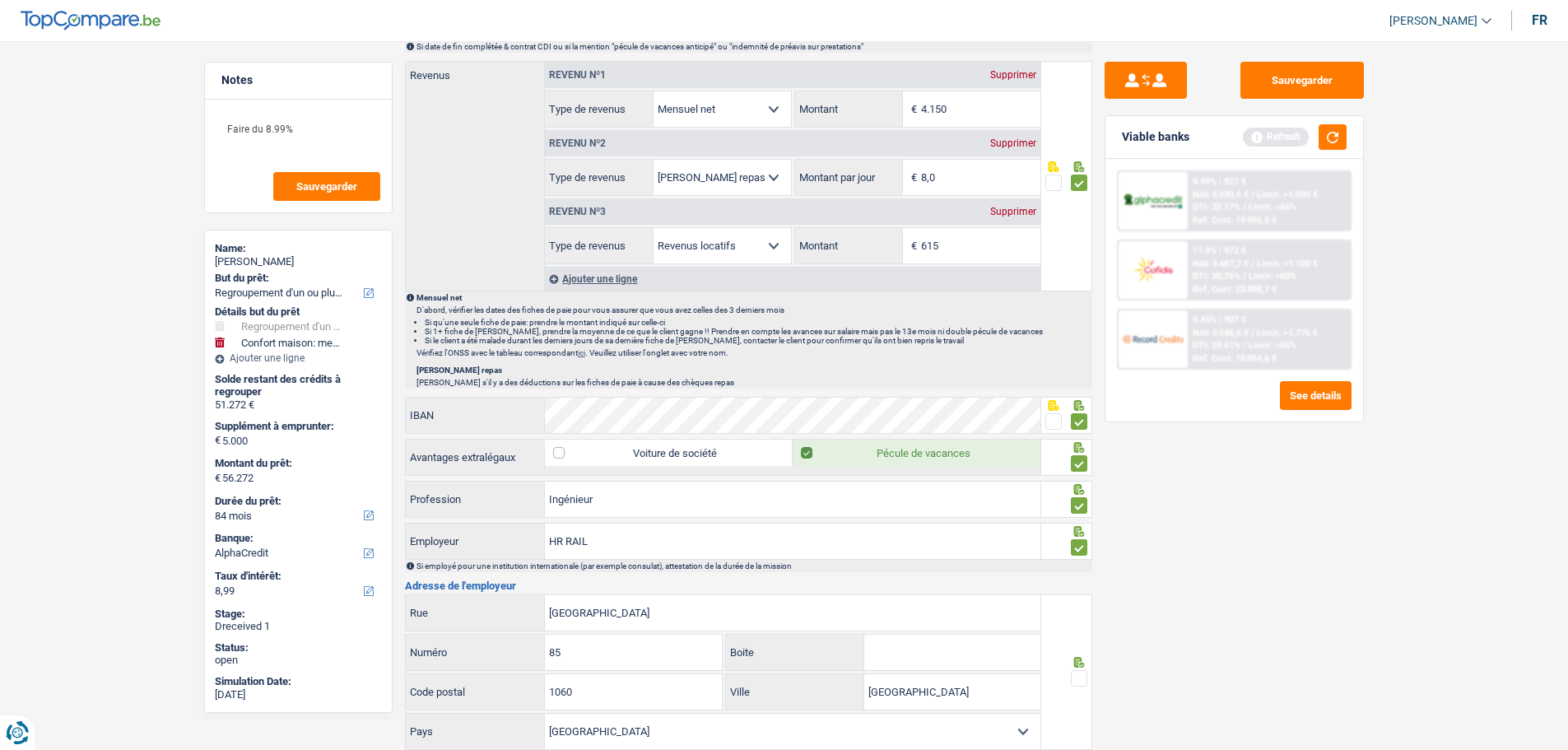 scroll, scrollTop: 1153, scrollLeft: 0, axis: vertical 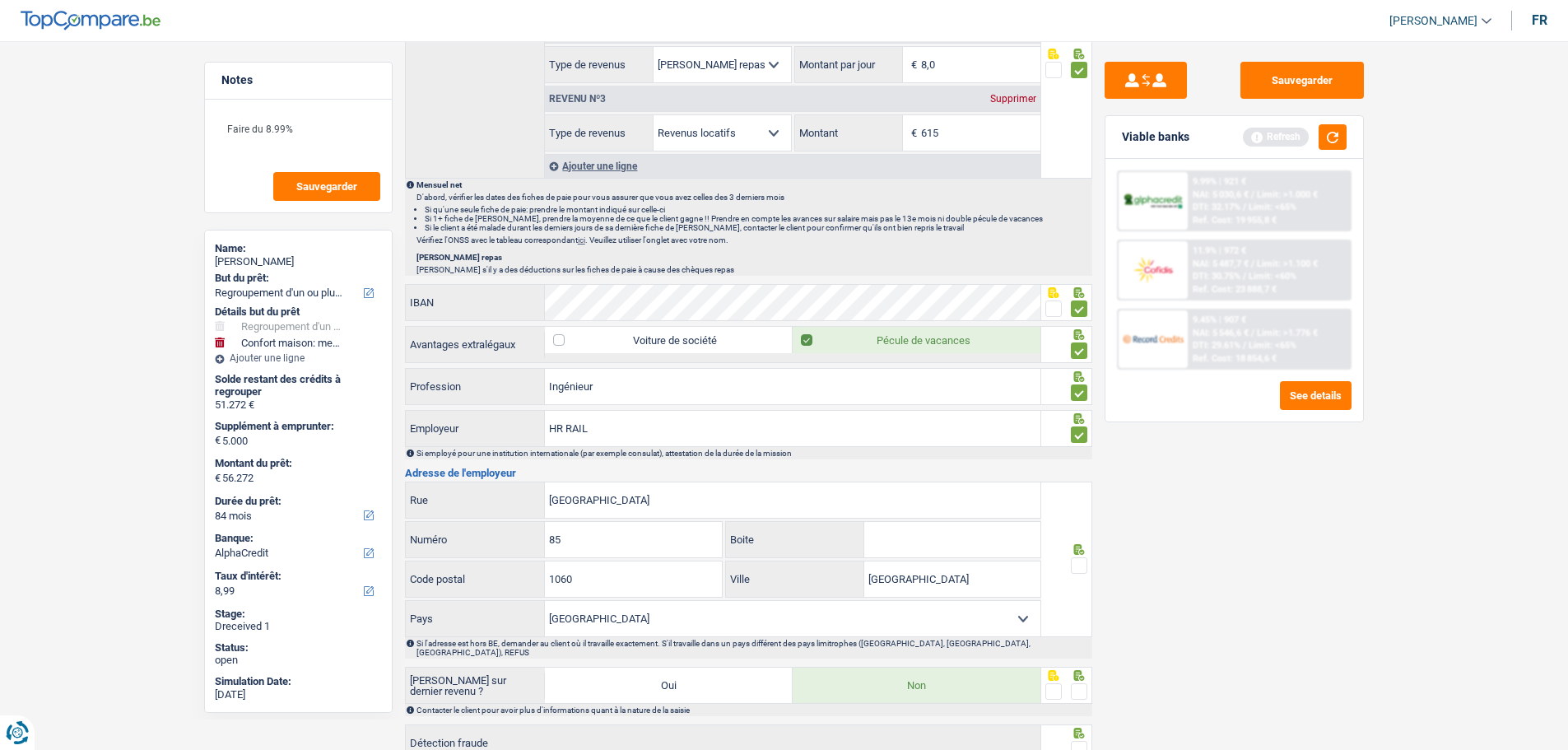 click at bounding box center [1079, 566] 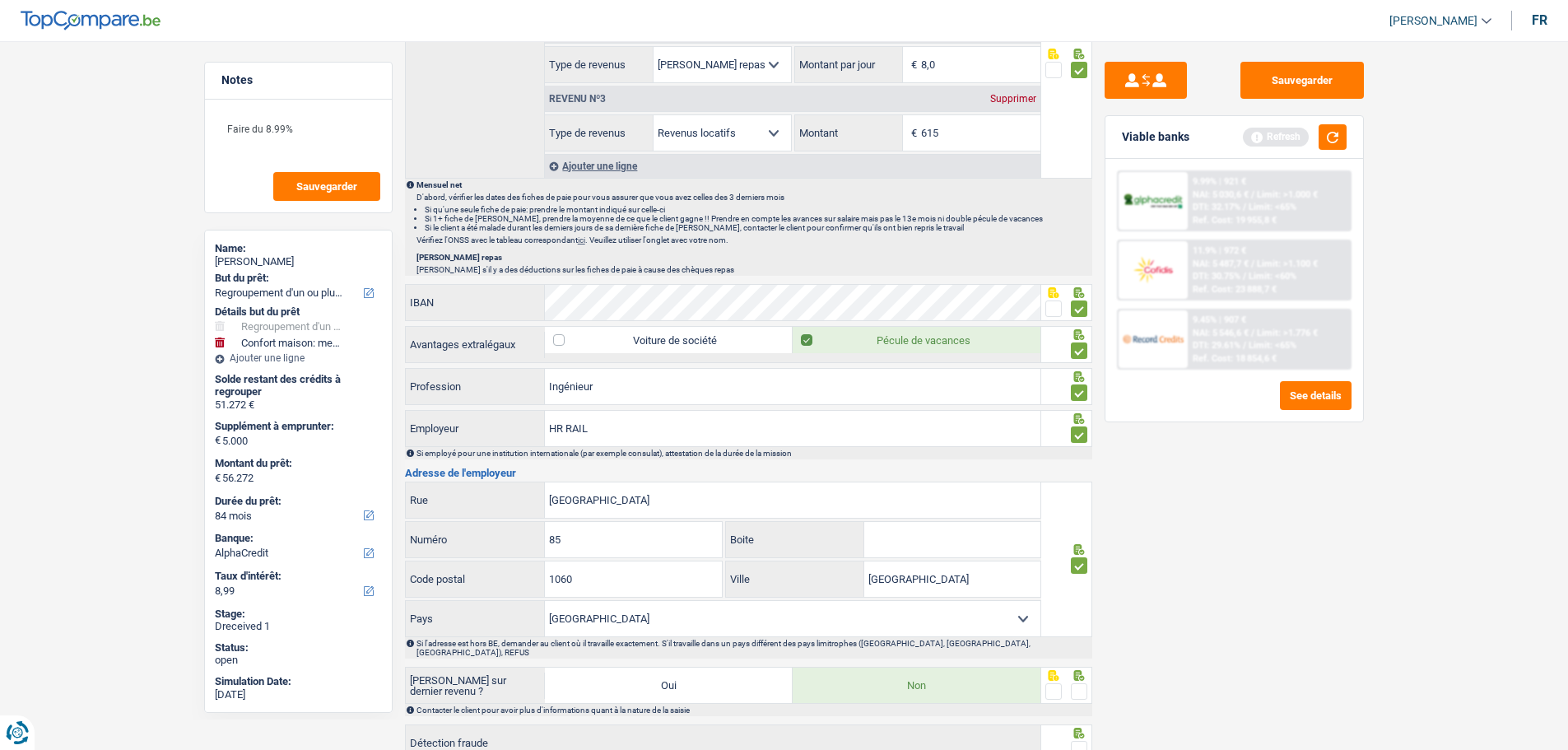 click at bounding box center (1079, 692) 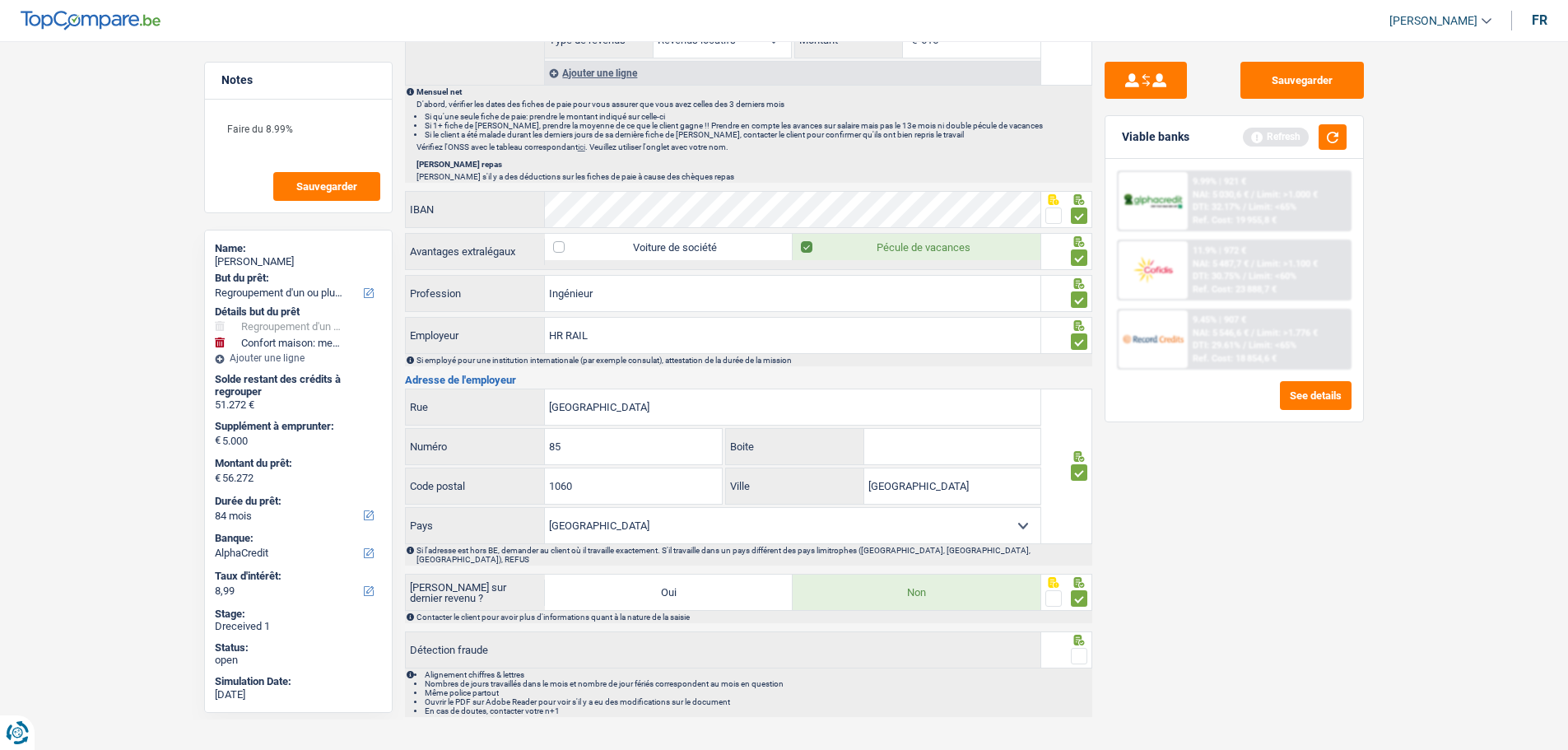scroll, scrollTop: 1255, scrollLeft: 0, axis: vertical 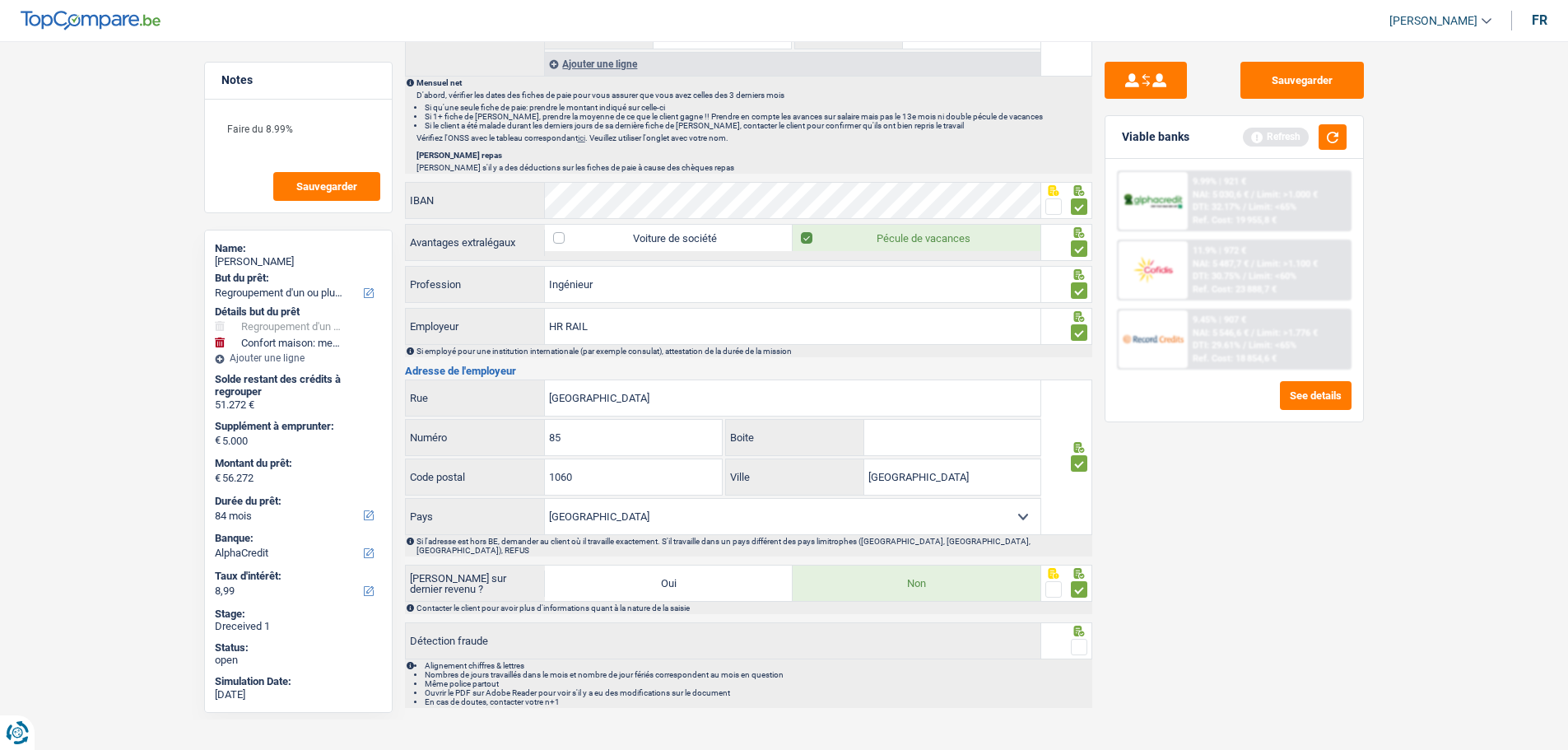 click at bounding box center [1079, 647] 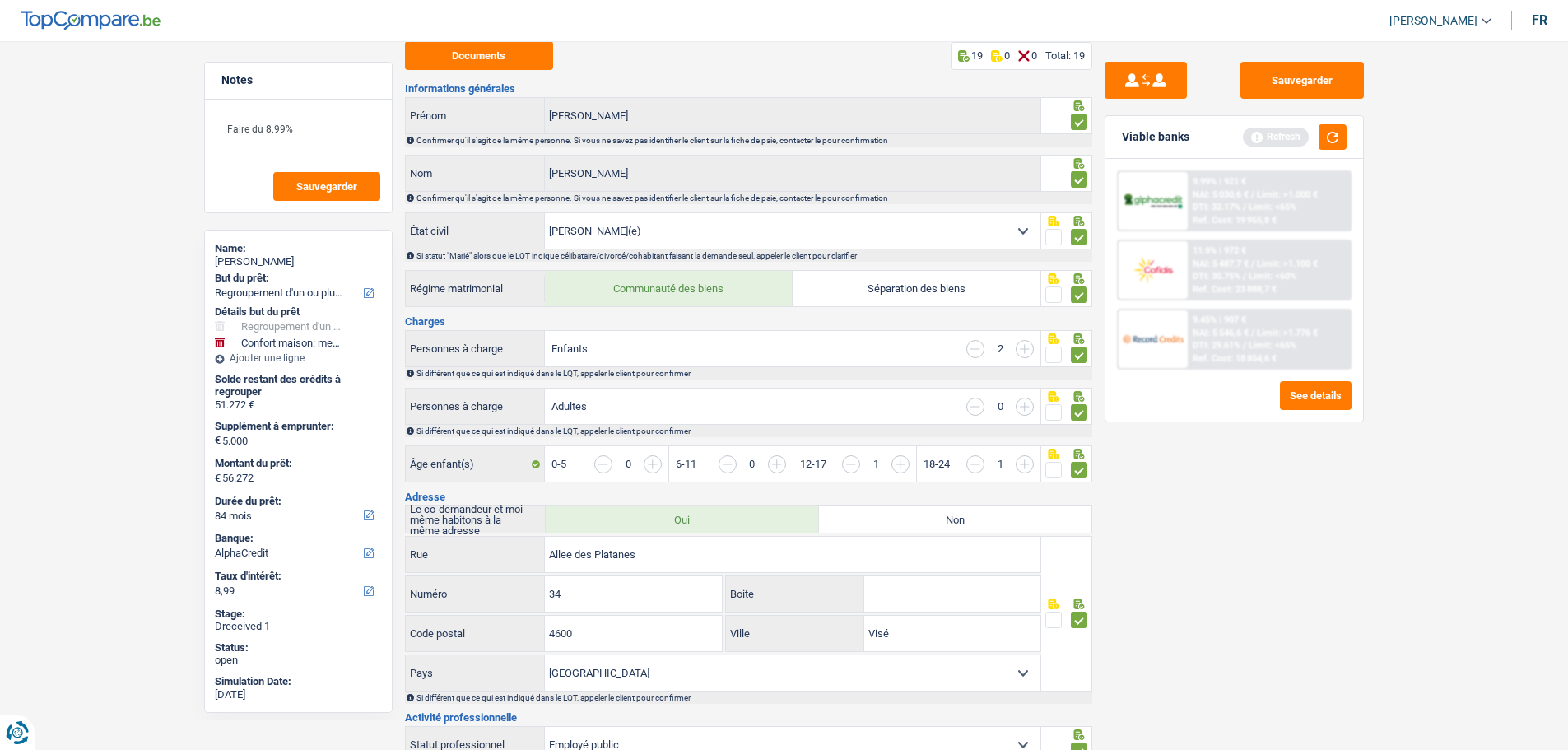 scroll, scrollTop: 0, scrollLeft: 0, axis: both 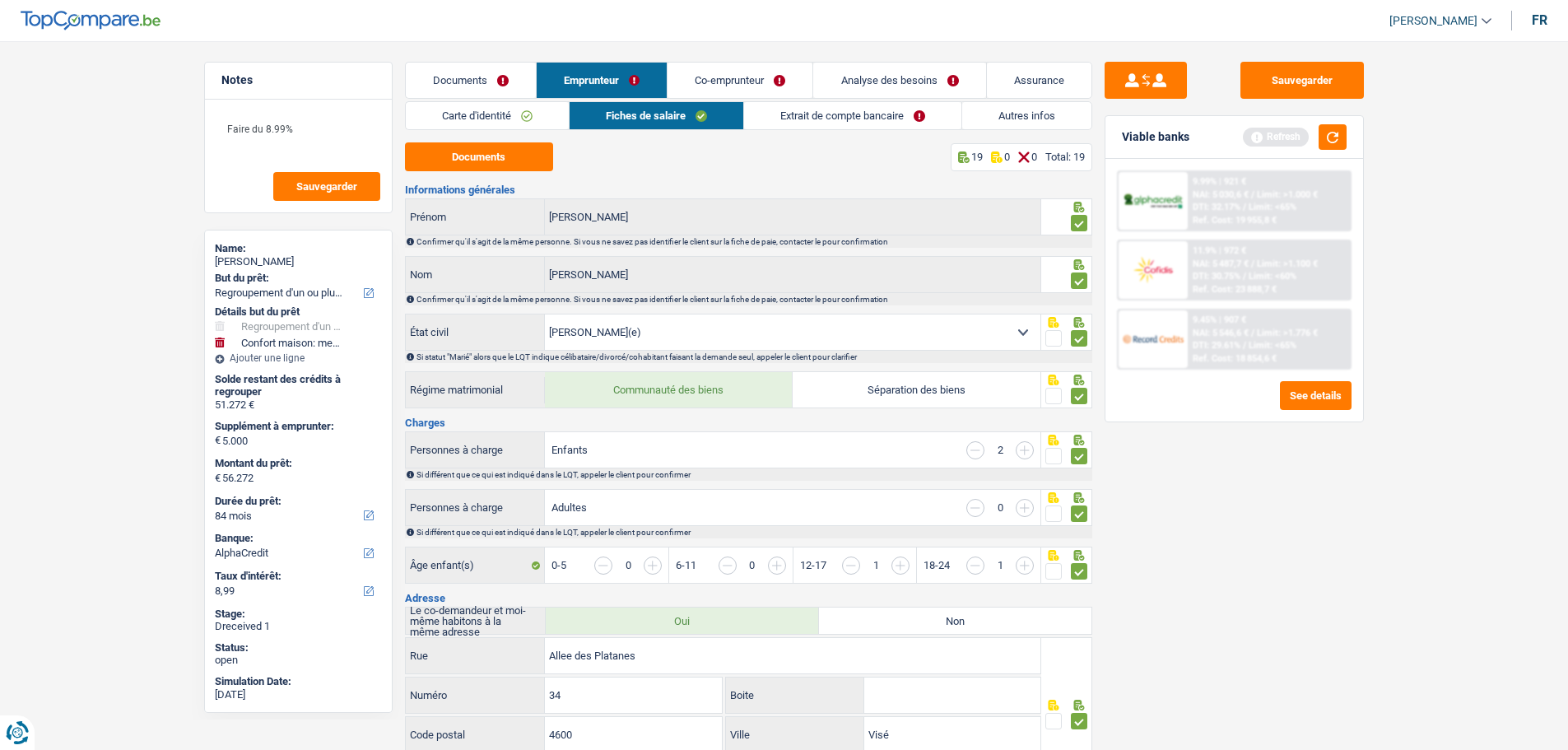click on "Extrait de compte bancaire" at bounding box center [853, 115] 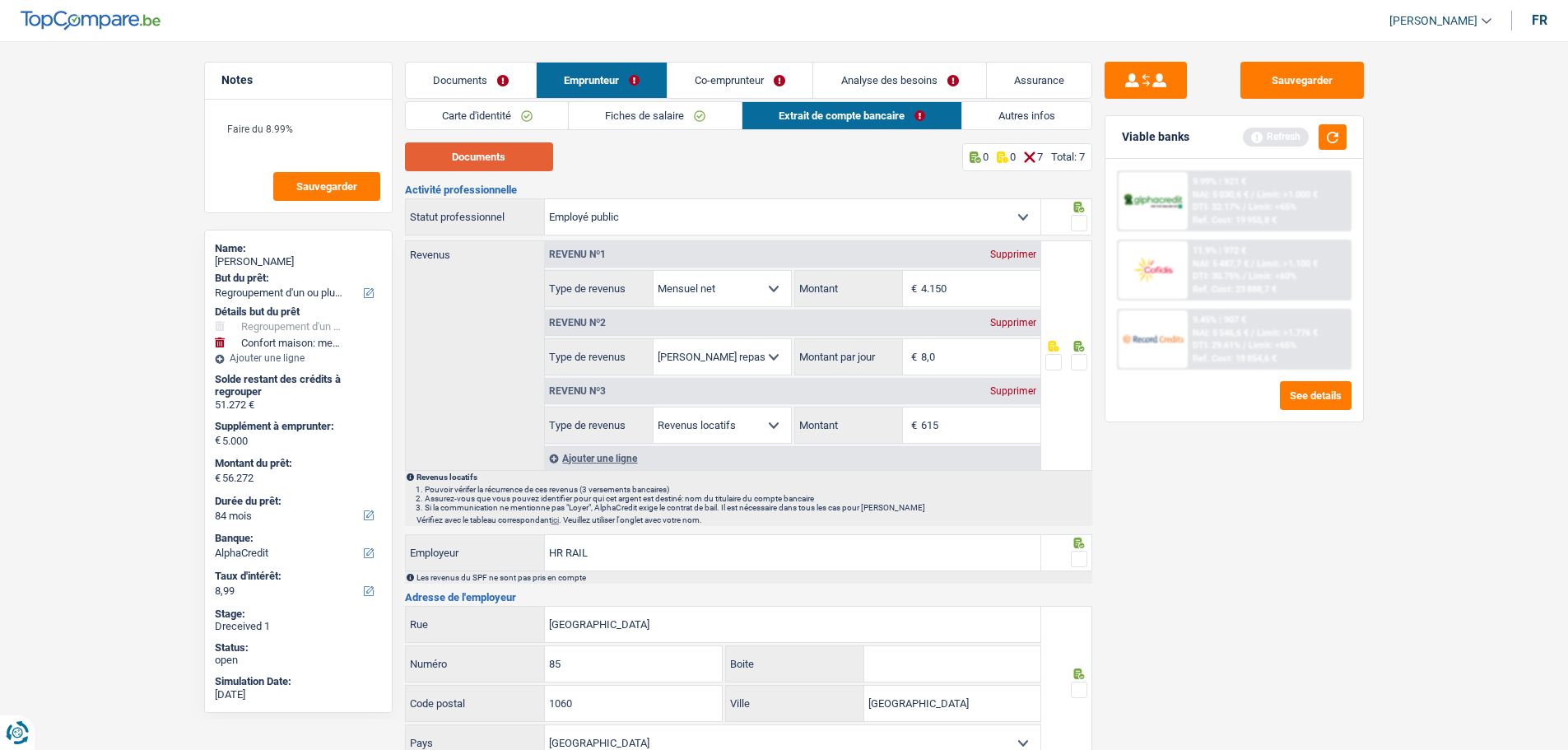 click on "Documents" at bounding box center [479, 156] 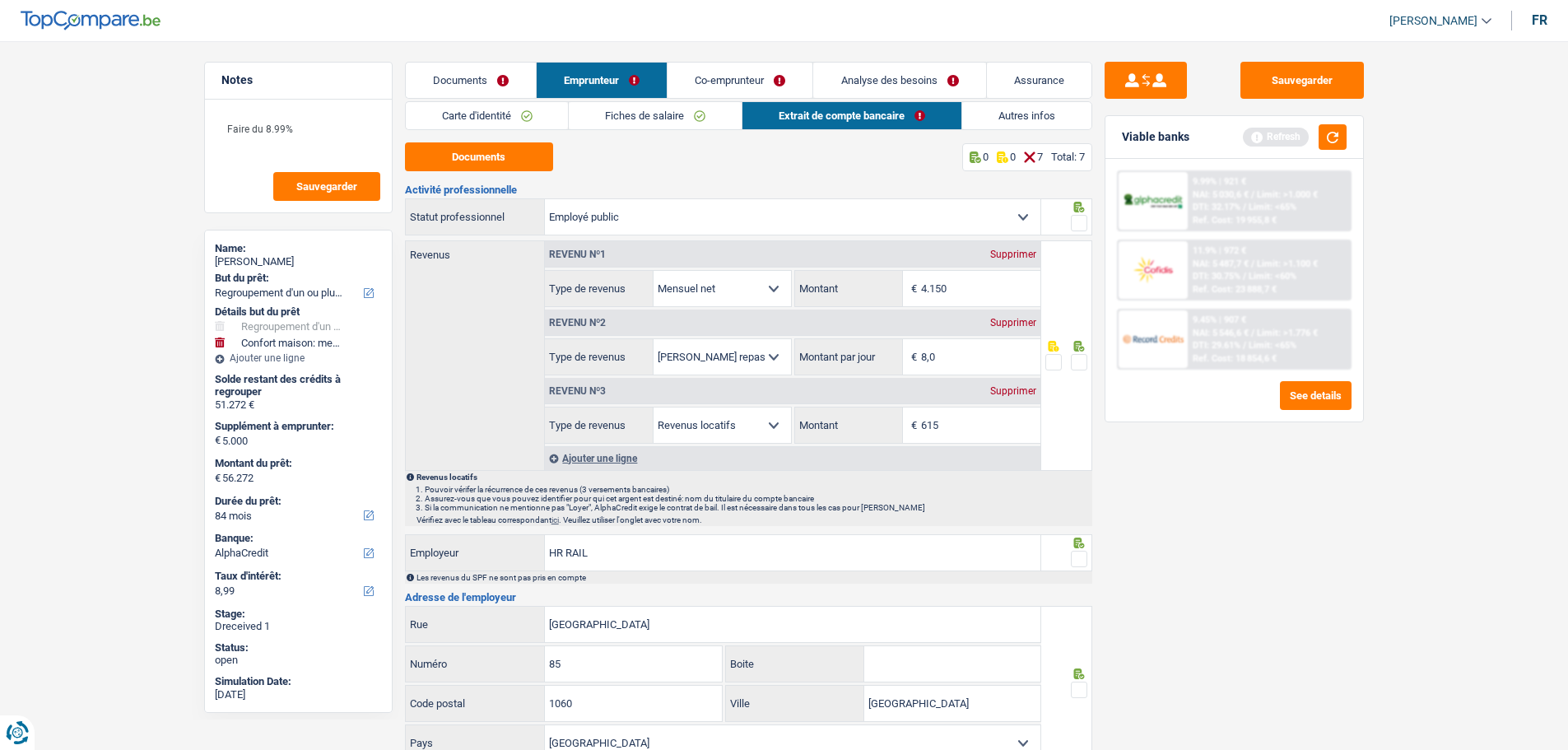 click at bounding box center (1079, 362) 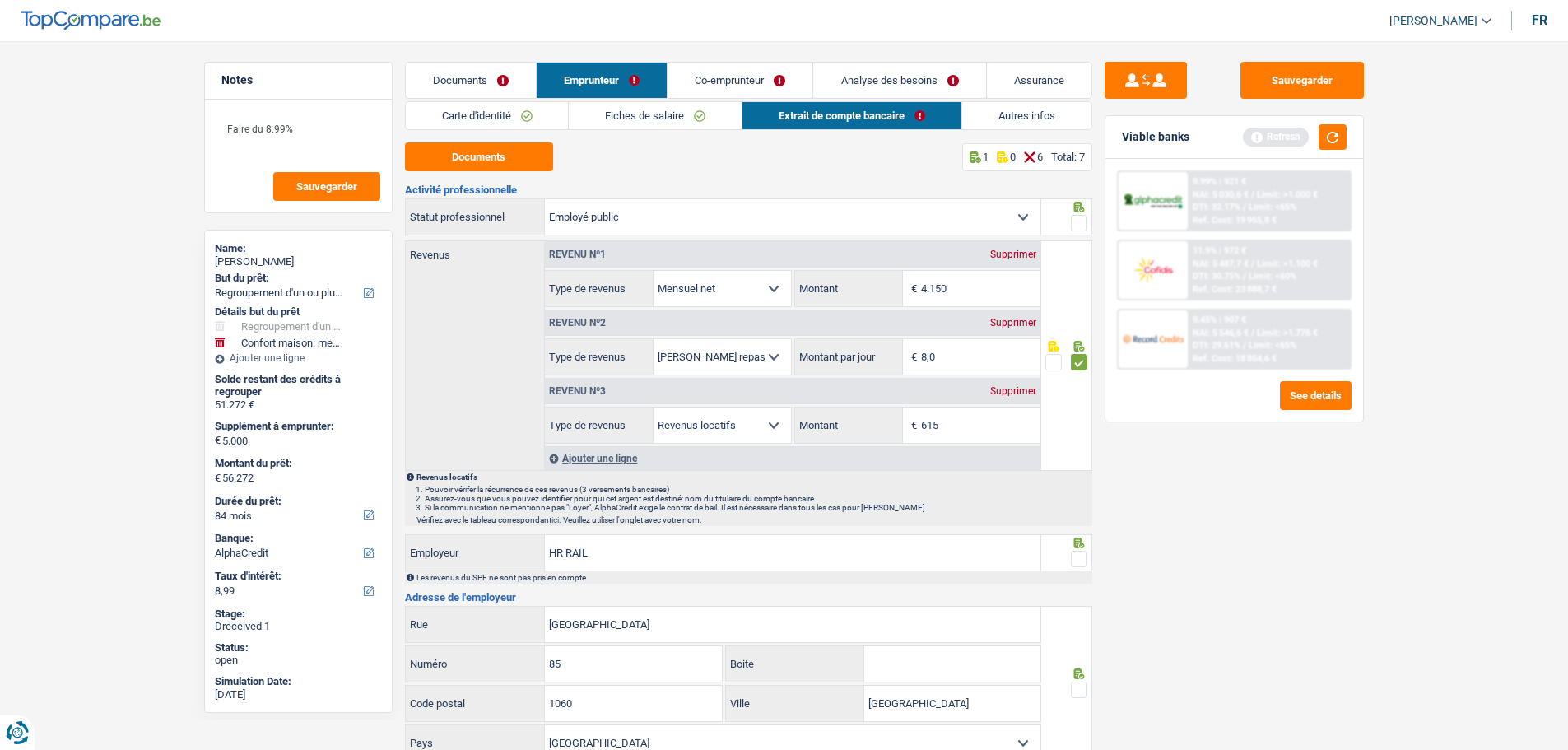 click at bounding box center [1066, 223] 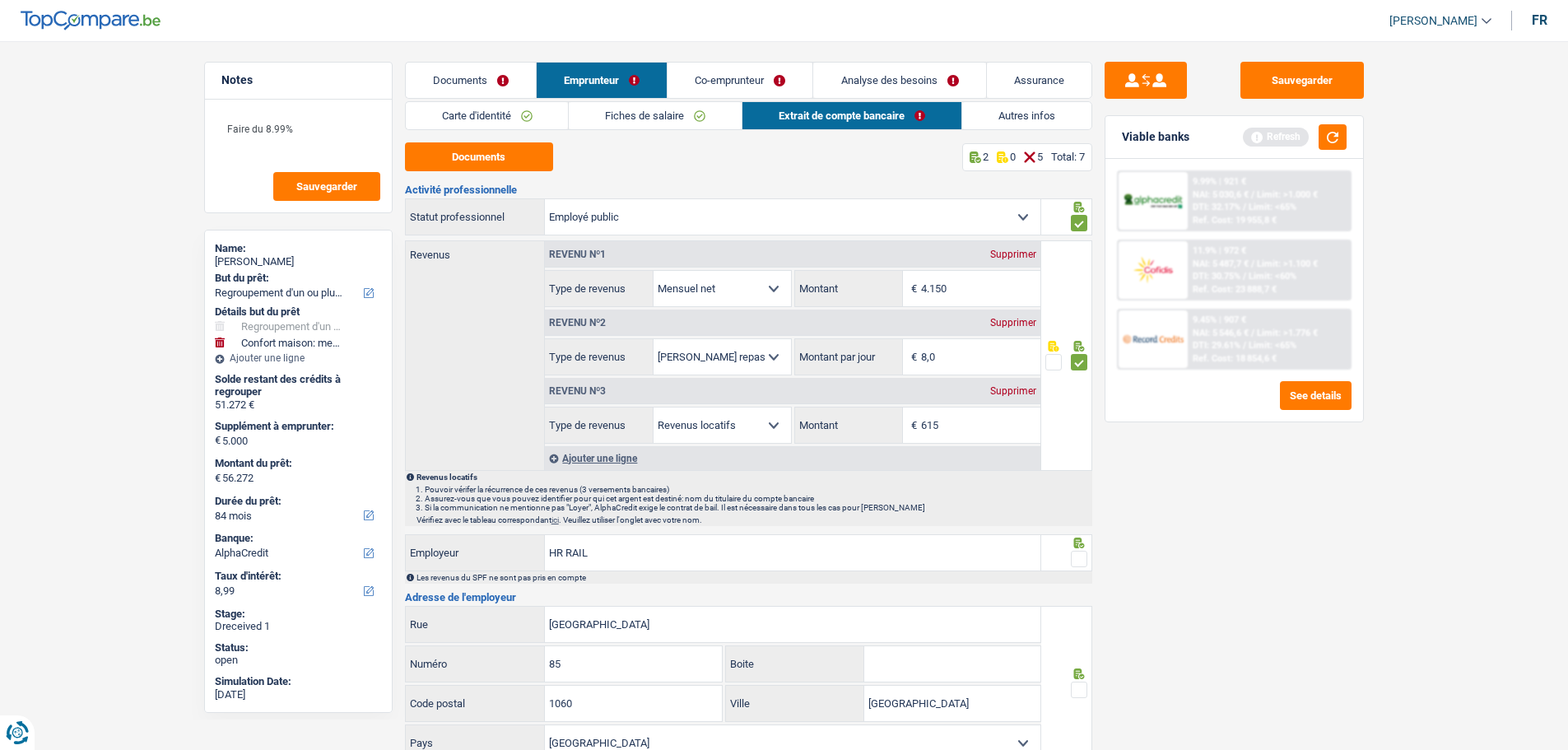 drag, startPoint x: 1077, startPoint y: 546, endPoint x: 1081, endPoint y: 592, distance: 46.173586 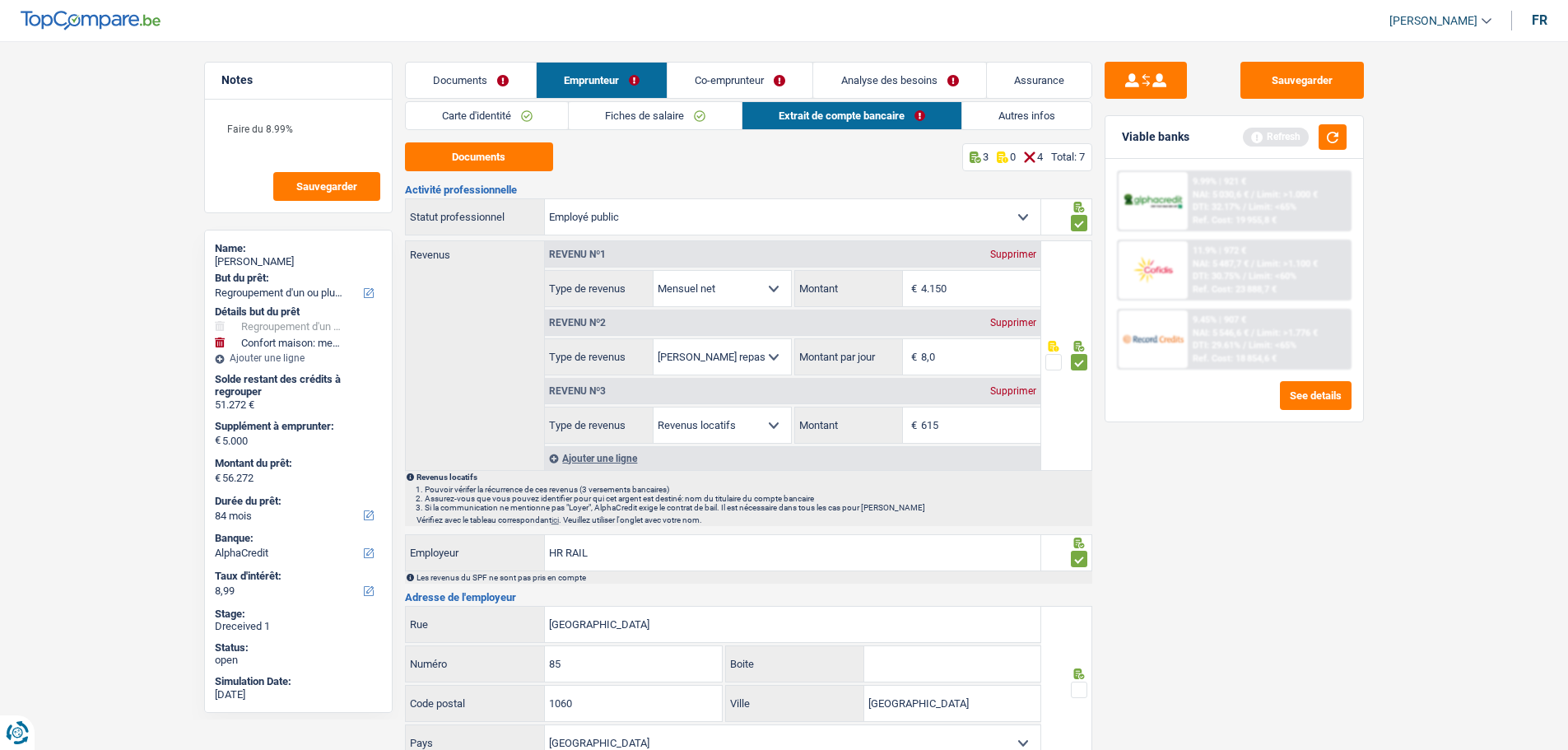 click at bounding box center [1079, 690] 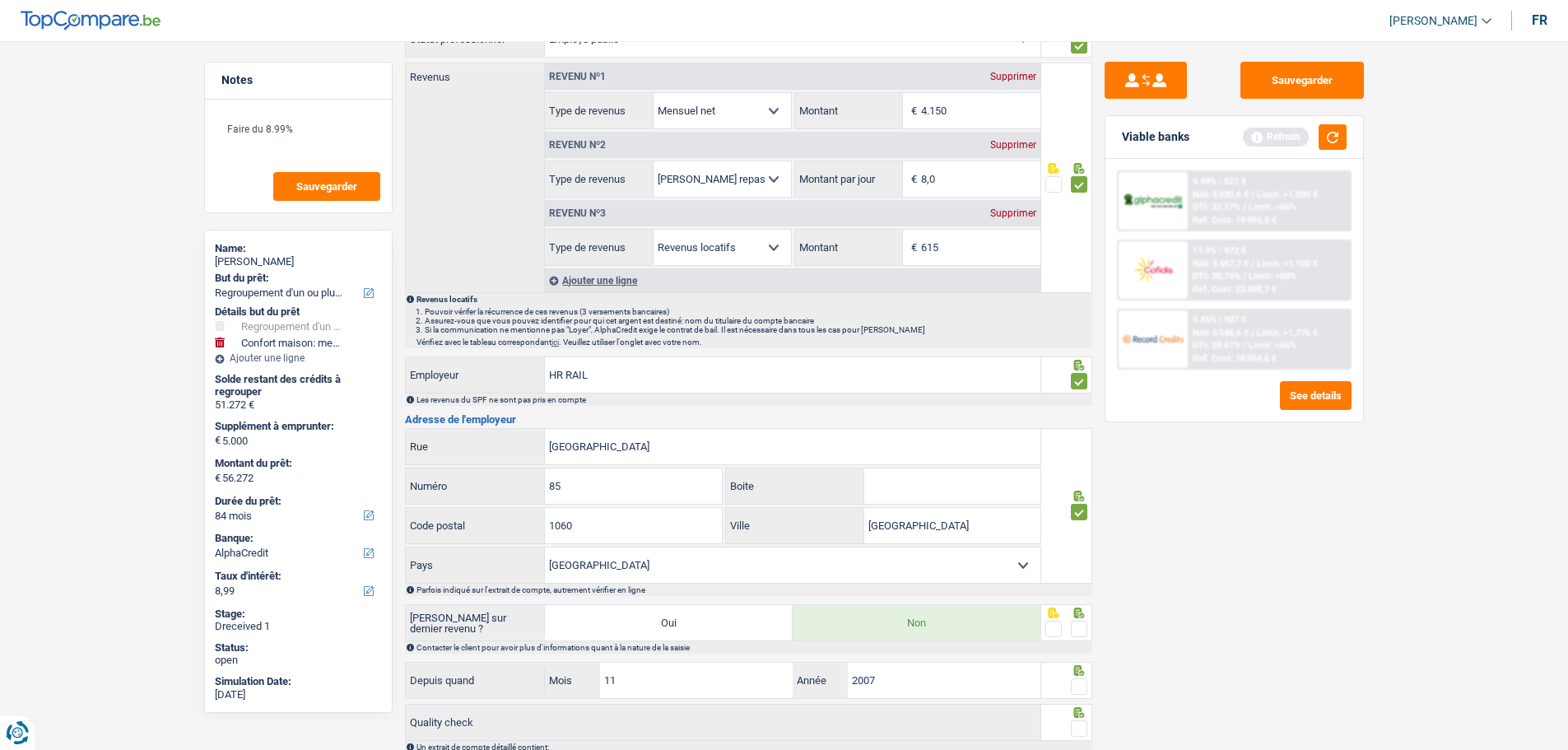 scroll, scrollTop: 281, scrollLeft: 0, axis: vertical 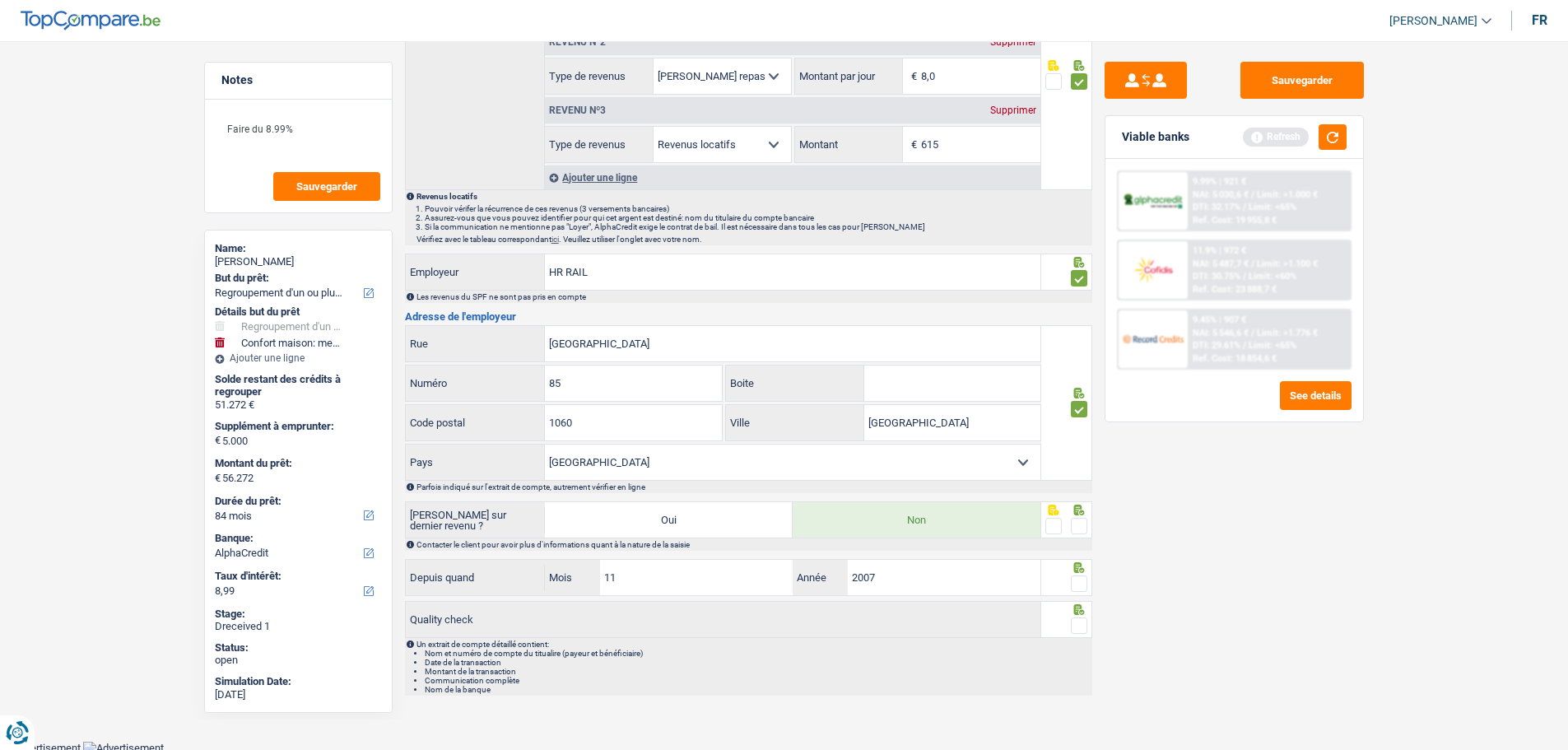 click at bounding box center (1079, 526) 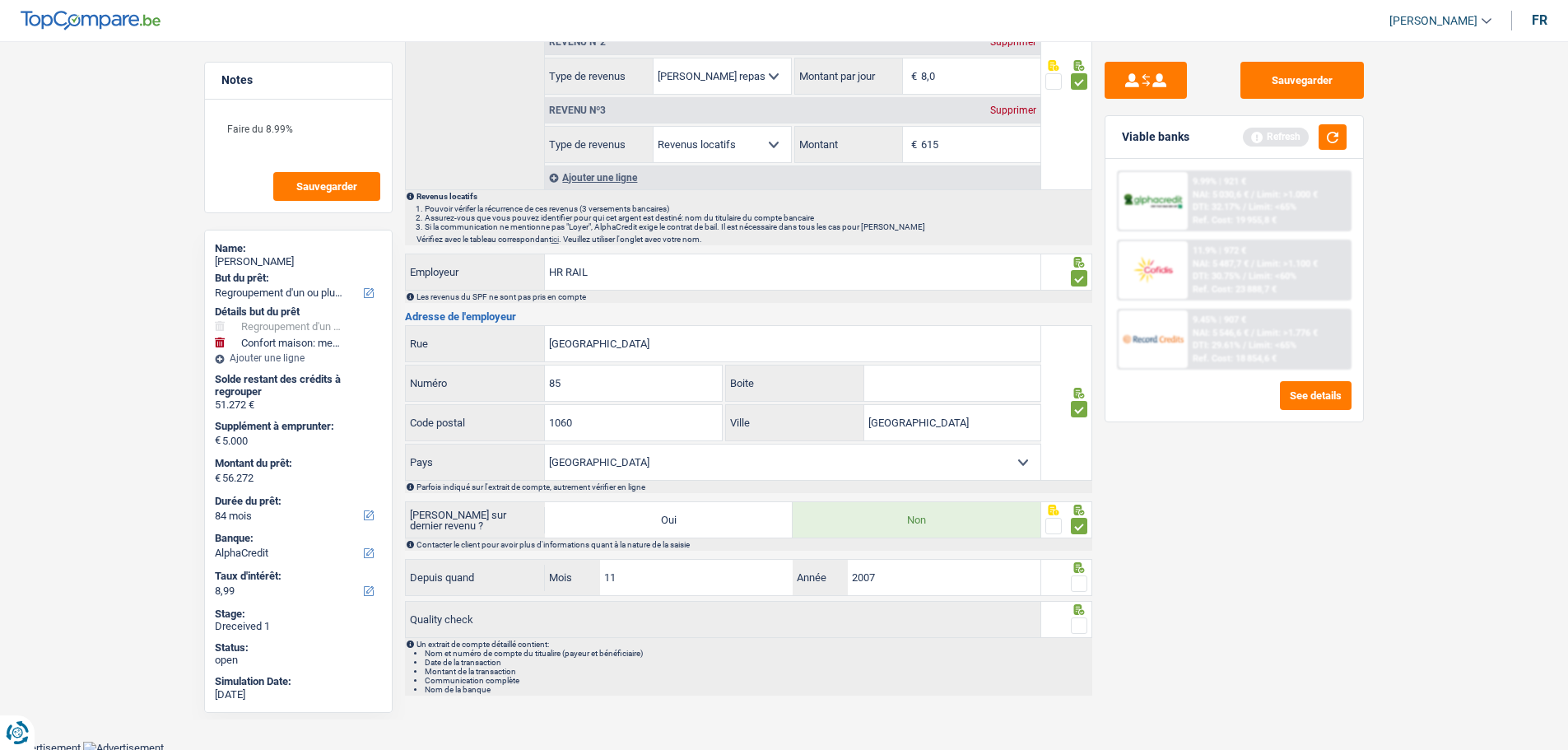 click at bounding box center [1079, 584] 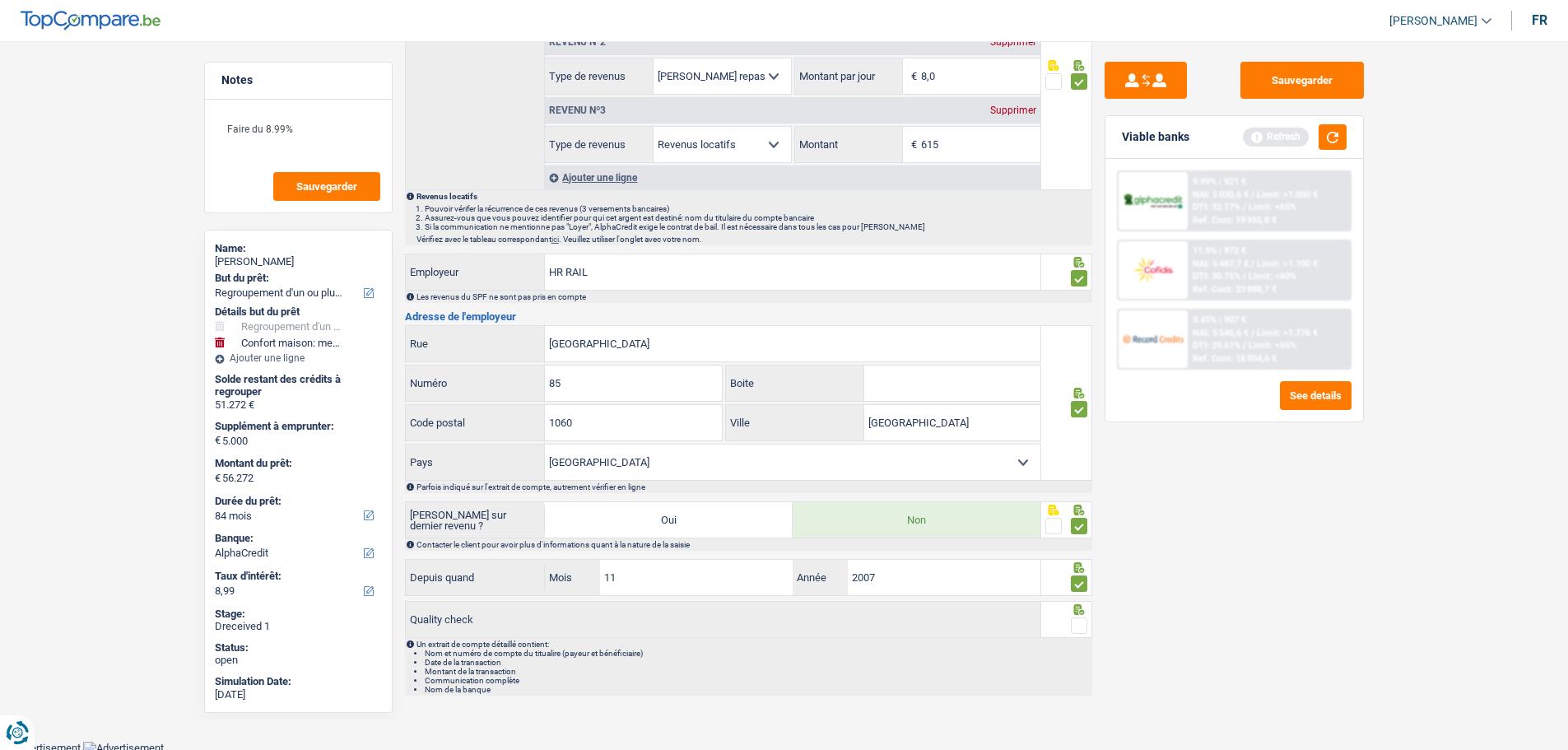 click at bounding box center (1079, 626) 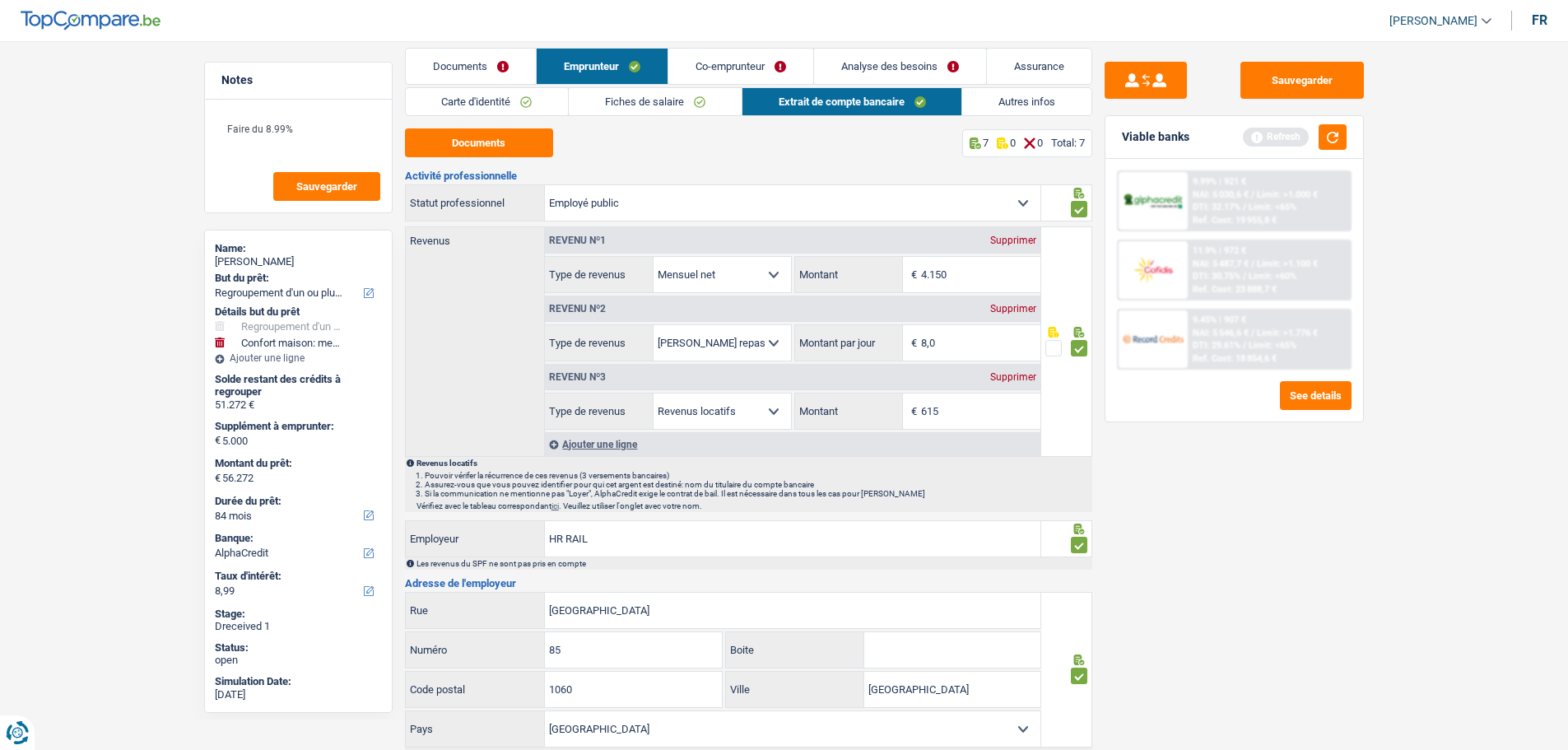 scroll, scrollTop: 0, scrollLeft: 0, axis: both 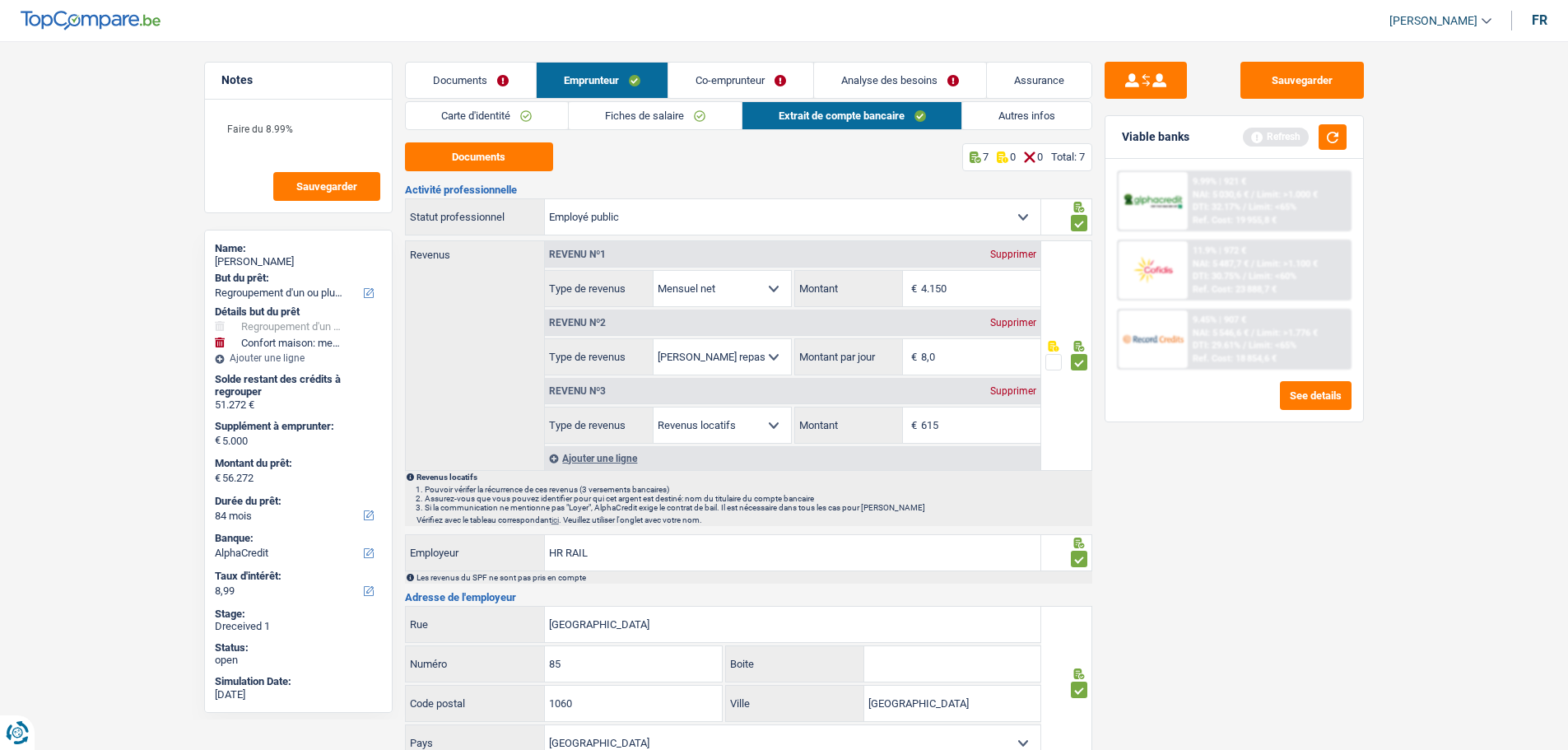 click on "Autres infos" at bounding box center (1026, 115) 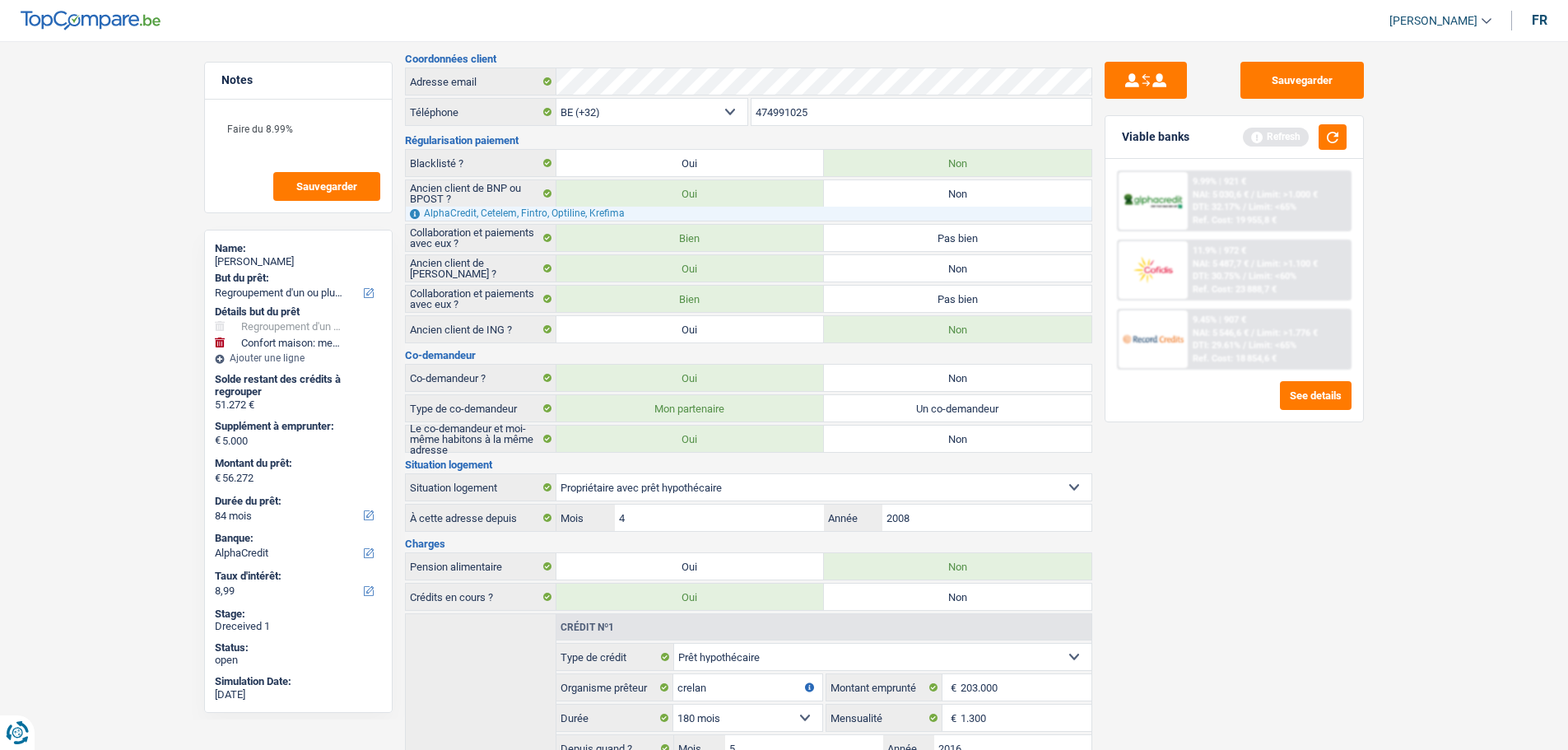 scroll, scrollTop: 0, scrollLeft: 0, axis: both 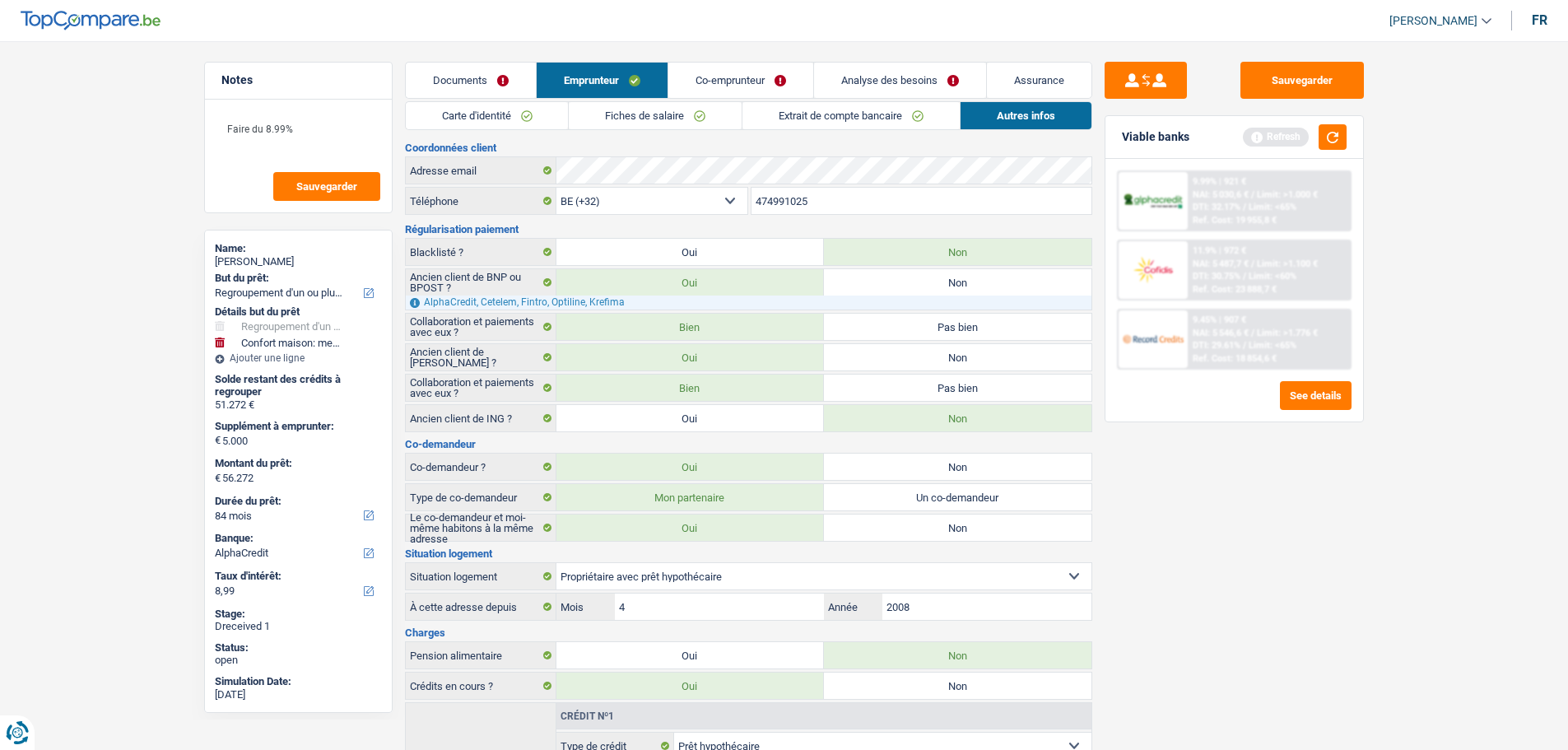 click on "Co-emprunteur" at bounding box center (741, 80) 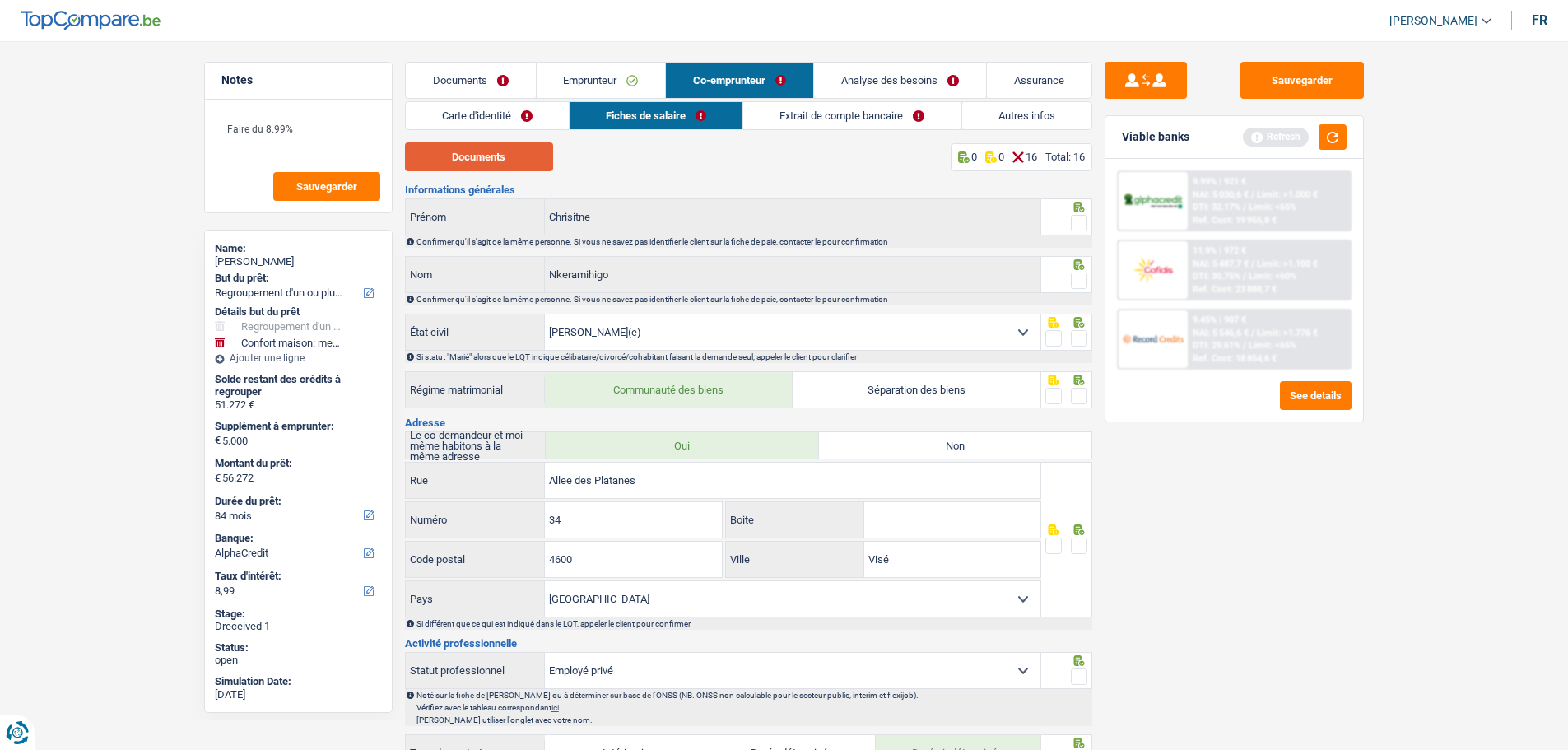 click on "Documents" at bounding box center (479, 156) 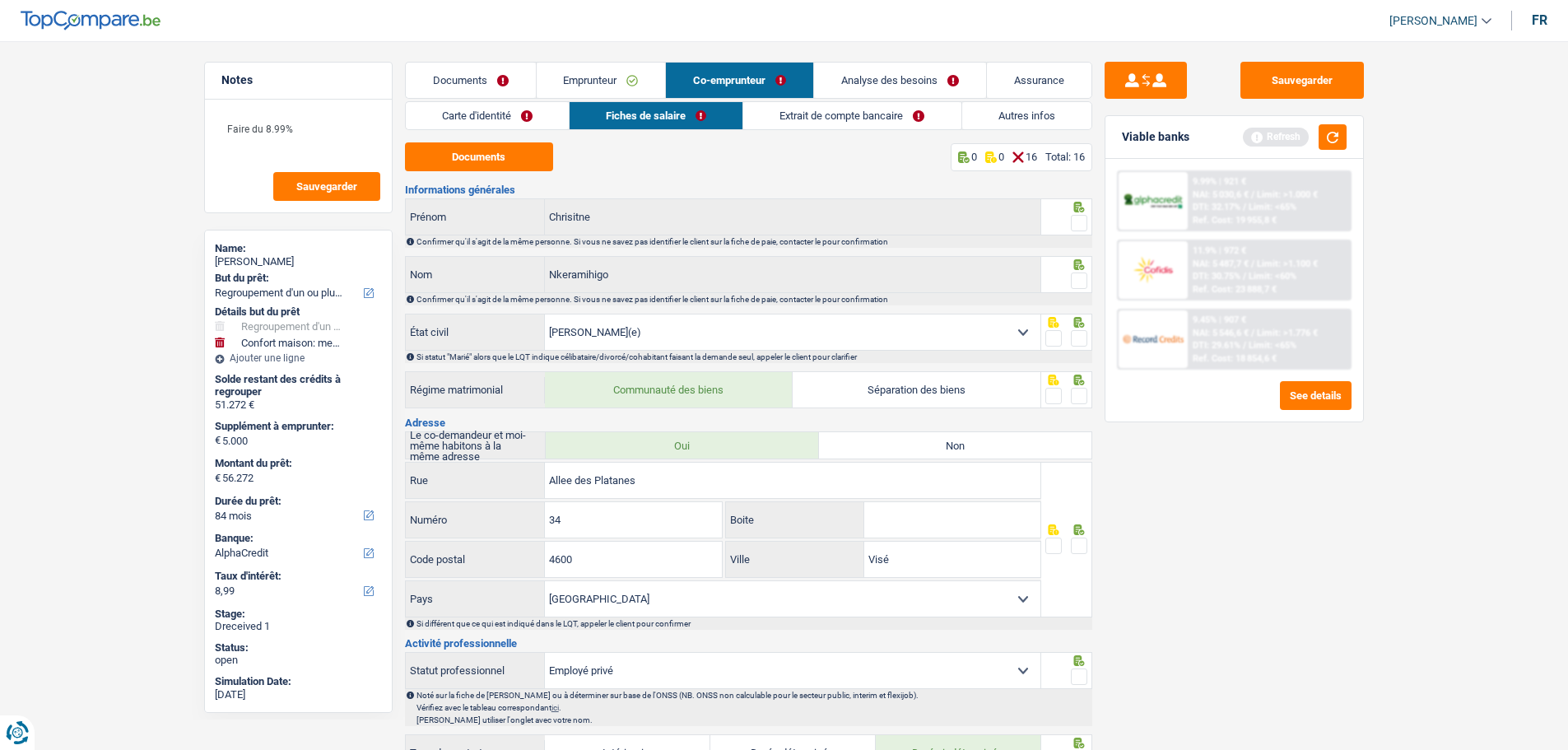 click on "Carte d'identité" at bounding box center [487, 115] 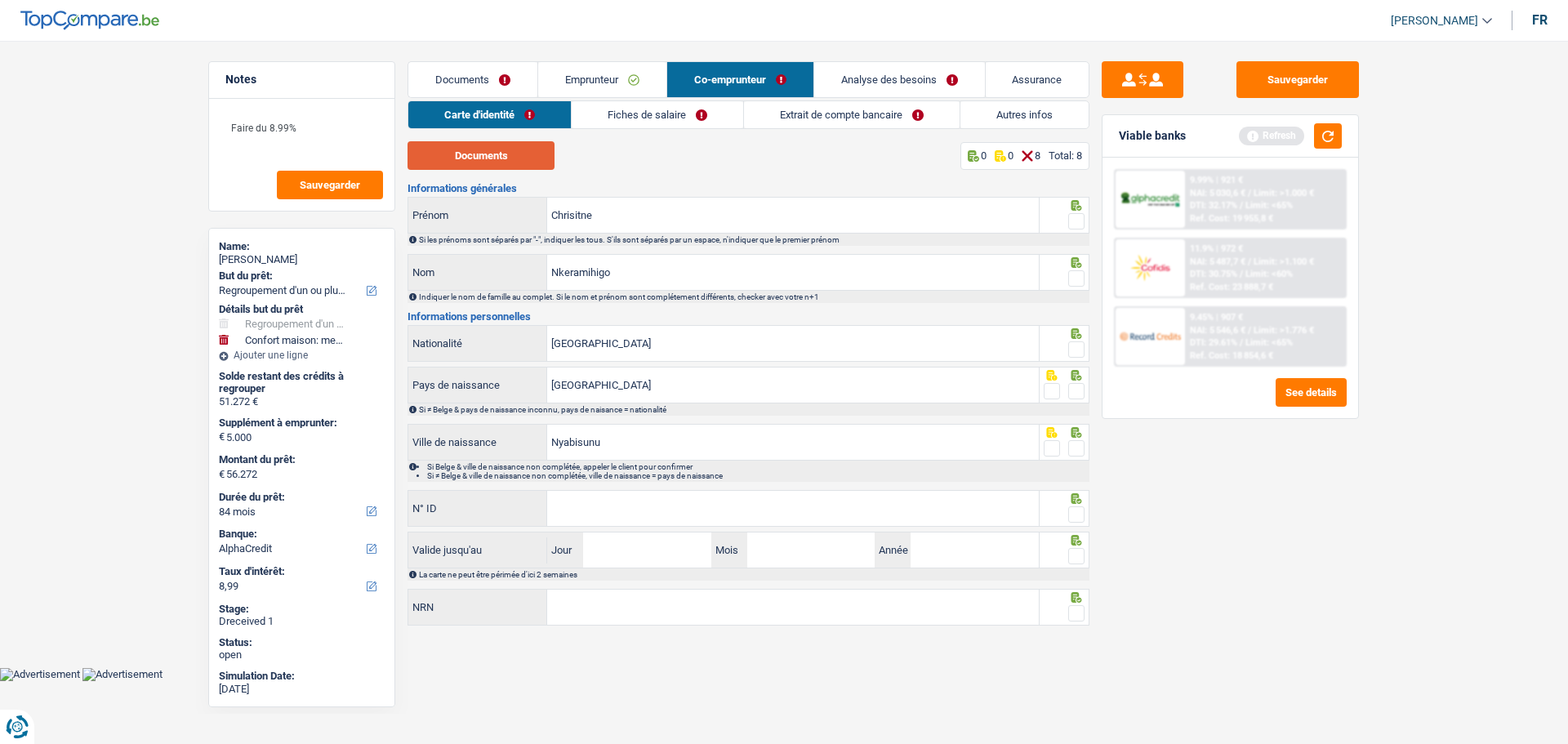 click on "Documents" at bounding box center (481, 155) 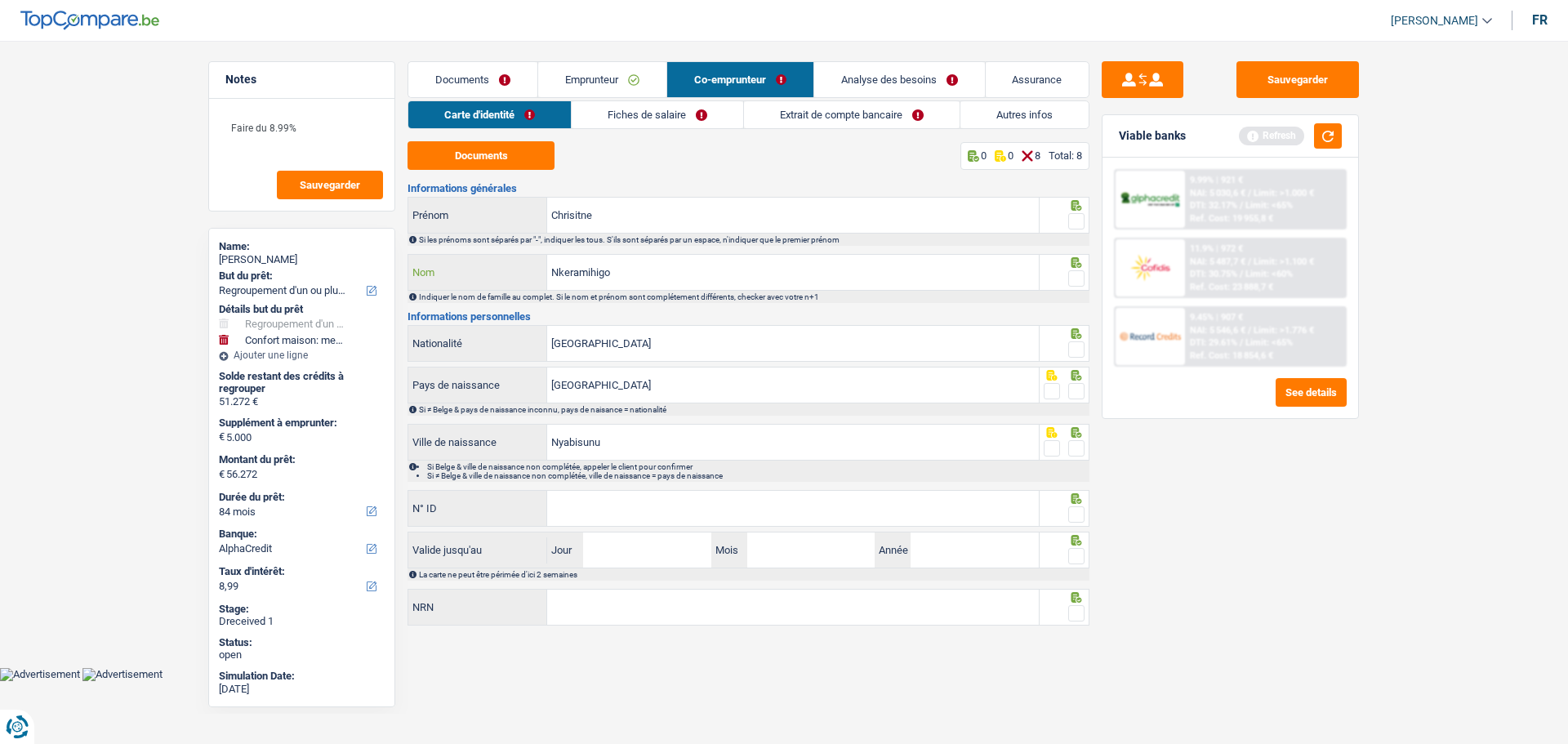 click on "Nkeramihigo" at bounding box center [793, 272] 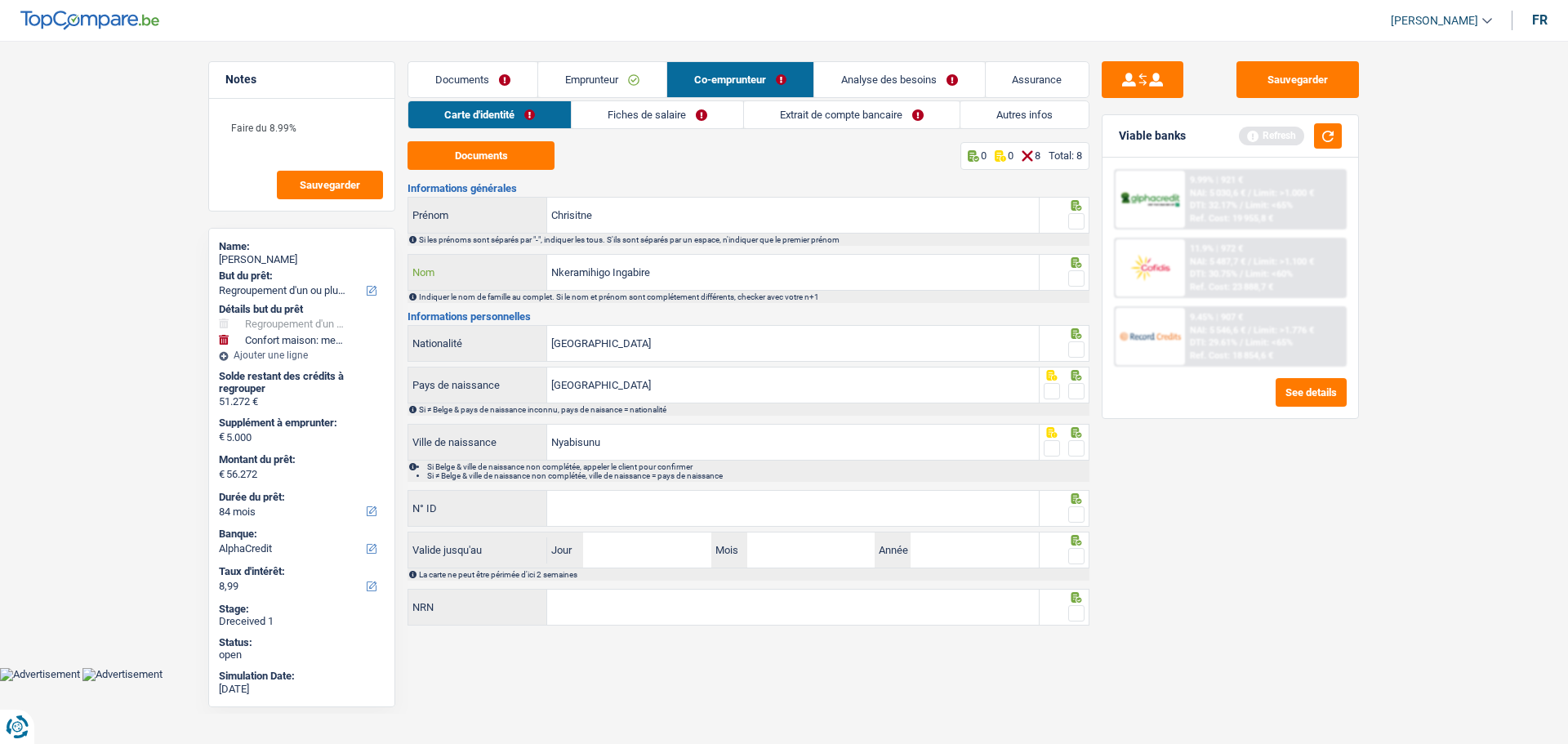 type on "Nkeramihigo Ingabire" 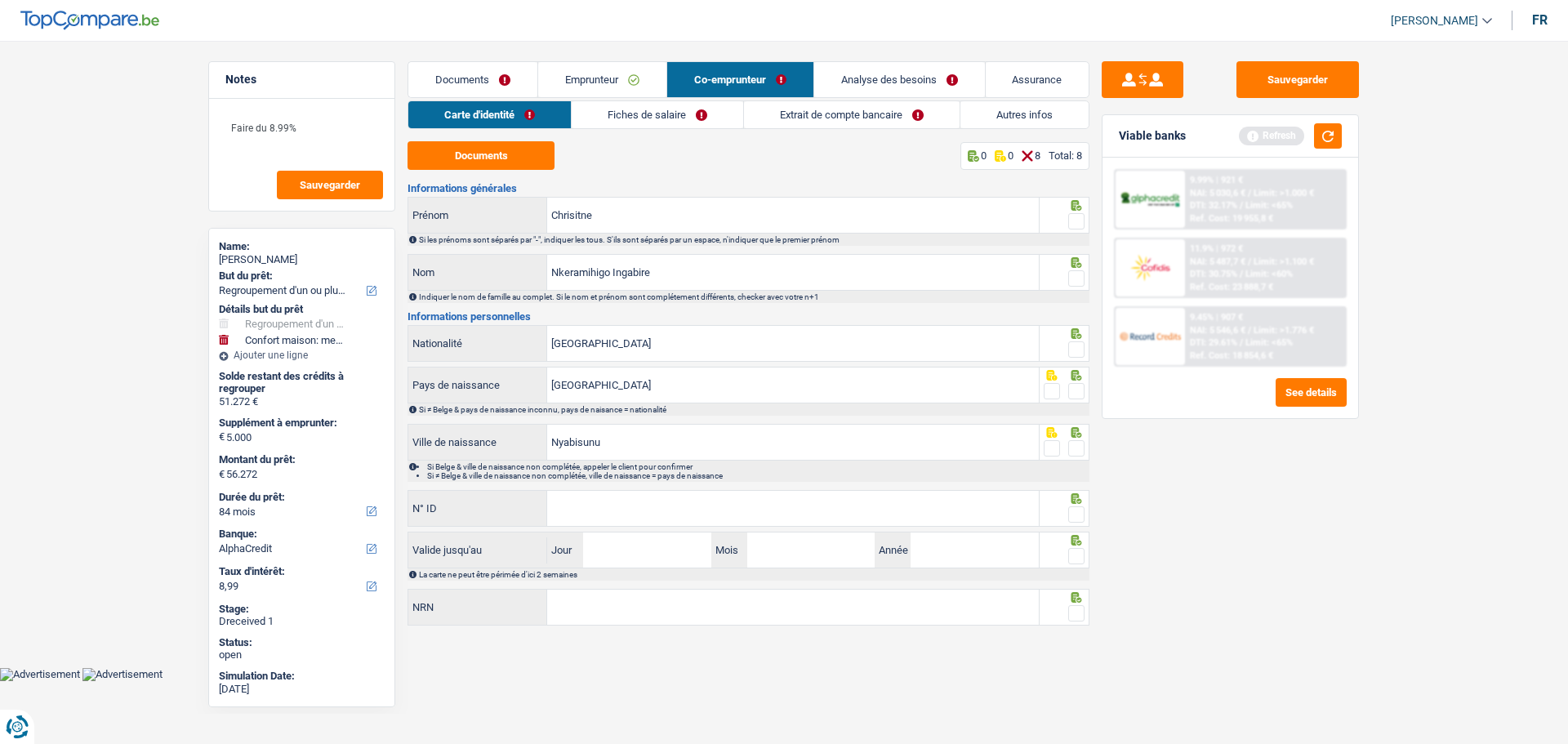 drag, startPoint x: 1081, startPoint y: 272, endPoint x: 1076, endPoint y: 228, distance: 44.28318 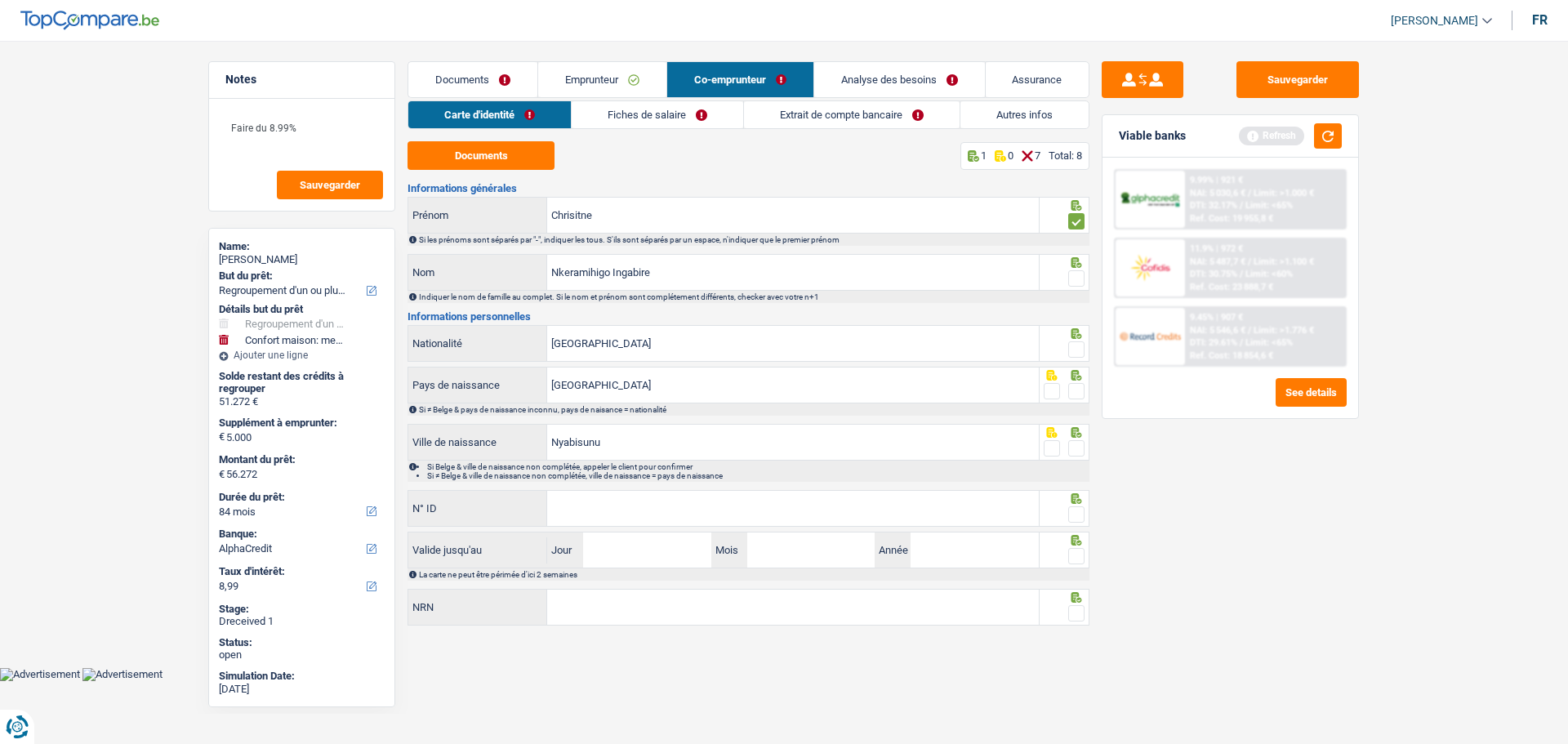 click at bounding box center (1076, 278) 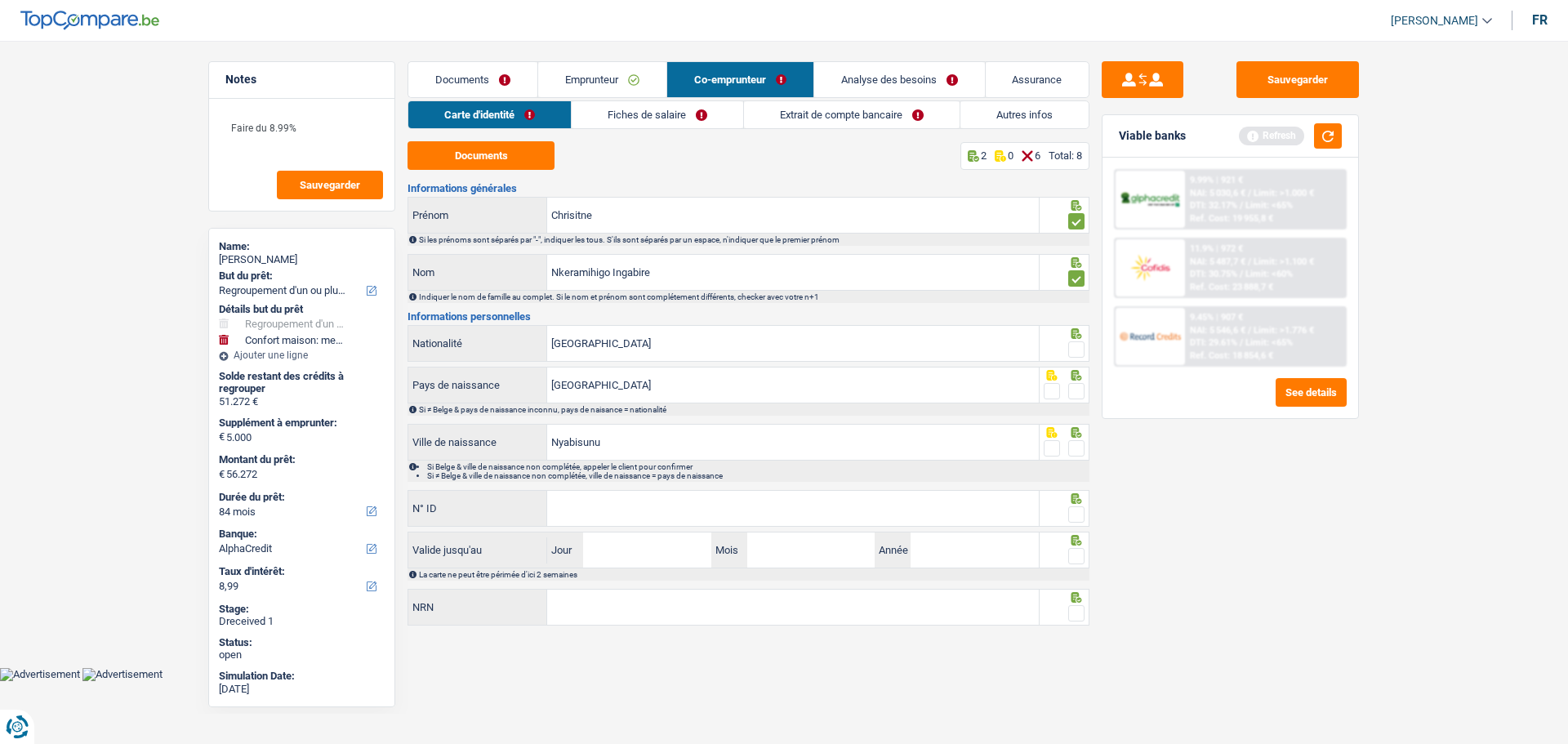 click at bounding box center [1076, 350] 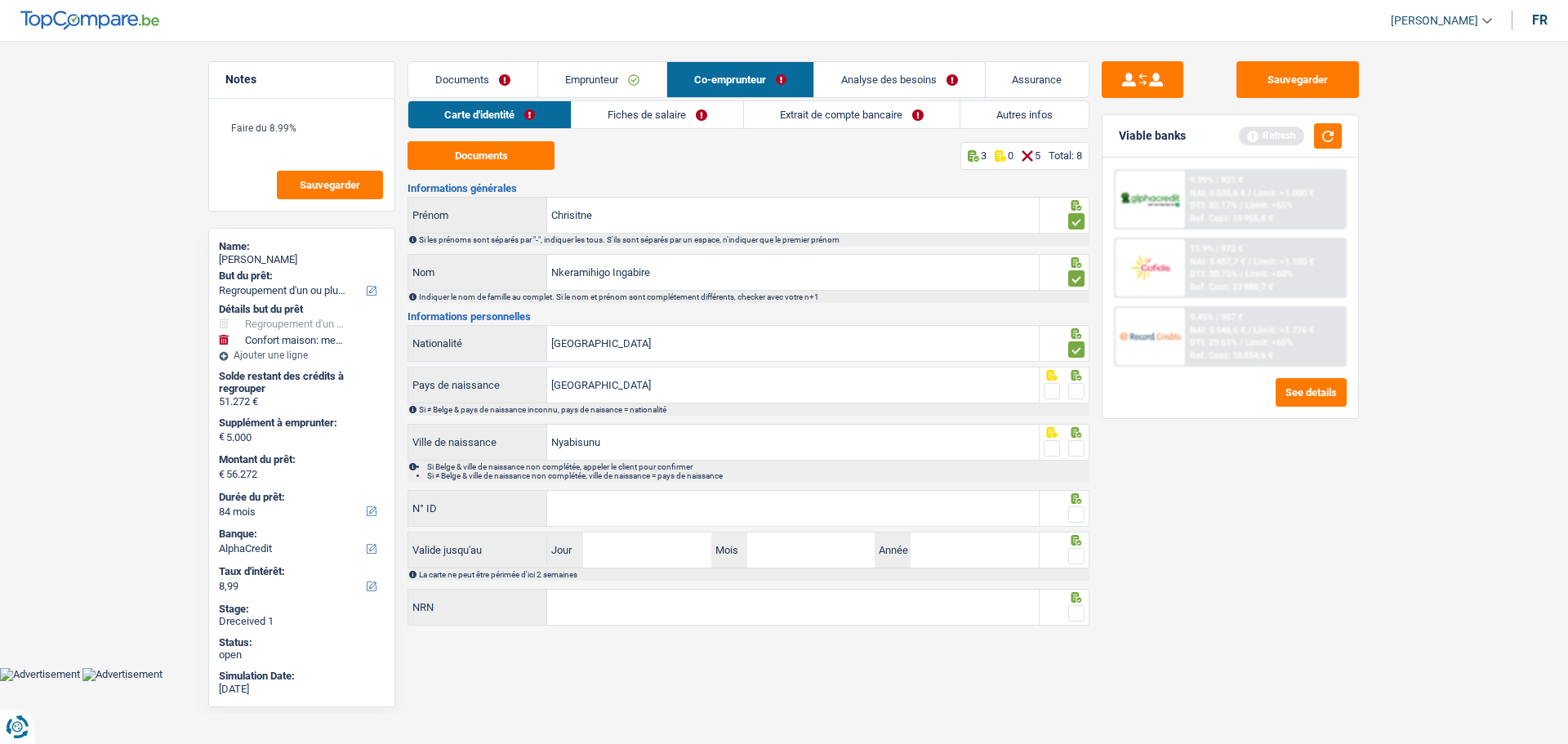 drag, startPoint x: 1080, startPoint y: 389, endPoint x: 1076, endPoint y: 399, distance: 10.77033 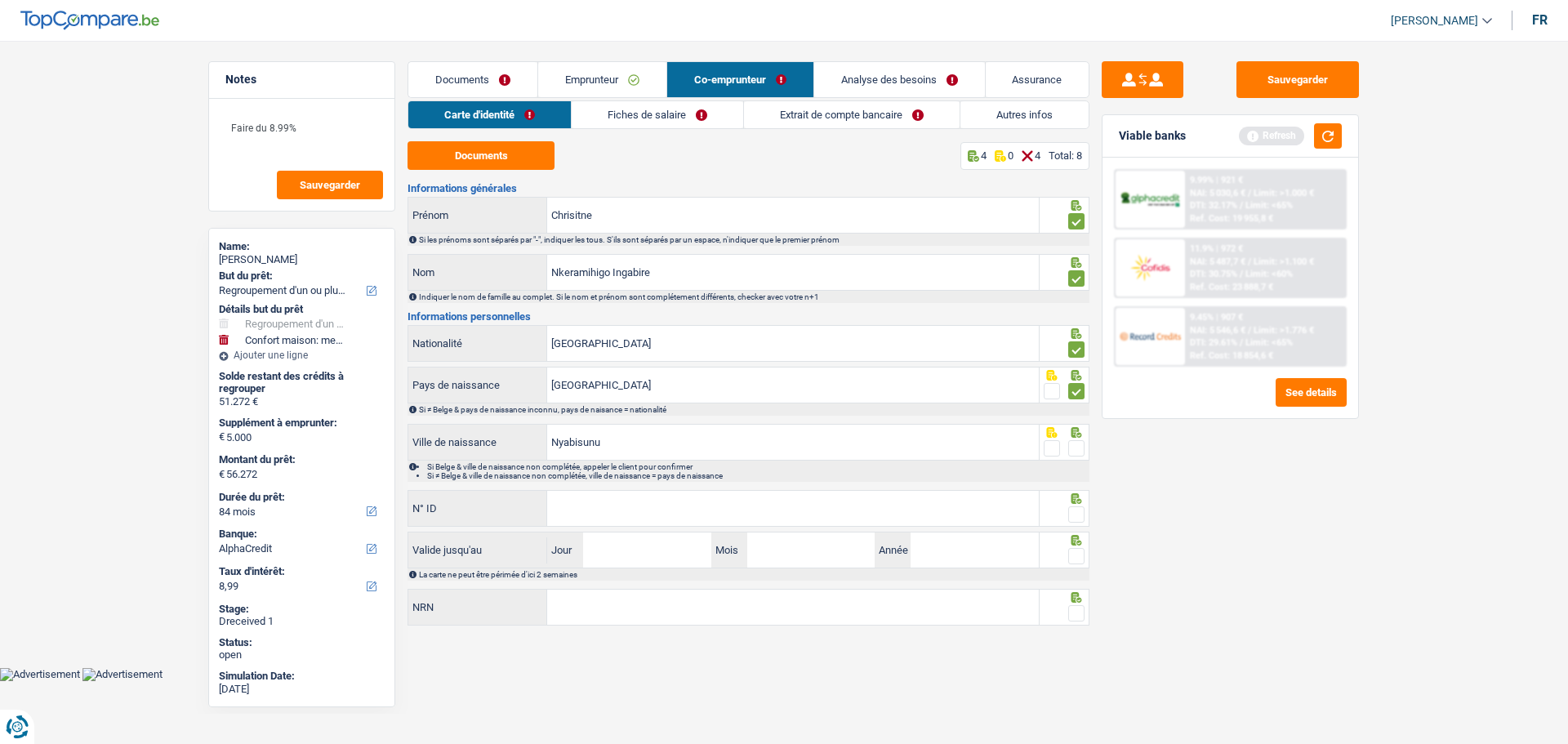 click at bounding box center (1076, 448) 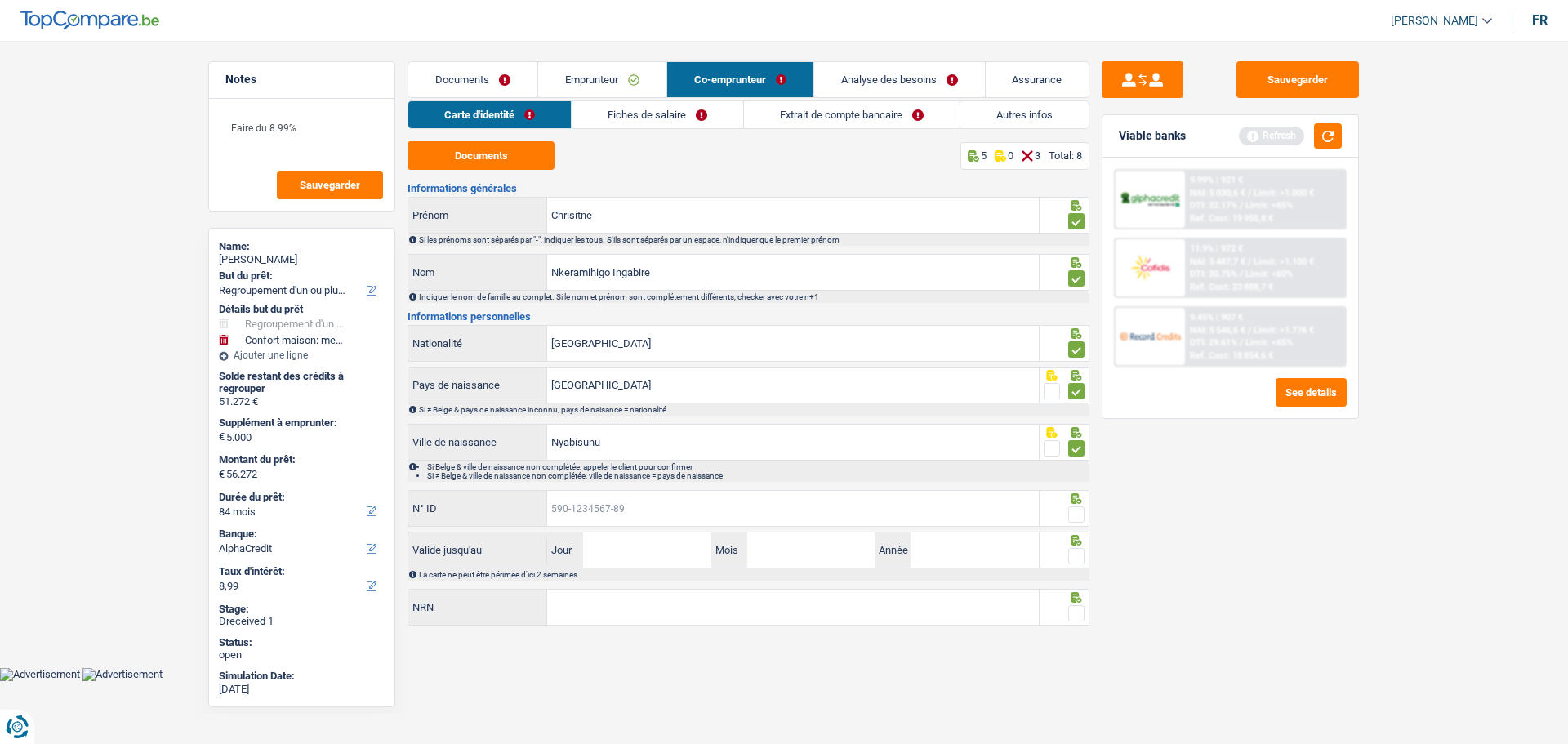 click on "N° ID" at bounding box center (793, 508) 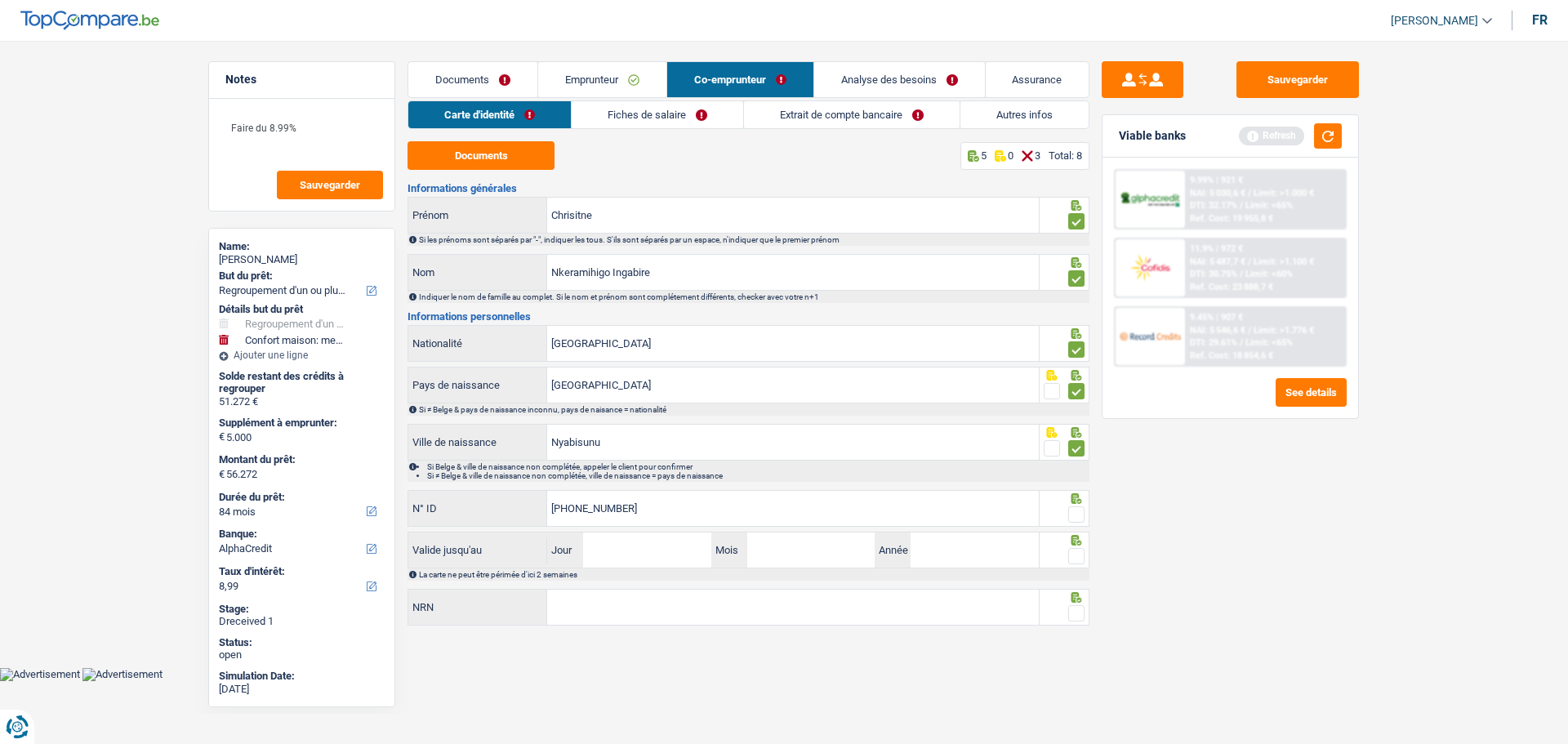 type on "592-3279213-15" 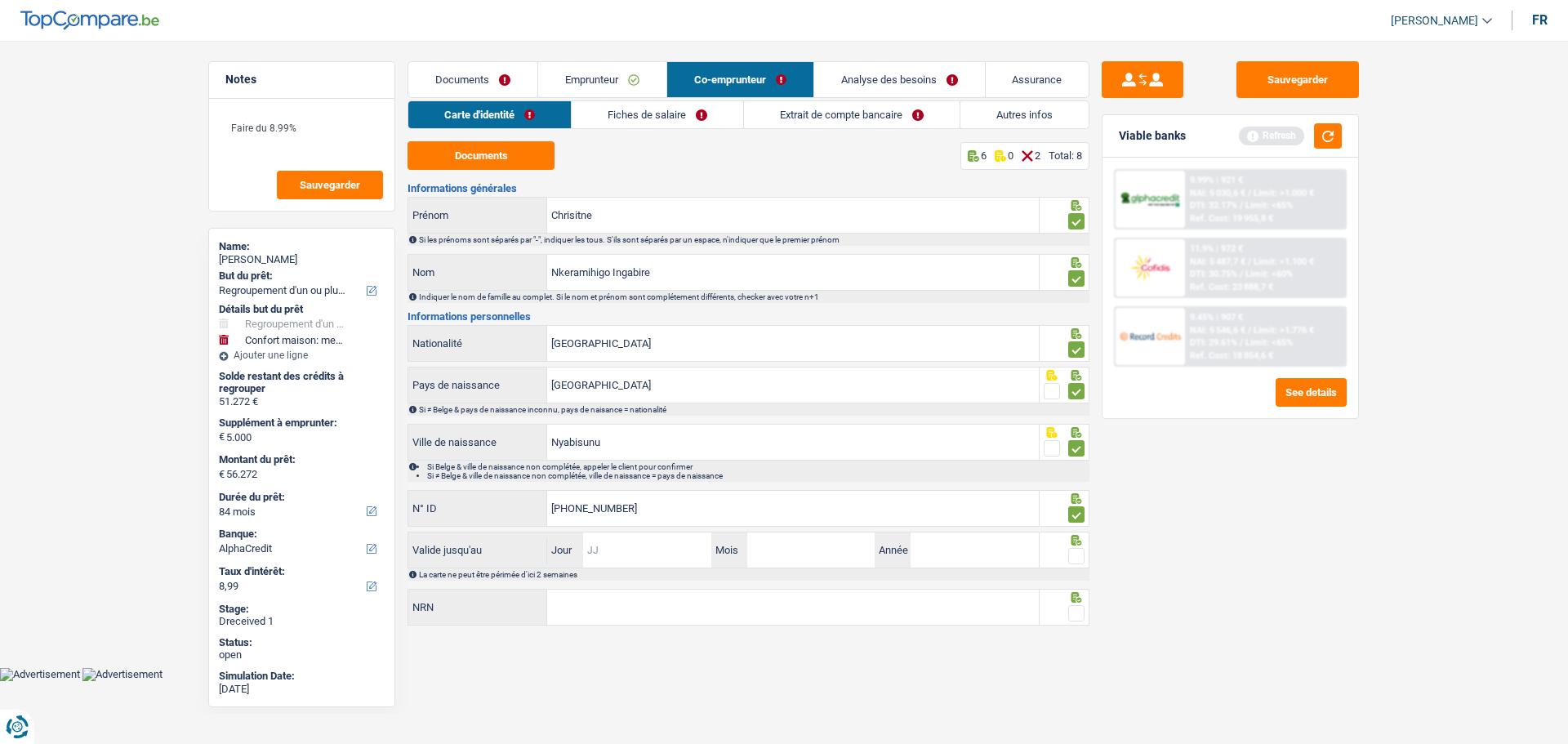 click on "Jour" at bounding box center [647, 550] 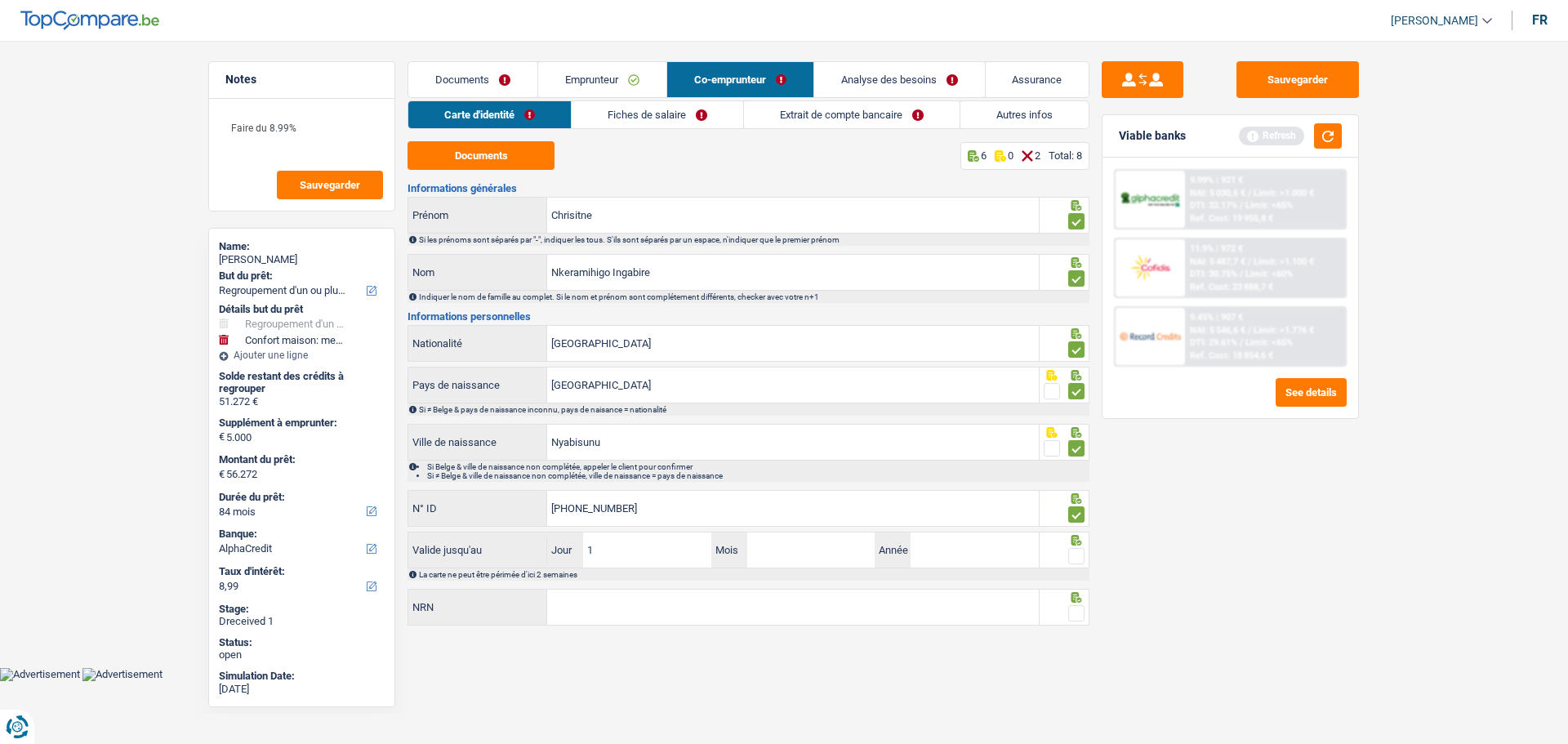 type on "16" 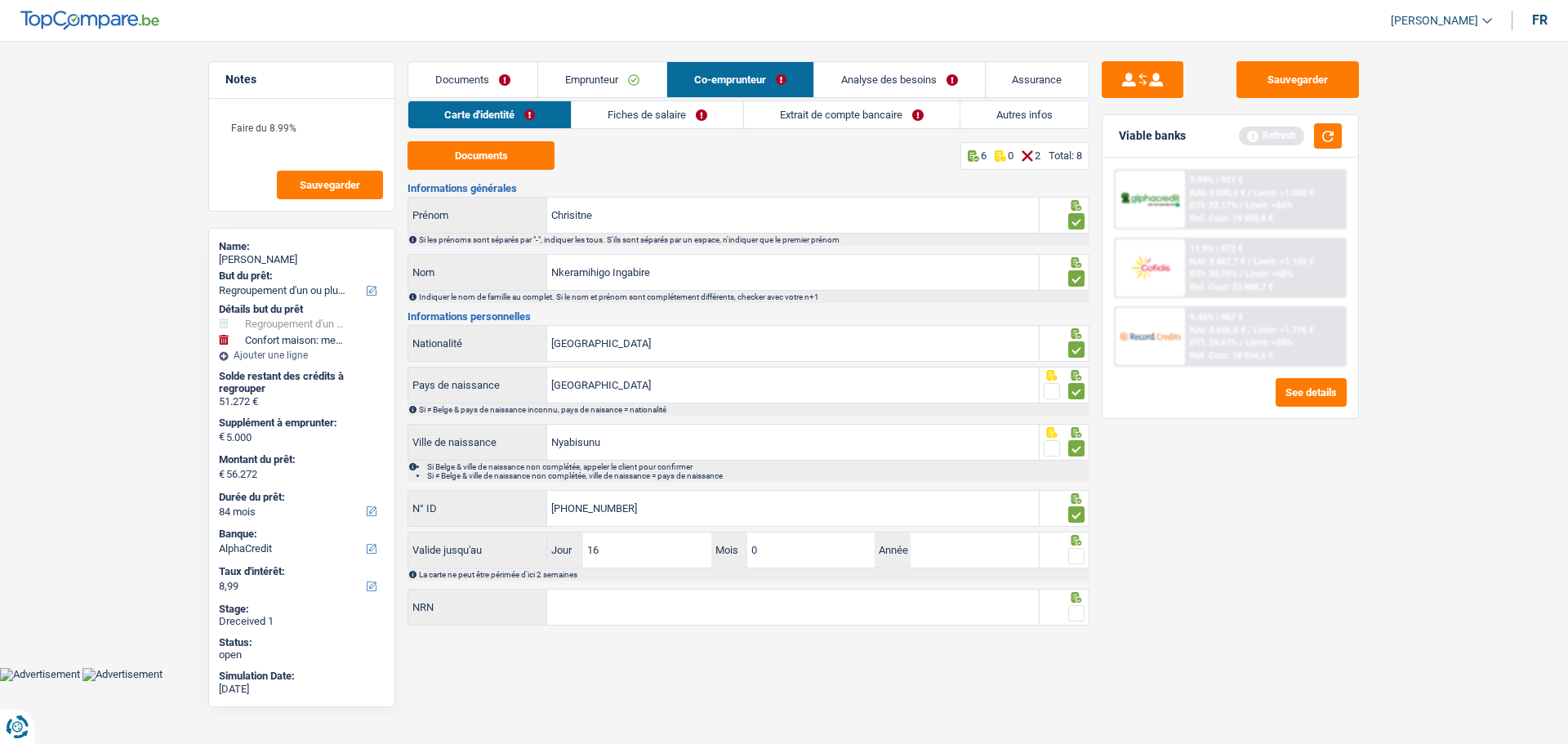 type on "03" 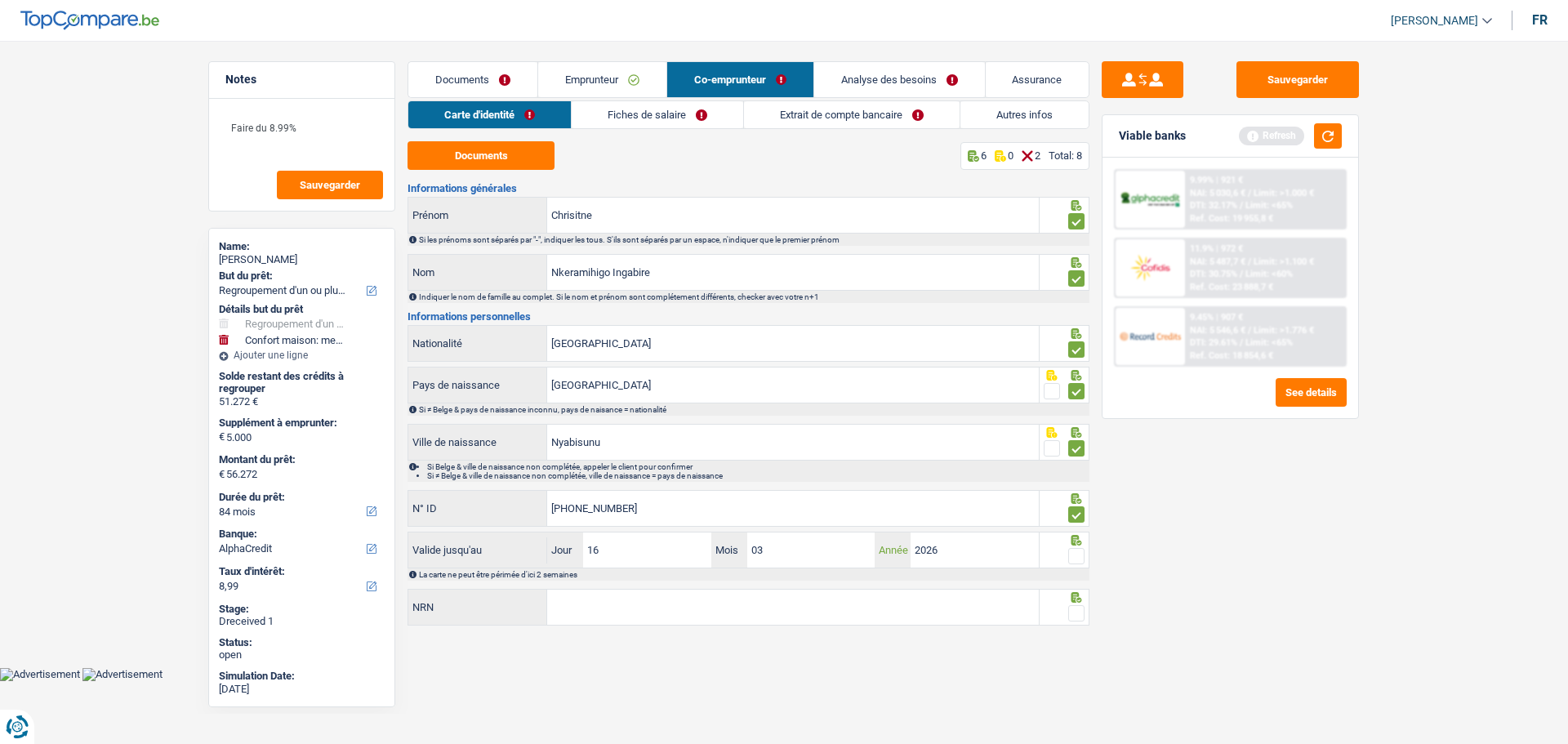type on "2026" 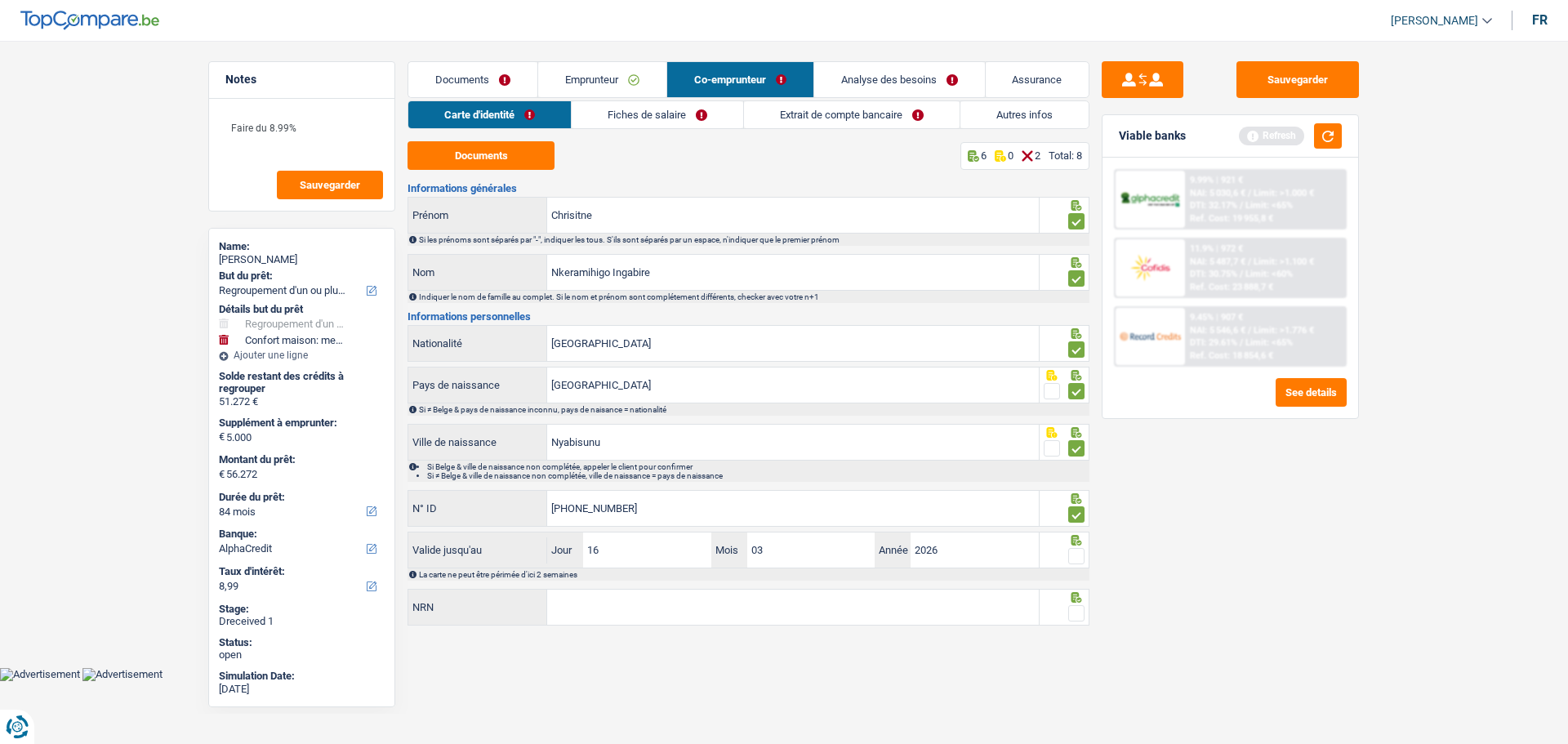 click at bounding box center (1076, 556) 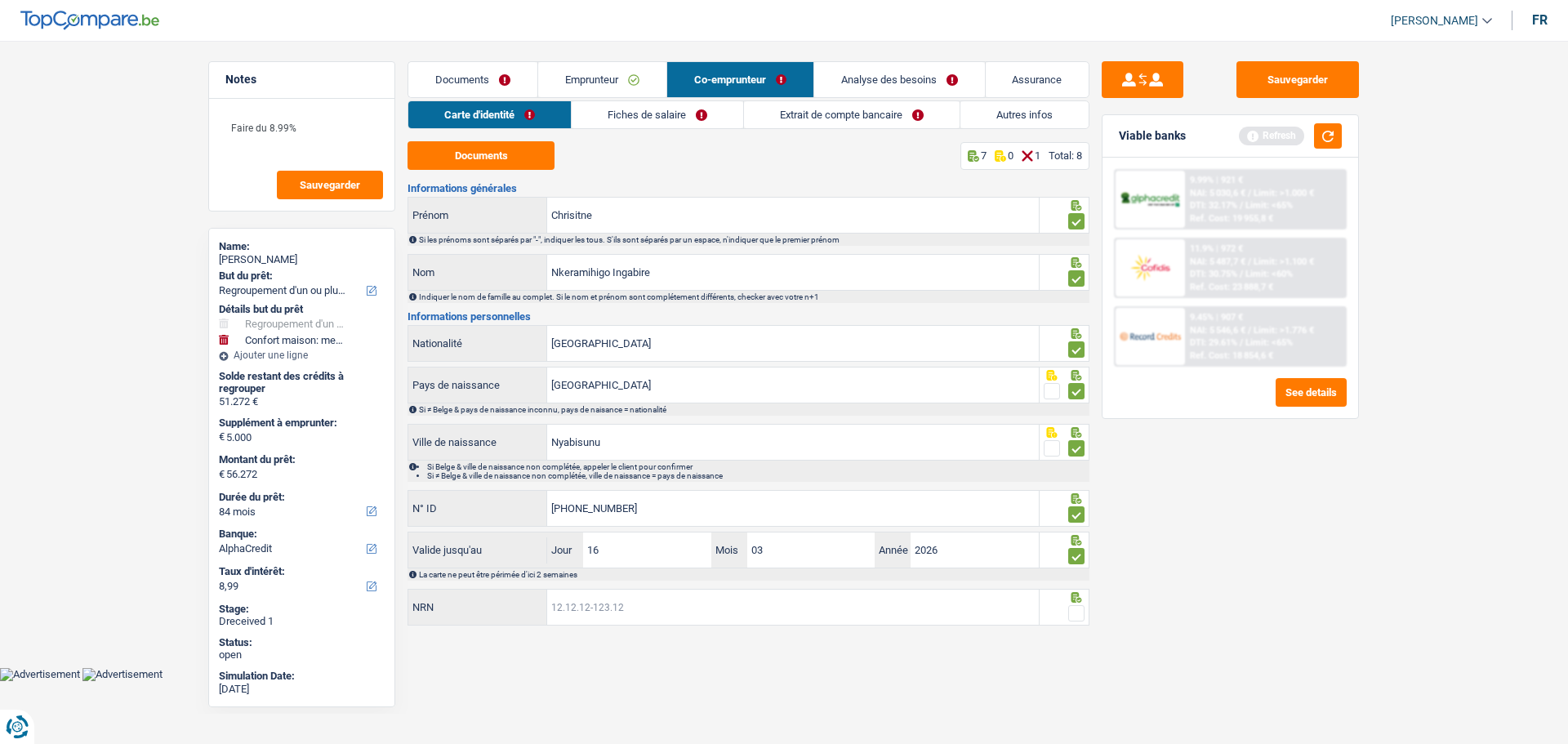 click on "NRN" at bounding box center [793, 607] 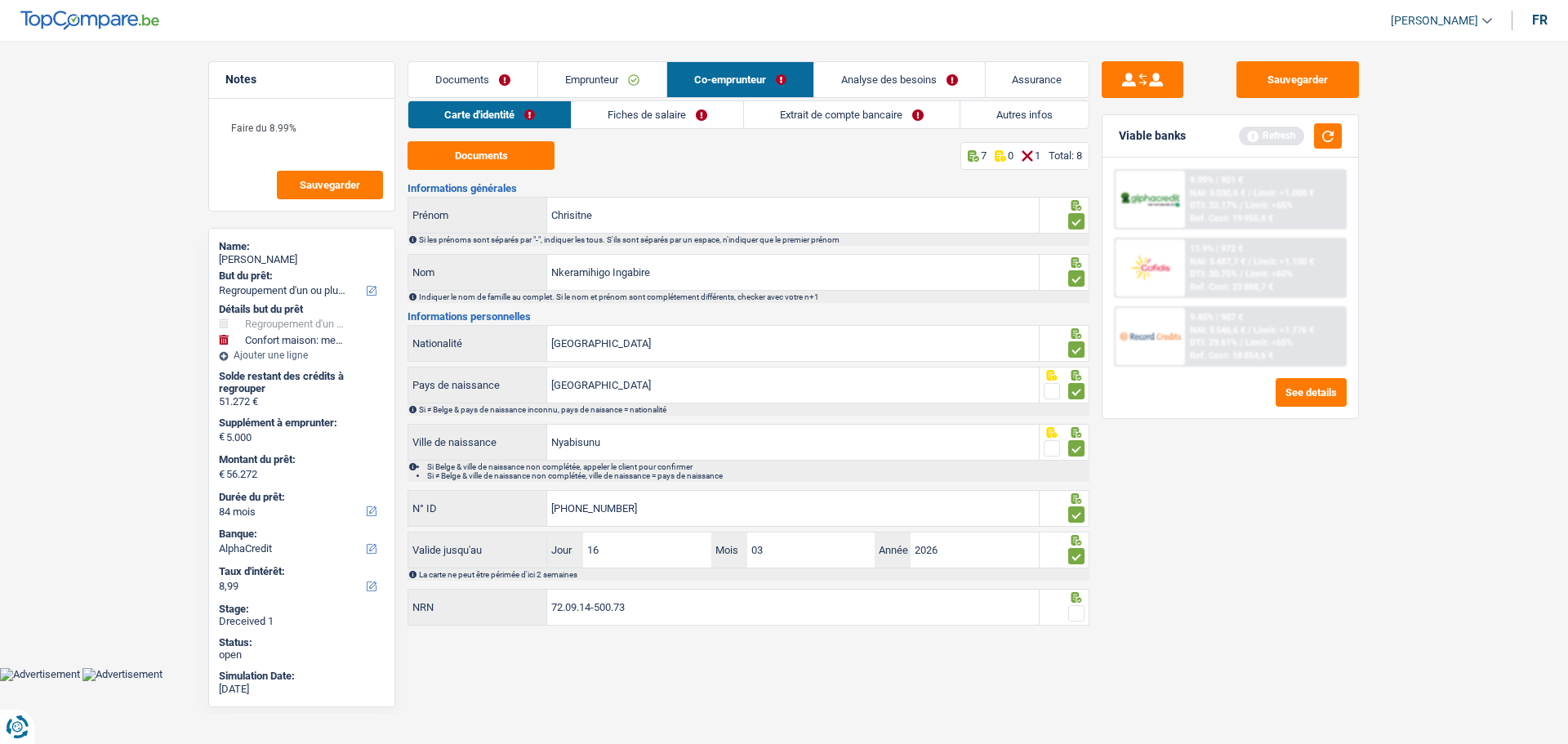 type on "72.09.14-500.73" 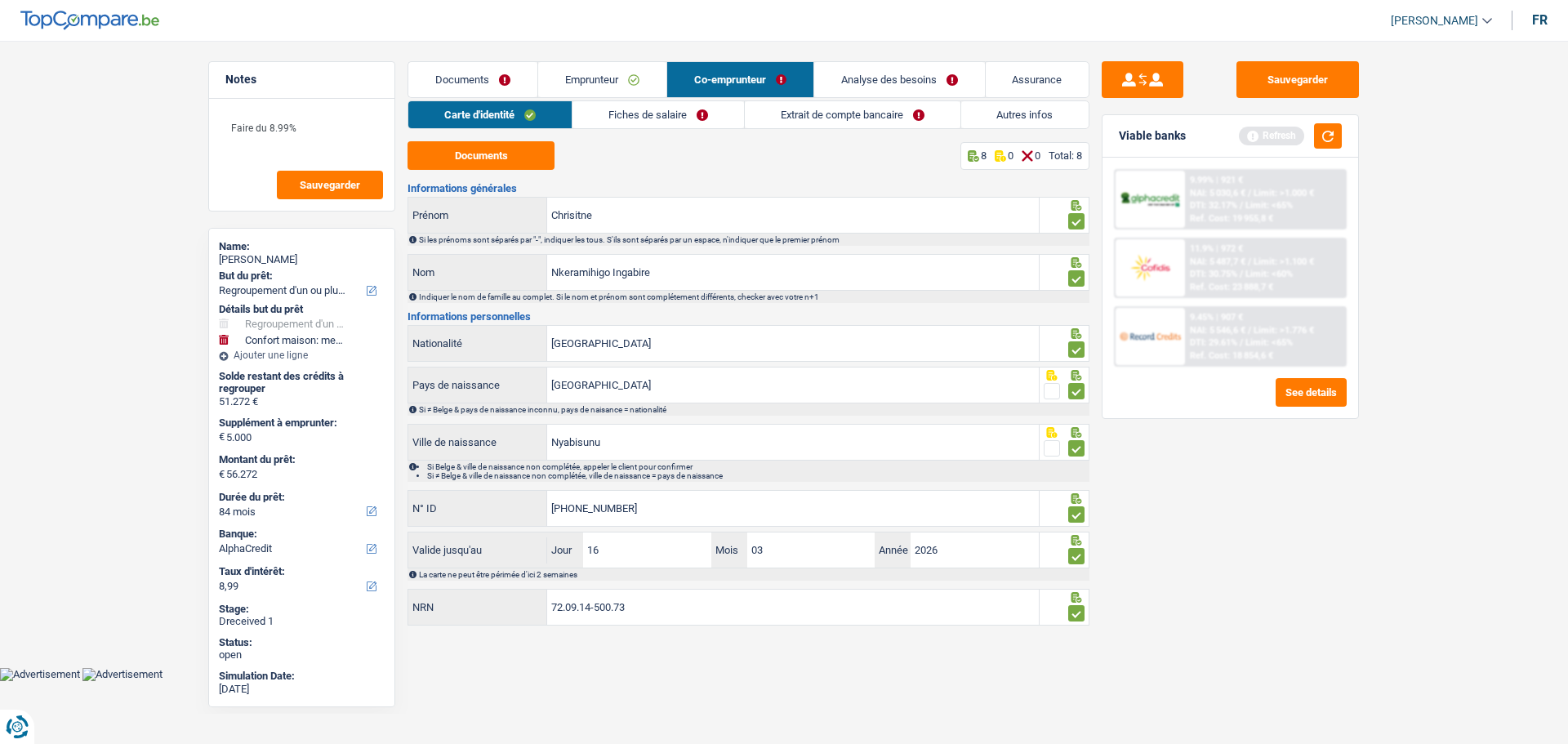 click on "Fiches de salaire" at bounding box center (658, 114) 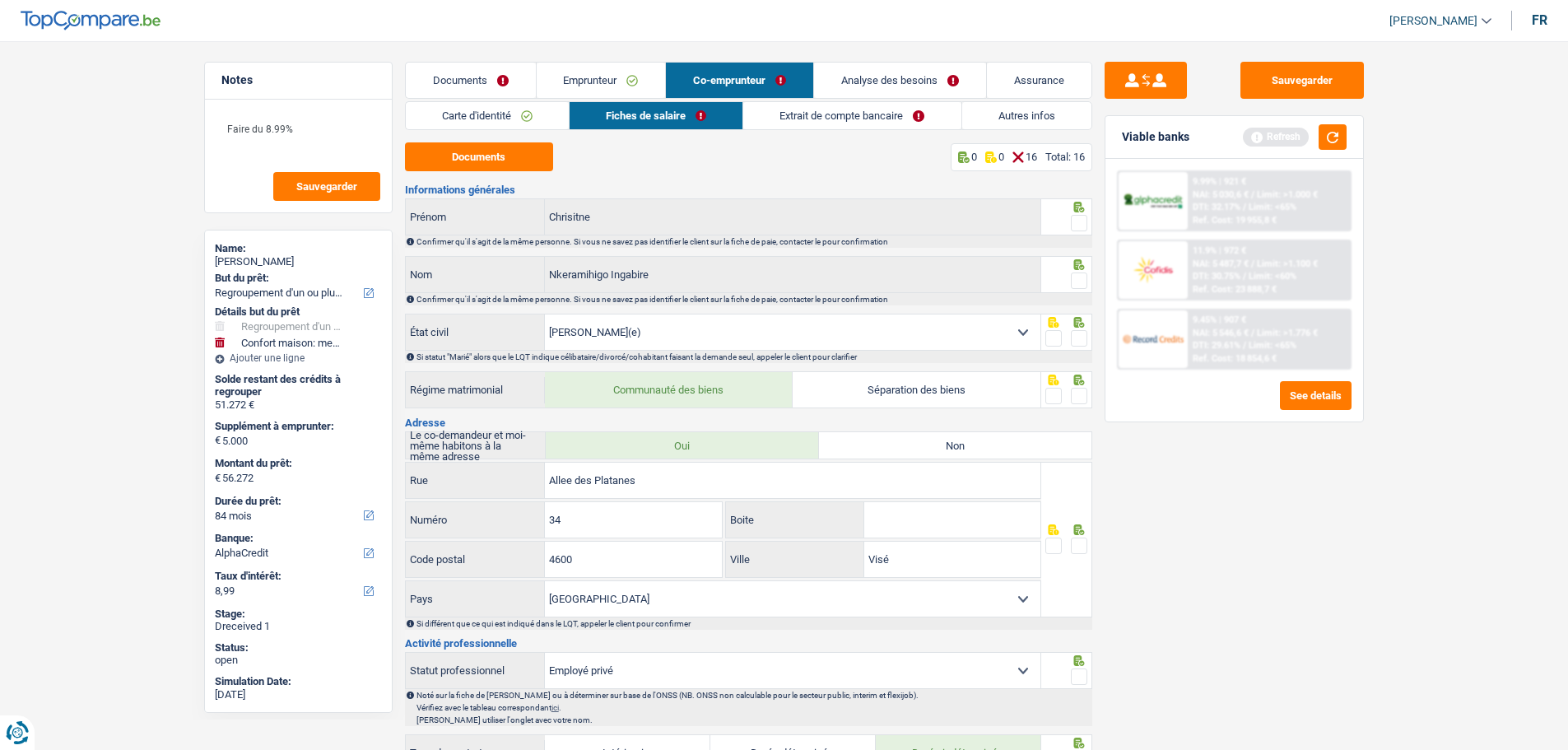 click at bounding box center (1079, 223) 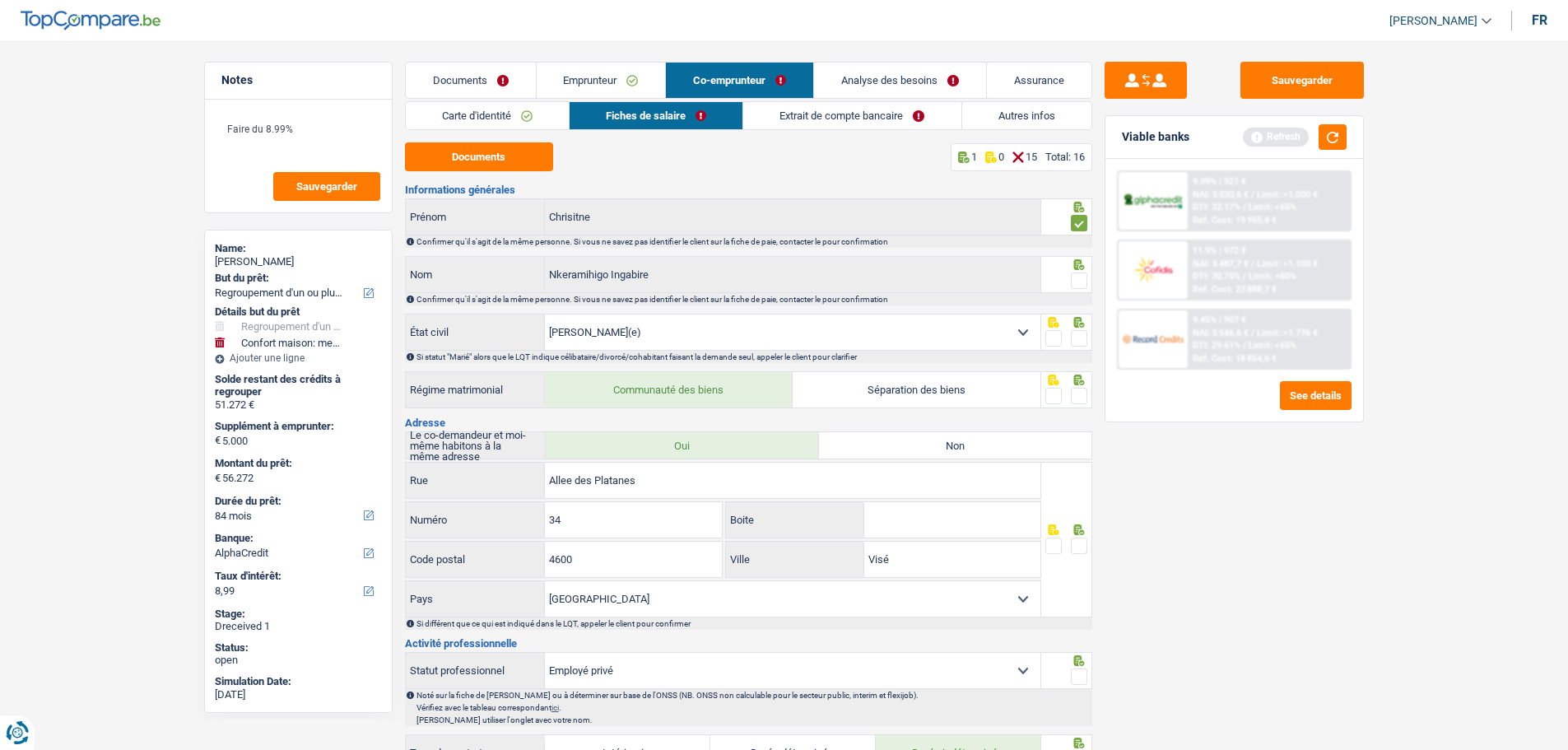 click at bounding box center [1079, 281] 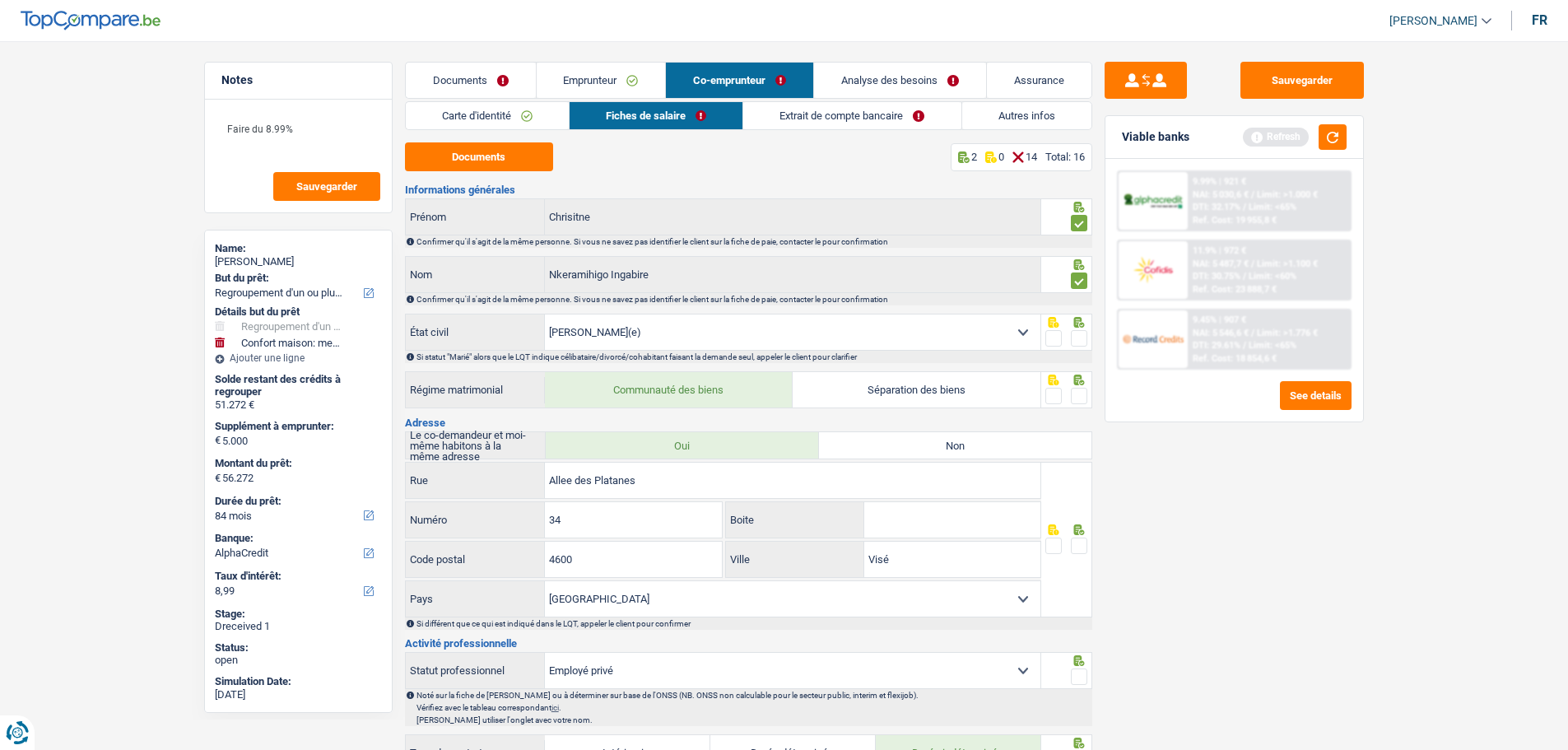 click at bounding box center [1066, 338] 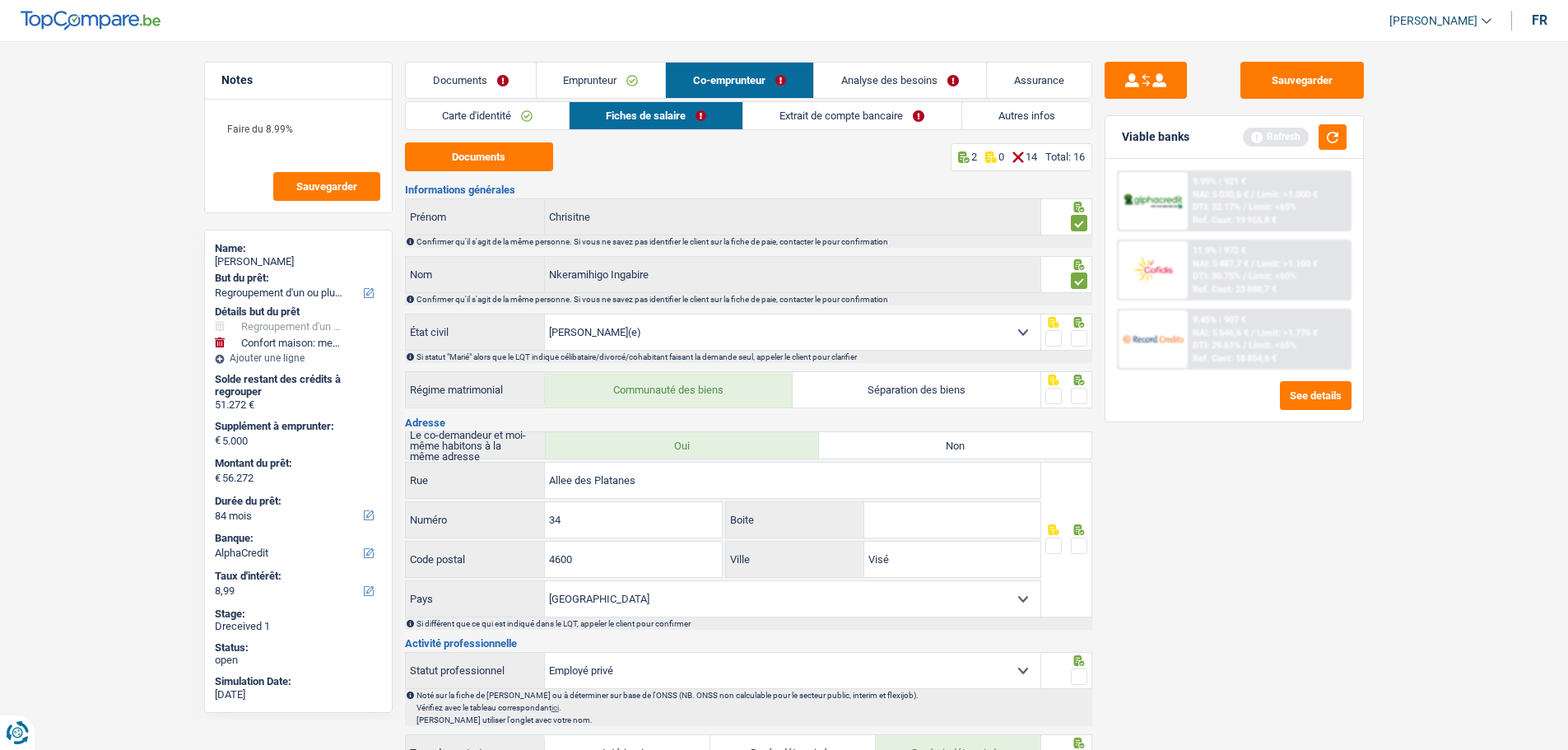 click at bounding box center [1079, 338] 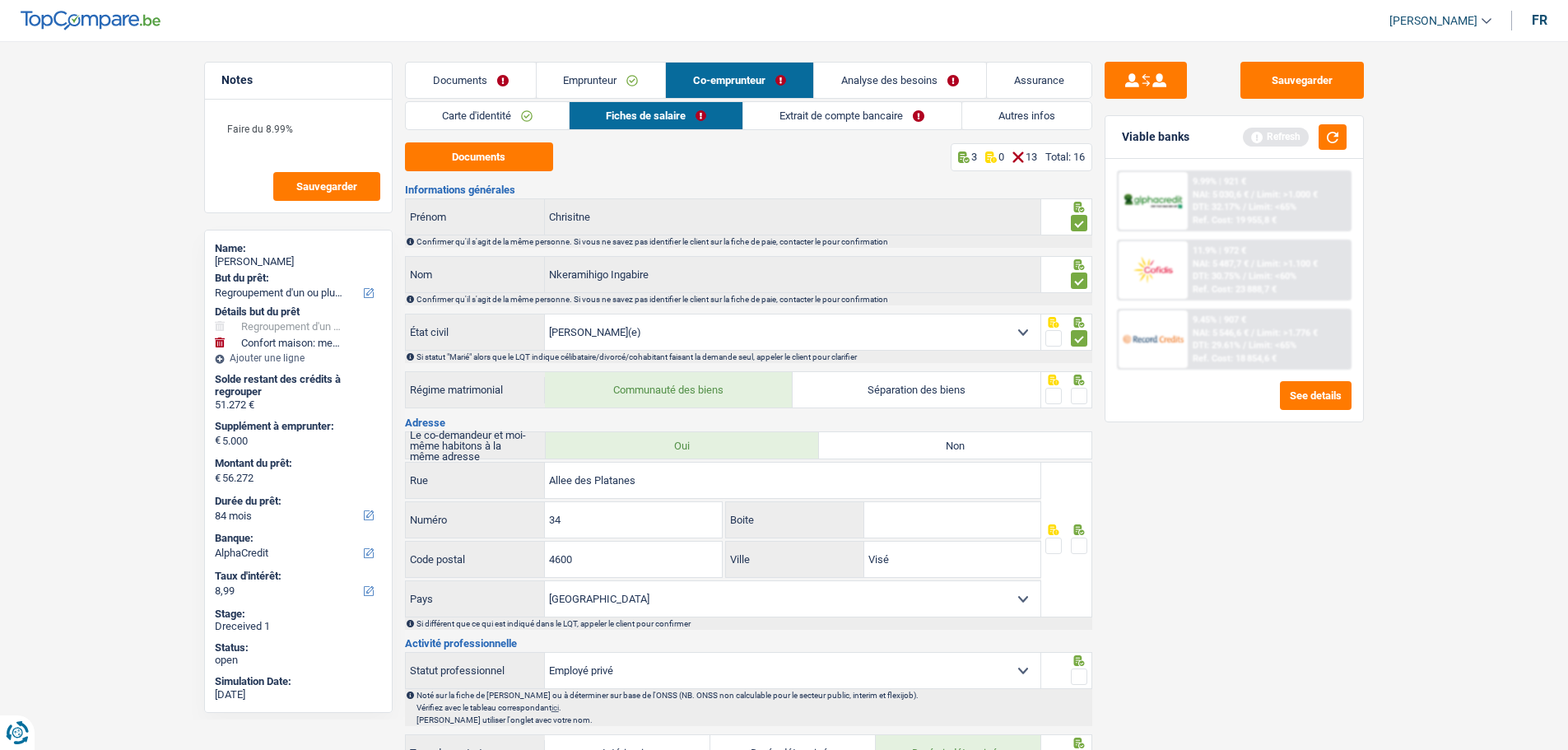 click at bounding box center [1079, 396] 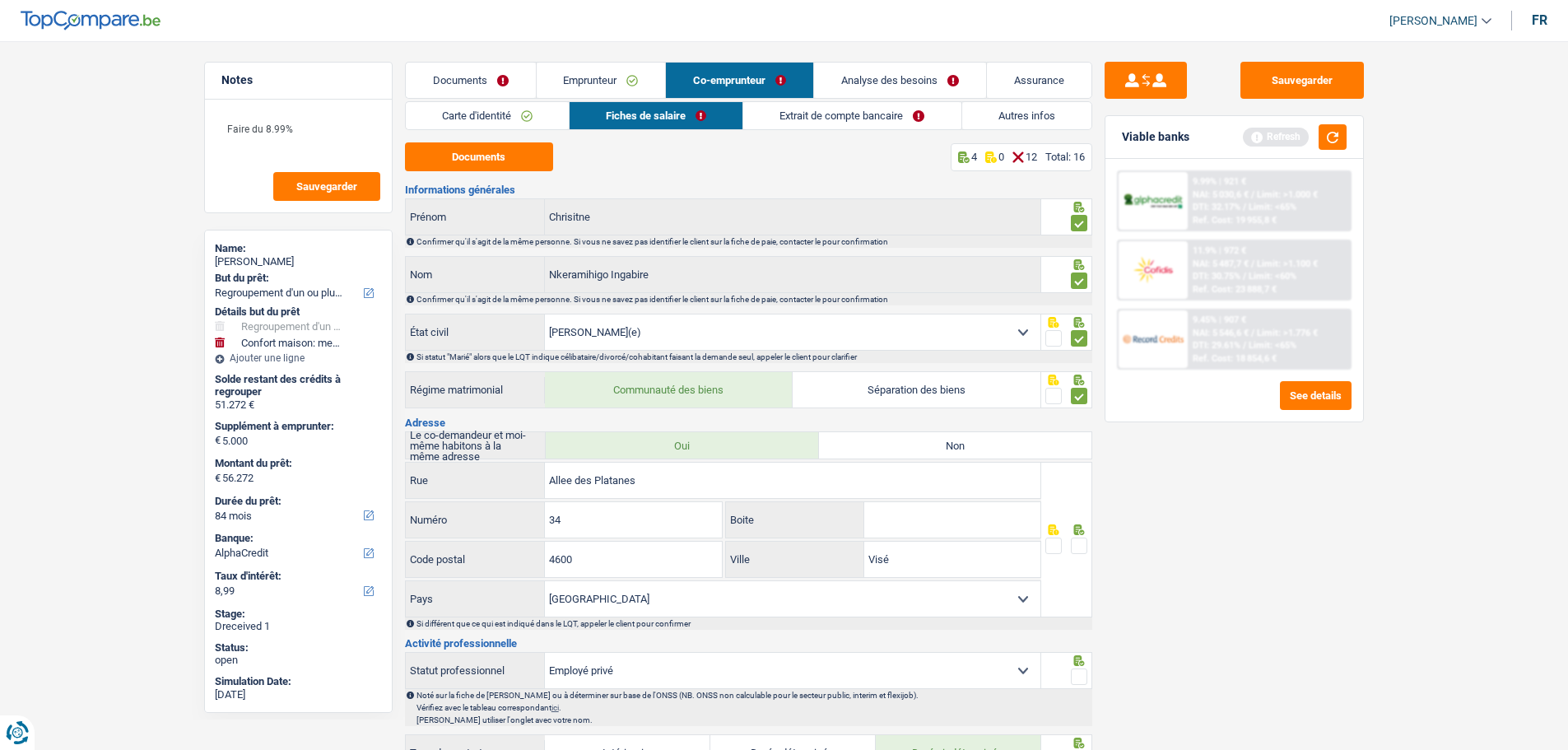 click at bounding box center (1079, 546) 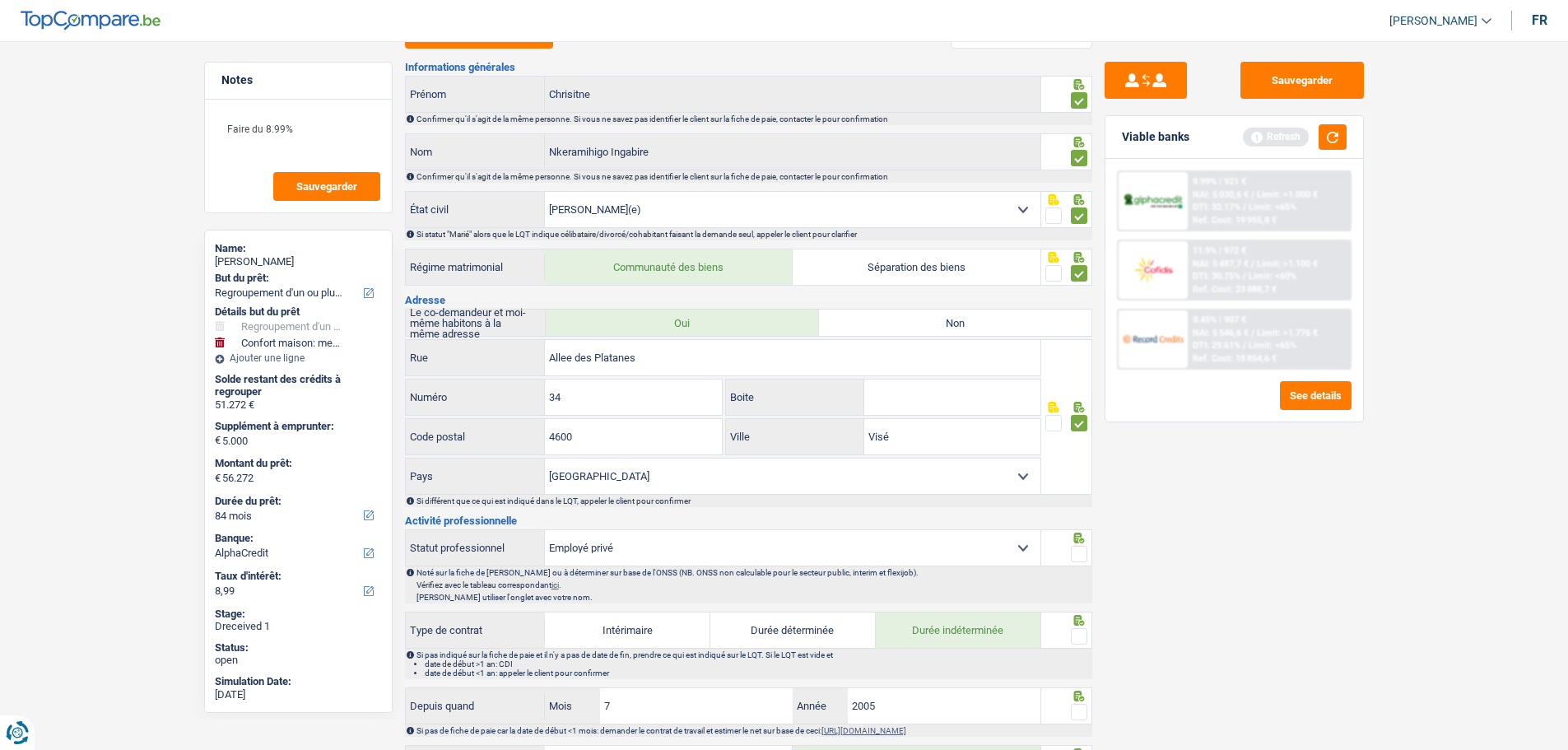 scroll, scrollTop: 165, scrollLeft: 0, axis: vertical 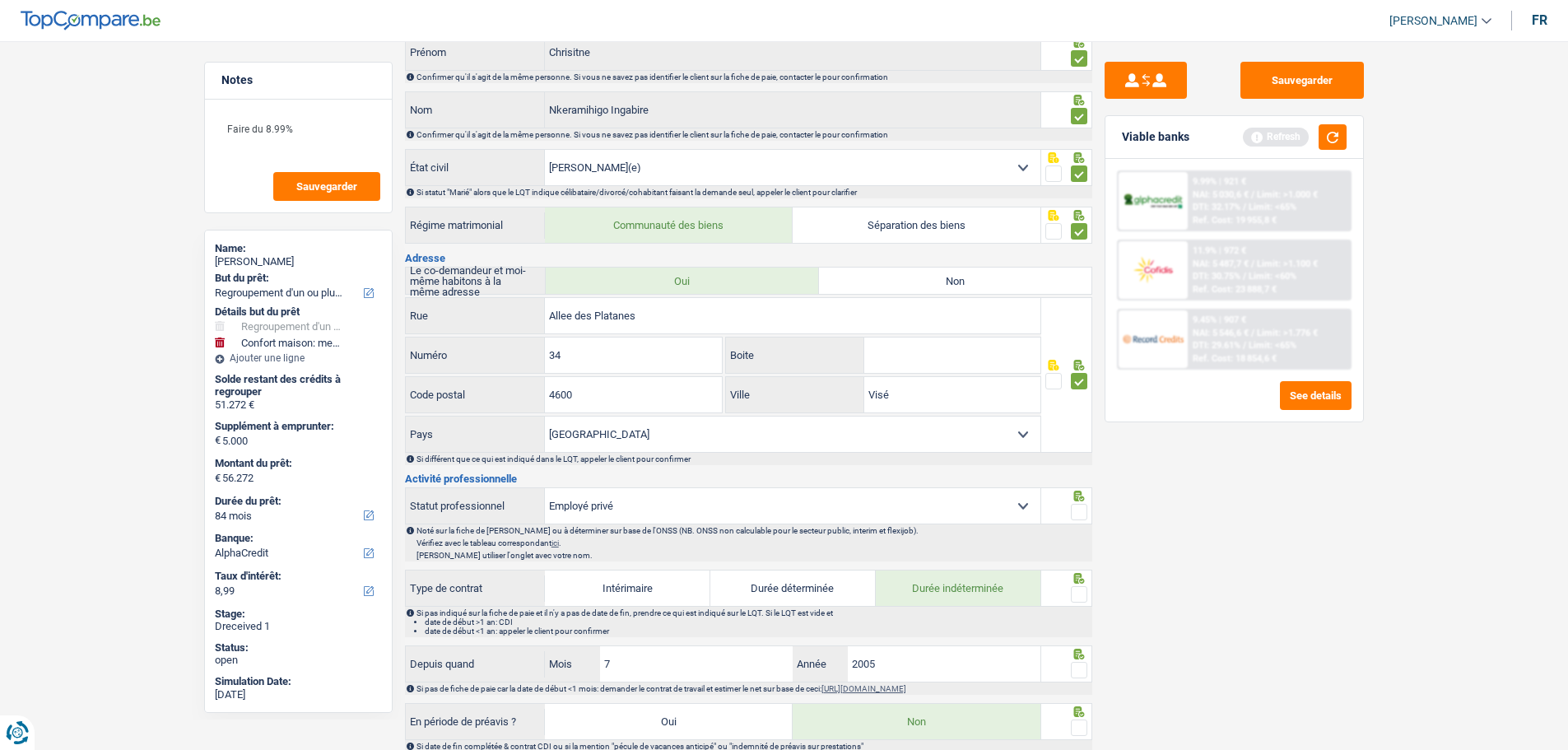 click at bounding box center (1079, 512) 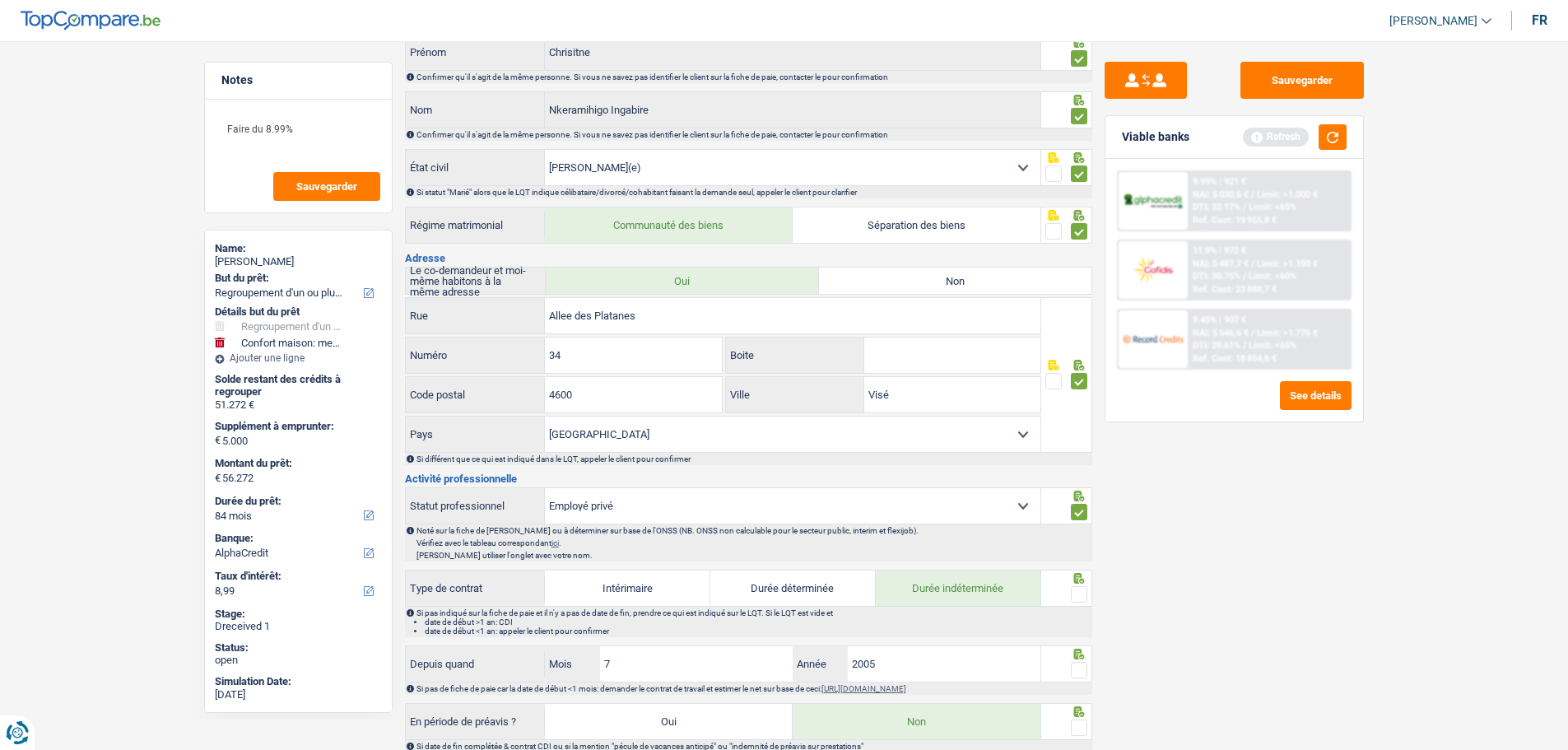 click at bounding box center [1066, 594] 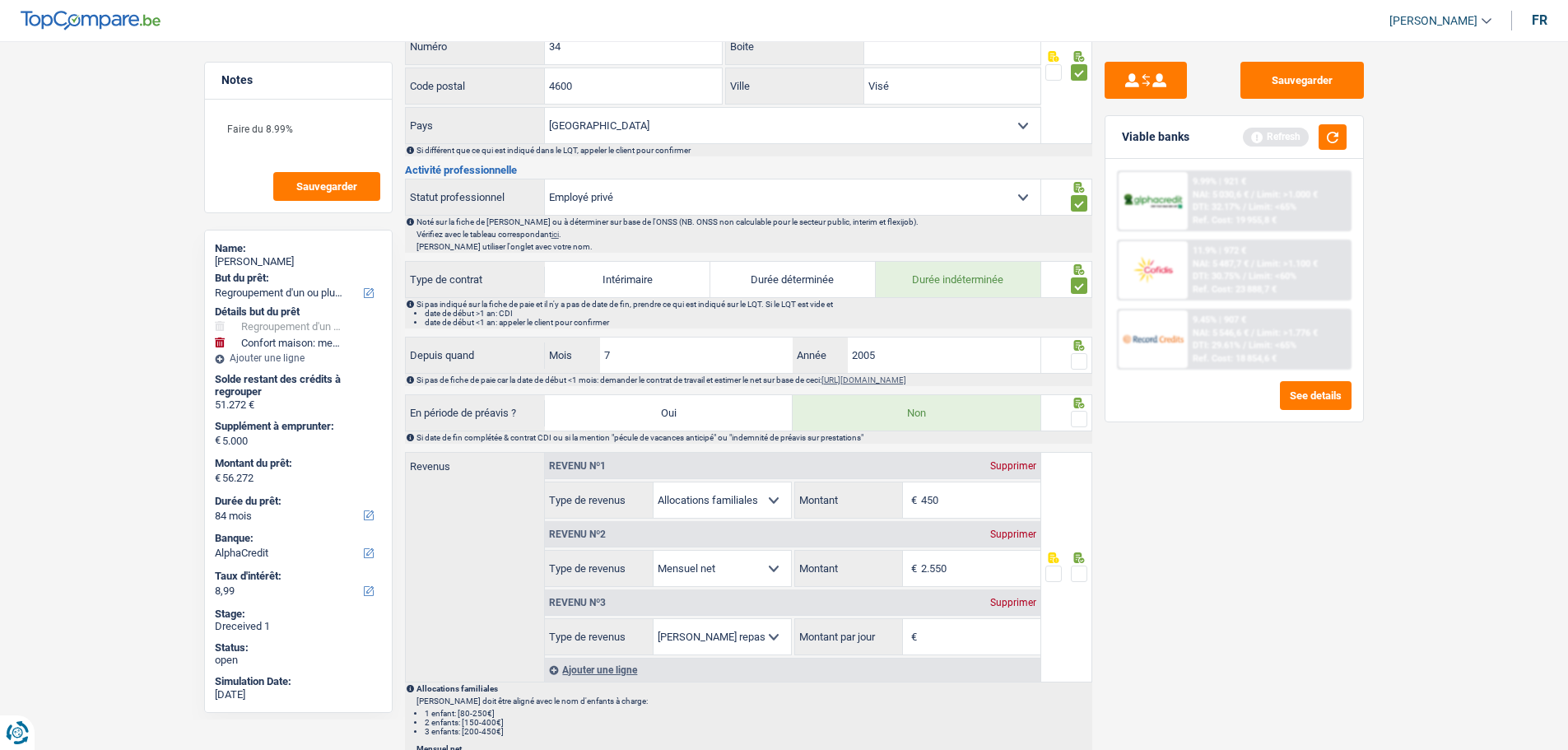 scroll, scrollTop: 494, scrollLeft: 0, axis: vertical 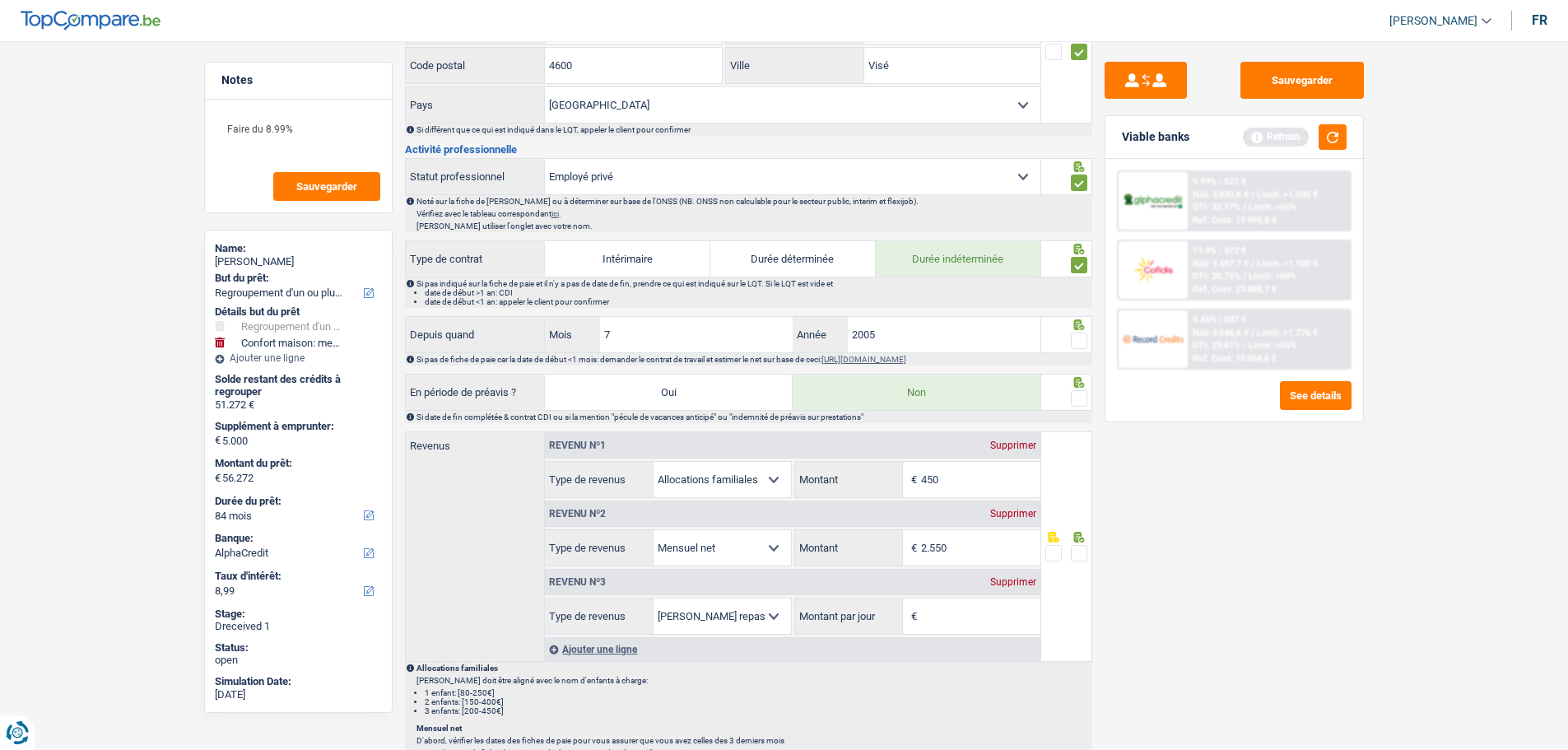 click at bounding box center (1079, 341) 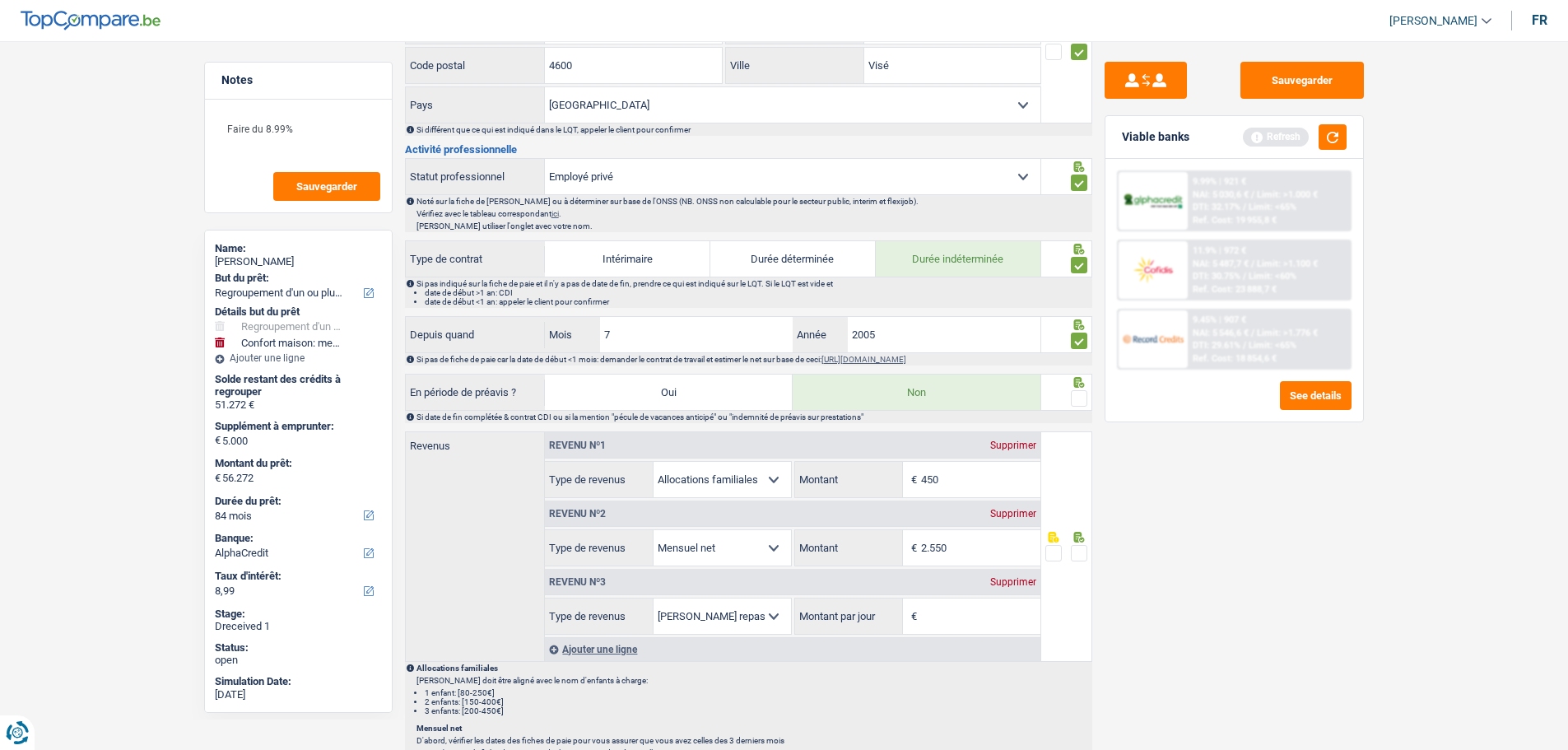 click 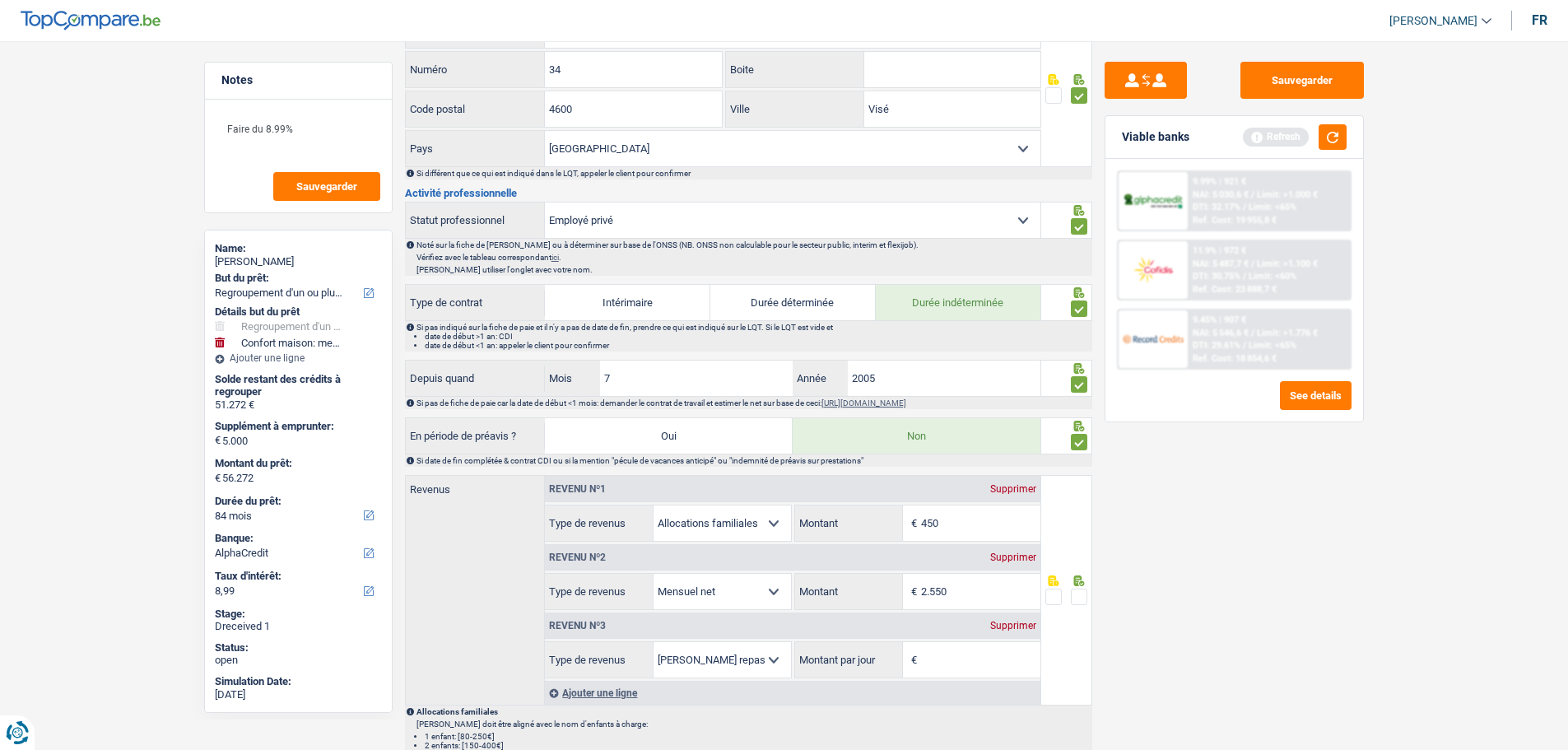 scroll, scrollTop: 412, scrollLeft: 0, axis: vertical 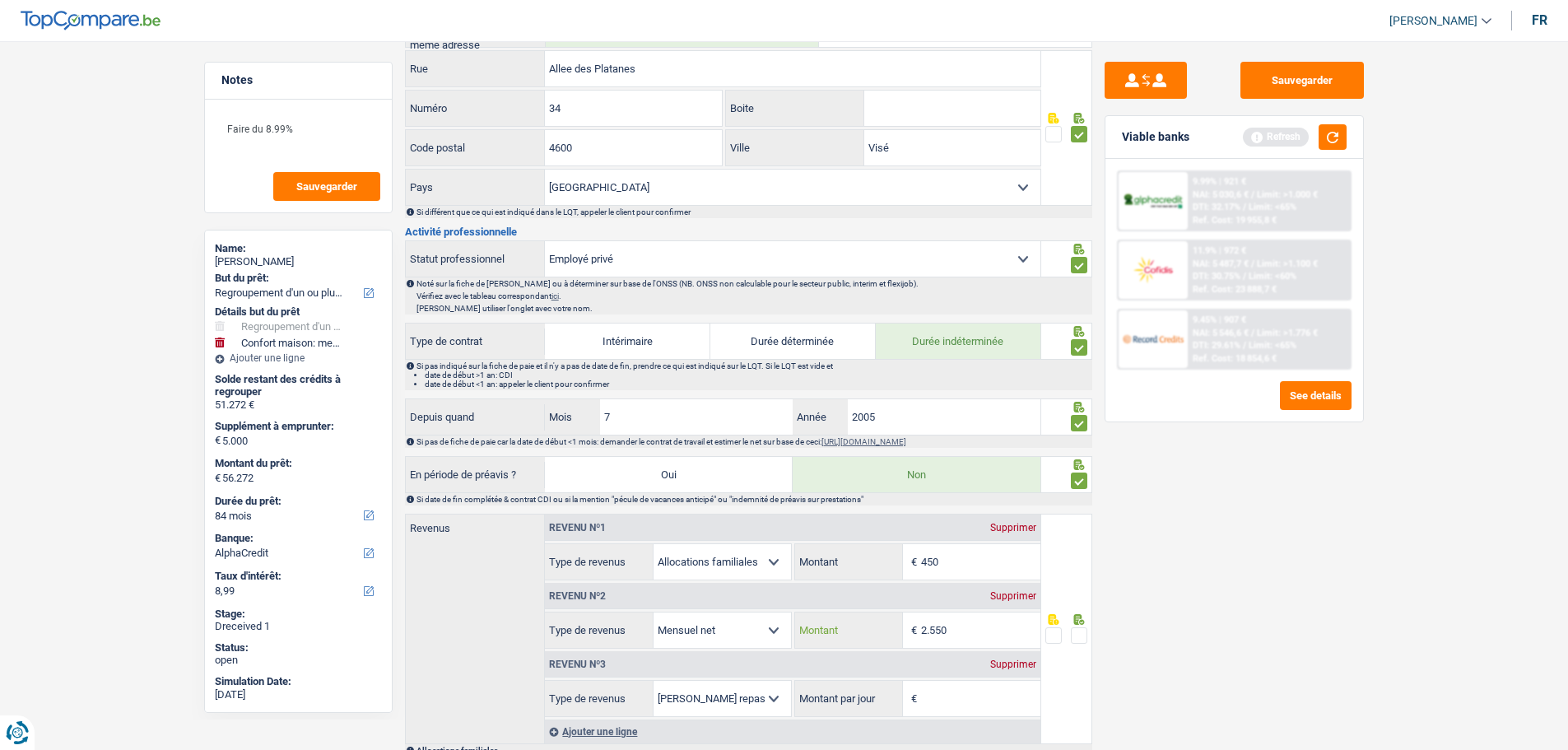 click on "2.550" at bounding box center (980, 630) 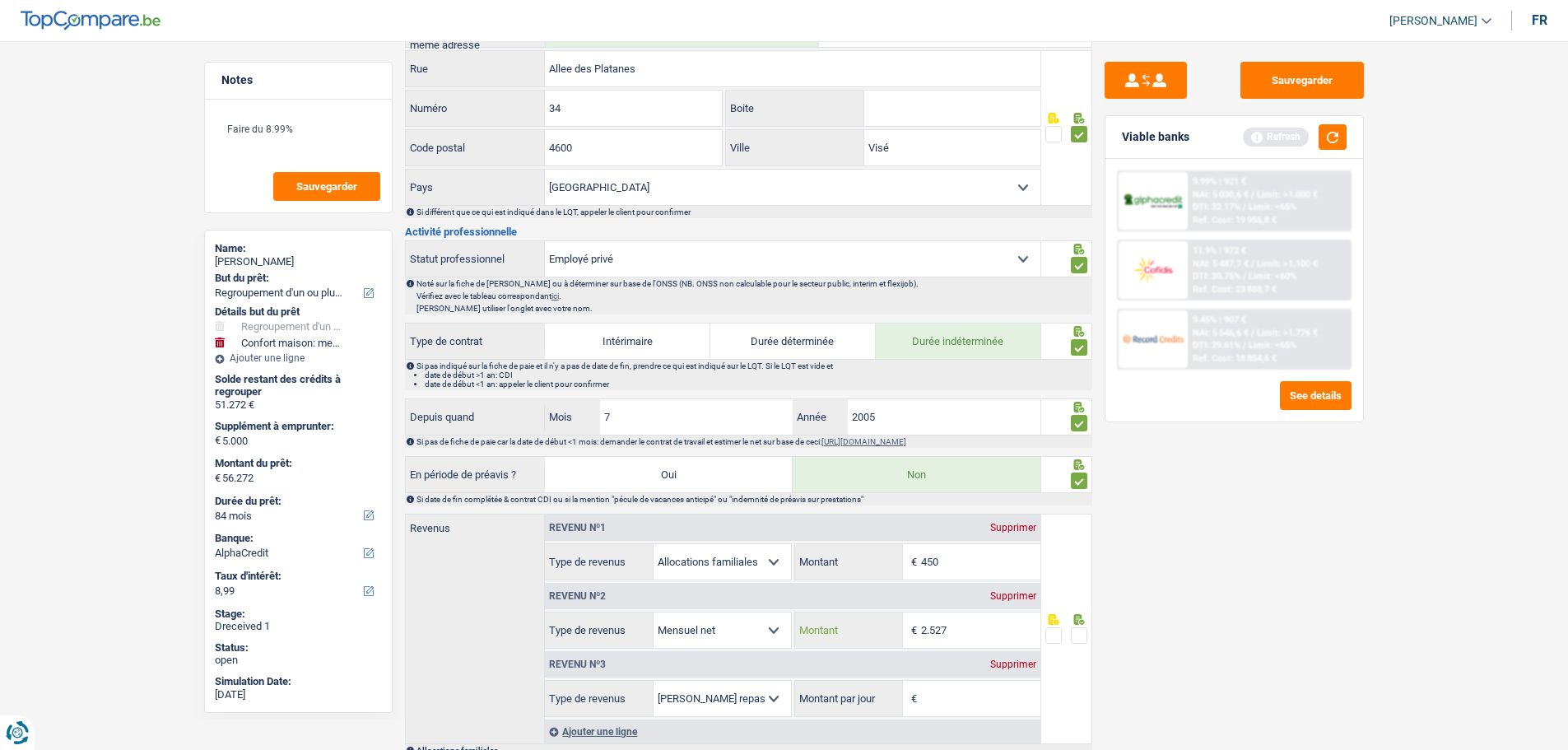 type on "2.527" 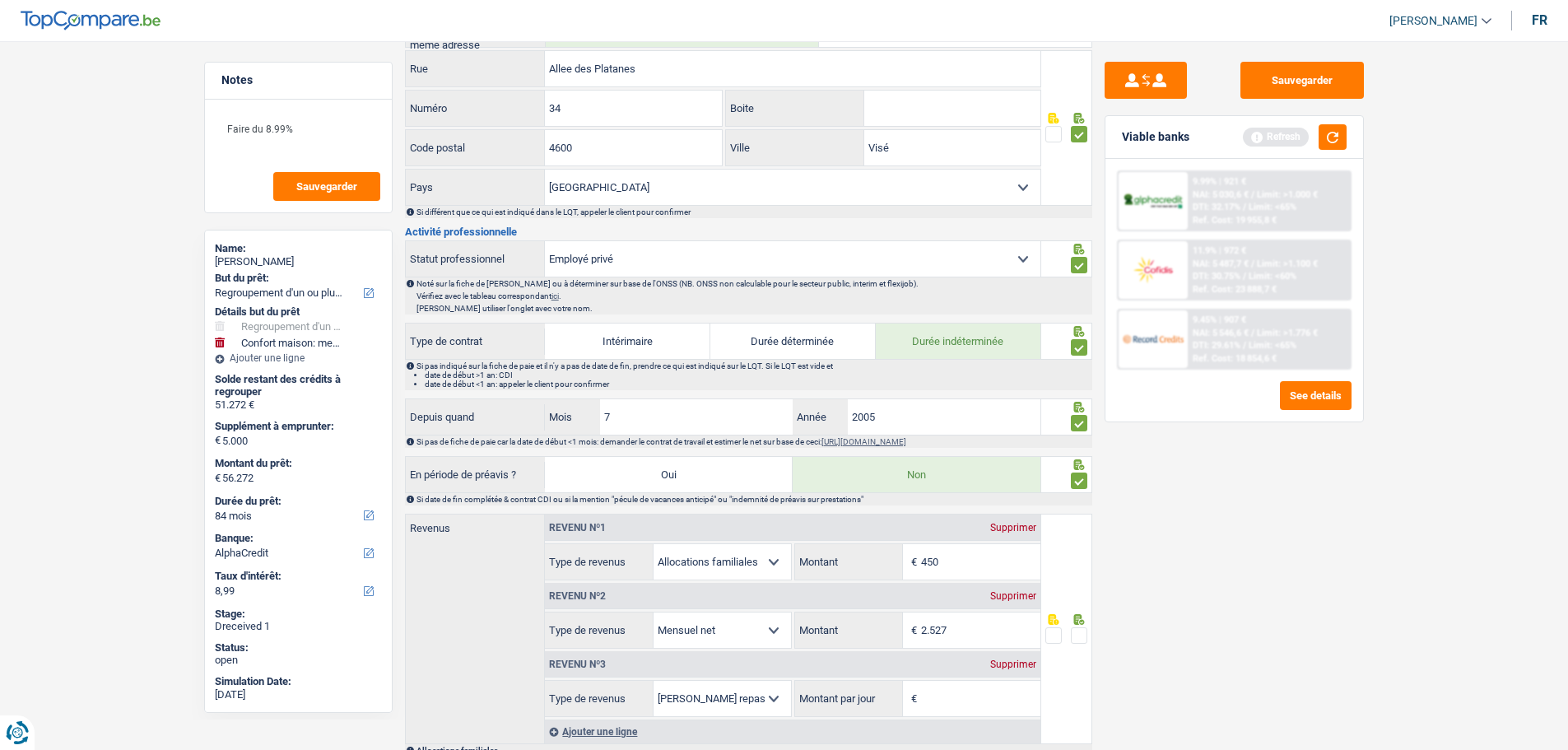 click on "Supprimer" at bounding box center [1013, 664] 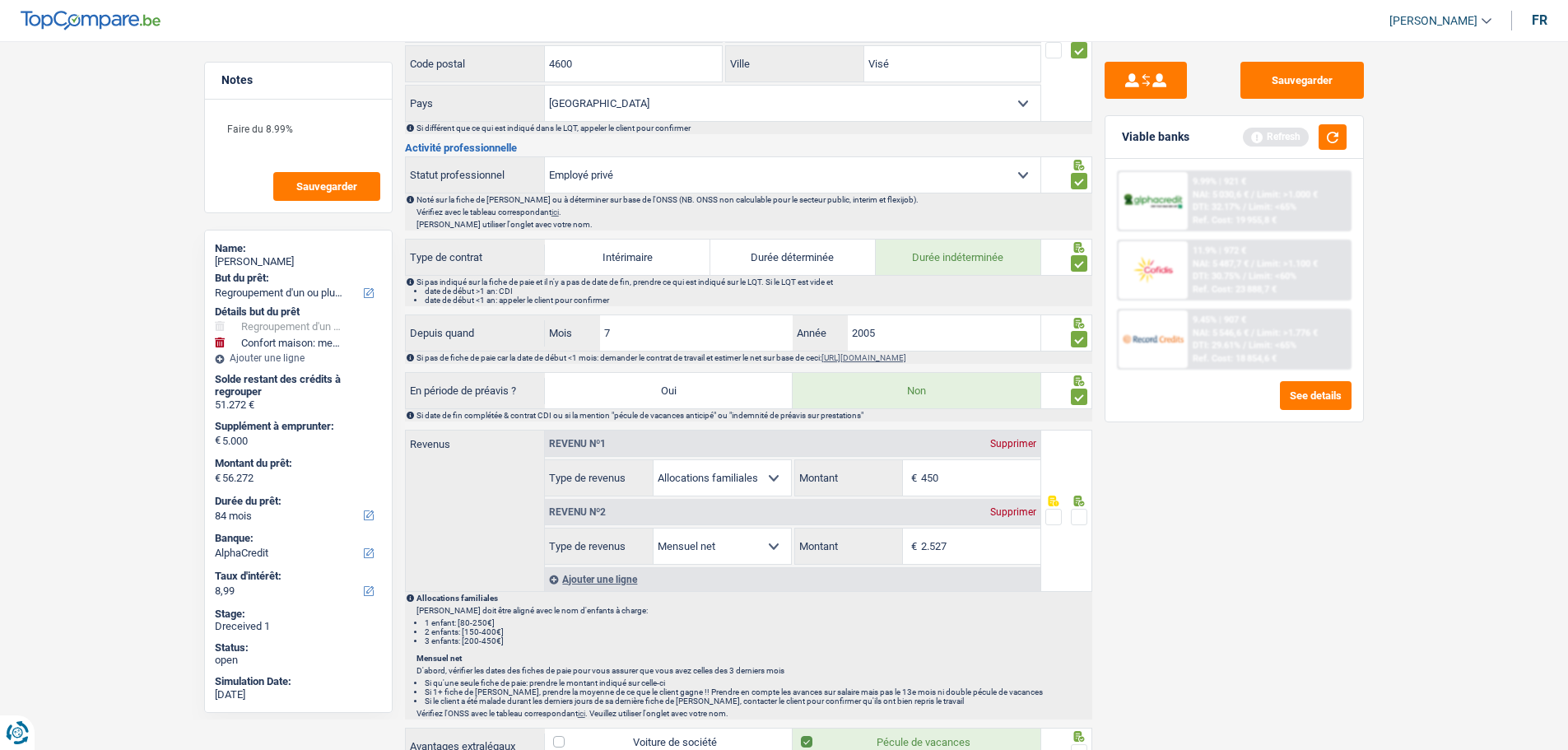 scroll, scrollTop: 576, scrollLeft: 0, axis: vertical 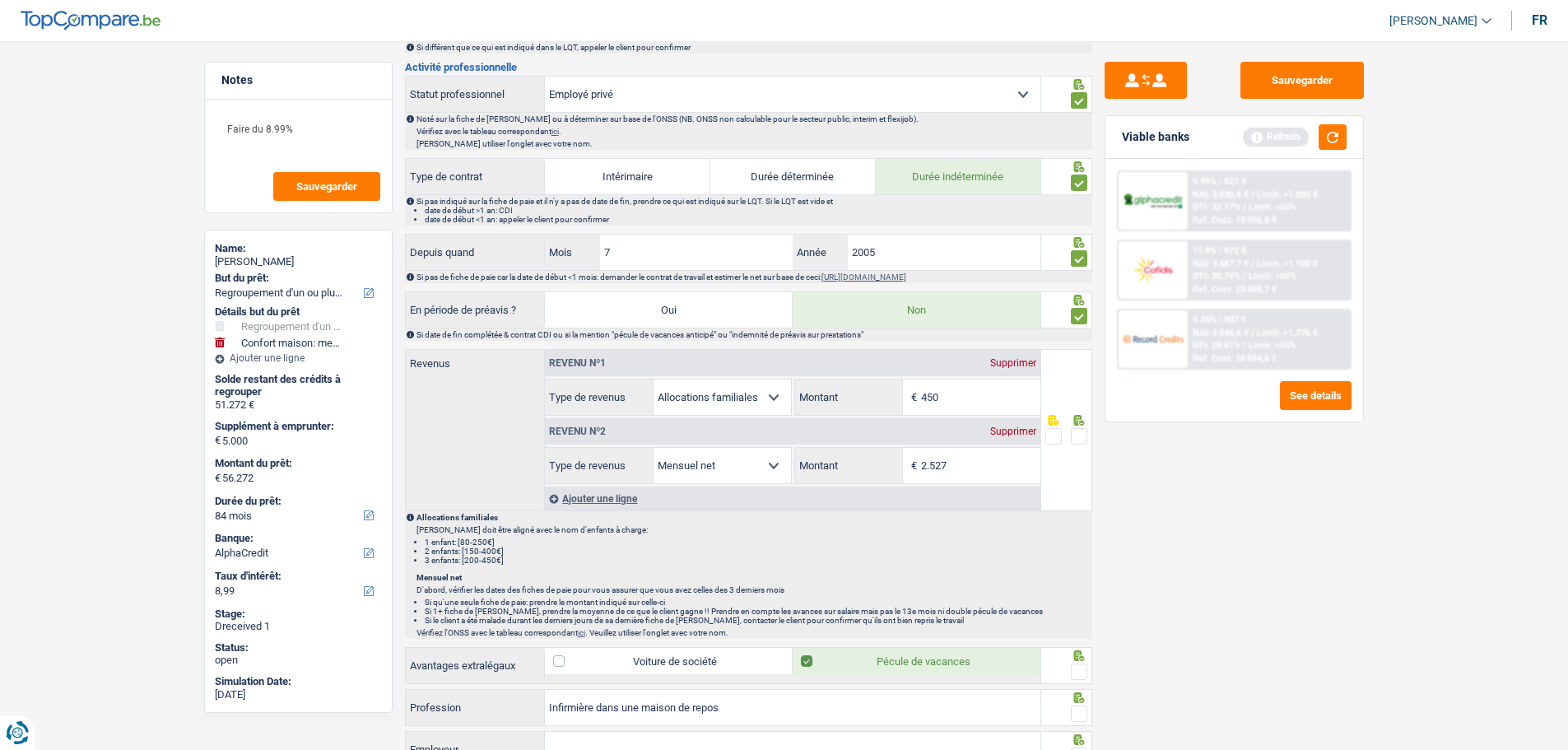 click at bounding box center (1079, 436) 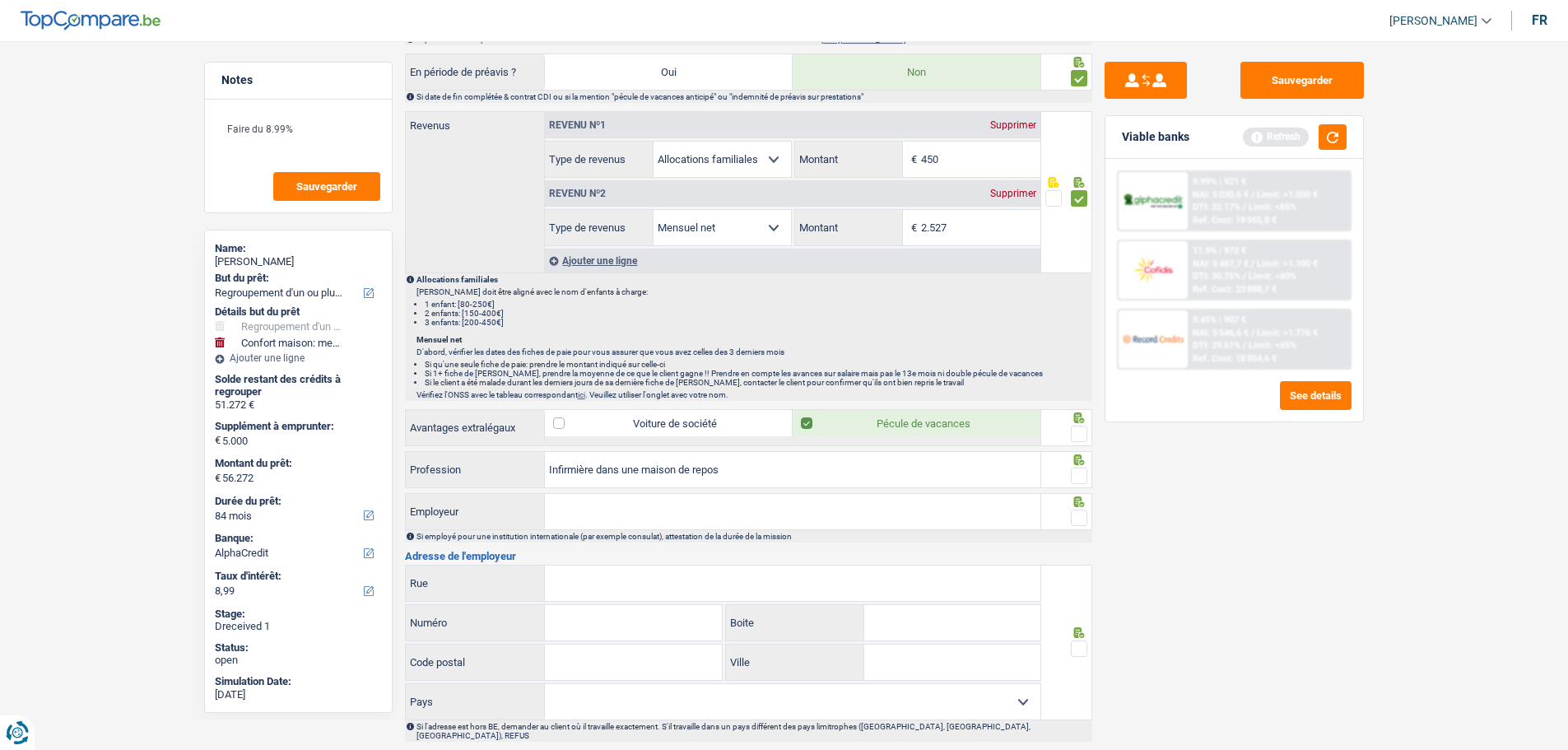 scroll, scrollTop: 823, scrollLeft: 0, axis: vertical 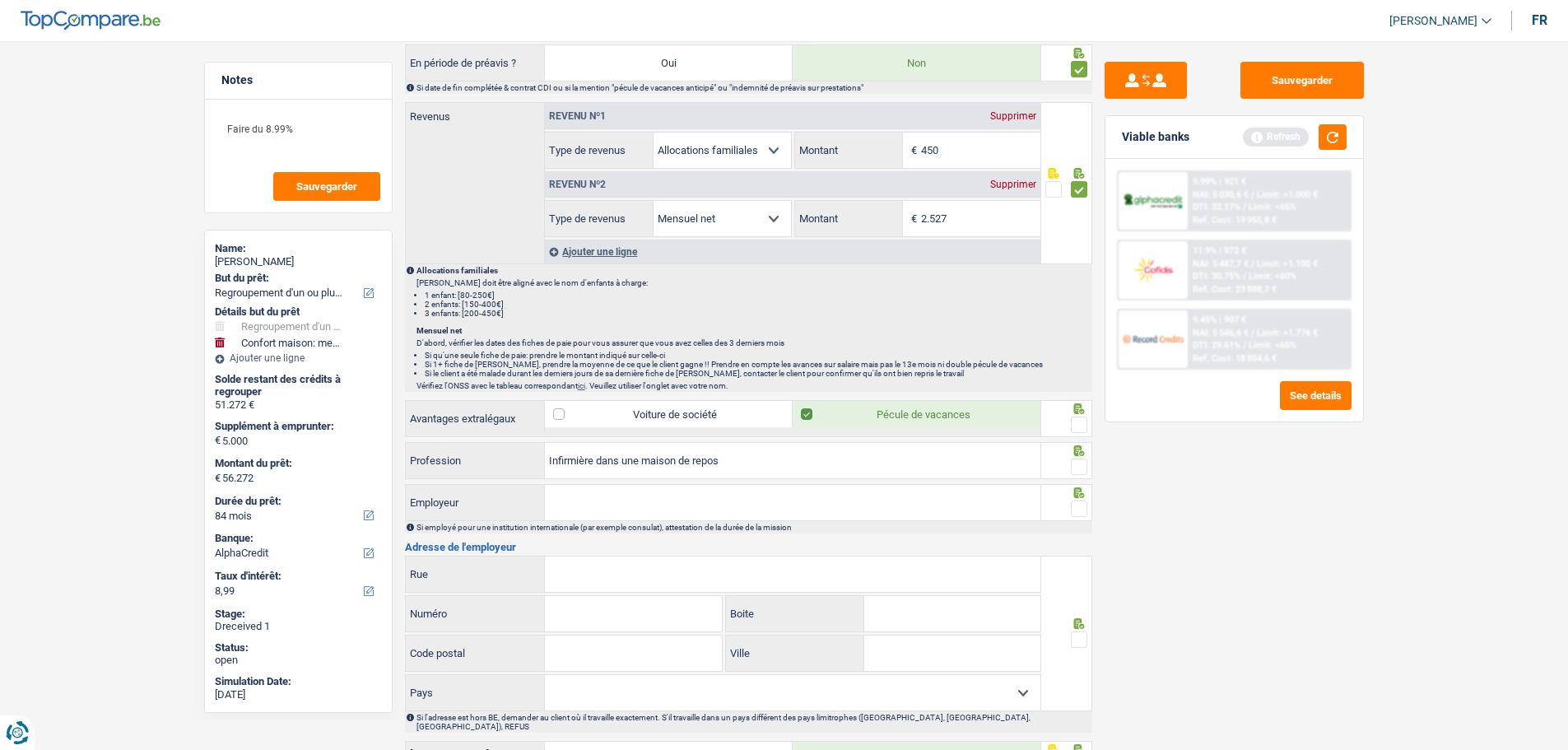 click at bounding box center [1079, 425] 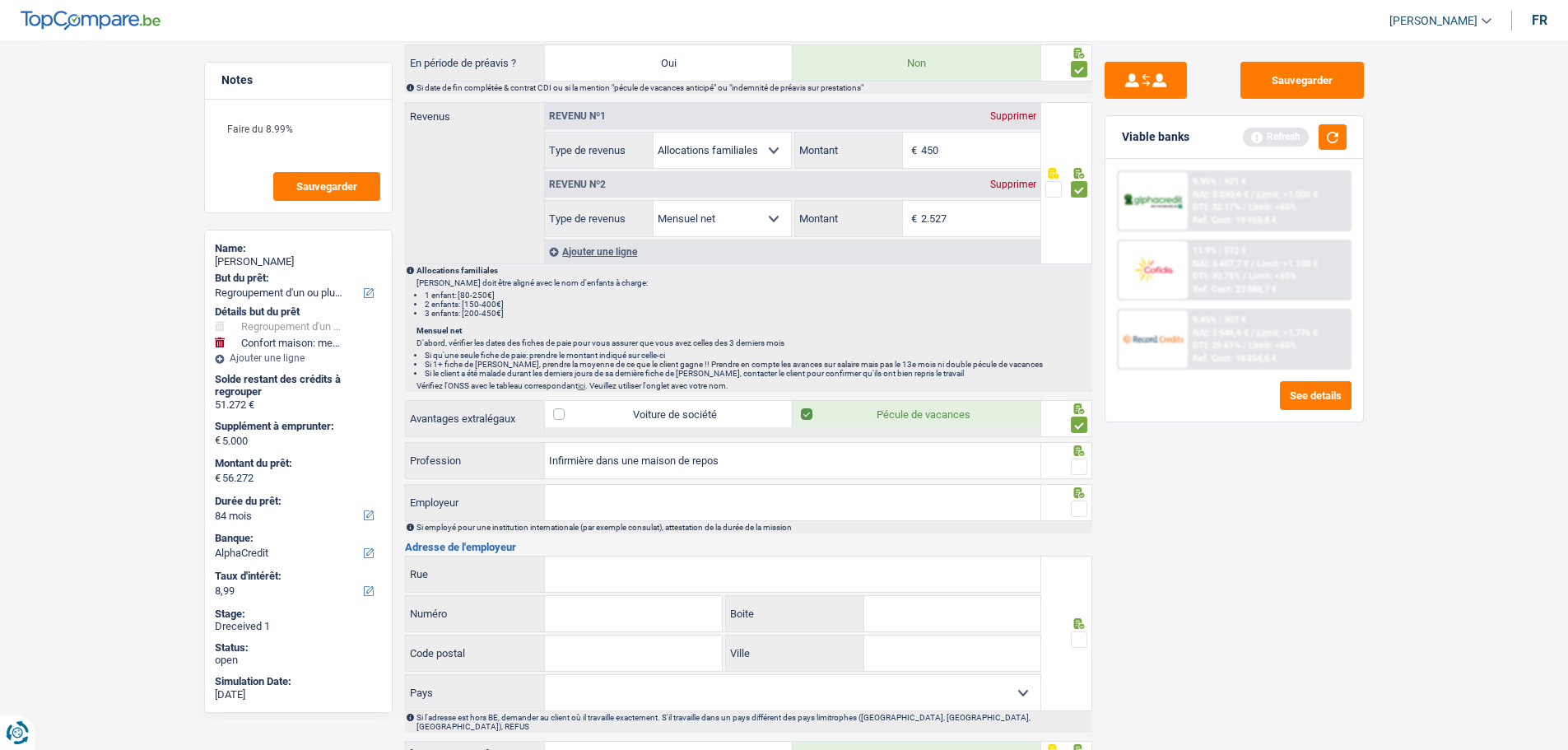 click at bounding box center (1079, 467) 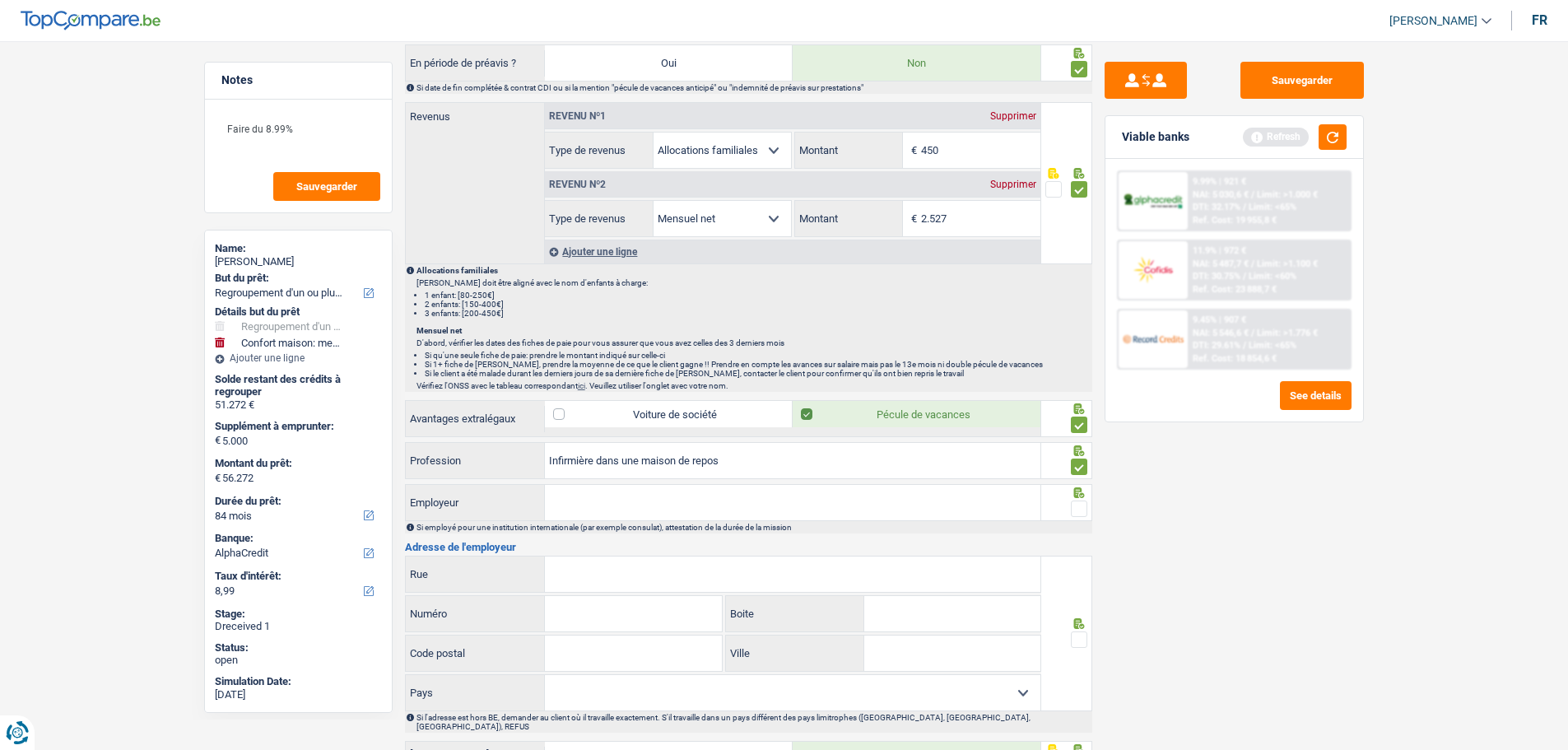 click on "Employeur" at bounding box center [793, 502] 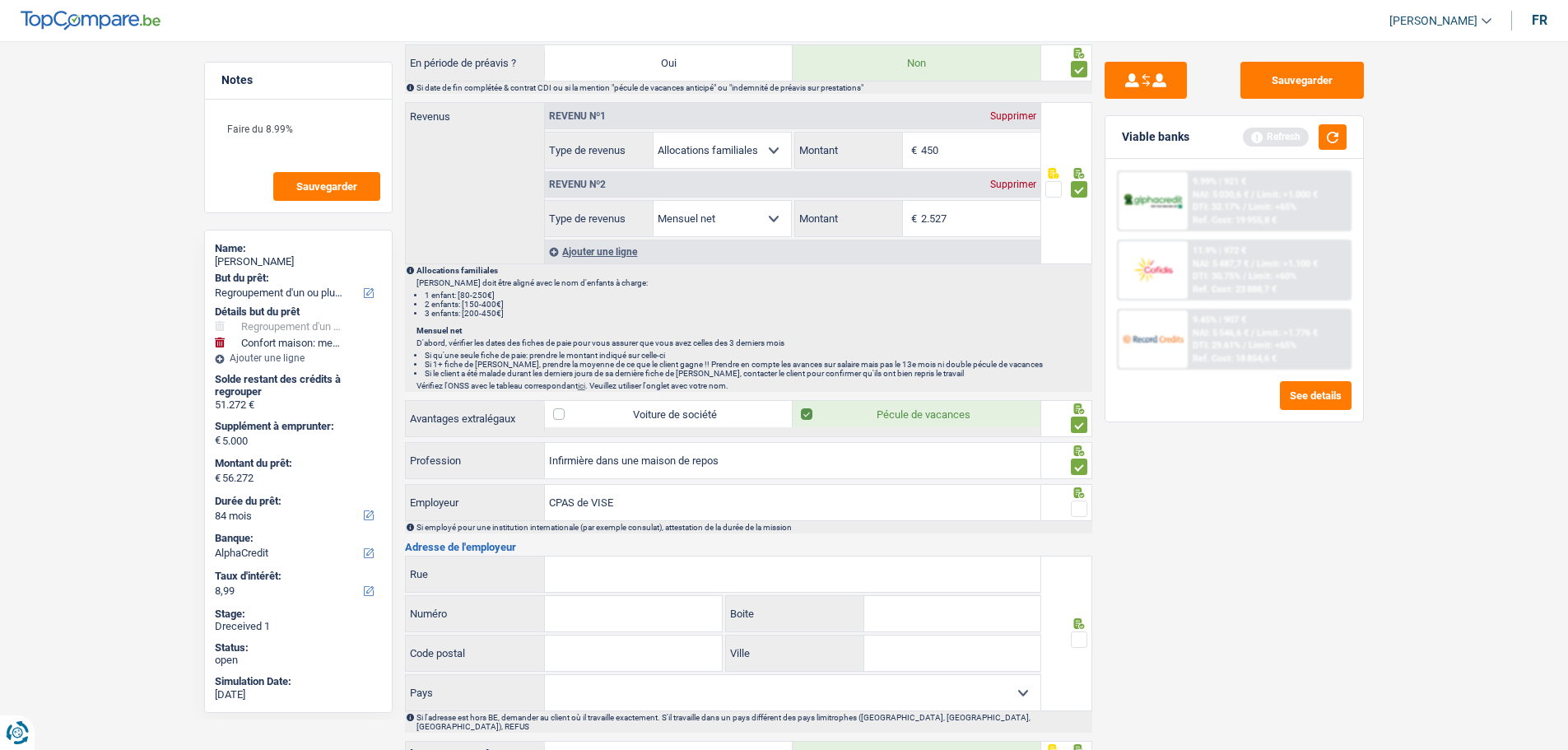 type on "CPAS de VISE" 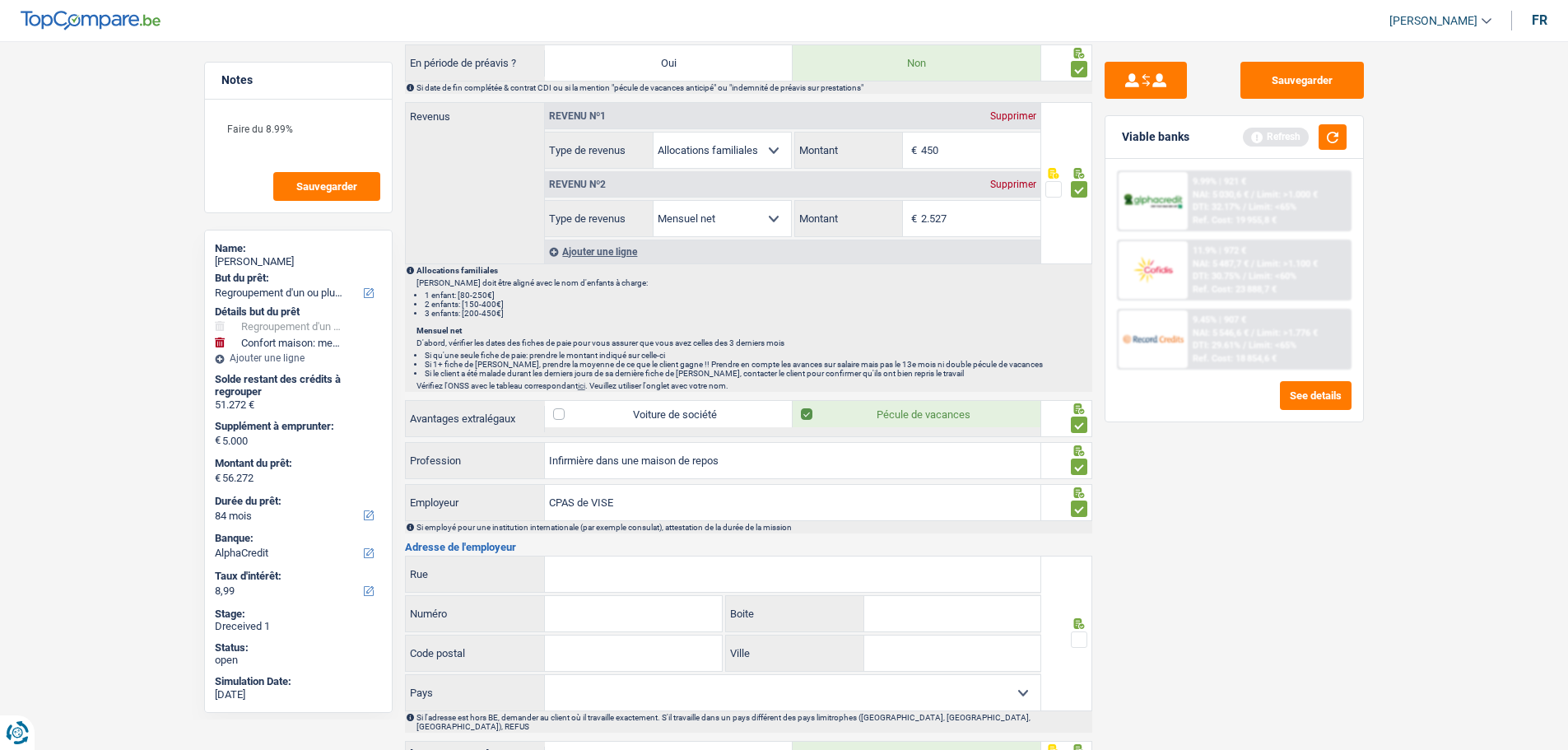 click on "Rue" at bounding box center (793, 574) 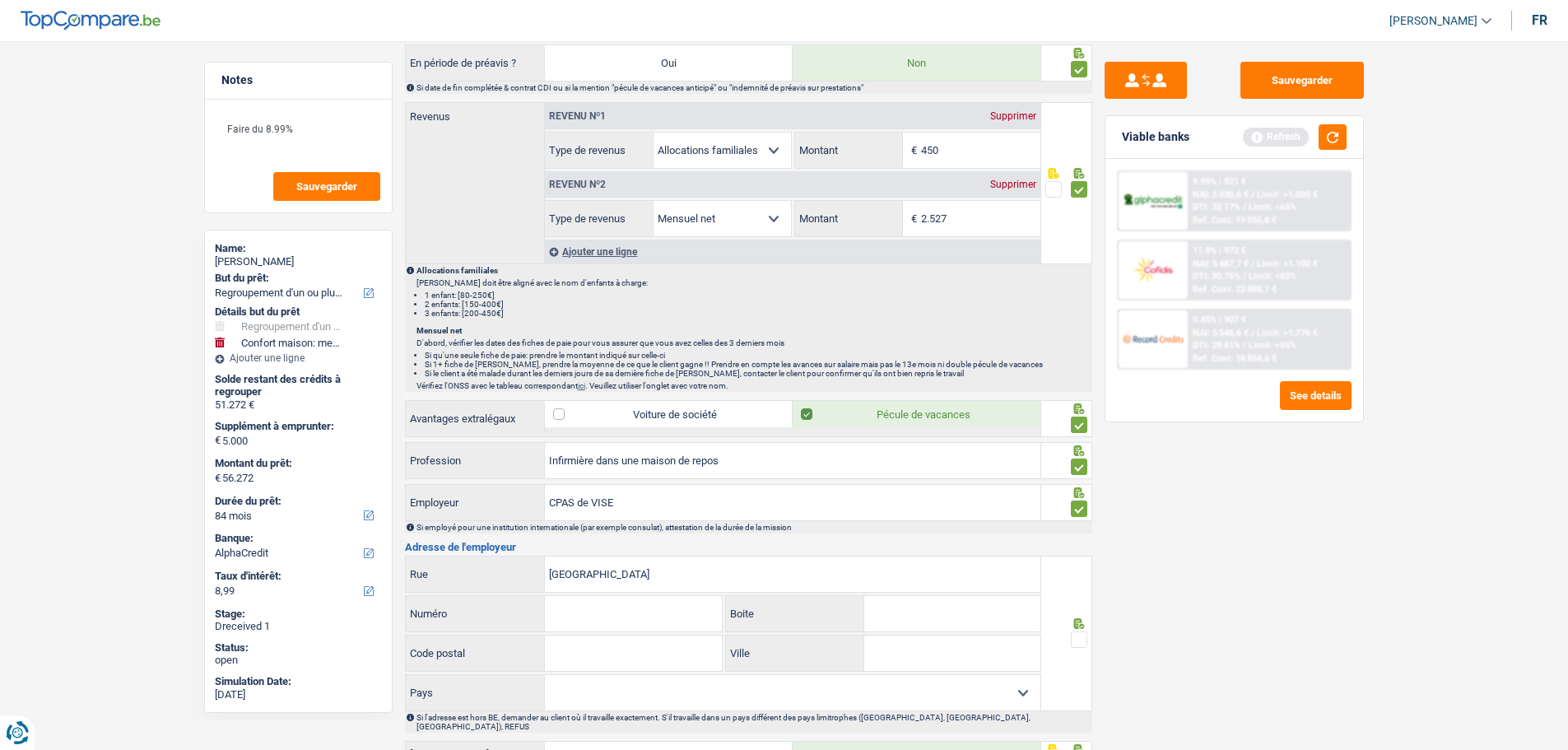 type on "Rue de la Chinstree" 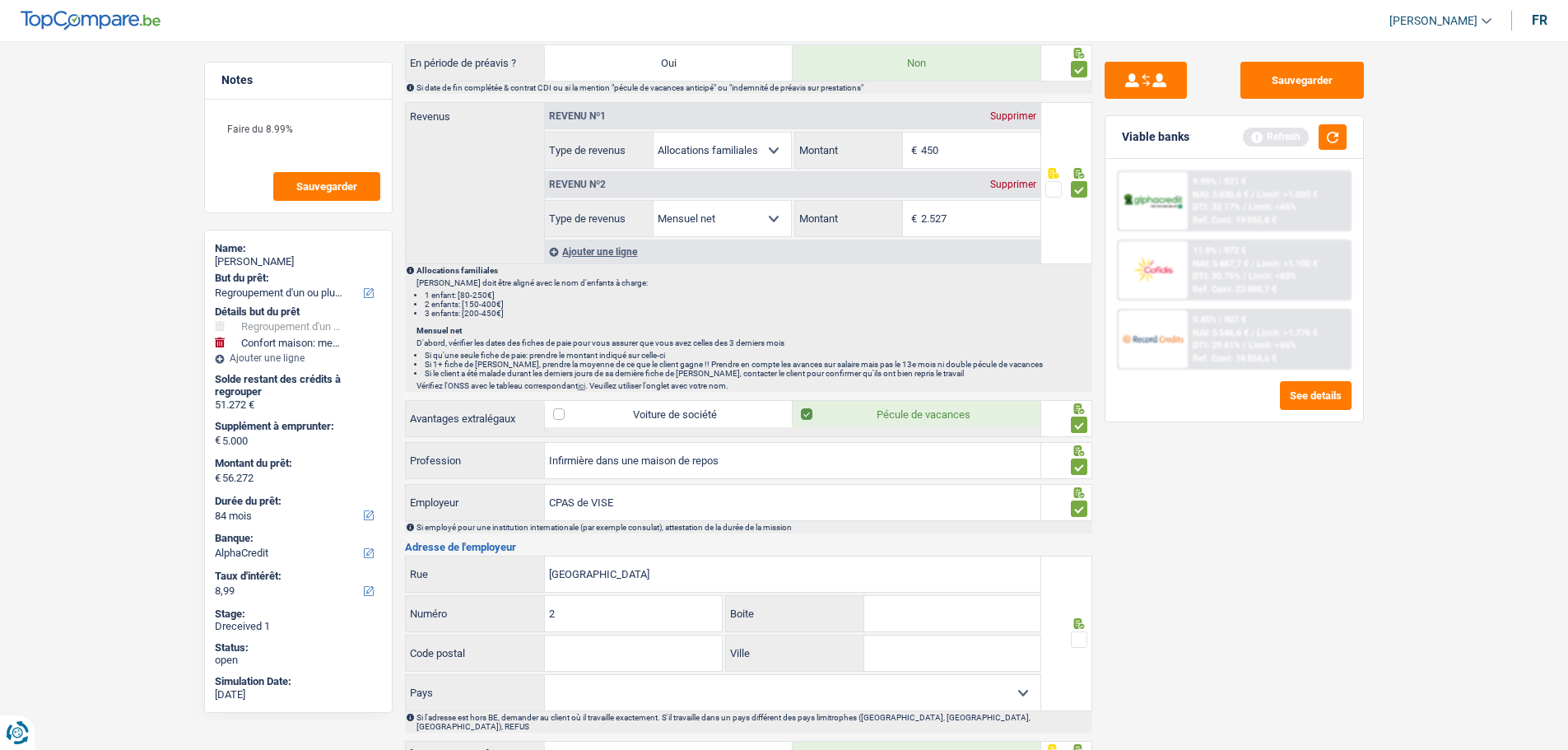 type on "2" 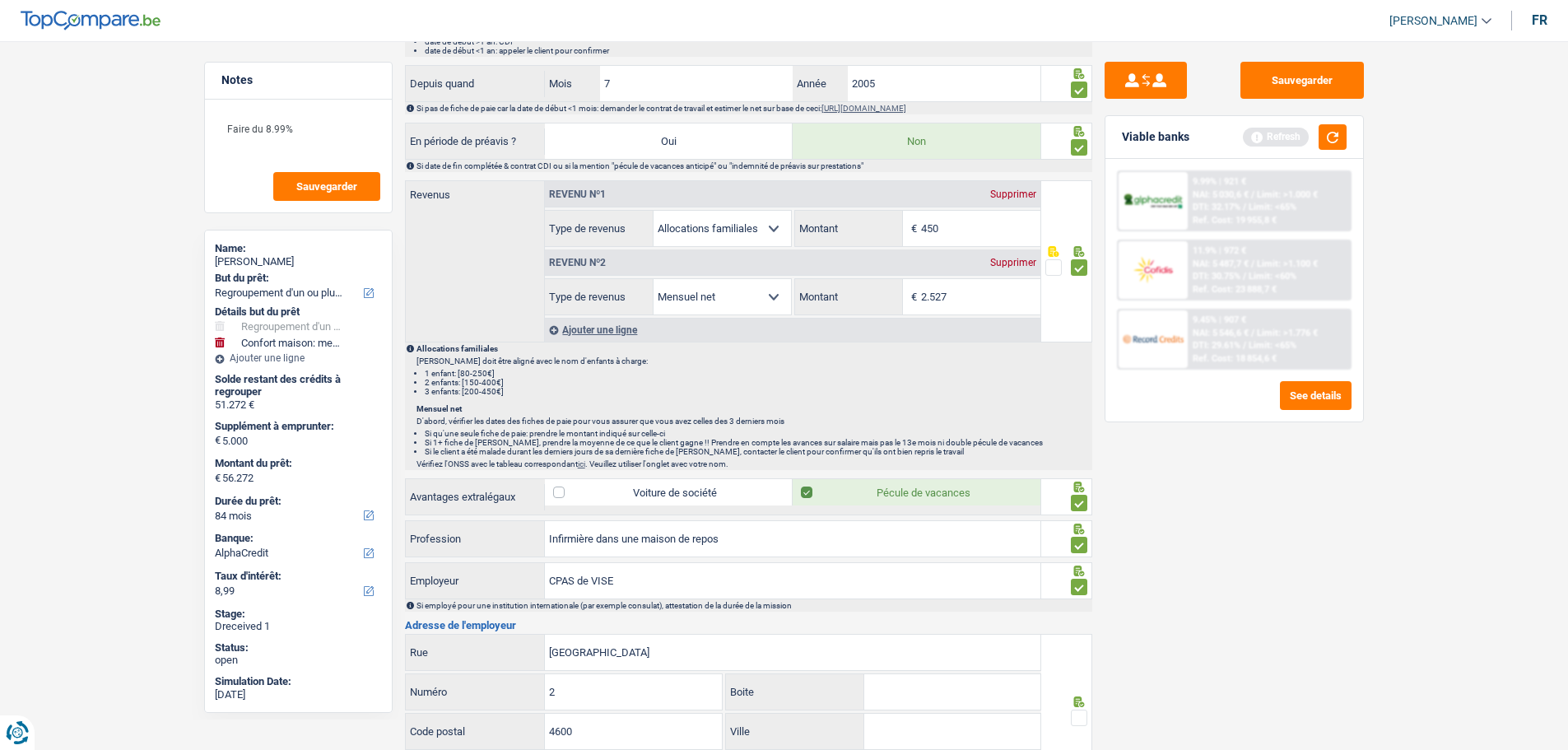 scroll, scrollTop: 741, scrollLeft: 0, axis: vertical 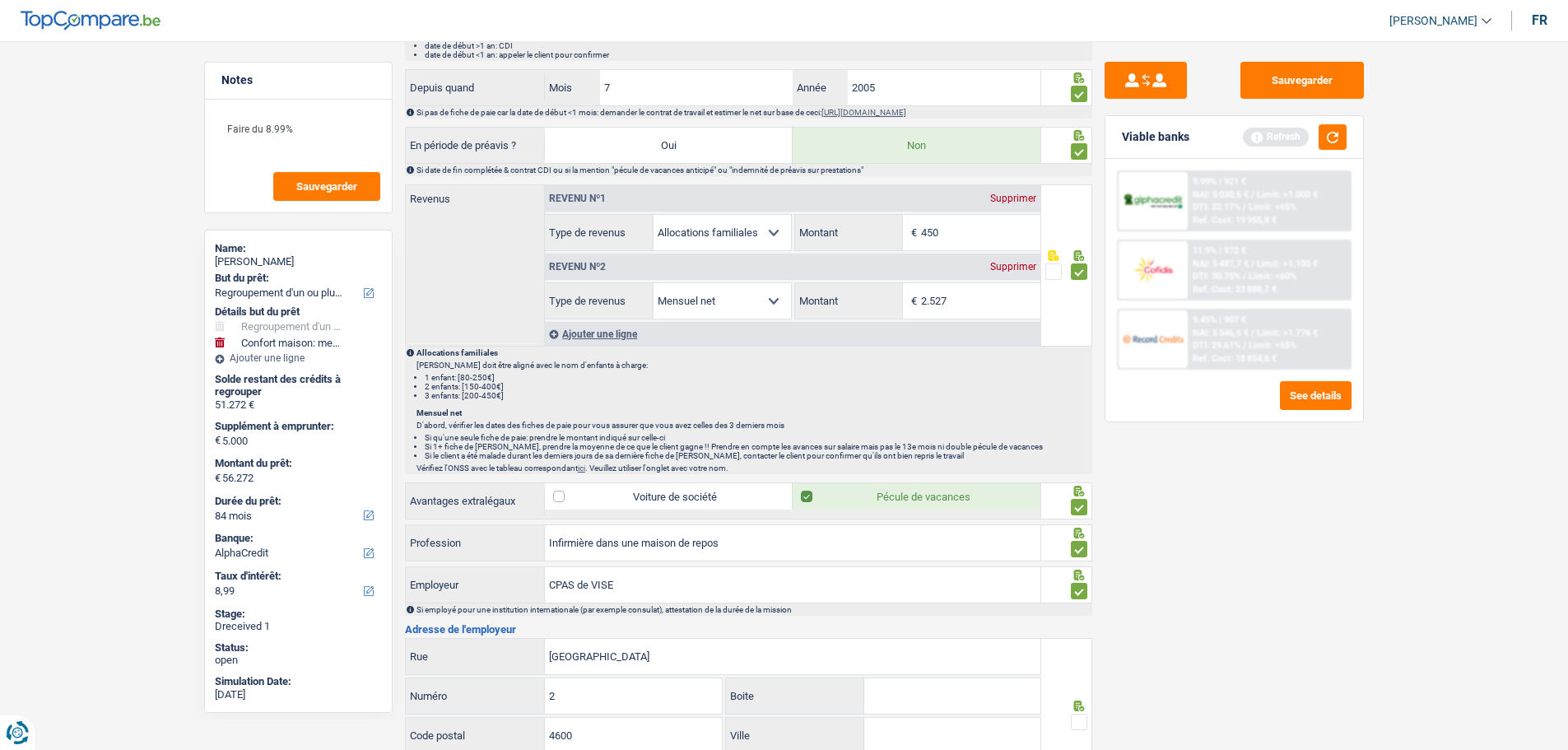type on "4600" 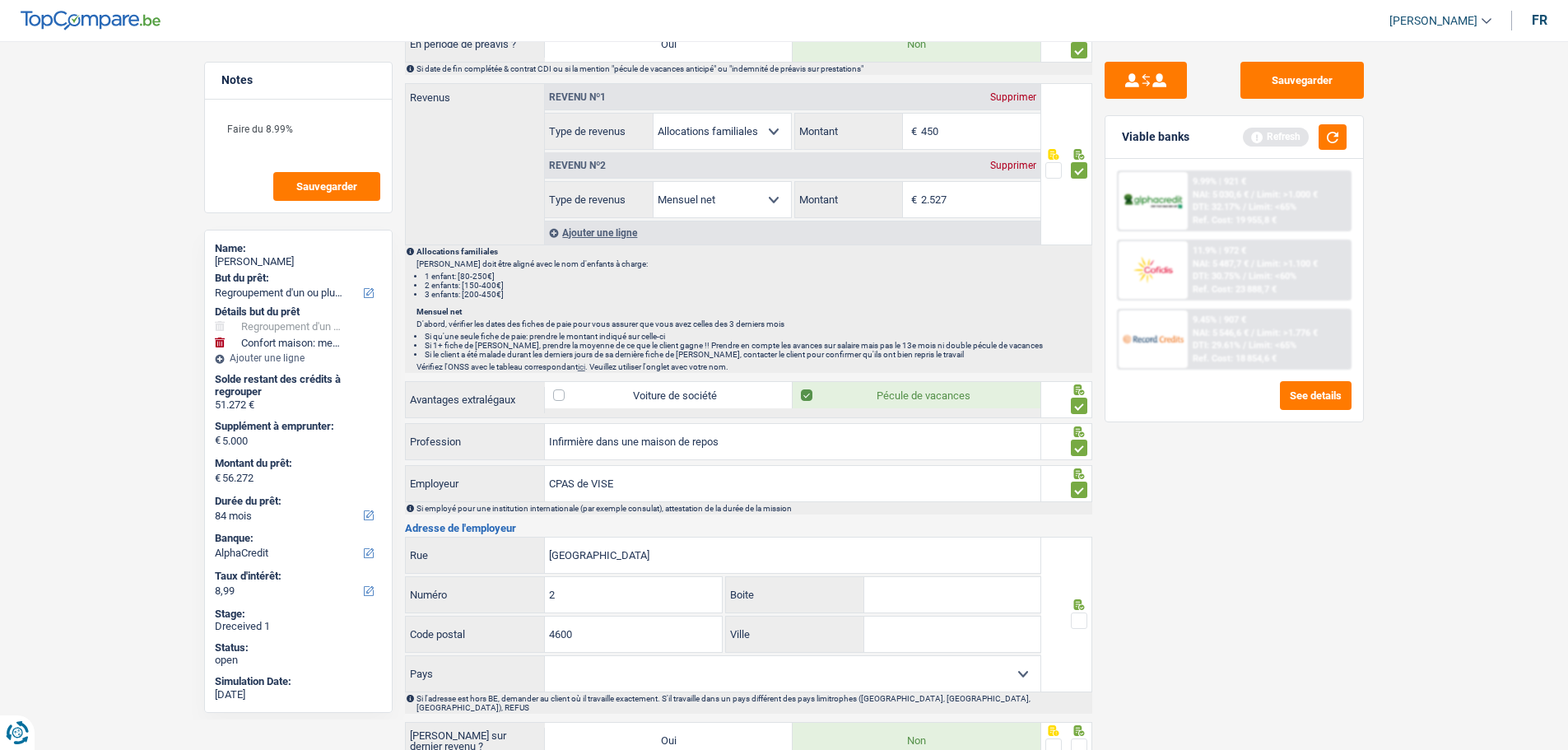 scroll, scrollTop: 1001, scrollLeft: 0, axis: vertical 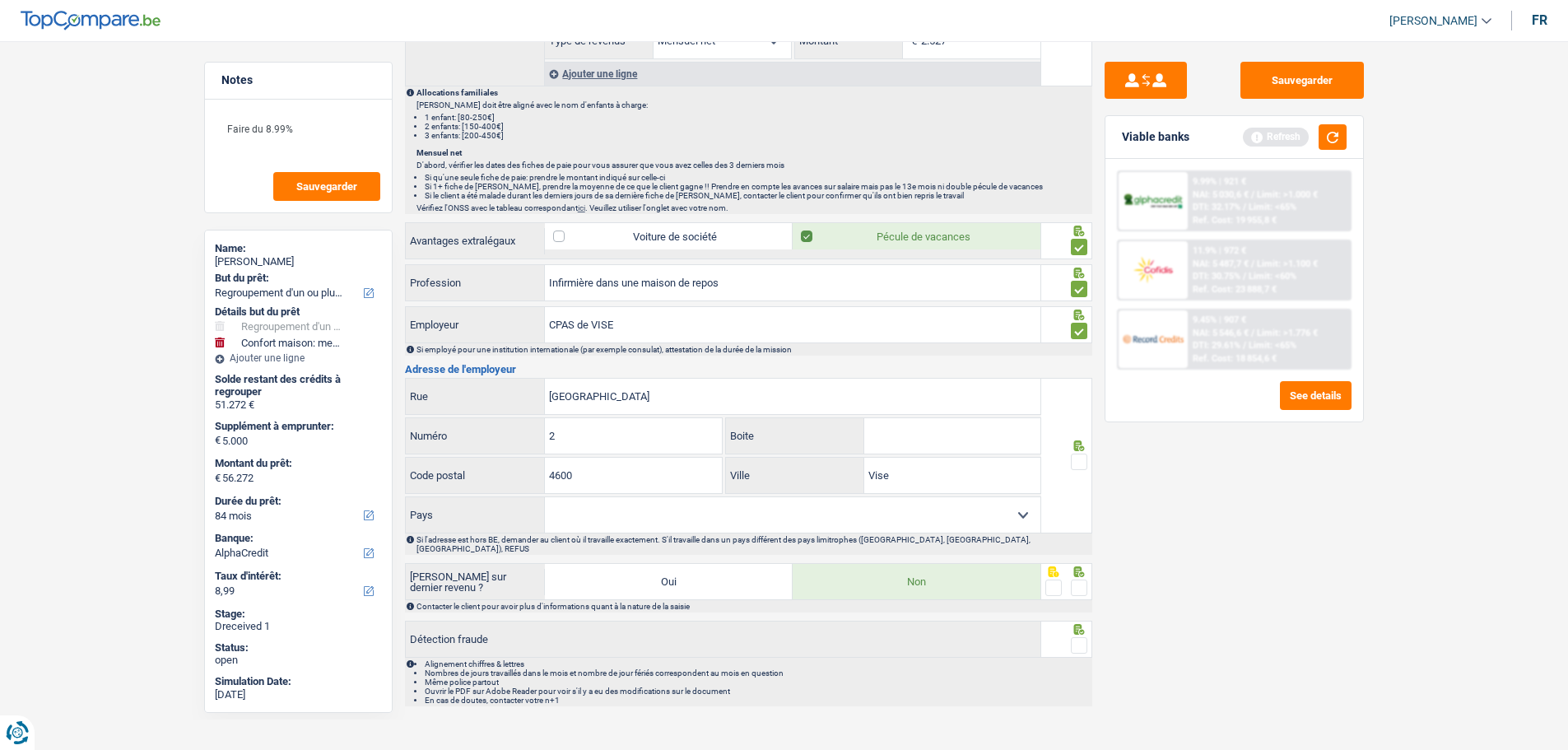 type on "Vise" 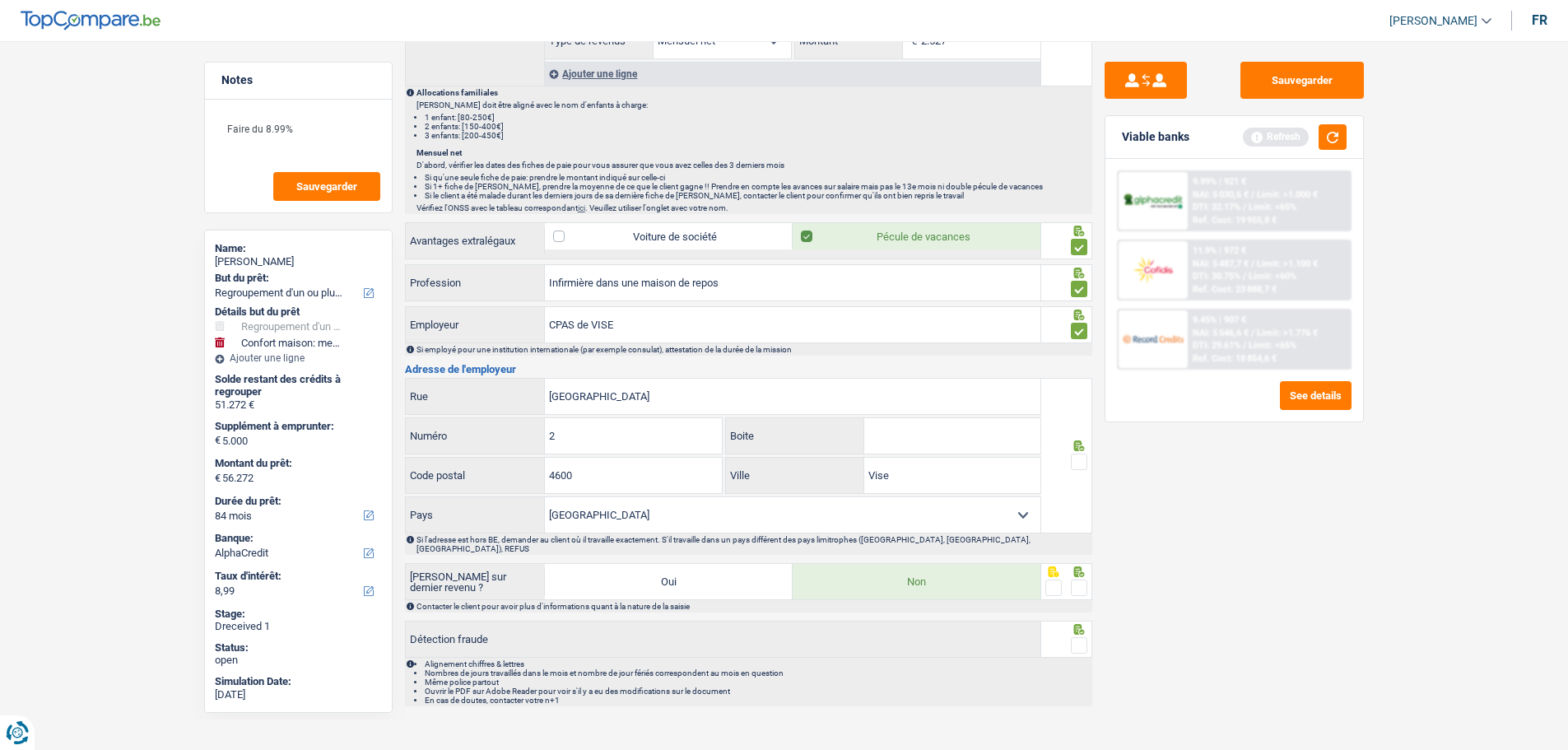 click at bounding box center [1079, 462] 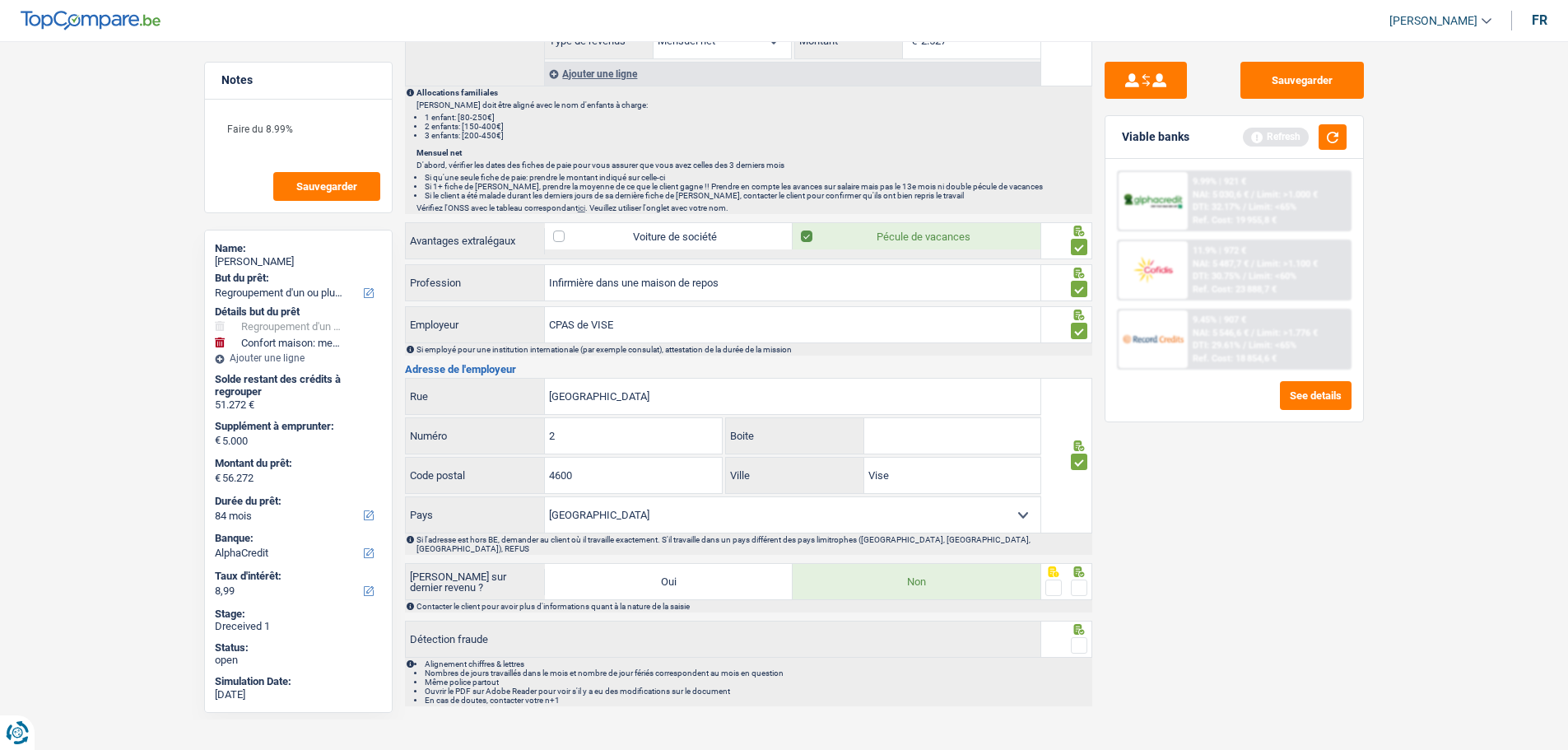 click at bounding box center [1079, 588] 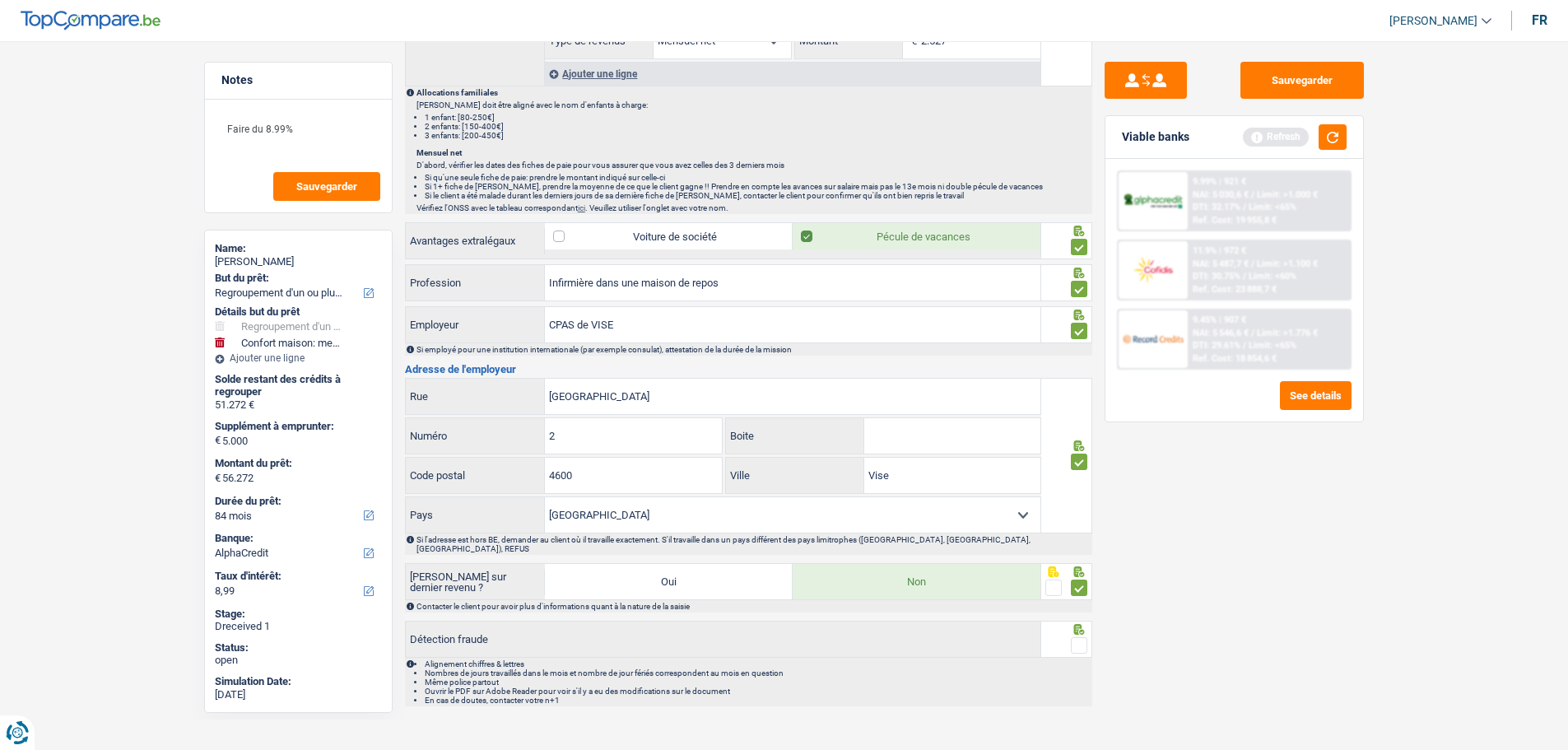 click at bounding box center [1079, 645] 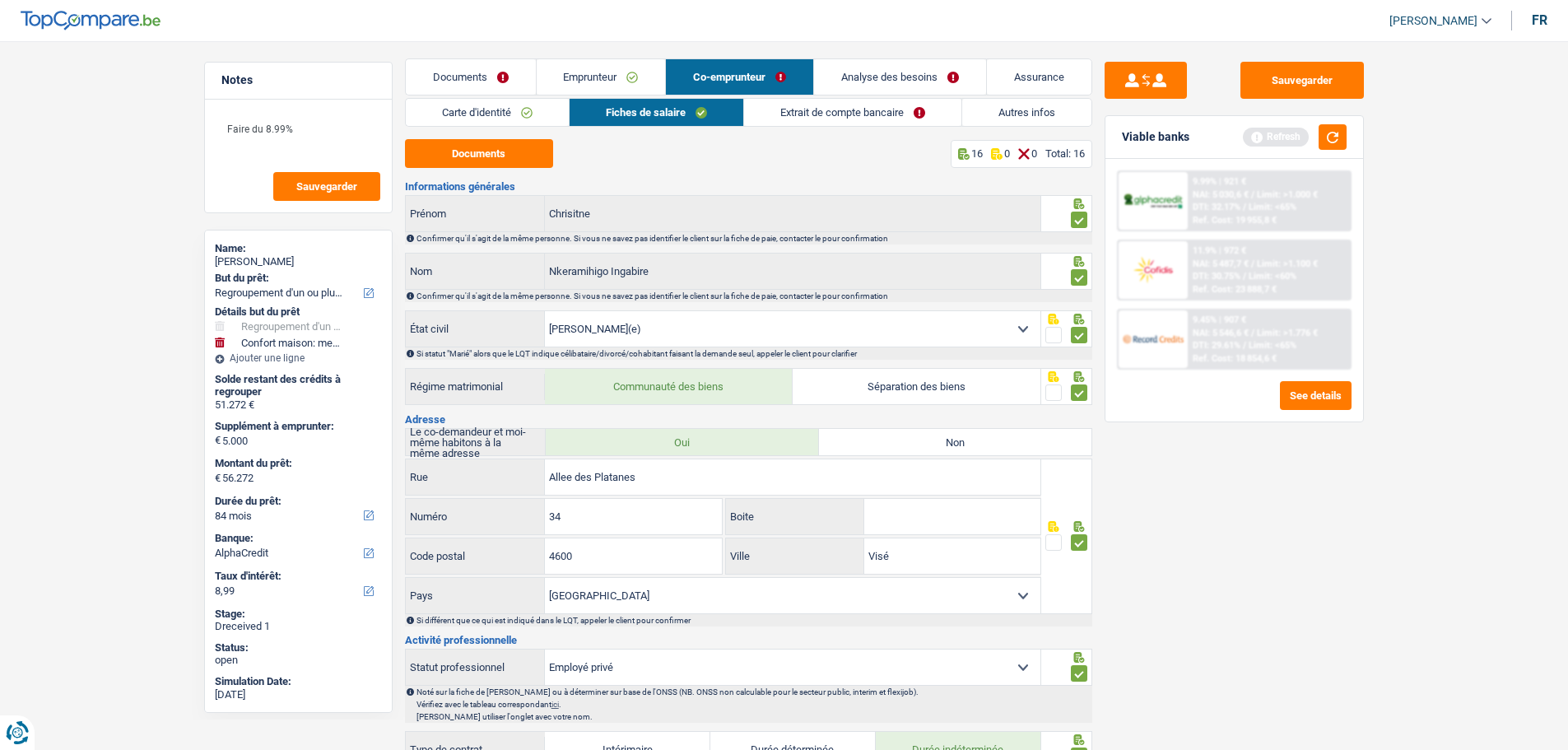 scroll, scrollTop: 0, scrollLeft: 0, axis: both 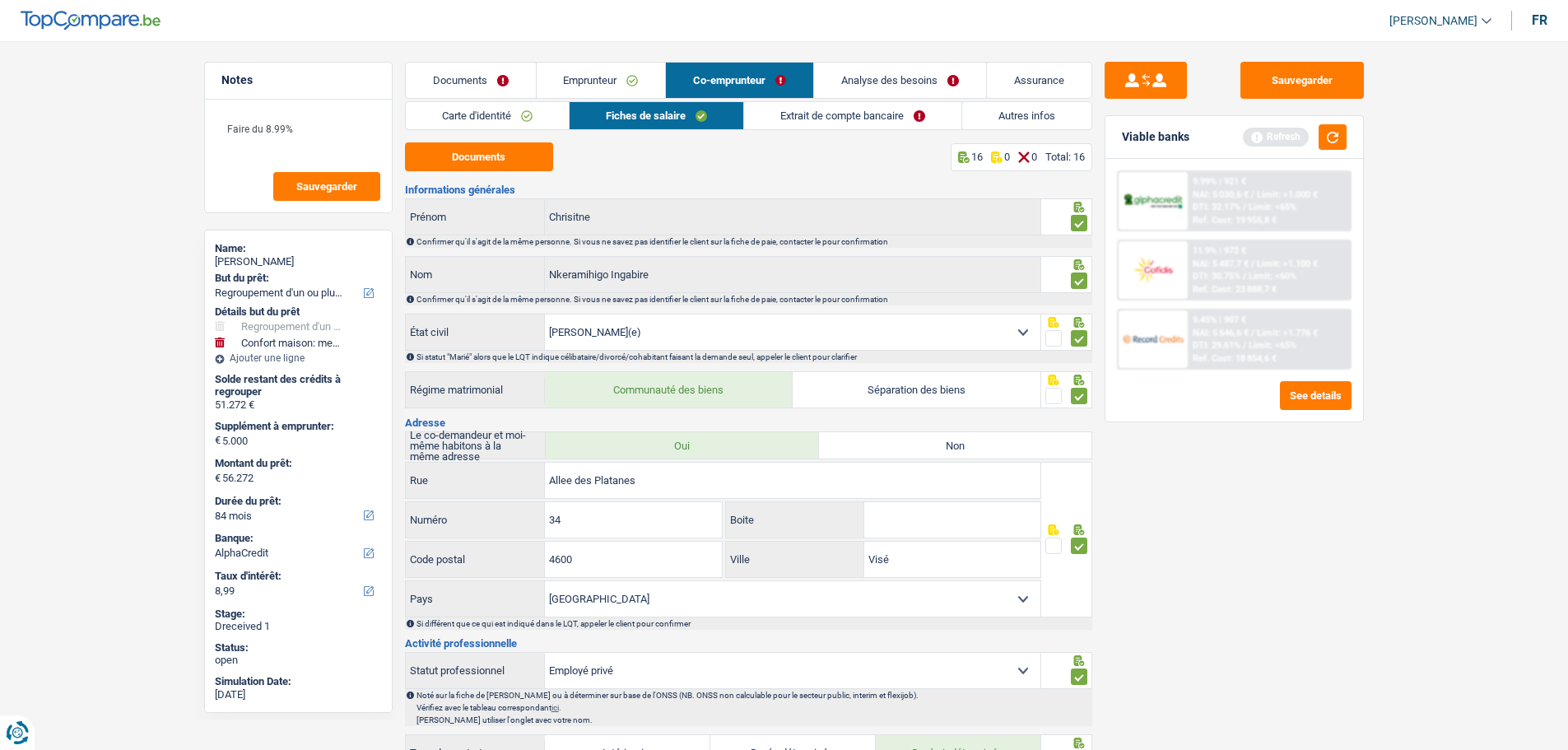 click on "Extrait de compte bancaire" at bounding box center (853, 115) 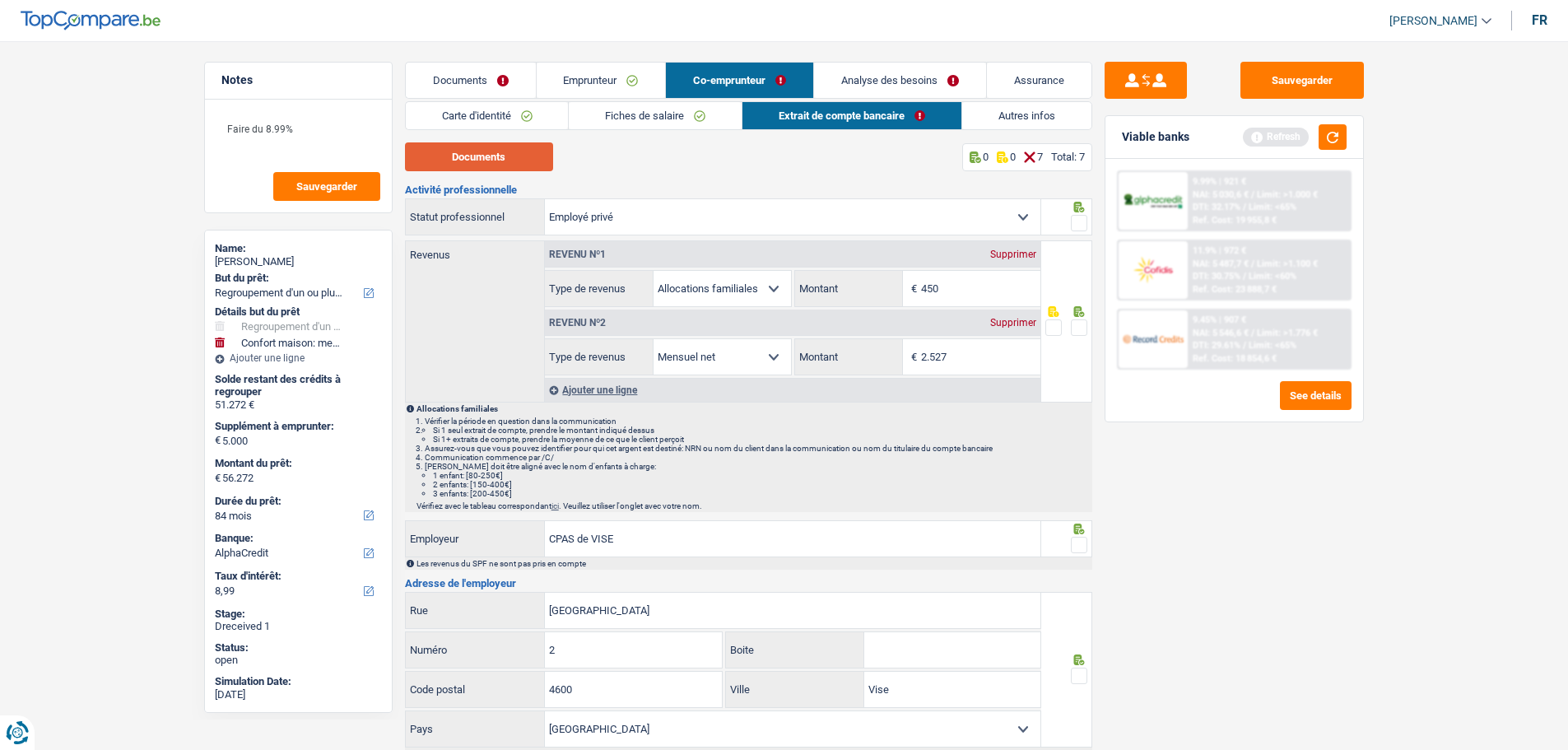 click on "Documents" at bounding box center [479, 156] 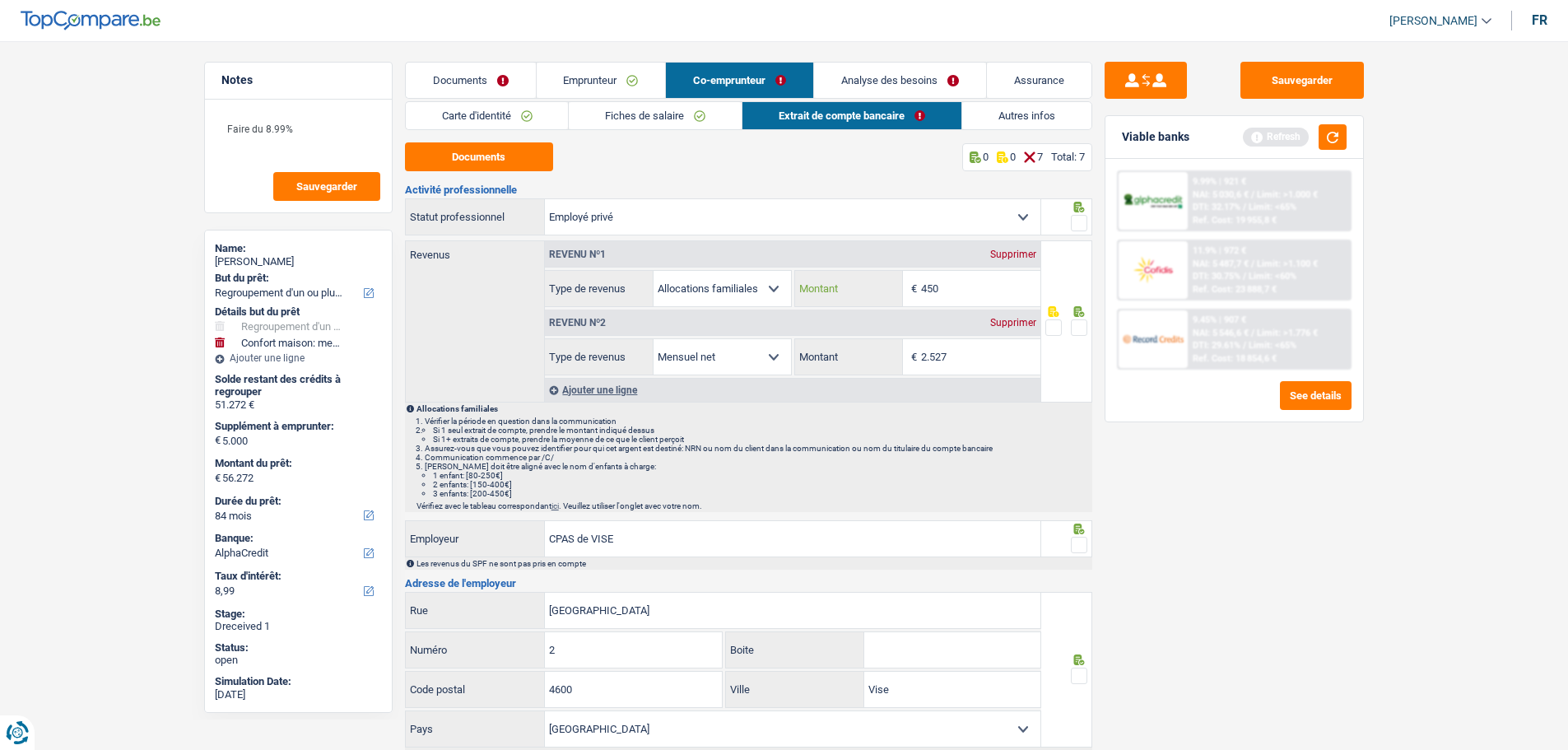click on "450" at bounding box center (980, 288) 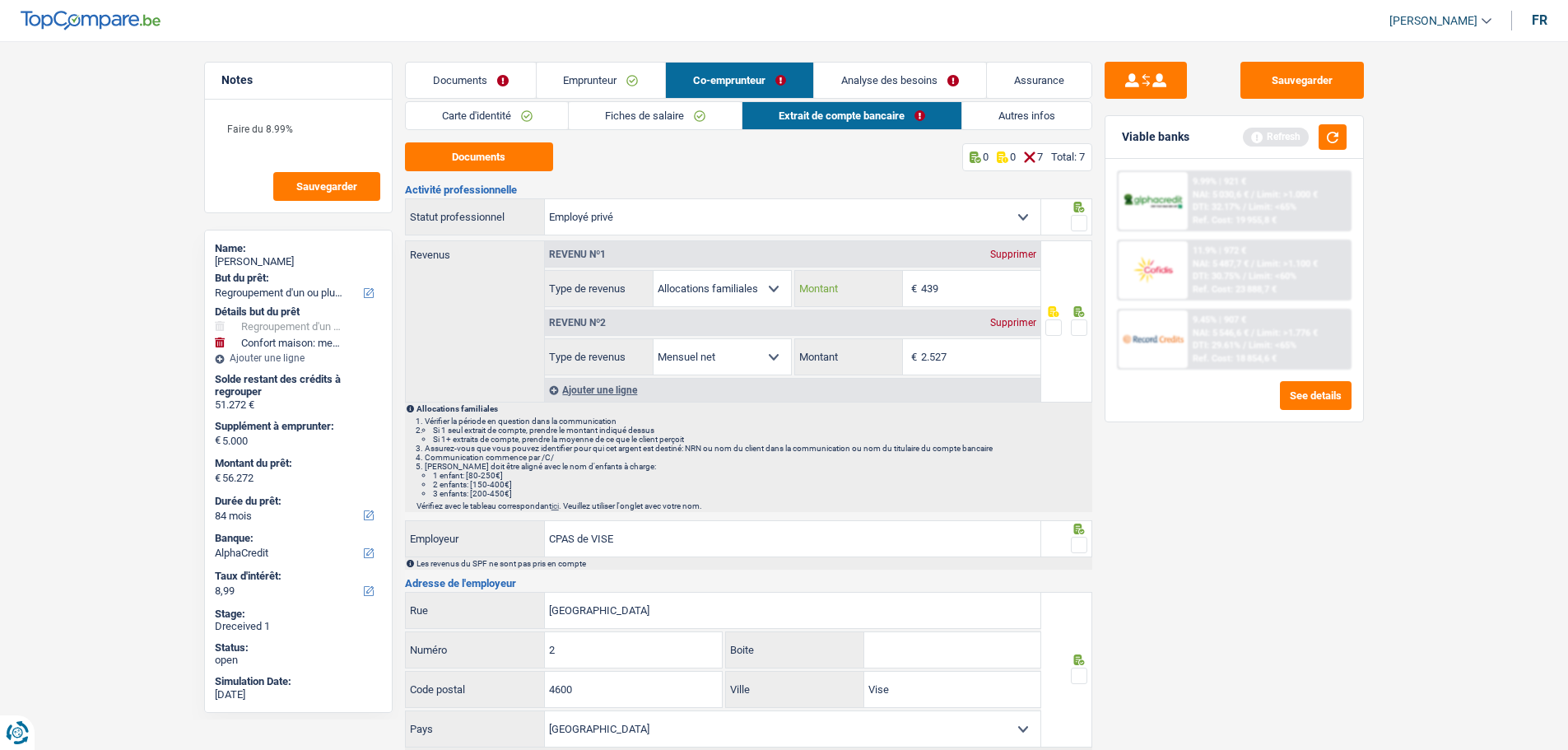 type on "439" 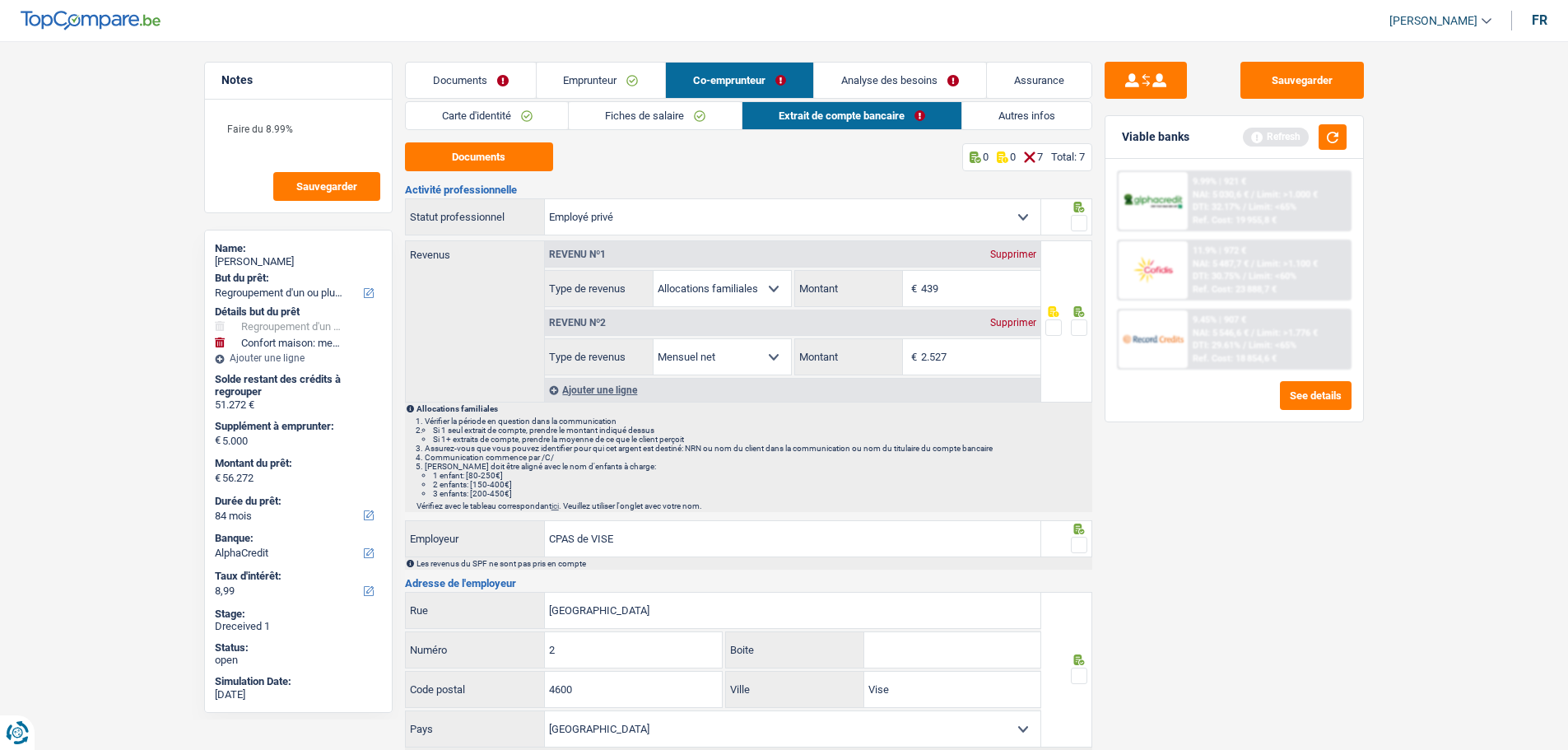 click at bounding box center (1079, 223) 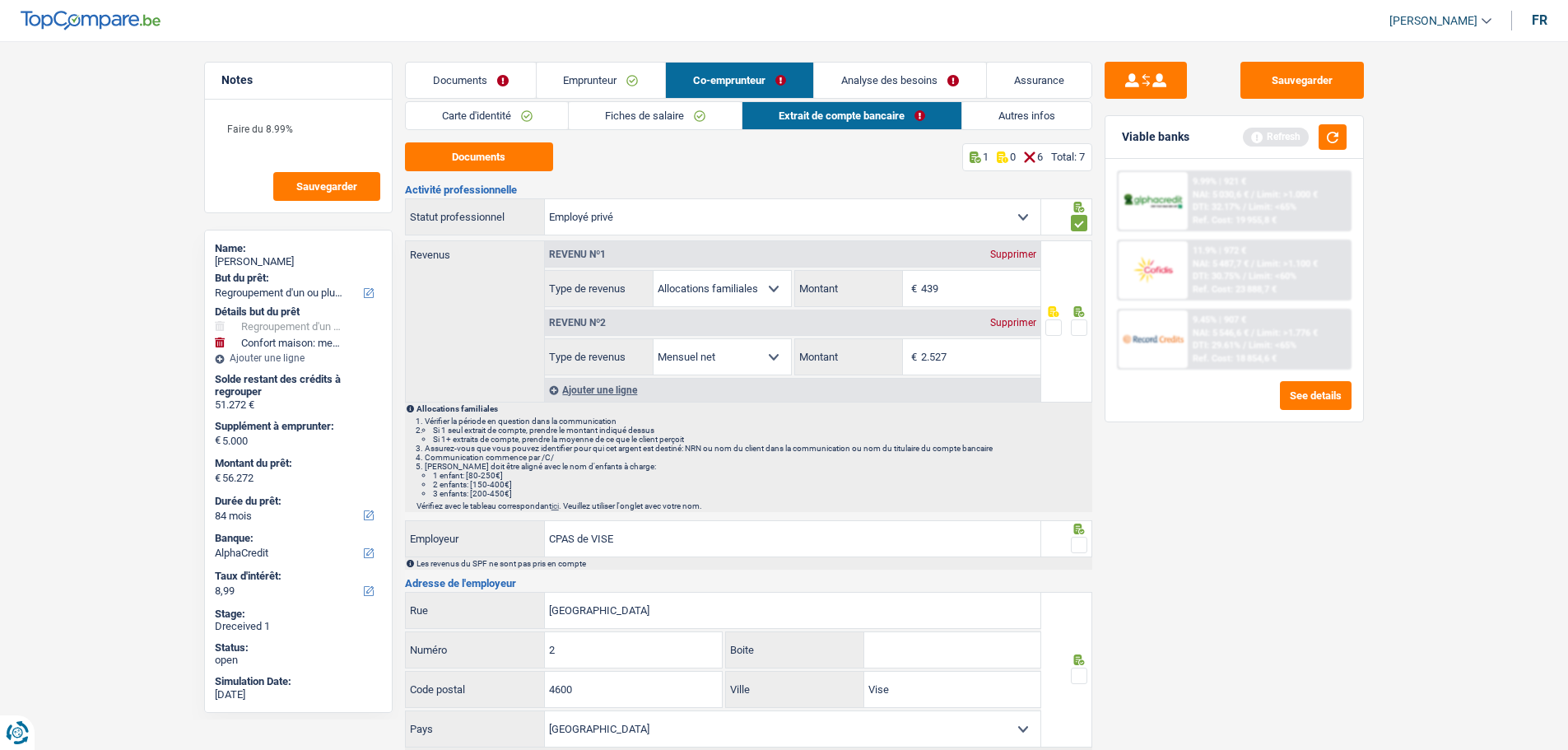 click at bounding box center (1079, 328) 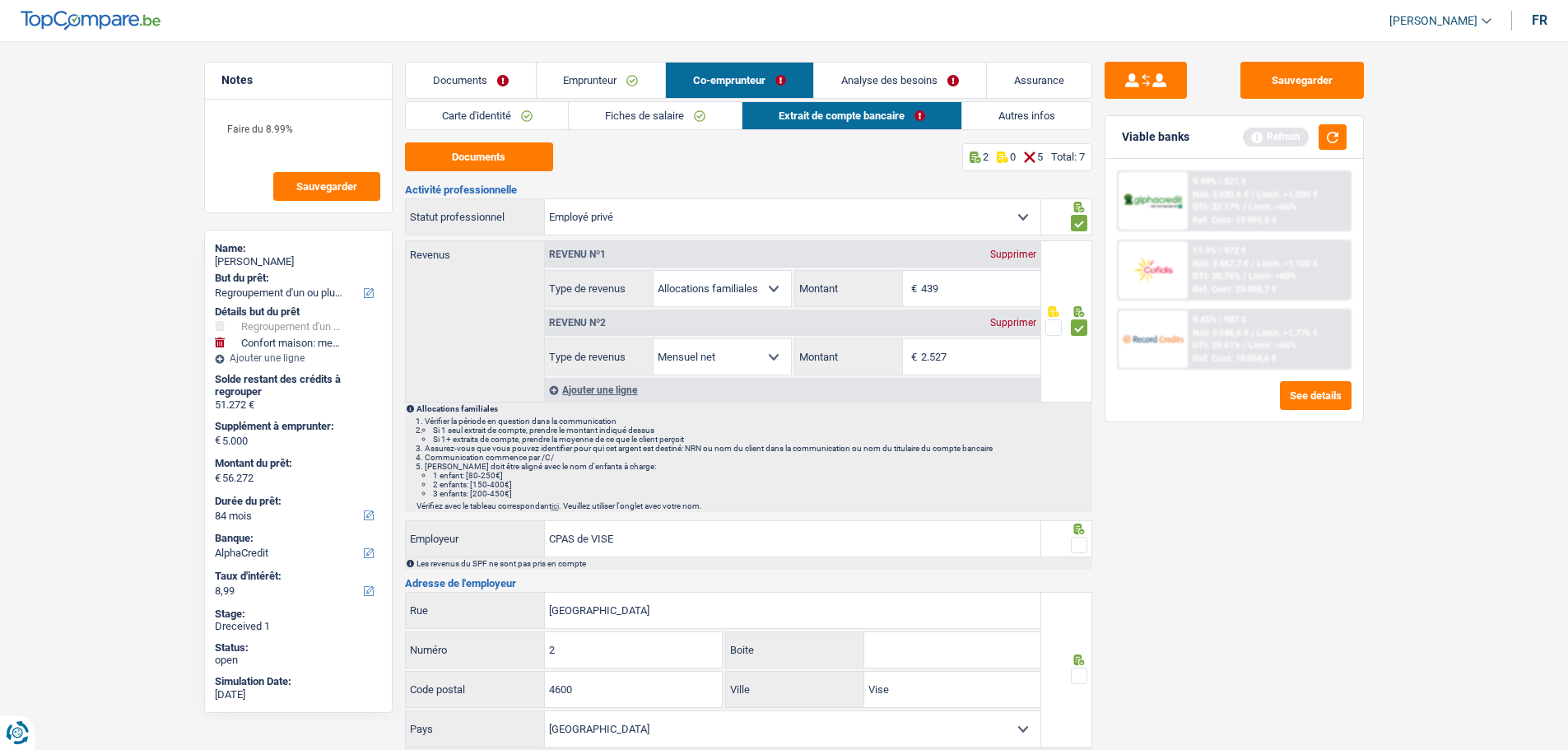 click at bounding box center (1079, 545) 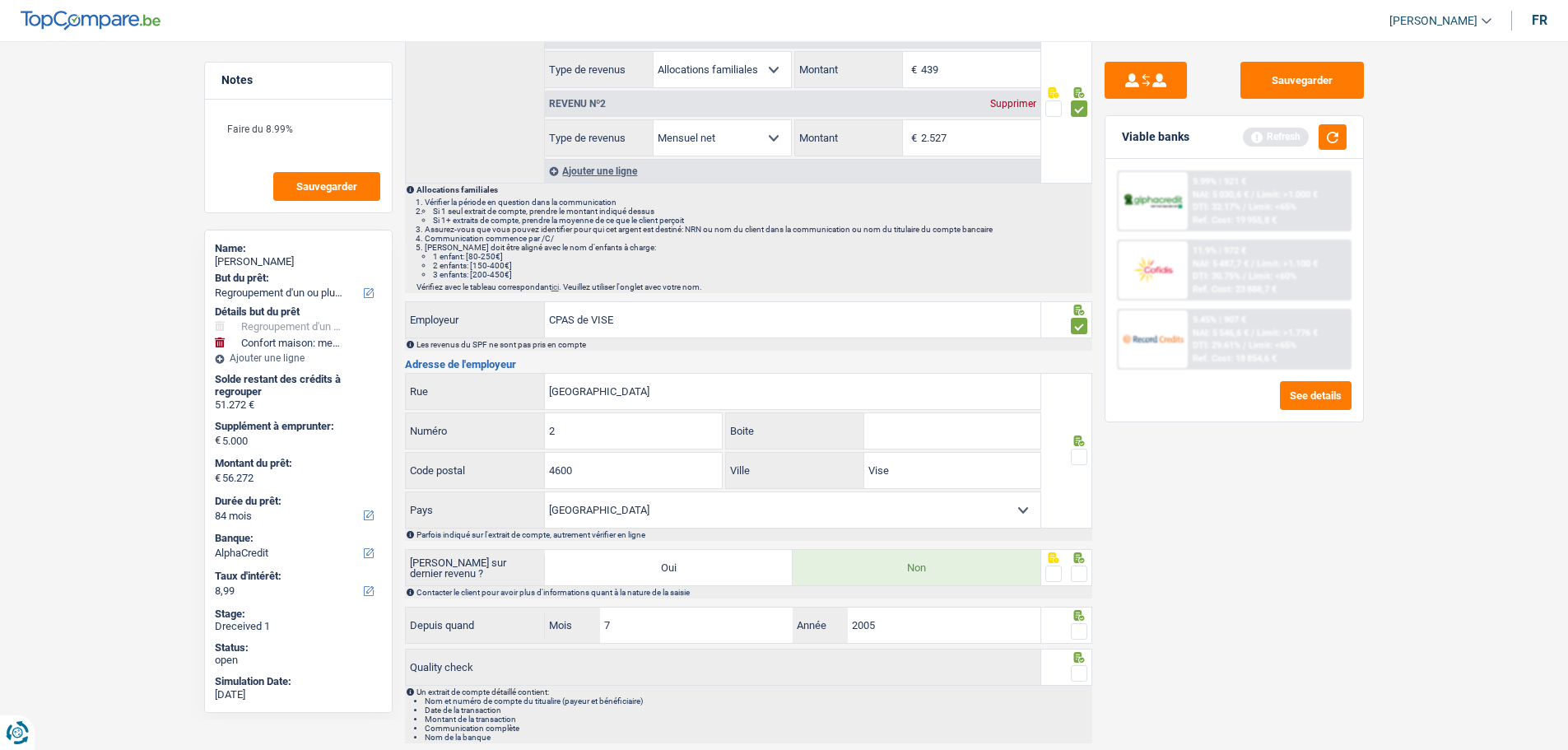 scroll, scrollTop: 267, scrollLeft: 0, axis: vertical 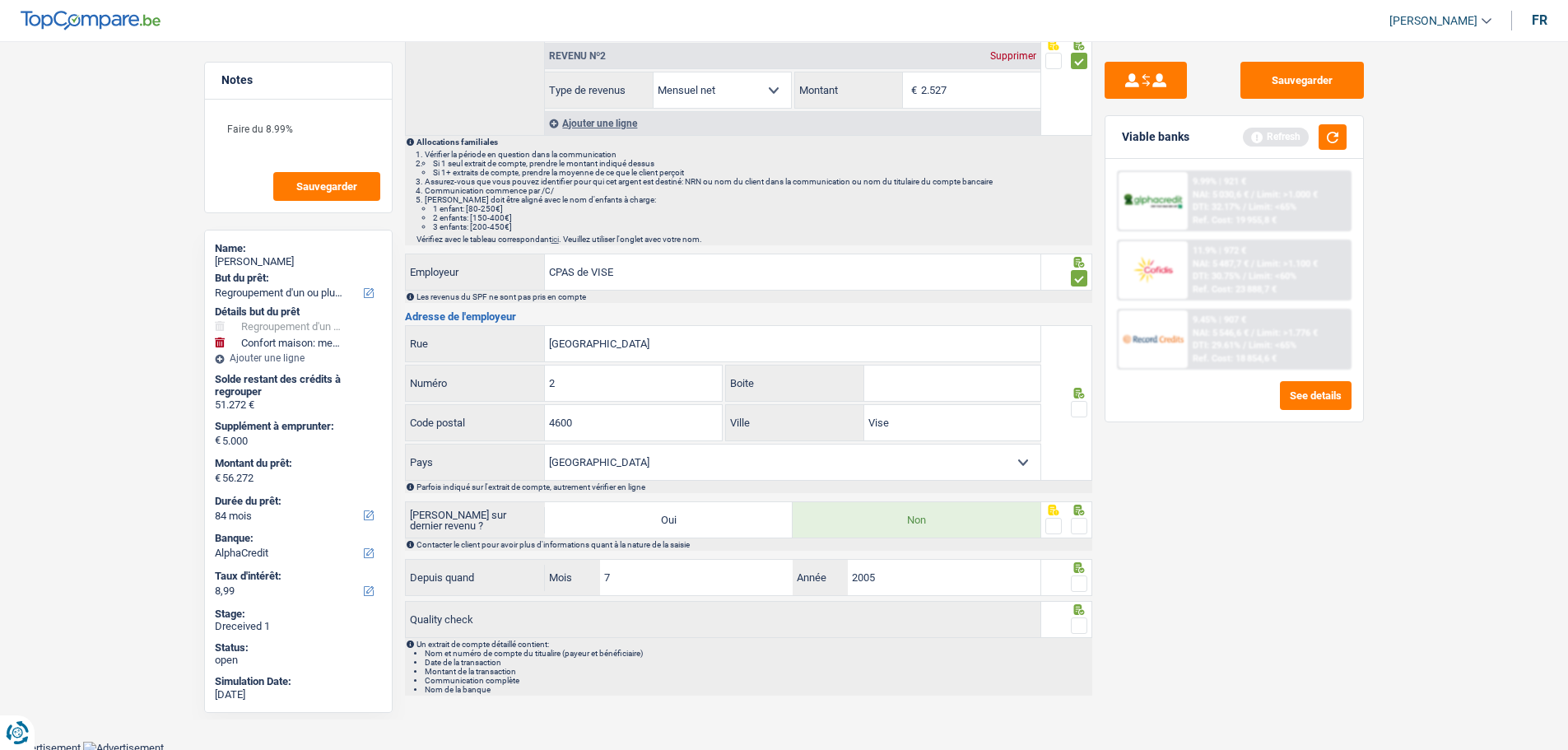 drag, startPoint x: 1076, startPoint y: 401, endPoint x: 1076, endPoint y: 483, distance: 82 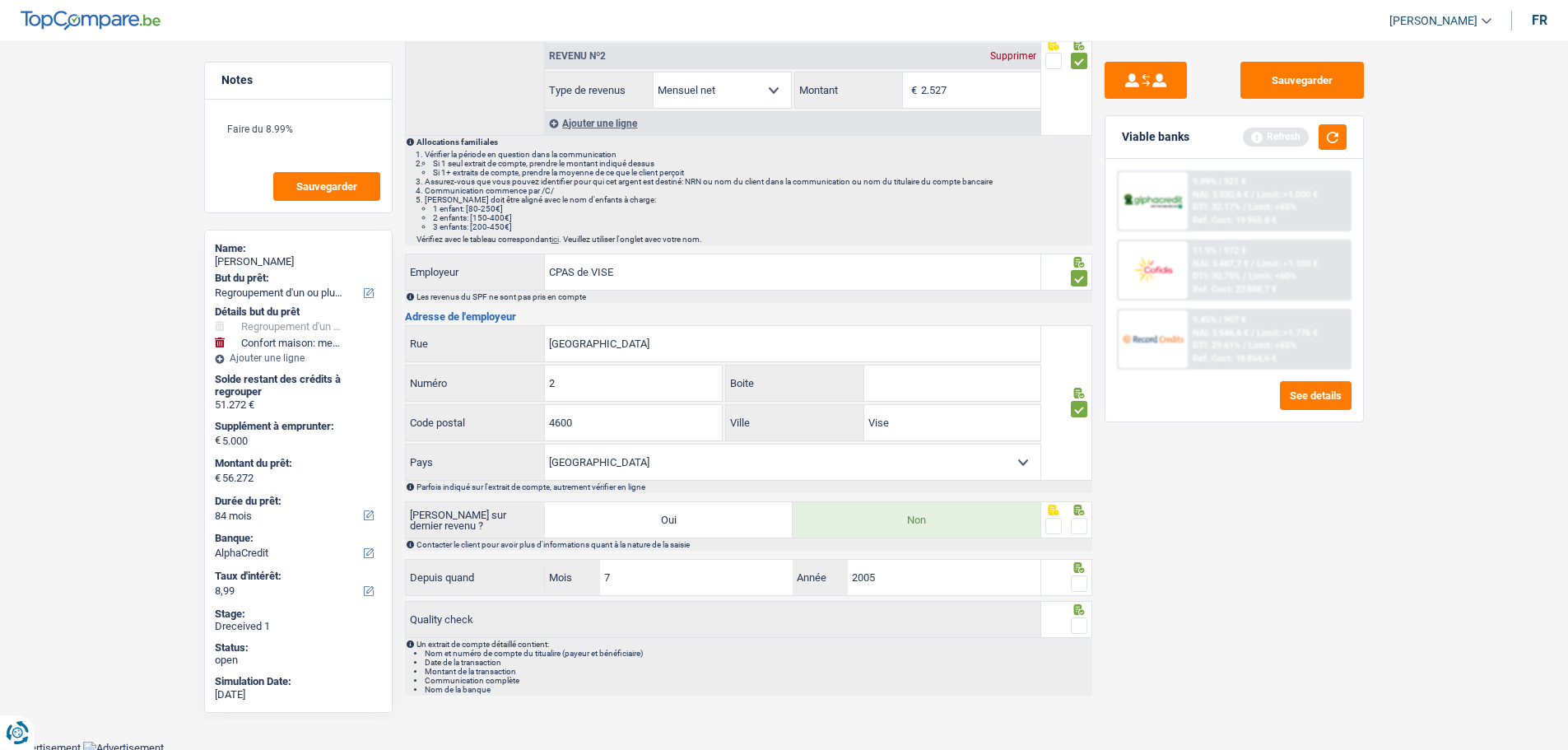 click at bounding box center [1079, 526] 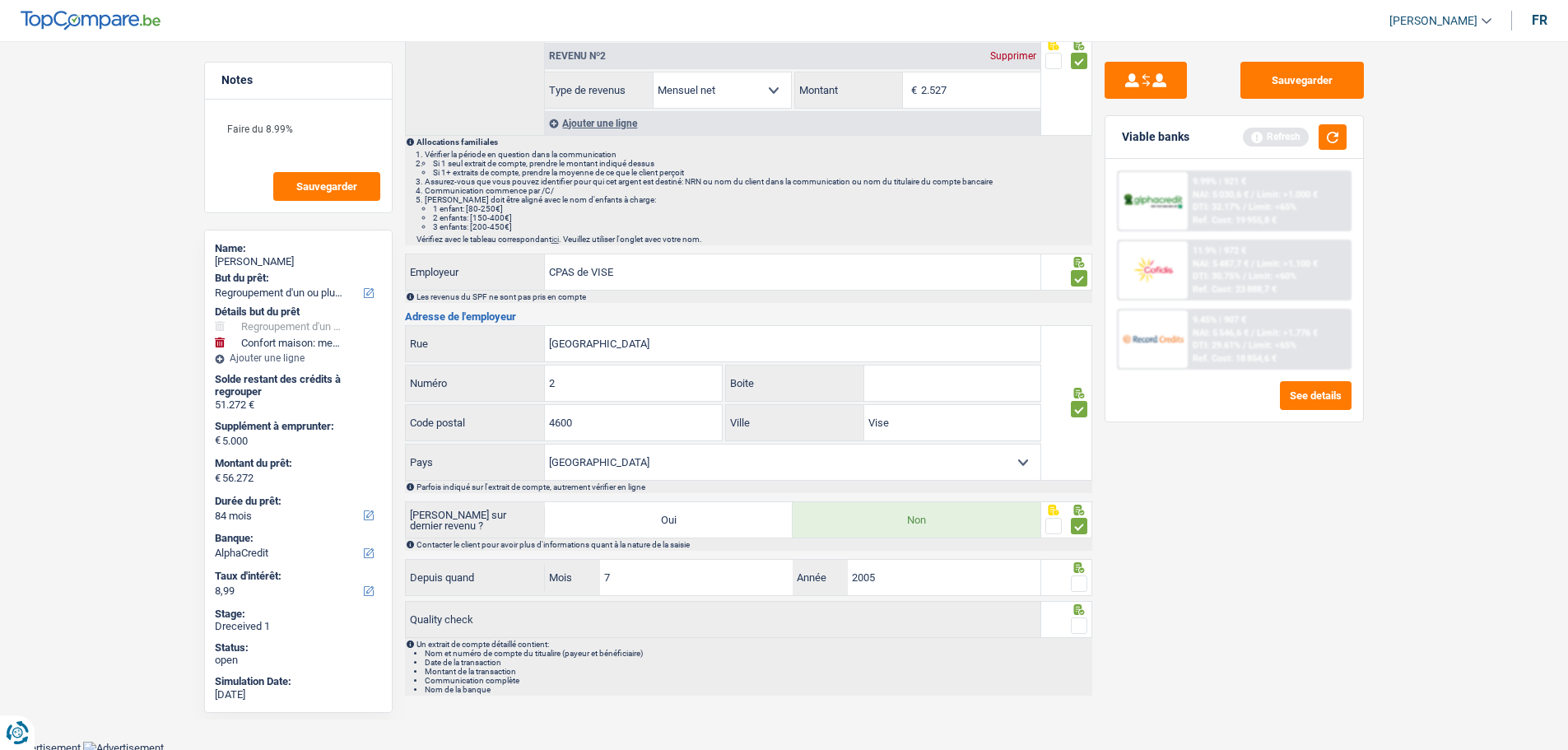 click at bounding box center [1079, 584] 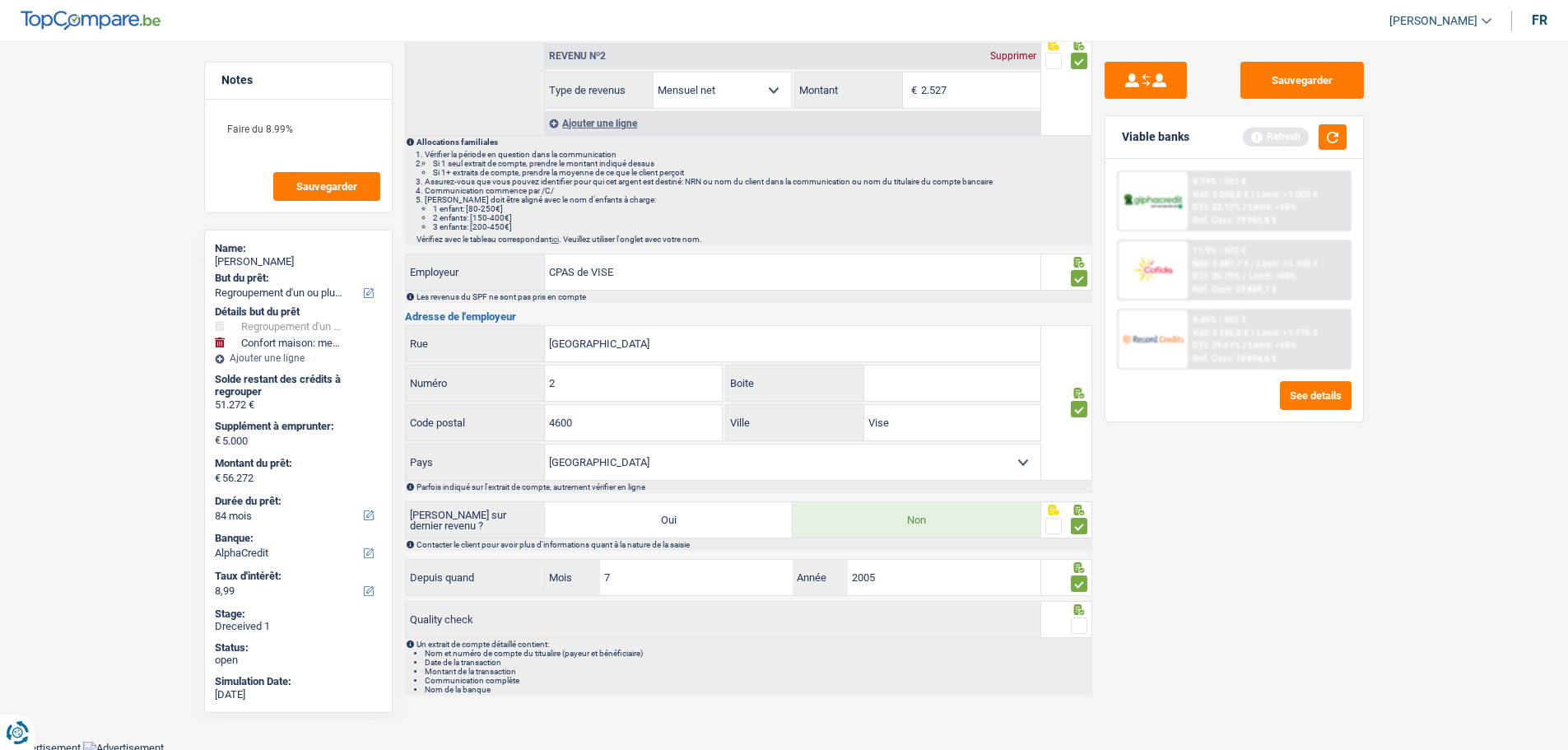 click at bounding box center (1079, 626) 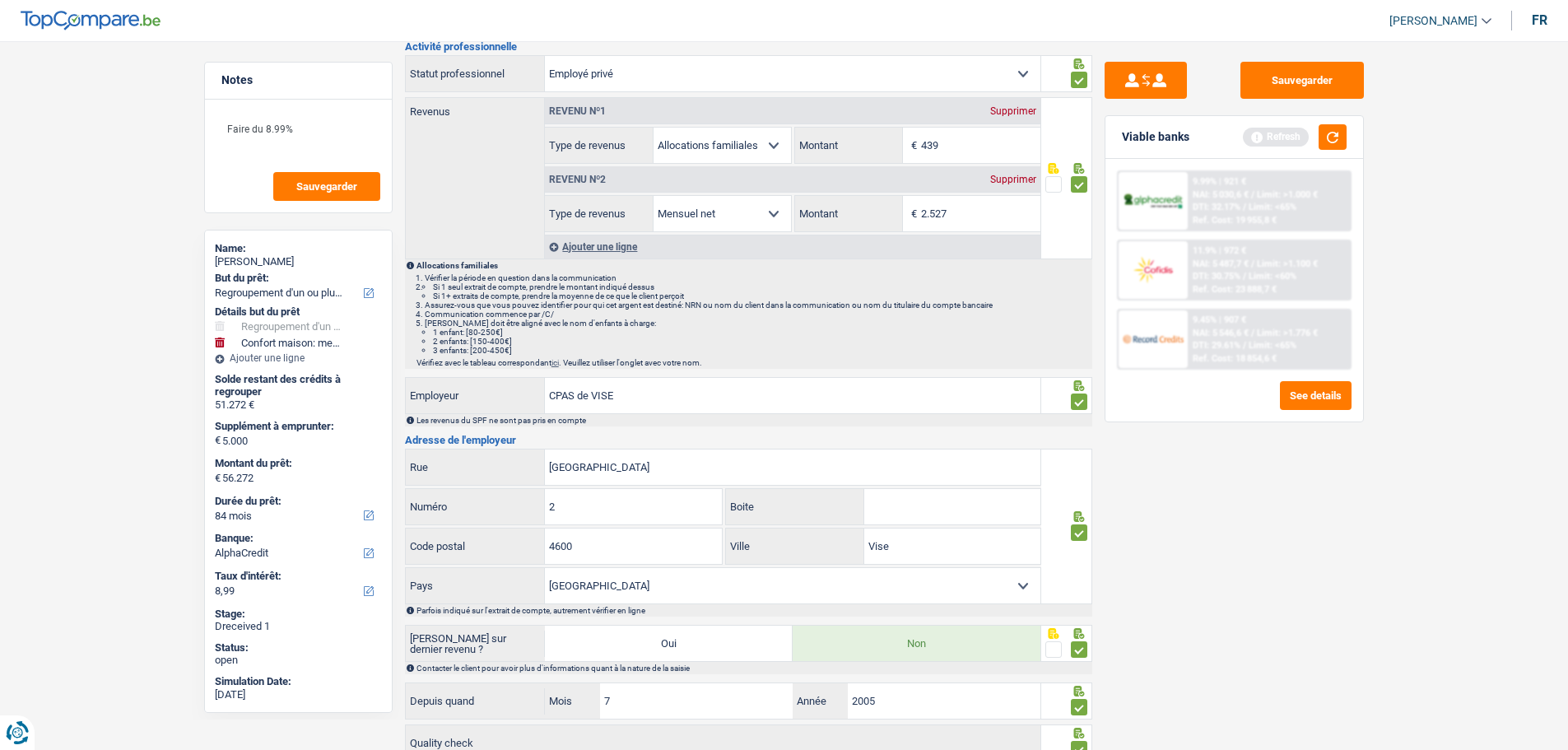 scroll, scrollTop: 0, scrollLeft: 0, axis: both 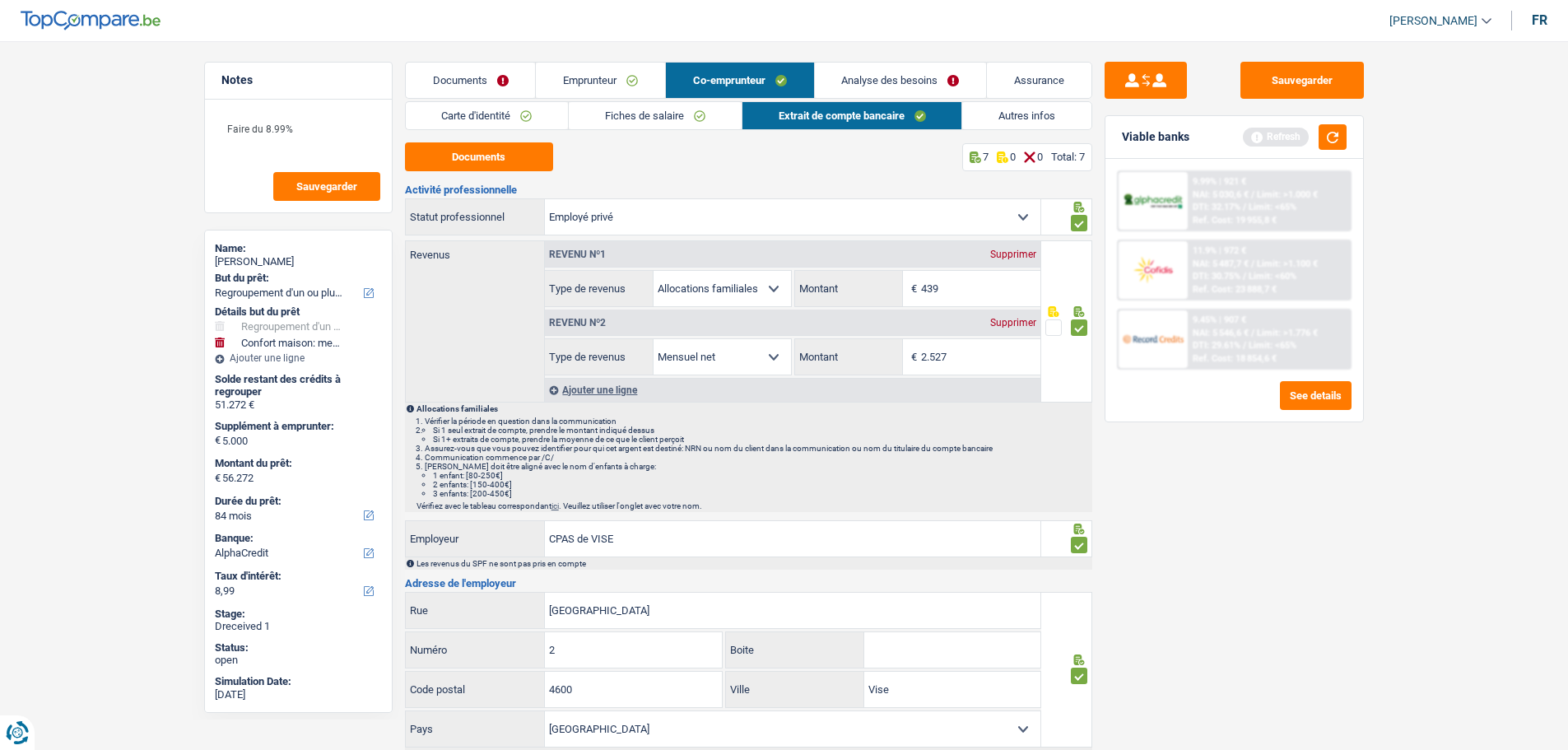 click on "Analyse des besoins" at bounding box center (900, 80) 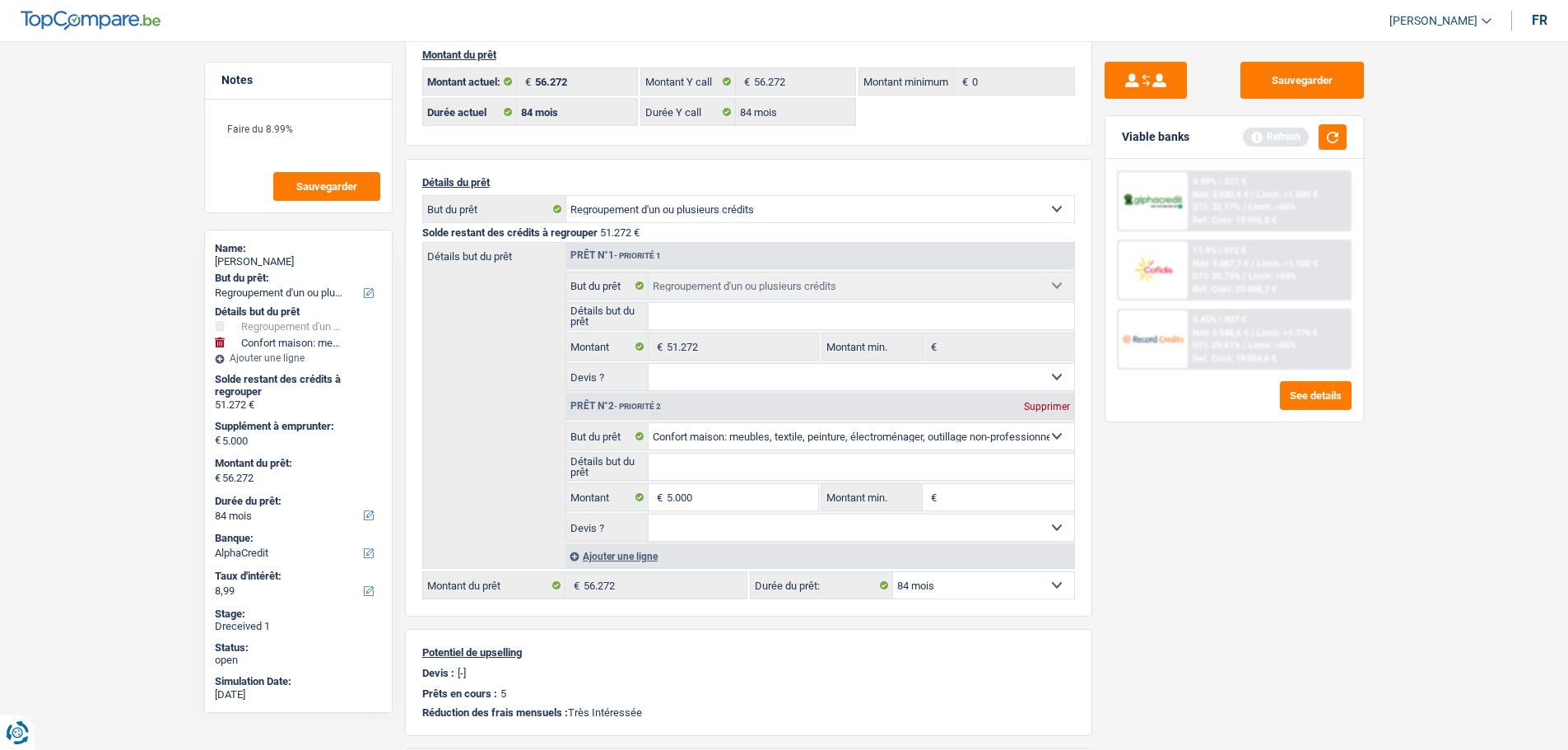 scroll, scrollTop: 0, scrollLeft: 0, axis: both 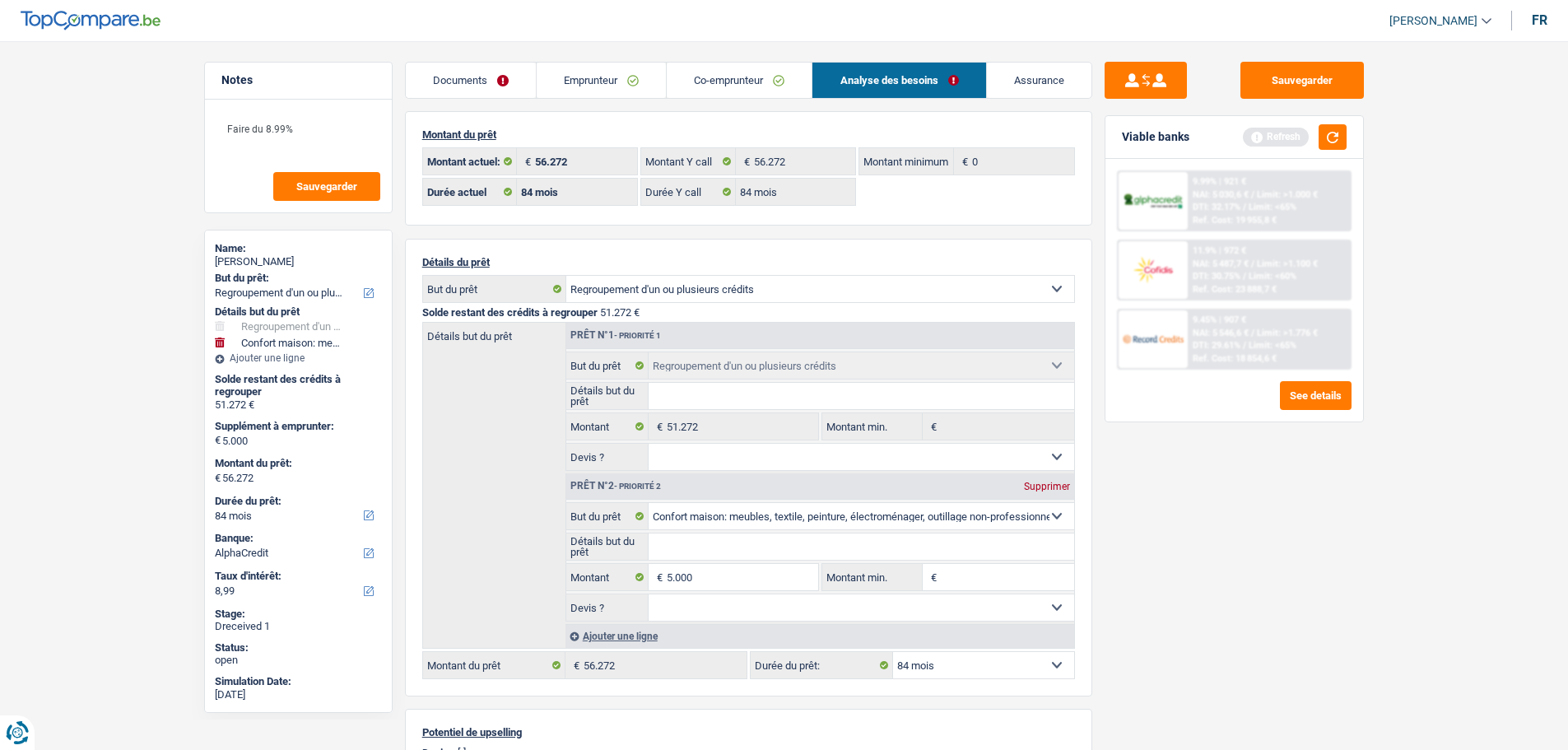 click on "Documents" at bounding box center (471, 80) 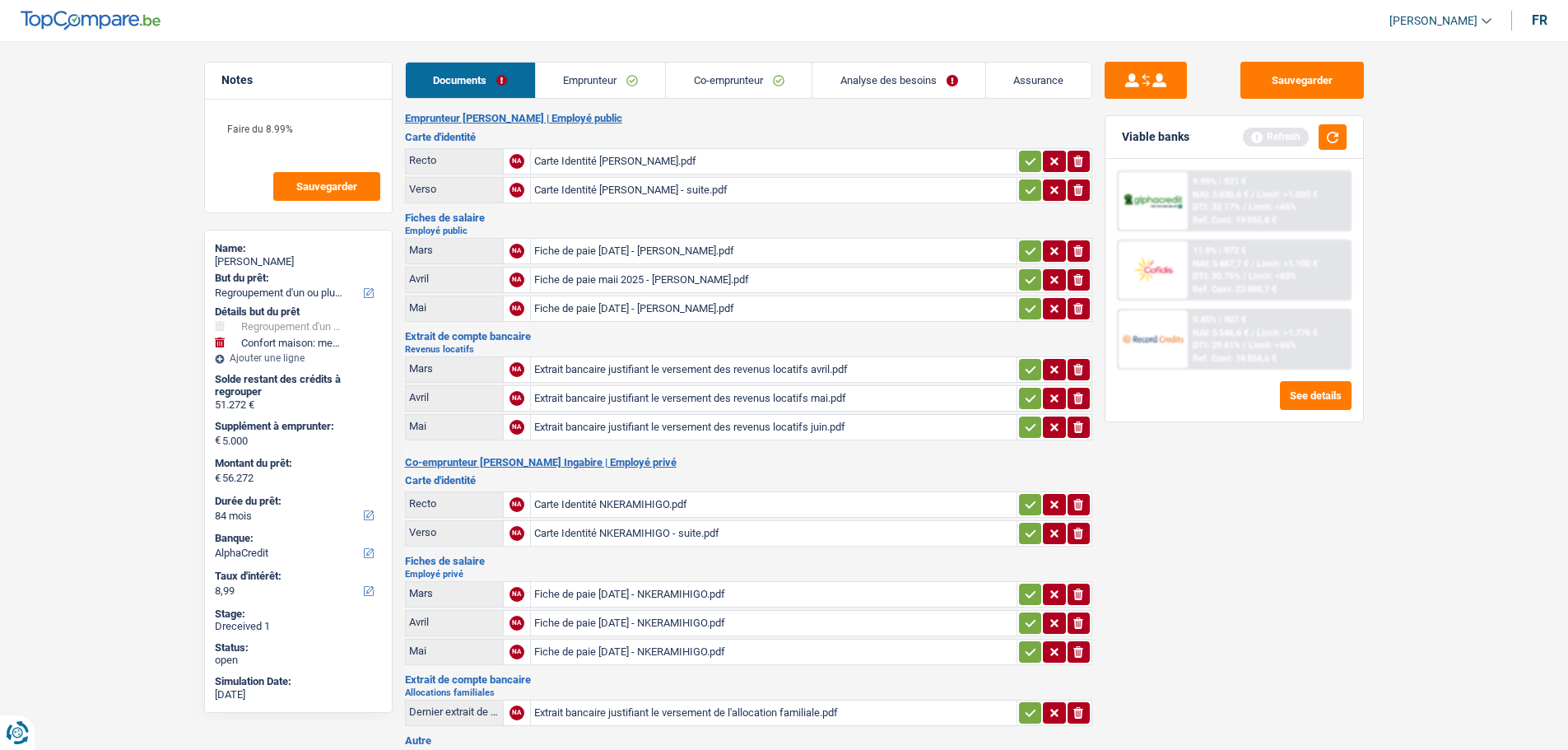 click 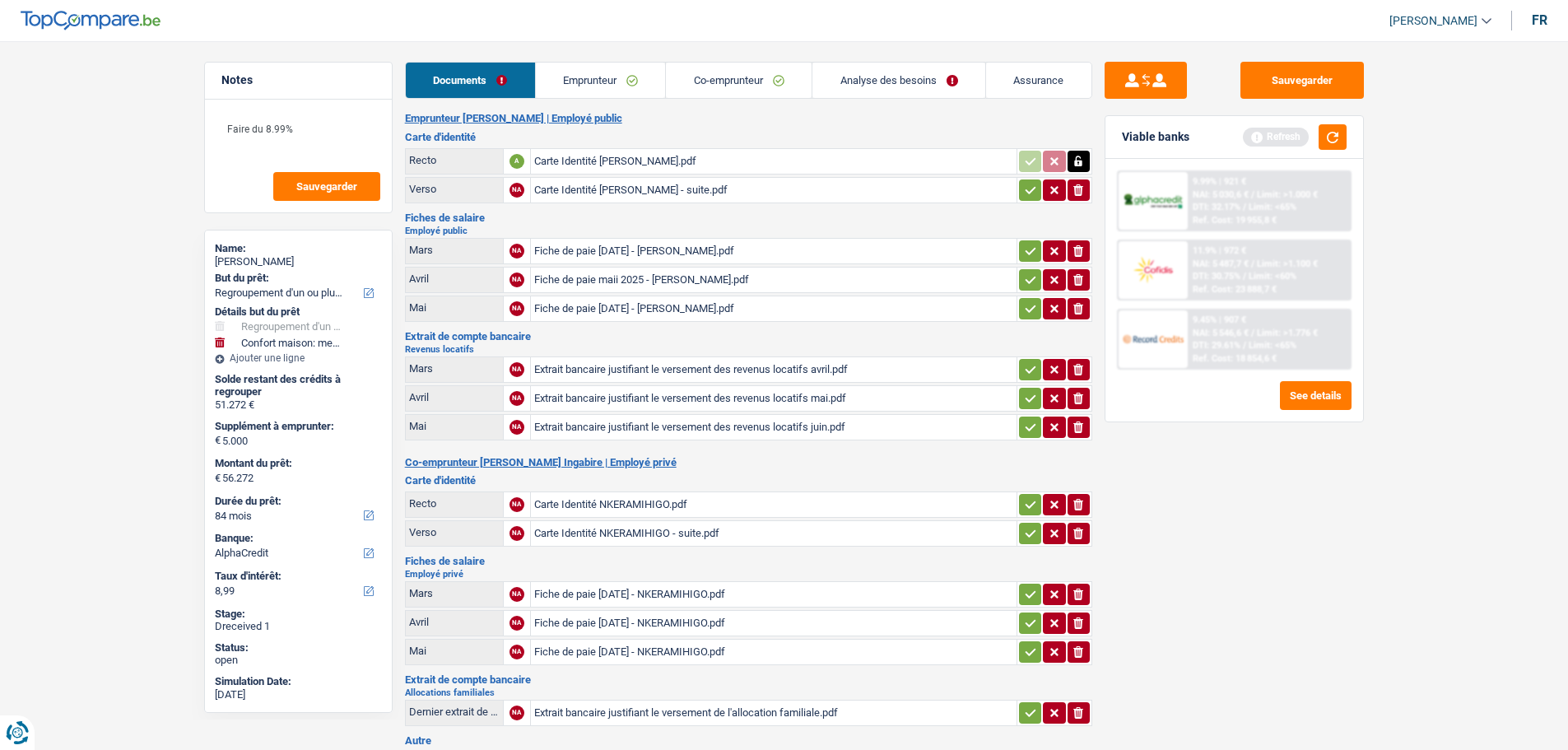 click 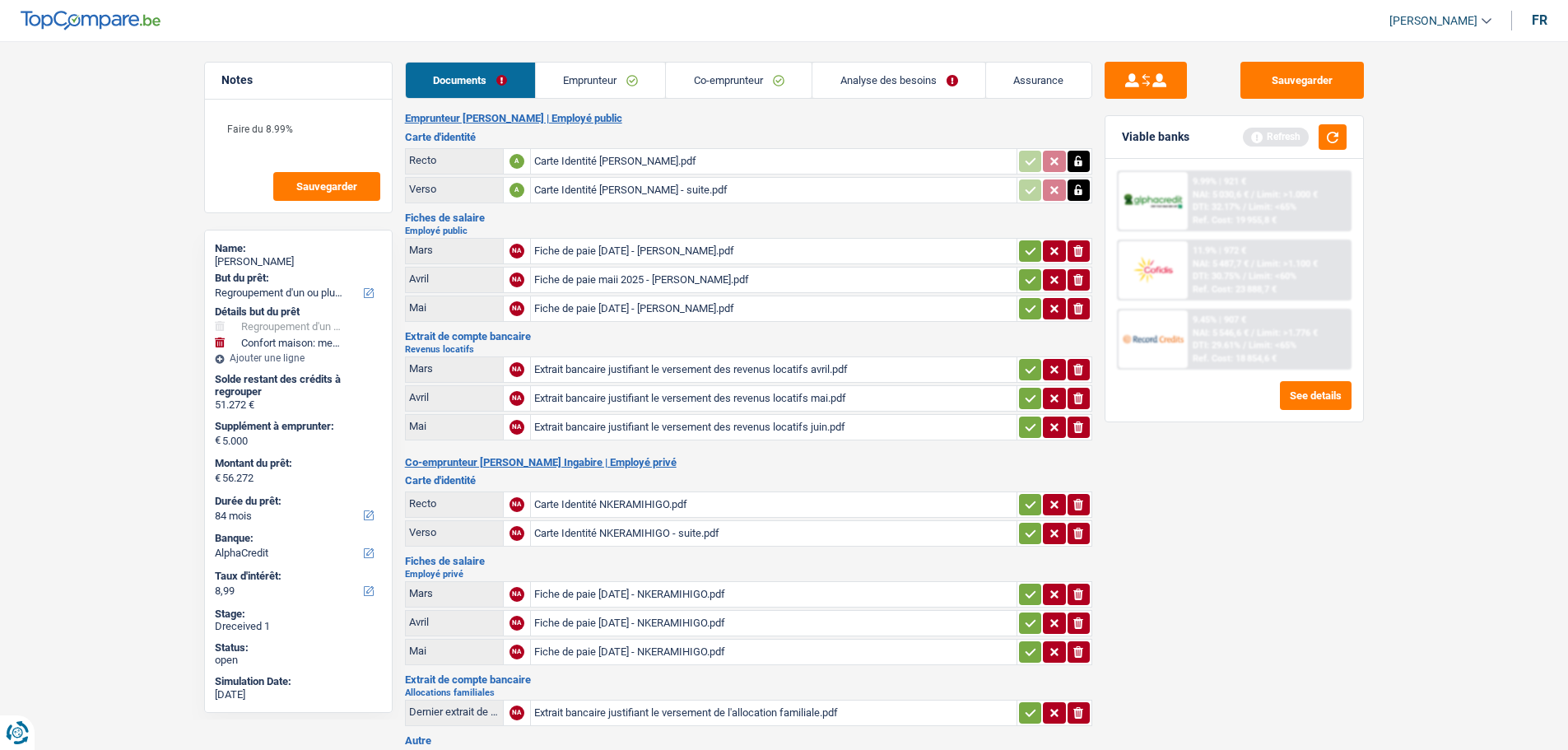 click 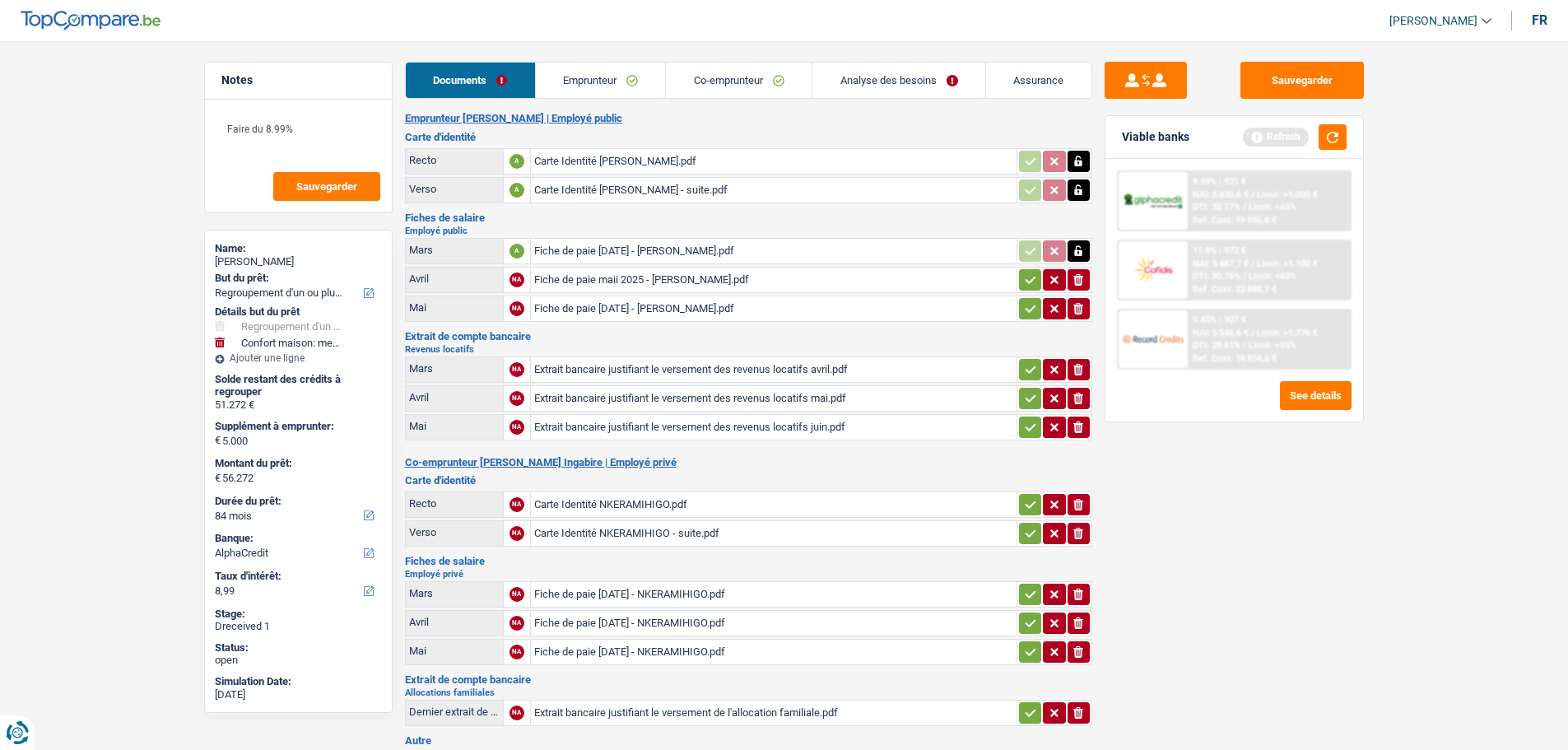 click 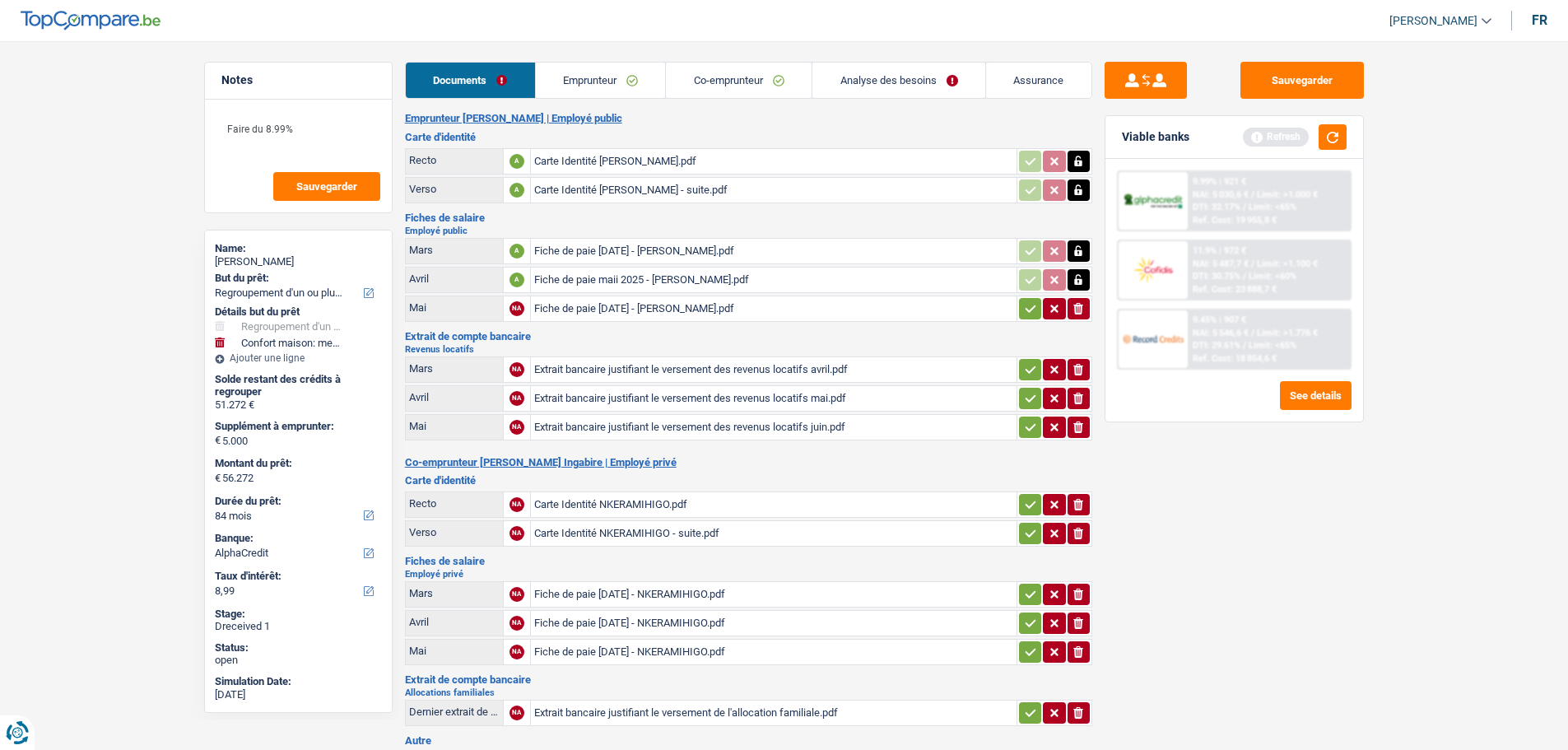 drag, startPoint x: 1023, startPoint y: 301, endPoint x: 1022, endPoint y: 329, distance: 28.0179 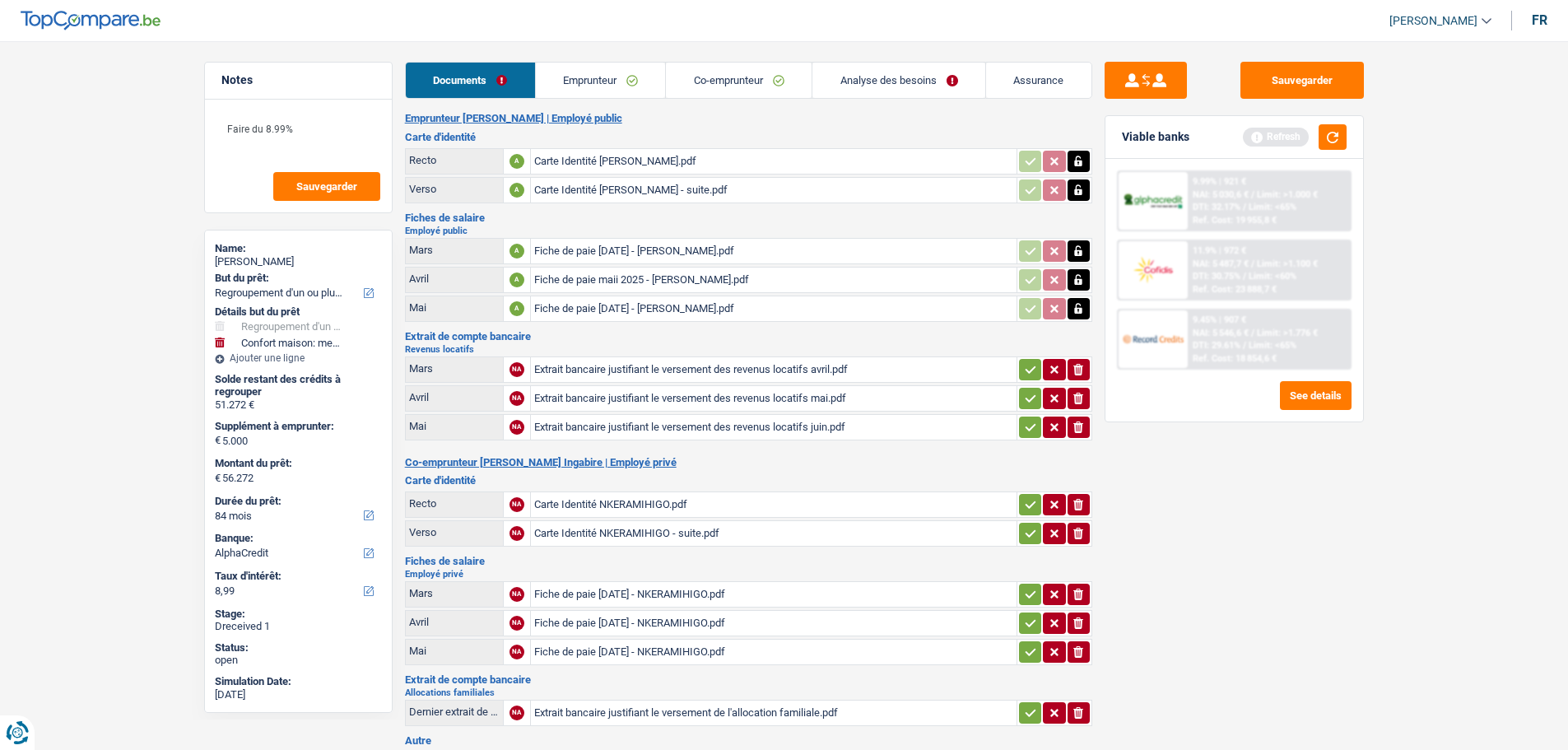 click 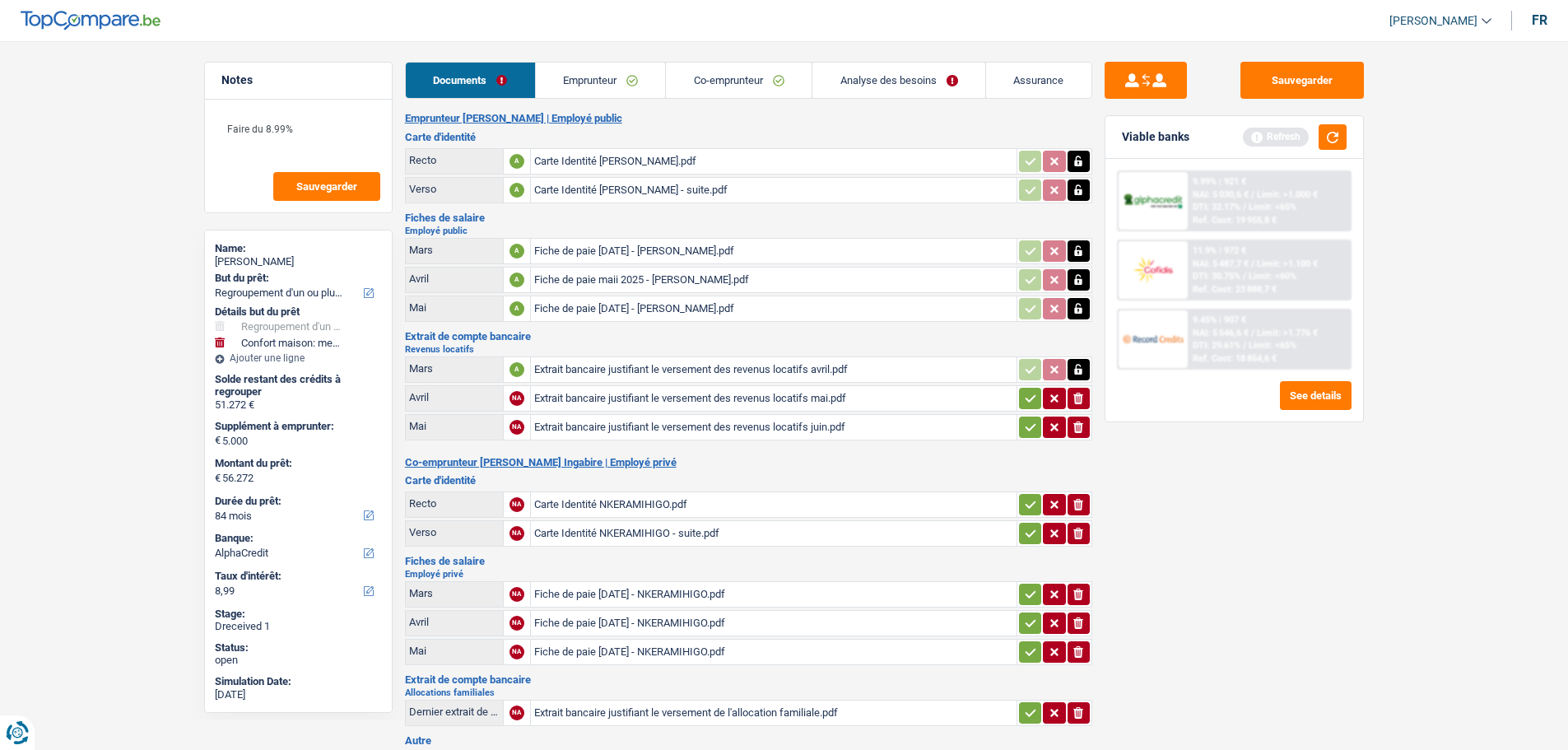click at bounding box center (1030, 398) 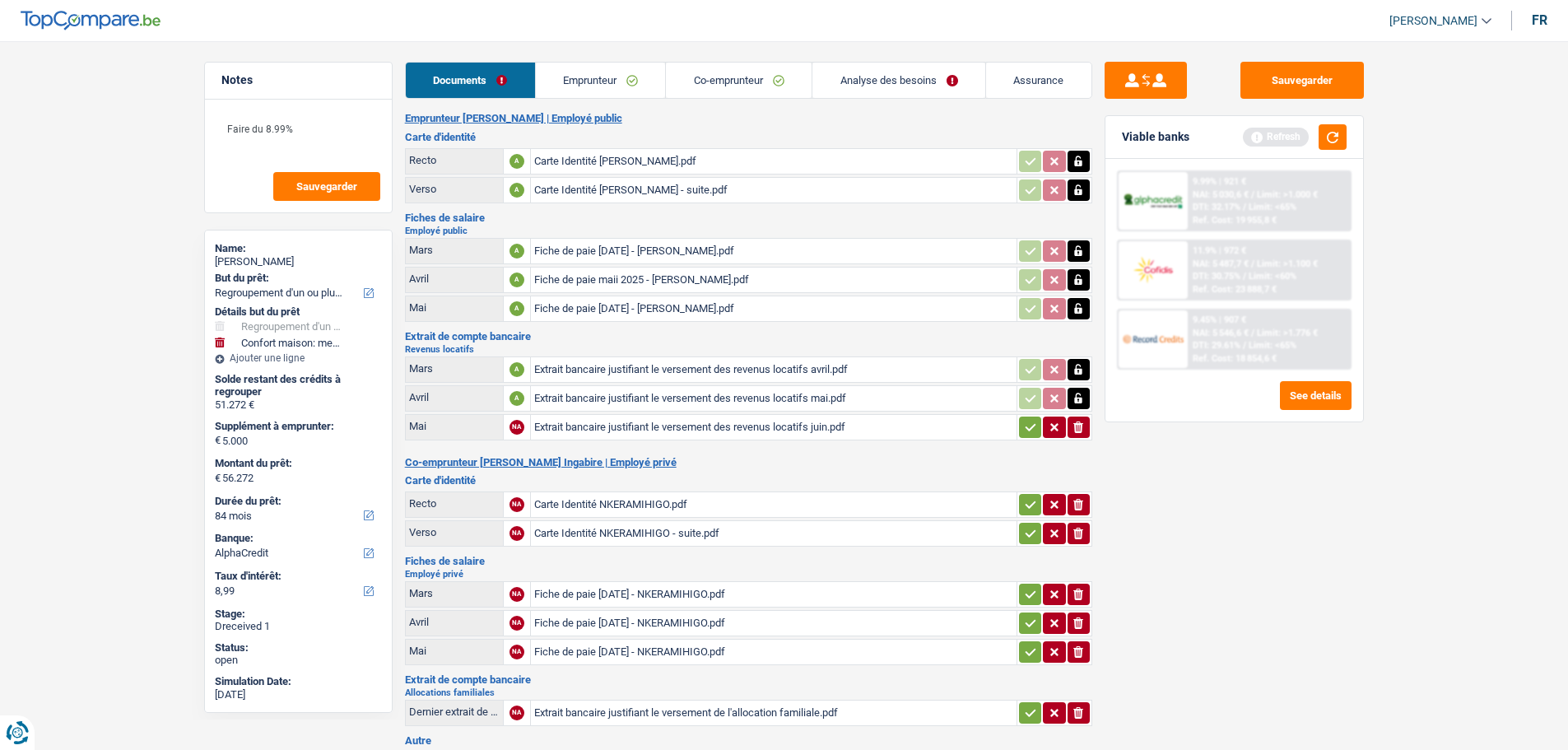 click 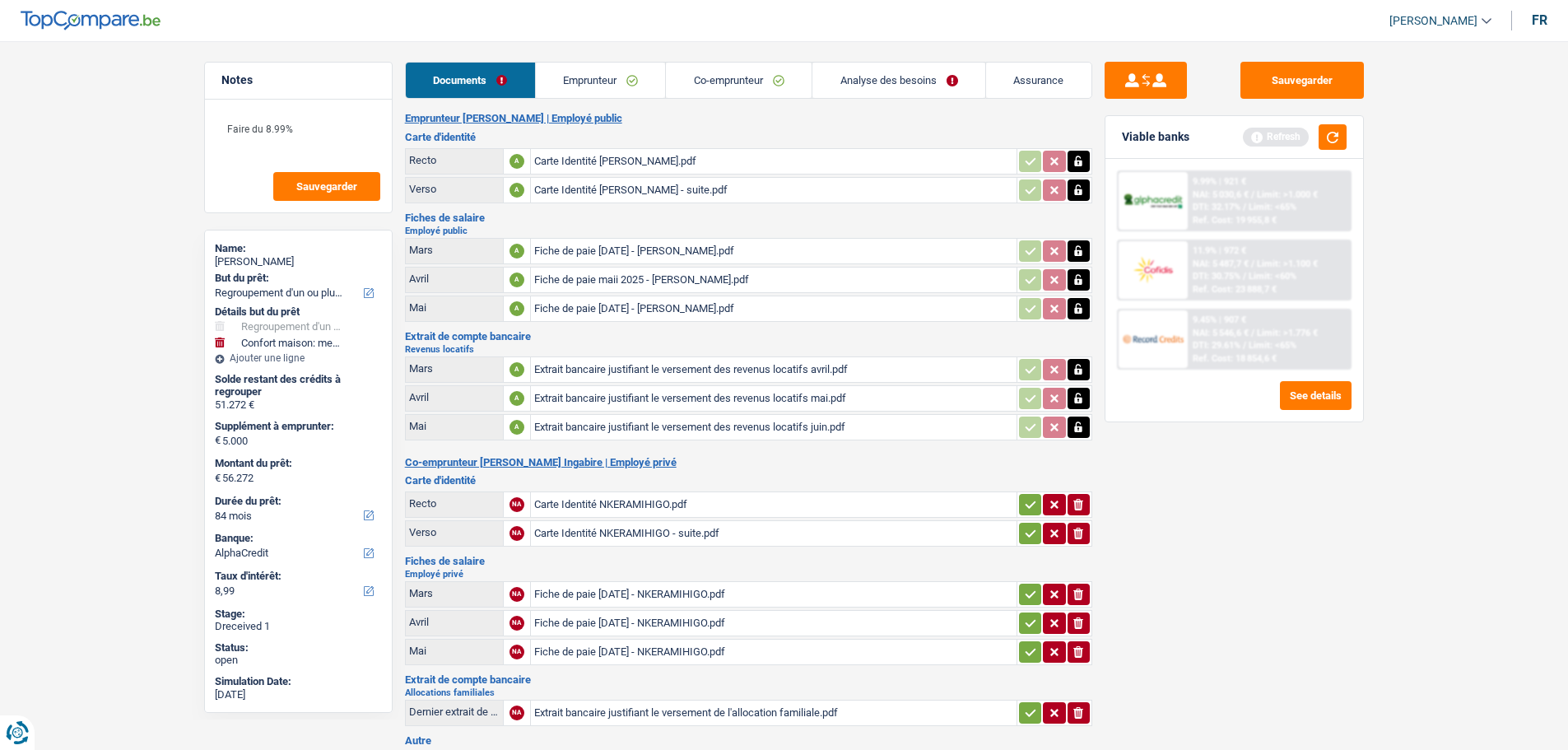 click 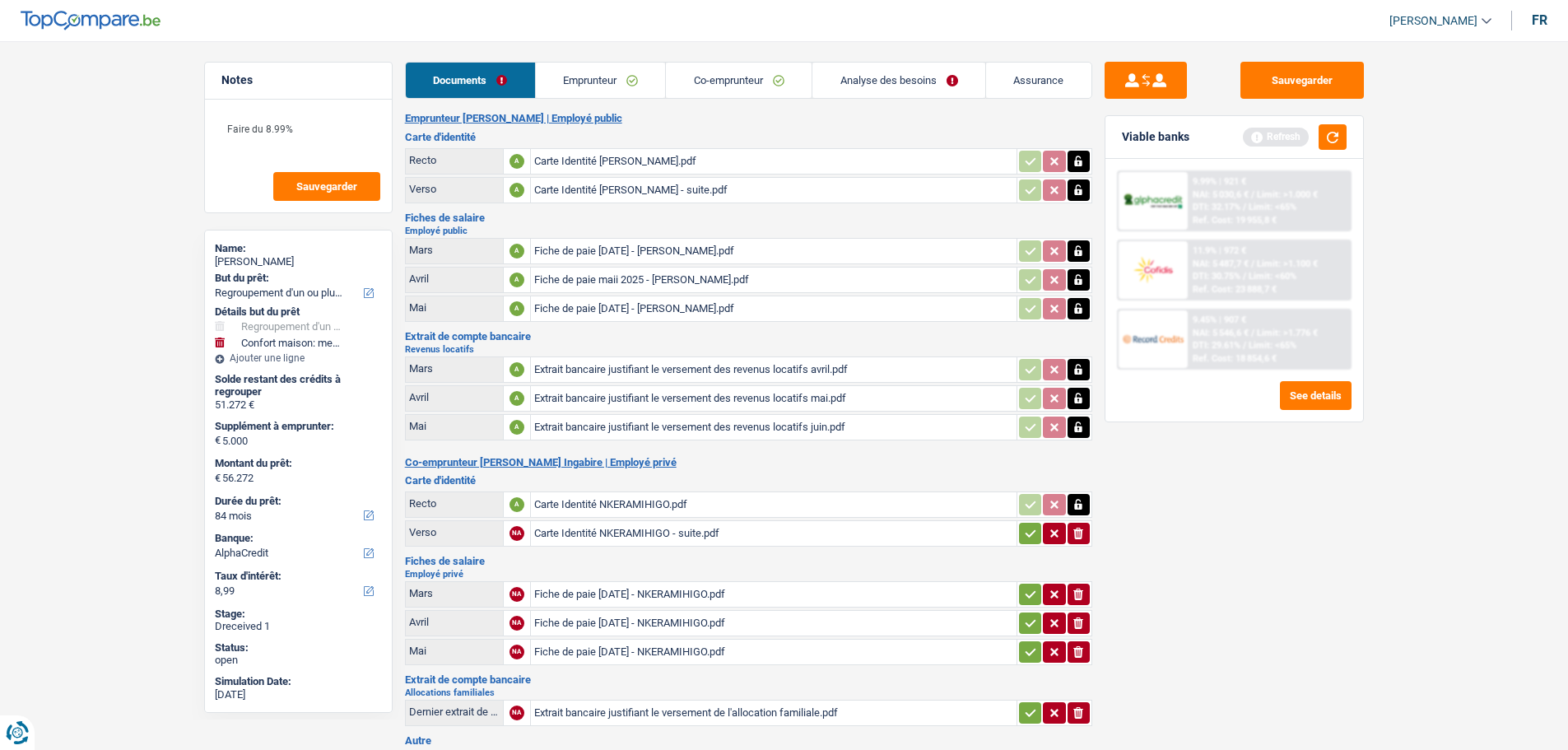 click 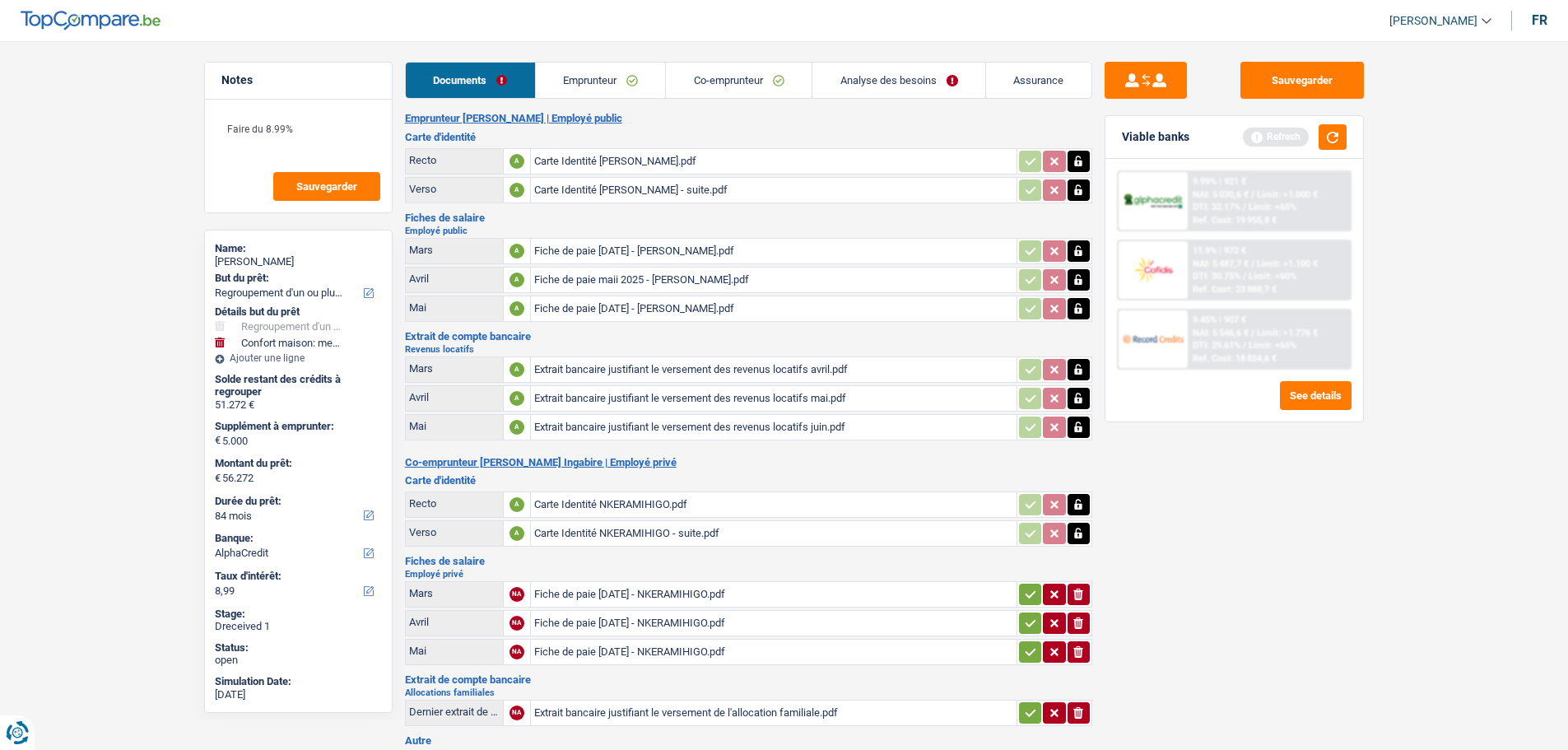 click at bounding box center (1030, 594) 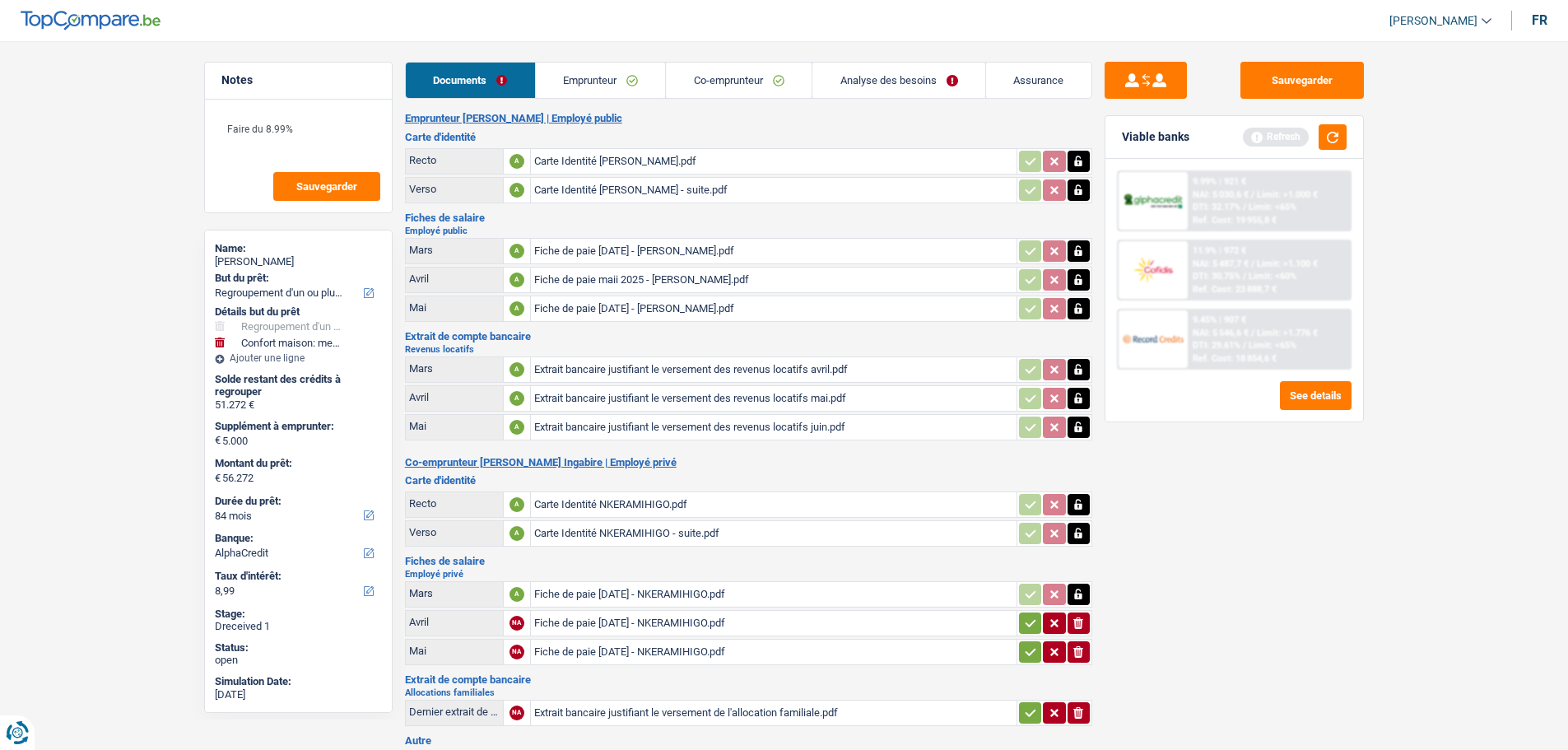 click 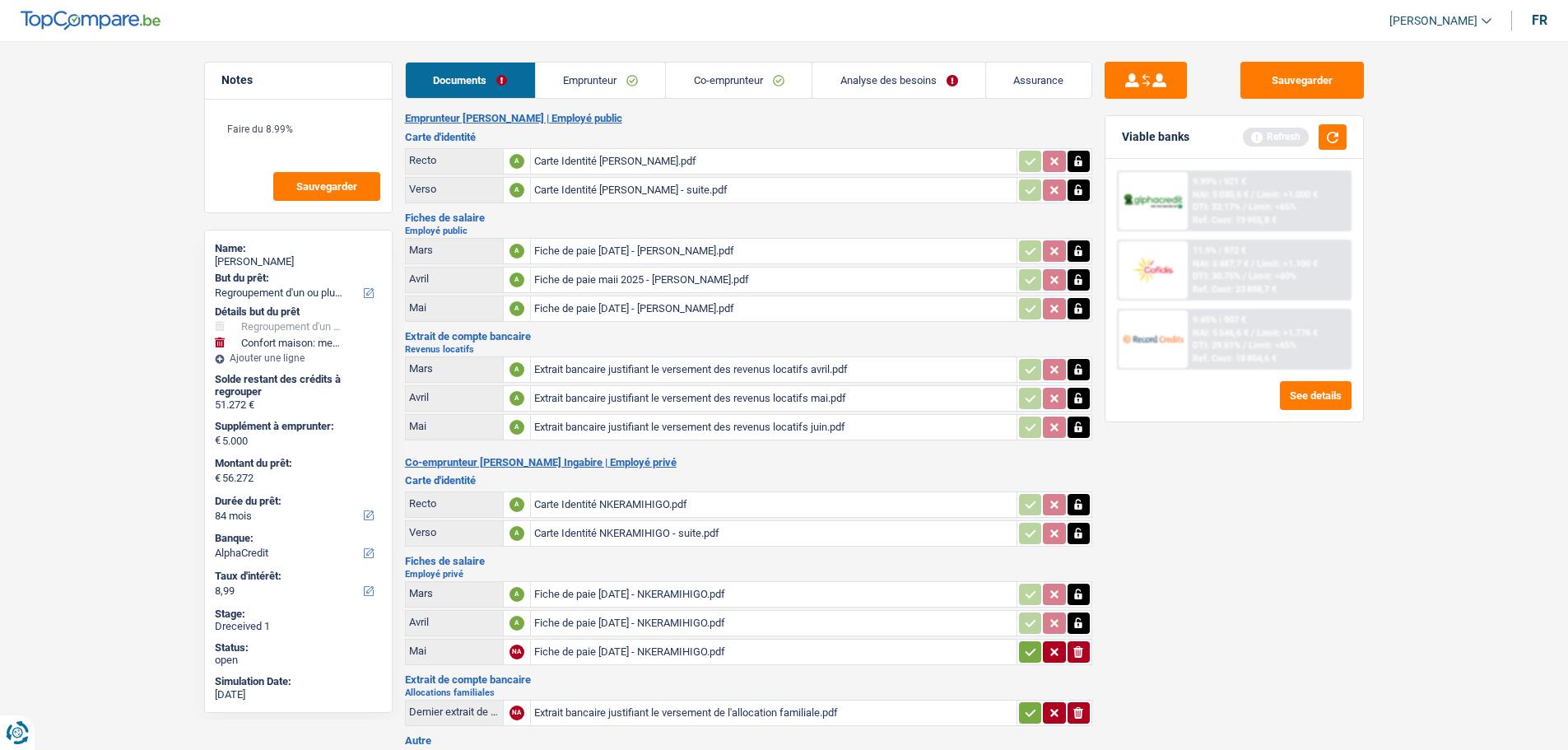 click at bounding box center [1030, 652] 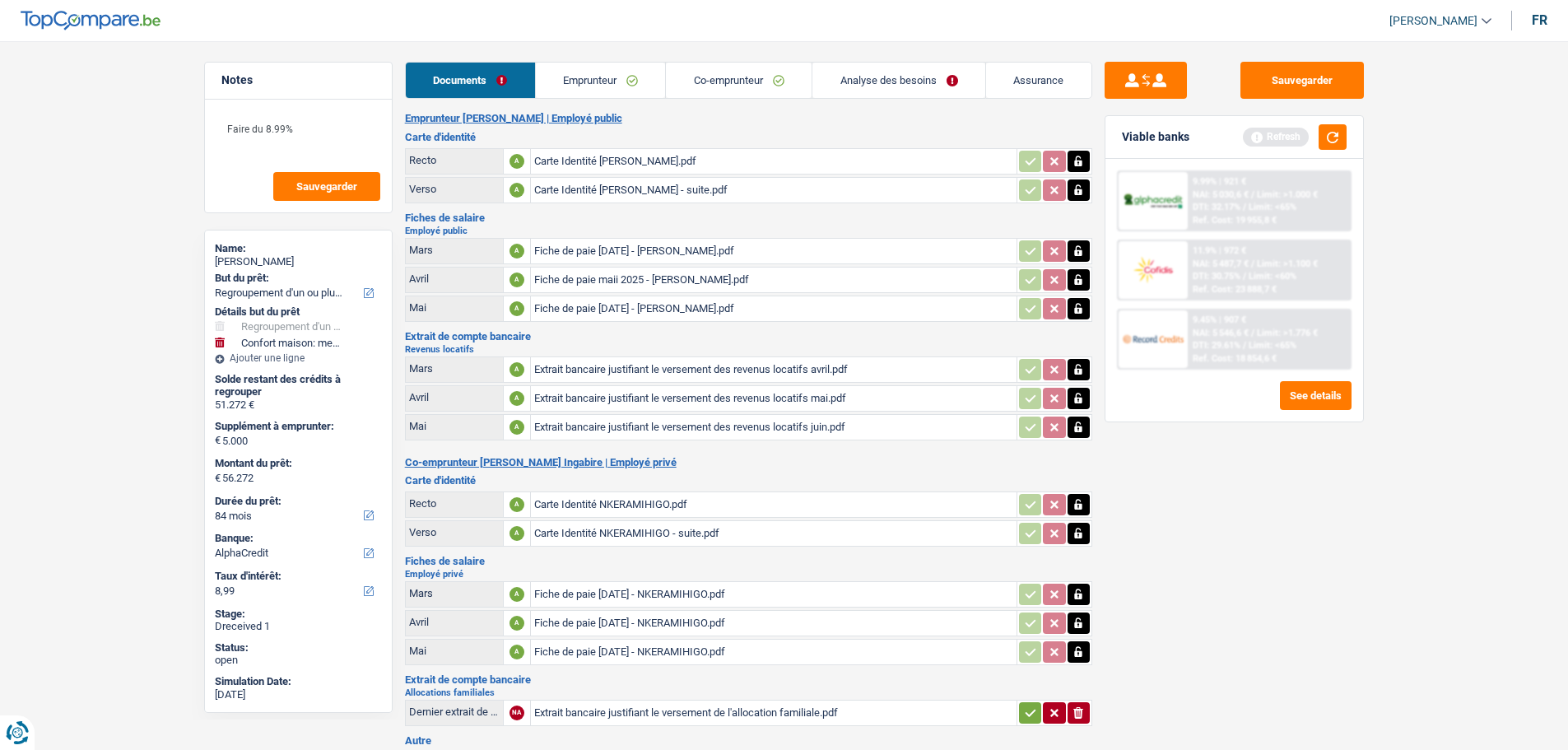 click 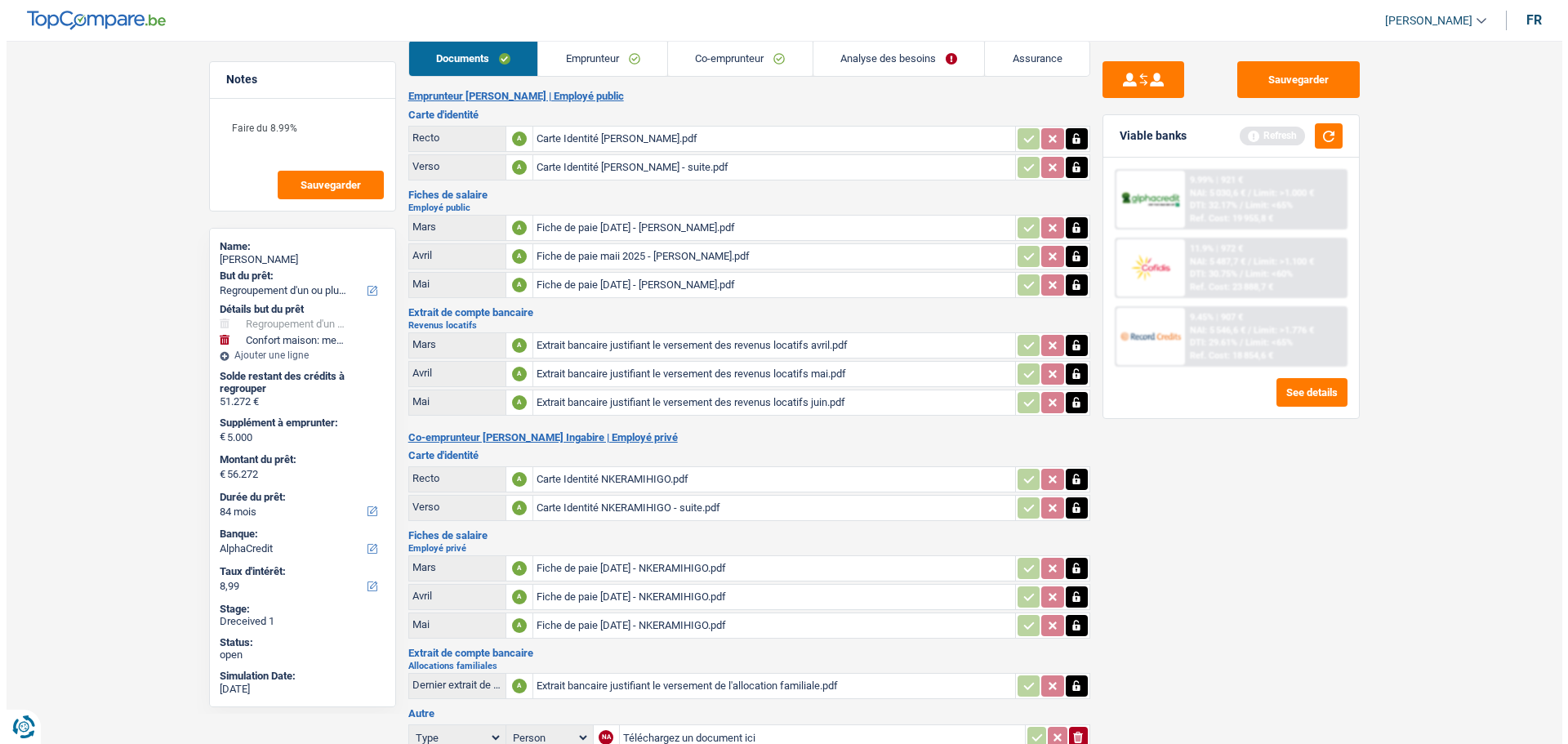 scroll, scrollTop: 0, scrollLeft: 0, axis: both 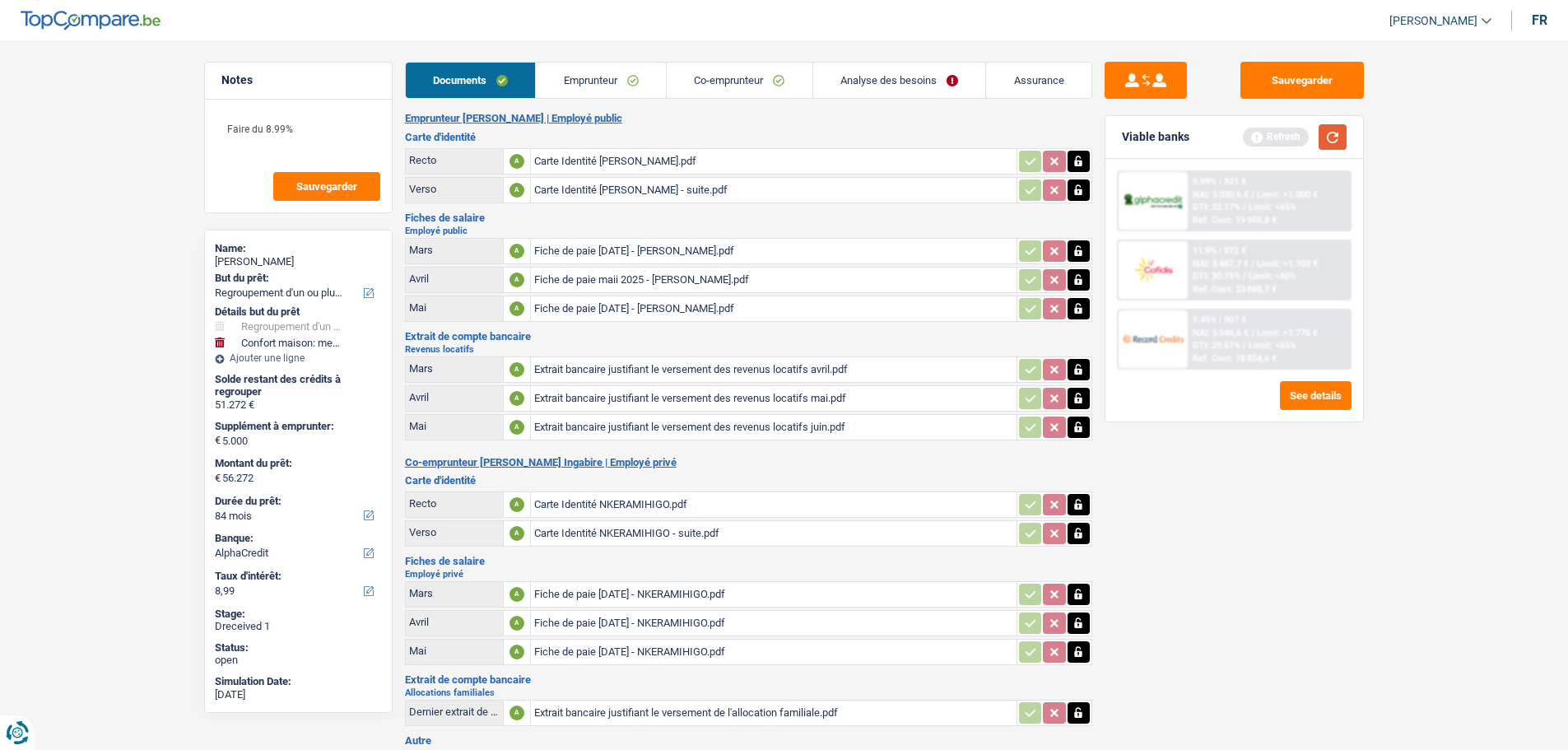 click at bounding box center [1333, 137] 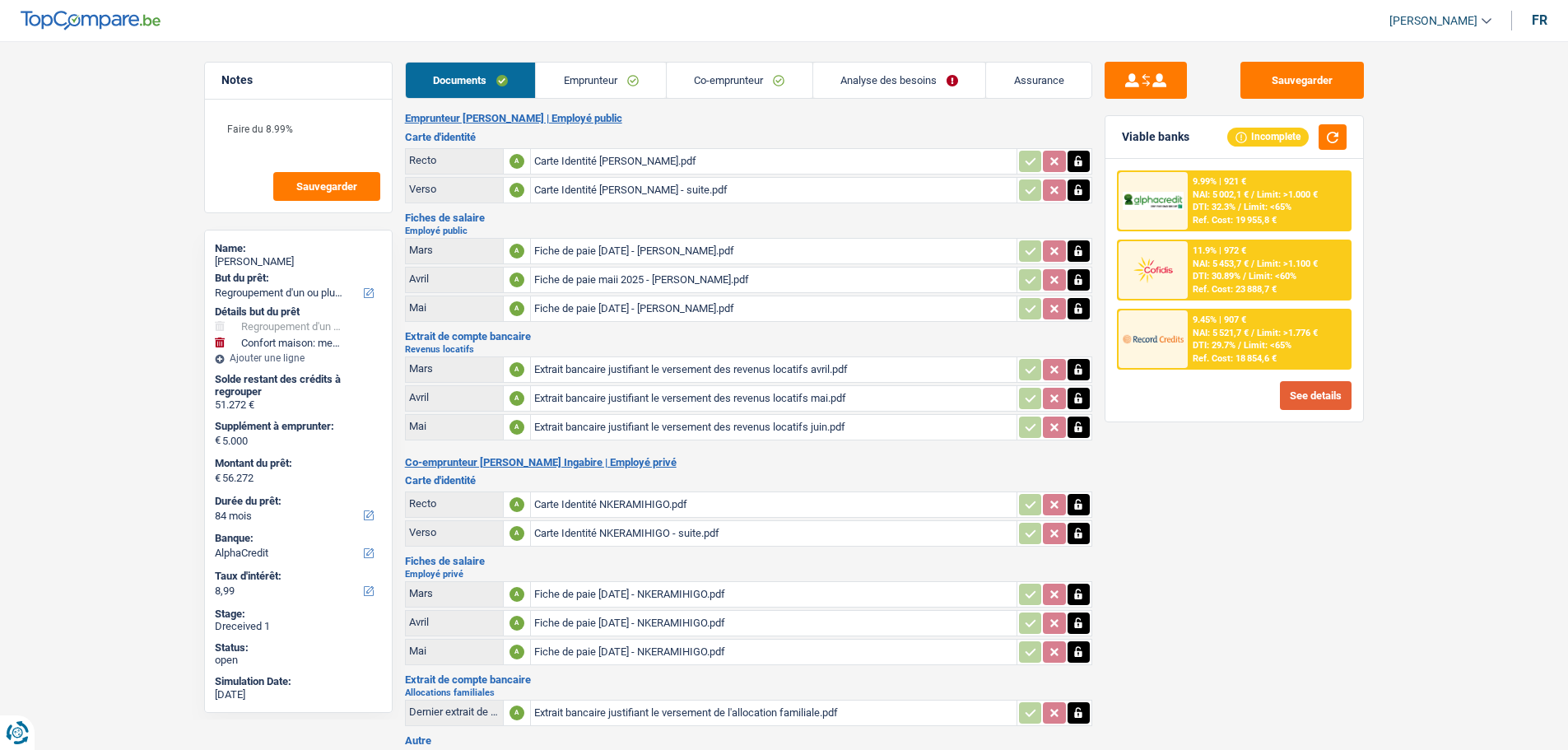 click on "See details" at bounding box center [1315, 395] 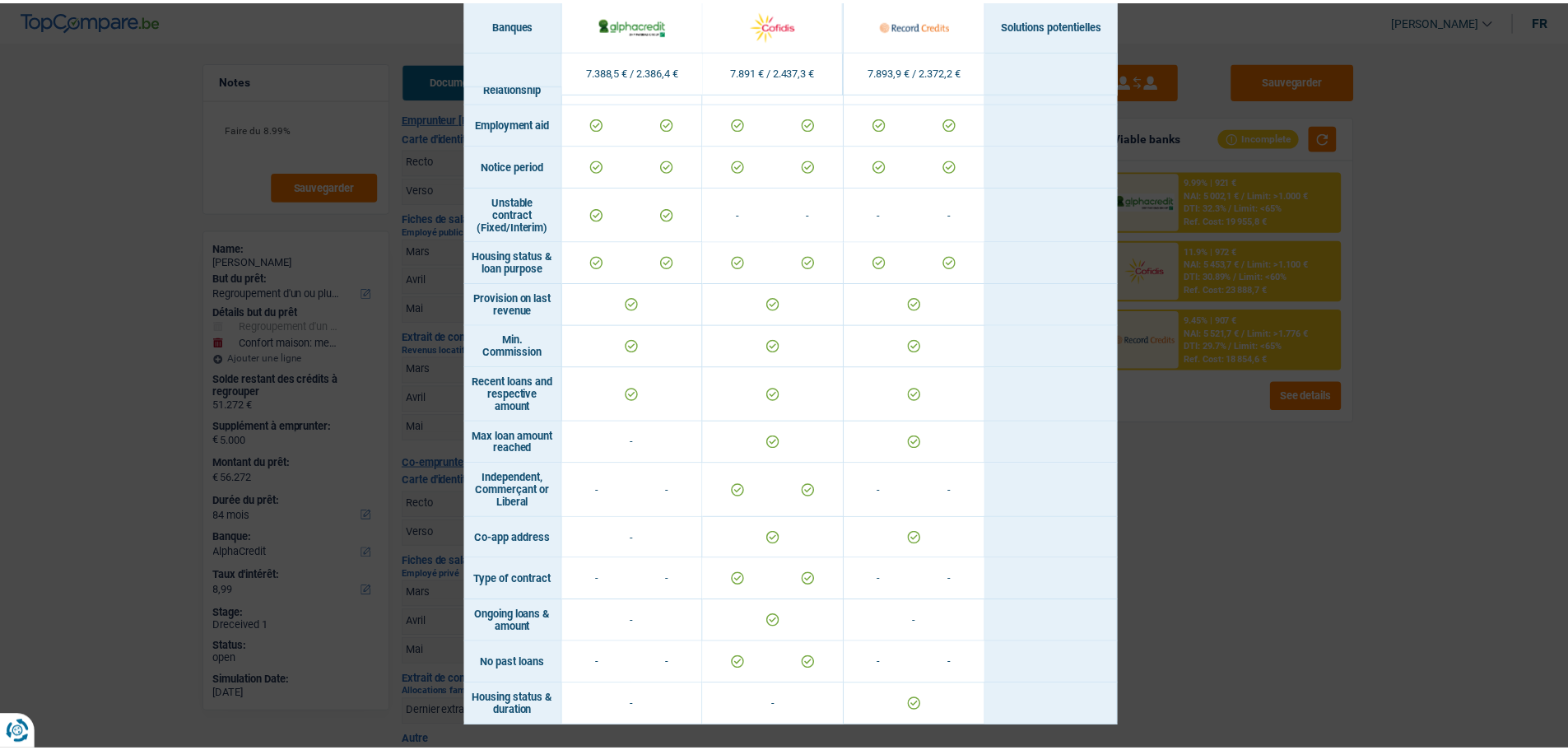 scroll, scrollTop: 771, scrollLeft: 0, axis: vertical 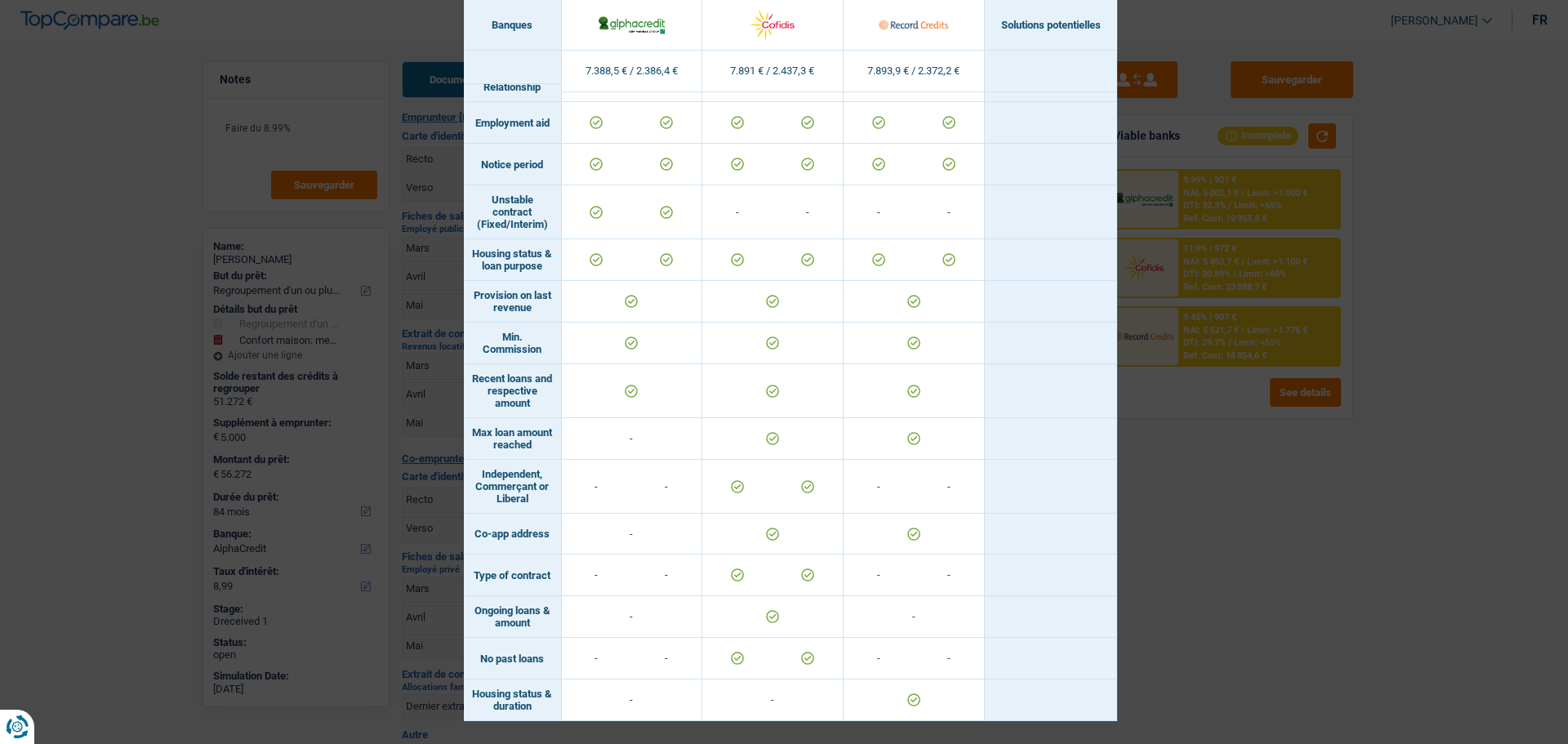 click on "Banks conditions ×
Banques
Solutions potentielles
Revenus / Charges
7.388,5 € / 2.386,4 €
7.891 € / 2.437,3 €
7.893,9 € / 2.372,2 €
Housing status & amount
-
Professional activity" at bounding box center [784, 372] 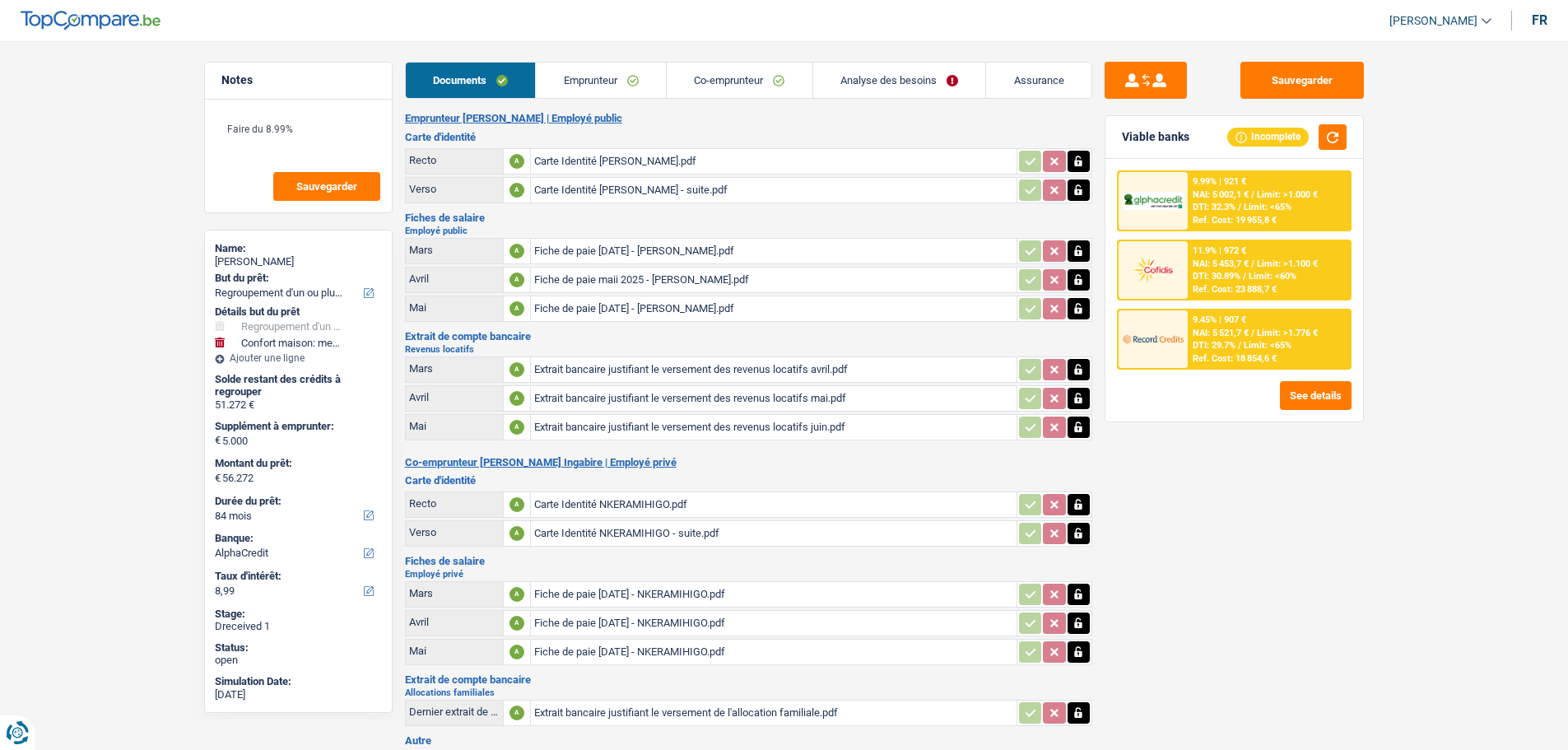click on "Analyse des besoins" at bounding box center [900, 80] 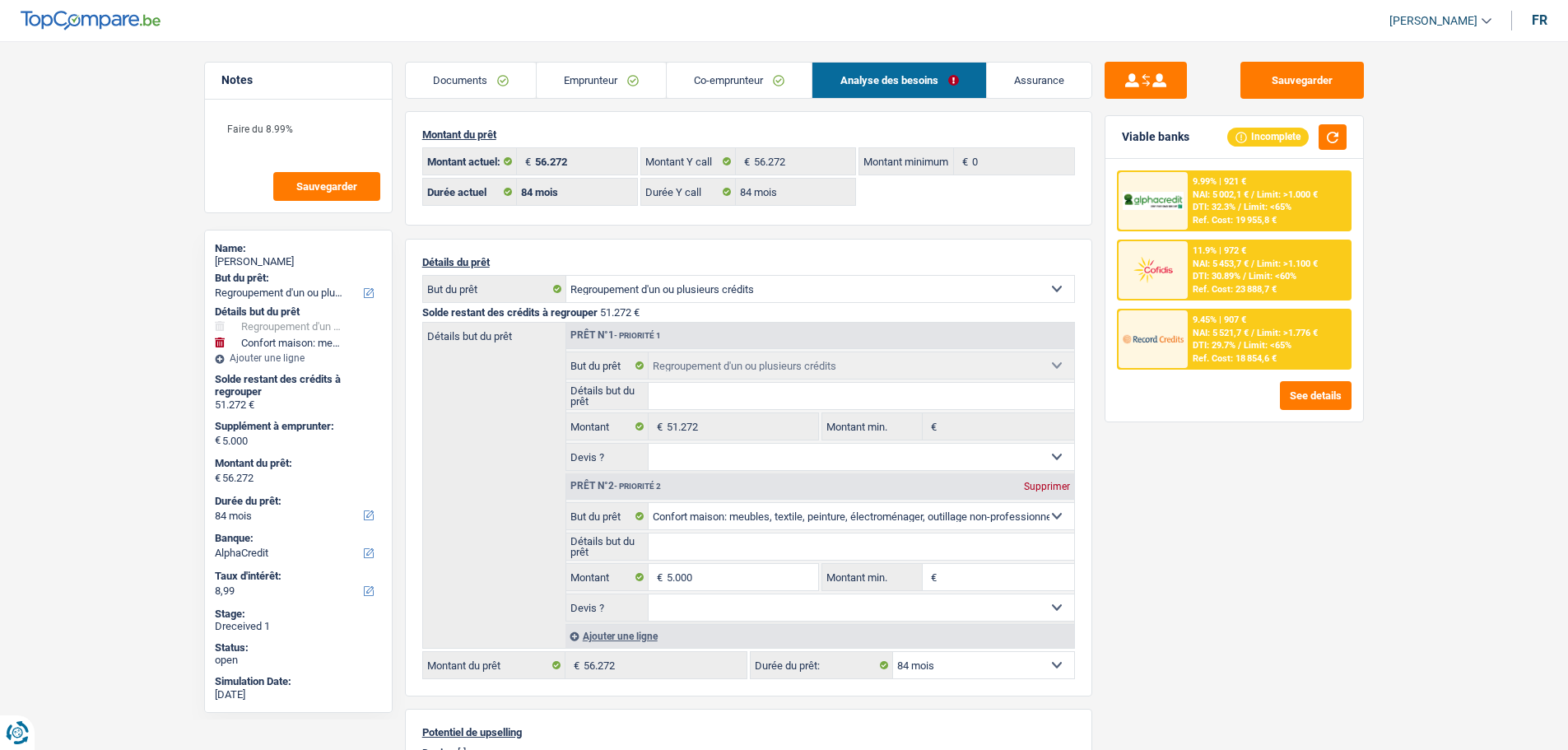 click on "Limit: <60%" at bounding box center [1273, 276] 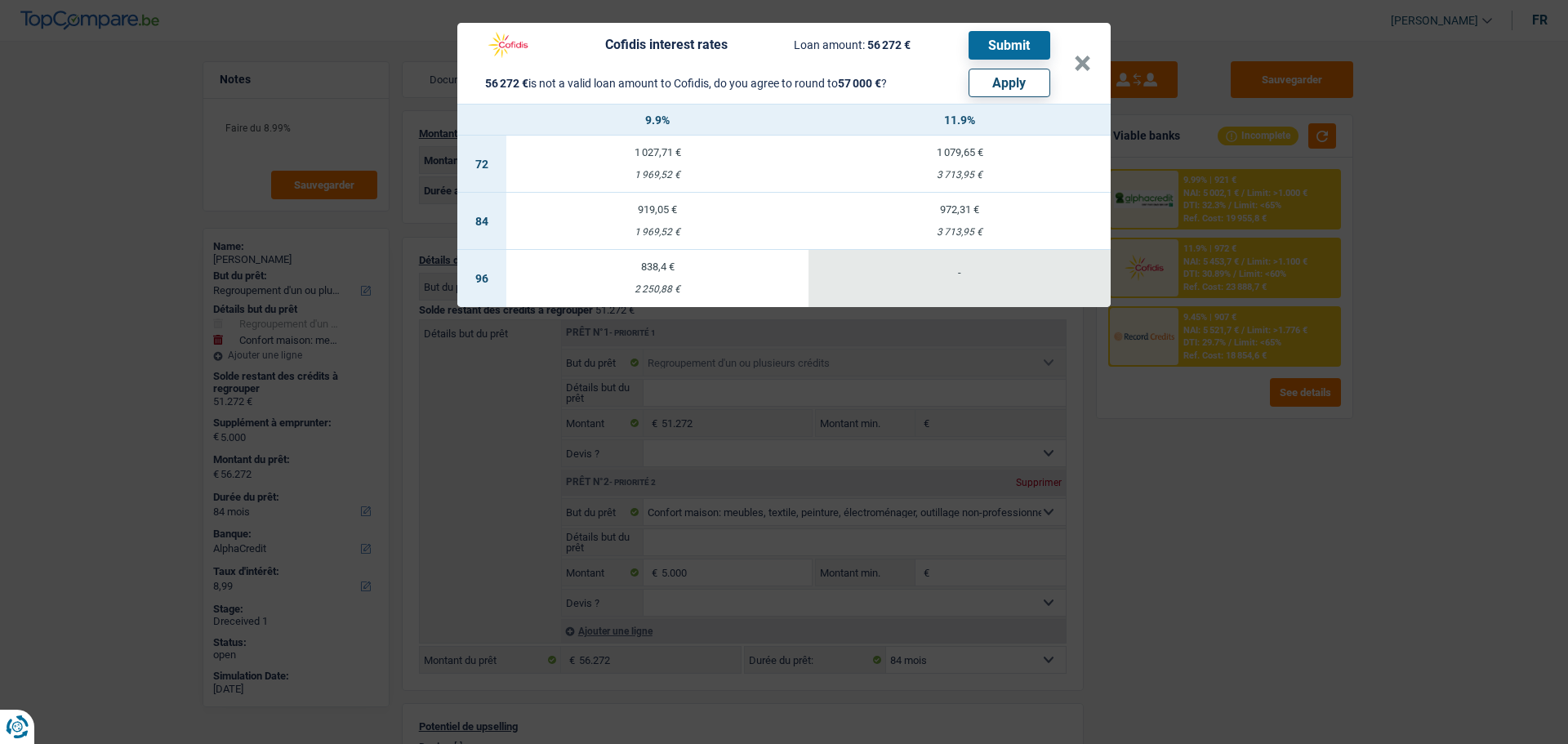 click on "2 250,88 €" at bounding box center [657, 289] 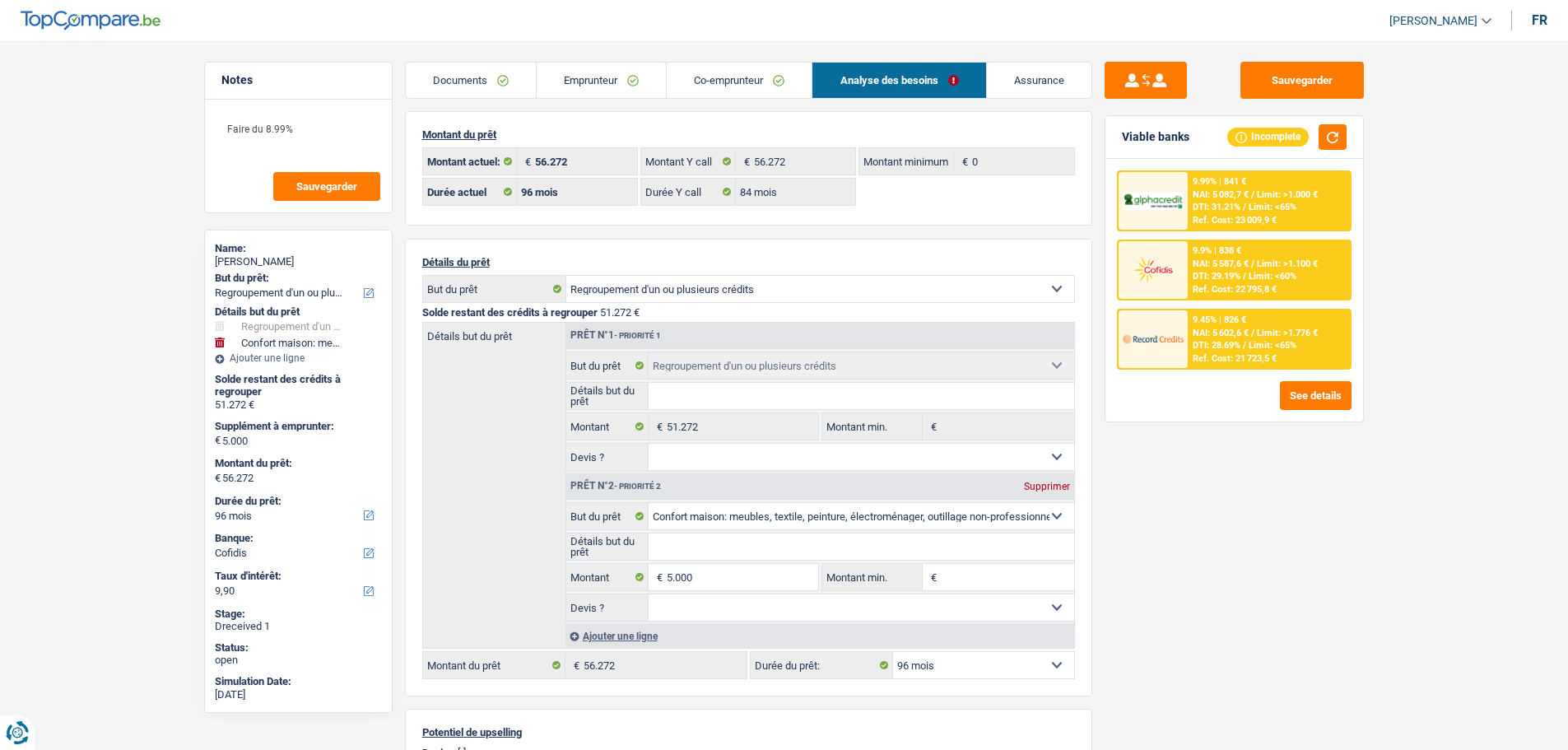click on "NAI: 5 602,6 €" at bounding box center [1221, 333] 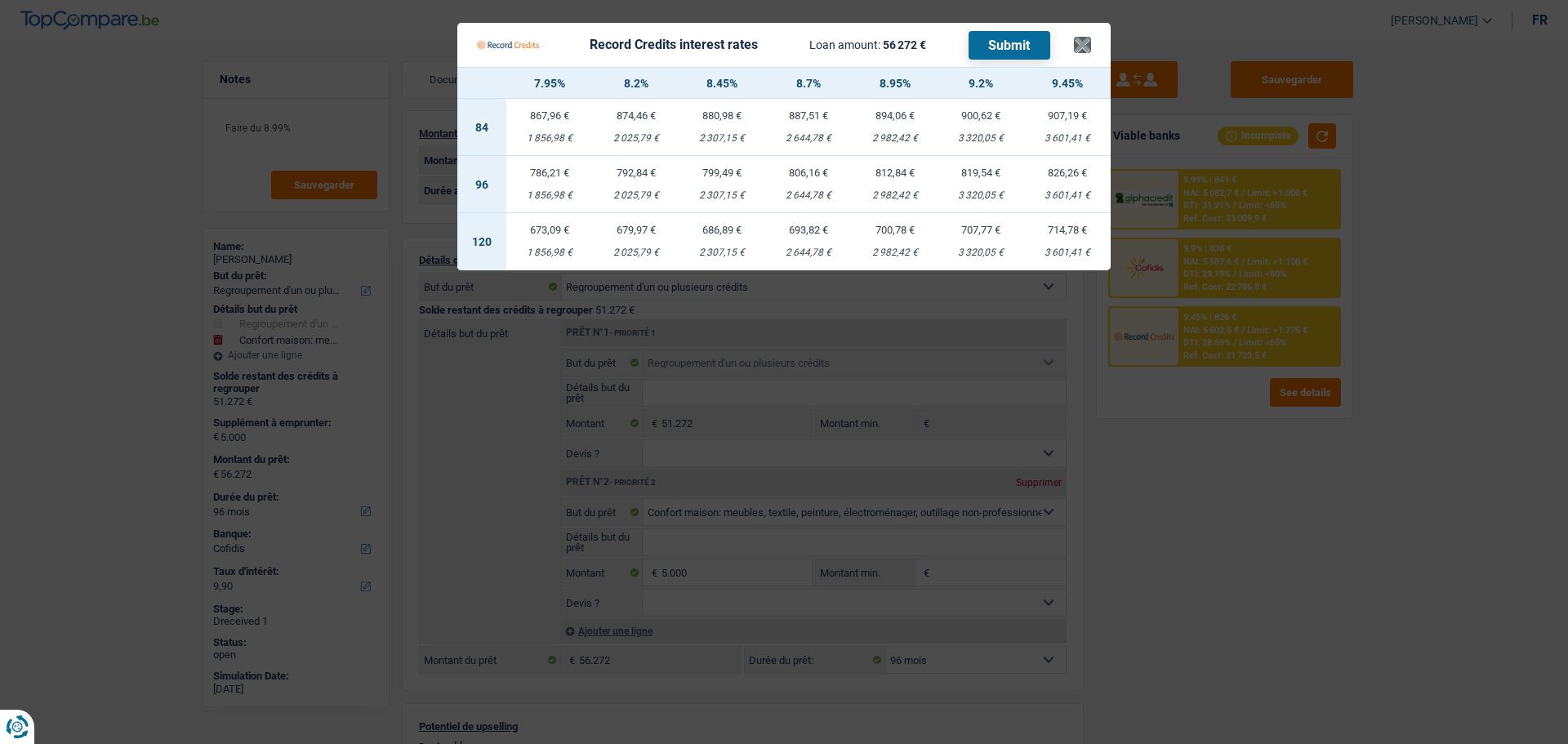 drag, startPoint x: 1072, startPoint y: 24, endPoint x: 1080, endPoint y: 29, distance: 9.433981 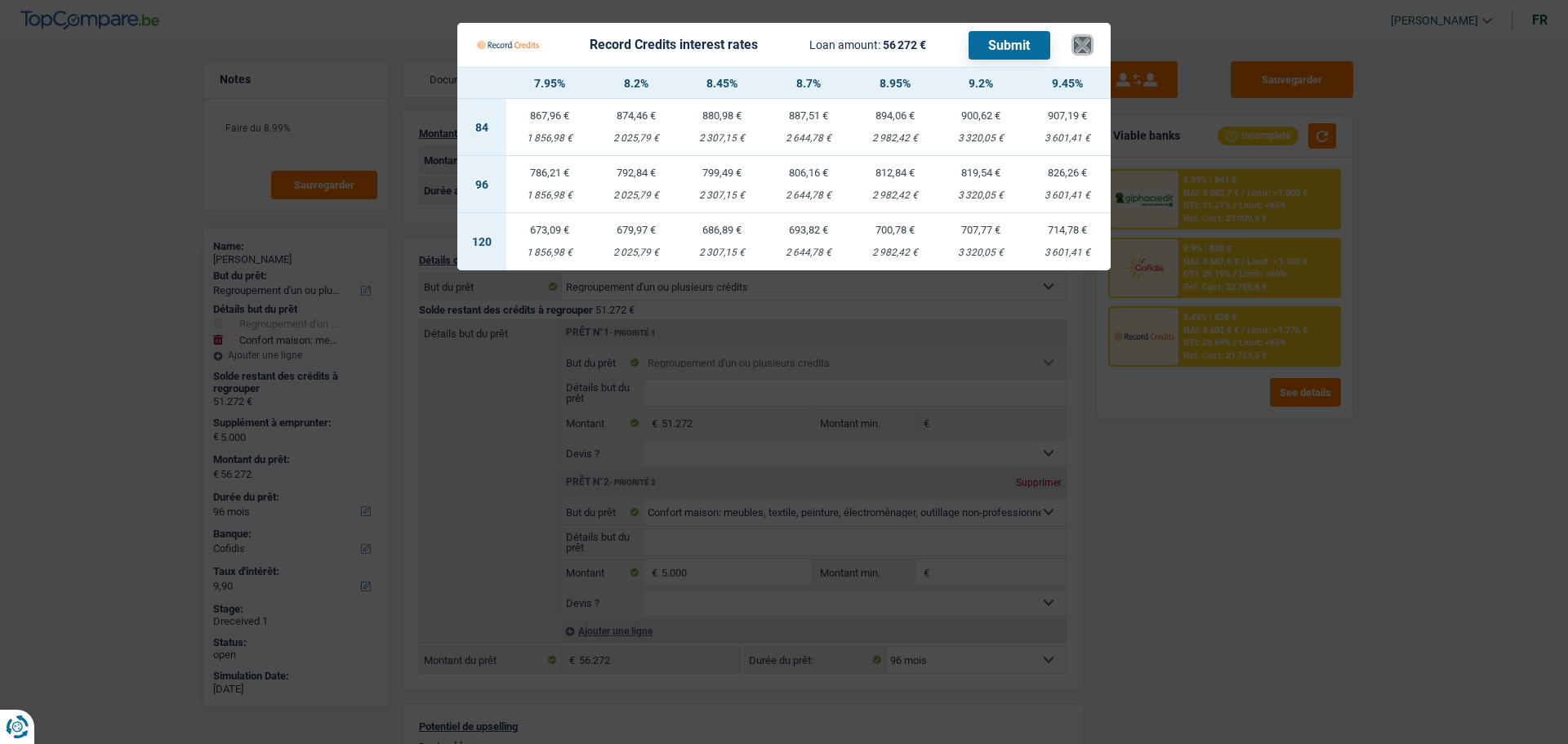 click on "×" at bounding box center (1082, 45) 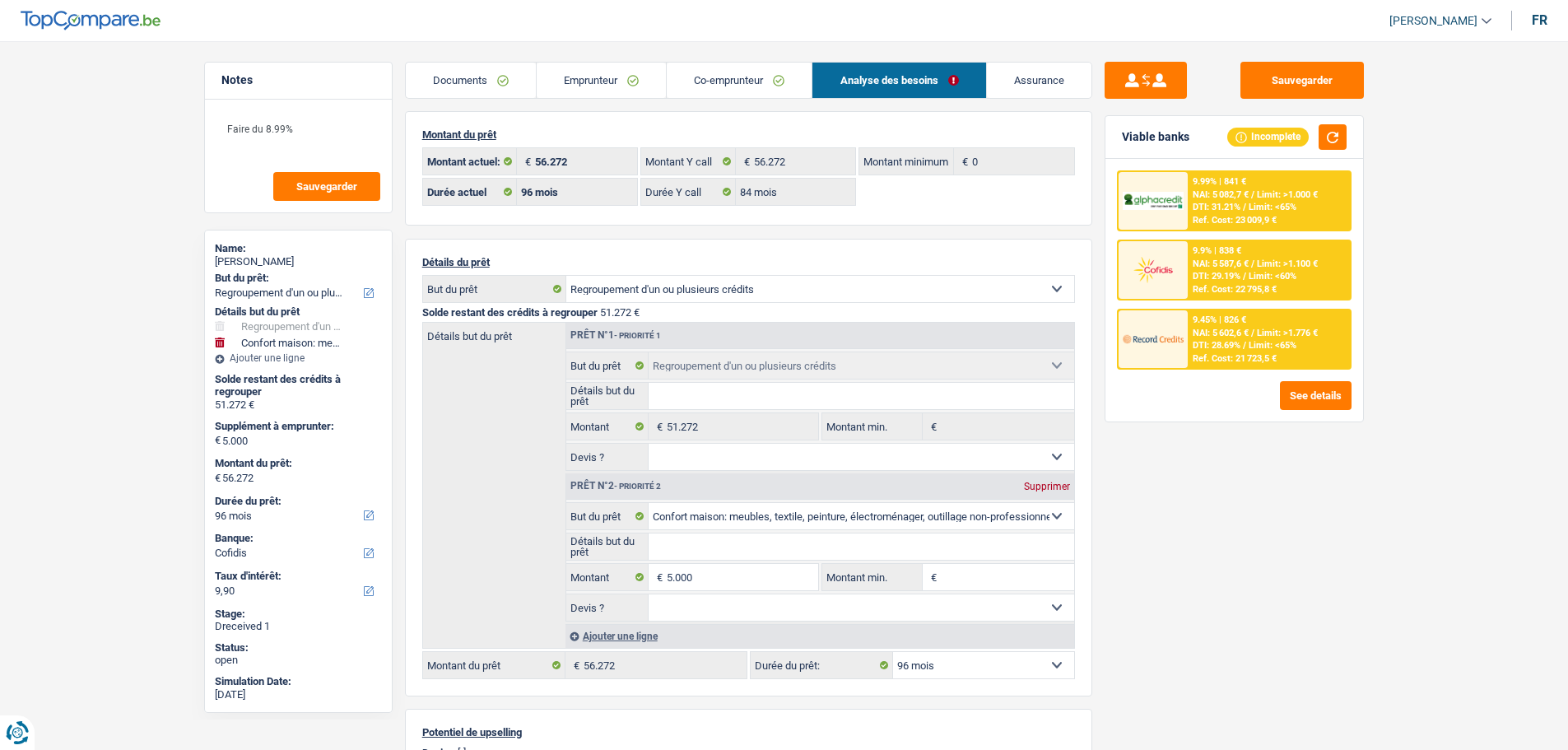 click on "9.9% | 838 €" at bounding box center [1217, 250] 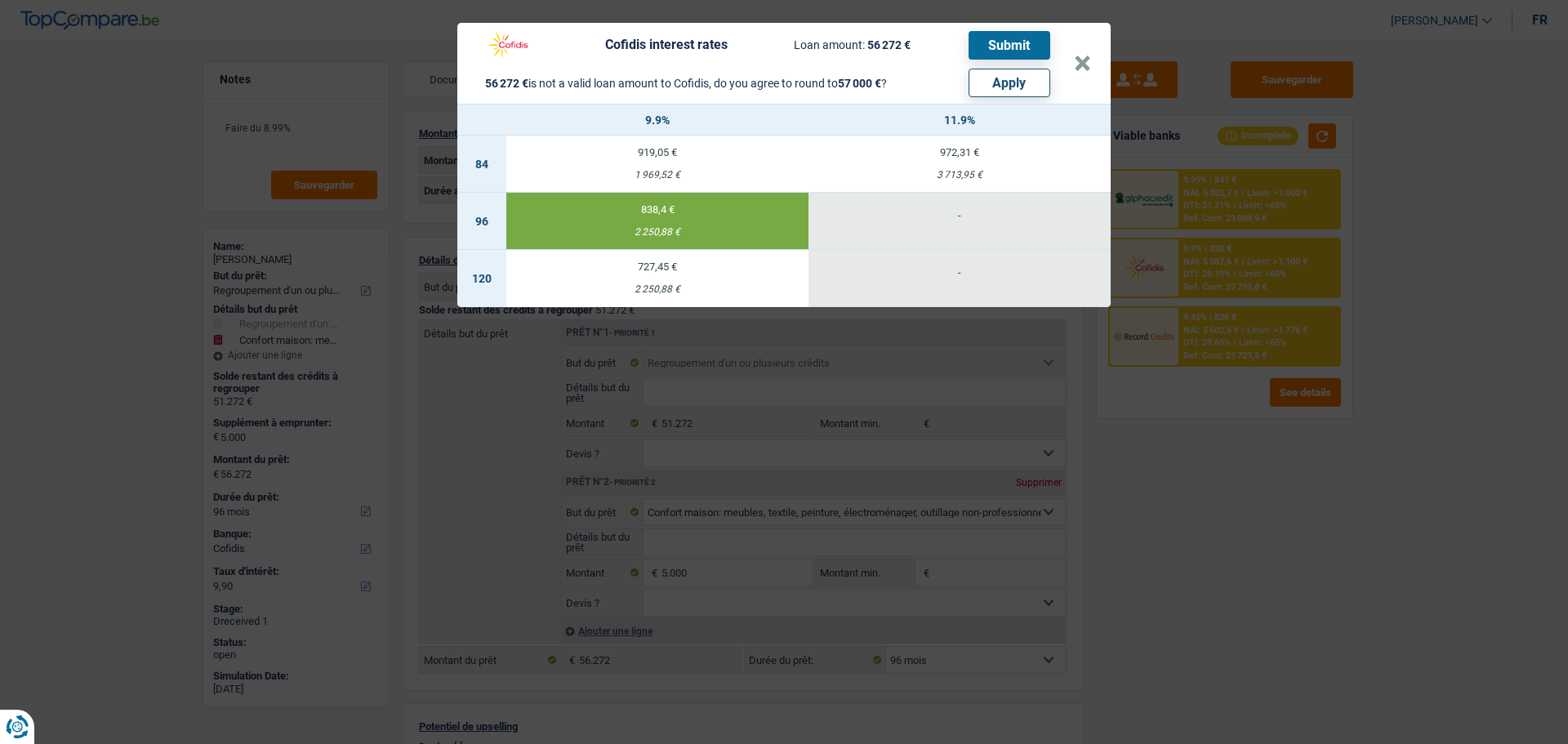 click on "Apply" at bounding box center (1009, 82) 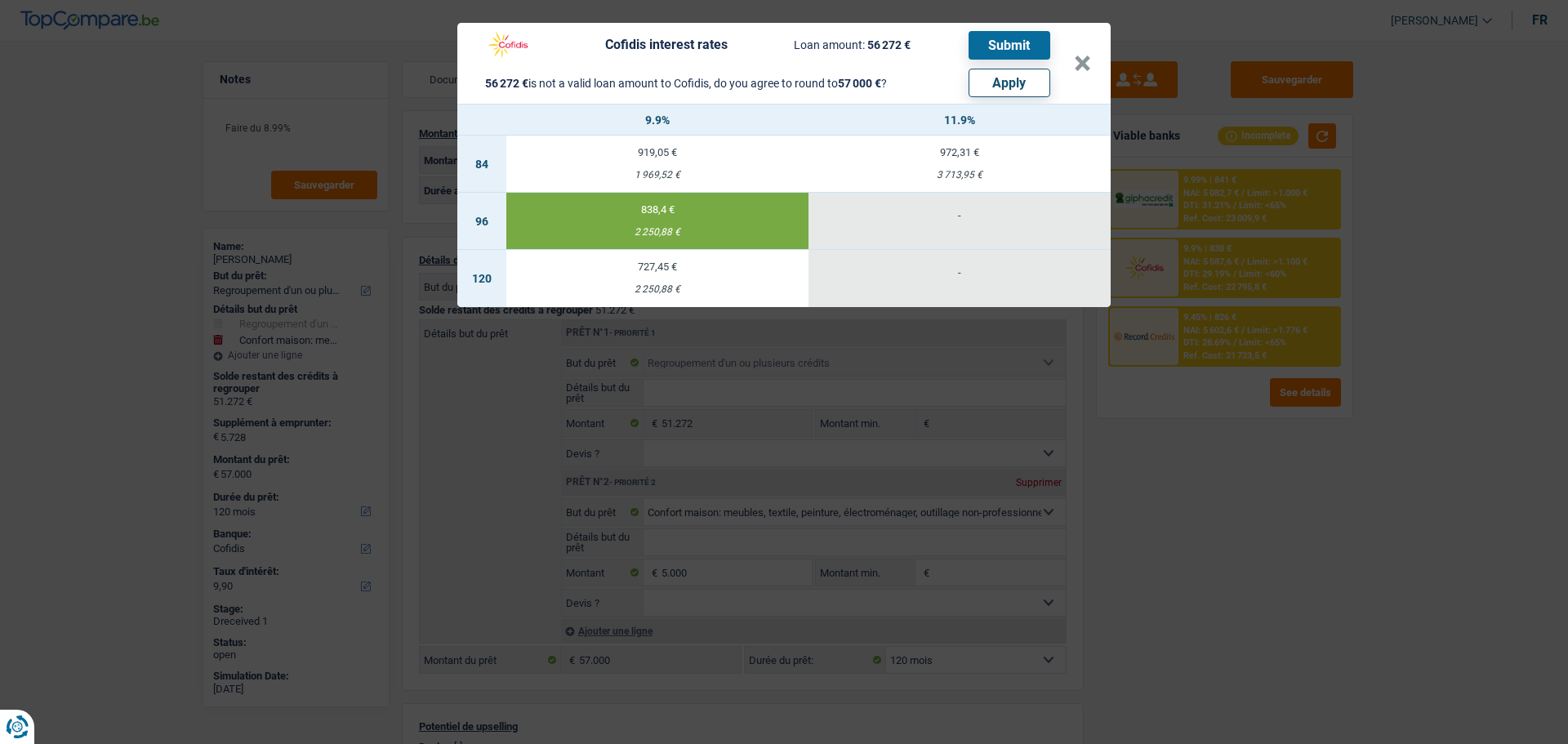 select on "other" 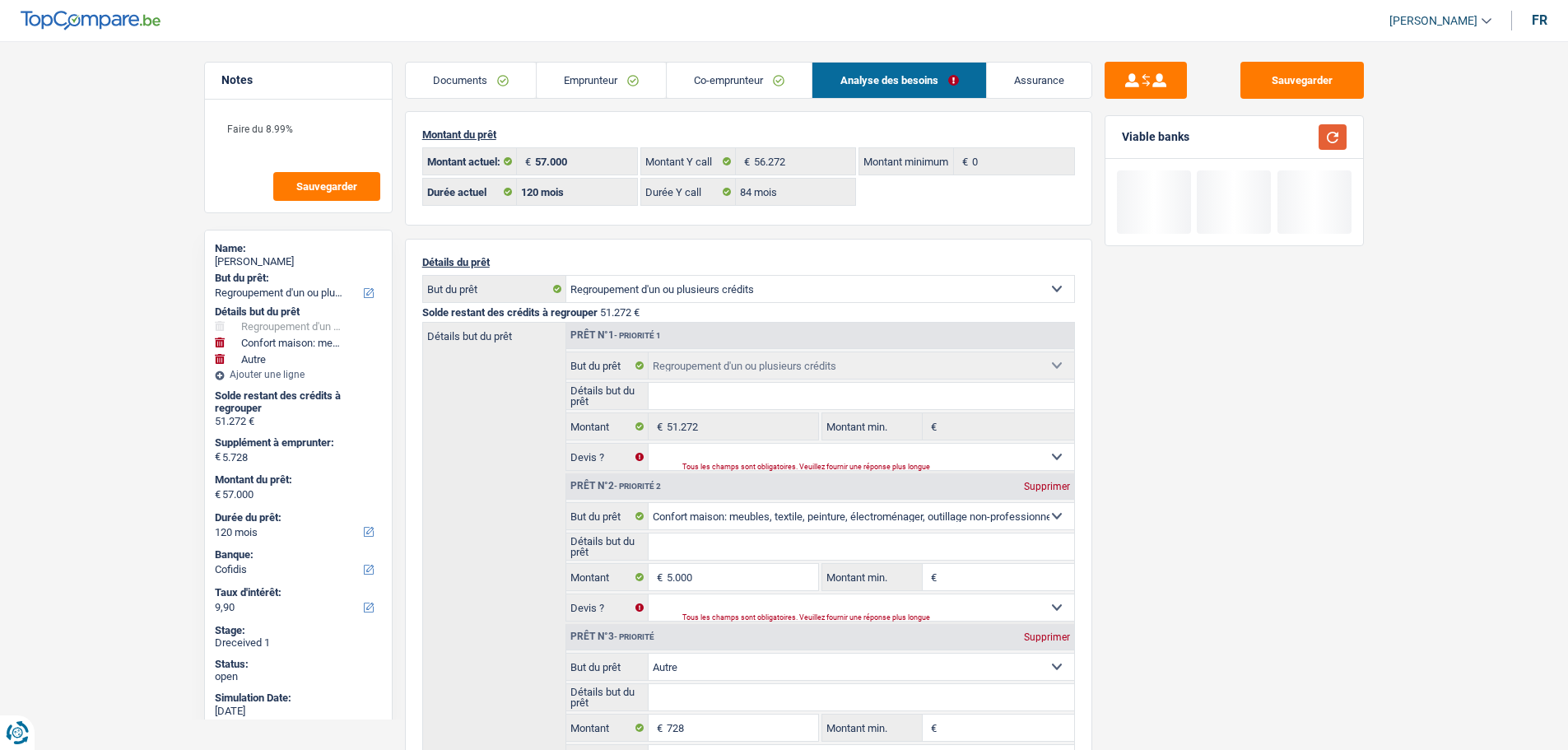 click at bounding box center [1333, 137] 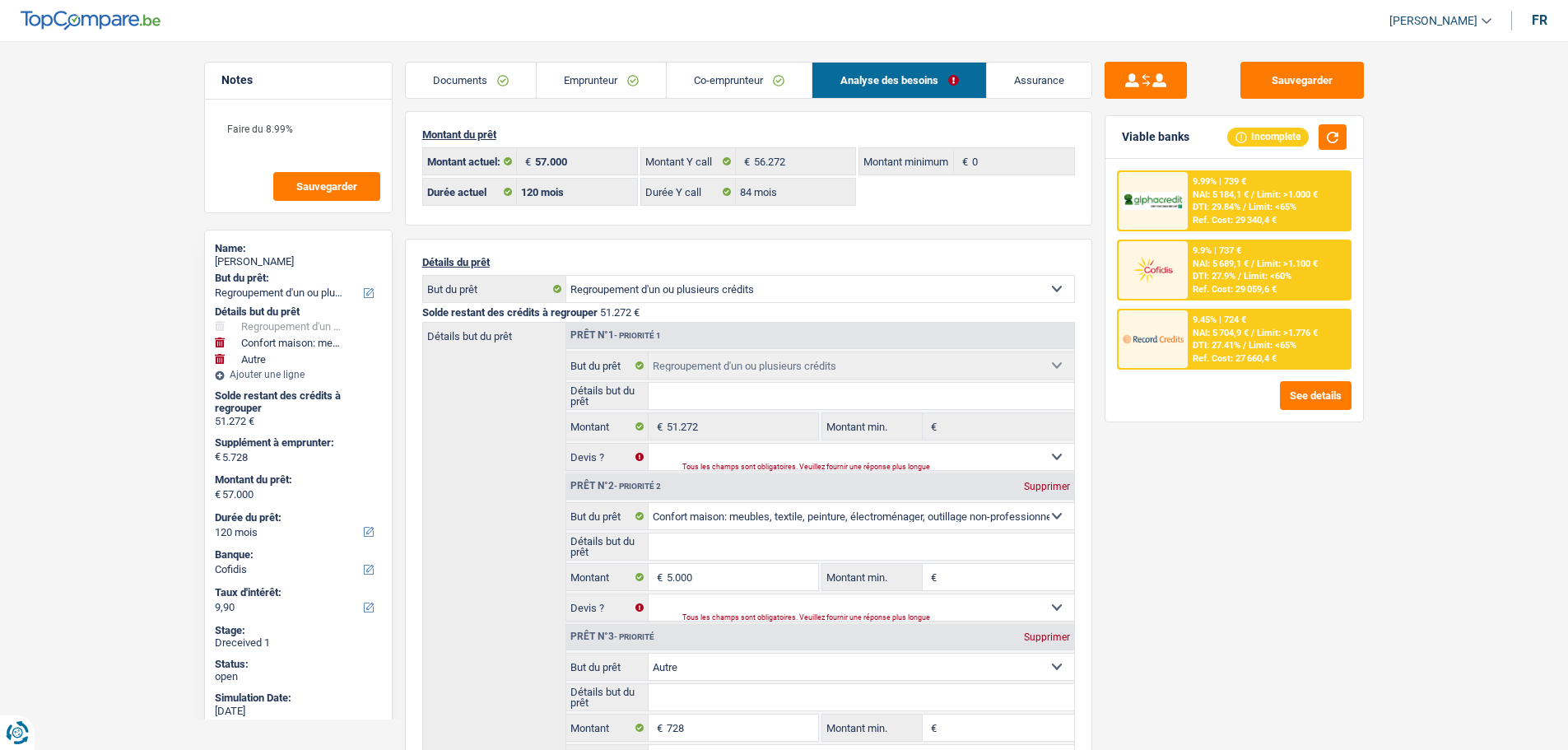 click on "NAI: 5 689,1 €" at bounding box center [1221, 263] 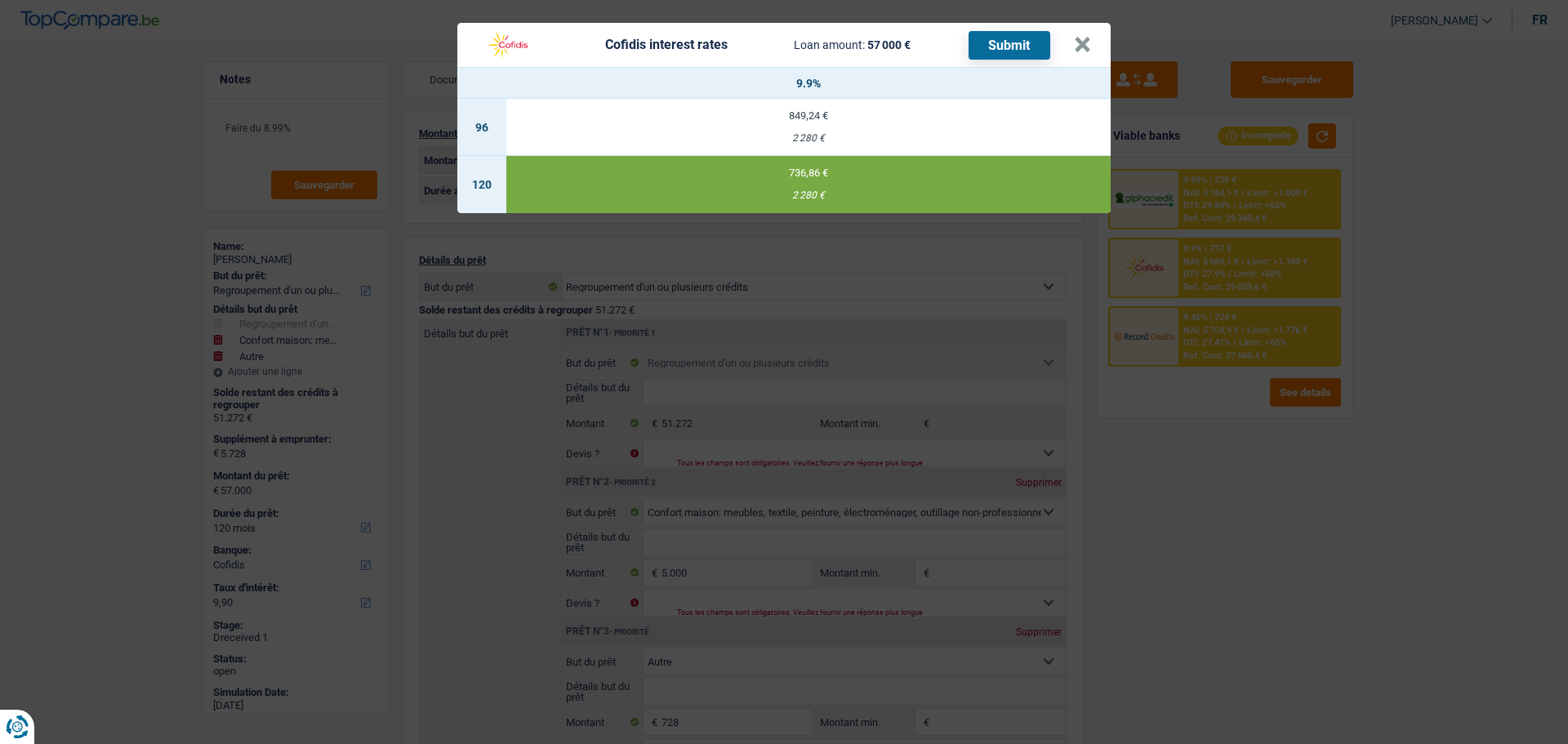 click on "Submit" at bounding box center (1009, 45) 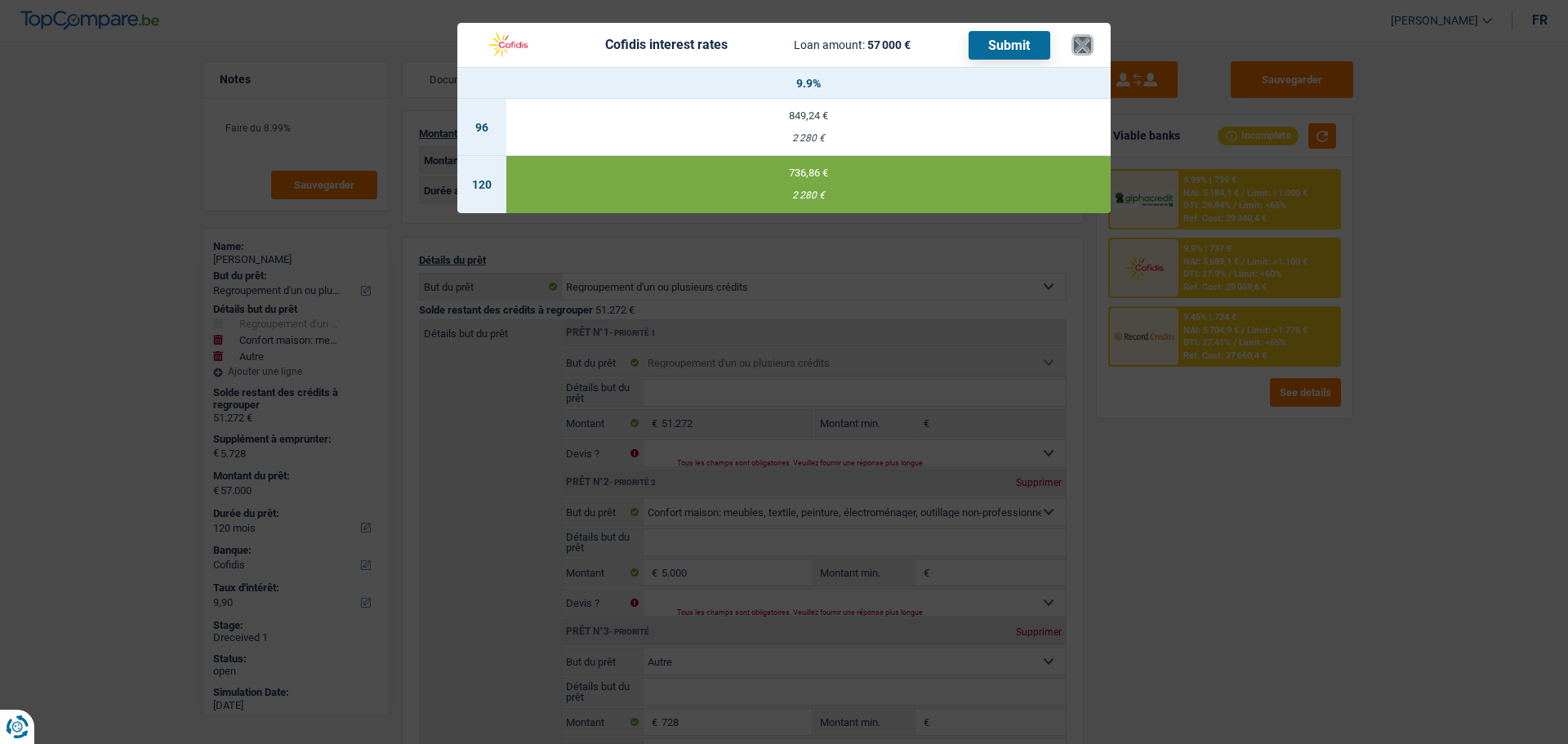 click on "×" at bounding box center (1082, 45) 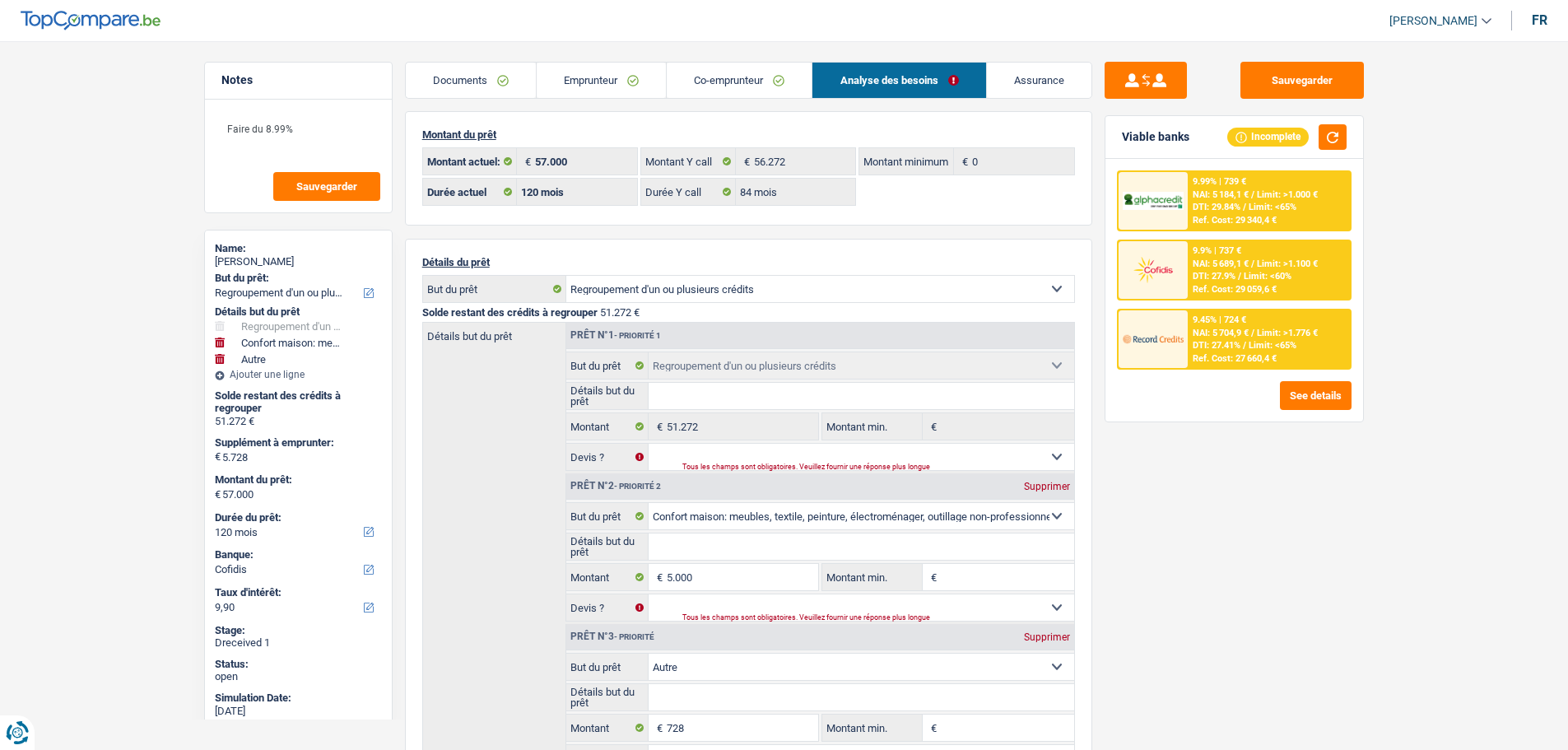 click on "Limit: <65%" at bounding box center [1273, 207] 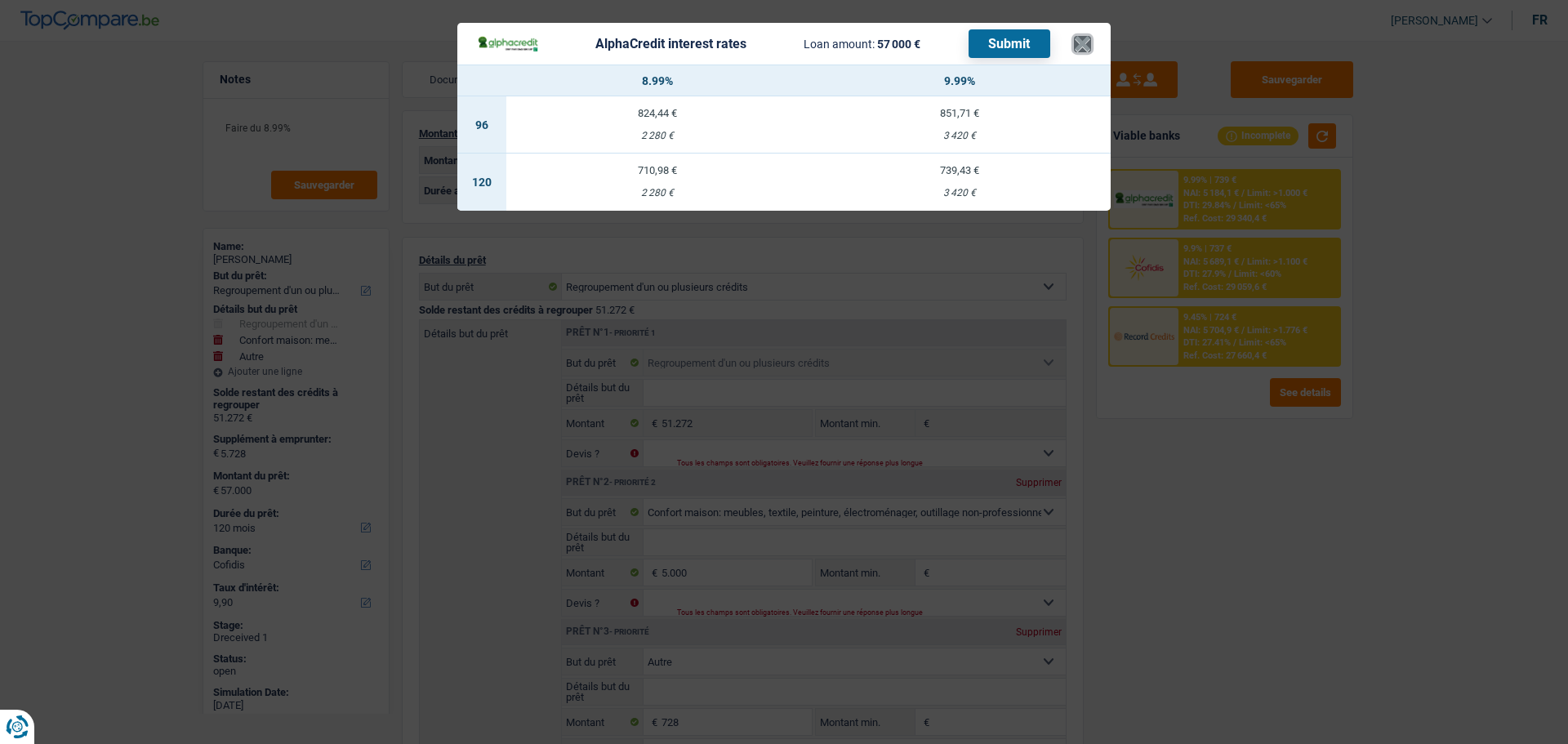click on "×" at bounding box center (1082, 44) 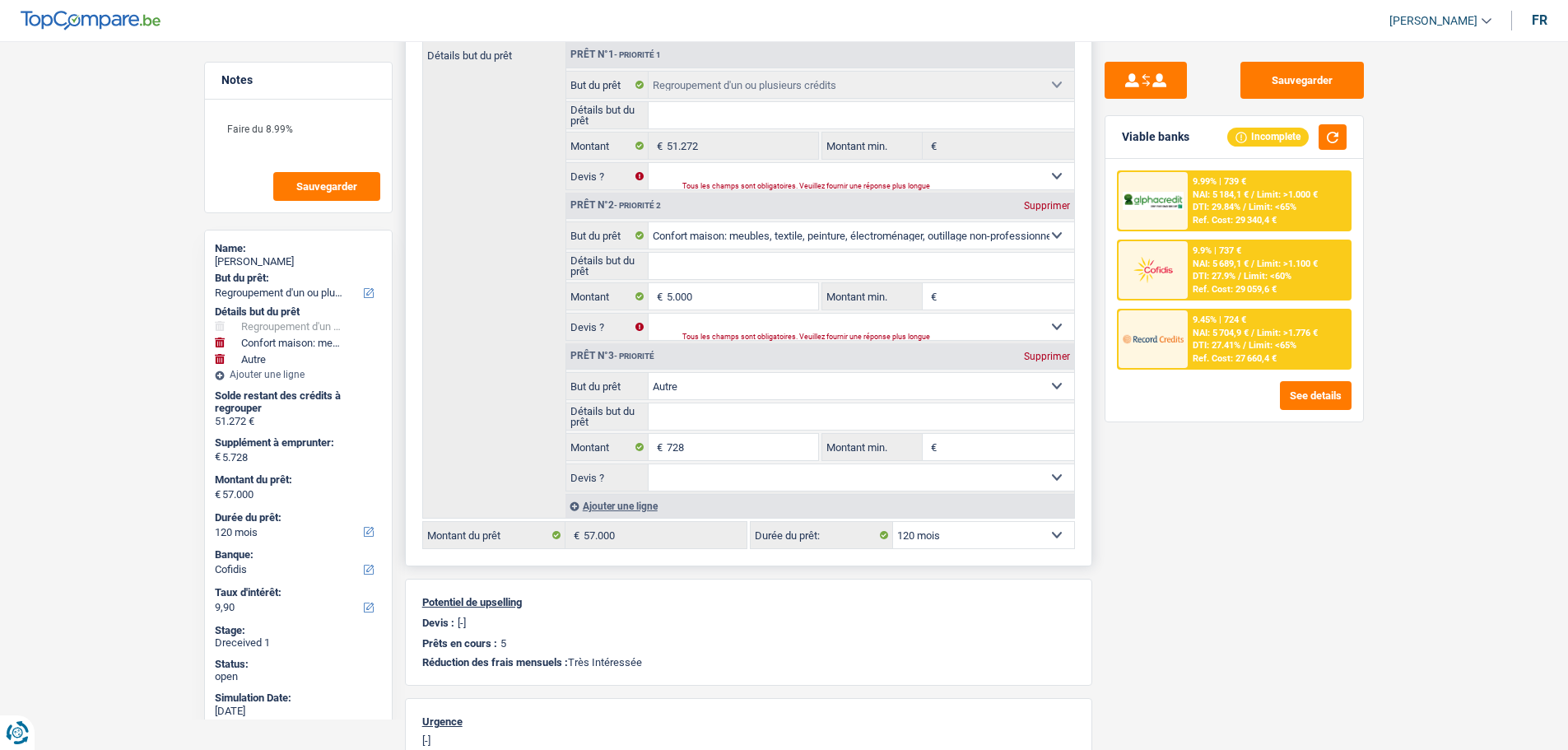 scroll, scrollTop: 329, scrollLeft: 0, axis: vertical 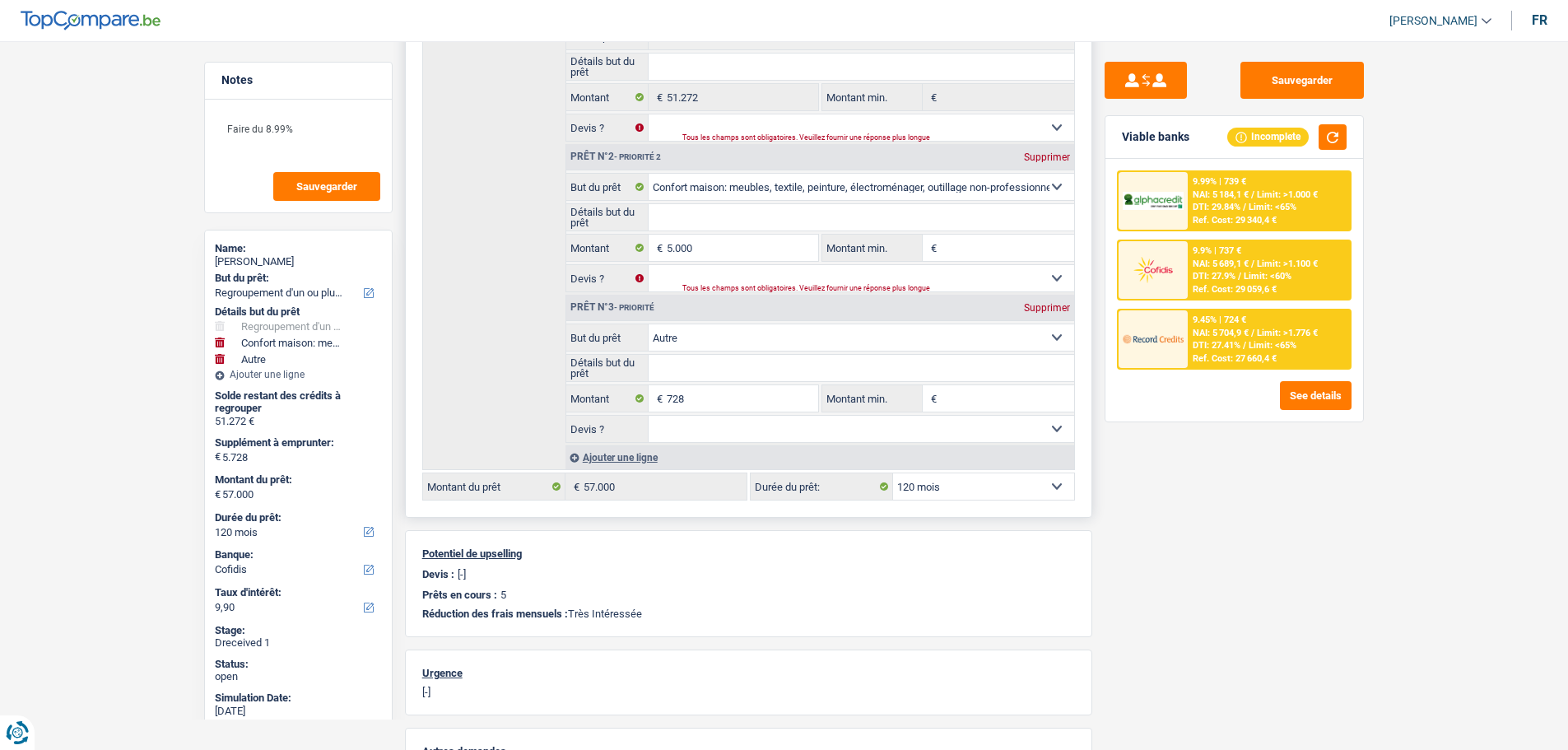 click on "Supprimer" at bounding box center (1047, 308) 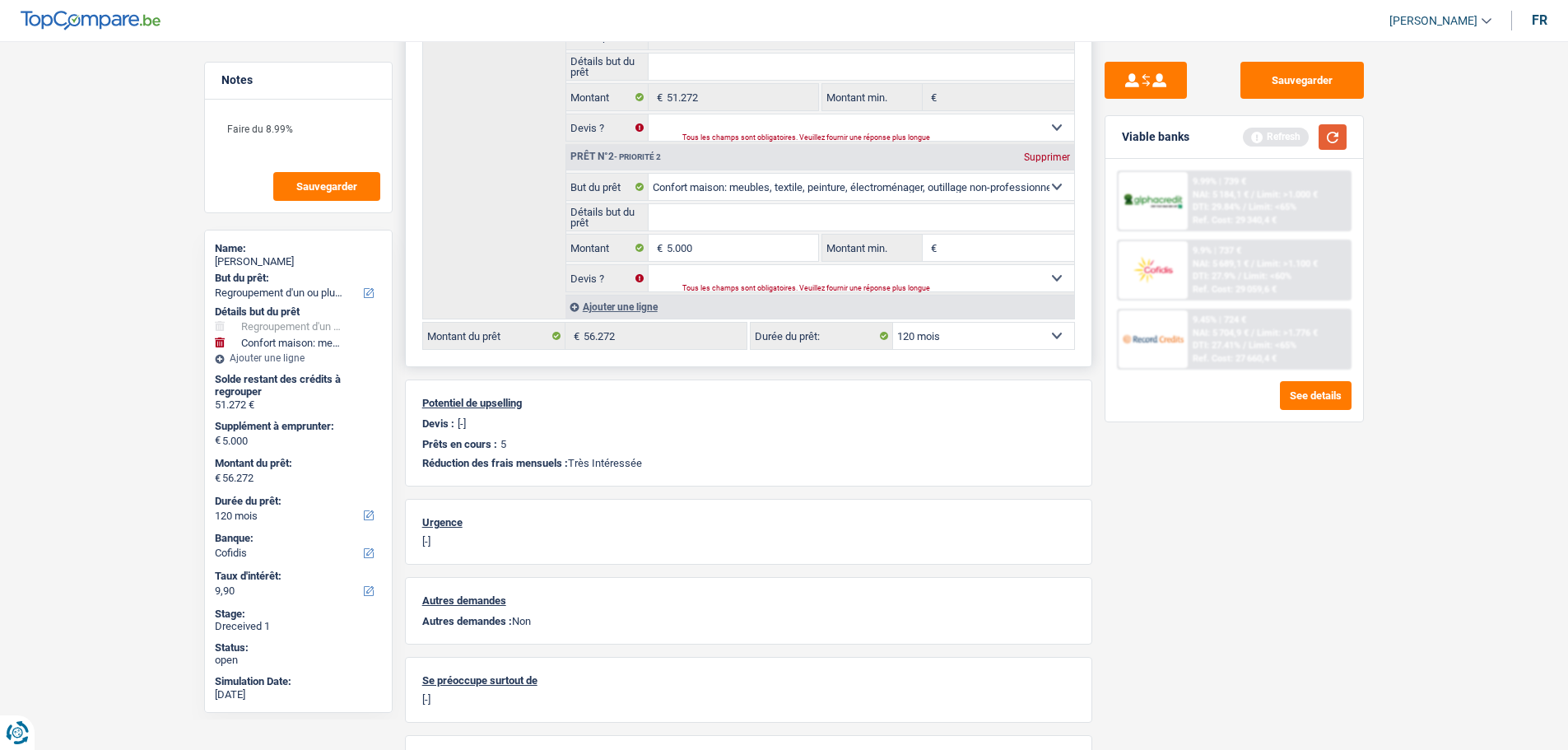 click at bounding box center (1333, 137) 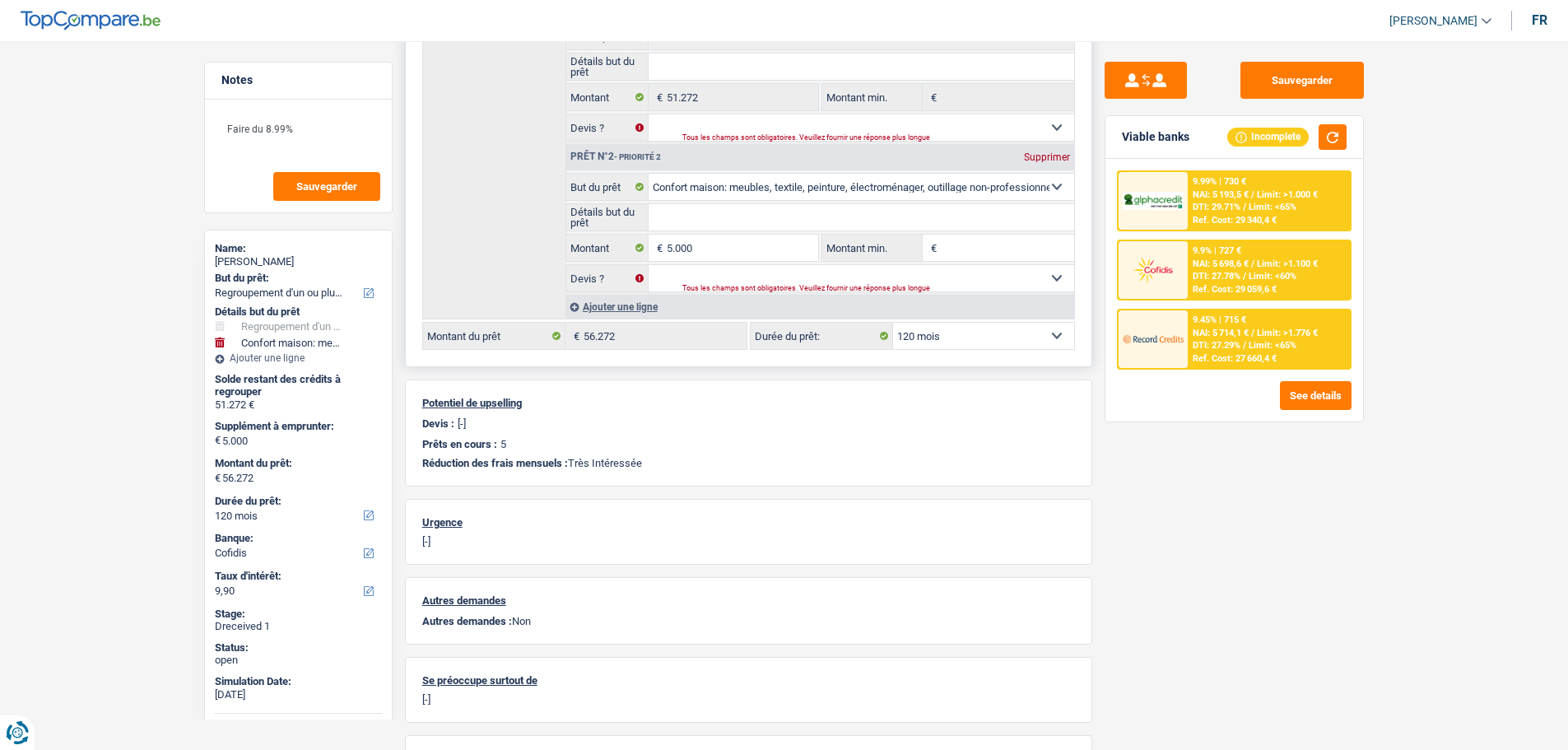 click on "DTI: 29.71%" at bounding box center (1217, 207) 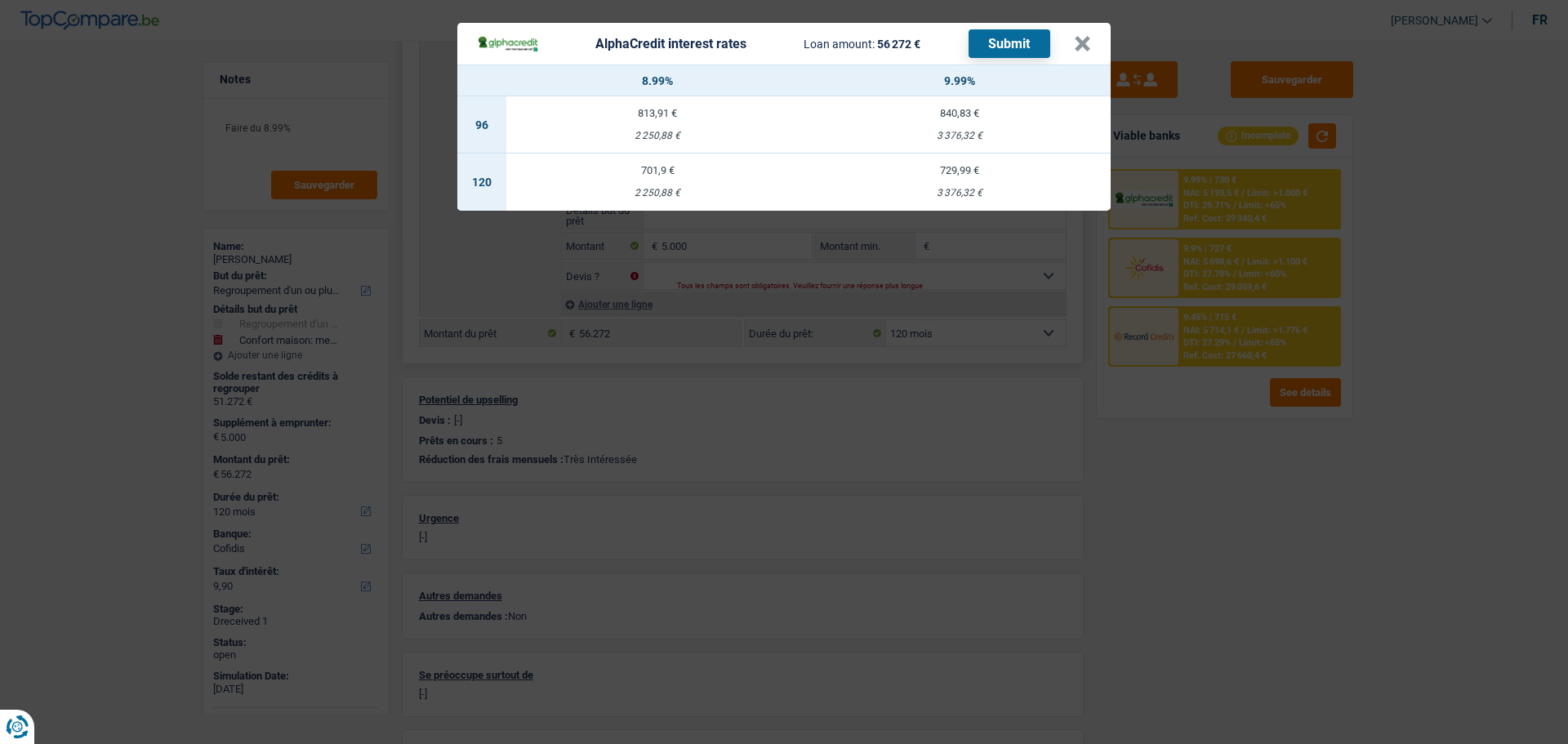 click on "701,9 €" at bounding box center [657, 170] 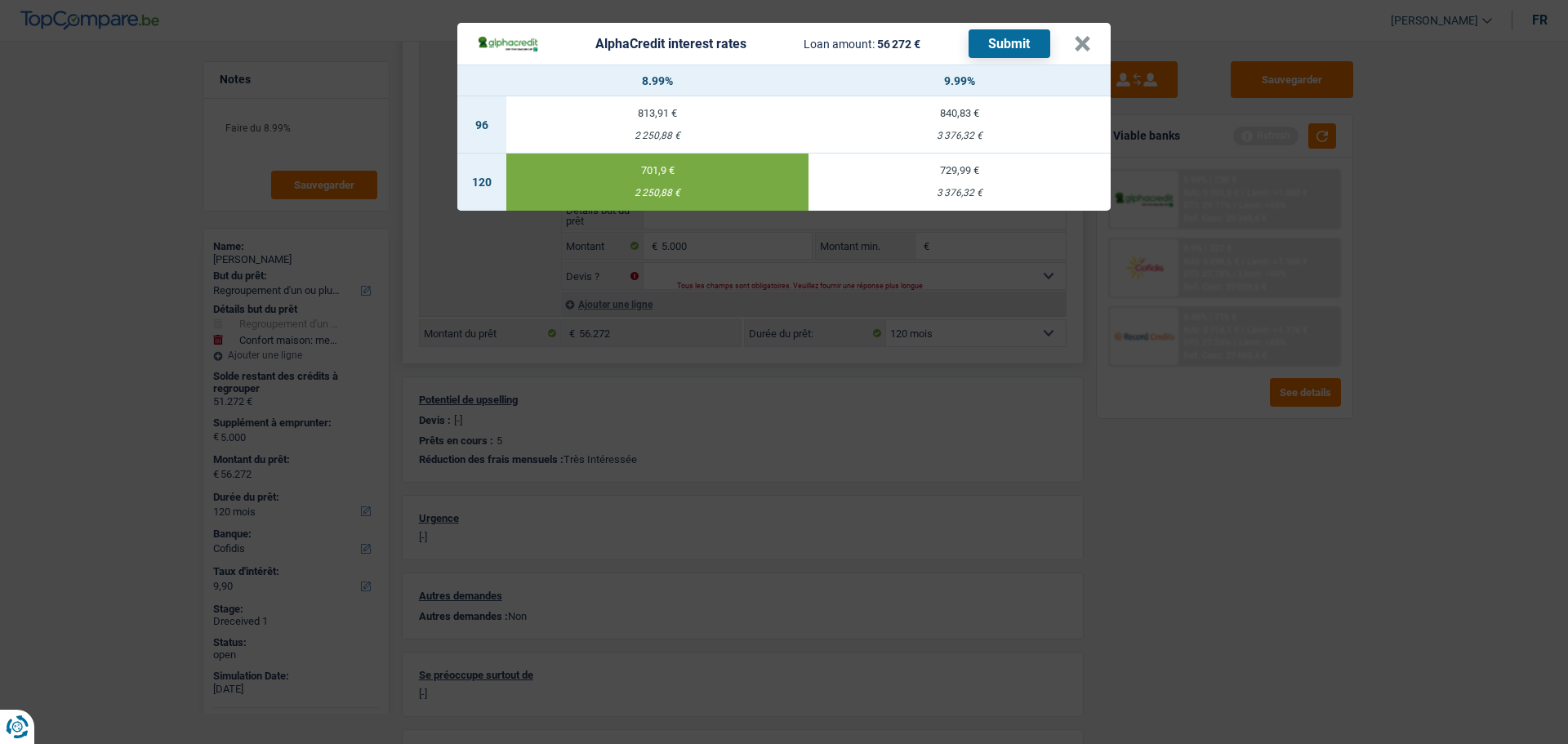 select on "alphacredit" 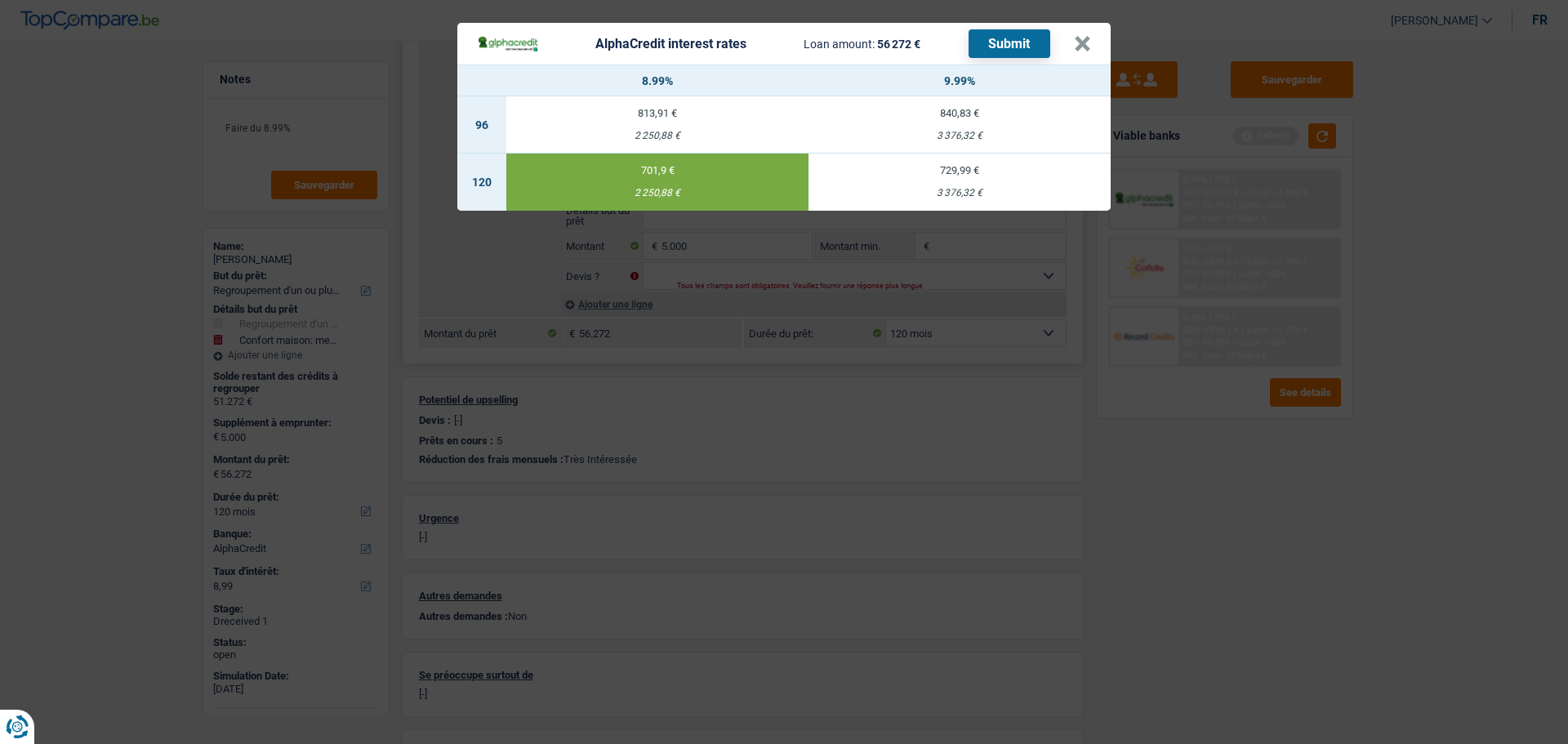 click on "Submit" at bounding box center [1009, 43] 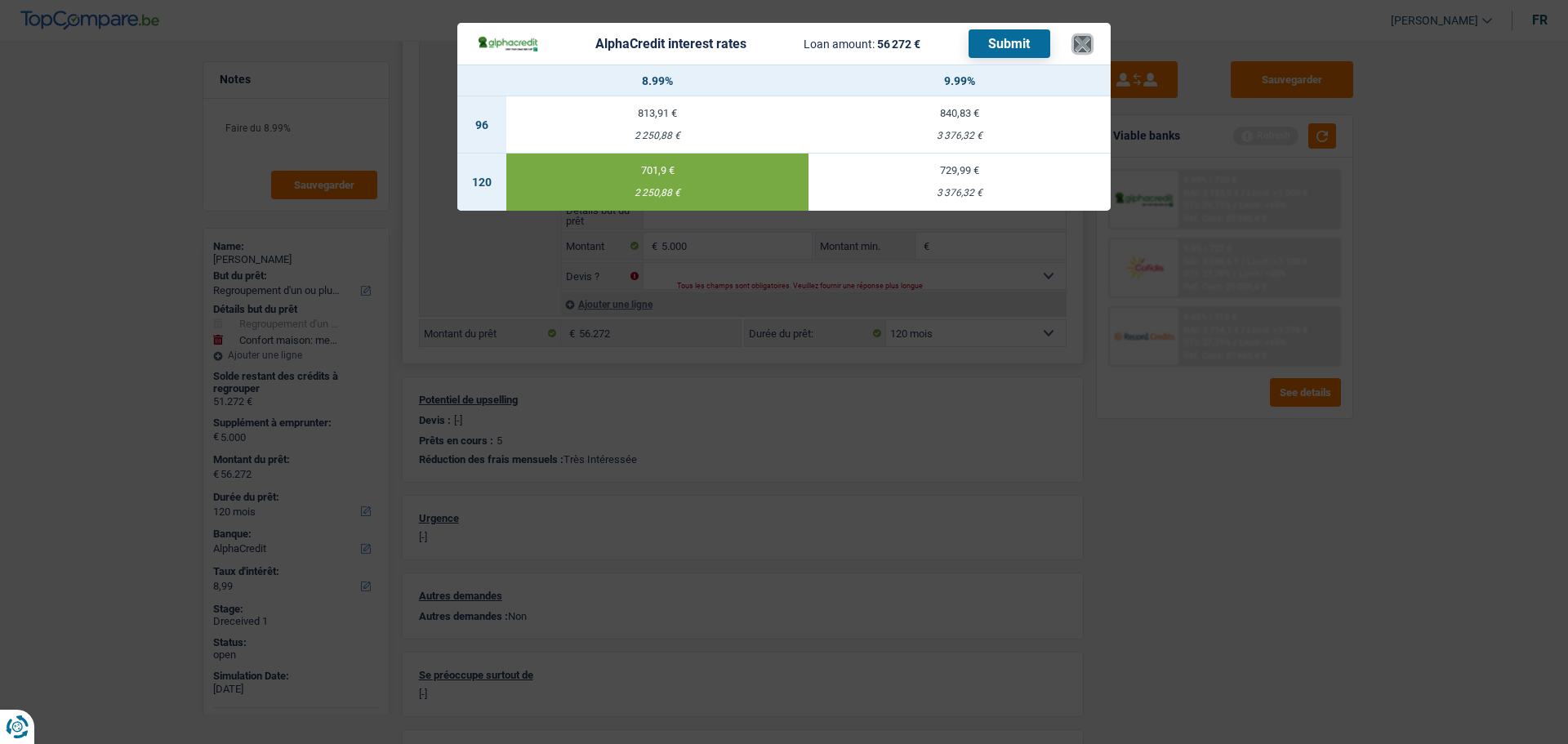click on "×" at bounding box center [1082, 44] 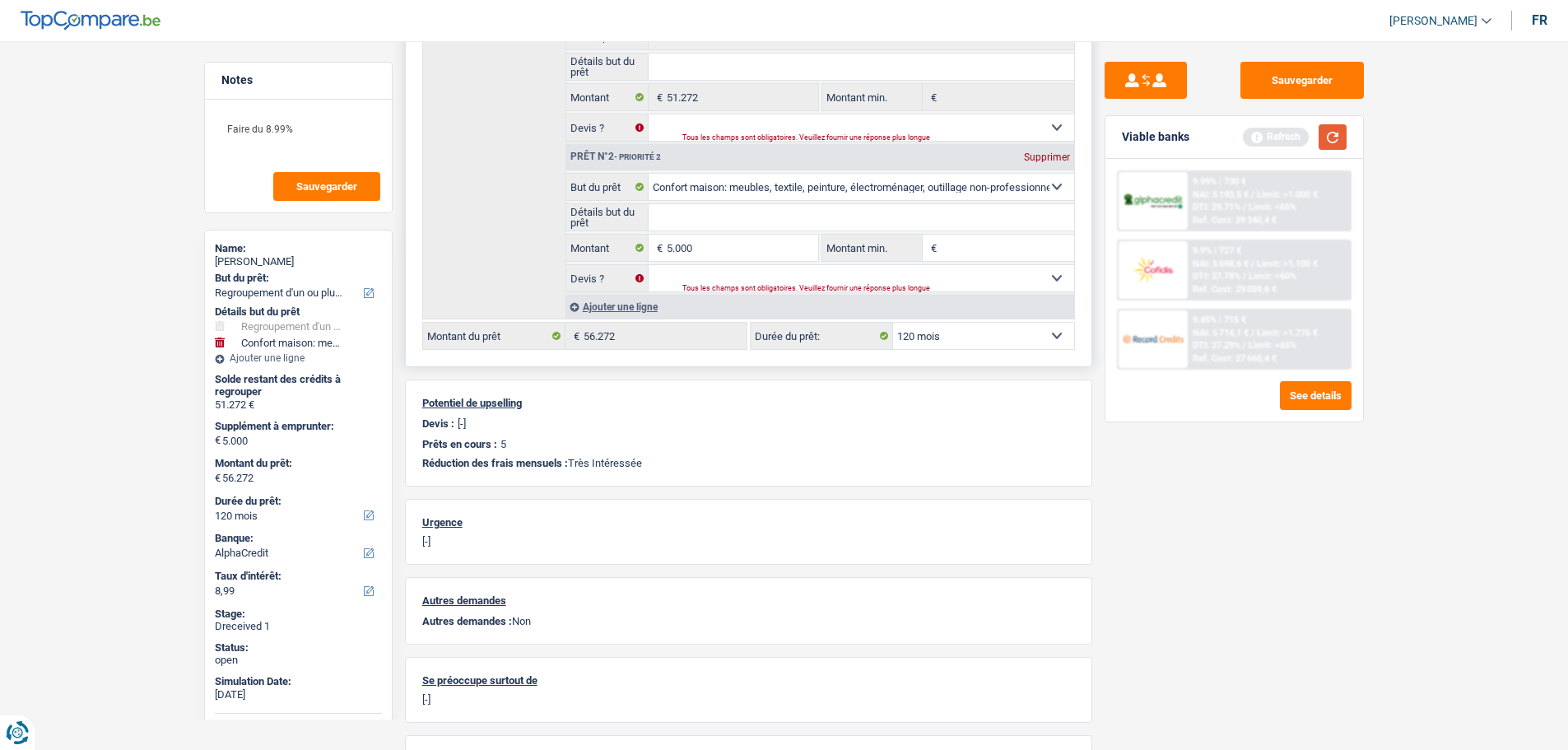 click at bounding box center (1333, 137) 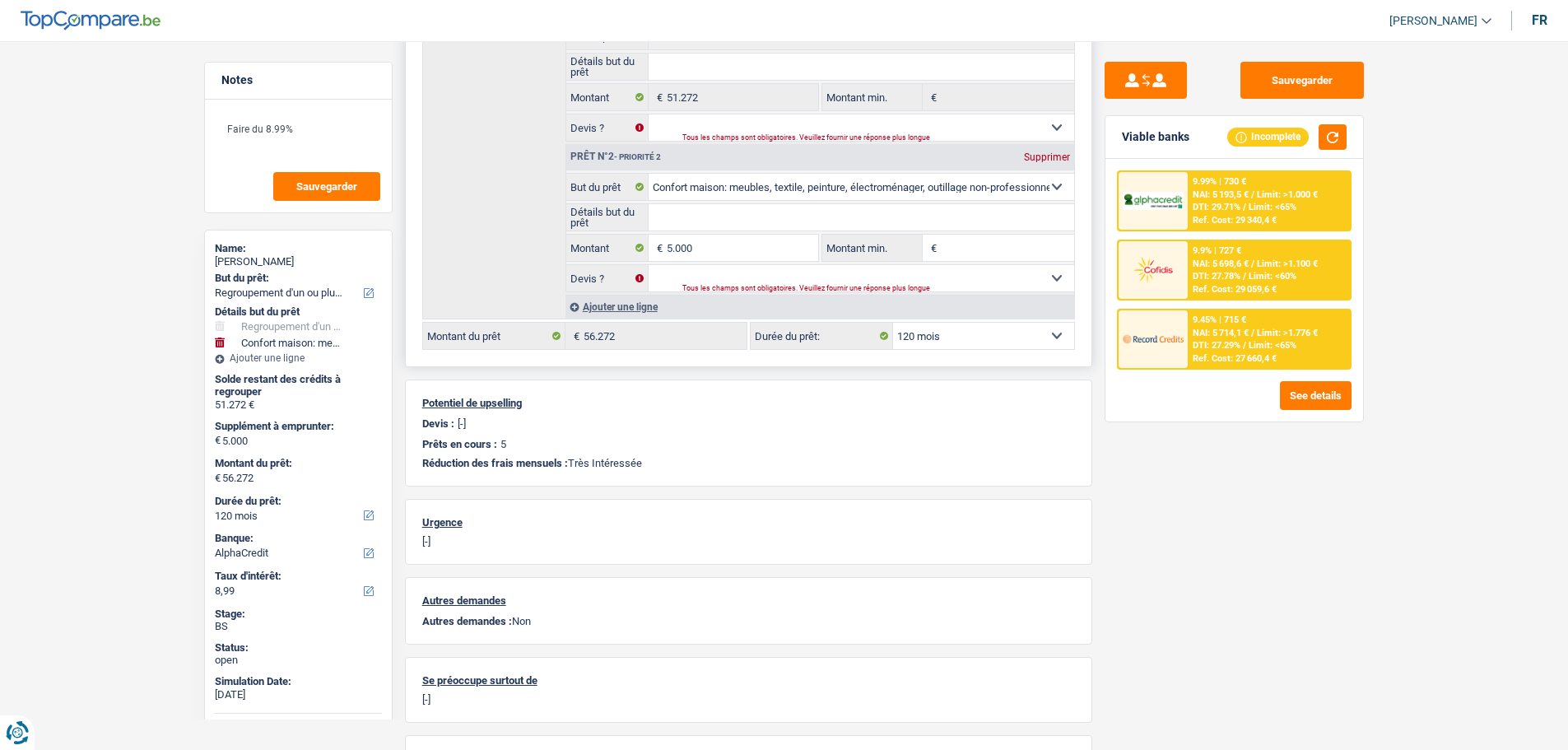 click on "Limit: <65%" at bounding box center [1273, 345] 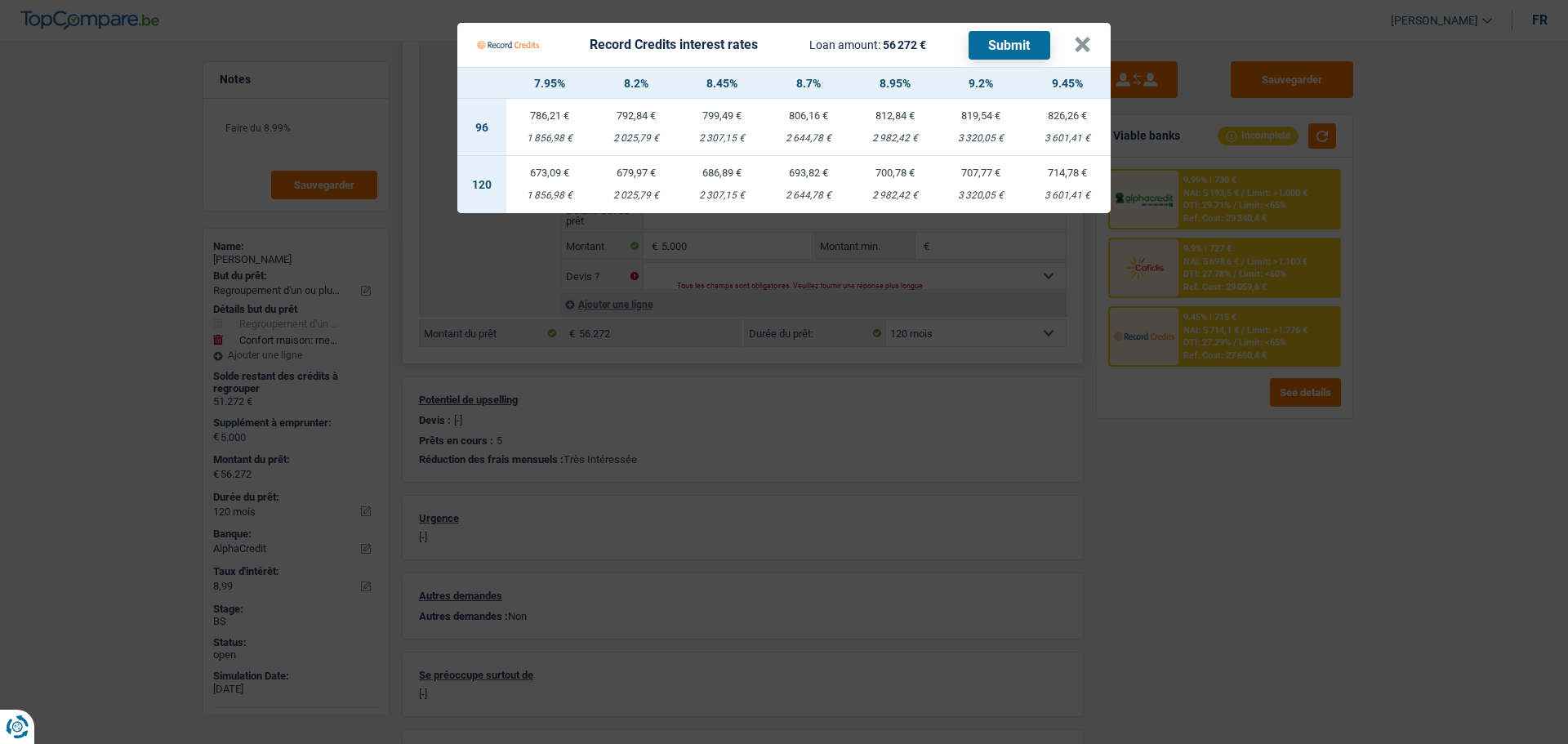 click on "673,09 €
1 856,98 €" at bounding box center (550, 185) 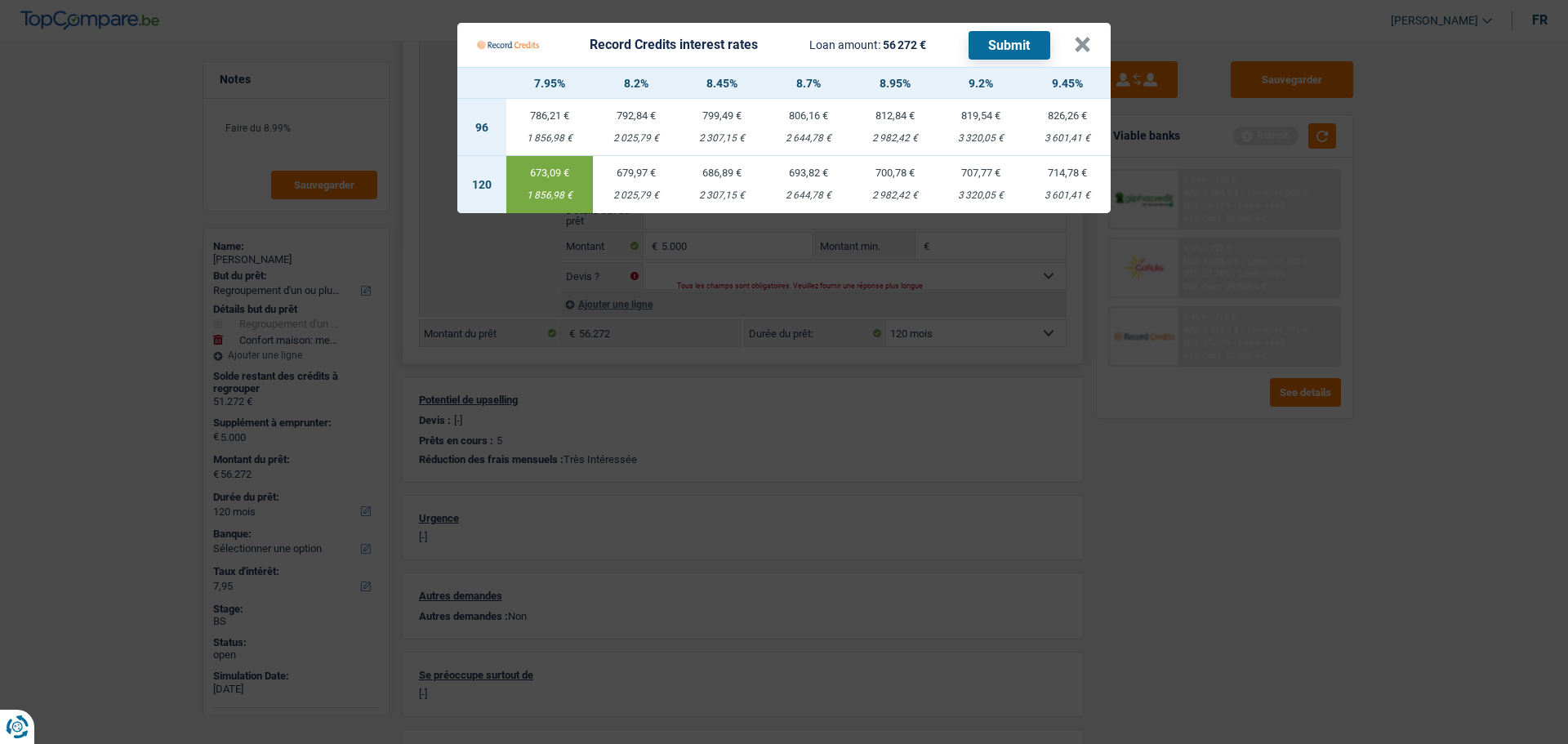 click on "Submit" at bounding box center (1009, 45) 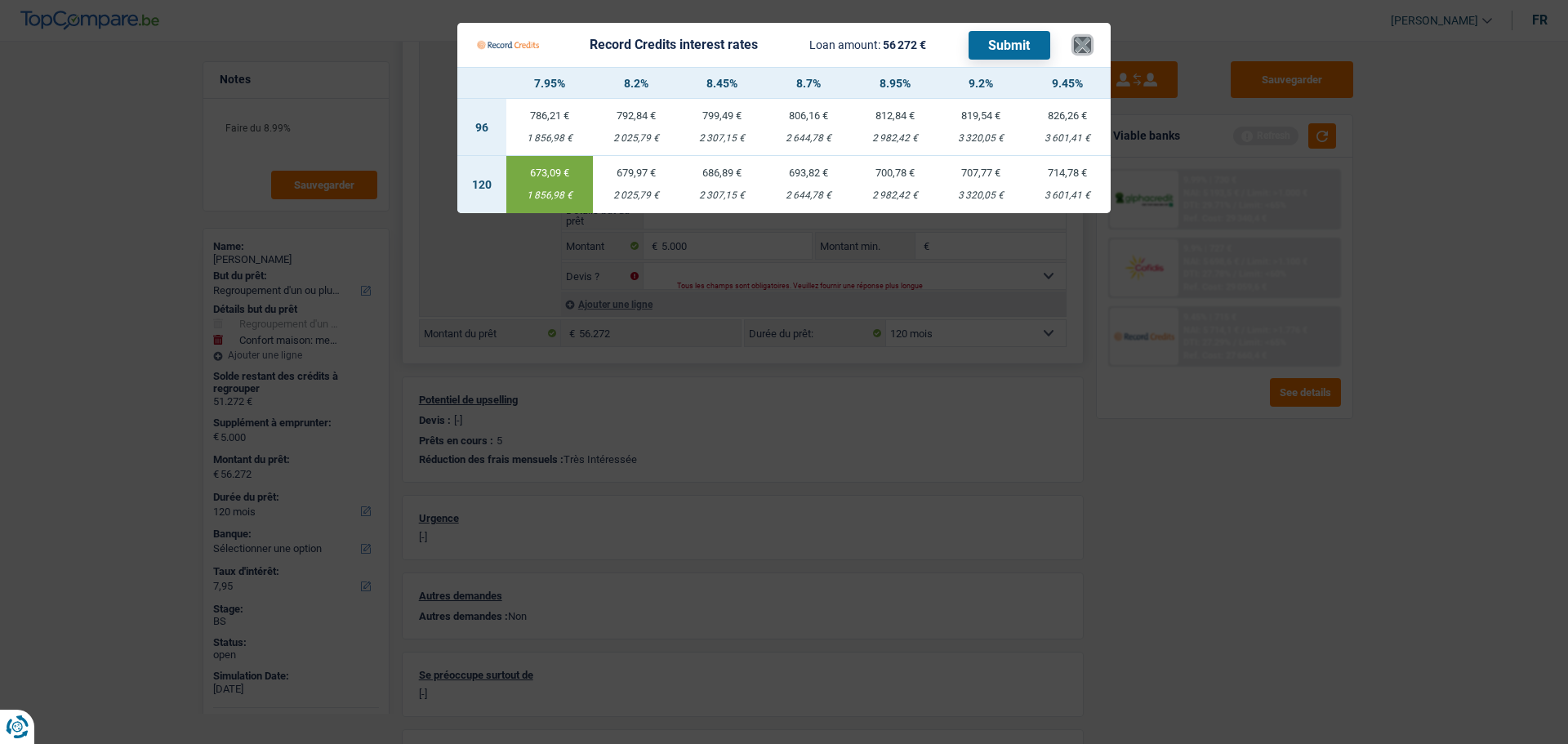 click on "×" at bounding box center (1082, 45) 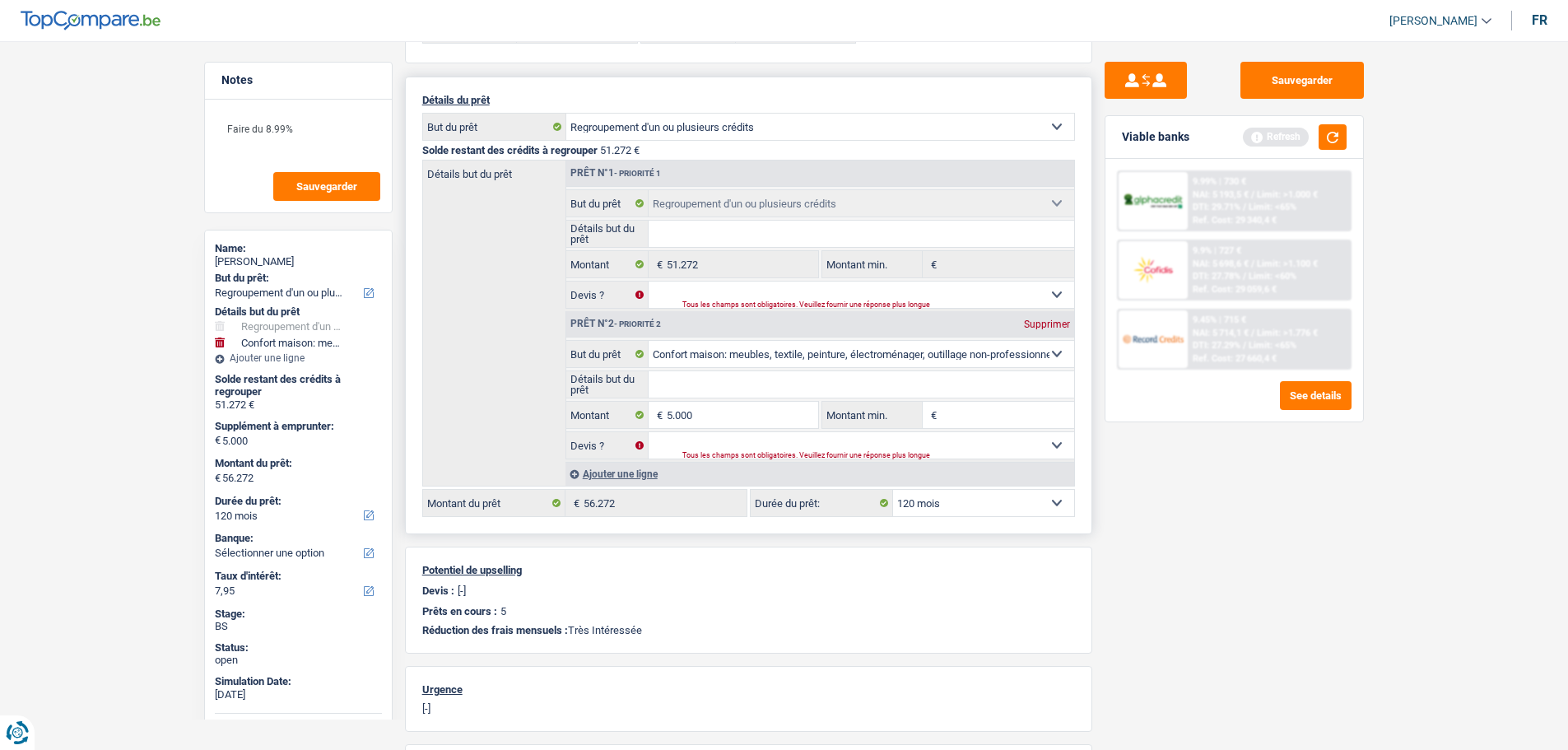 scroll, scrollTop: 0, scrollLeft: 0, axis: both 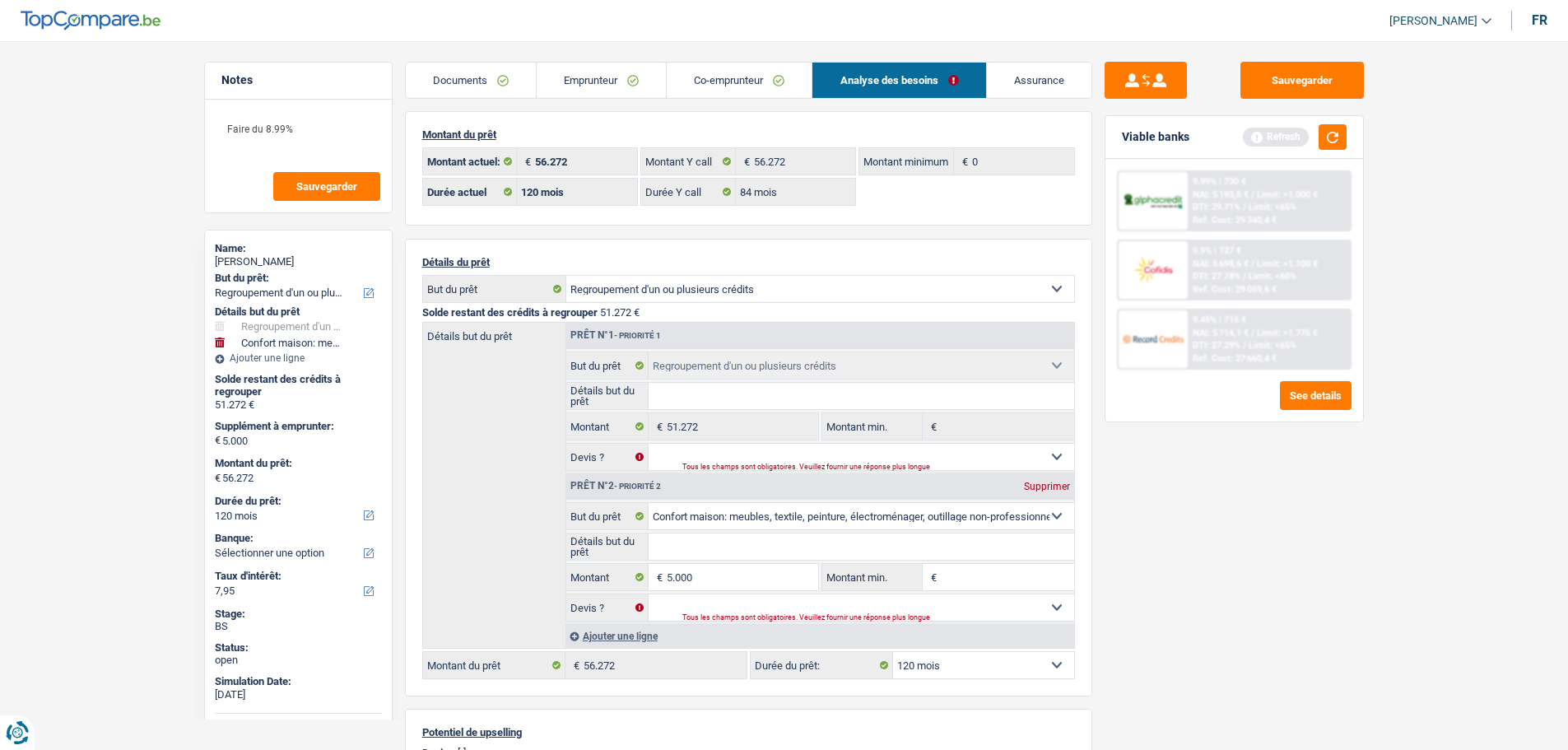 click on "Documents" at bounding box center (471, 80) 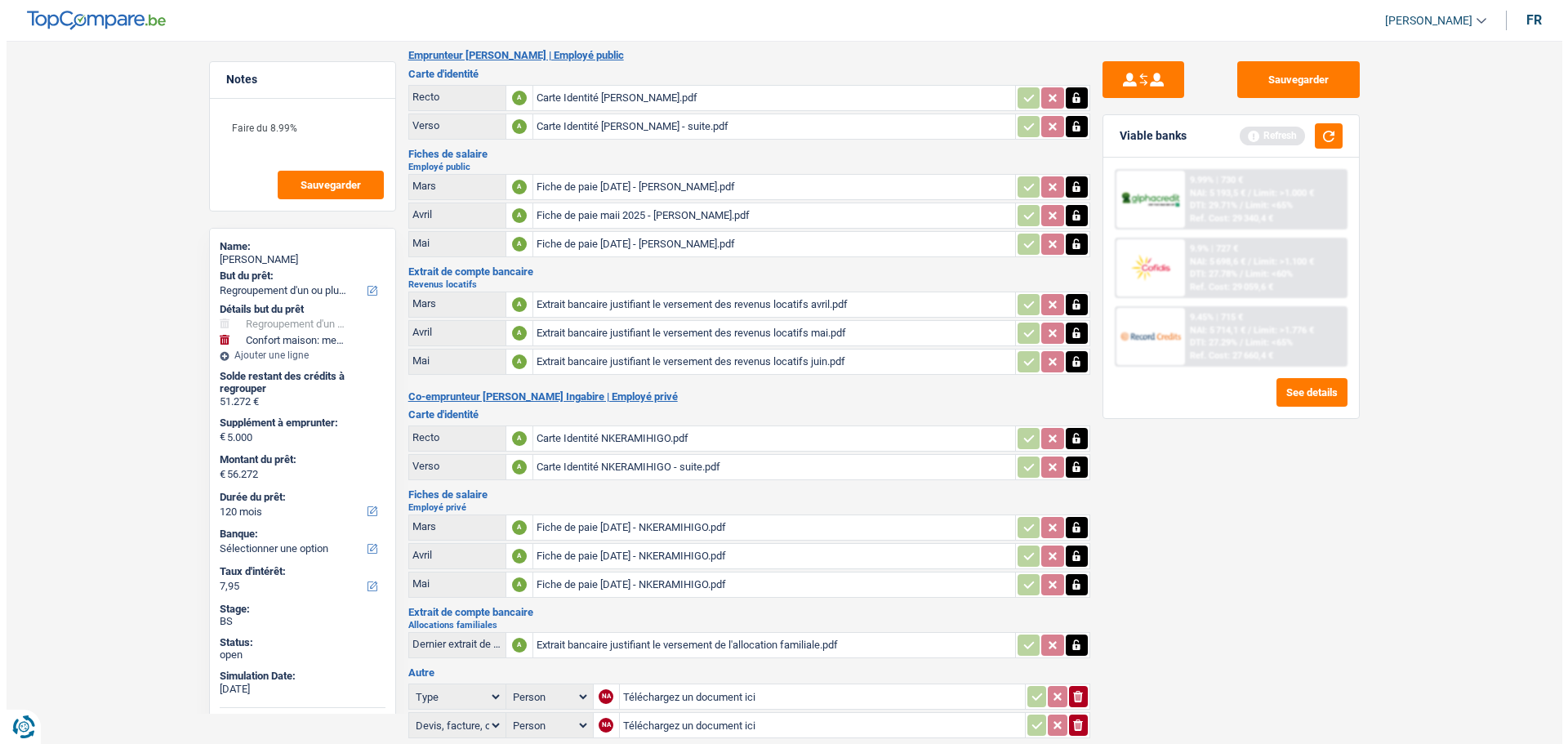 scroll, scrollTop: 142, scrollLeft: 0, axis: vertical 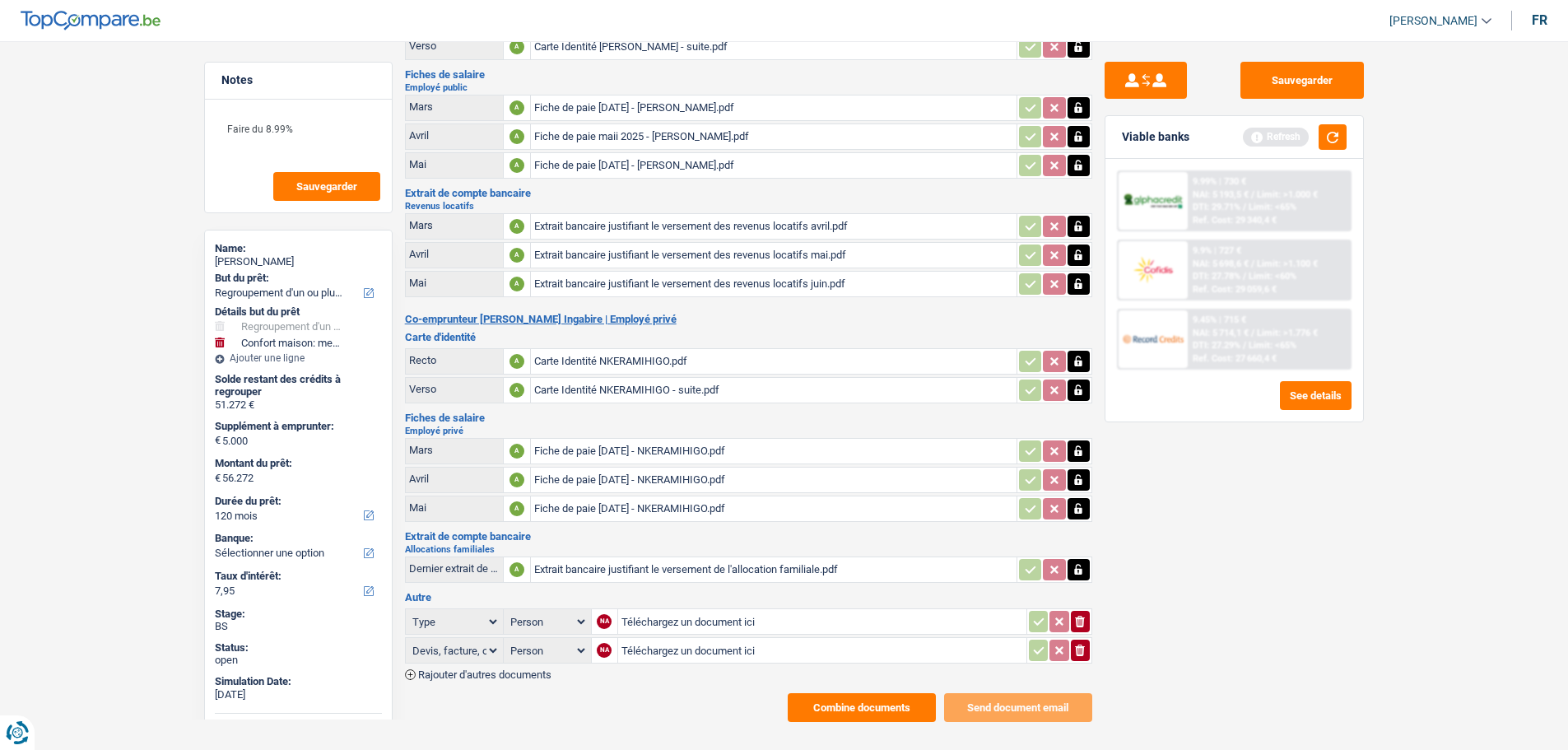 click on "Combine documents" at bounding box center (862, 707) 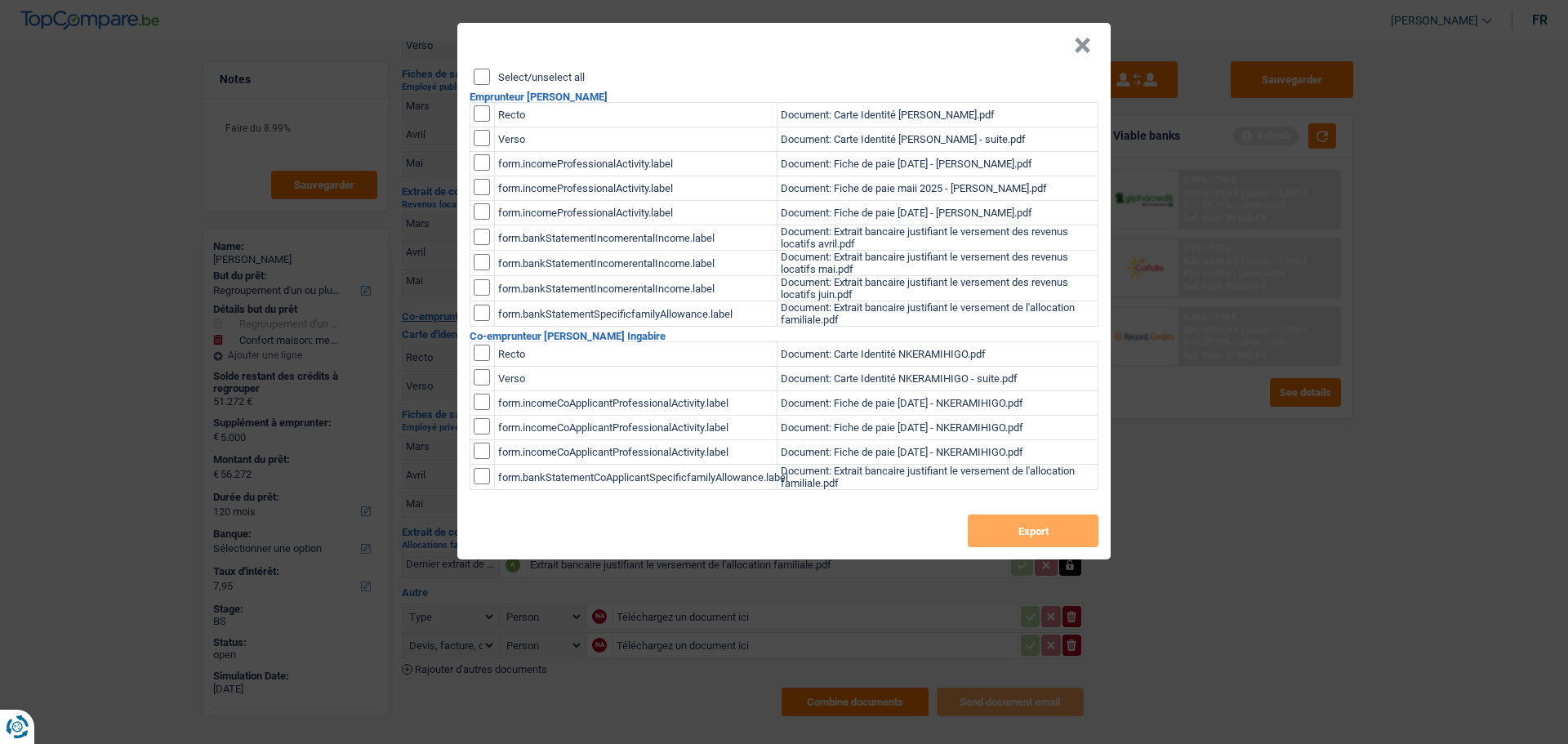 click on "Select/unselect all" at bounding box center (482, 77) 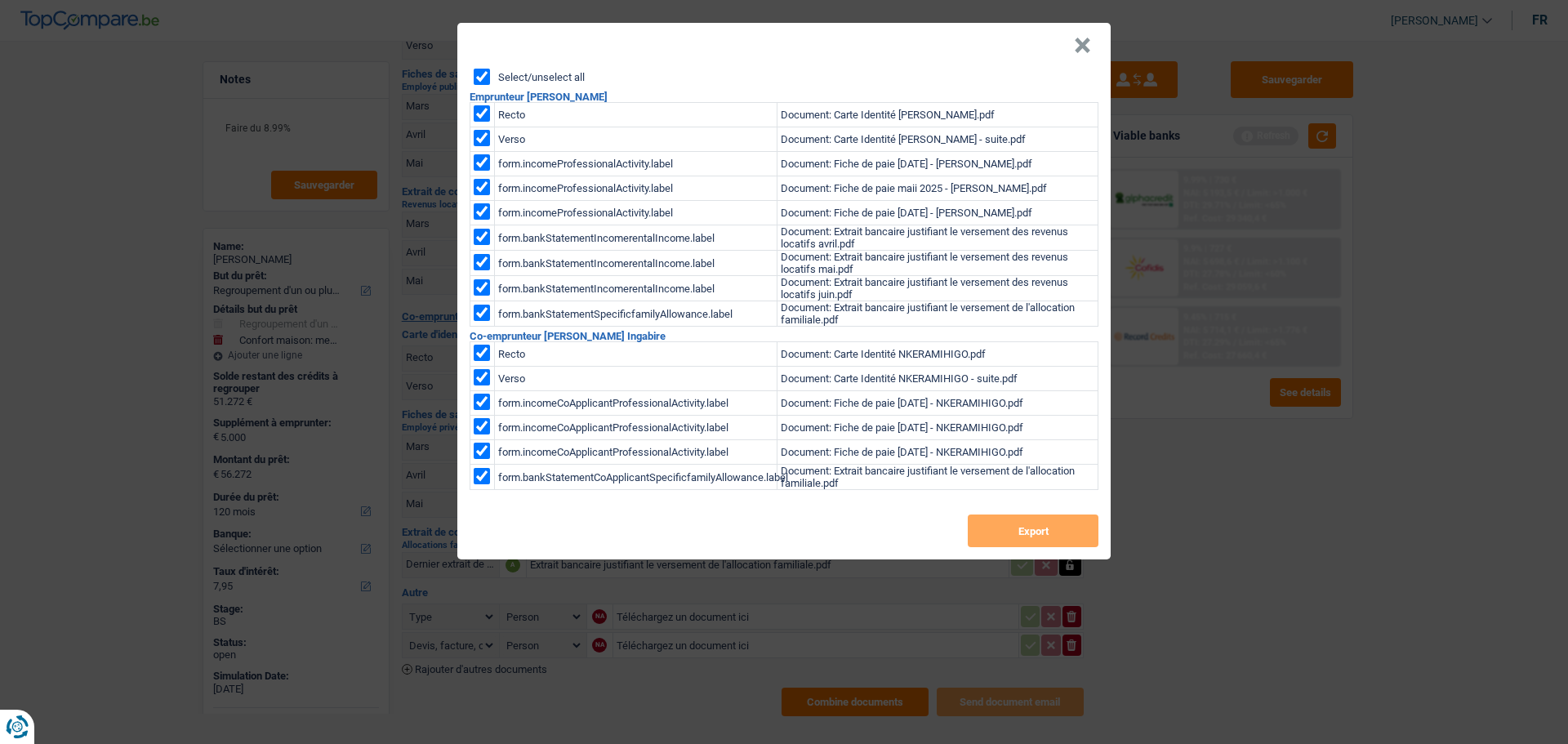 checkbox on "true" 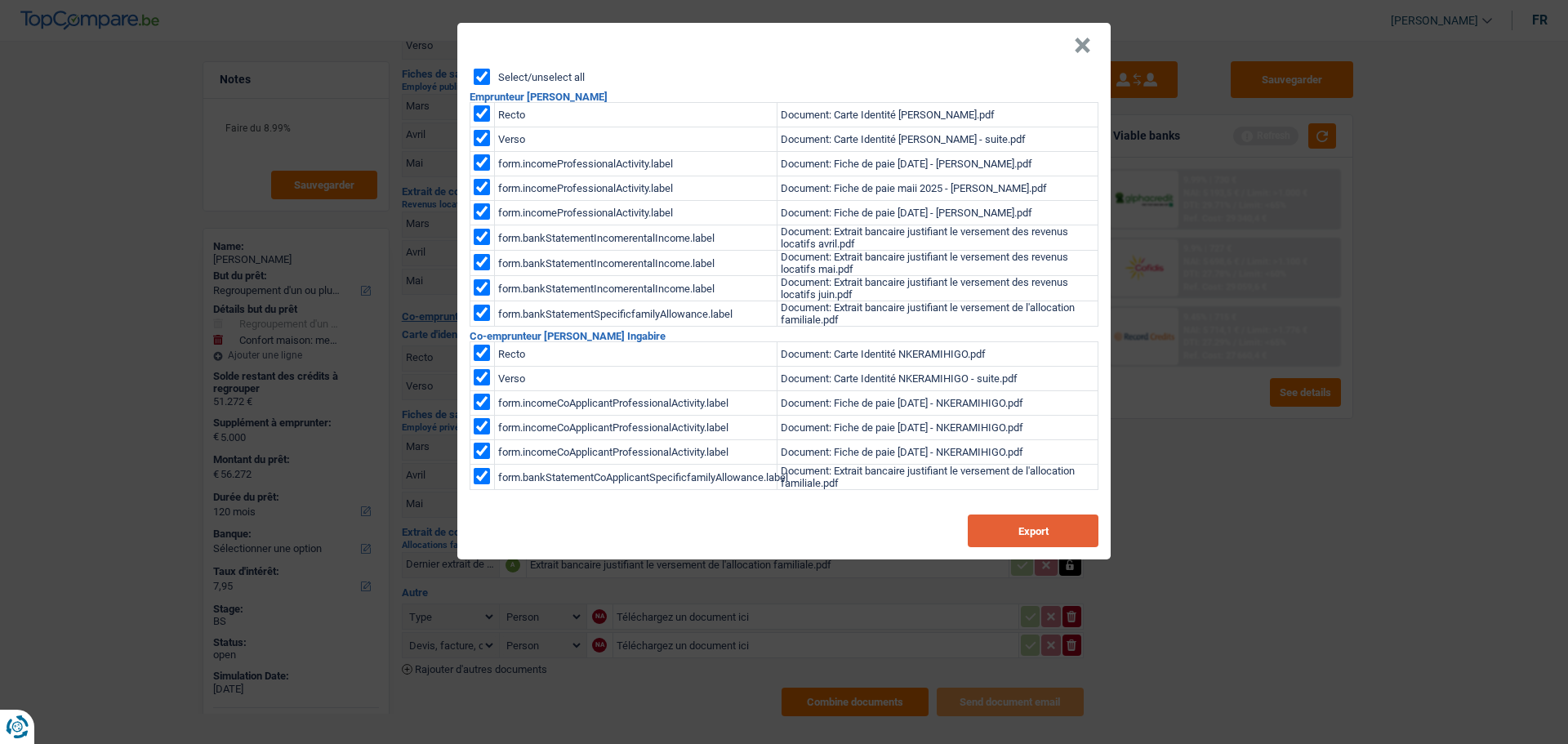 click on "Export" at bounding box center (1033, 531) 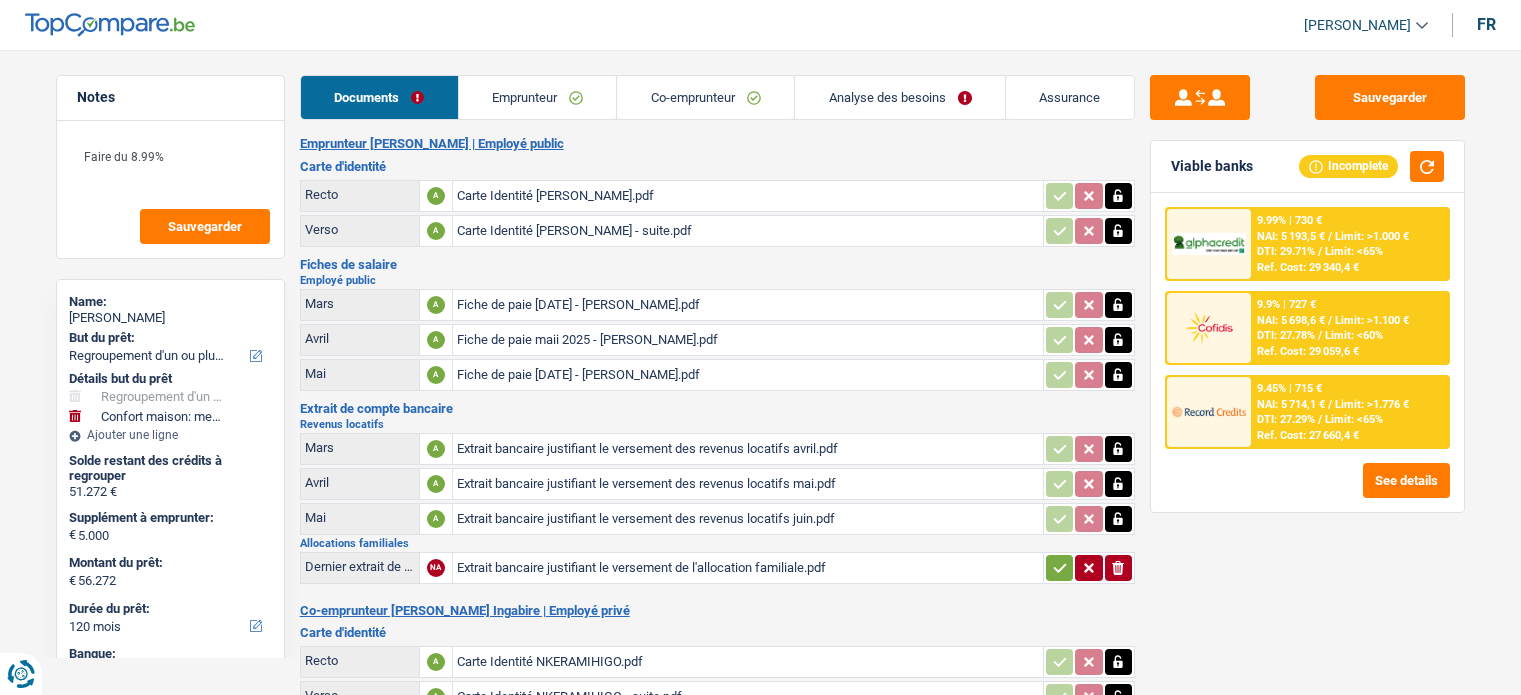 select on "refinancing" 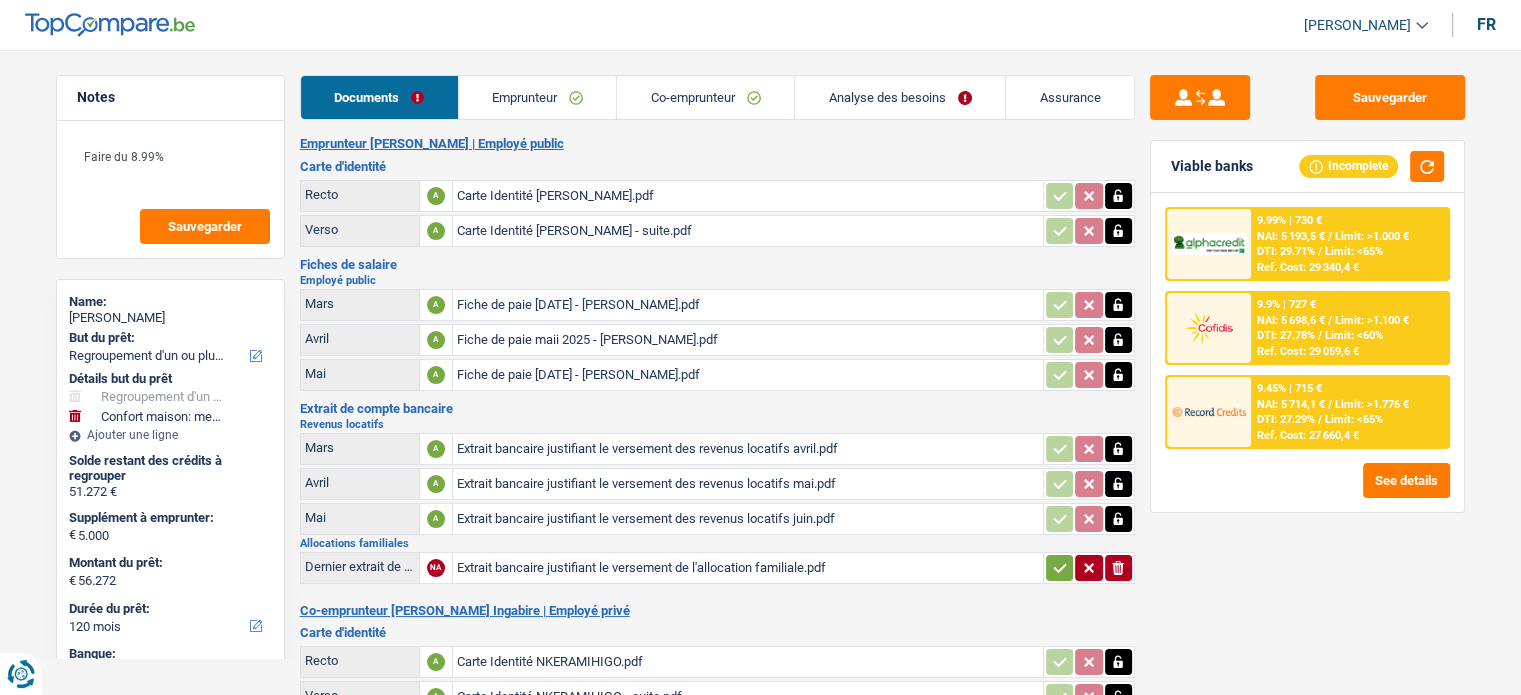 scroll, scrollTop: 0, scrollLeft: 0, axis: both 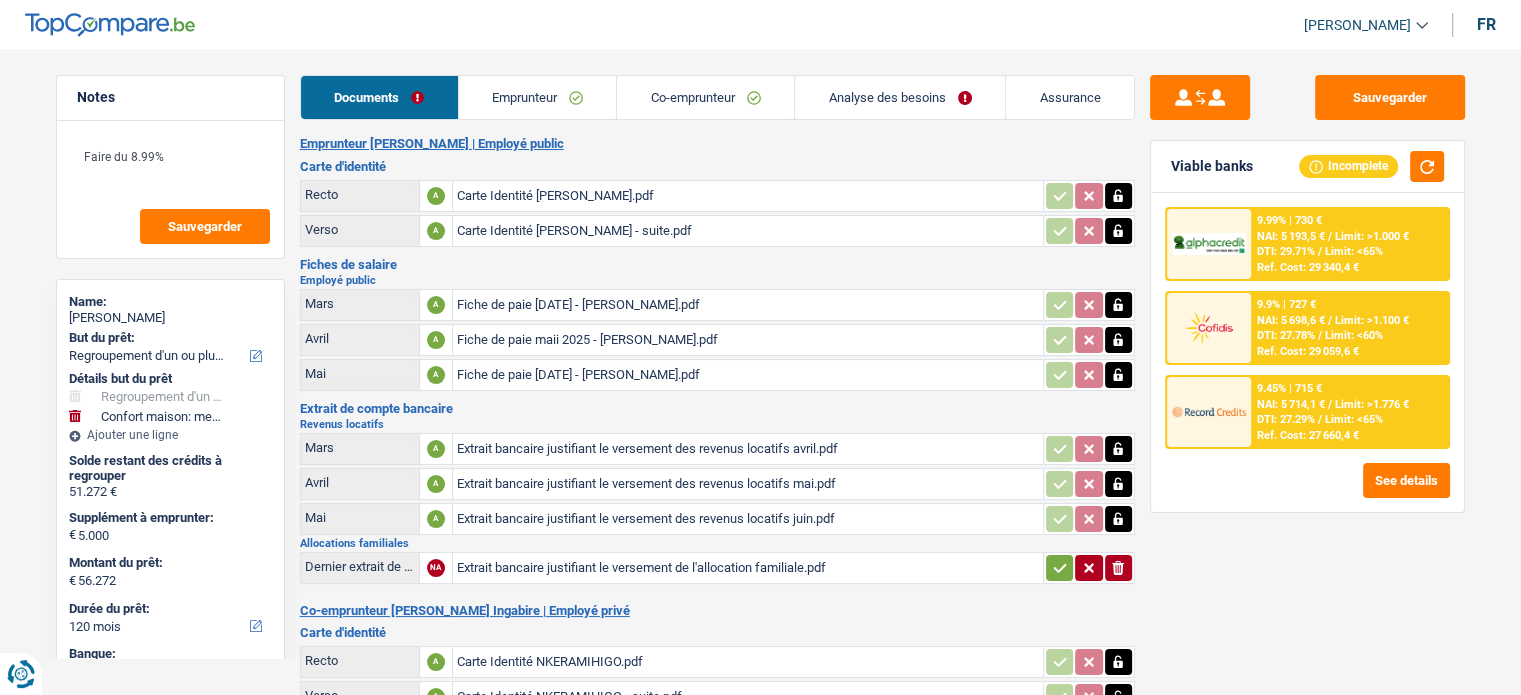 click at bounding box center [1059, 568] 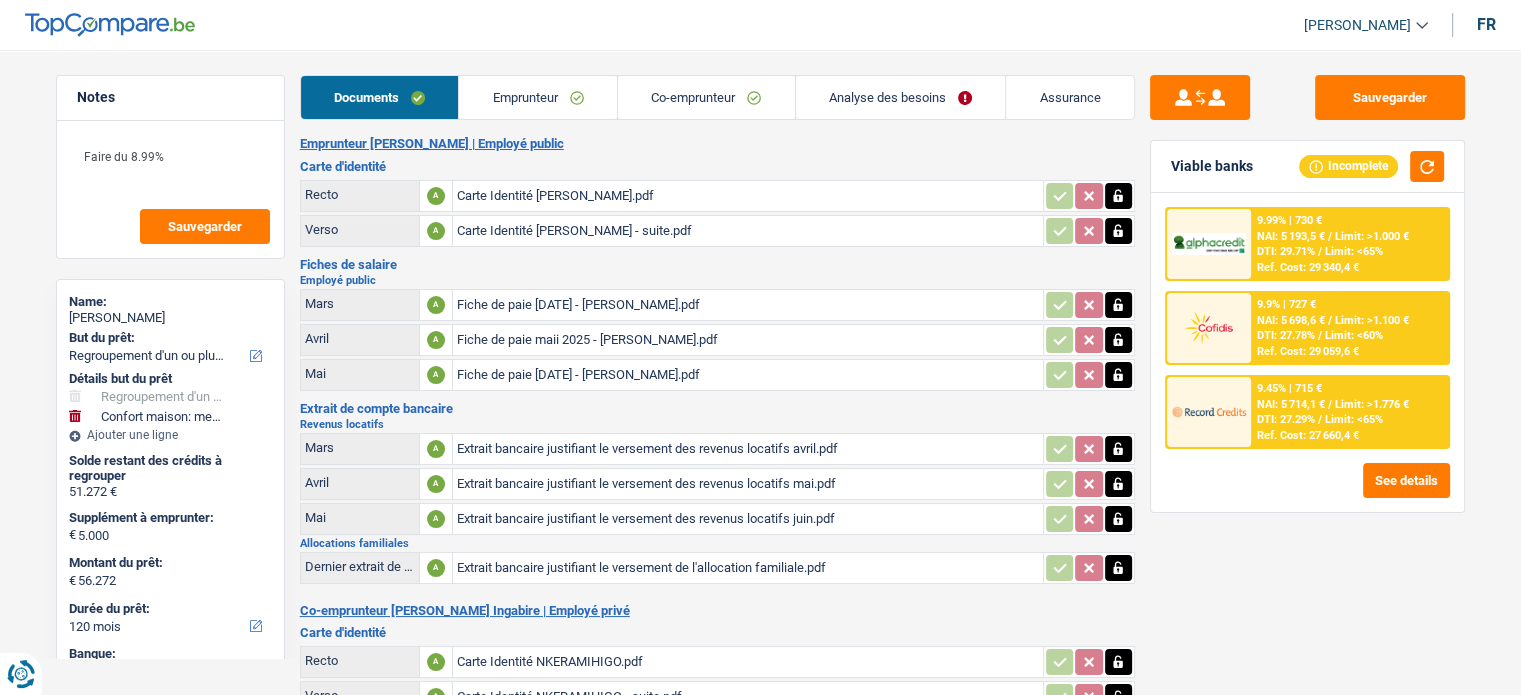 click on "Analyse des besoins" at bounding box center (901, 97) 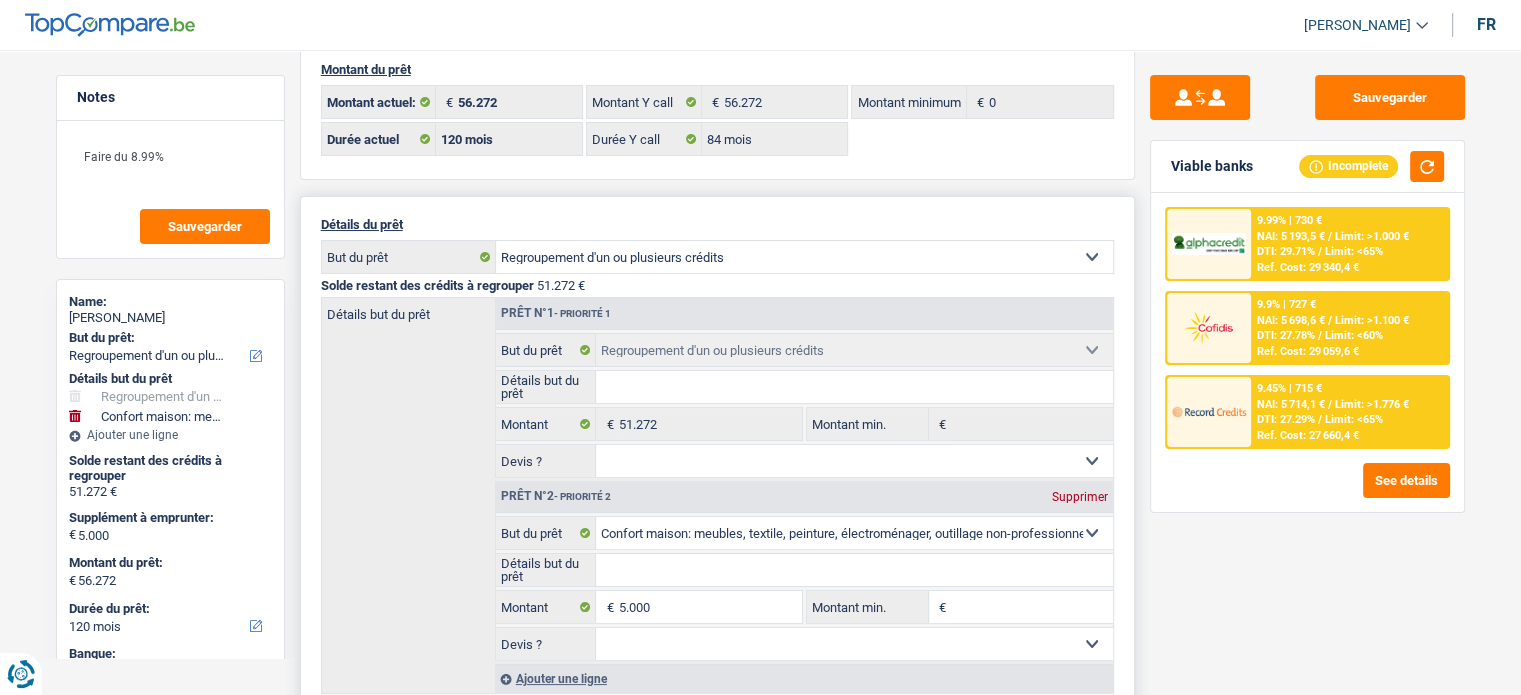 scroll, scrollTop: 200, scrollLeft: 0, axis: vertical 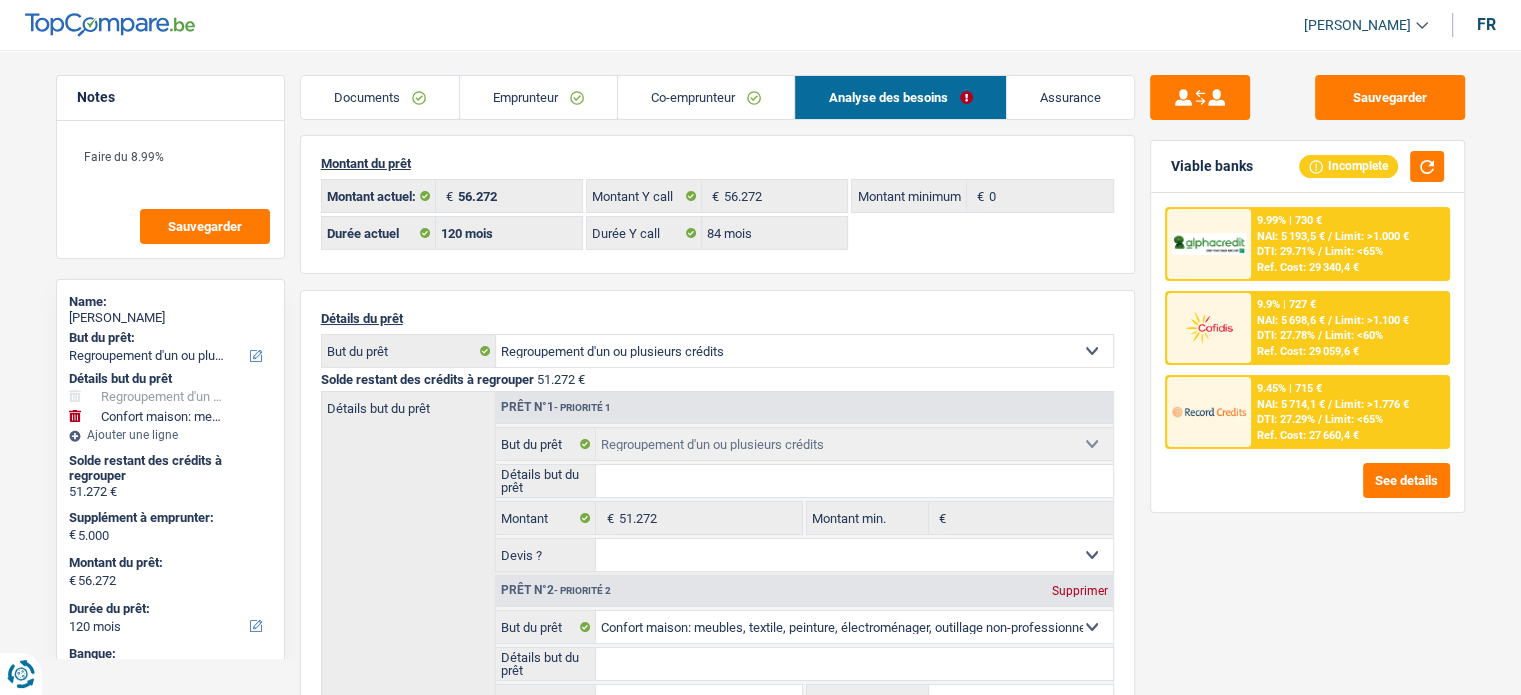 click on "Co-emprunteur" at bounding box center (706, 97) 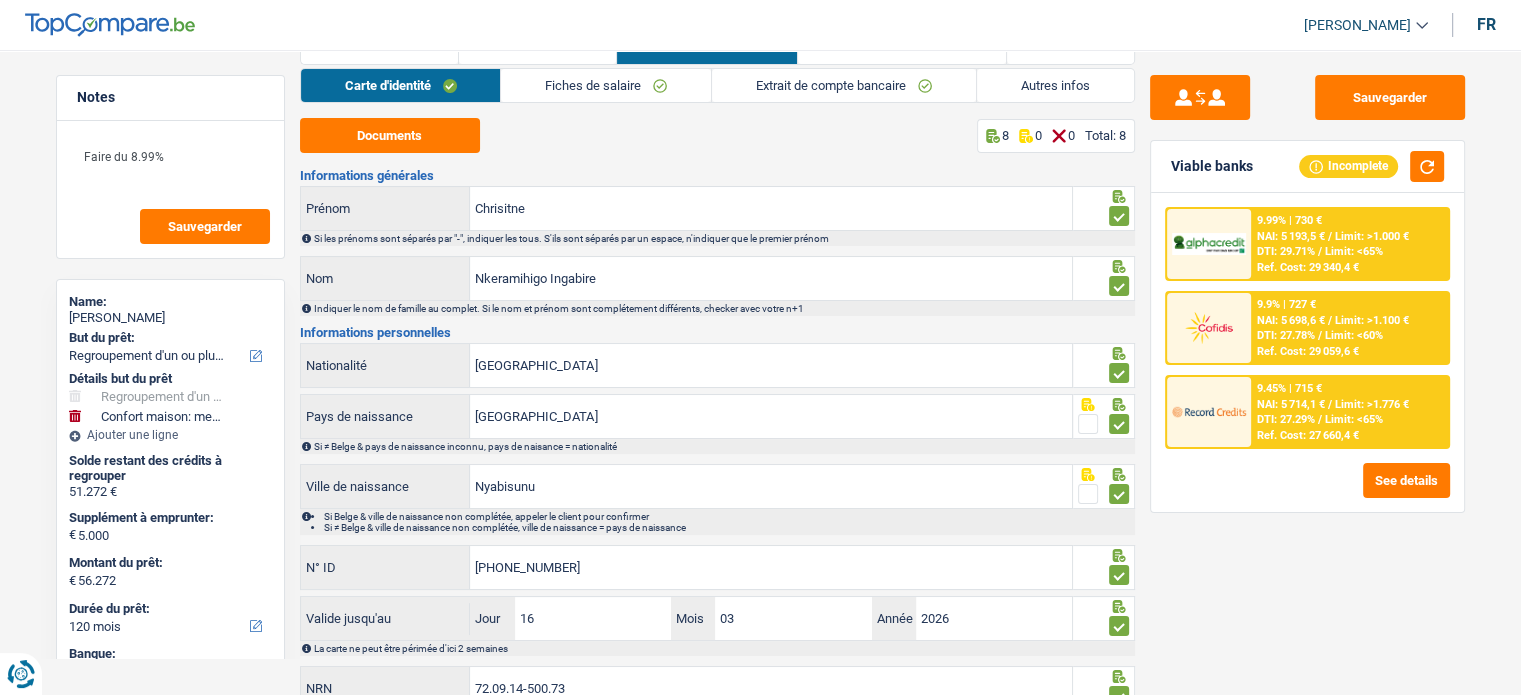 scroll, scrollTop: 0, scrollLeft: 0, axis: both 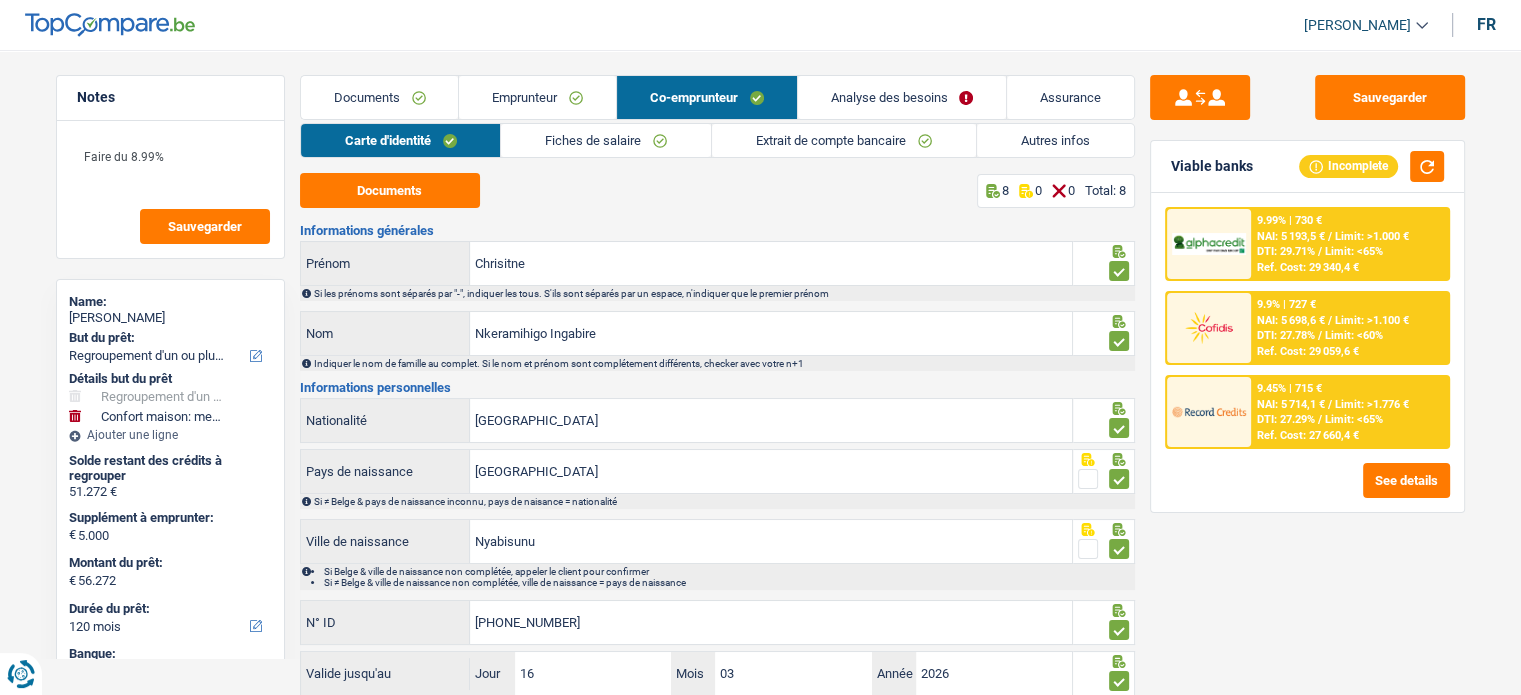 click on "Fiches de salaire" at bounding box center (606, 140) 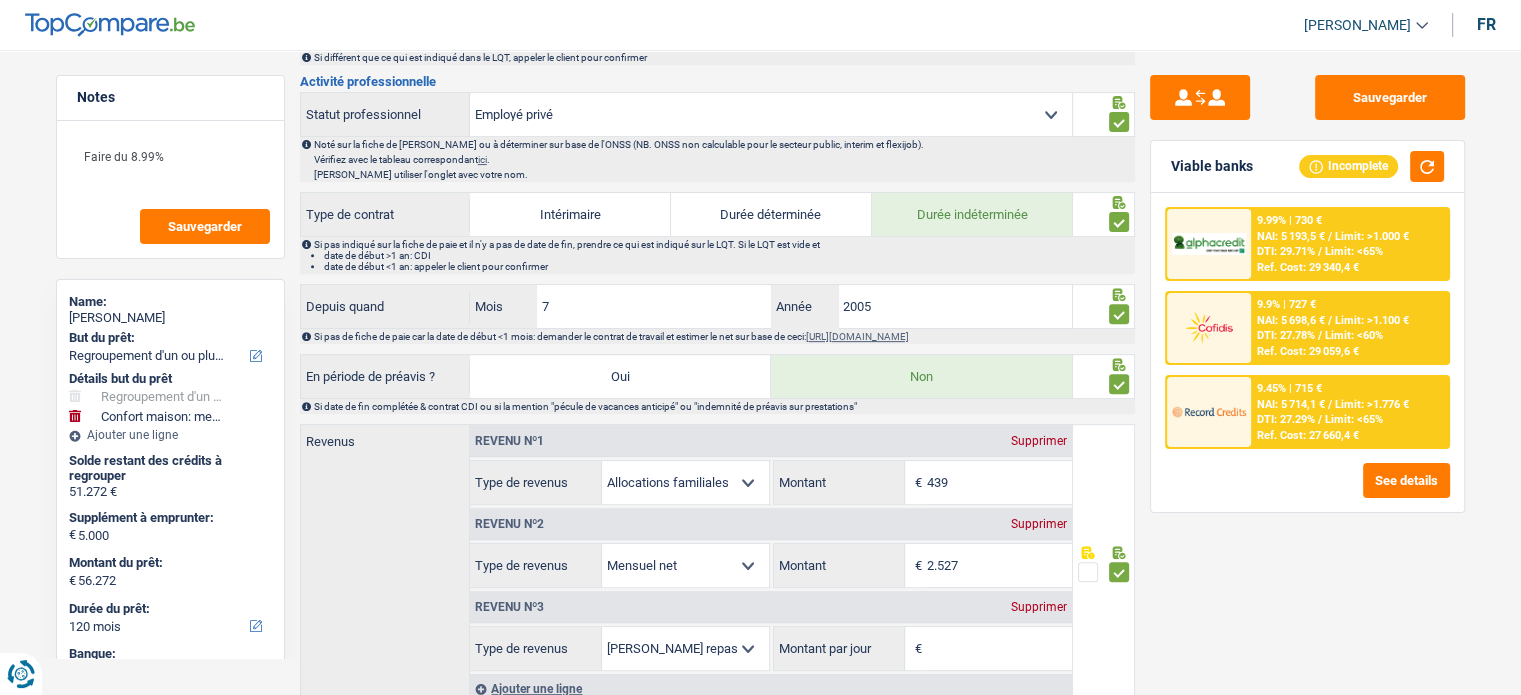 scroll, scrollTop: 0, scrollLeft: 0, axis: both 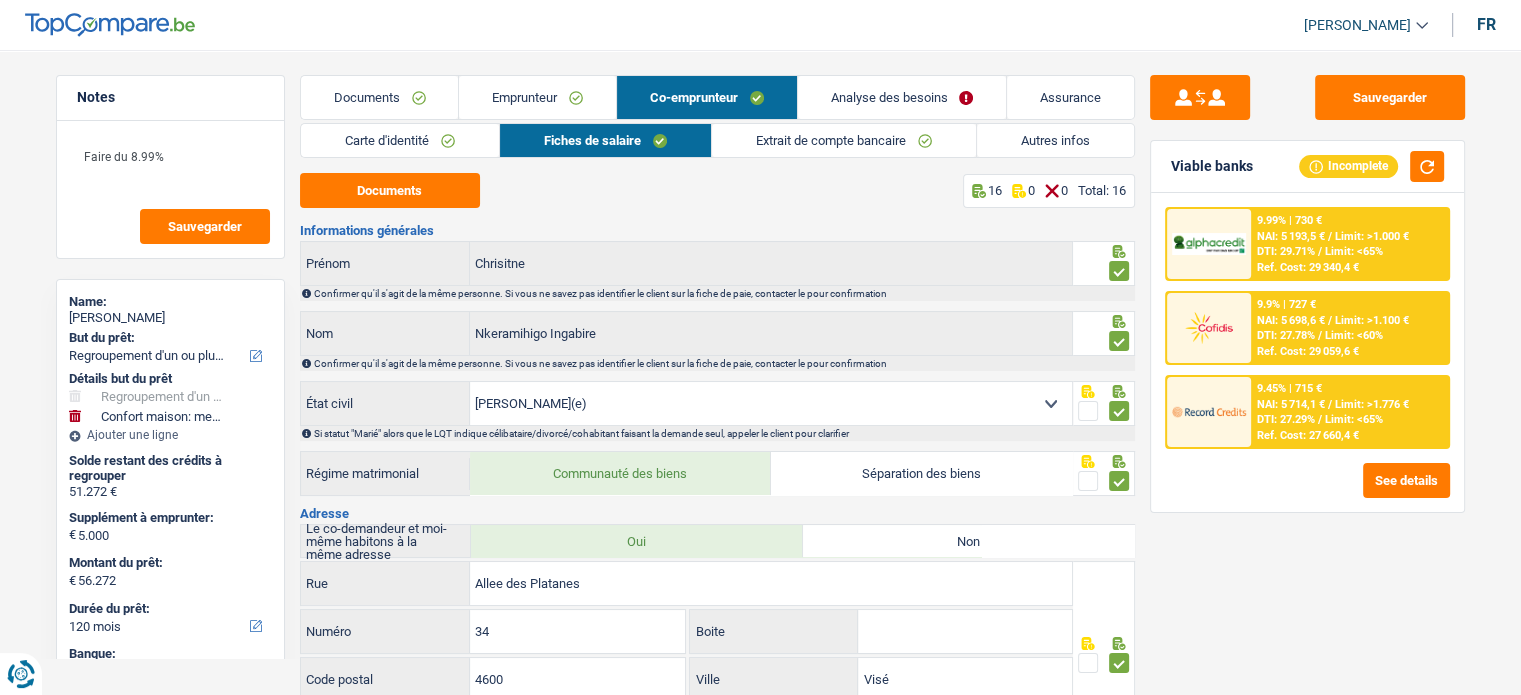 click on "Extrait de compte bancaire" at bounding box center (844, 140) 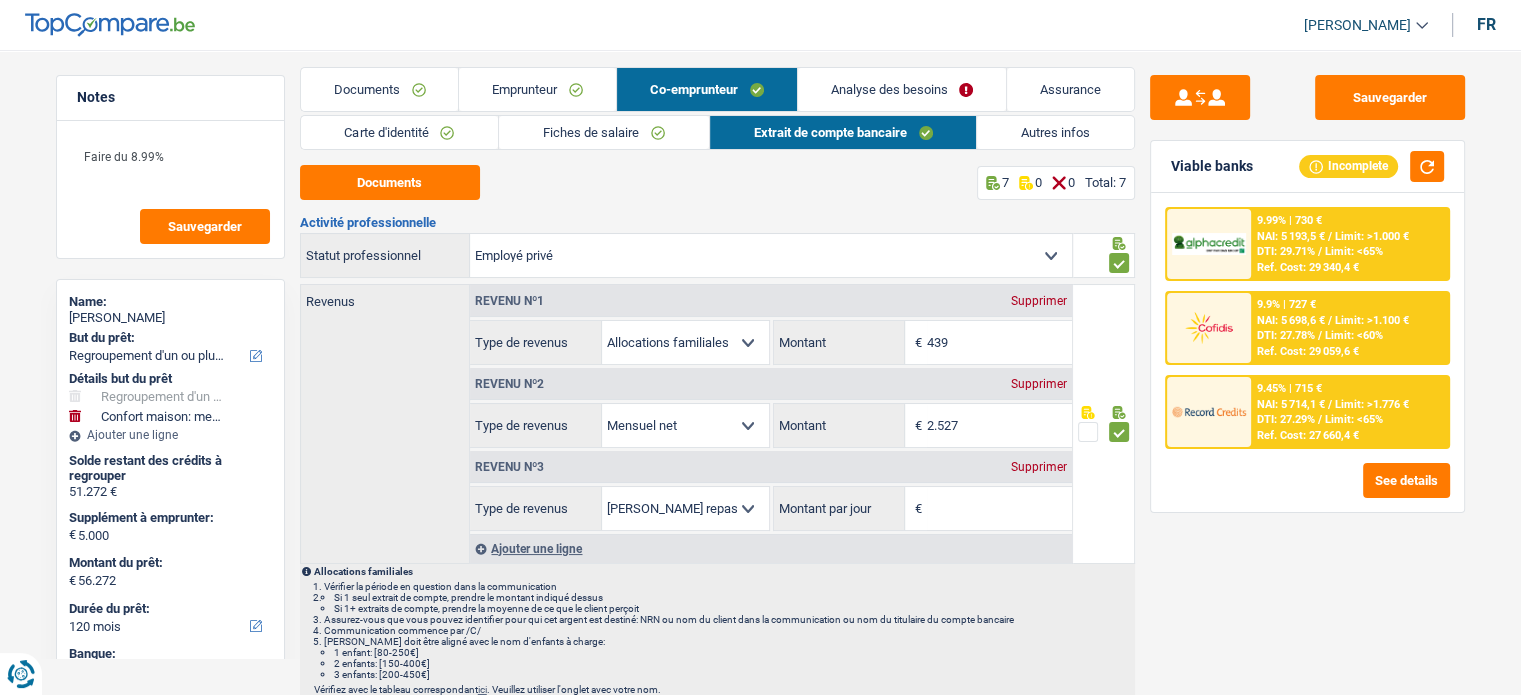 scroll, scrollTop: 0, scrollLeft: 0, axis: both 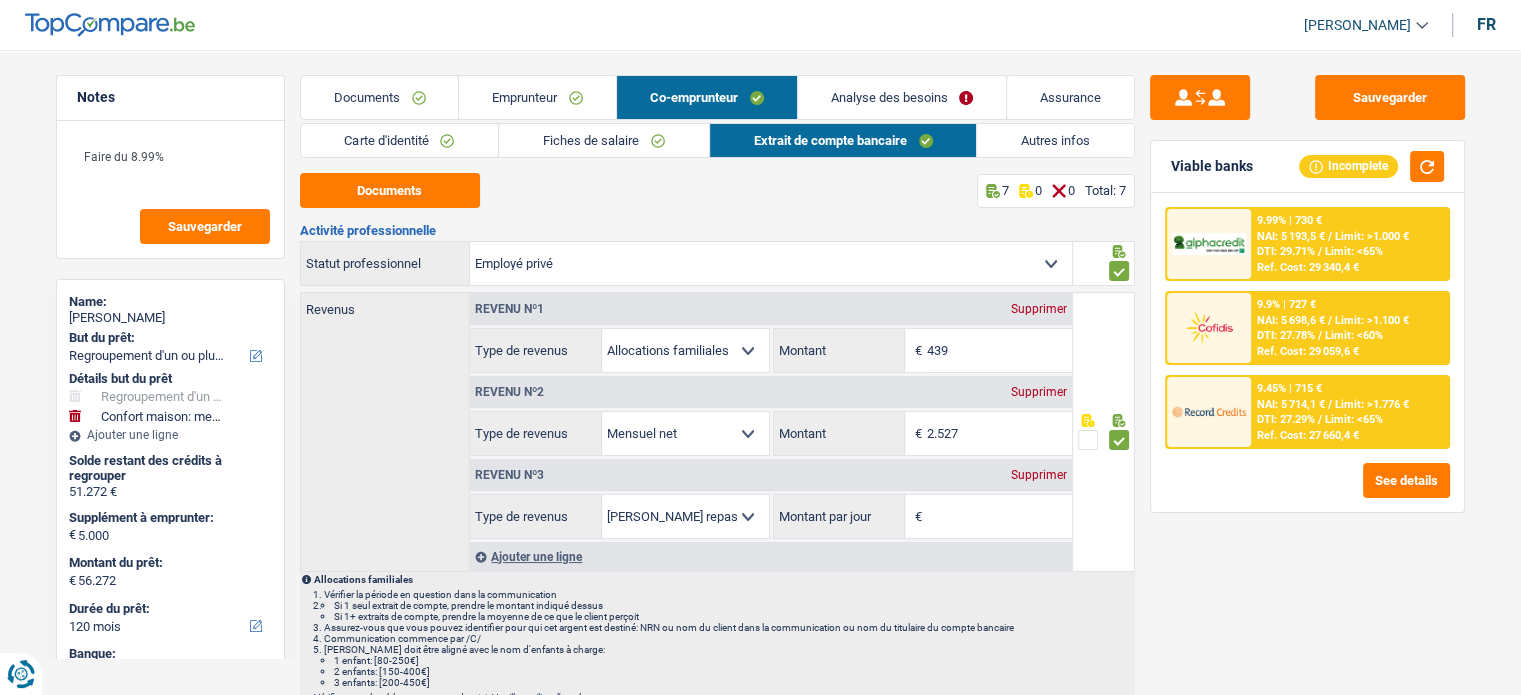 drag, startPoint x: 608, startPoint y: 146, endPoint x: 528, endPoint y: 146, distance: 80 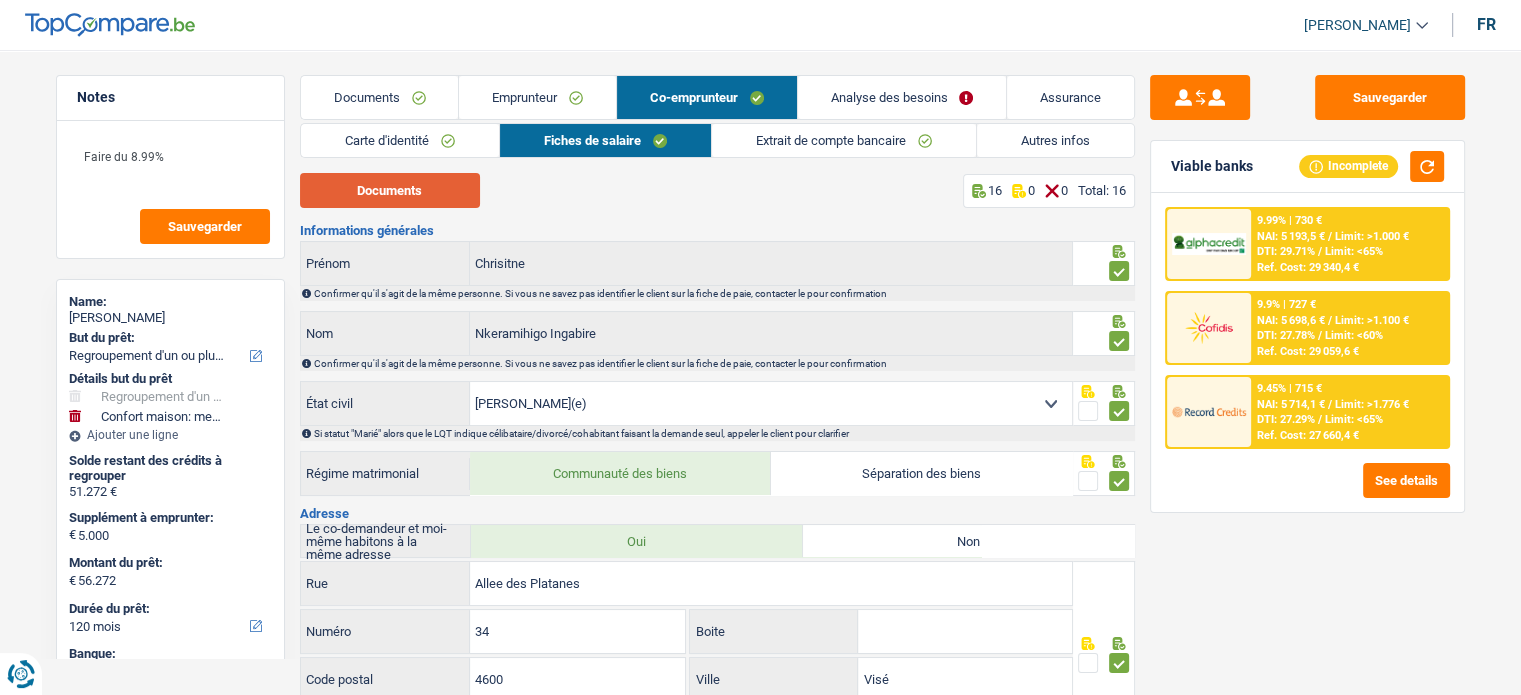 click on "Documents" at bounding box center (390, 190) 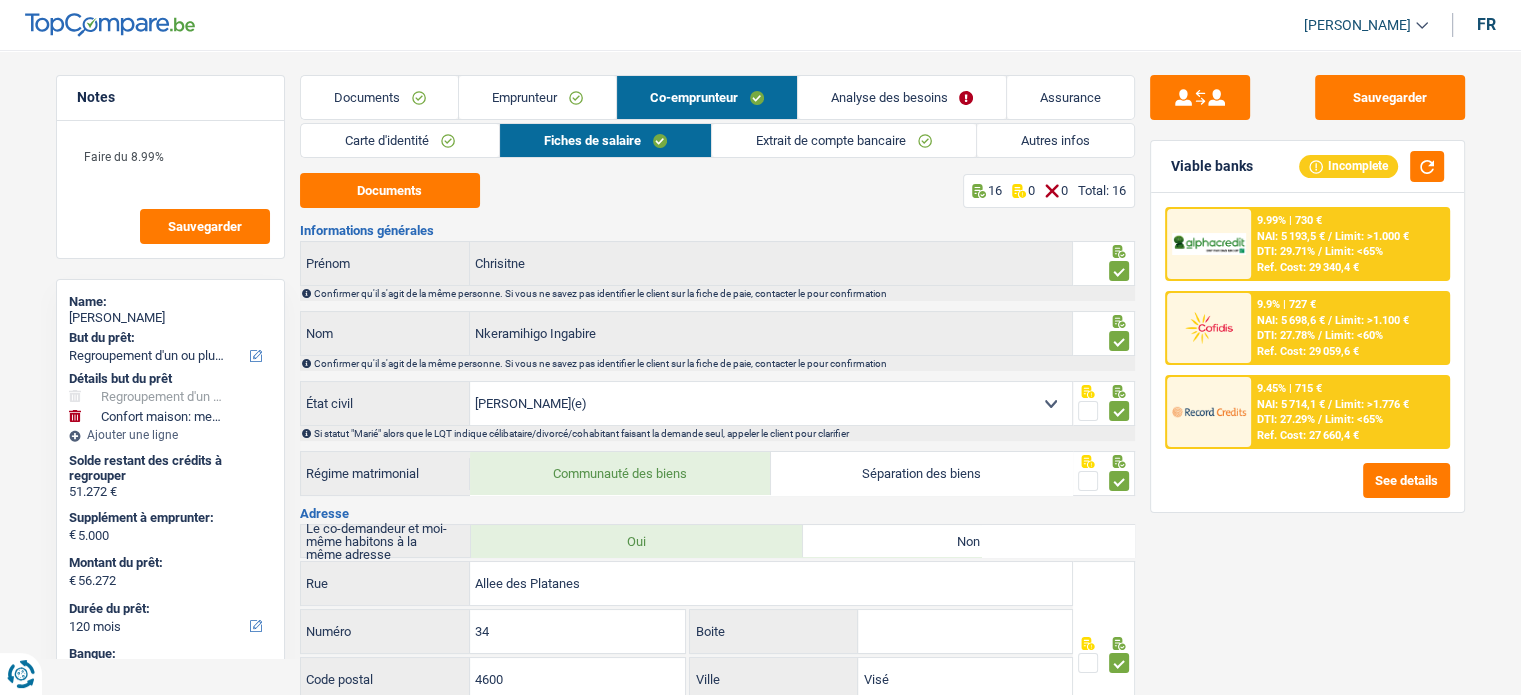 click on "Emprunteur" at bounding box center (537, 97) 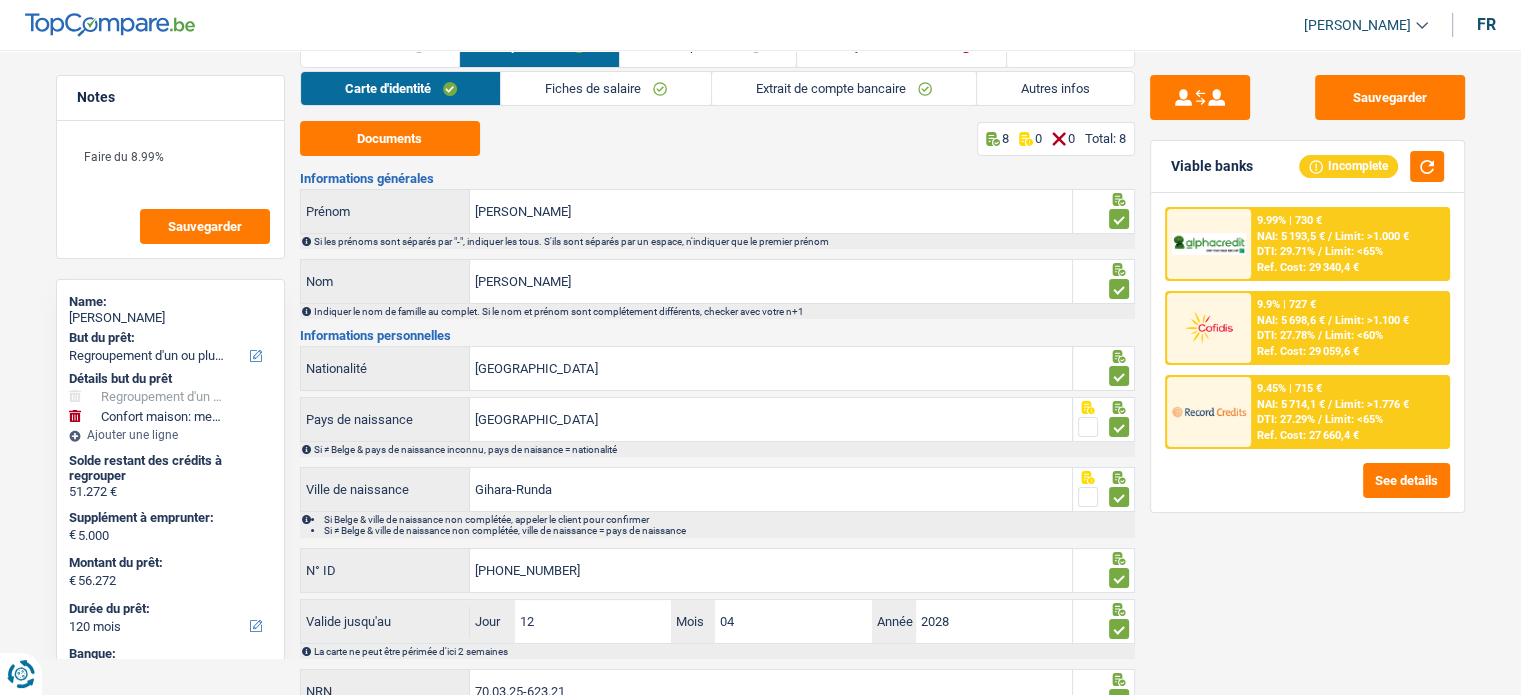 scroll, scrollTop: 0, scrollLeft: 0, axis: both 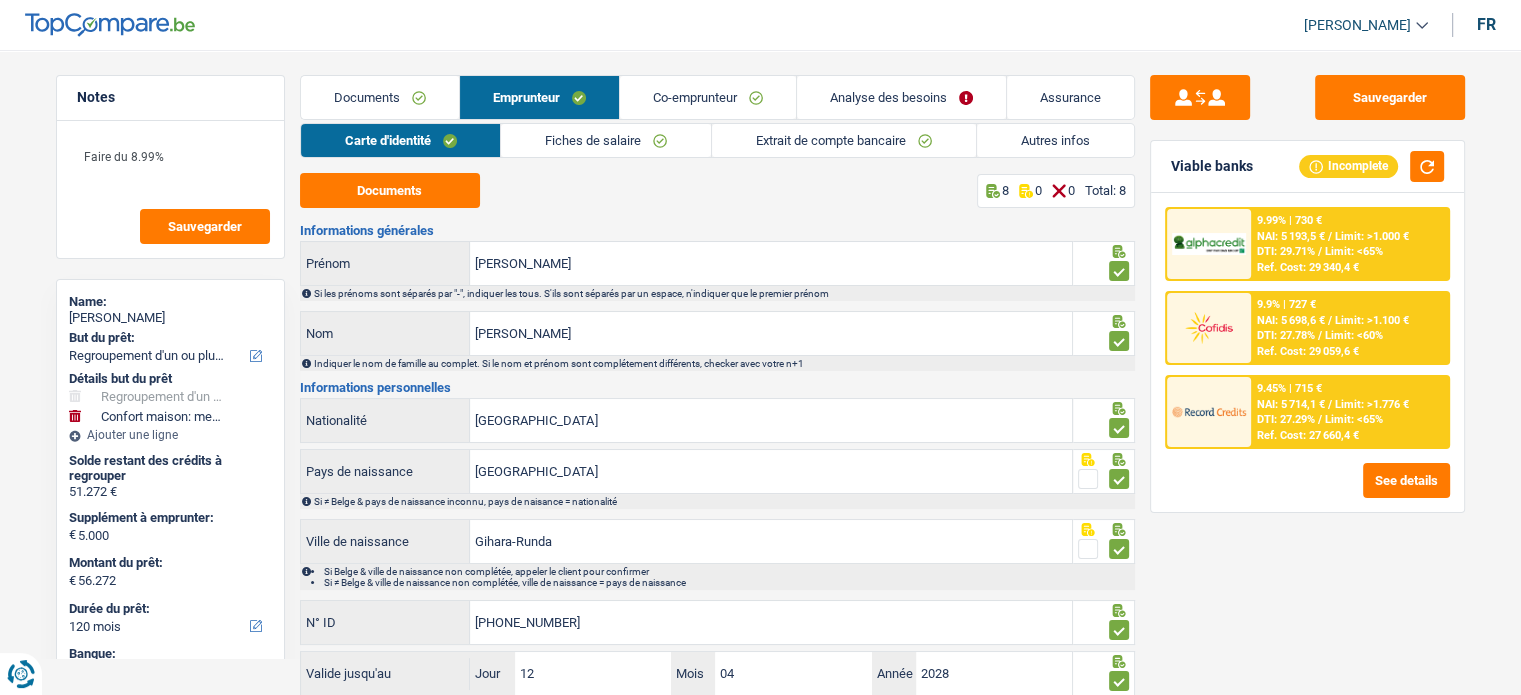 click on "Fiches de salaire" at bounding box center (606, 140) 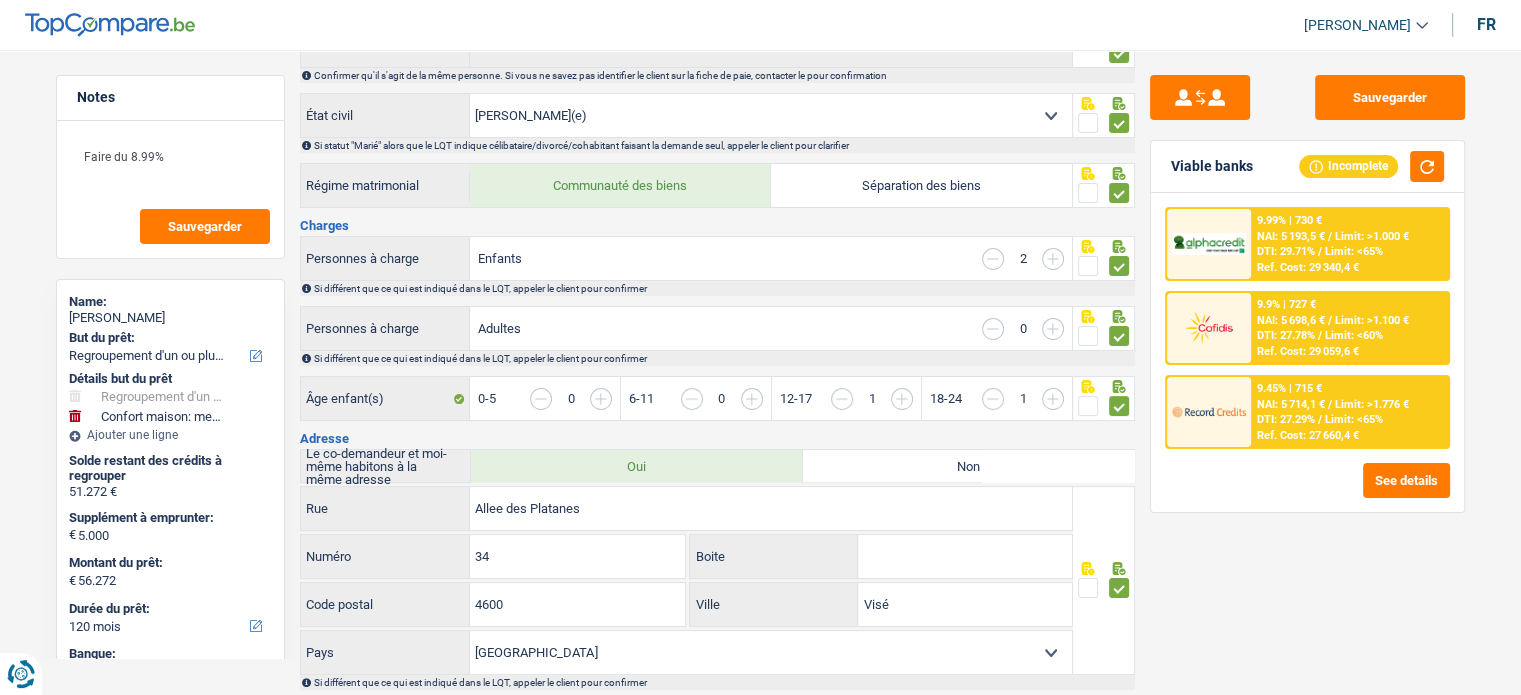 scroll, scrollTop: 300, scrollLeft: 0, axis: vertical 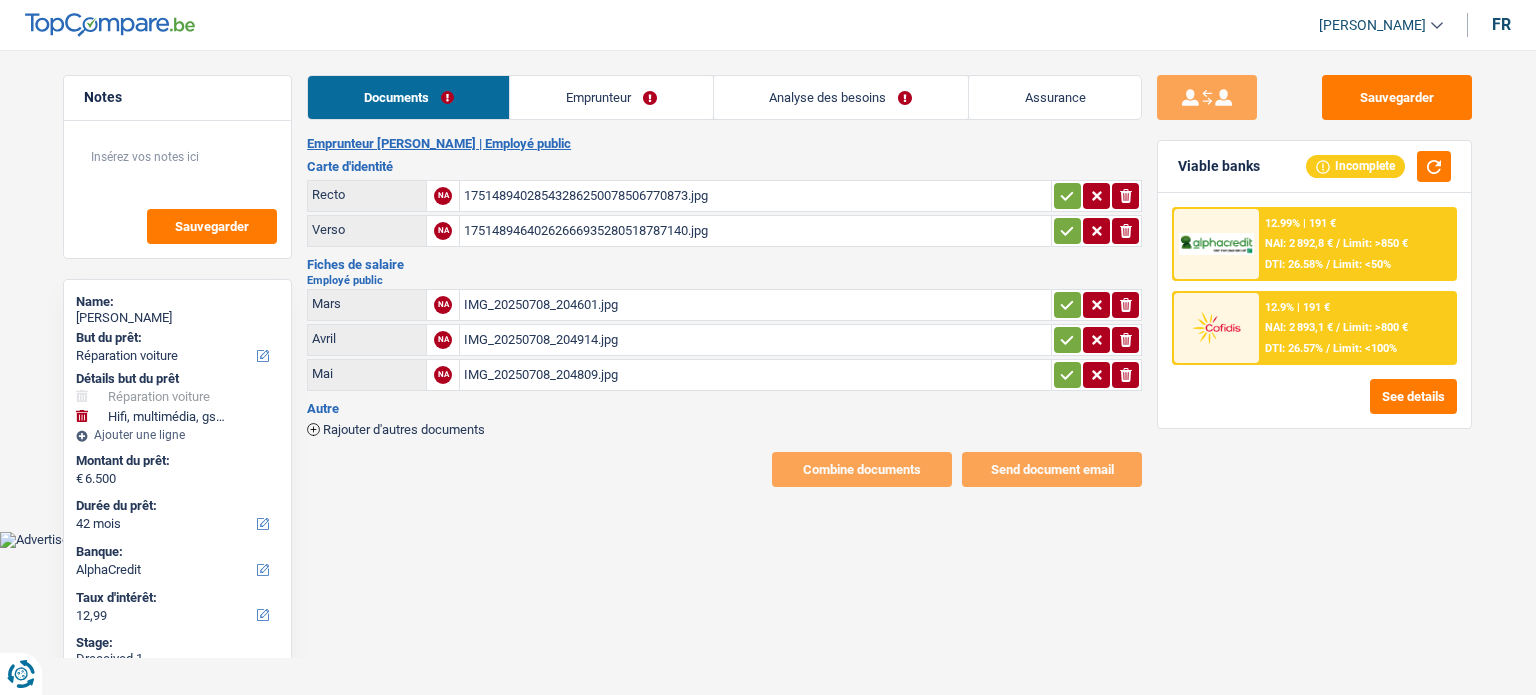 select on "carRepair" 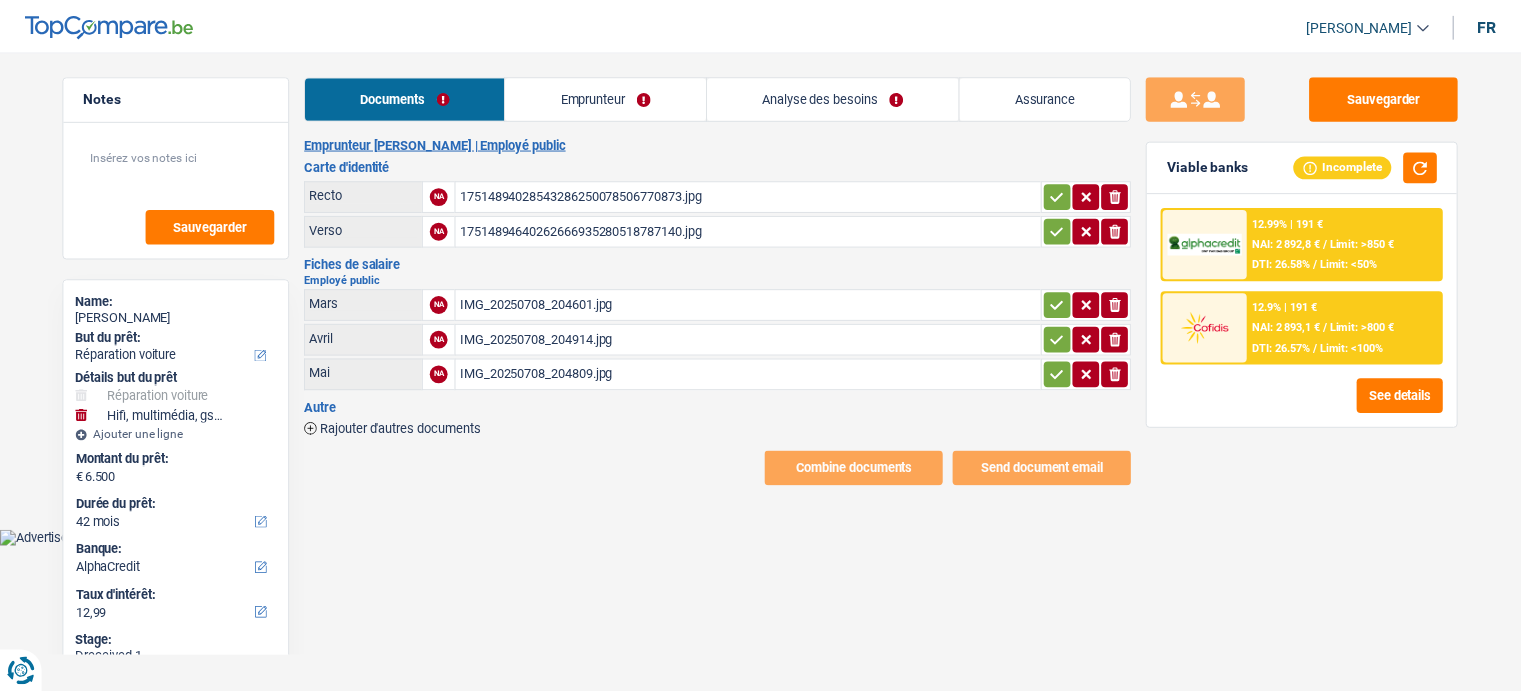 scroll, scrollTop: 0, scrollLeft: 0, axis: both 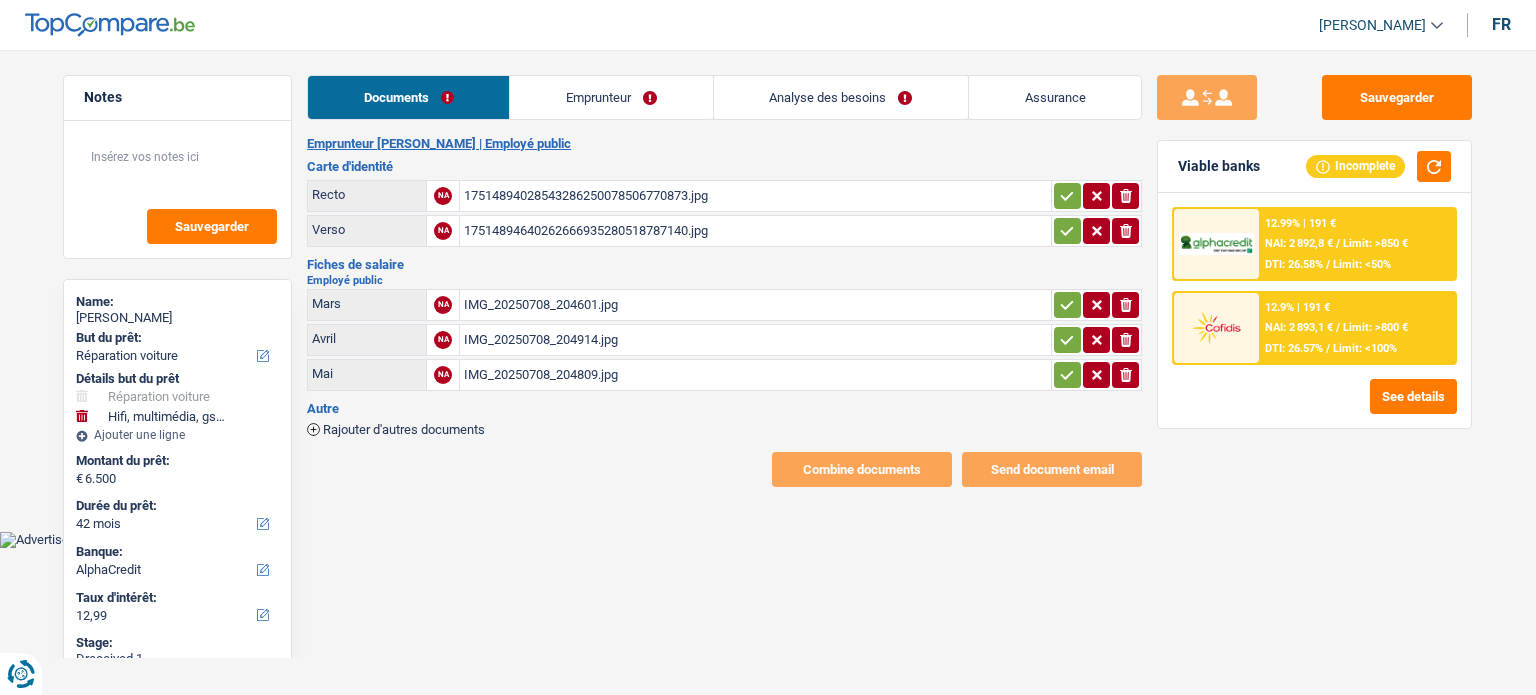 click on "Analyse des besoins" at bounding box center (841, 97) 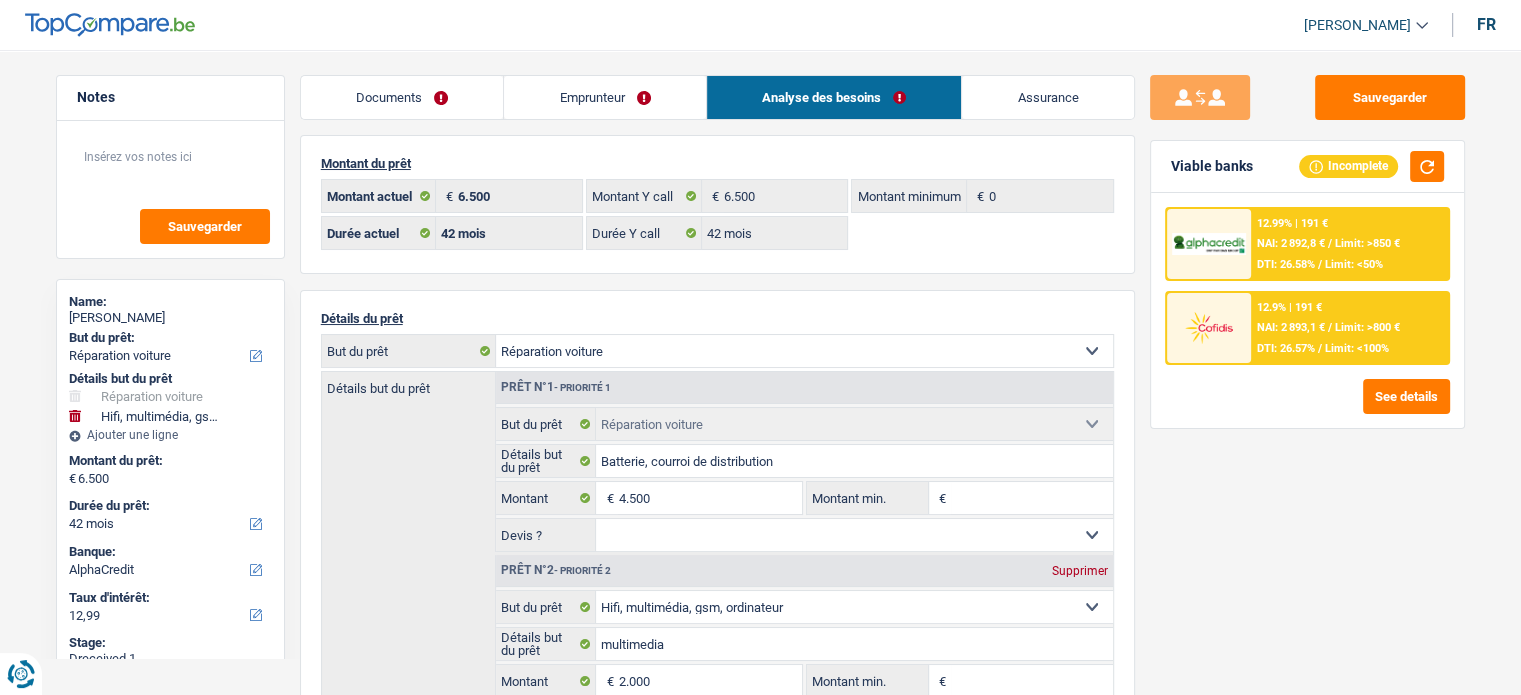 click on "Emprunteur" at bounding box center (605, 97) 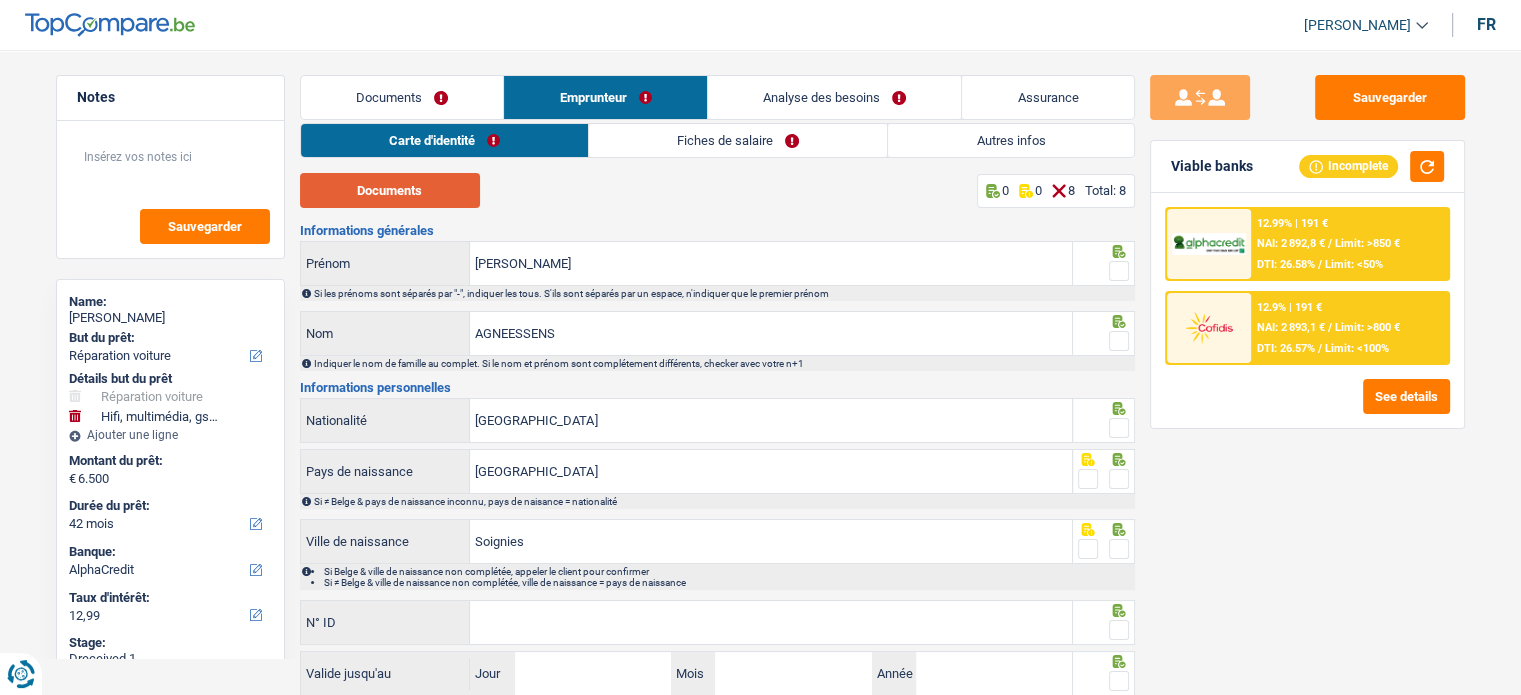 click on "Documents" at bounding box center [390, 190] 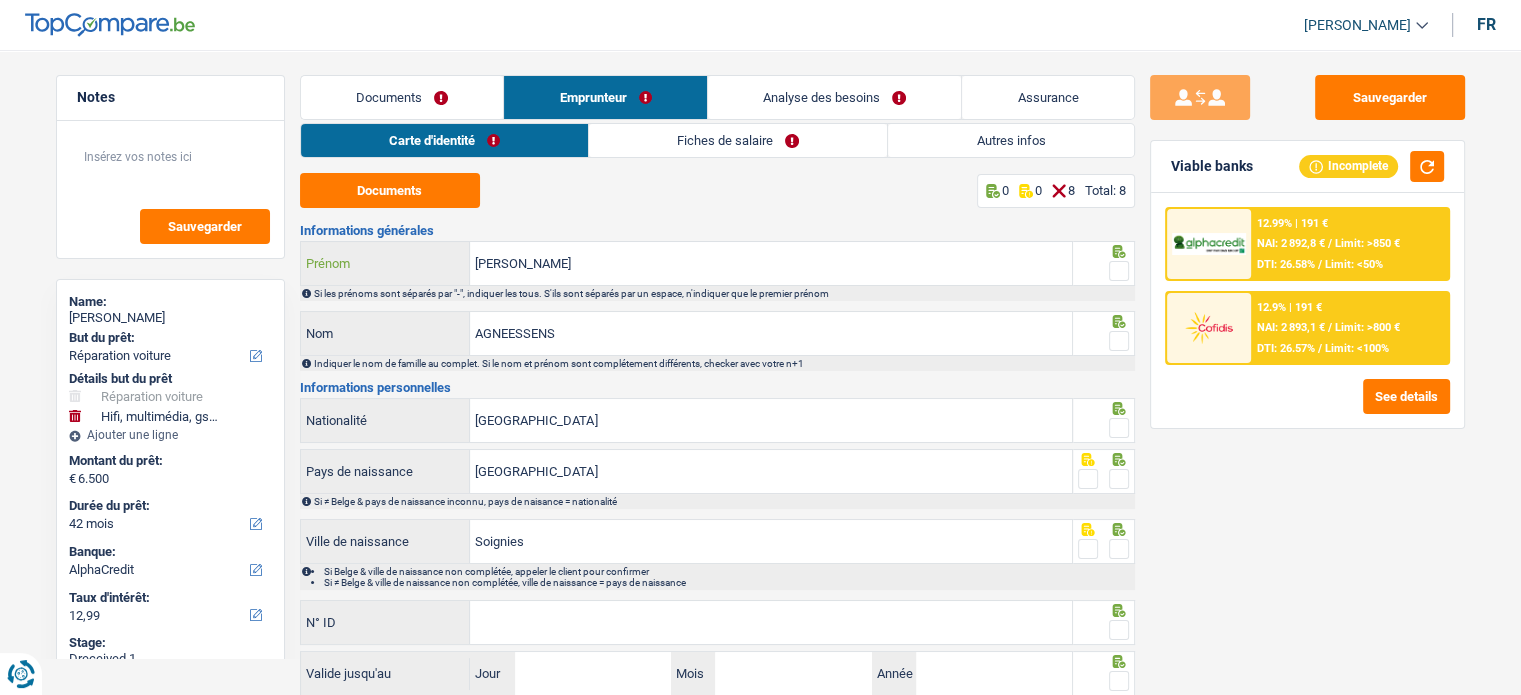 drag, startPoint x: 896, startPoint y: 248, endPoint x: 891, endPoint y: 257, distance: 10.29563 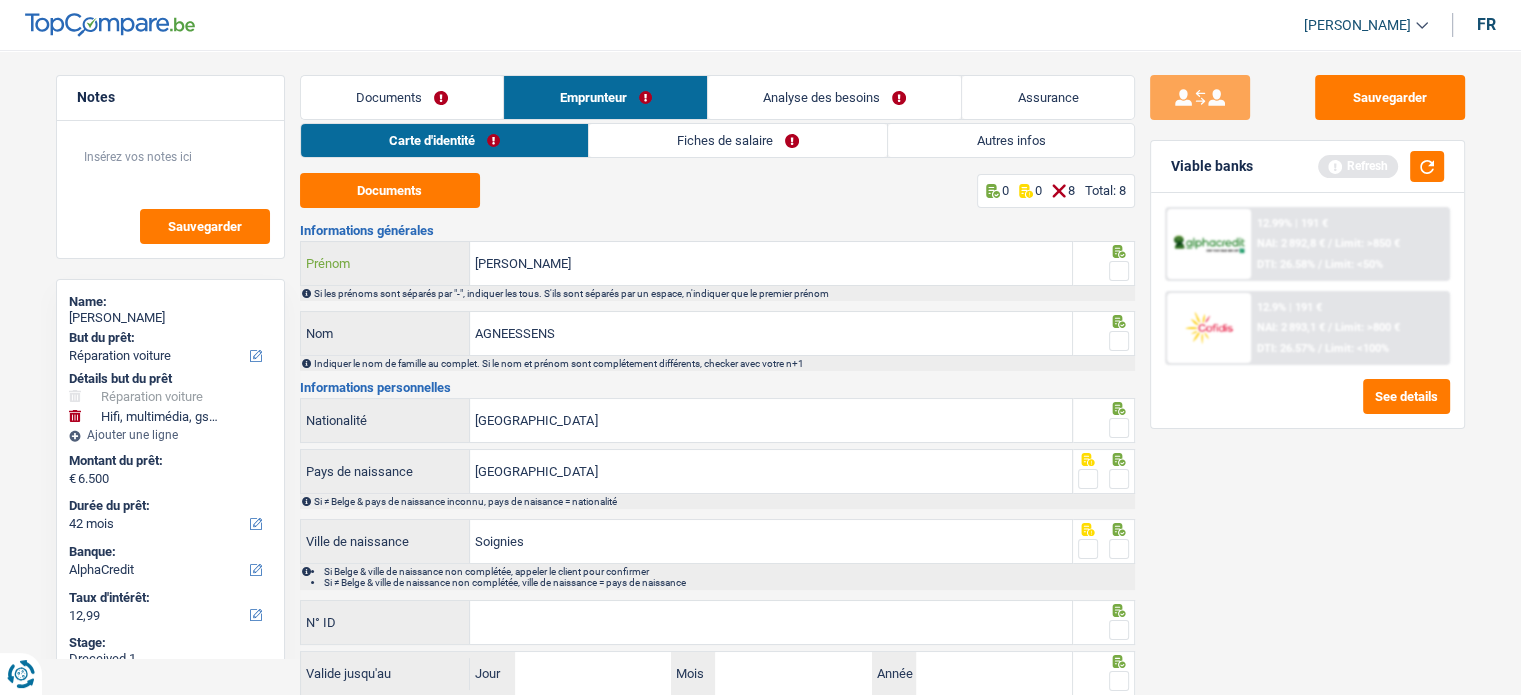 type on "[PERSON_NAME]" 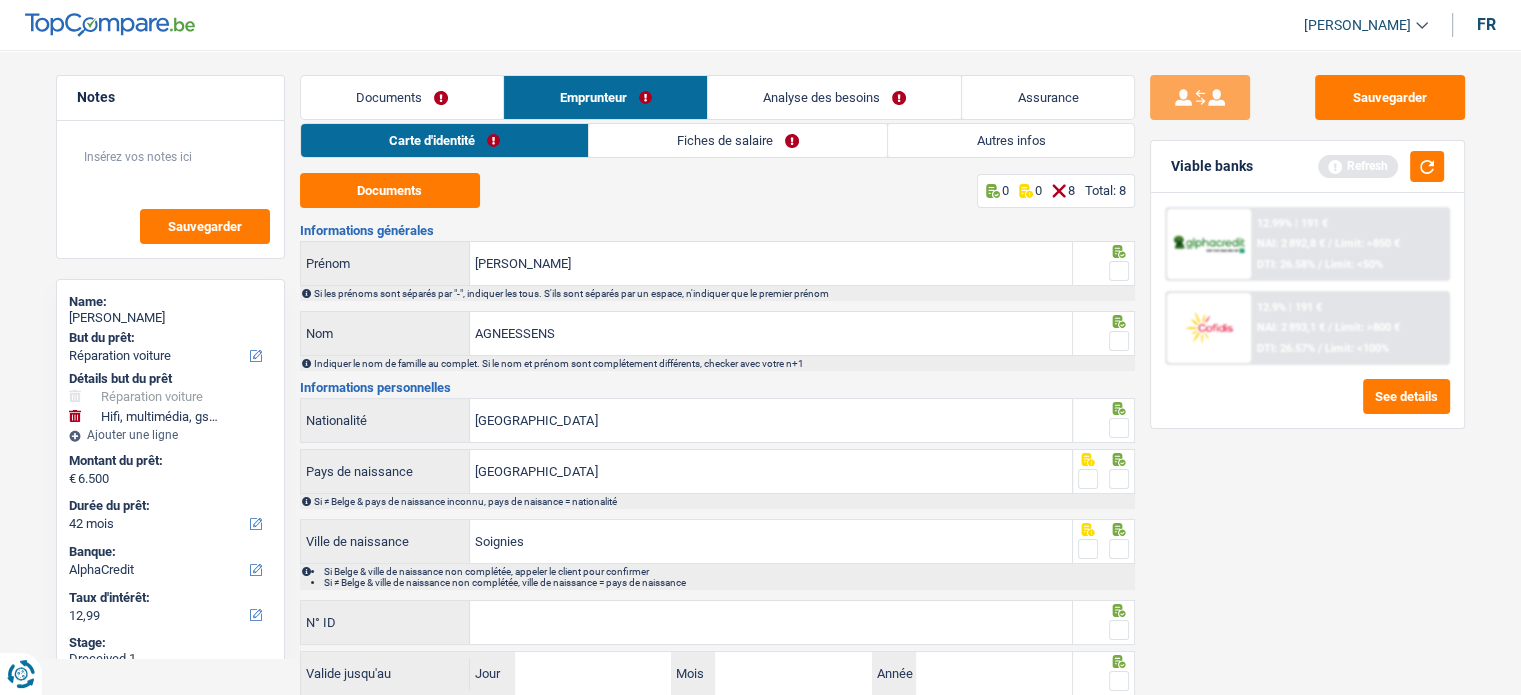 drag, startPoint x: 1115, startPoint y: 266, endPoint x: 1116, endPoint y: 287, distance: 21.023796 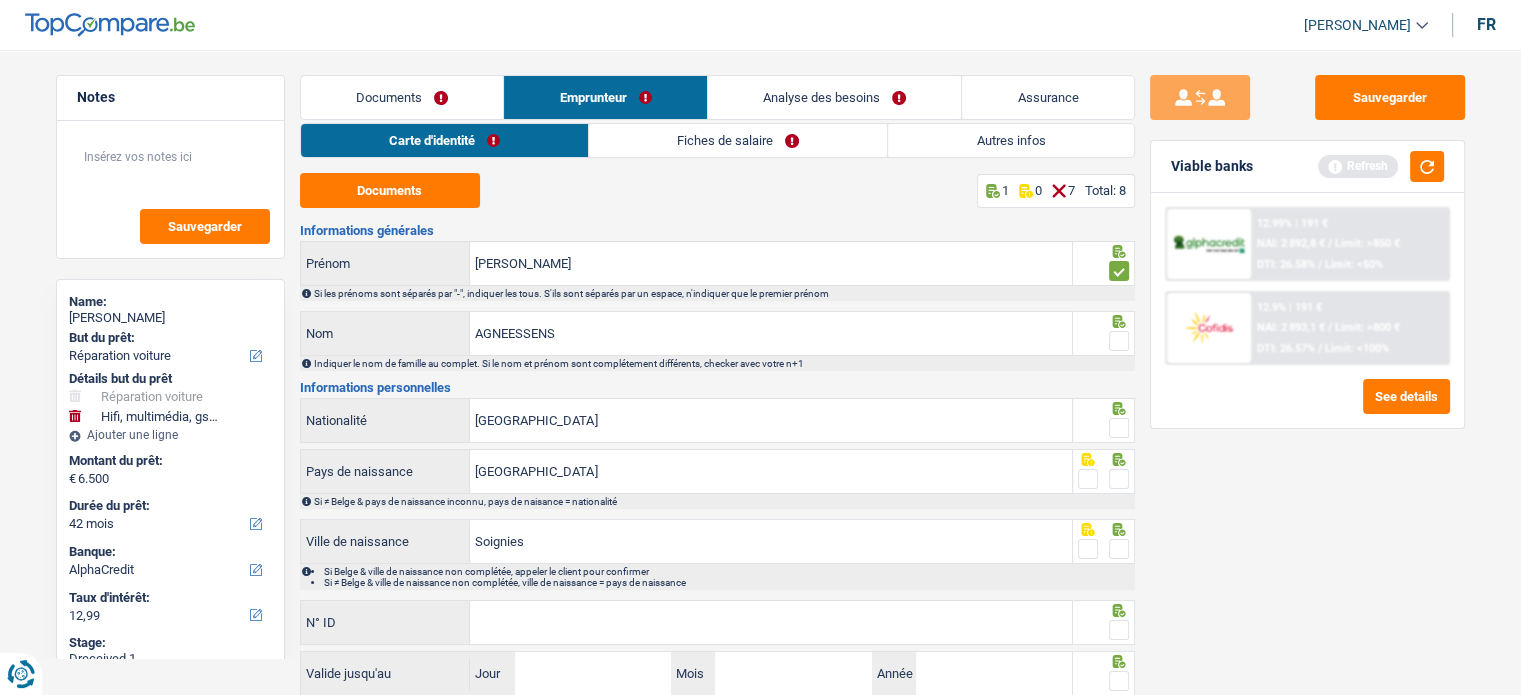 drag, startPoint x: 1124, startPoint y: 336, endPoint x: 1112, endPoint y: 352, distance: 20 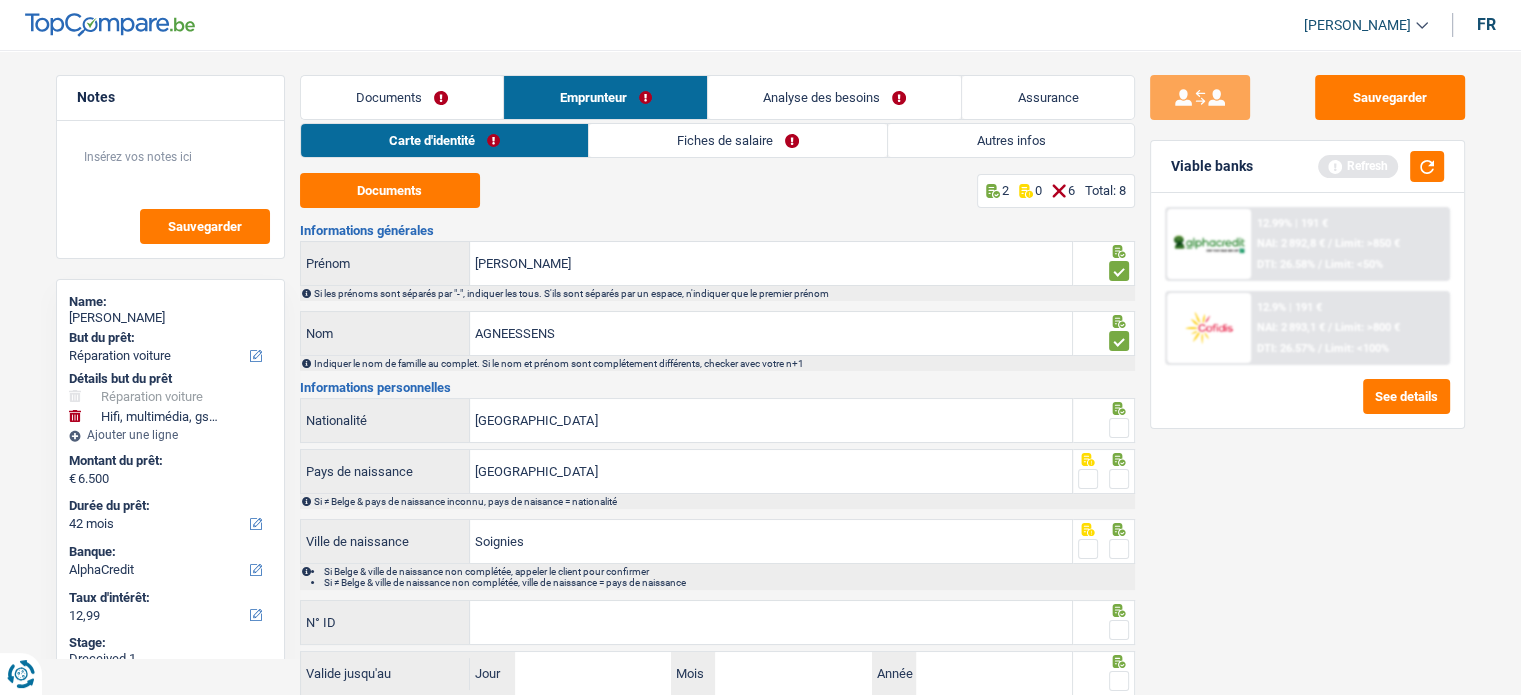 drag, startPoint x: 1123, startPoint y: 420, endPoint x: 1123, endPoint y: 468, distance: 48 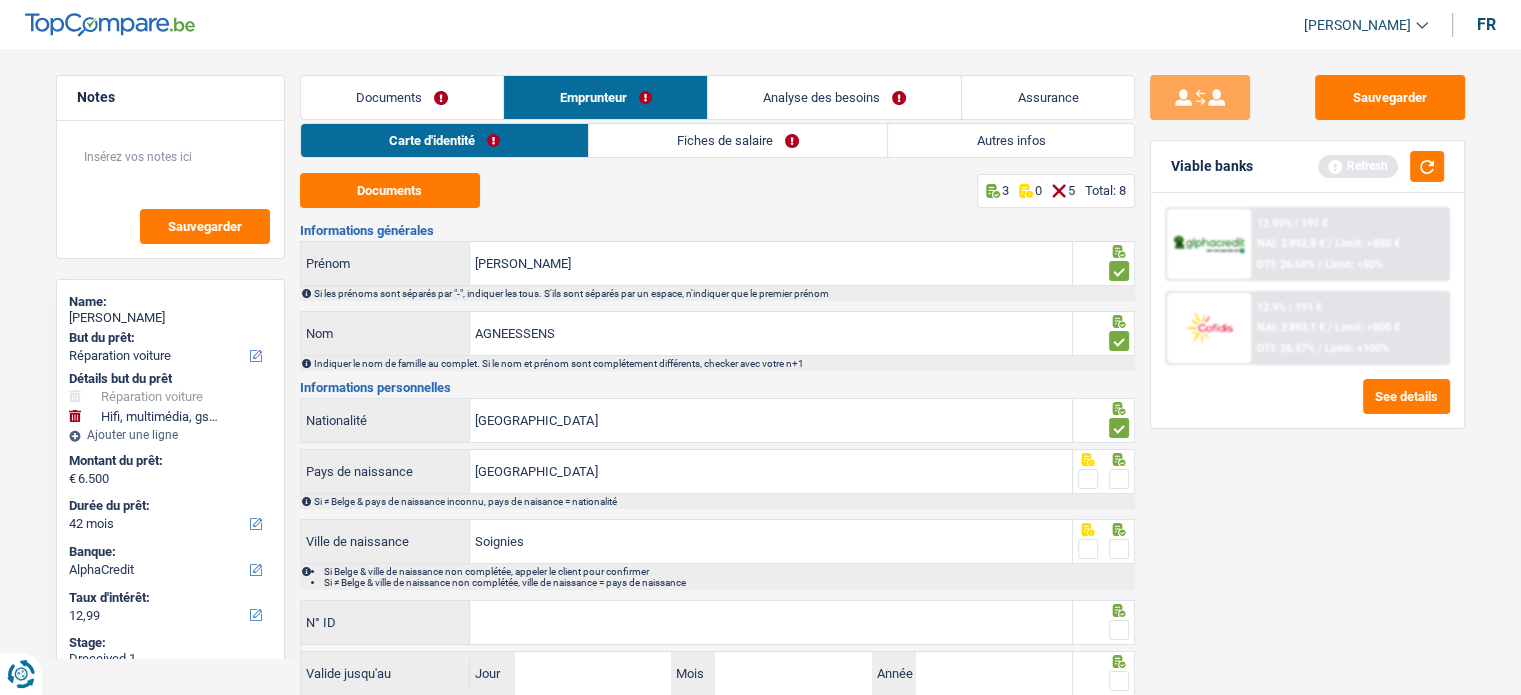 click at bounding box center (1119, 479) 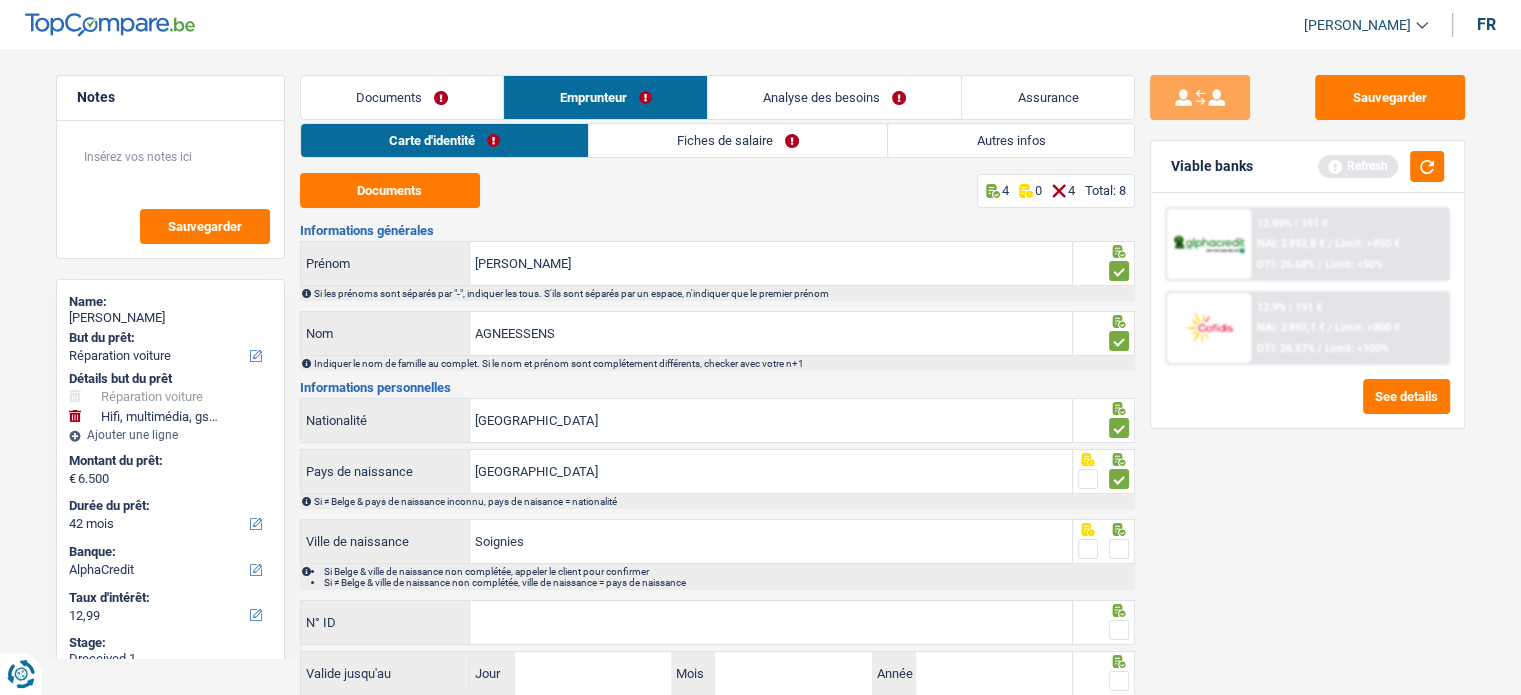 click at bounding box center (1119, 549) 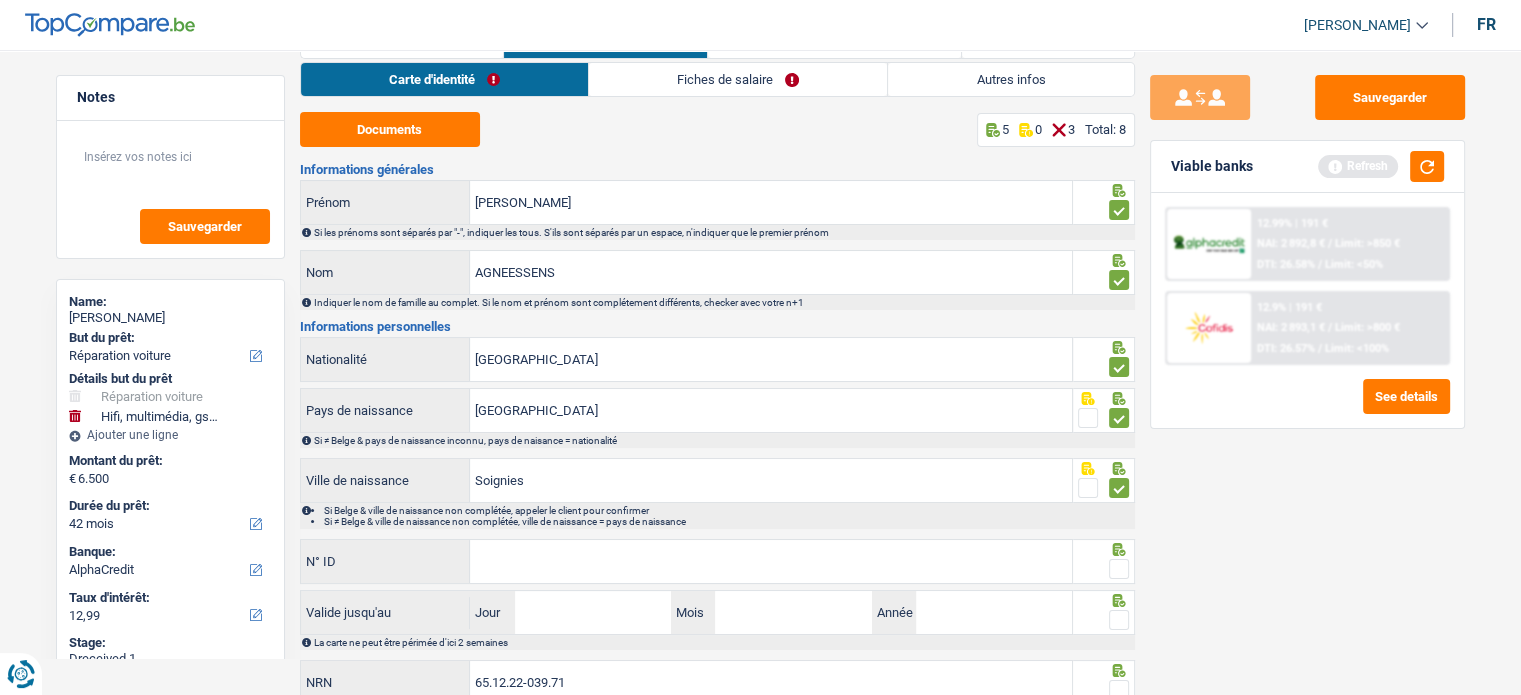 scroll, scrollTop: 129, scrollLeft: 0, axis: vertical 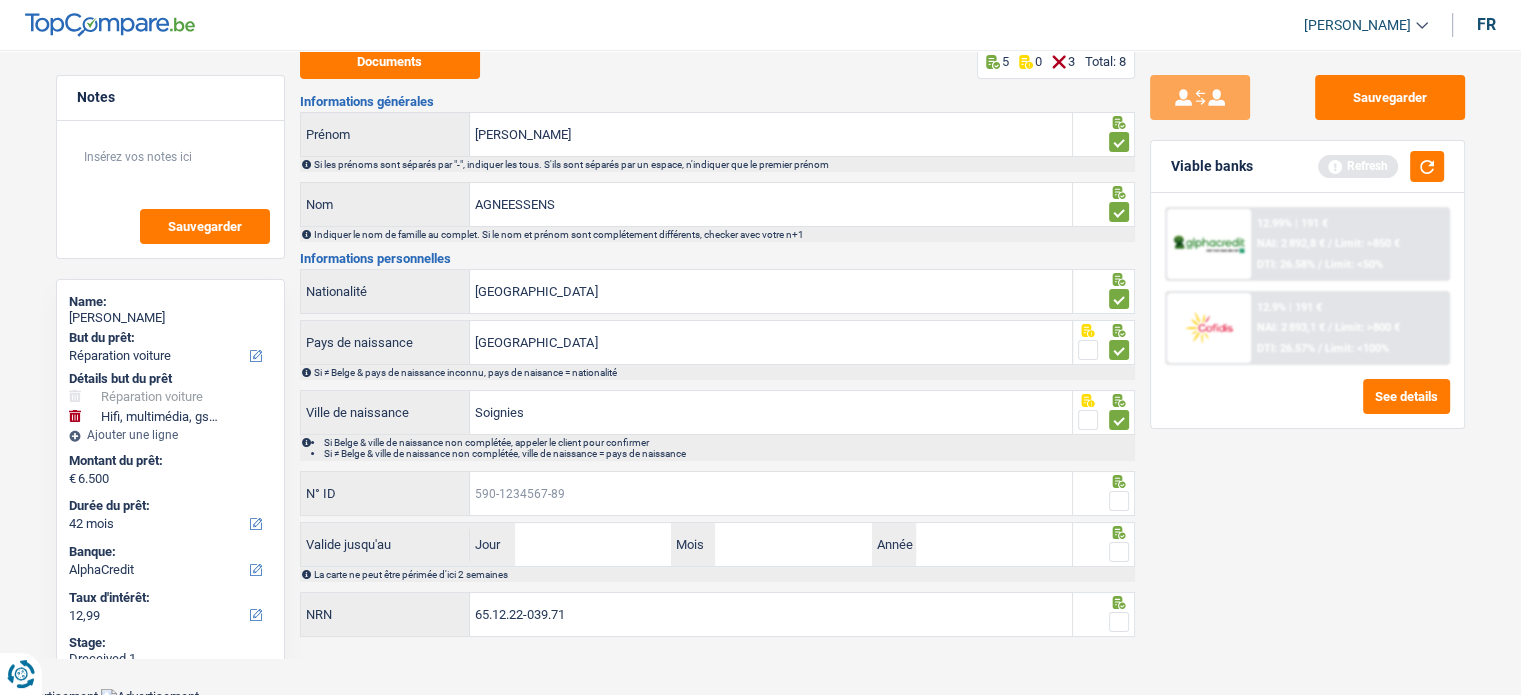 click on "N° ID" at bounding box center (771, 493) 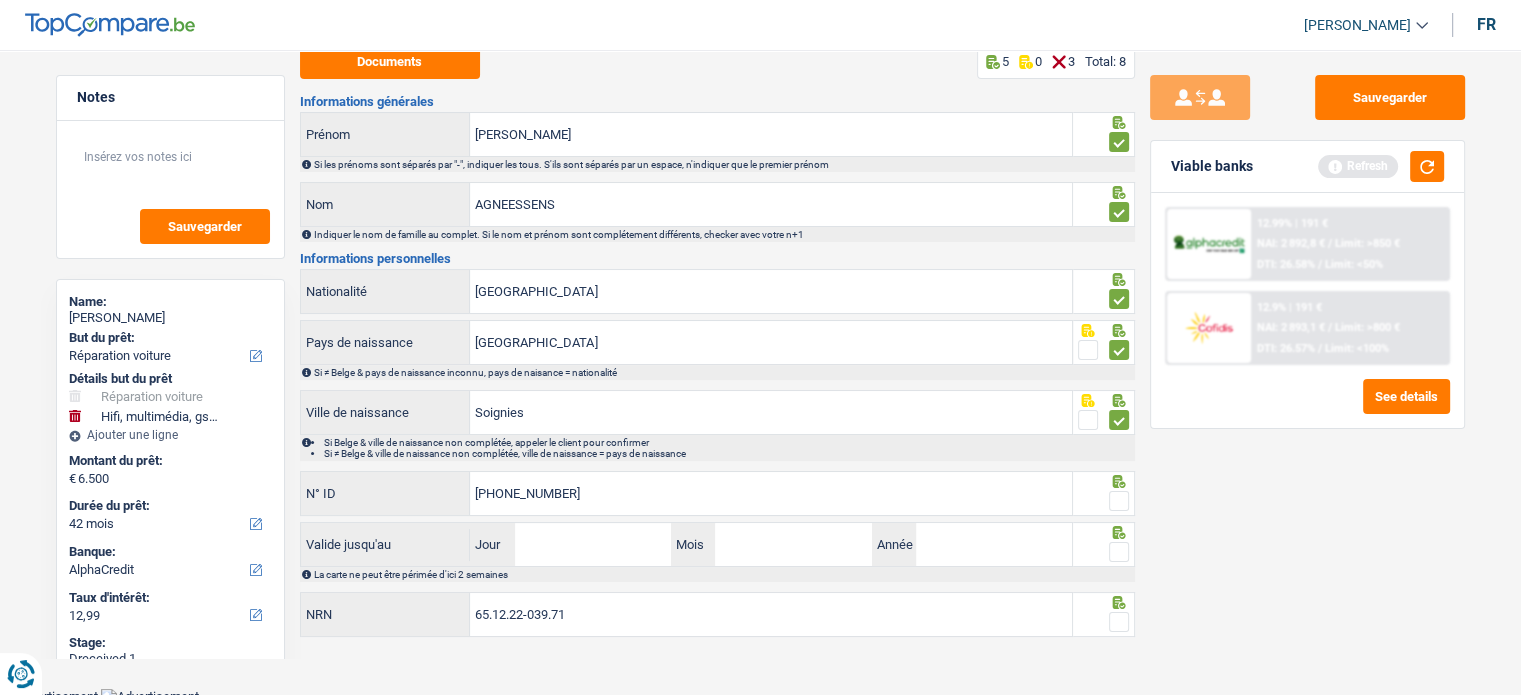 type on "[PHONE_NUMBER]" 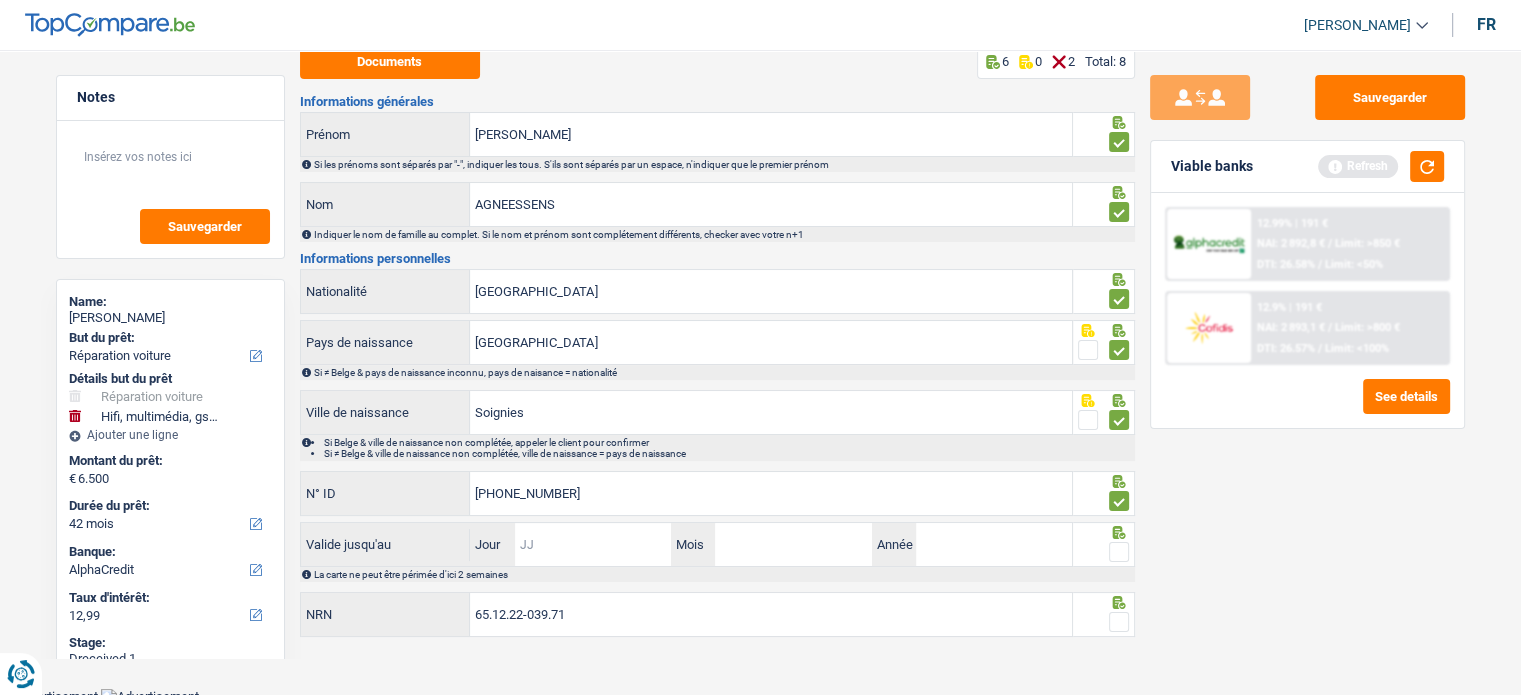 click on "Jour" at bounding box center (593, 544) 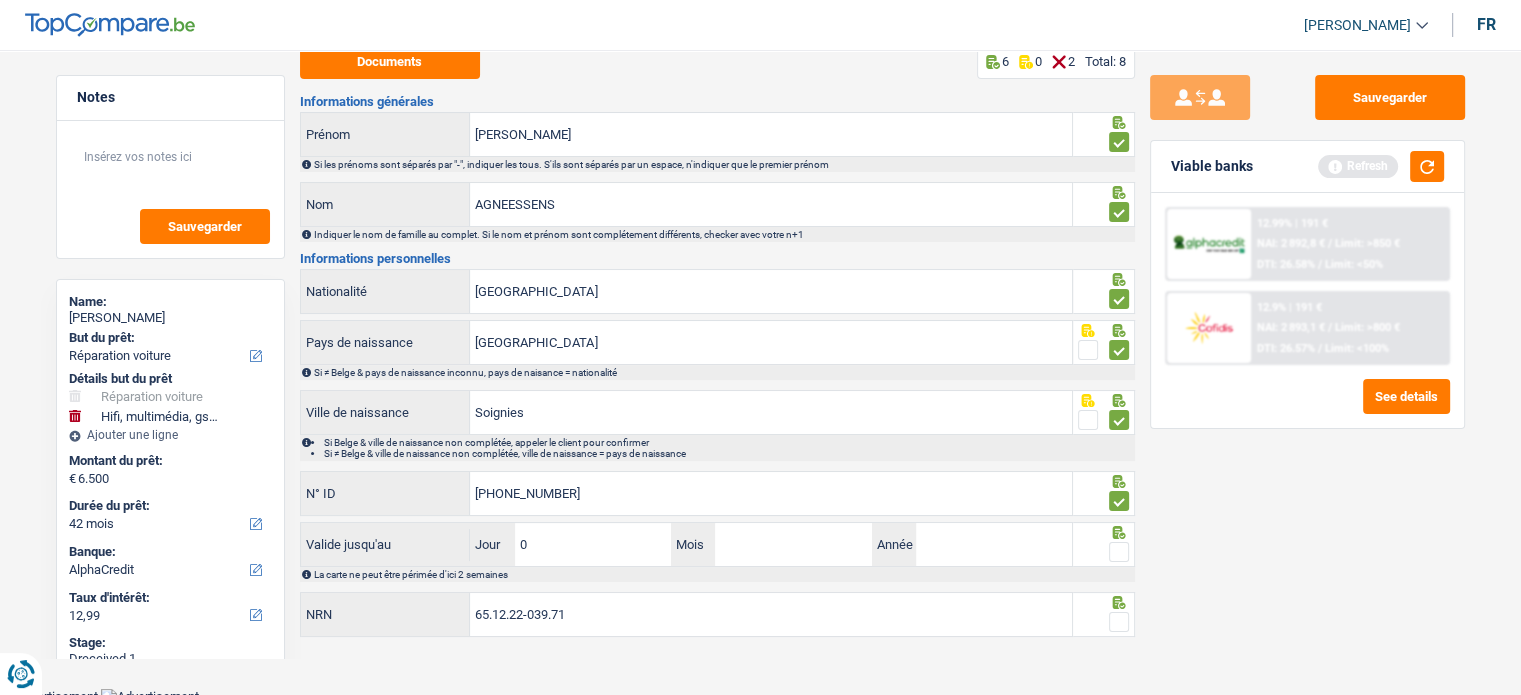 type on "09" 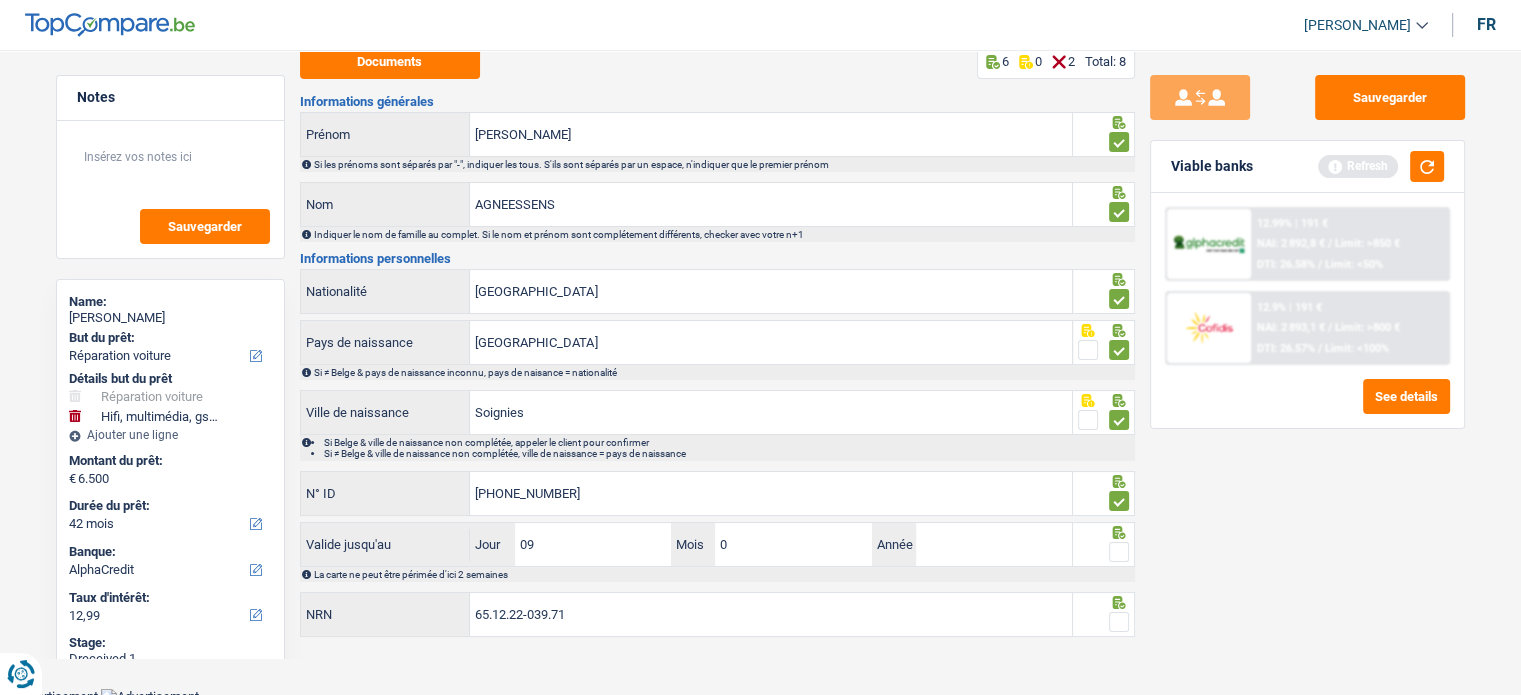 type on "03" 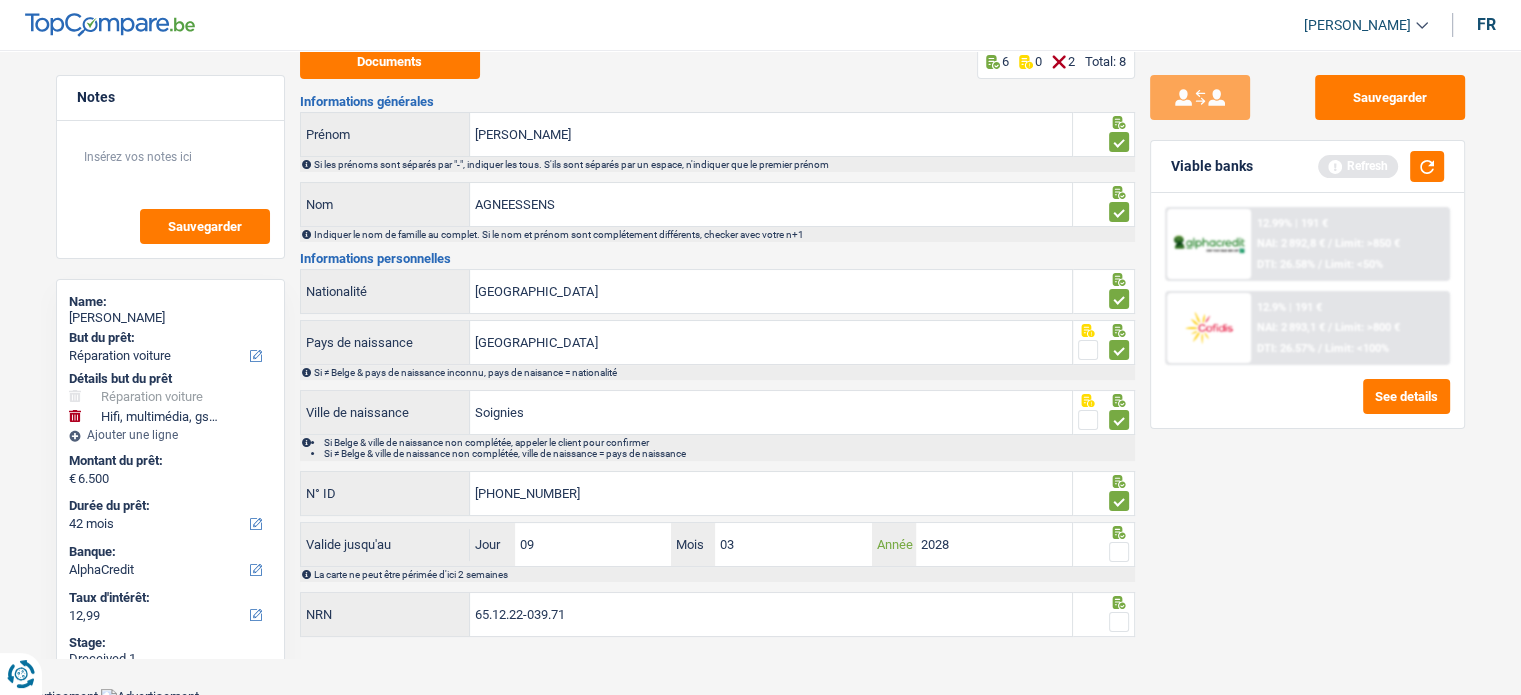 type on "2028" 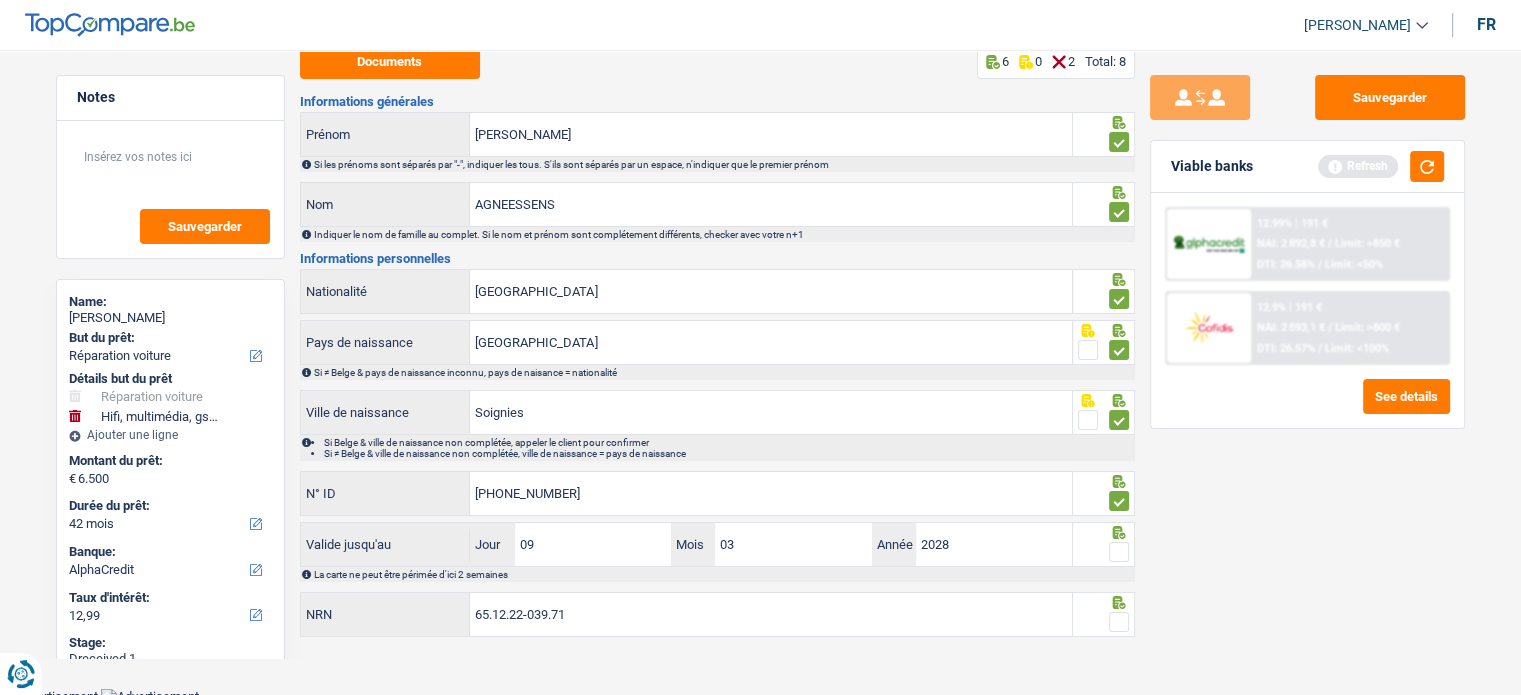 click at bounding box center (1119, 552) 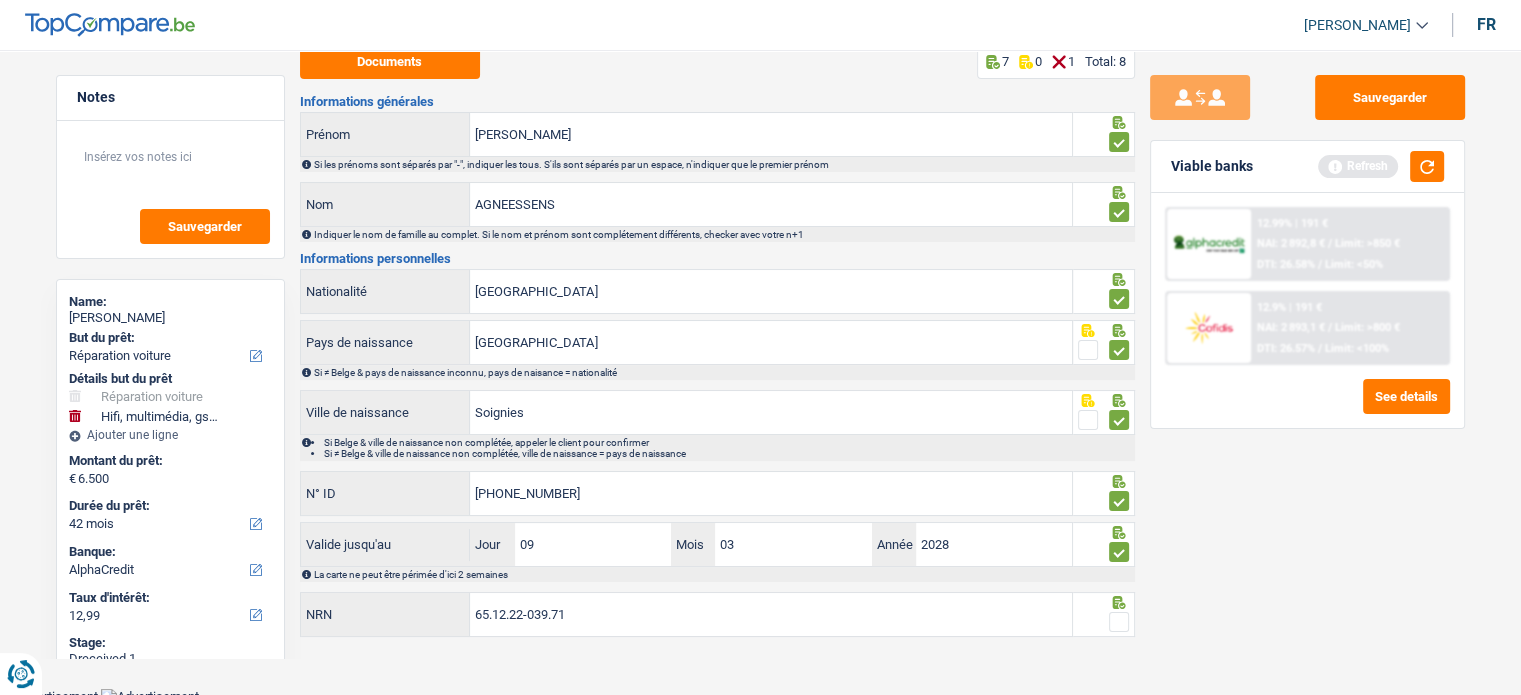 click at bounding box center (1119, 622) 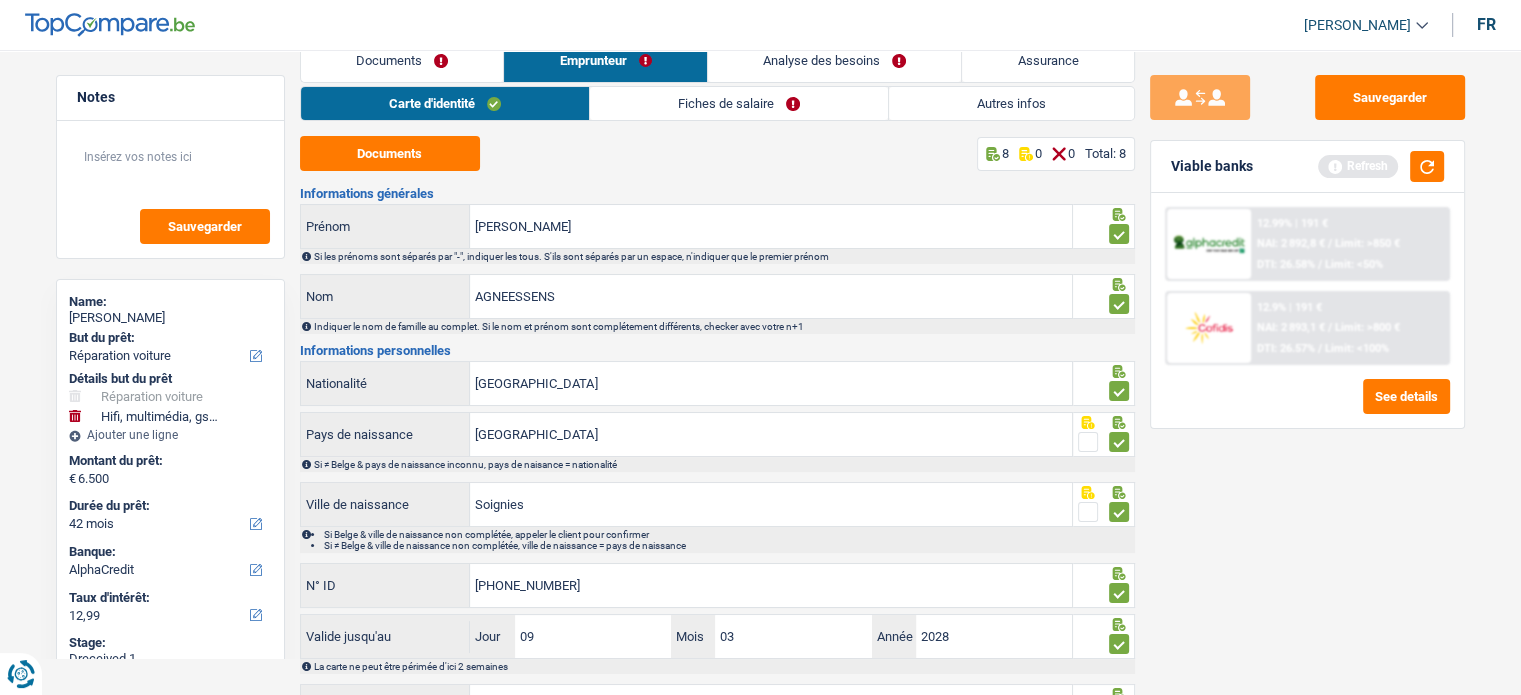 scroll, scrollTop: 0, scrollLeft: 0, axis: both 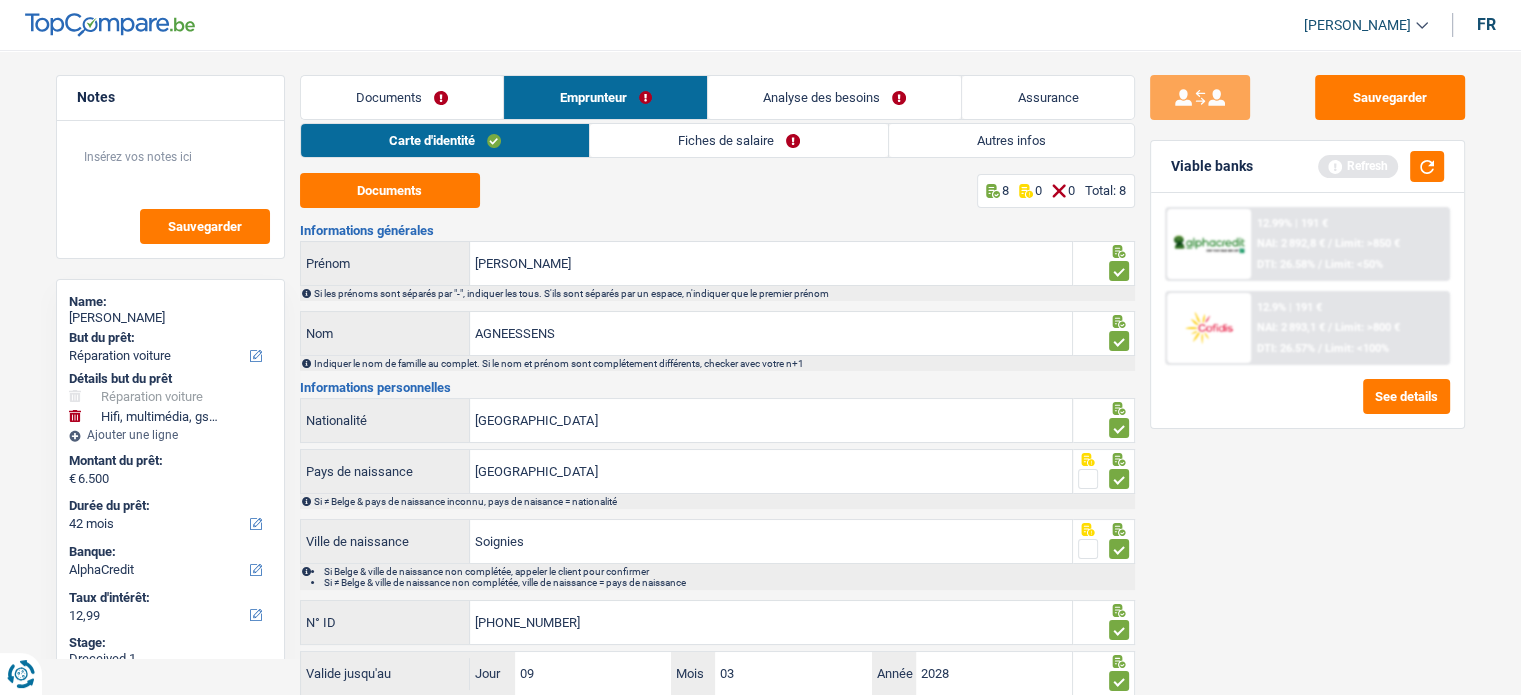 click on "Fiches de salaire" at bounding box center (739, 140) 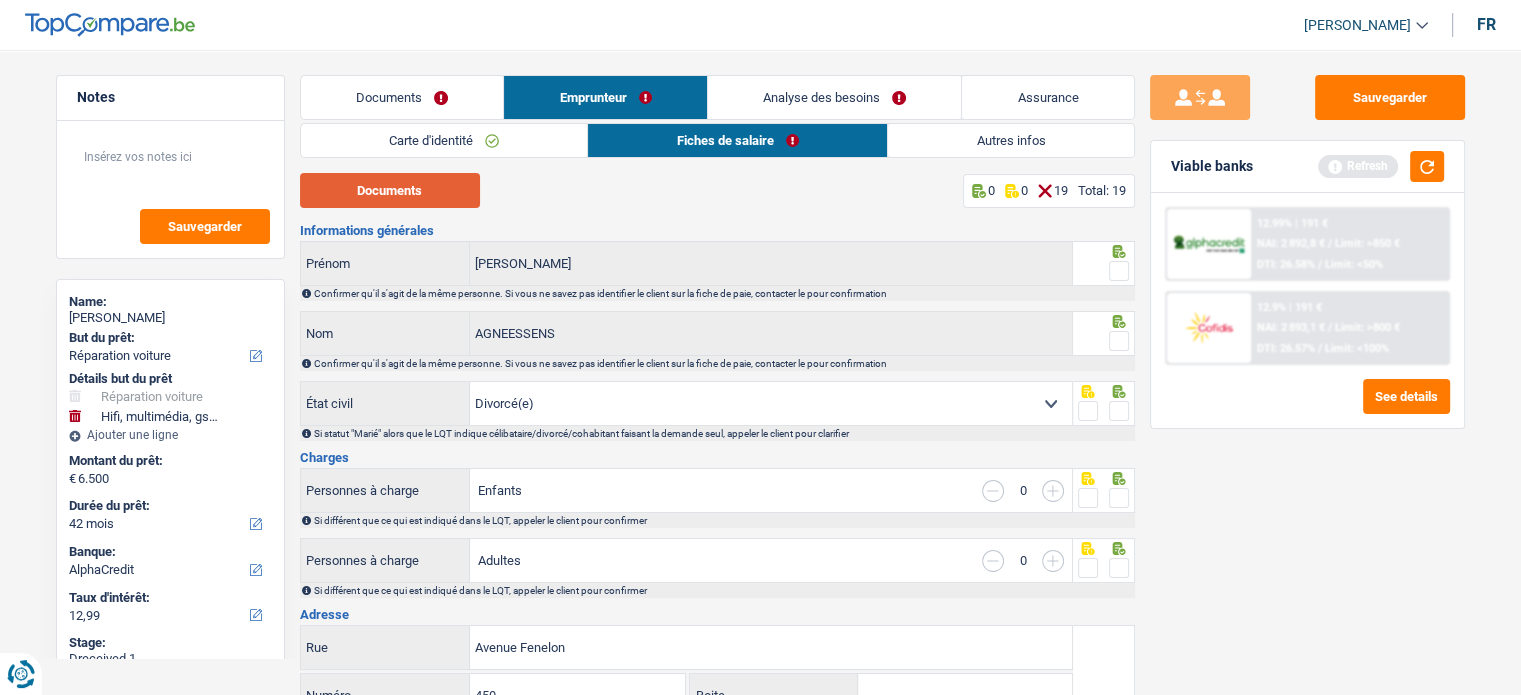 click on "Documents" at bounding box center (390, 190) 